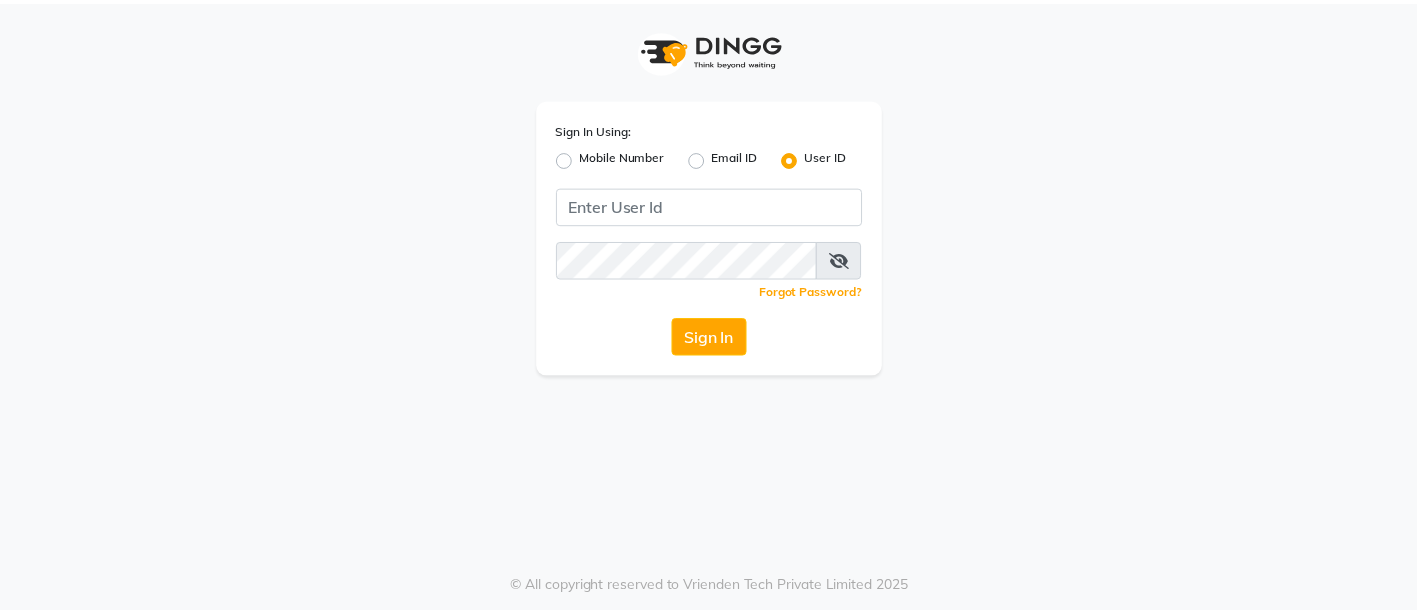 scroll, scrollTop: 0, scrollLeft: 0, axis: both 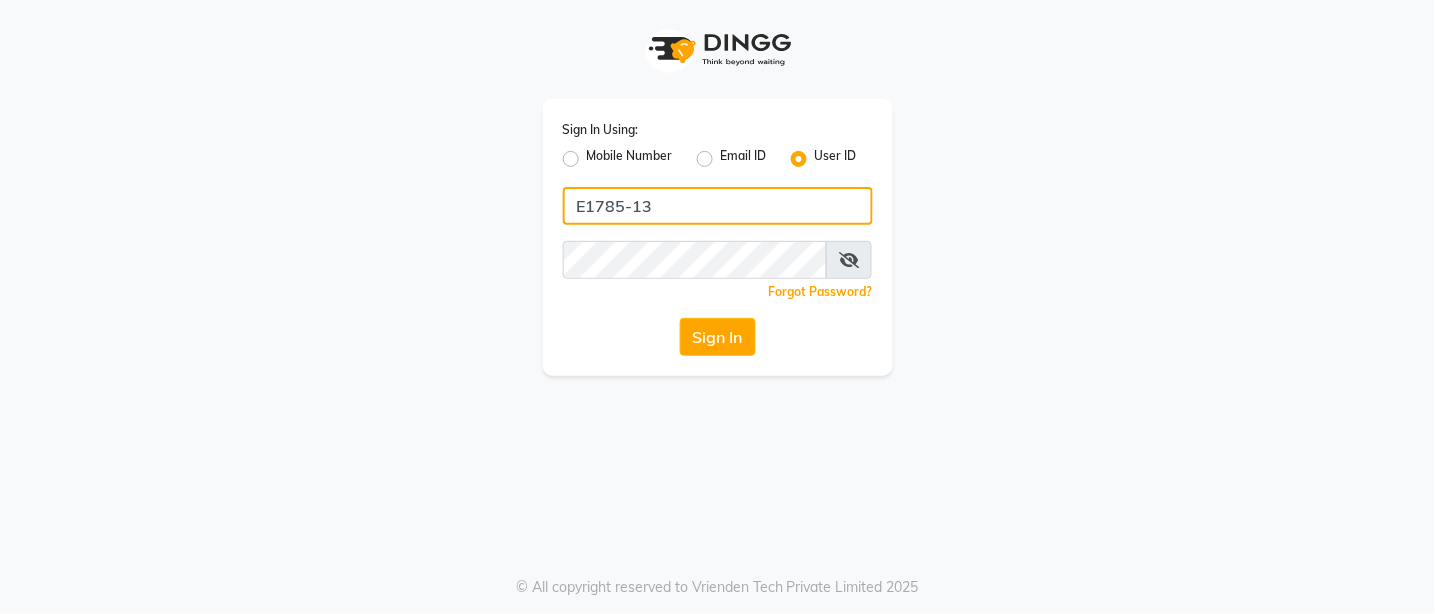 click on "E1785-13" 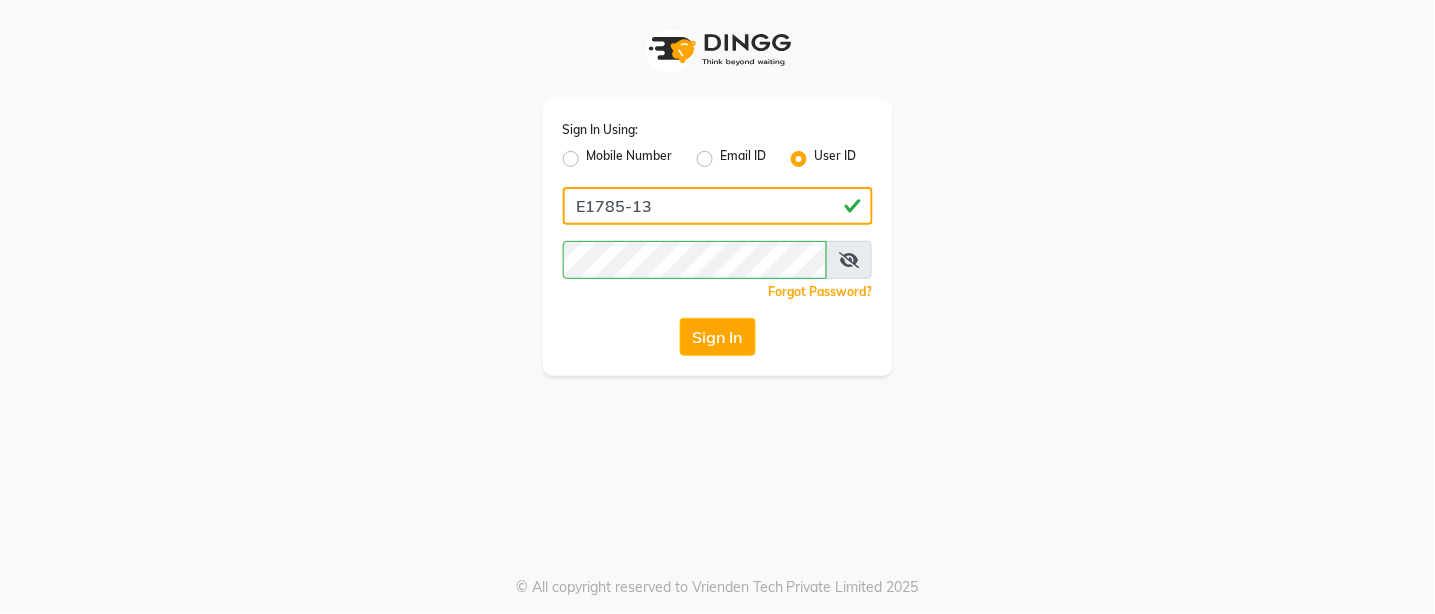 type on "e3843-01" 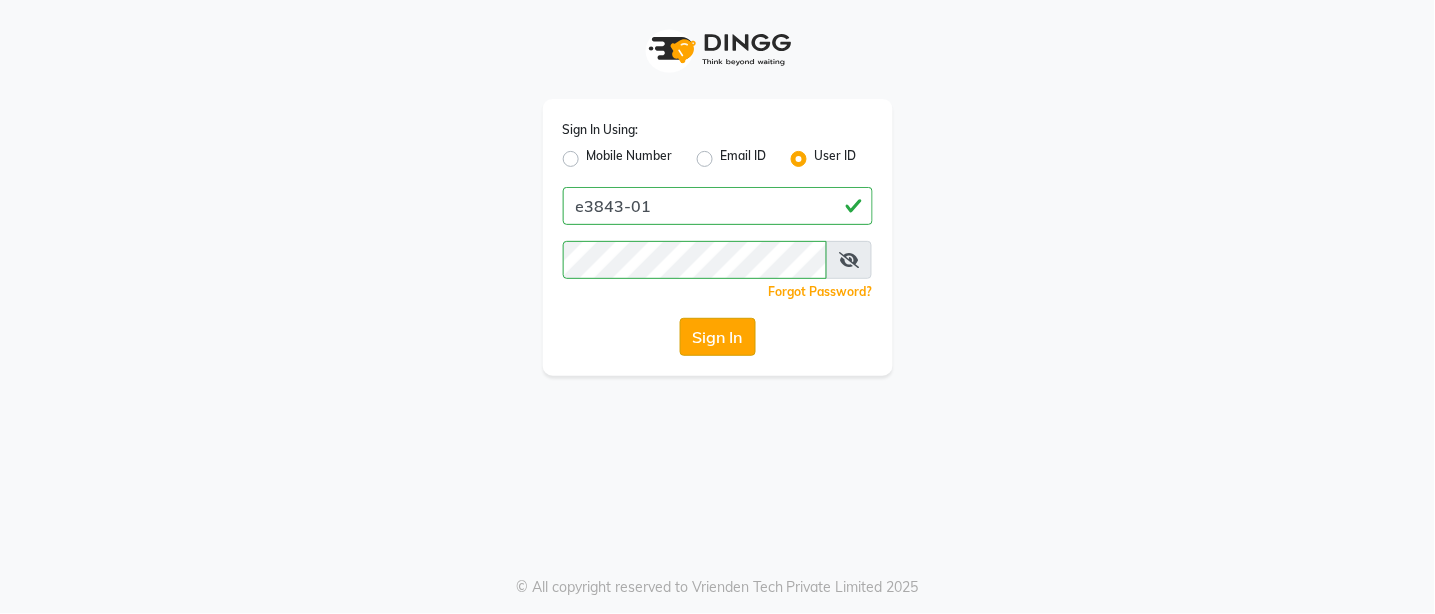 click on "Sign In" 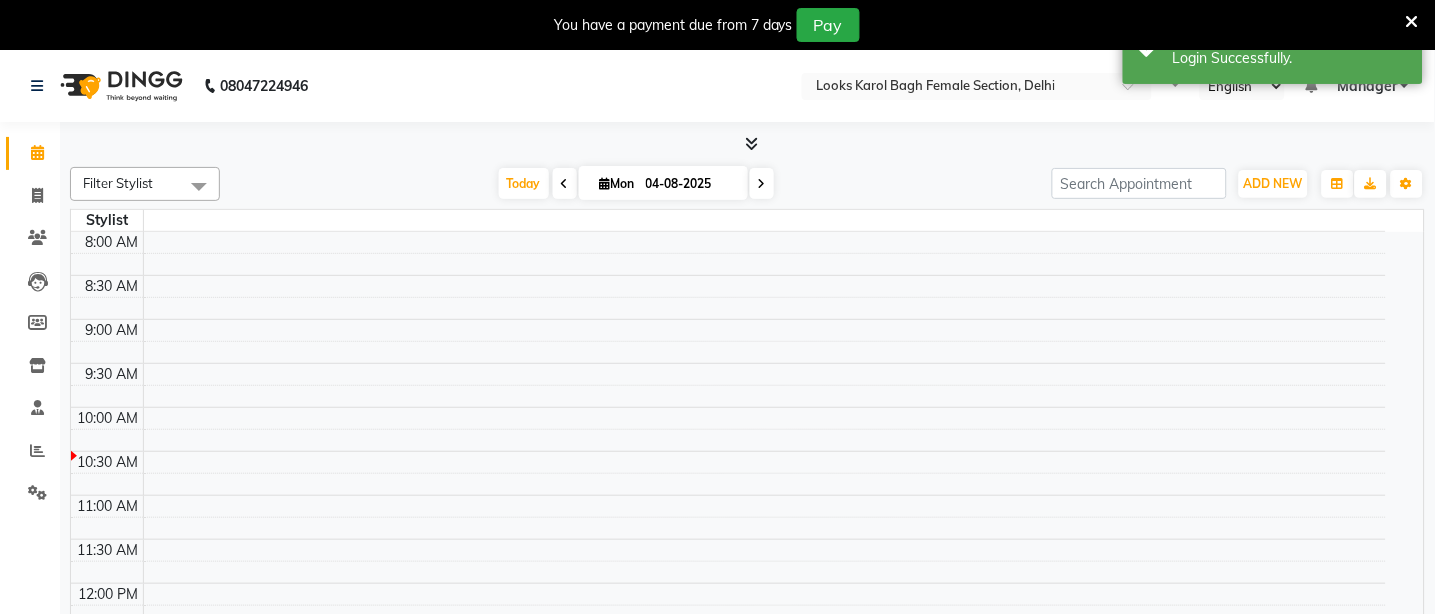 select on "en" 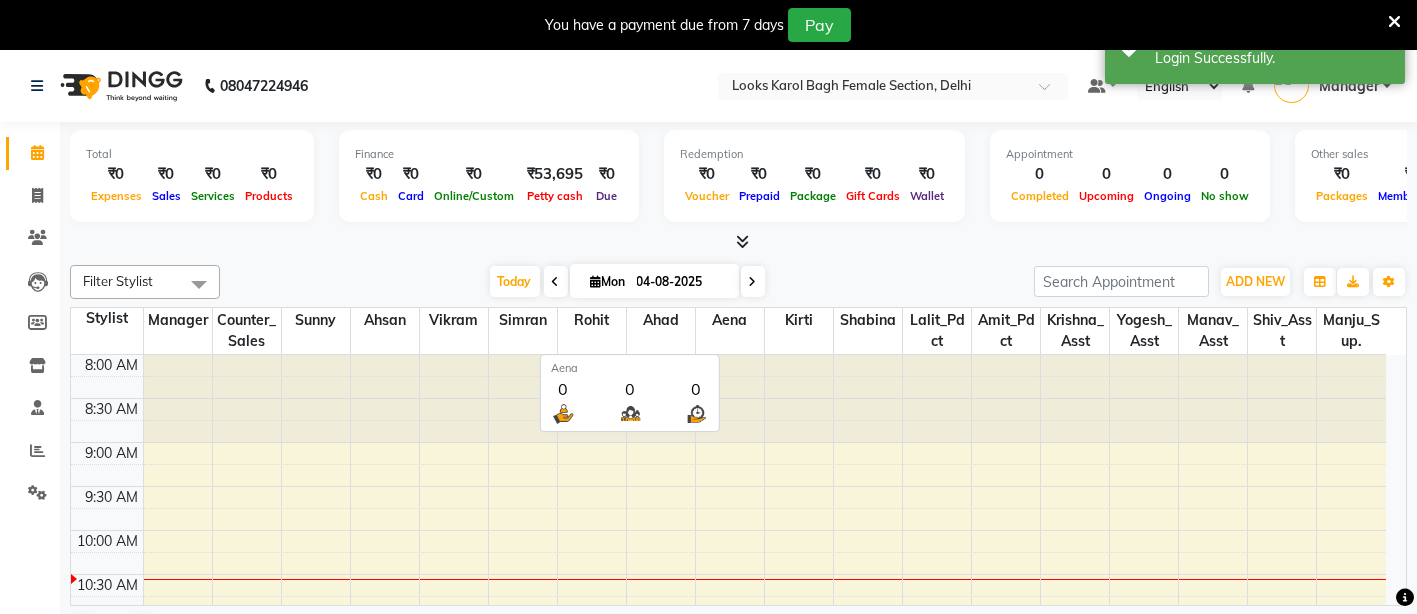 scroll, scrollTop: 0, scrollLeft: 0, axis: both 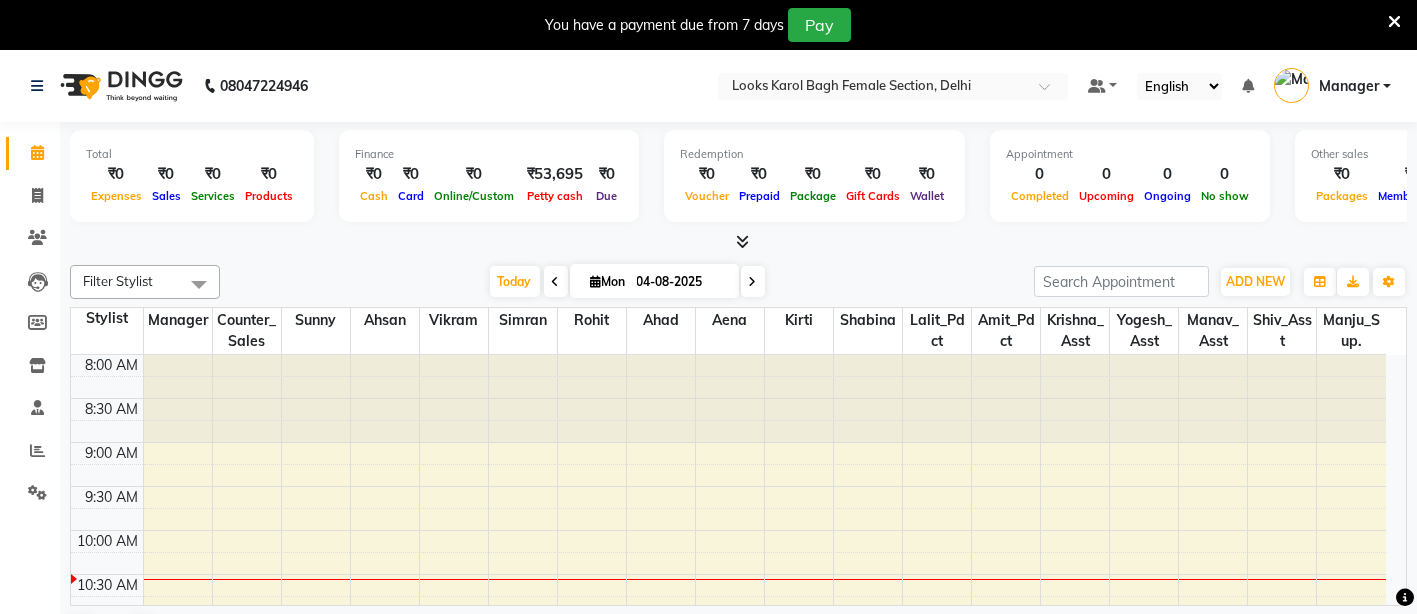 click at bounding box center [1394, 22] 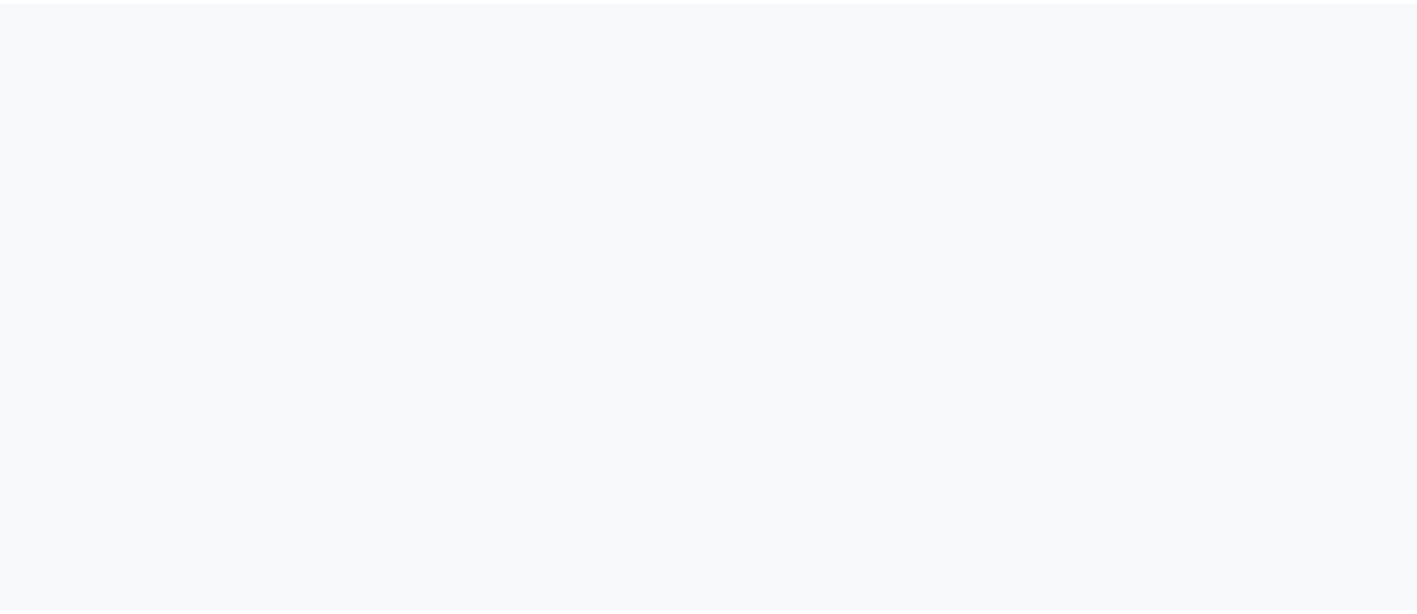 scroll, scrollTop: 0, scrollLeft: 0, axis: both 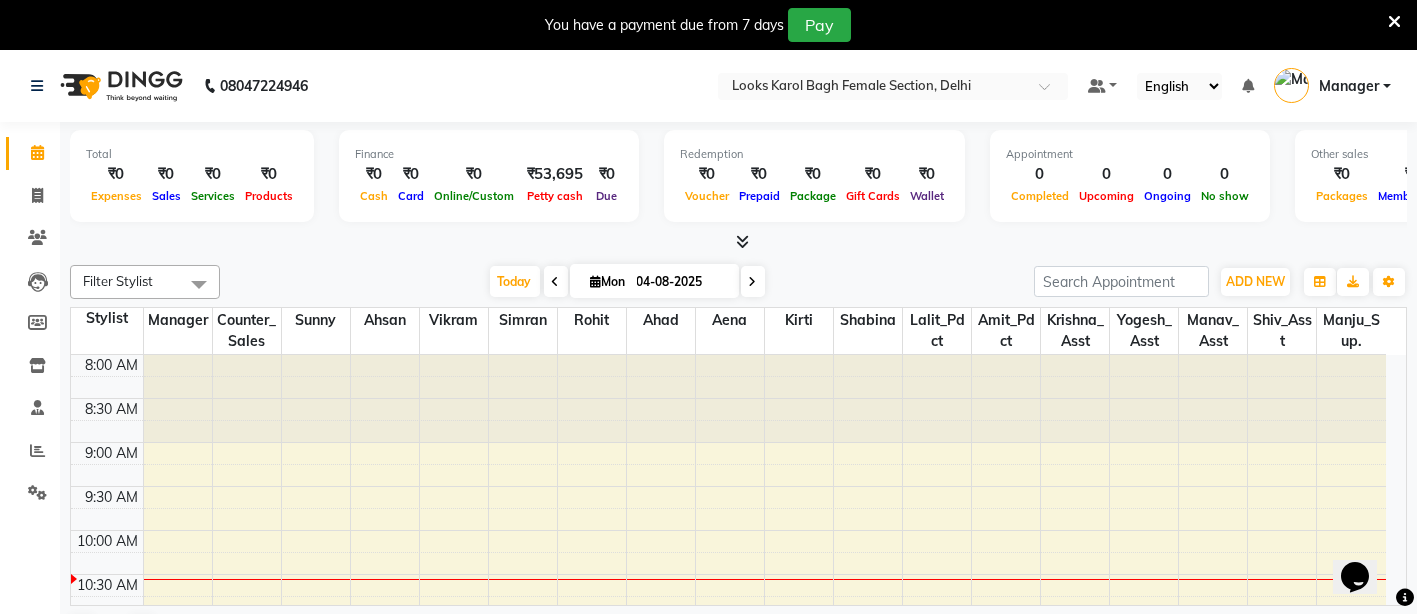 drag, startPoint x: 1394, startPoint y: 25, endPoint x: 1248, endPoint y: 21, distance: 146.05478 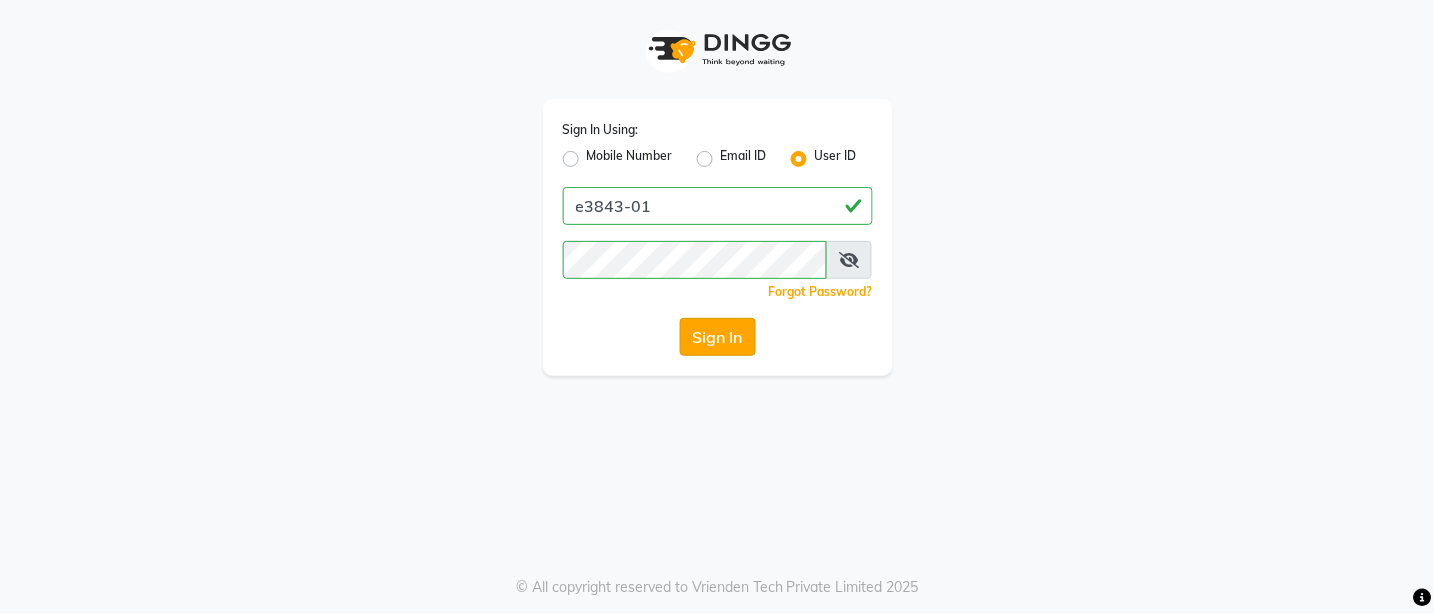click on "Sign In" 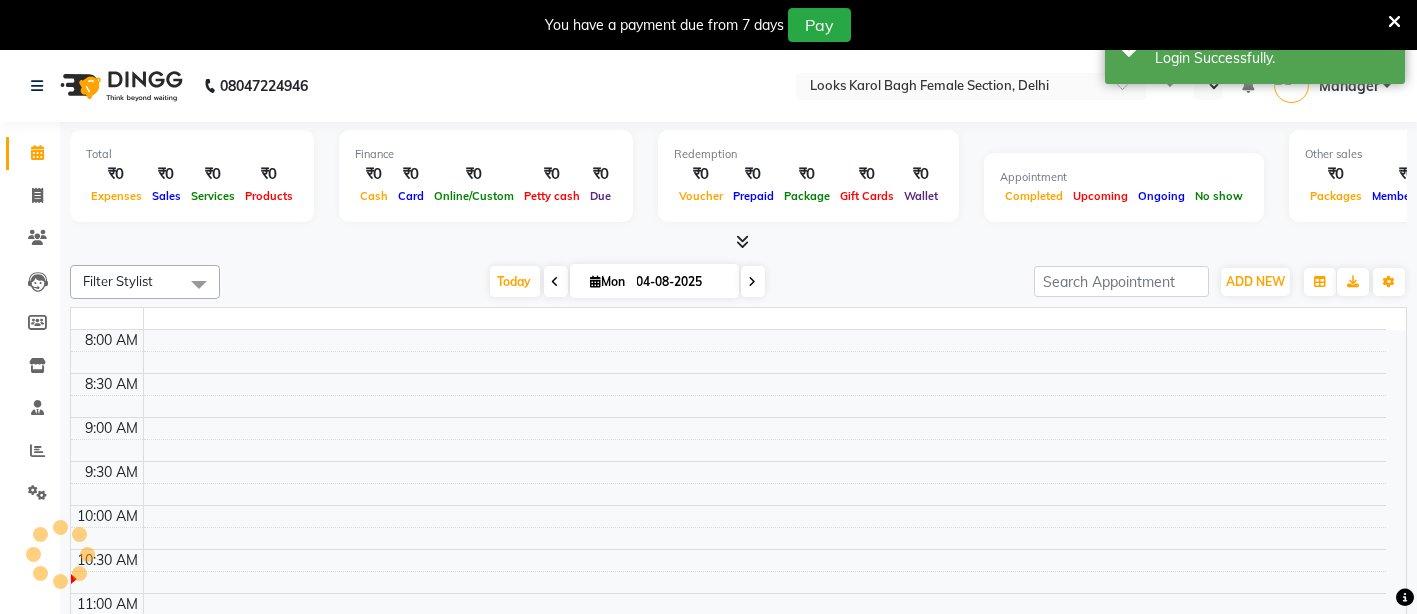 select on "en" 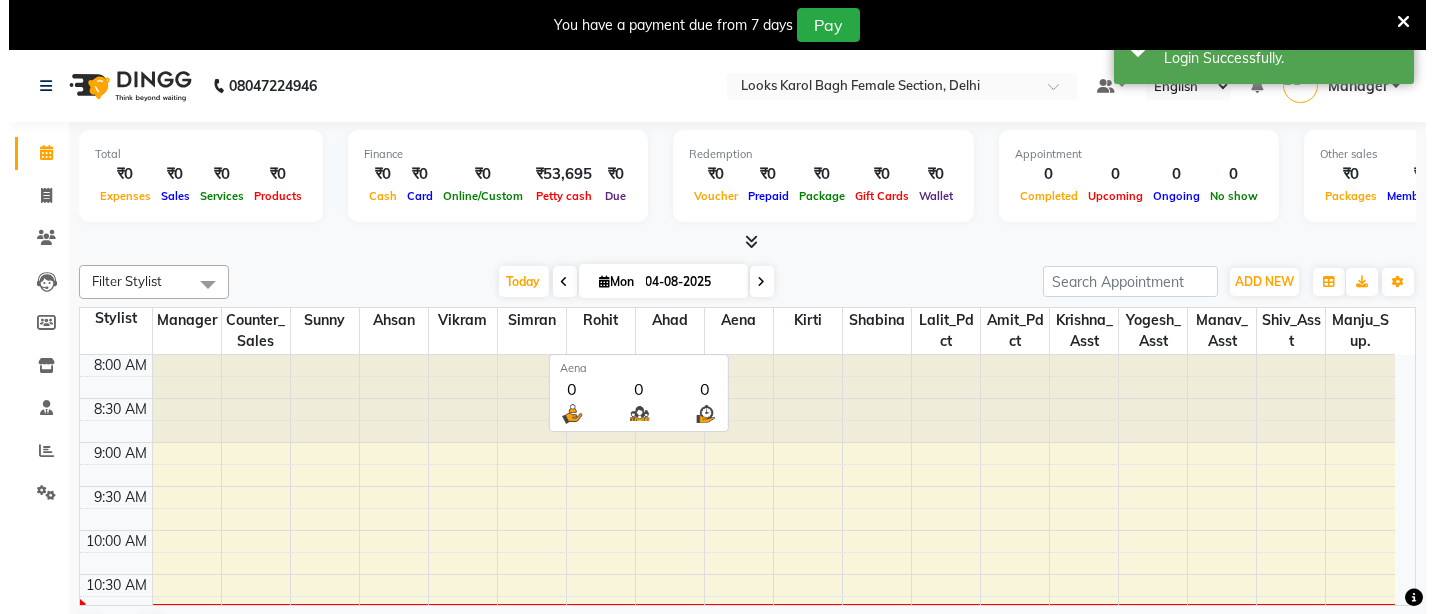 scroll, scrollTop: 0, scrollLeft: 0, axis: both 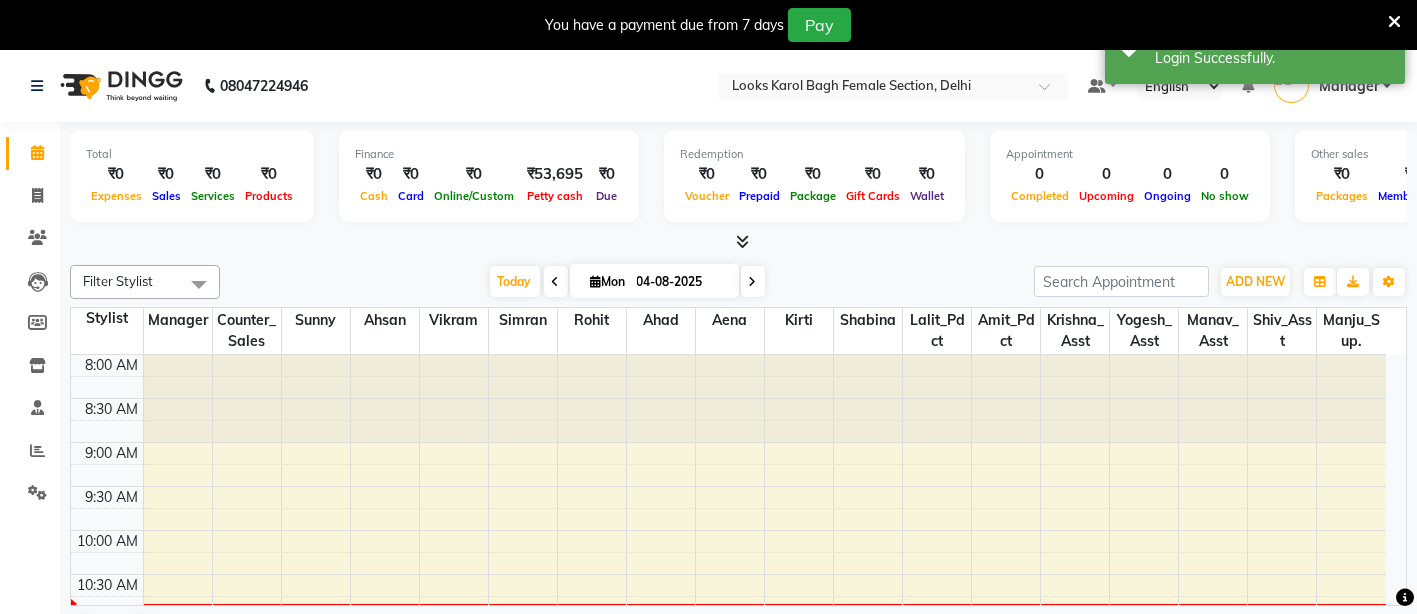 click at bounding box center [1394, 22] 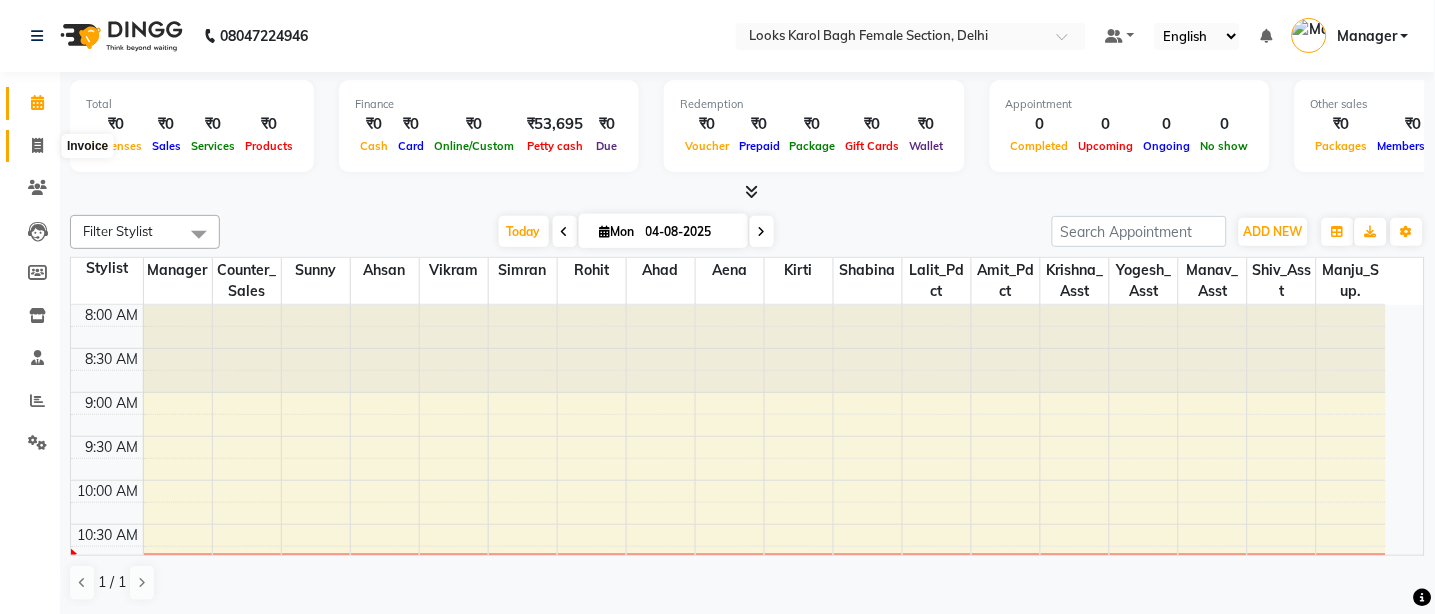 click 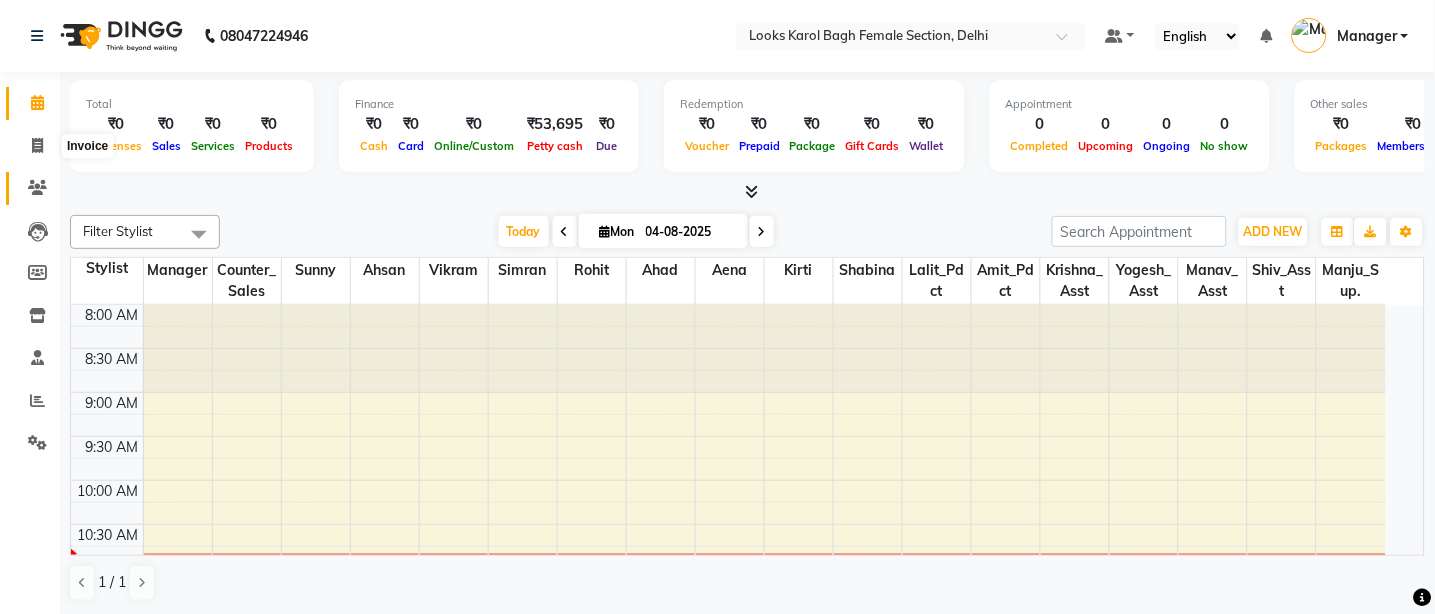 select on "service" 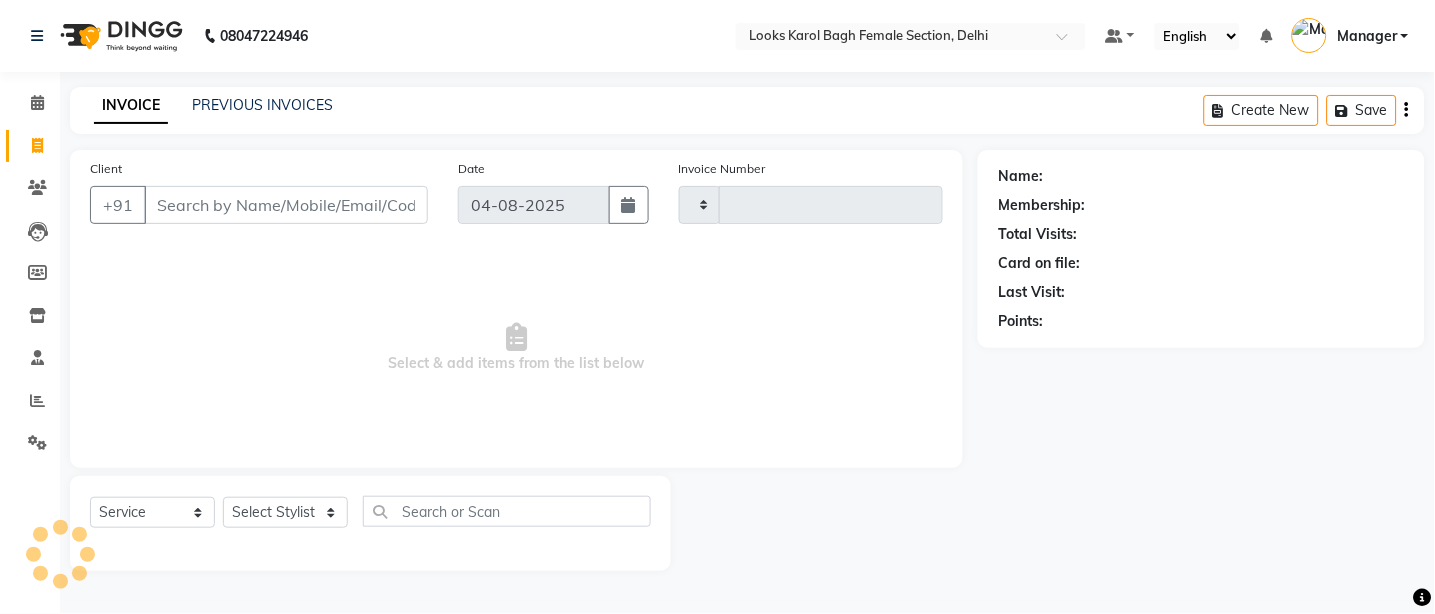 type on "2220" 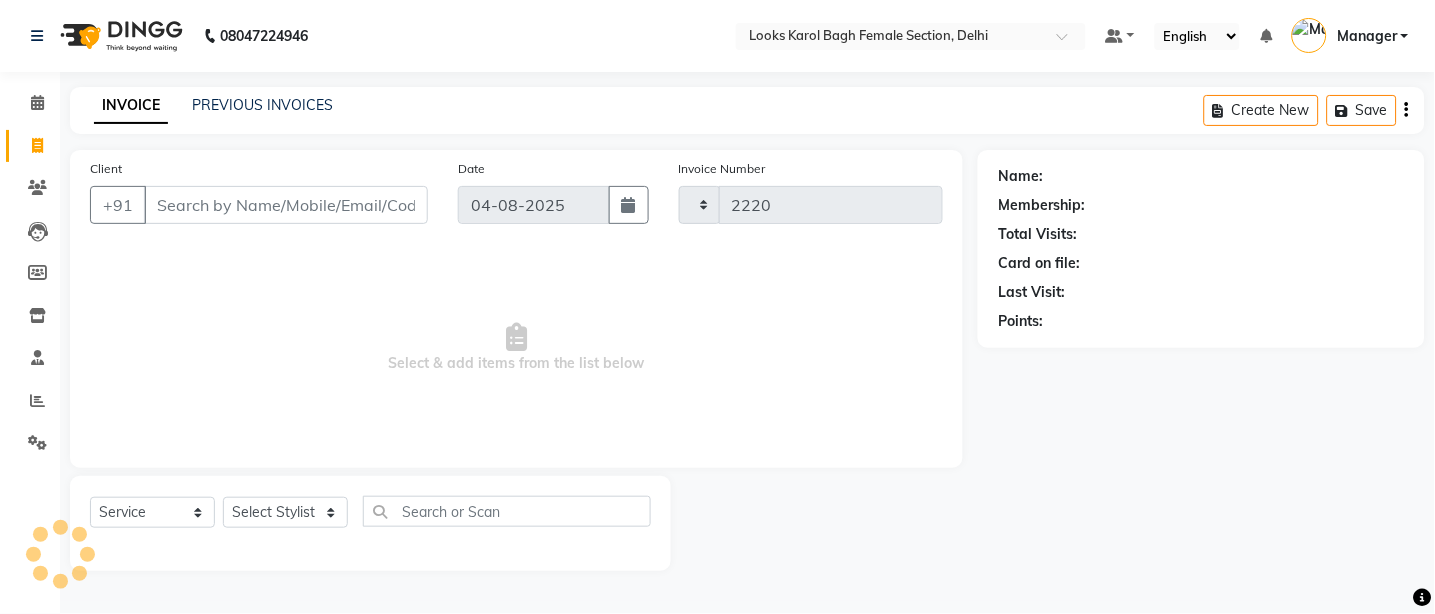 select on "8706" 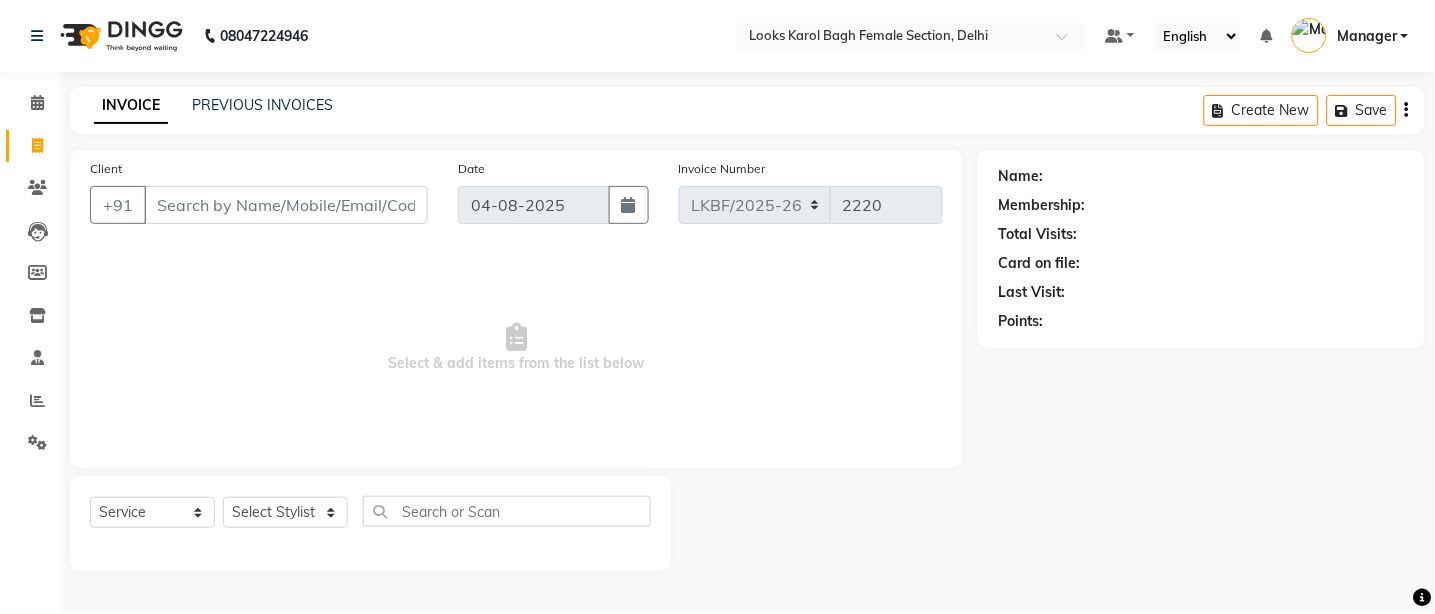 click on "08047224946 Select Location × Looks Karol Bagh Female Section, Delhi Default Panel My Panel English ENGLISH Español العربية मराठी हिंदी ગુજરાતી தமிழ் 中文 Notifications nothing to show Manager Manage Profile Change Password Sign out  Version:3.15.11  ☀ Looks Karol Bagh Female Section, Delhi  Calendar  Invoice  Clients  Leads   Members  Inventory  Staff  Reports  Settings Completed InProgress Upcoming Dropped Tentative Check-In Confirm Bookings Generate Report Segments Page Builder INVOICE PREVIOUS INVOICES Create New   Save  Client +91 Date 04-08-2025 Invoice Number LKBF/2025-26 V/2025 V/2025-26 2220  Select & add items from the list below  Select  Service  Product  Membership  Package Voucher Prepaid Gift Card  Select Stylist Aena Ahad Ahsan Amit_Pdct Counter_Sales Kirti Krishna_Asst Lalit_Pdct Manager Manav_Asst Manju_Sup. Rahul_Mgr Rohit Shabina Shivani_Mgr Shiv_Asst Simran Sunny Vikram Yogesh_Asst Name: Membership: Total Visits: Card on file:" at bounding box center [717, 307] 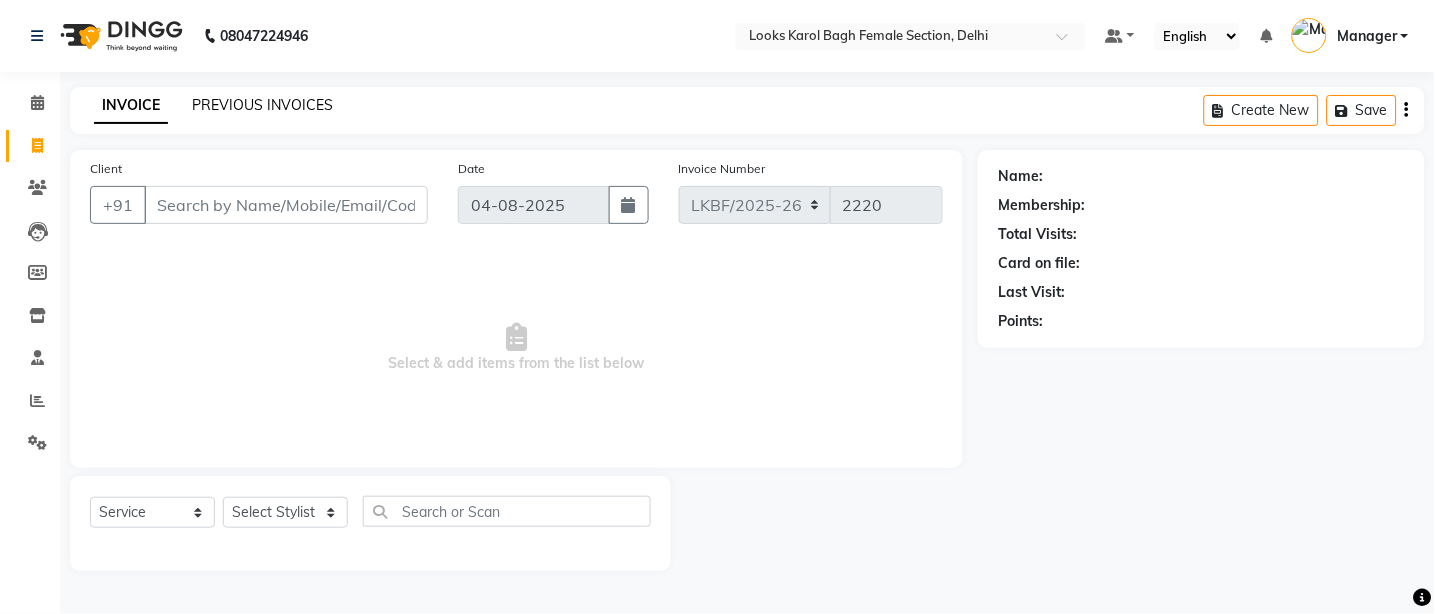 click on "PREVIOUS INVOICES" 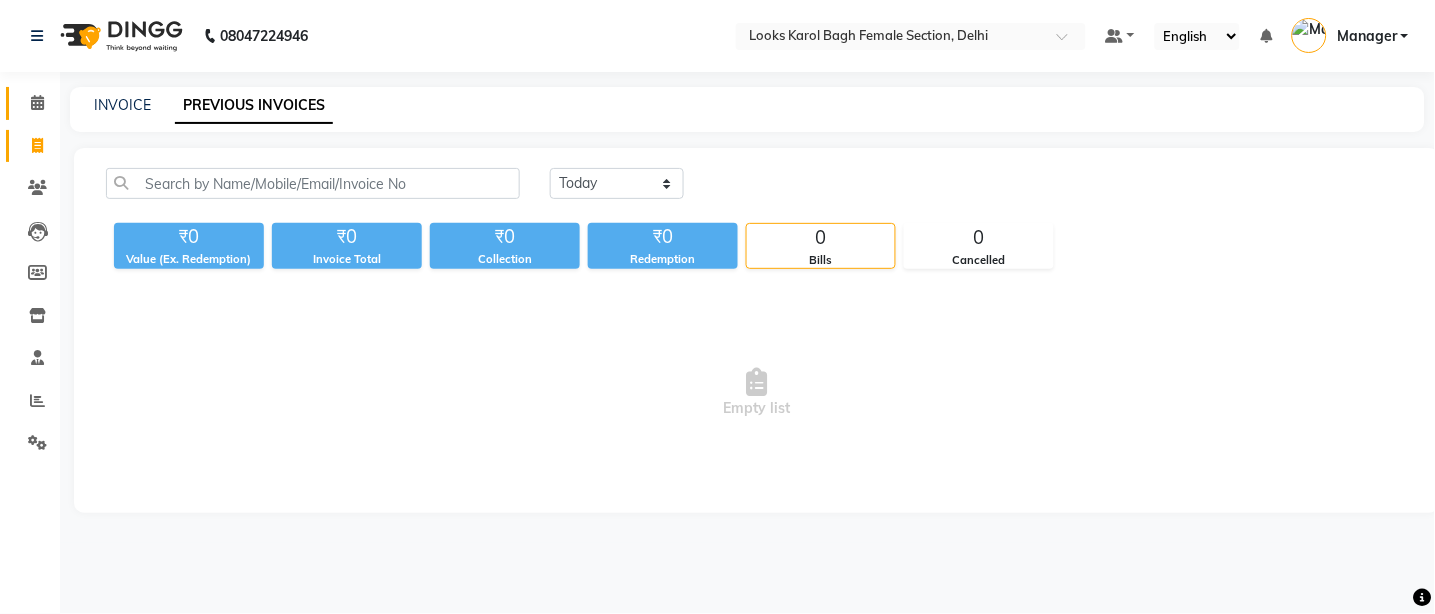 click on "Calendar" 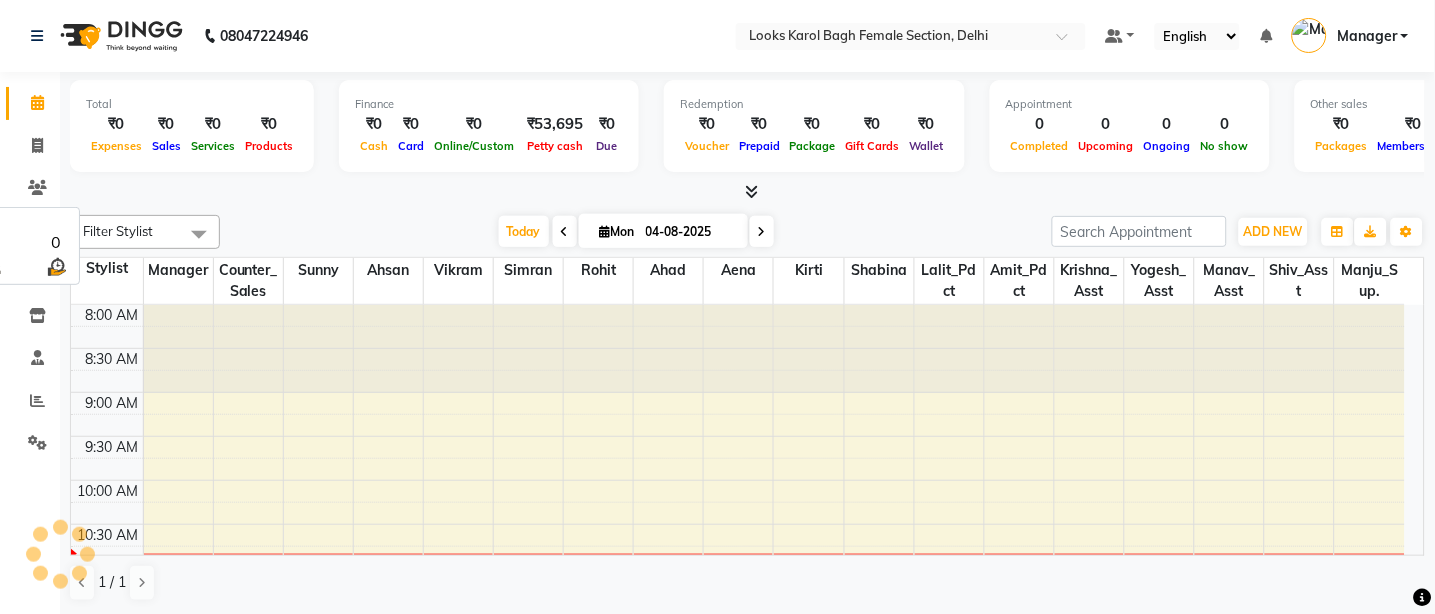 scroll, scrollTop: 0, scrollLeft: 0, axis: both 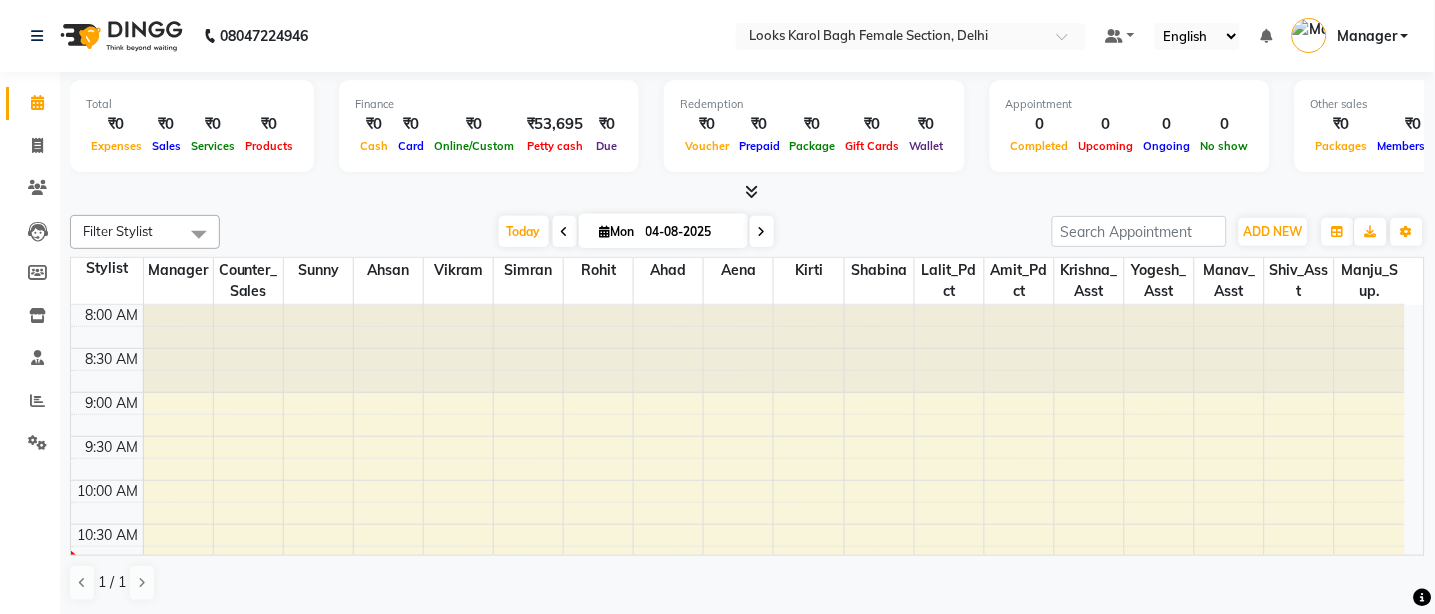 click at bounding box center (74, 556) 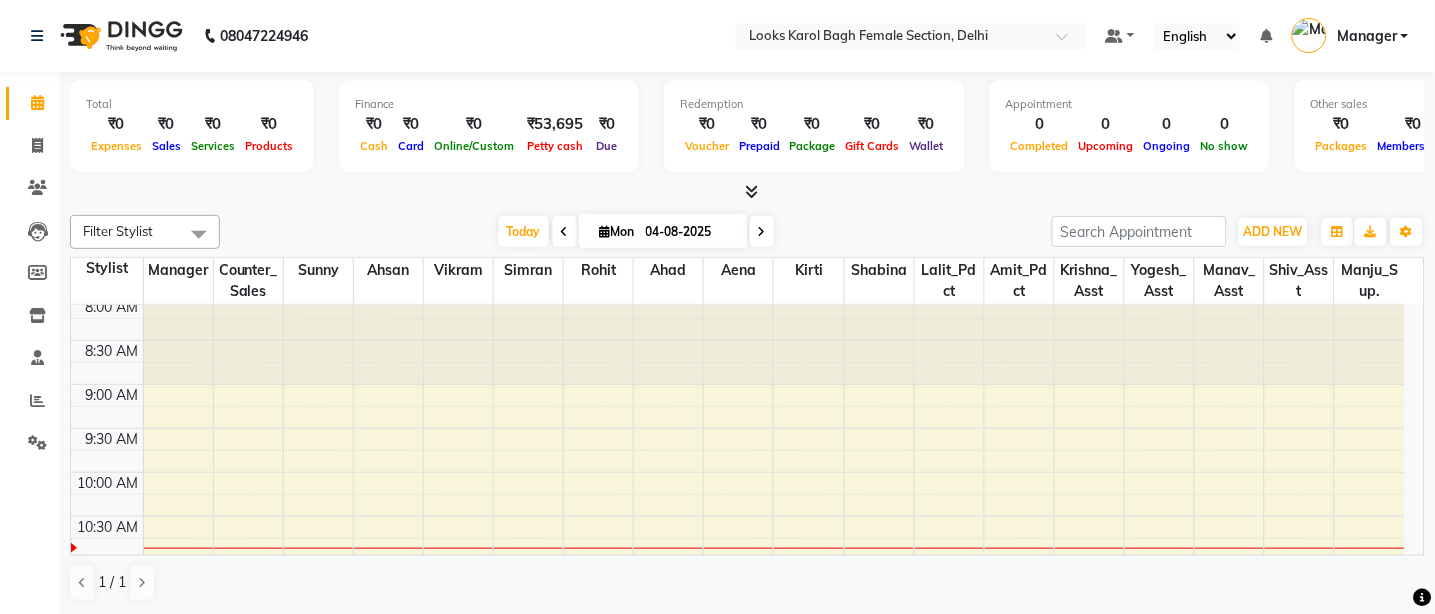 scroll, scrollTop: 0, scrollLeft: 0, axis: both 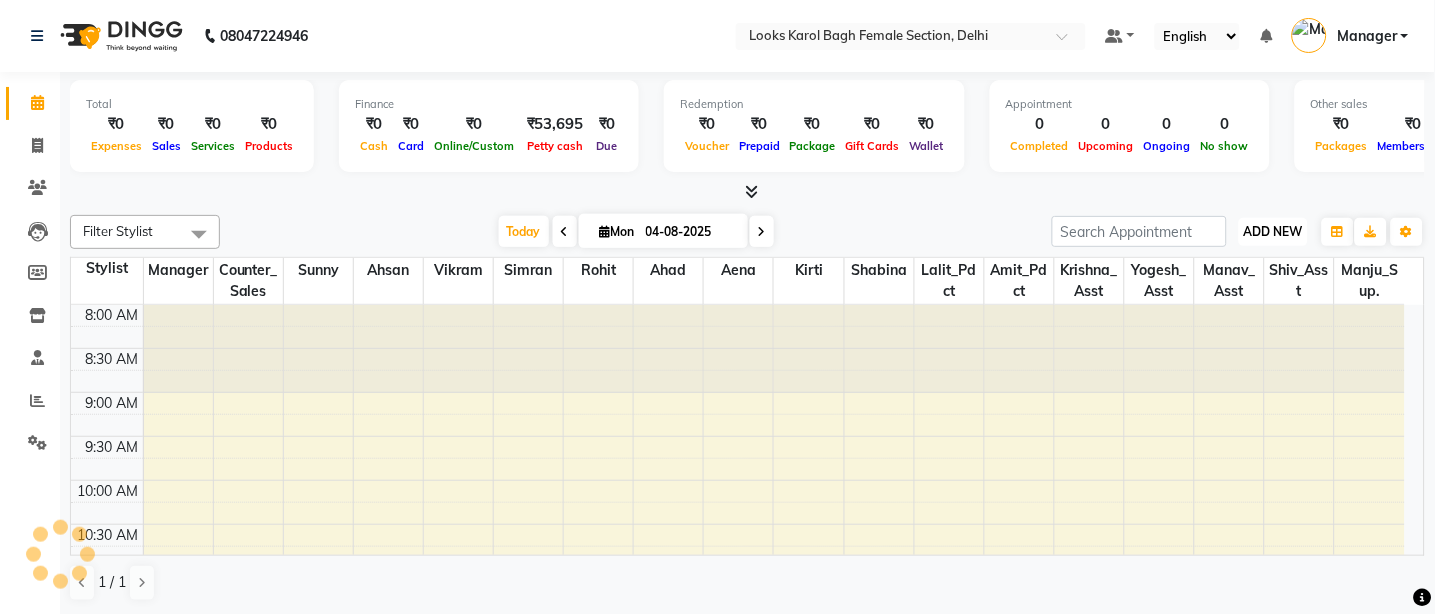 click on "ADD NEW" at bounding box center [1273, 231] 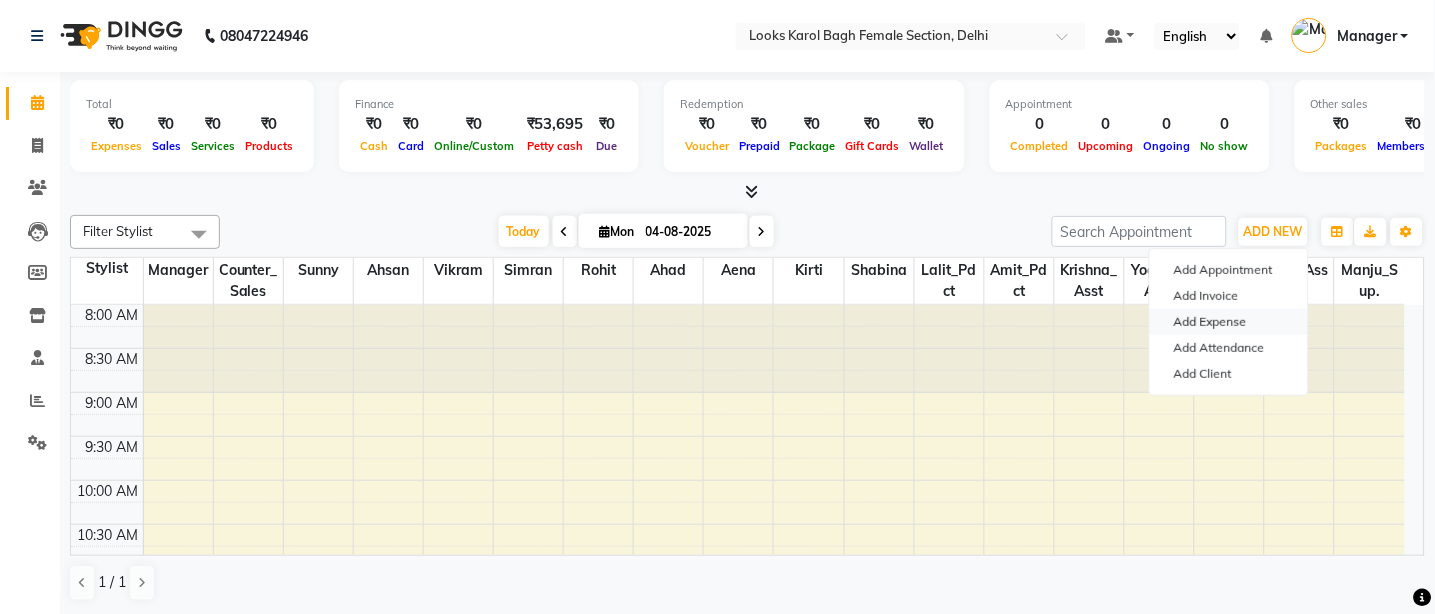 click on "Add Expense" at bounding box center [1229, 322] 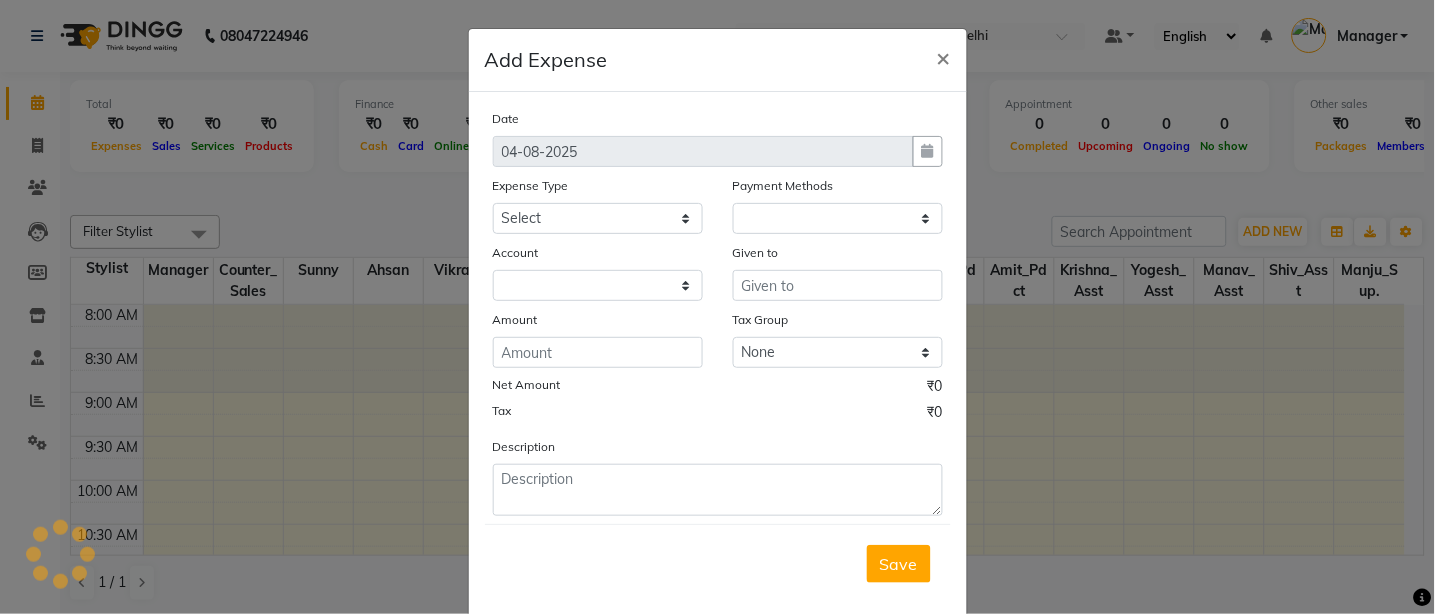 select on "1" 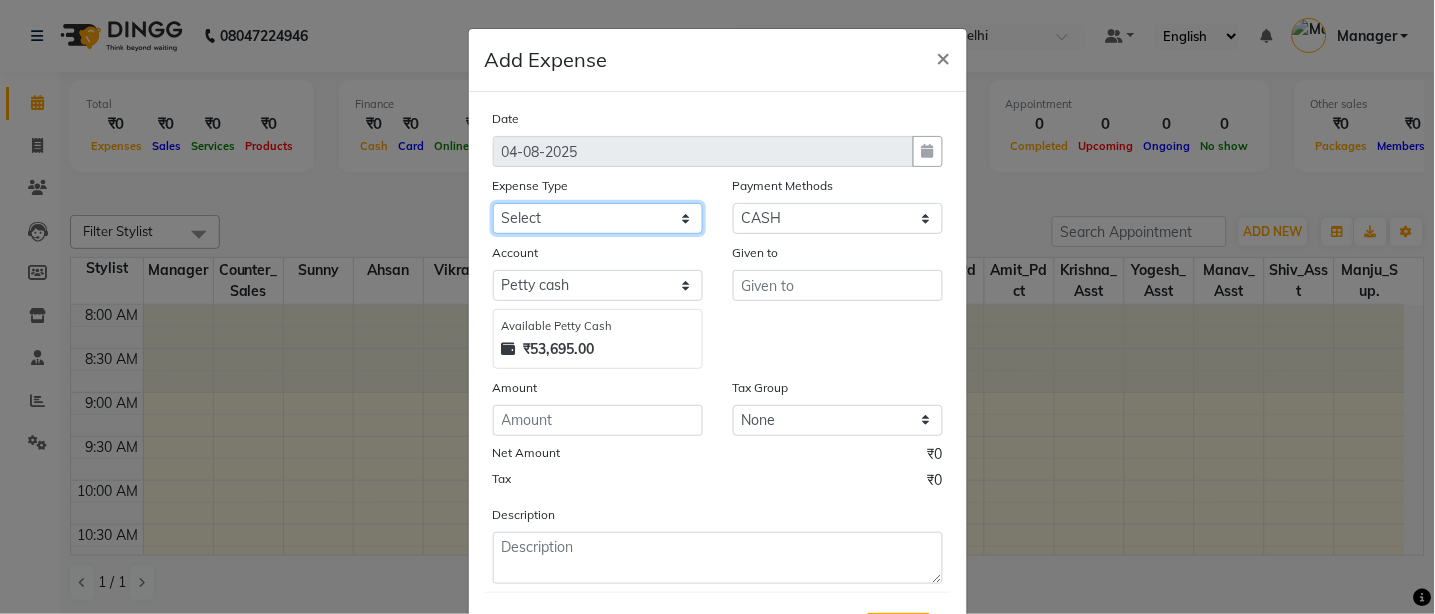 click on "Select BANK DEPOSIT BLINK IT Cash Handover Client Refund Agnst Bill CLIENT WELFARE Entertainment General Expense Laundry Bill milk Pantry PREPAID Printing And Stationery Product Incentive PURCHASE Repair And Maintenance Salary Salary advance SERVICE INCENTIVE STAFF WELFARE TIP CREDIT CARD TIP UPI Travelling And Conveyance" 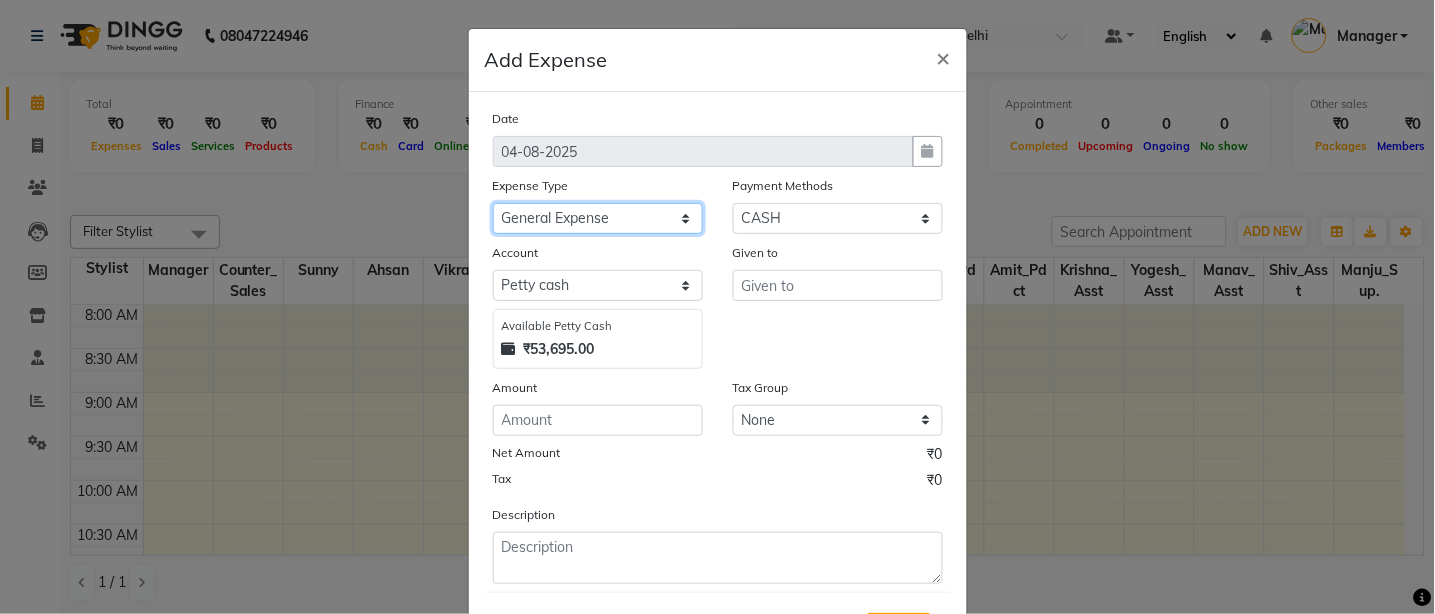 click on "Select BANK DEPOSIT BLINK IT Cash Handover Client Refund Agnst Bill CLIENT WELFARE Entertainment General Expense Laundry Bill milk Pantry PREPAID Printing And Stationery Product Incentive PURCHASE Repair And Maintenance Salary Salary advance SERVICE INCENTIVE STAFF WELFARE TIP CREDIT CARD TIP UPI Travelling And Conveyance" 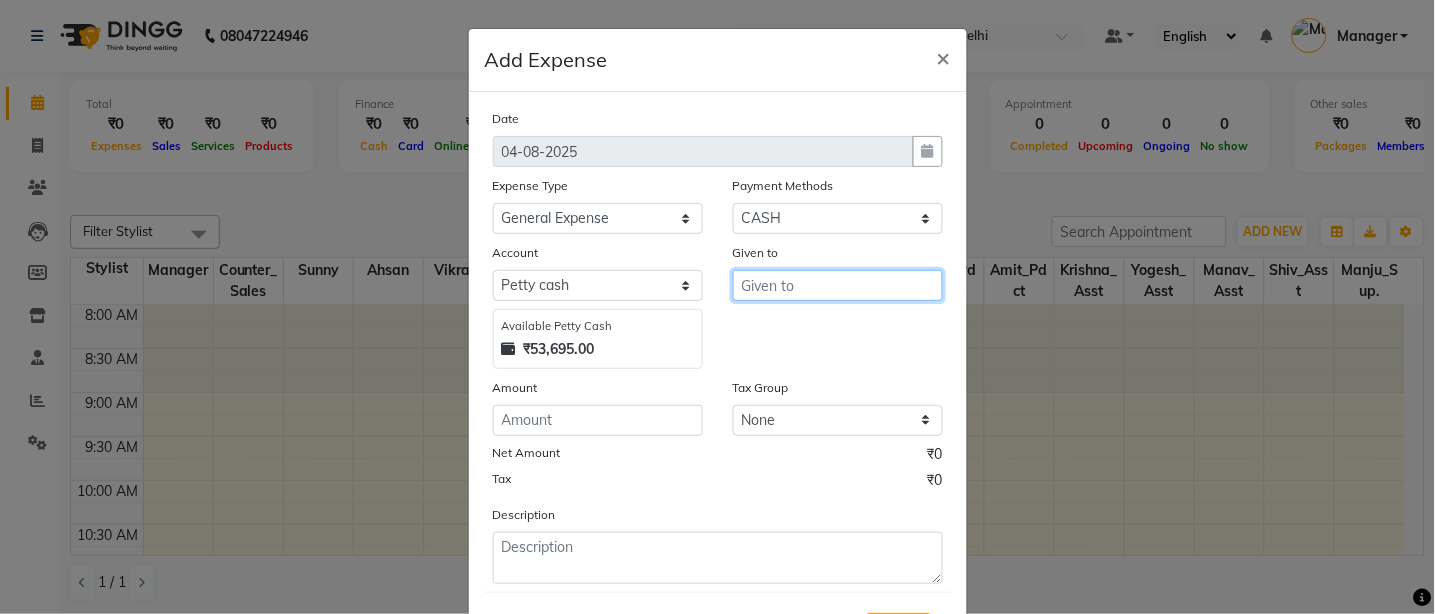 click at bounding box center (838, 285) 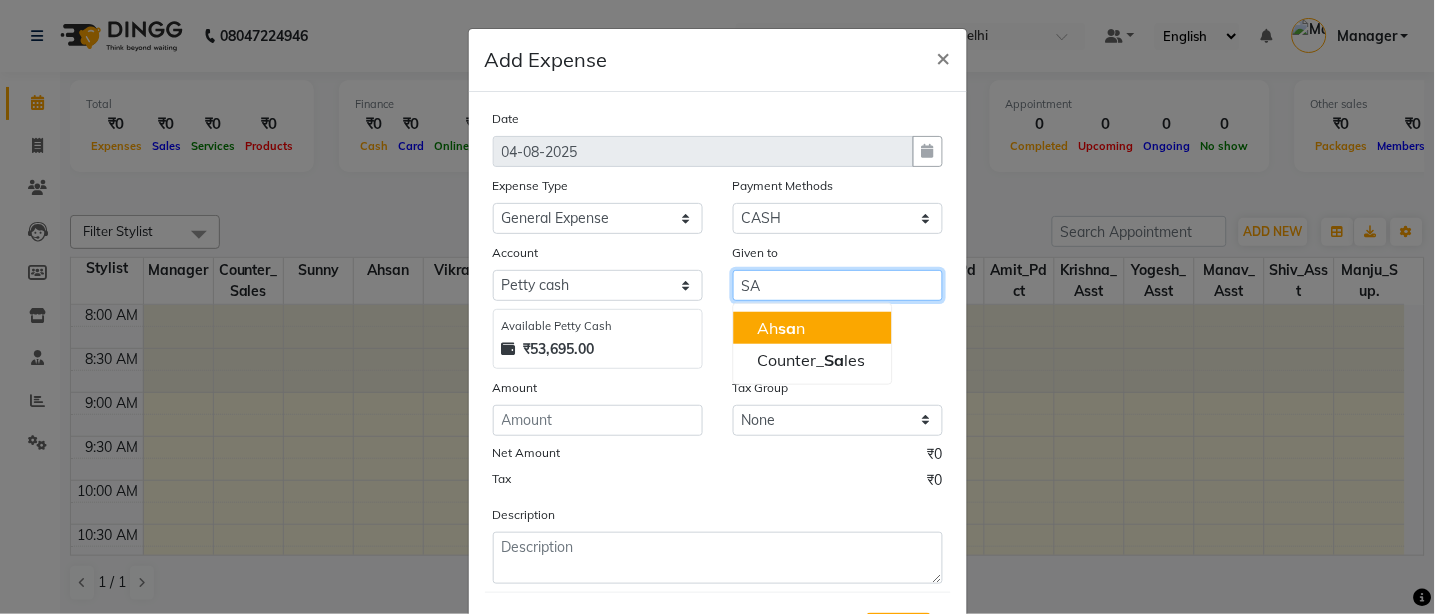 type on "S" 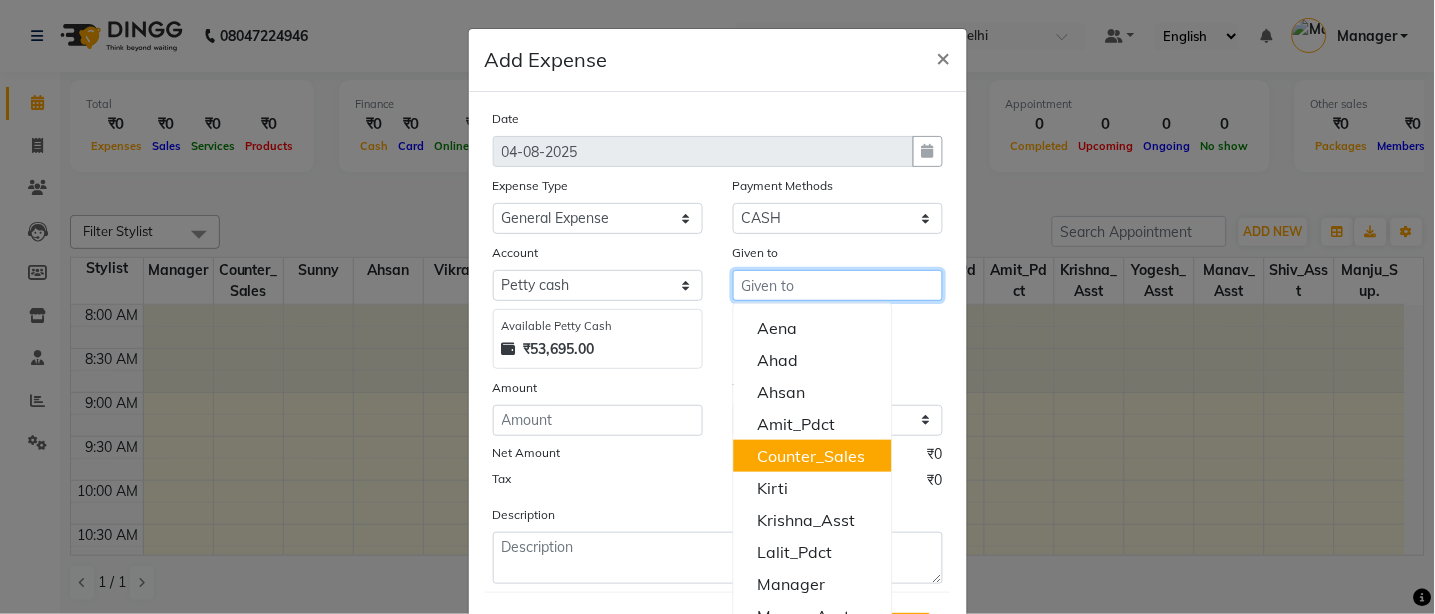 click on "Counter_Sales" at bounding box center (811, 456) 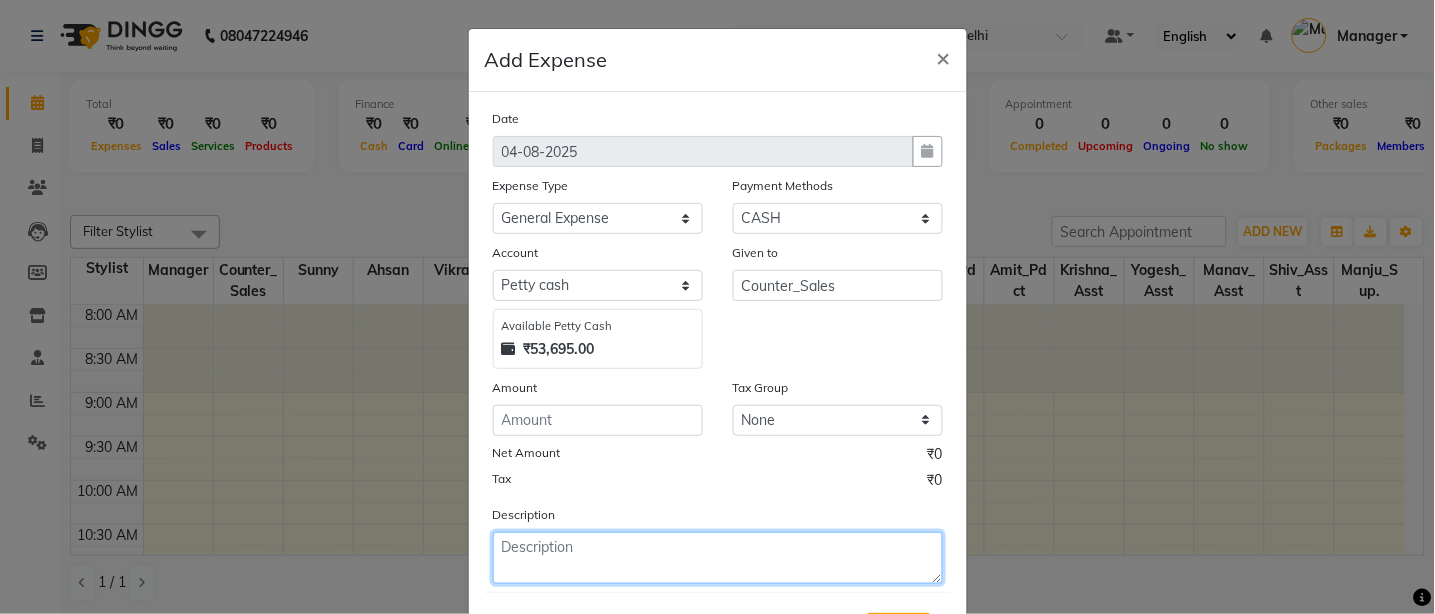 click 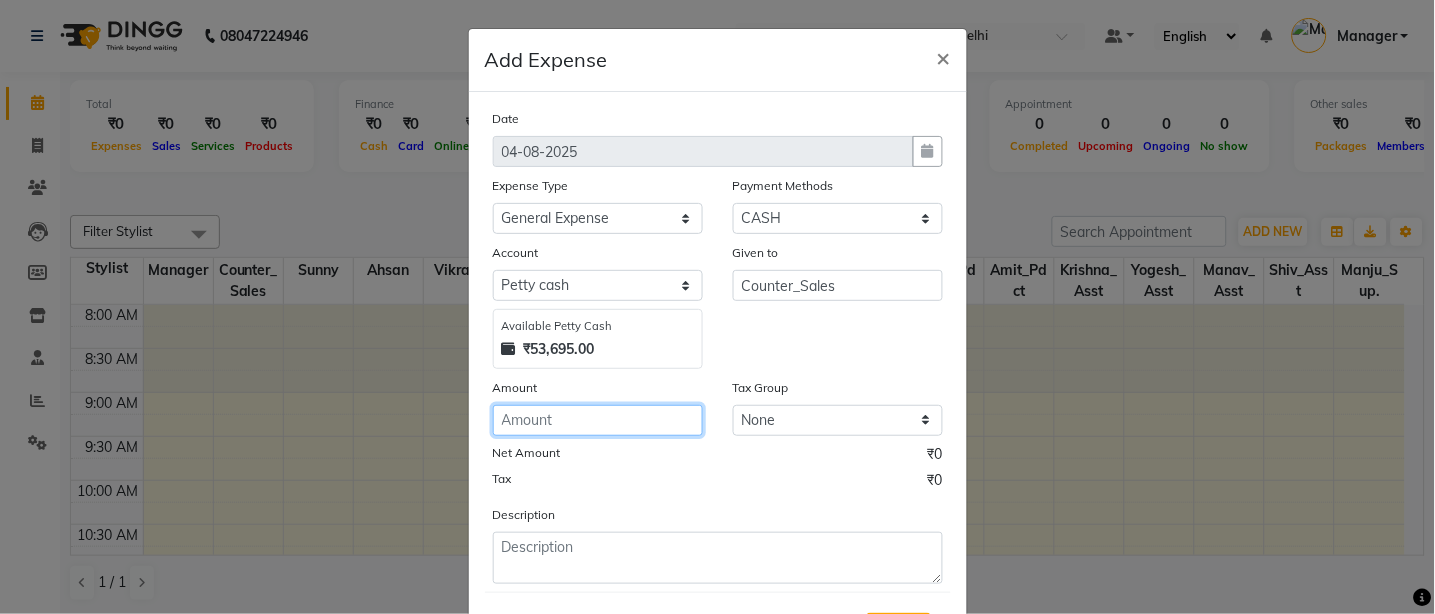 click 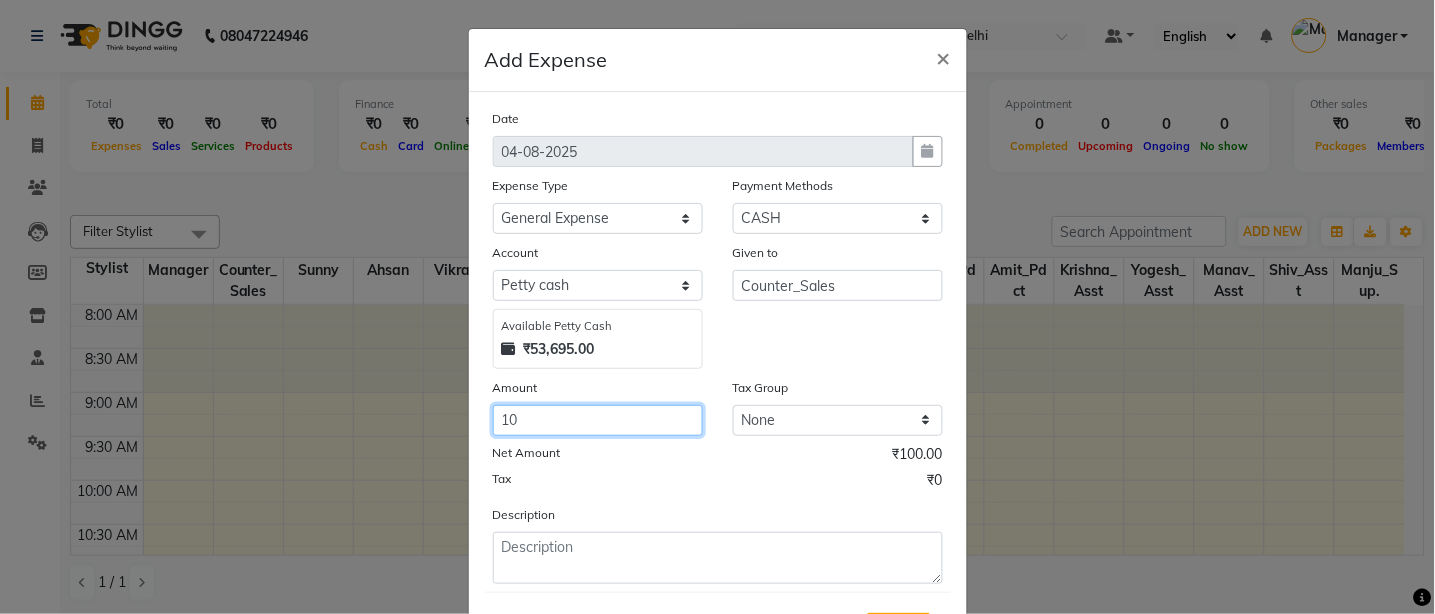 type on "1" 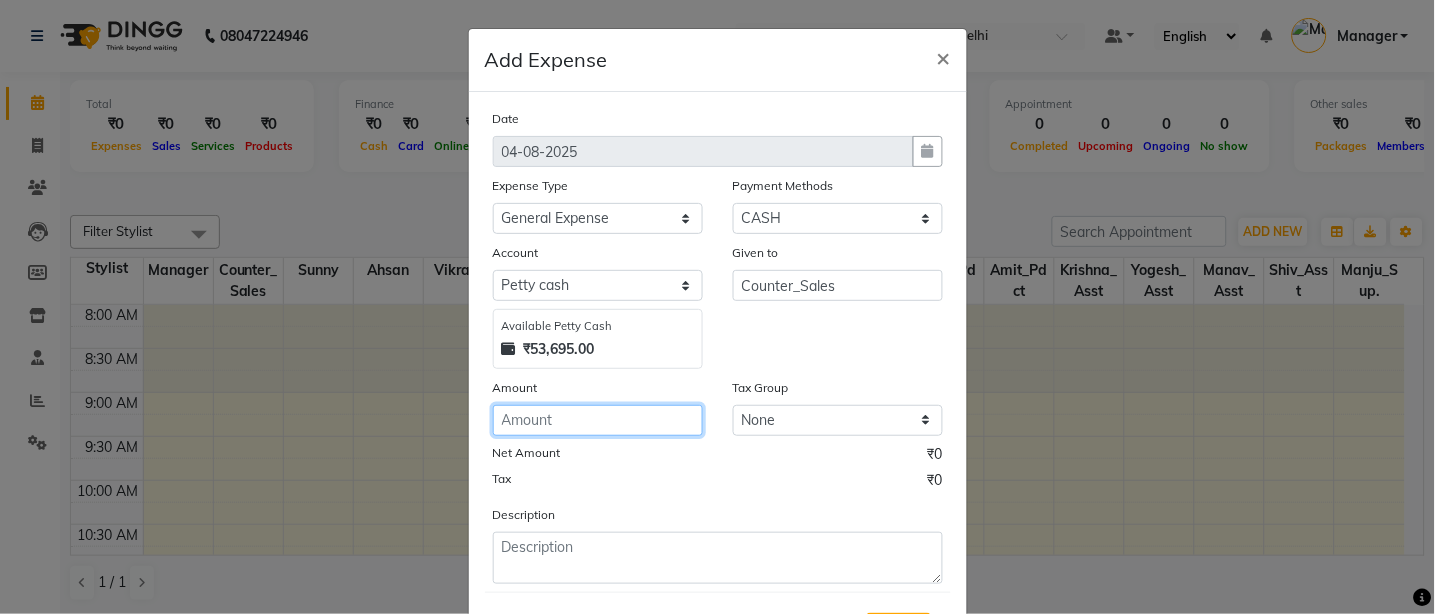 type on "6" 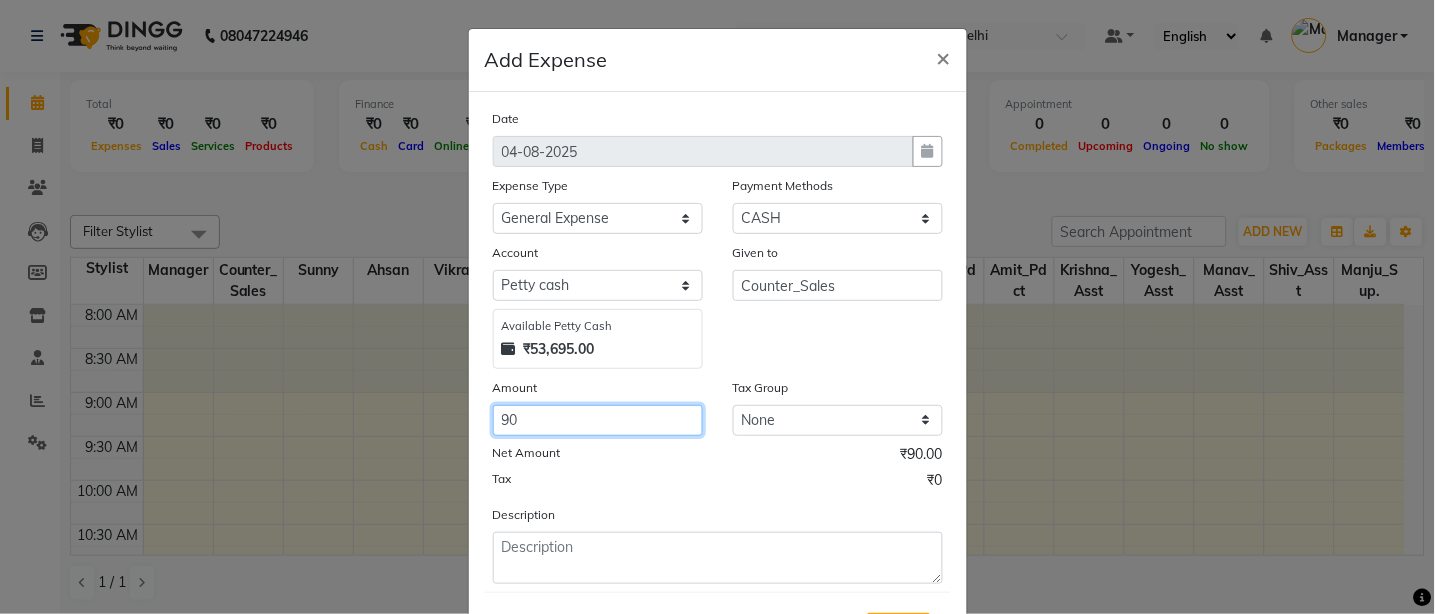 type on "90" 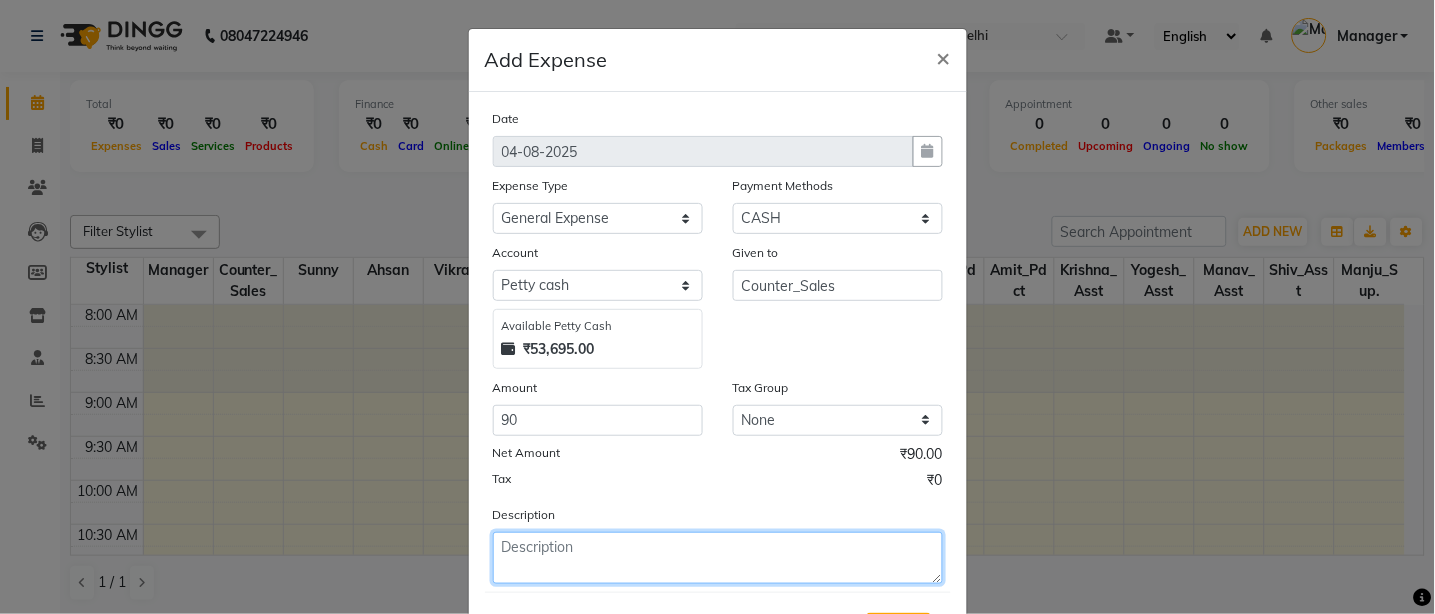 click 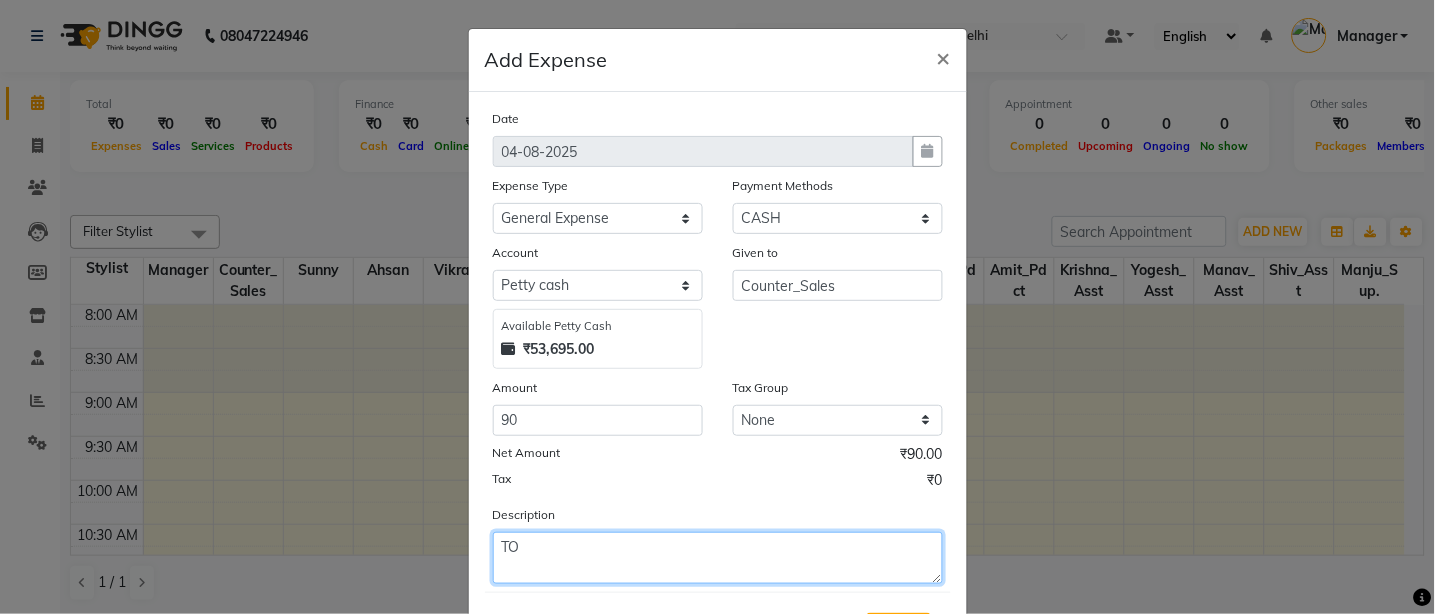 type on "T" 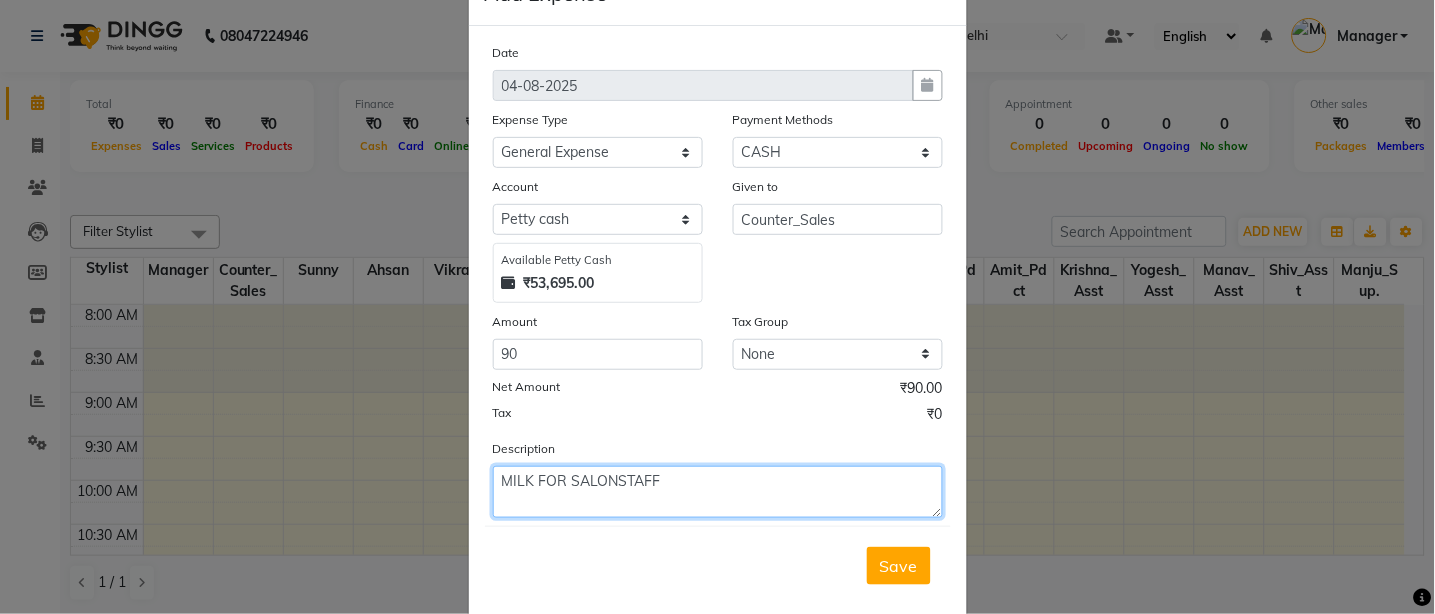 scroll, scrollTop: 101, scrollLeft: 0, axis: vertical 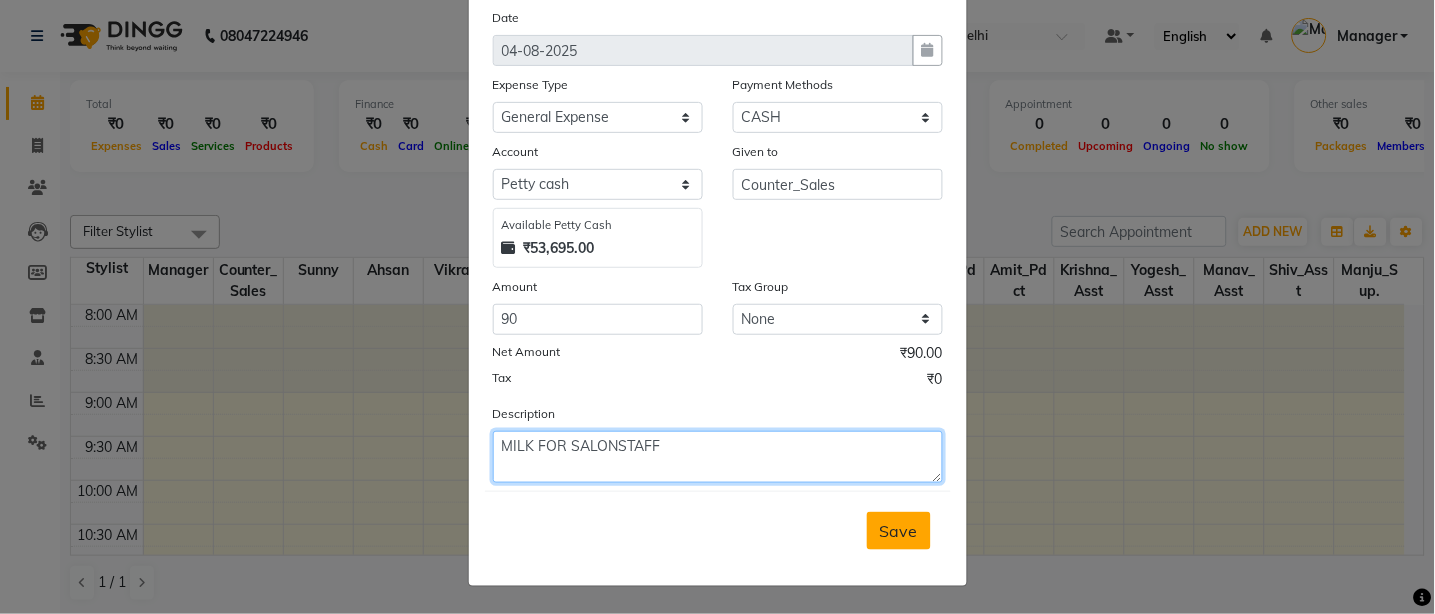 type on "MILK FOR SALON STAFF" 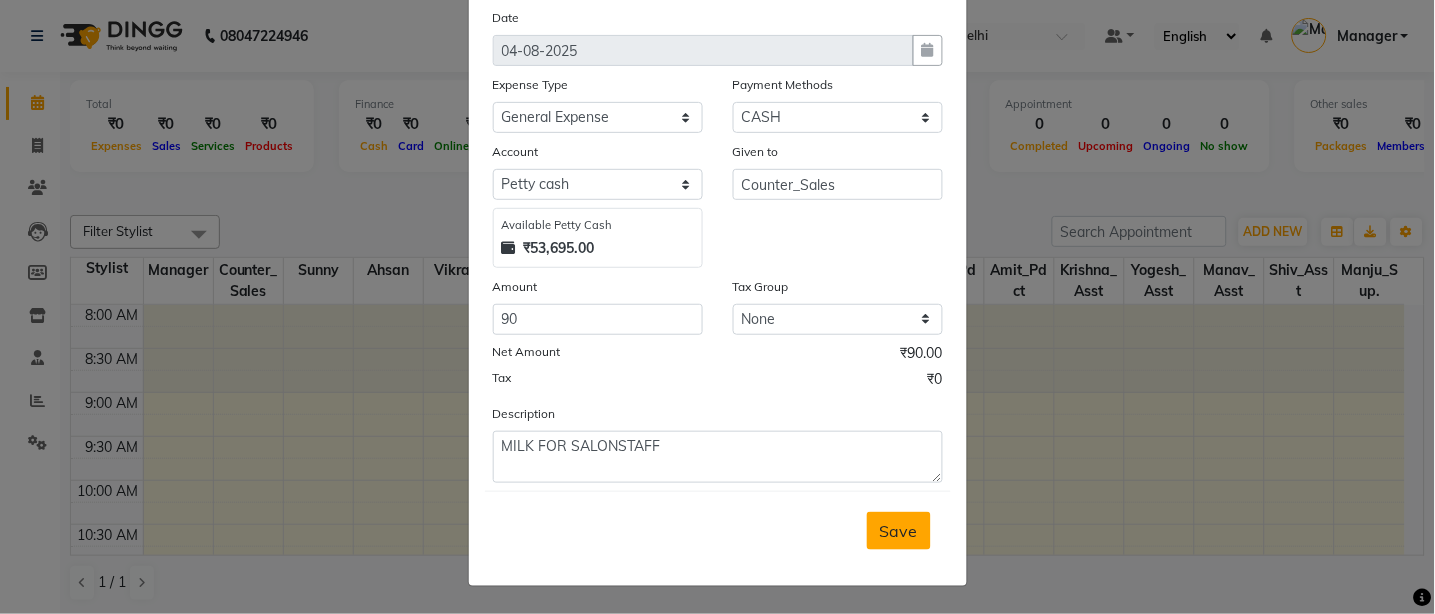 click on "Save" at bounding box center (899, 531) 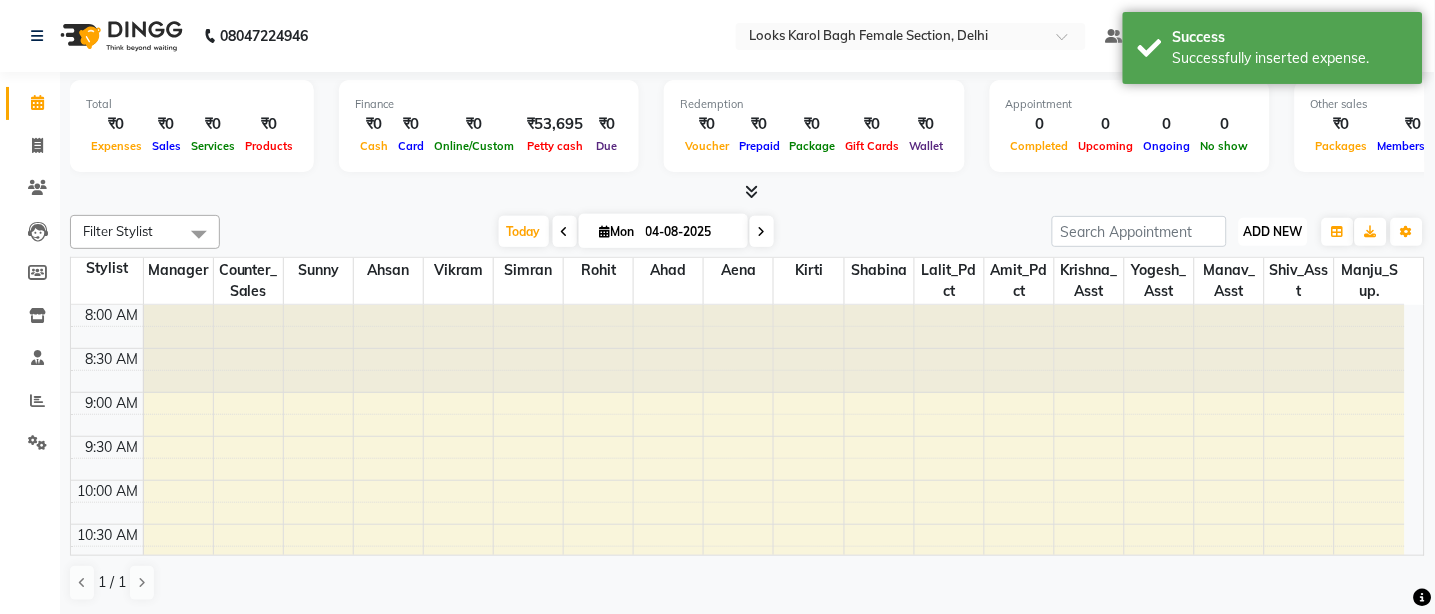 click on "ADD NEW" at bounding box center [1273, 231] 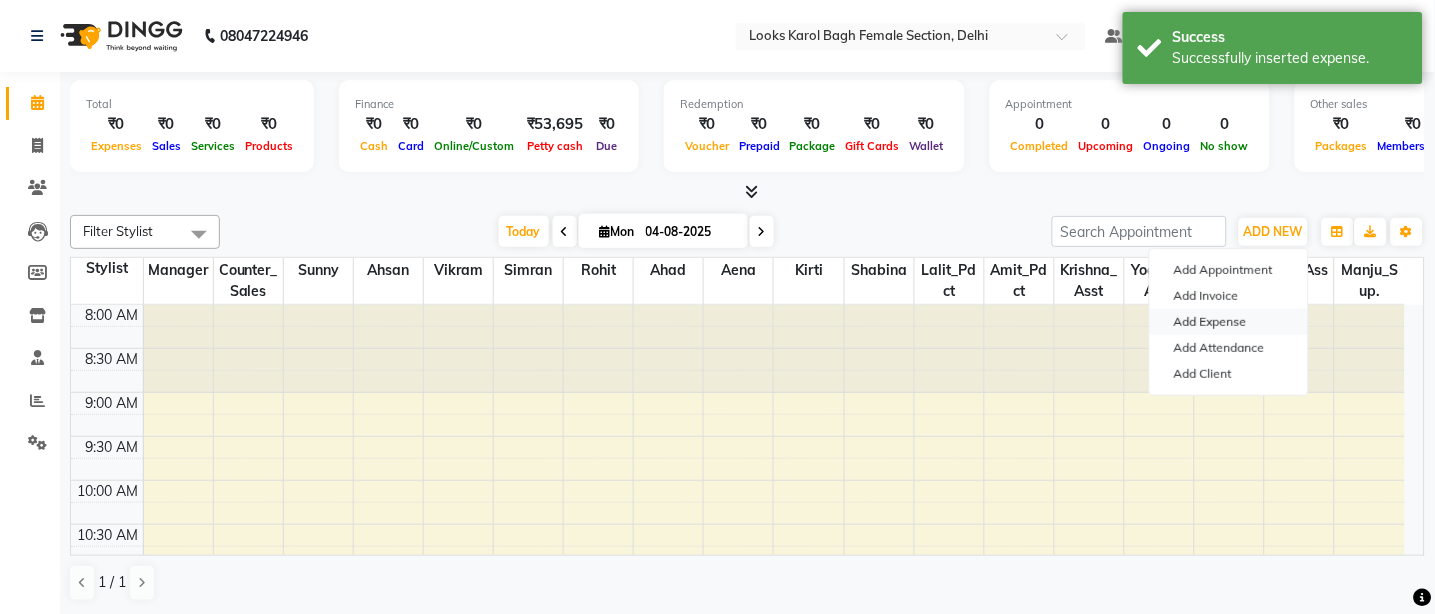 click on "Add Expense" at bounding box center (1229, 322) 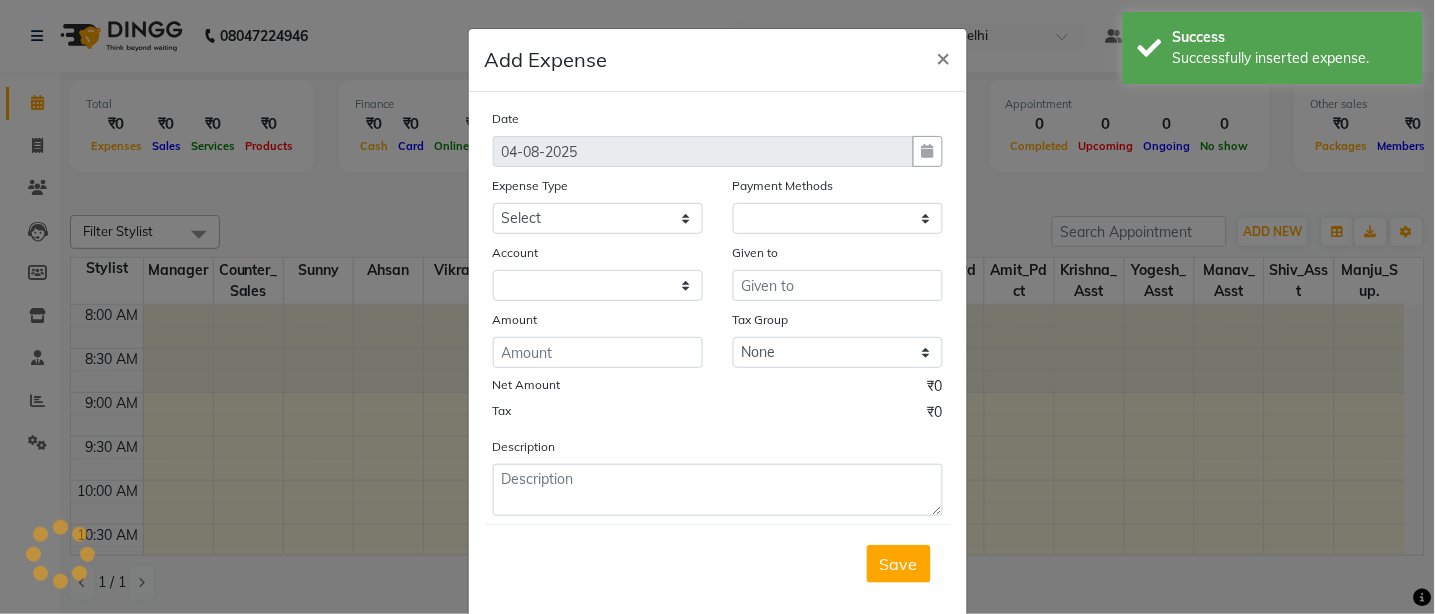 select on "1" 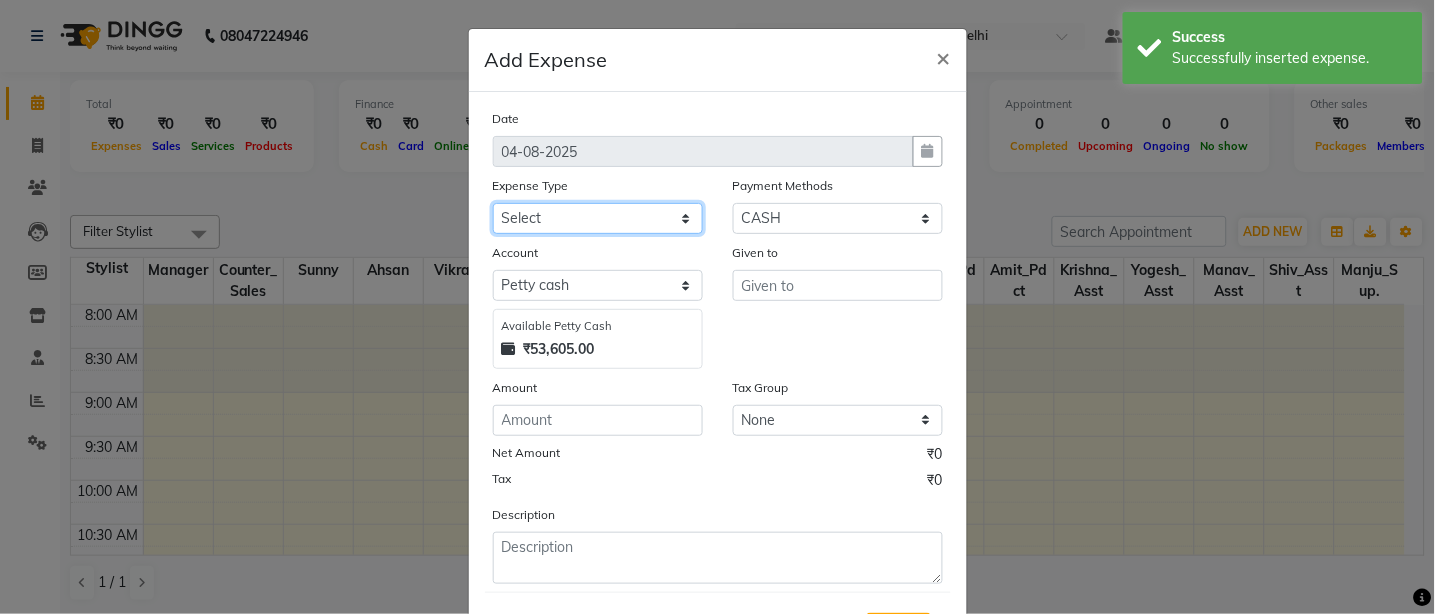 click on "Select BANK DEPOSIT BLINK IT Cash Handover Client Refund Agnst Bill CLIENT WELFARE Entertainment General Expense Laundry Bill milk Pantry PREPAID Printing And Stationery Product Incentive PURCHASE Repair And Maintenance Salary Salary advance SERVICE INCENTIVE STAFF WELFARE TIP CREDIT CARD TIP UPI Travelling And Conveyance" 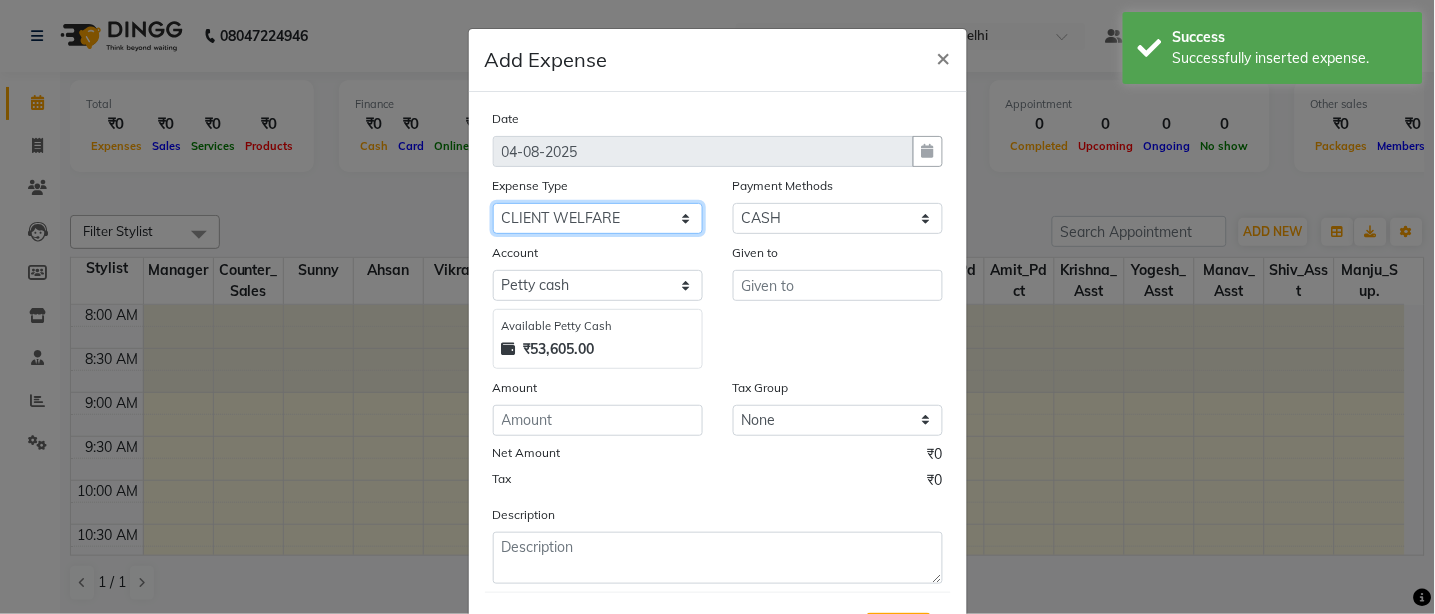 click on "Select BANK DEPOSIT BLINK IT Cash Handover Client Refund Agnst Bill CLIENT WELFARE Entertainment General Expense Laundry Bill milk Pantry PREPAID Printing And Stationery Product Incentive PURCHASE Repair And Maintenance Salary Salary advance SERVICE INCENTIVE STAFF WELFARE TIP CREDIT CARD TIP UPI Travelling And Conveyance" 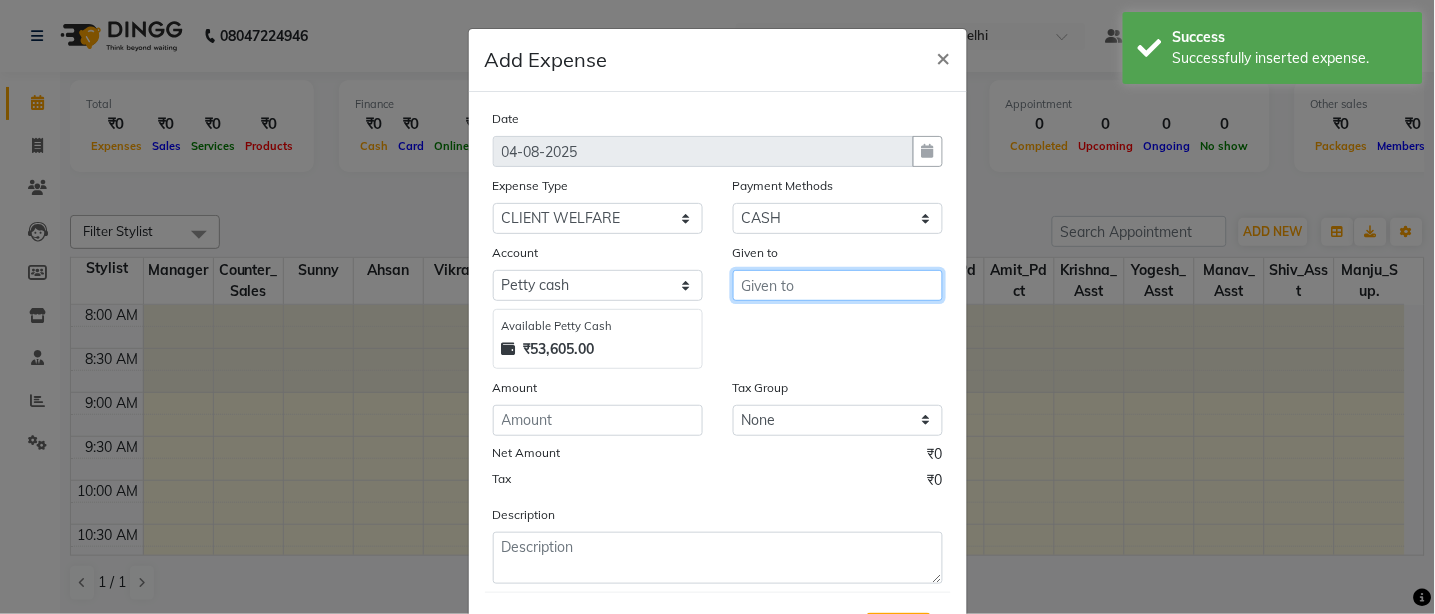 click at bounding box center (838, 285) 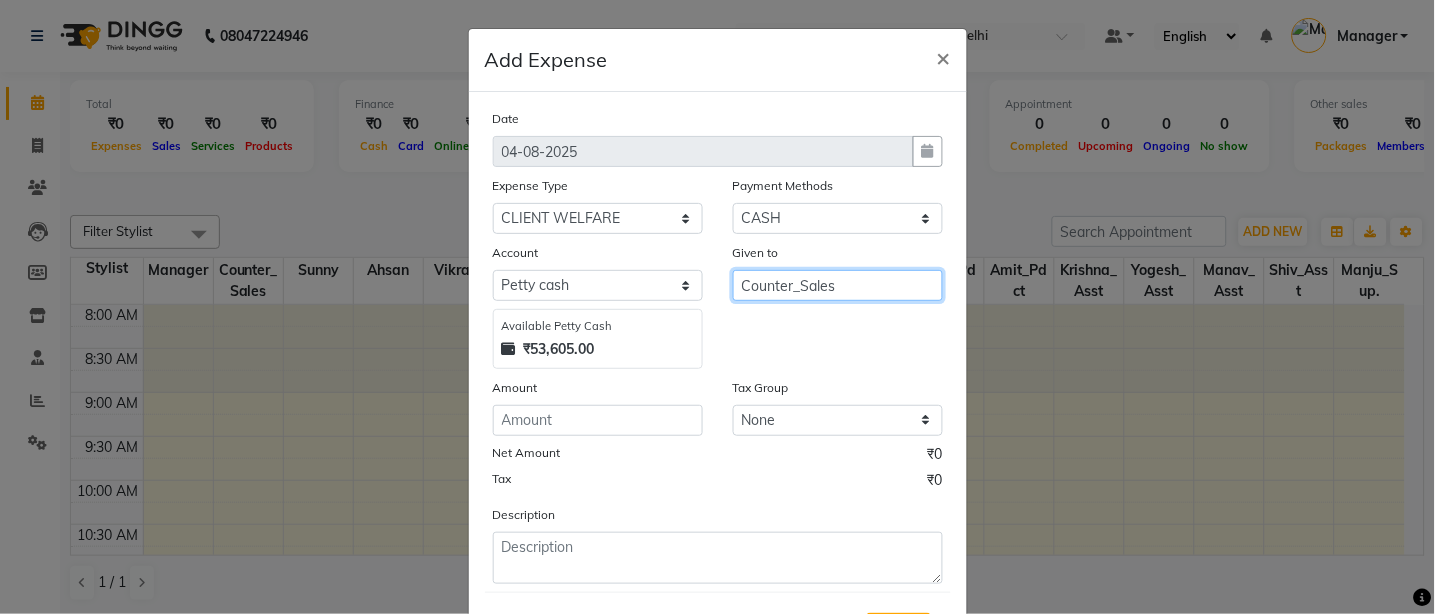 type on "Counter_Sales" 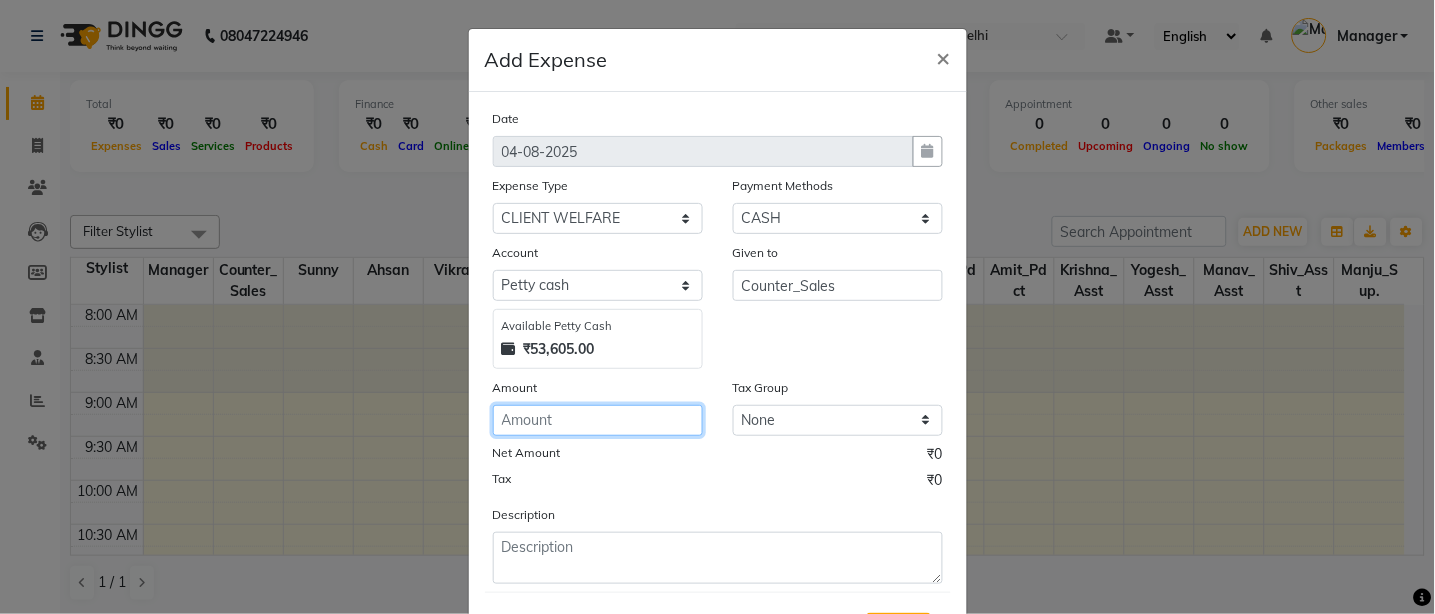 click 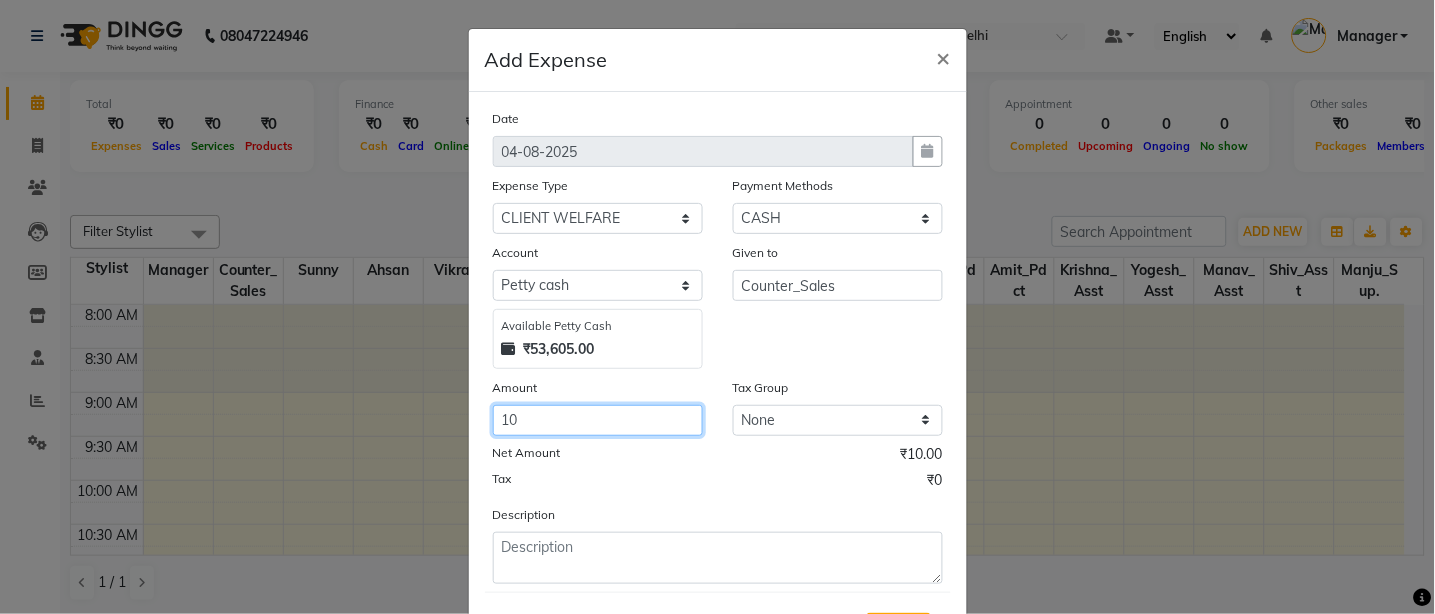 type on "10" 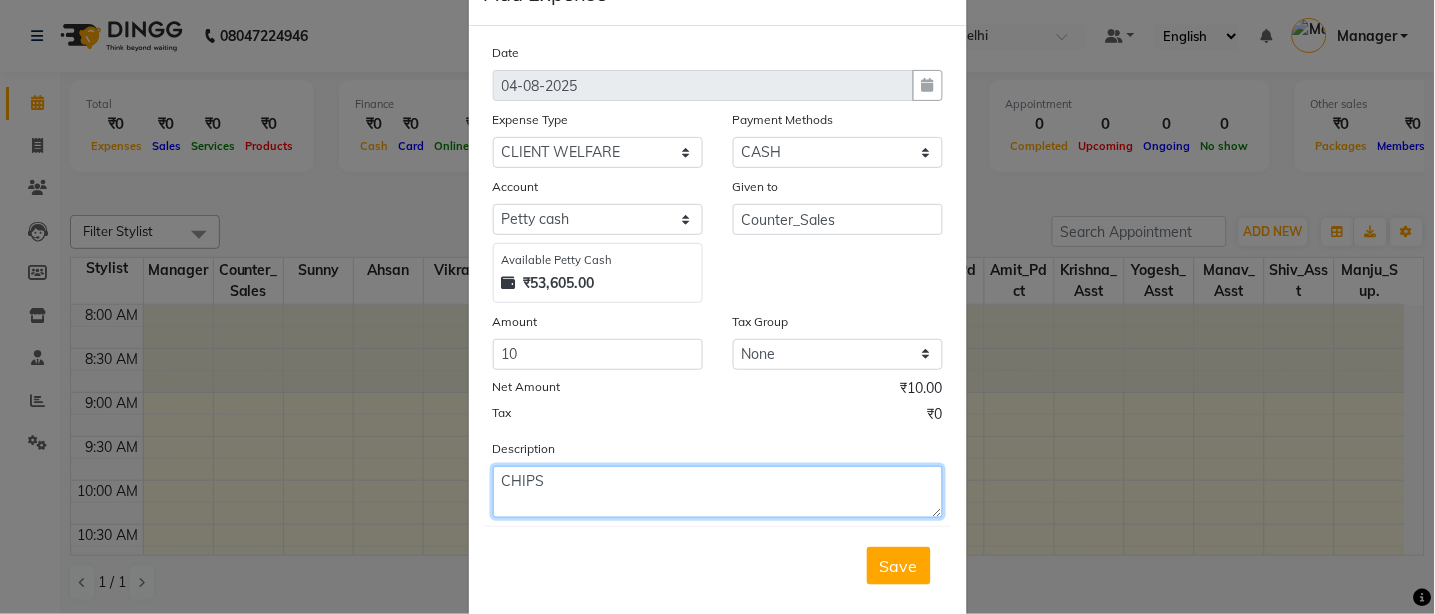 scroll, scrollTop: 101, scrollLeft: 0, axis: vertical 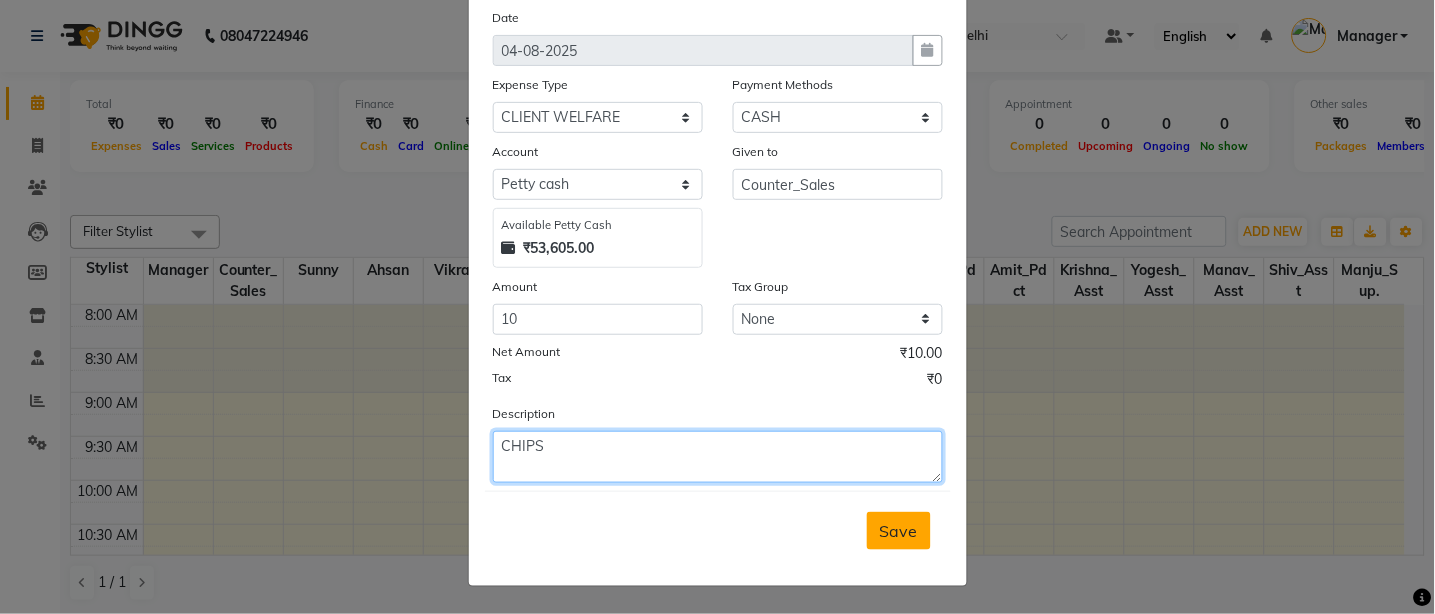 type on "CHIPS" 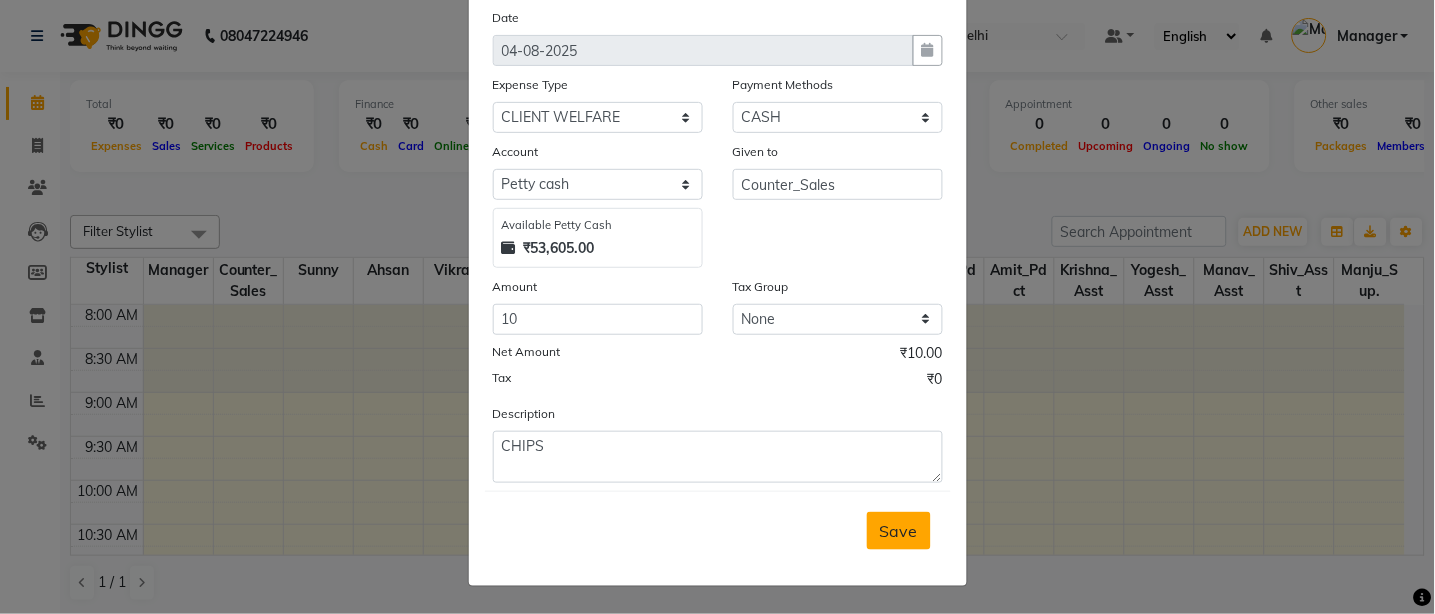 click on "Save" at bounding box center [899, 531] 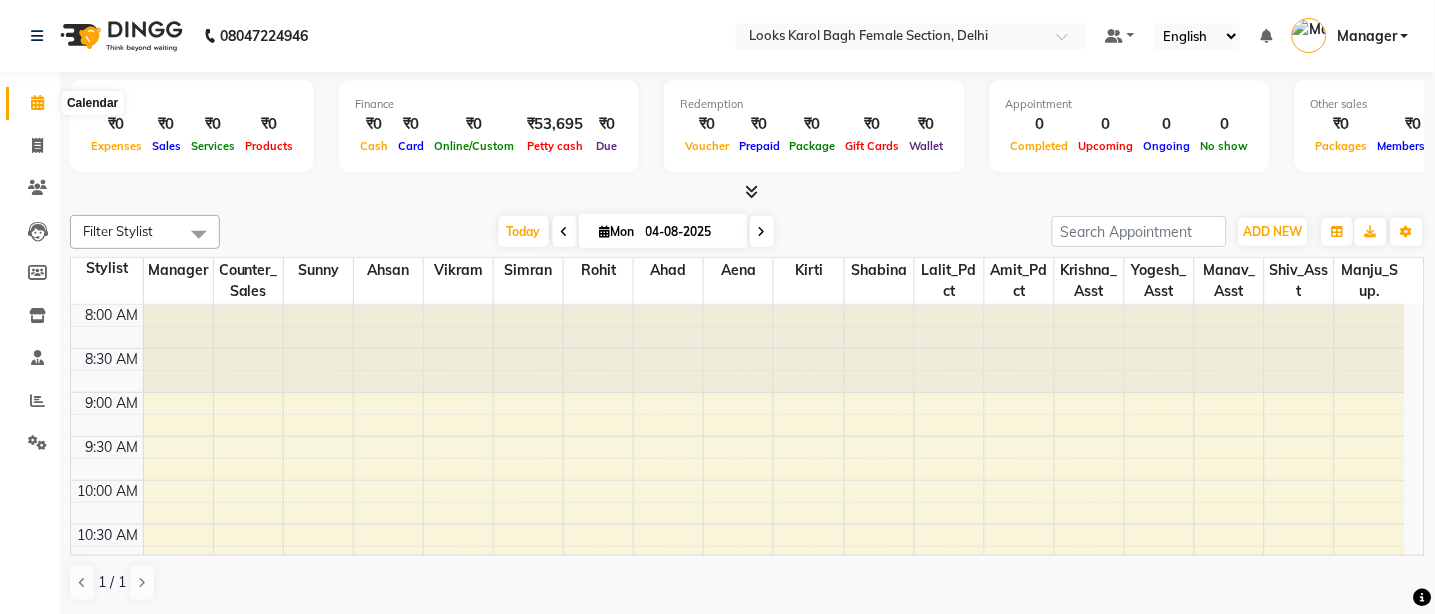 click 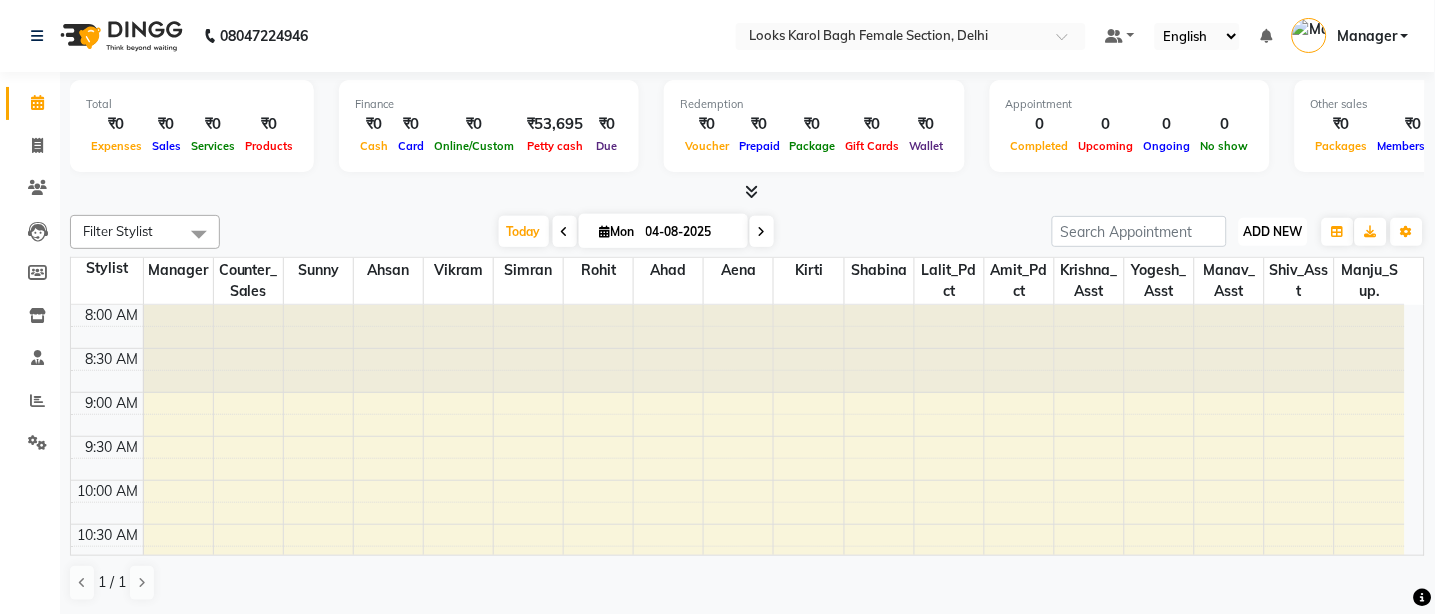 click on "ADD NEW" at bounding box center (1273, 231) 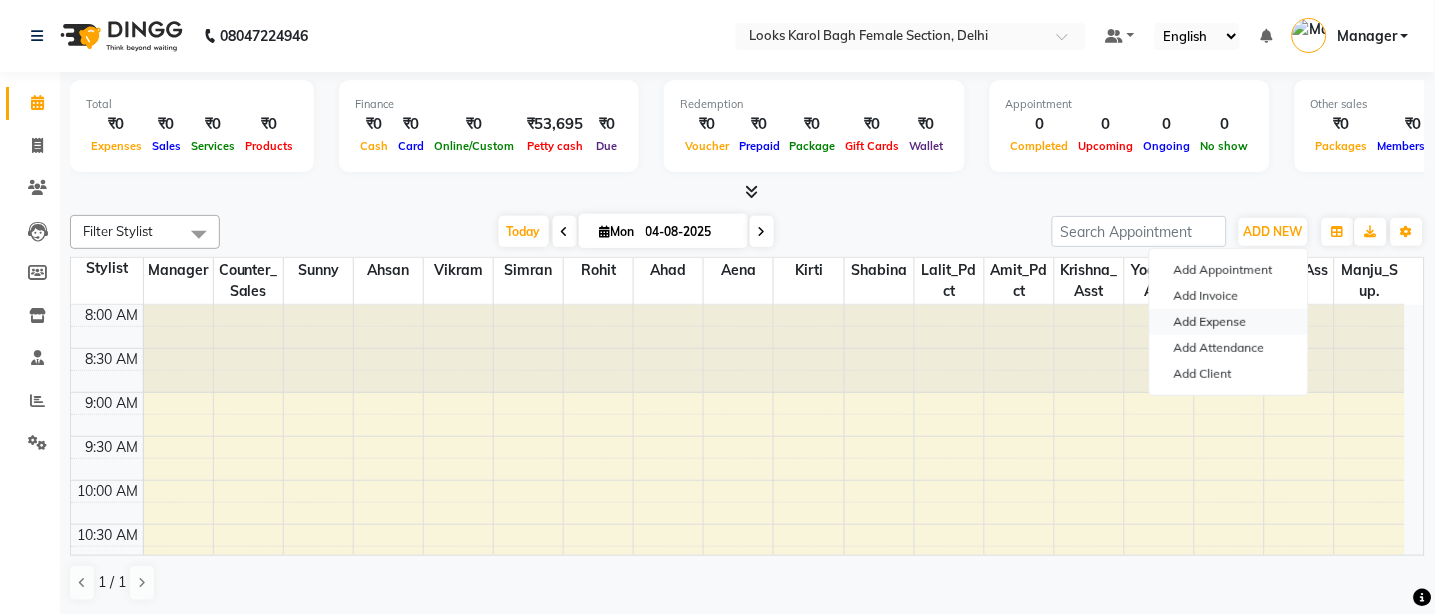 click on "Add Expense" at bounding box center [1229, 322] 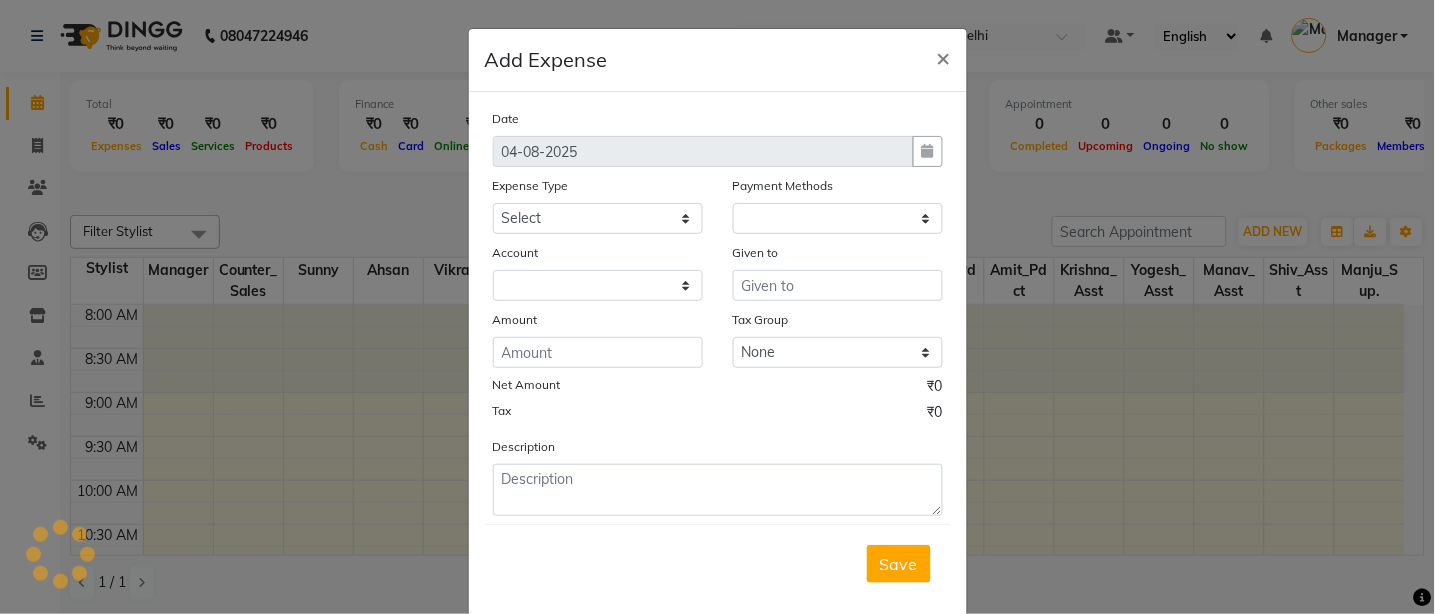 select on "1" 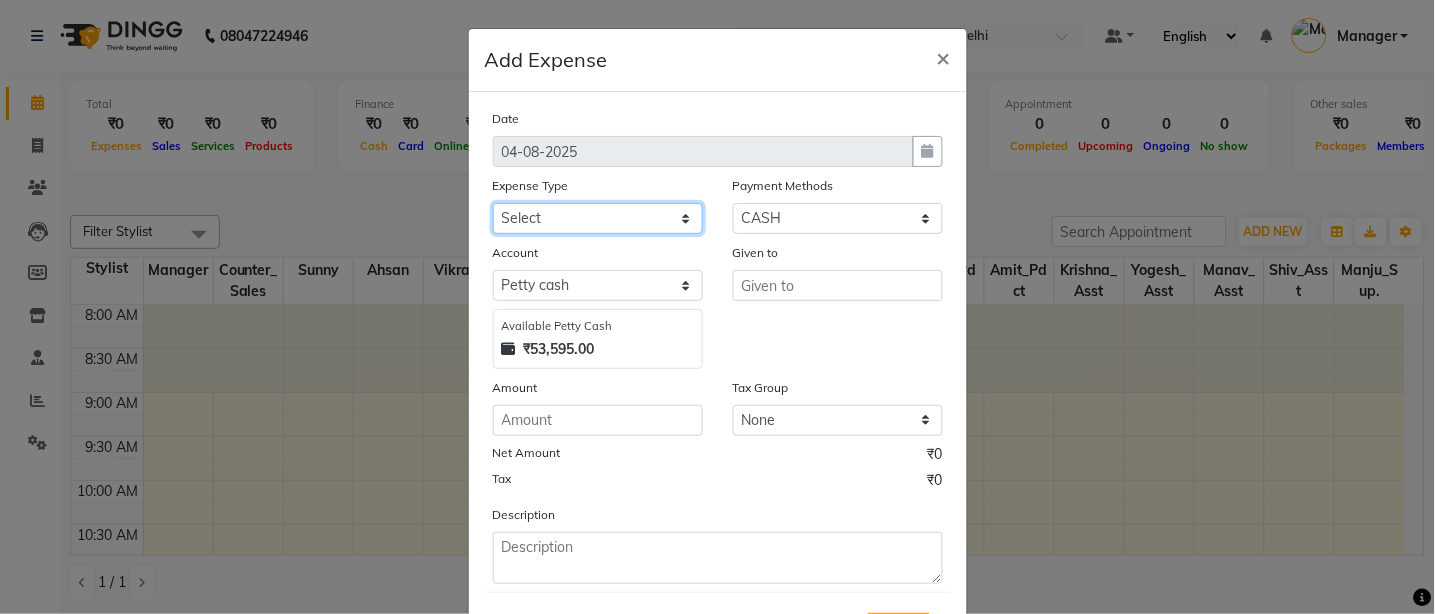click on "Select BANK DEPOSIT BLINK IT Cash Handover Client Refund Agnst Bill CLIENT WELFARE Entertainment General Expense Laundry Bill milk Pantry PREPAID Printing And Stationery Product Incentive PURCHASE Repair And Maintenance Salary Salary advance SERVICE INCENTIVE STAFF WELFARE TIP CREDIT CARD TIP UPI Travelling And Conveyance" 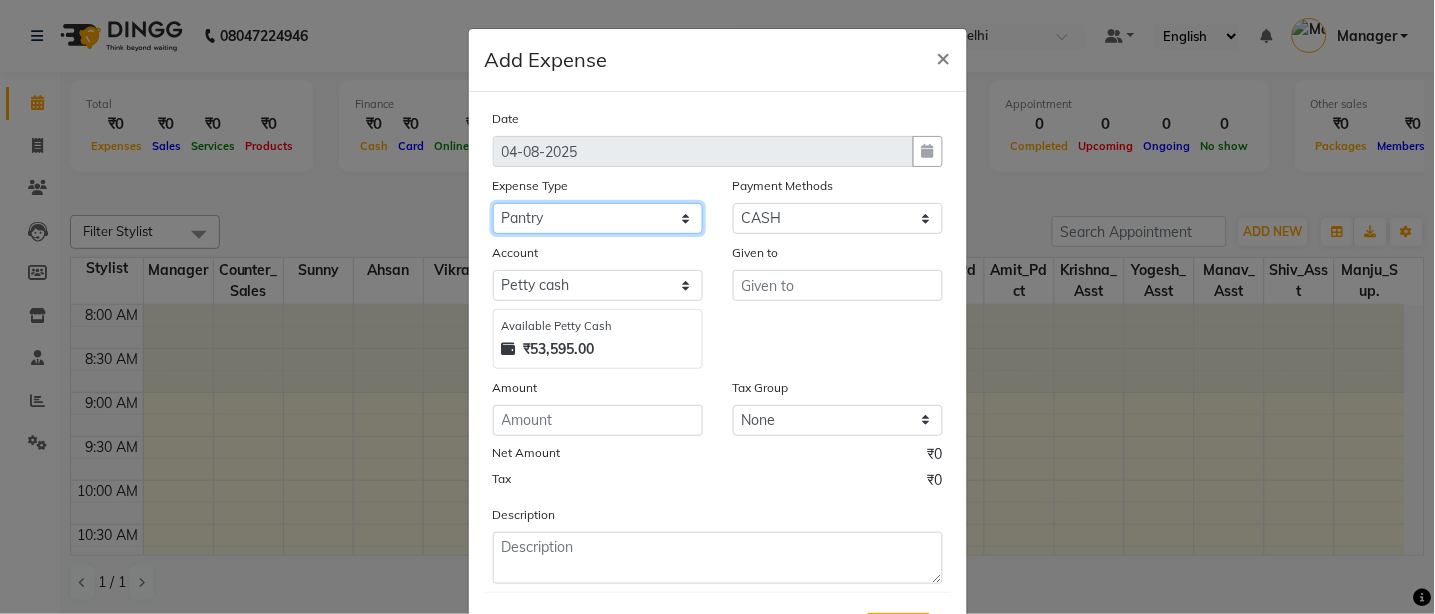 click on "Select BANK DEPOSIT BLINK IT Cash Handover Client Refund Agnst Bill CLIENT WELFARE Entertainment General Expense Laundry Bill milk Pantry PREPAID Printing And Stationery Product Incentive PURCHASE Repair And Maintenance Salary Salary advance SERVICE INCENTIVE STAFF WELFARE TIP CREDIT CARD TIP UPI Travelling And Conveyance" 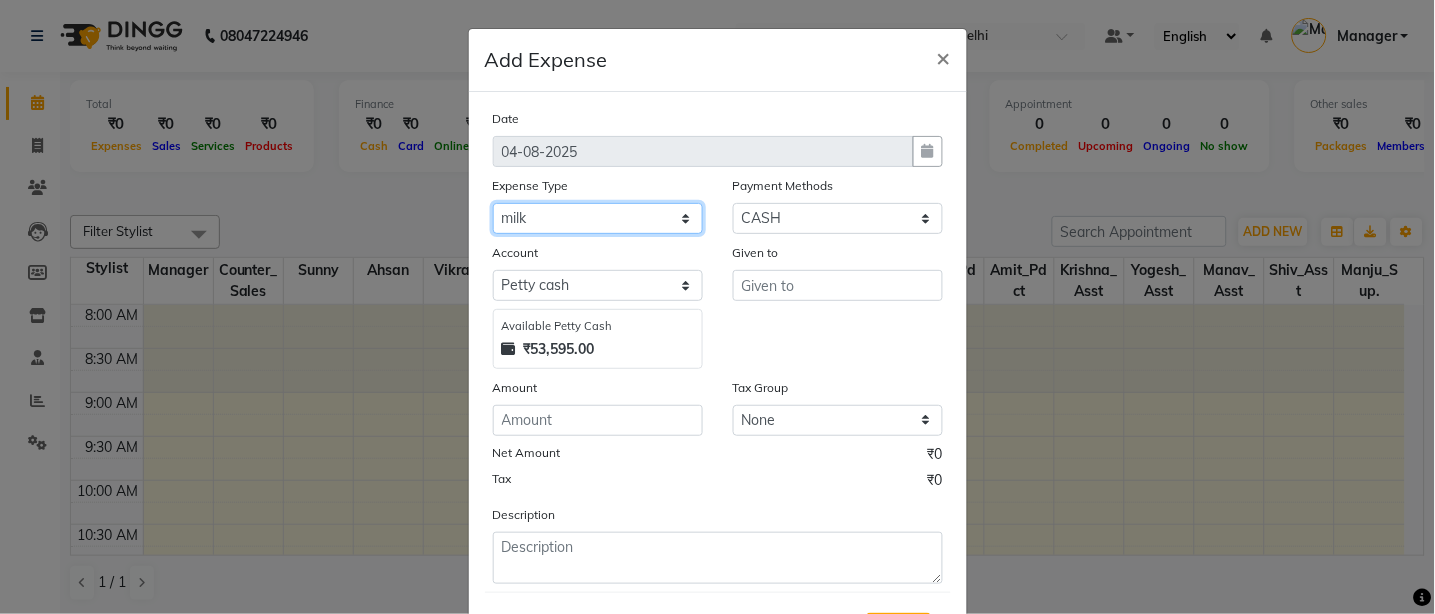 click on "Select BANK DEPOSIT BLINK IT Cash Handover Client Refund Agnst Bill CLIENT WELFARE Entertainment General Expense Laundry Bill milk Pantry PREPAID Printing And Stationery Product Incentive PURCHASE Repair And Maintenance Salary Salary advance SERVICE INCENTIVE STAFF WELFARE TIP CREDIT CARD TIP UPI Travelling And Conveyance" 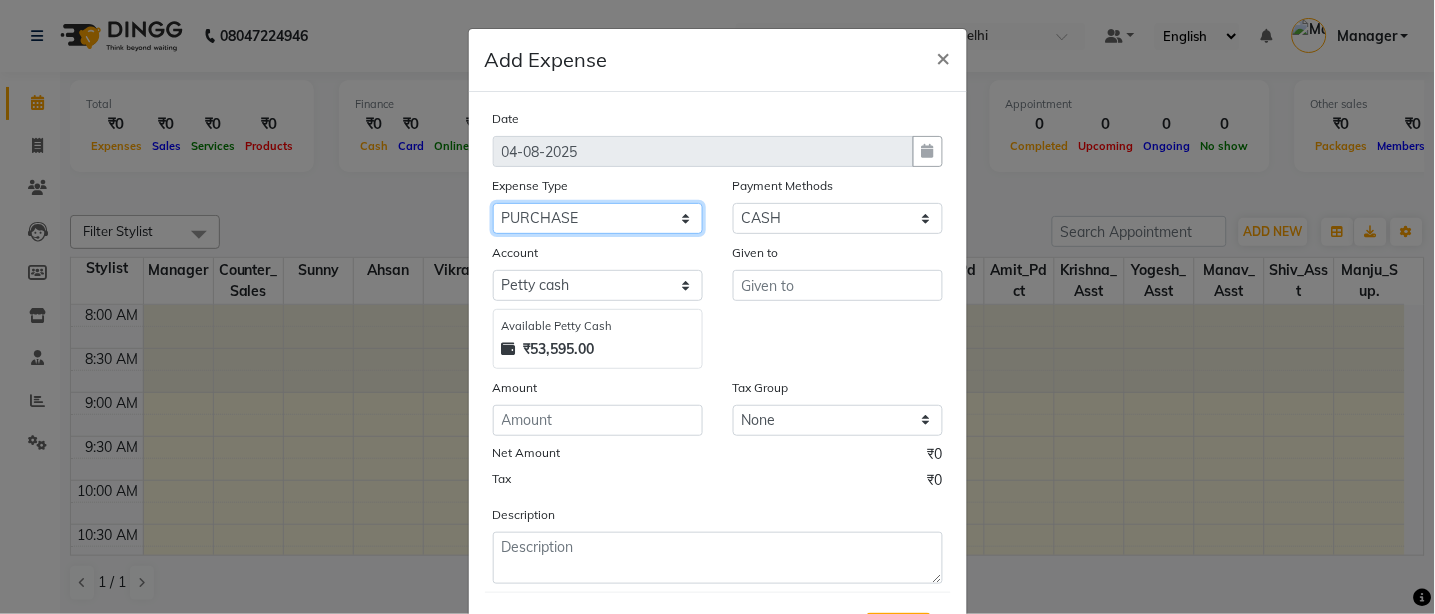 click on "Select BANK DEPOSIT BLINK IT Cash Handover Client Refund Agnst Bill CLIENT WELFARE Entertainment General Expense Laundry Bill milk Pantry PREPAID Printing And Stationery Product Incentive PURCHASE Repair And Maintenance Salary Salary advance SERVICE INCENTIVE STAFF WELFARE TIP CREDIT CARD TIP UPI Travelling And Conveyance" 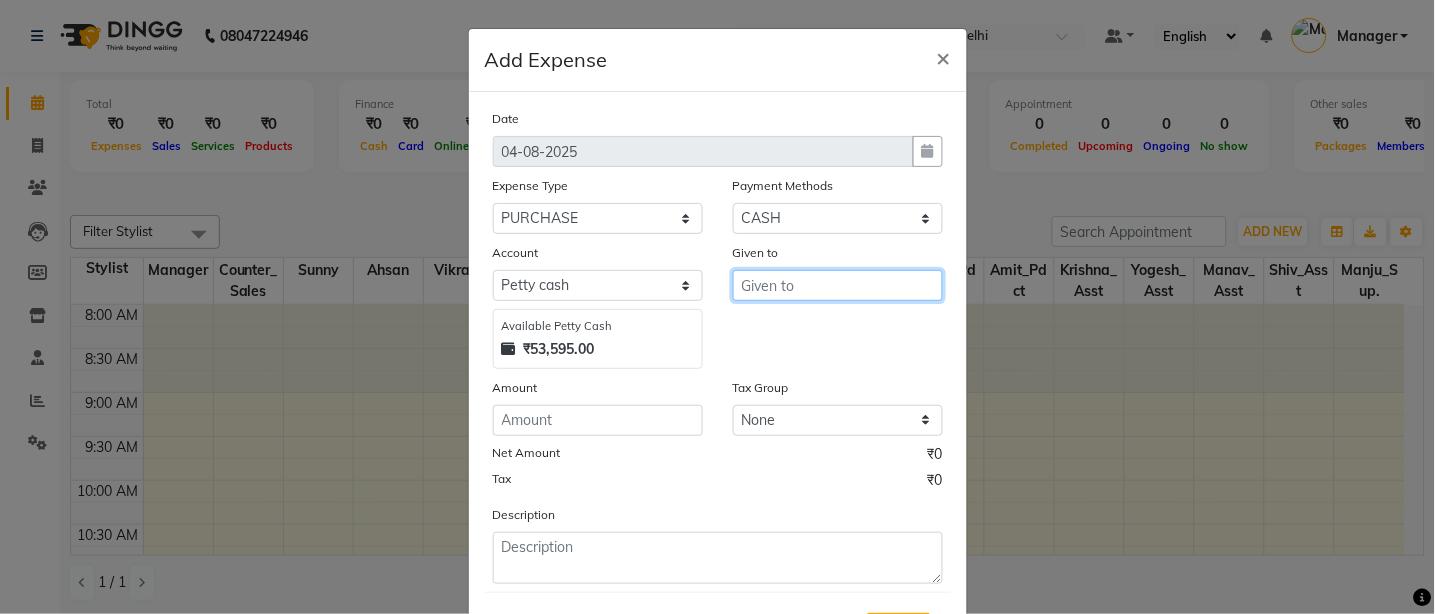 click at bounding box center [838, 285] 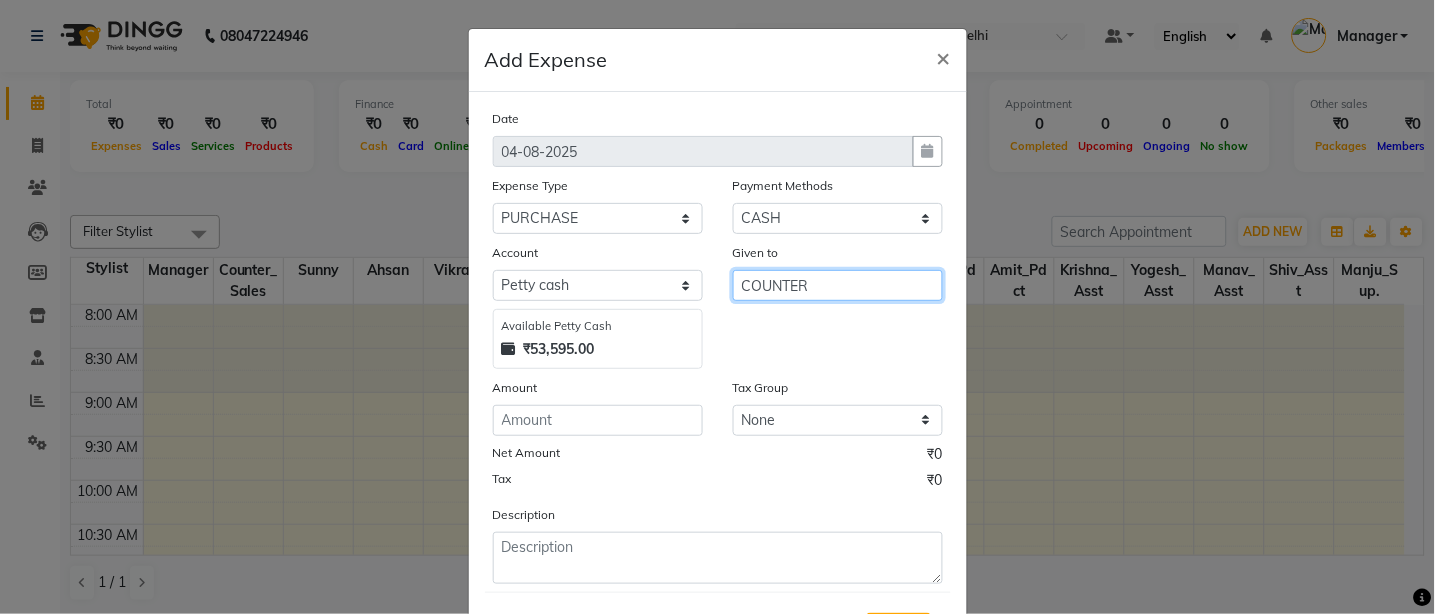 click on "COUNTER" at bounding box center (838, 285) 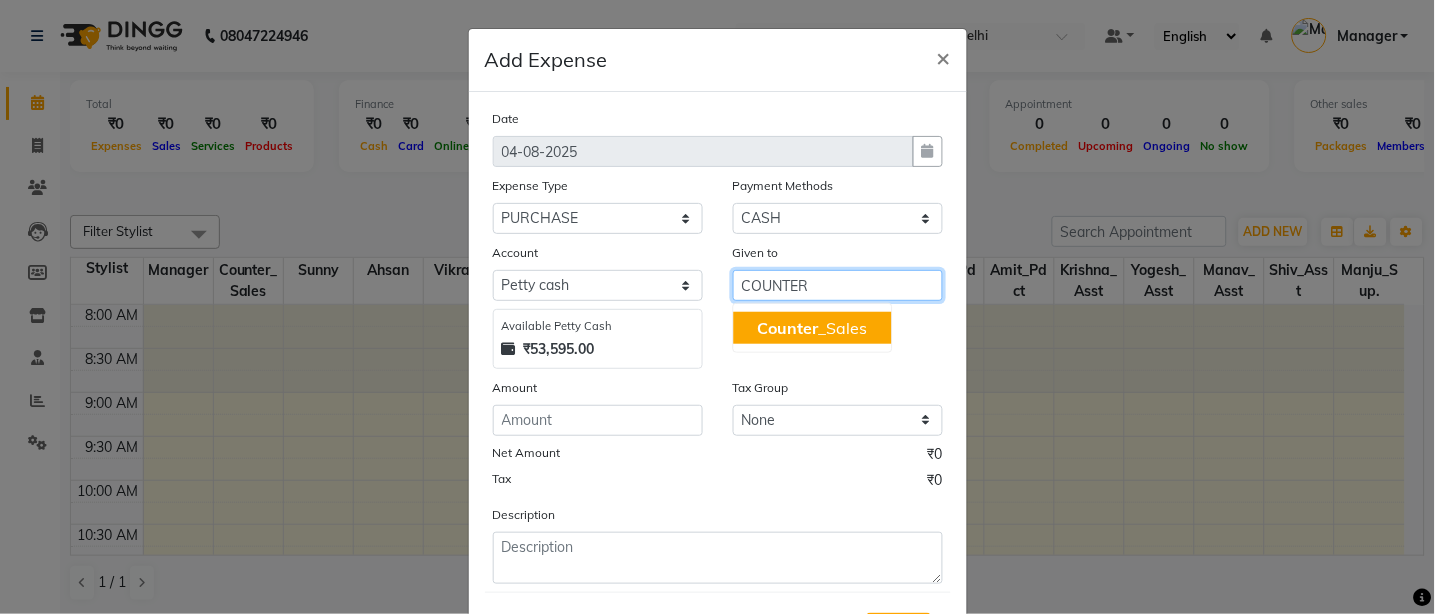 click on "Counter _Sales" at bounding box center [812, 328] 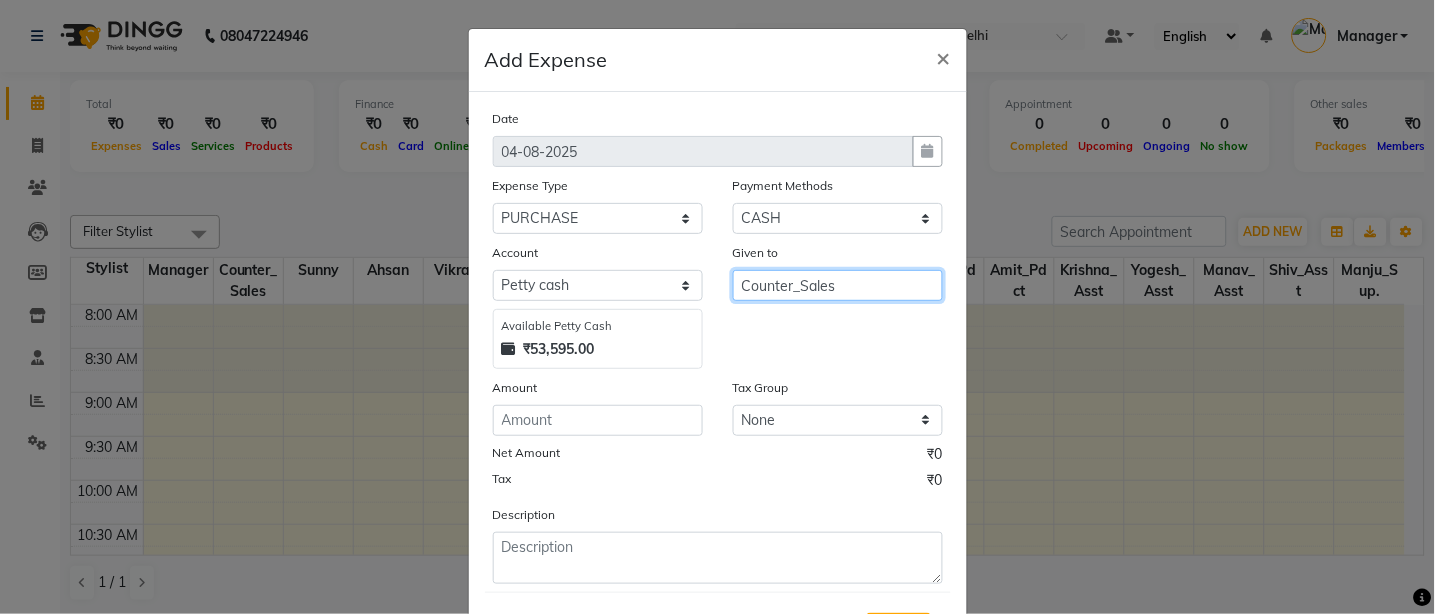 type on "Counter_Sales" 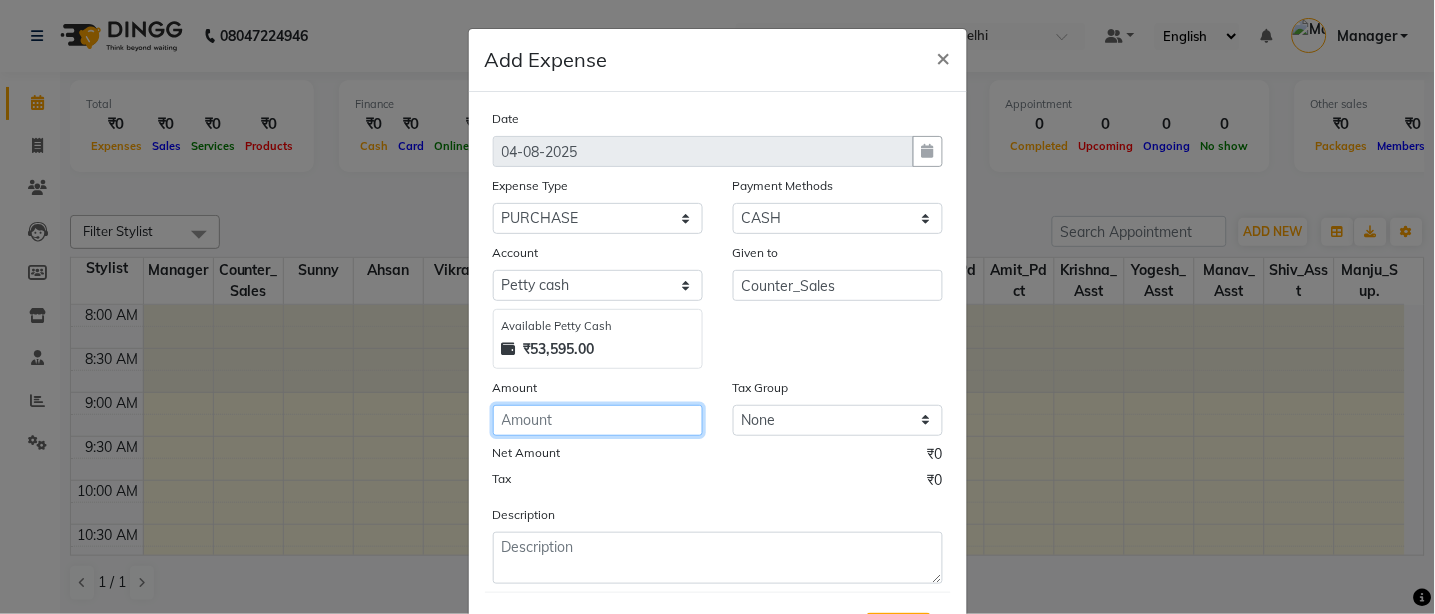 click 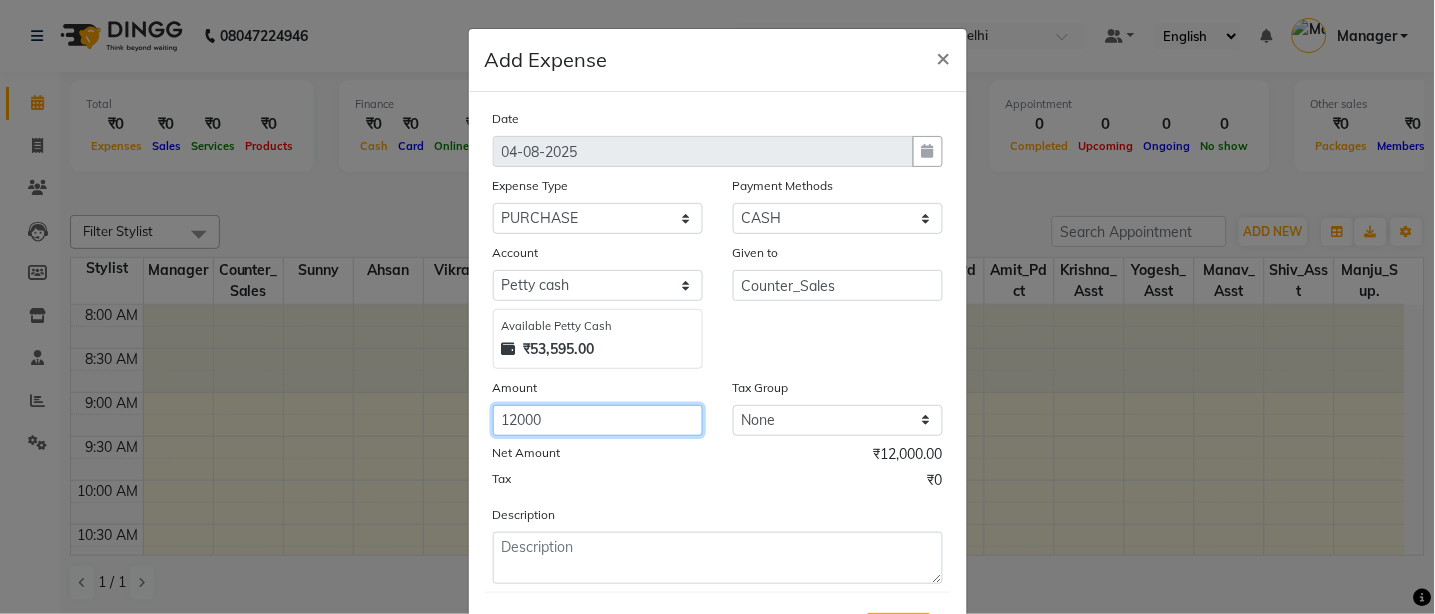 type on "12000" 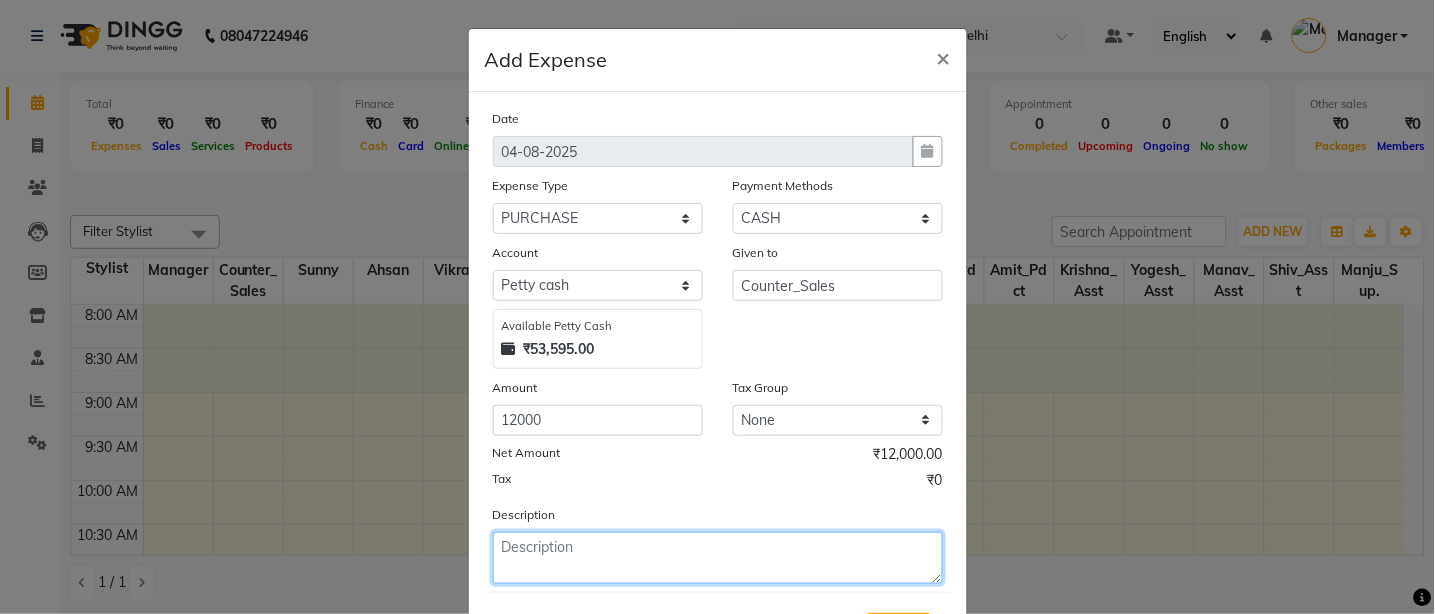 click 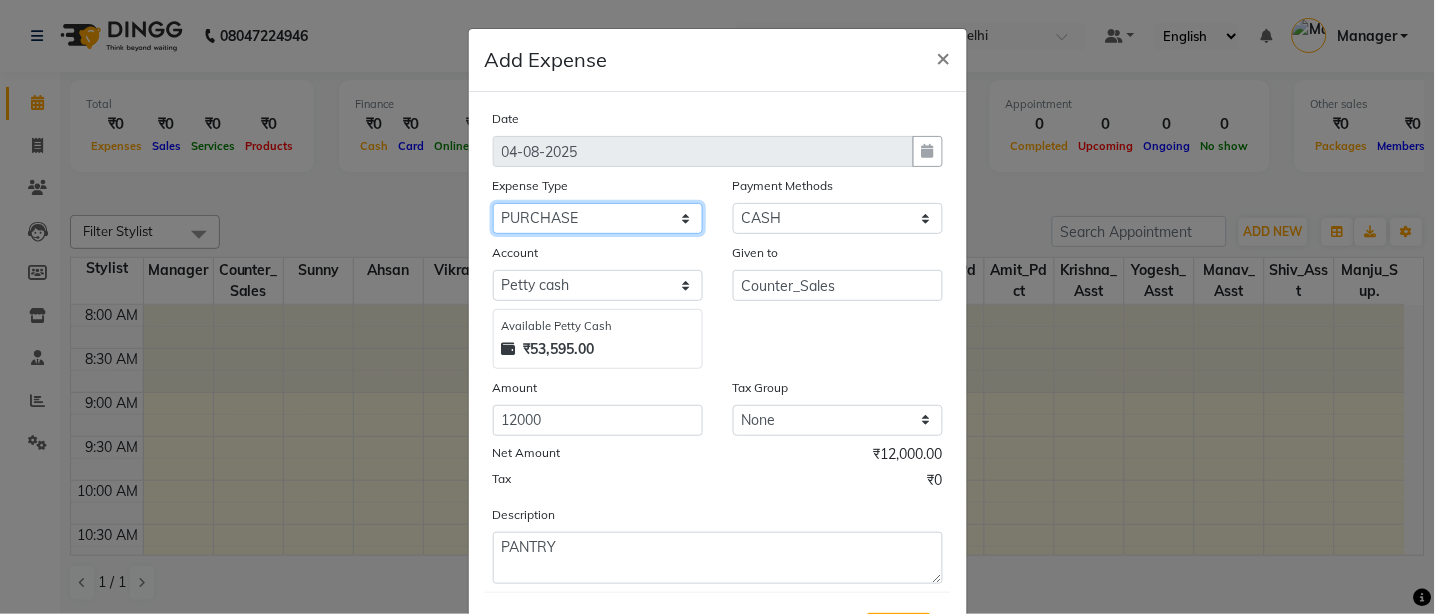 click on "Select BANK DEPOSIT BLINK IT Cash Handover Client Refund Agnst Bill CLIENT WELFARE Entertainment General Expense Laundry Bill milk Pantry PREPAID Printing And Stationery Product Incentive PURCHASE Repair And Maintenance Salary Salary advance SERVICE INCENTIVE STAFF WELFARE TIP CREDIT CARD TIP UPI Travelling And Conveyance" 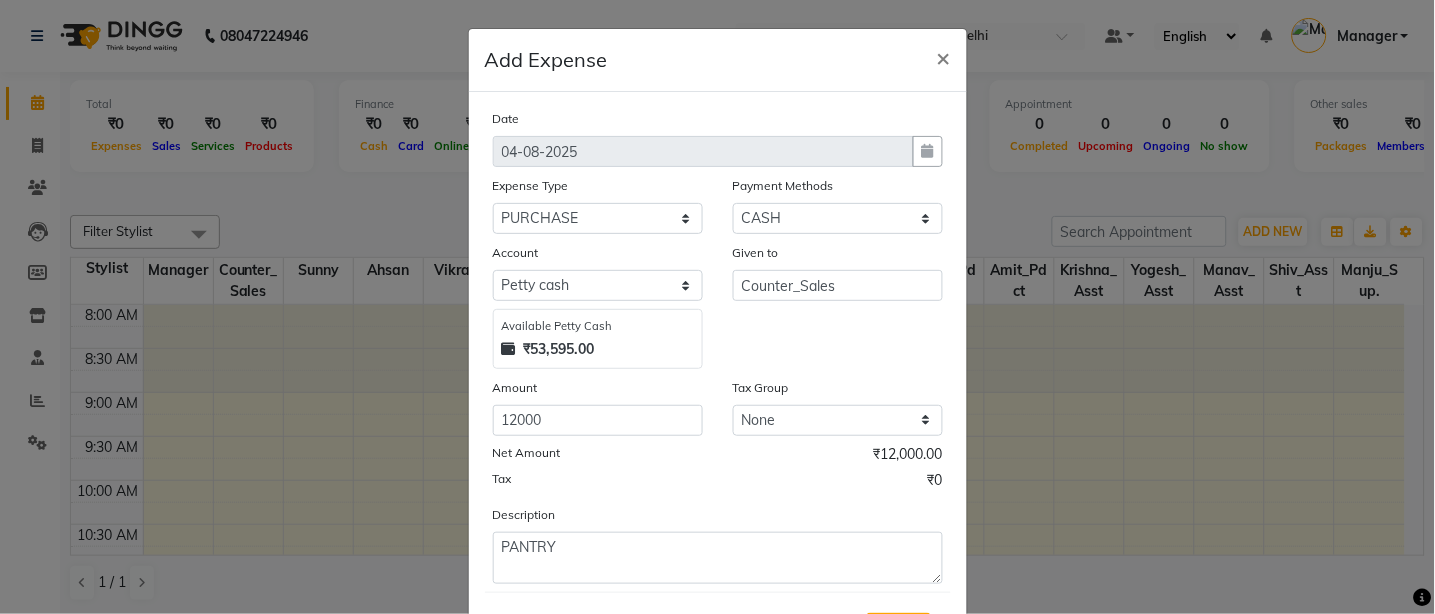click on "Given to Counter_Sales" 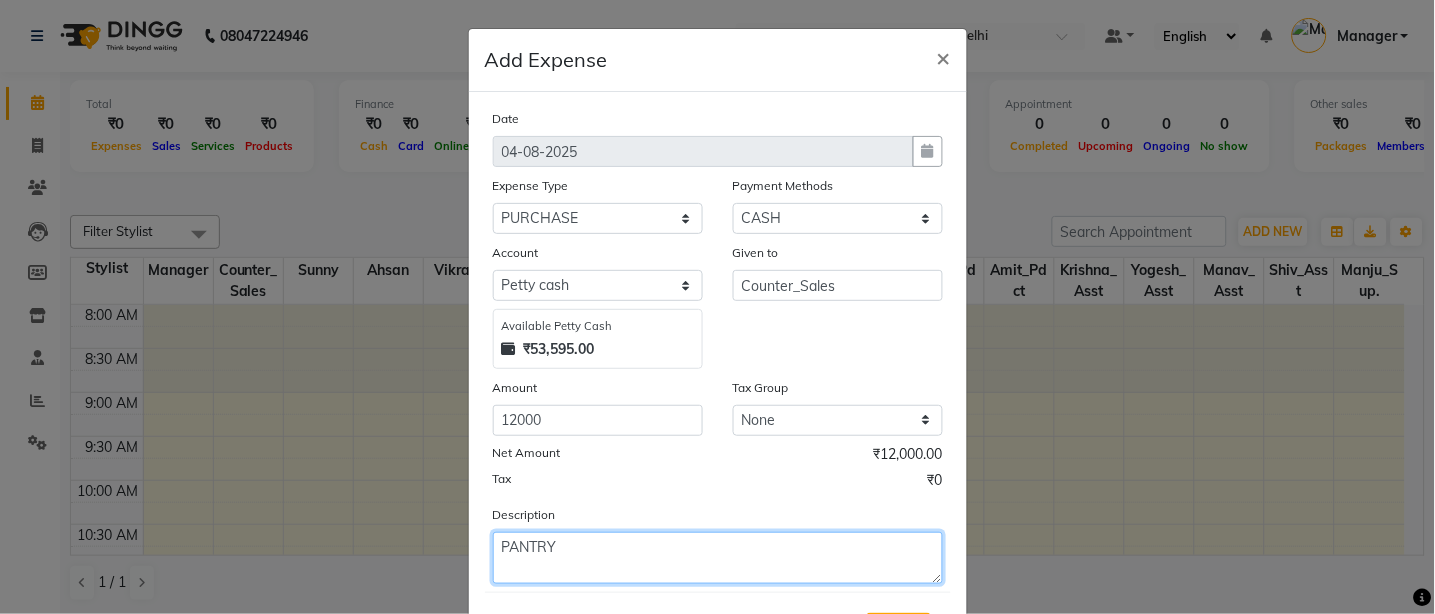 click on "PANTRY" 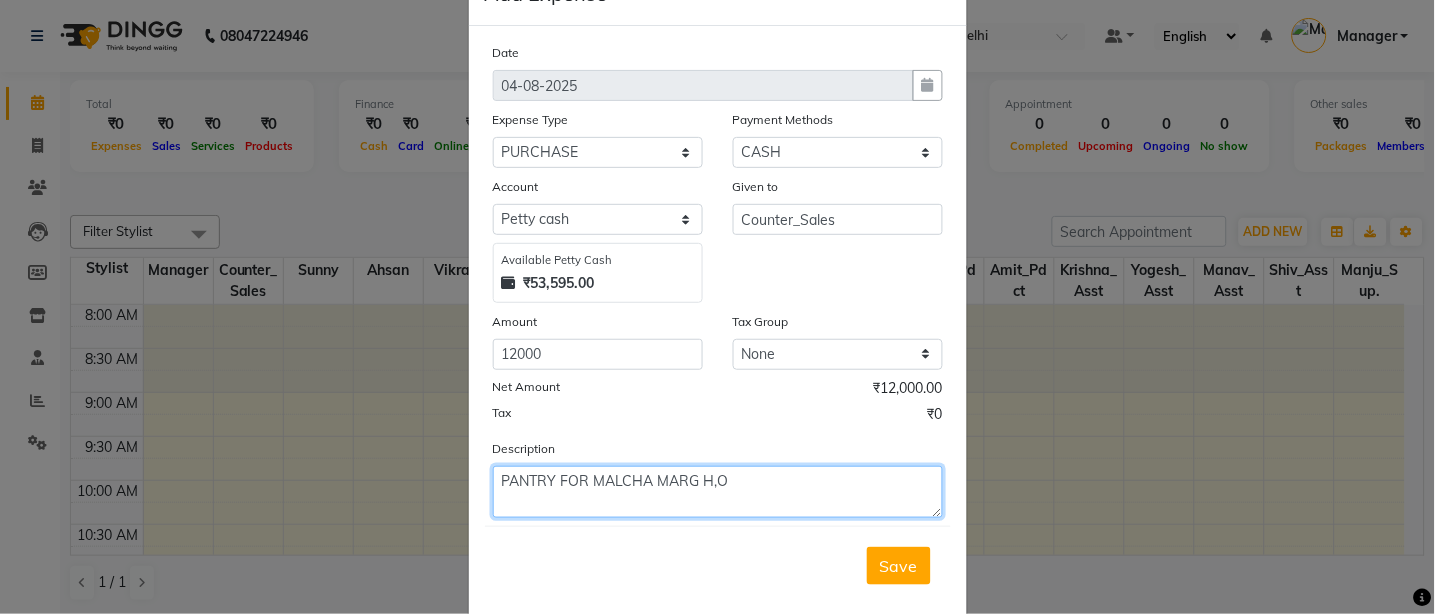 scroll, scrollTop: 101, scrollLeft: 0, axis: vertical 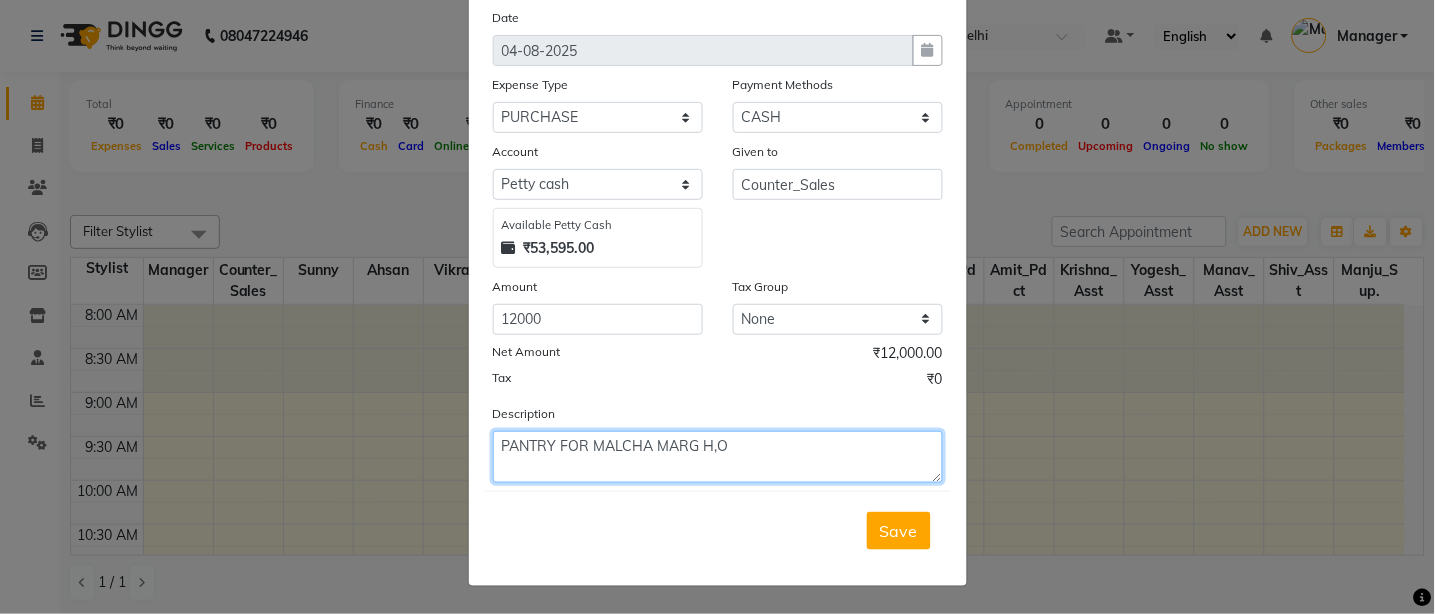 click on "PANTRY FOR MALCHA MARG H,O" 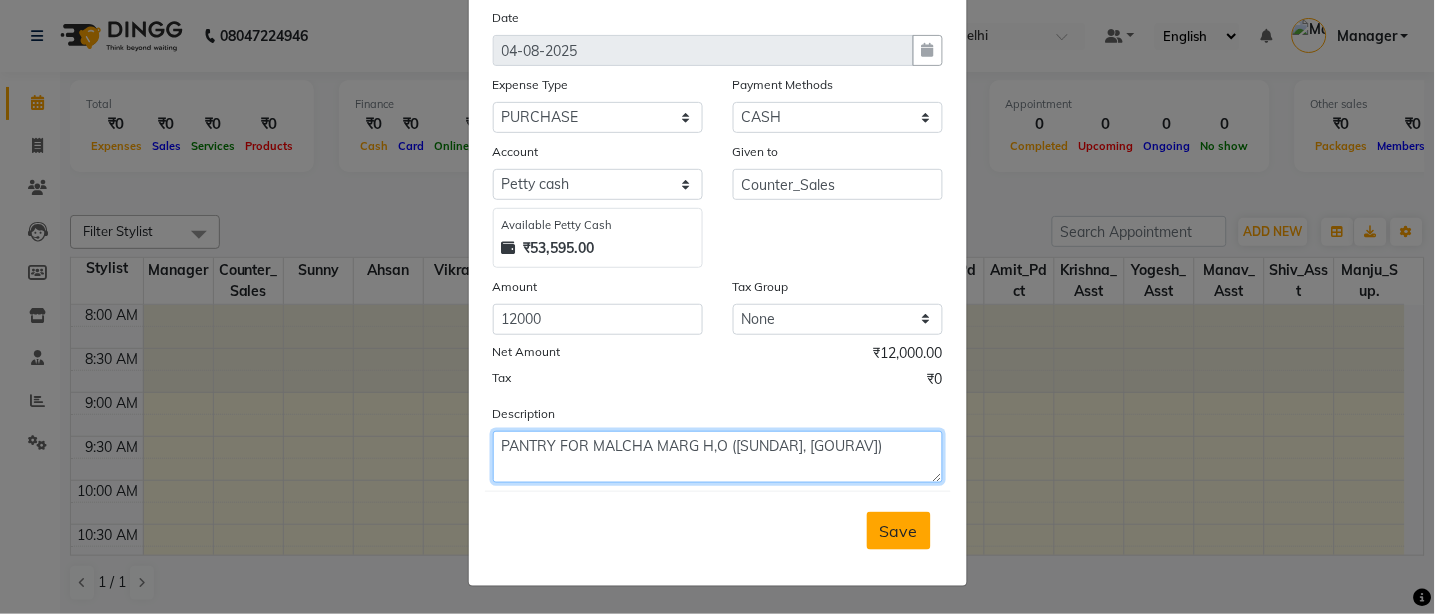 type on "PANTRY FOR MALCHA MARG H,O (SUNDAR, GOURAV" 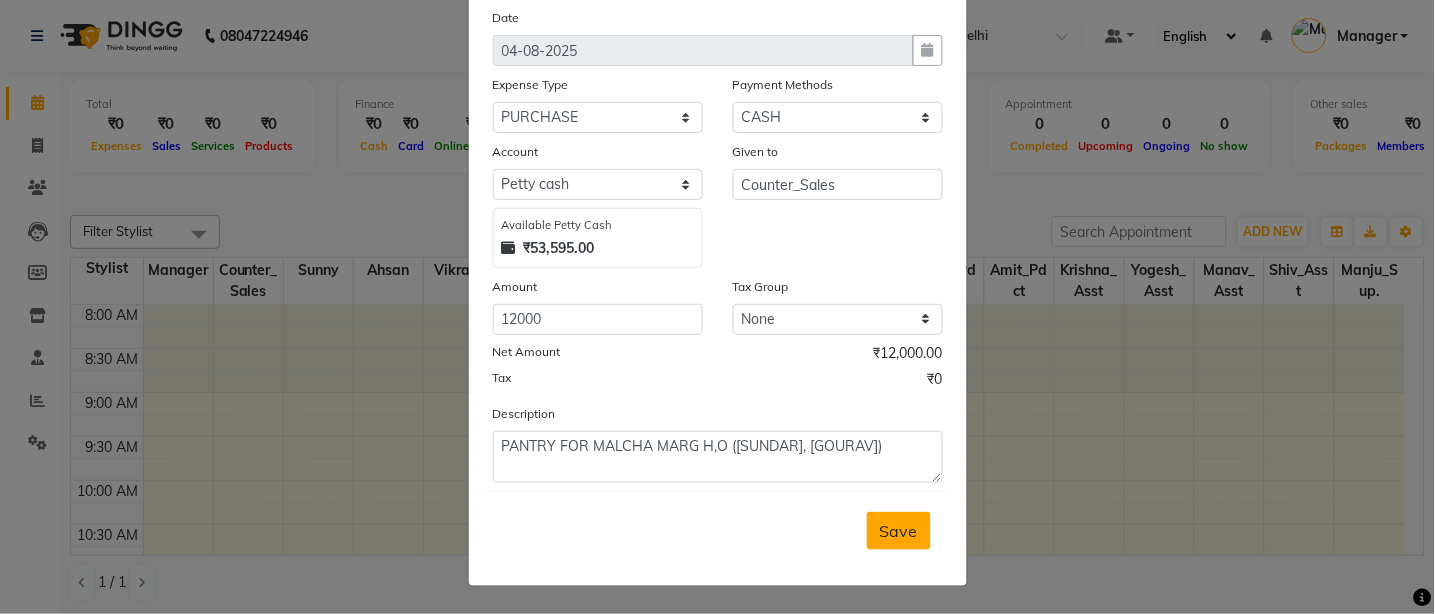 click on "Save" at bounding box center (899, 531) 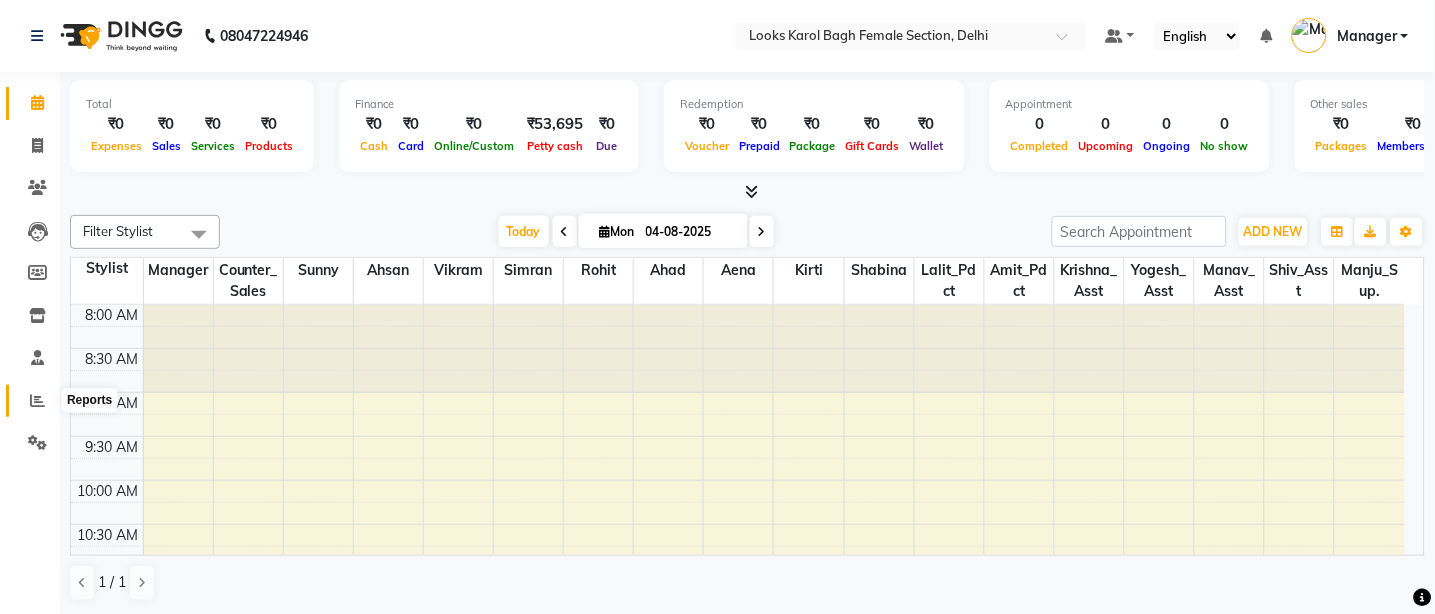 click 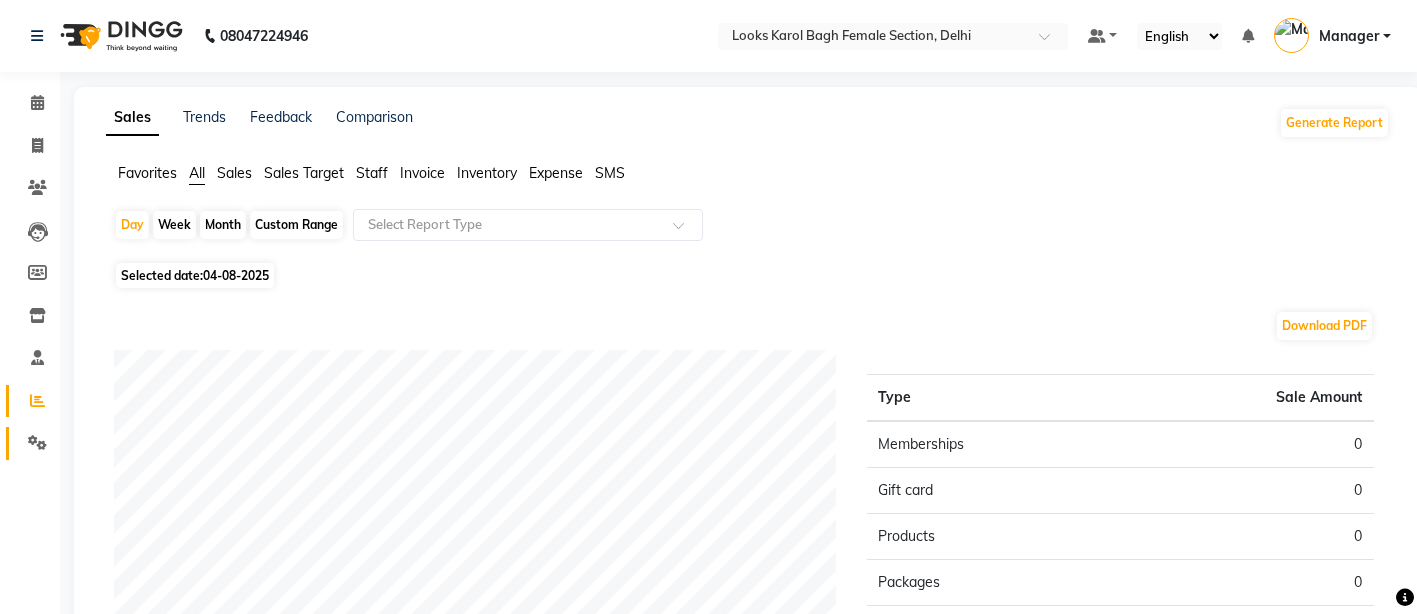 click on "Settings" 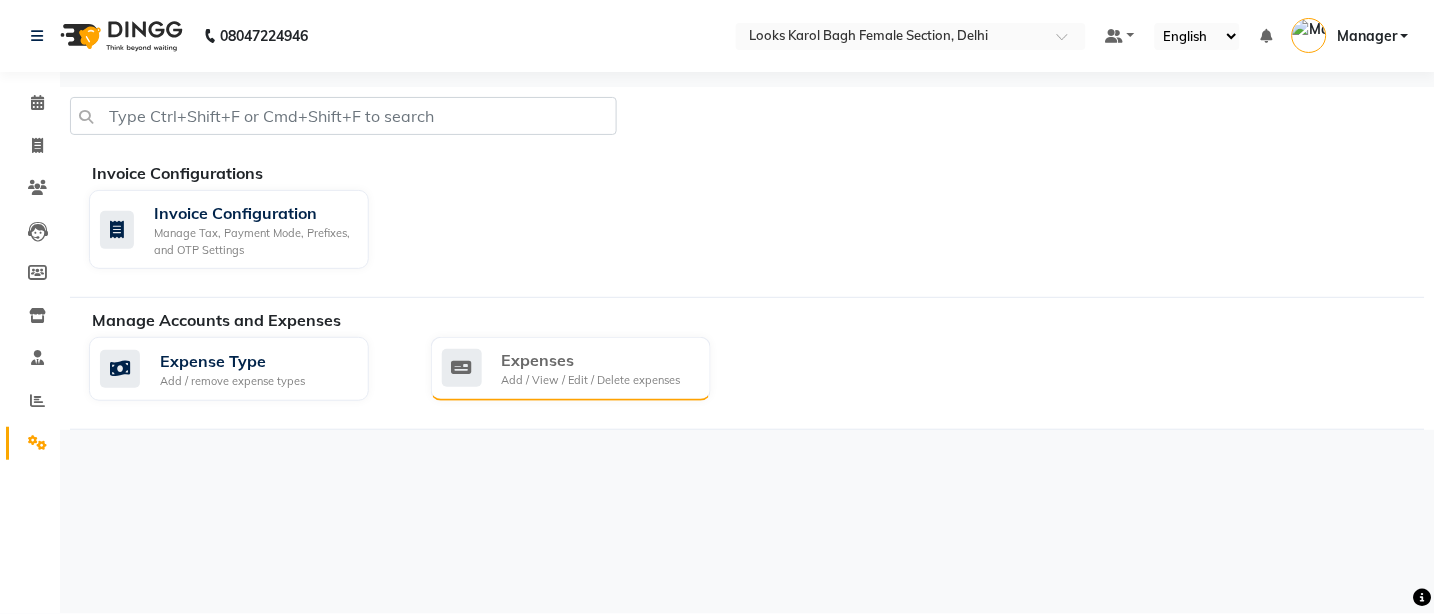click on "Expenses Add / View / Edit / Delete expenses" 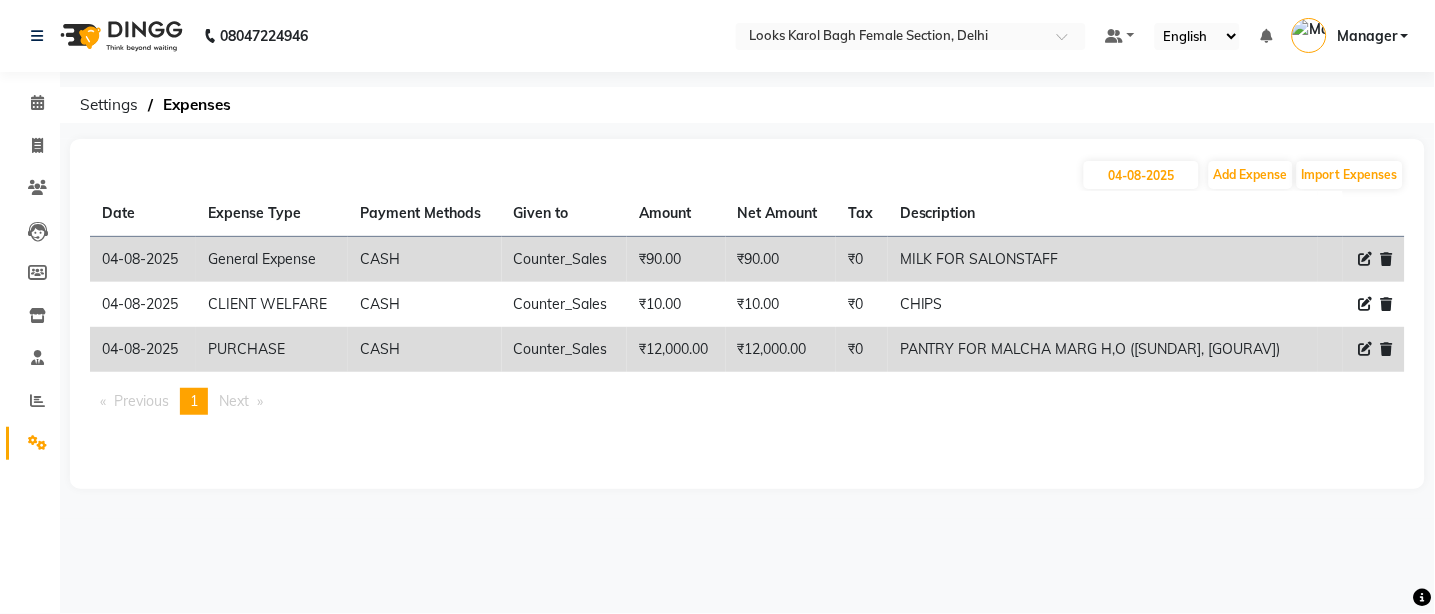 click 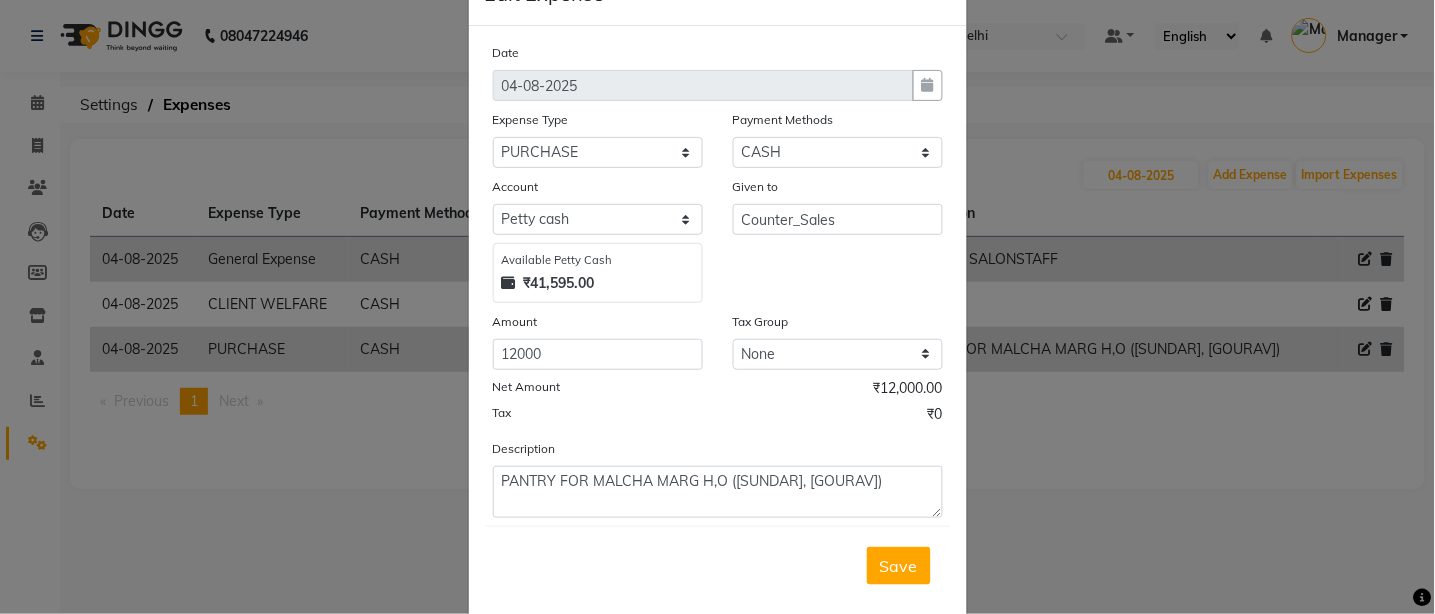 scroll, scrollTop: 101, scrollLeft: 0, axis: vertical 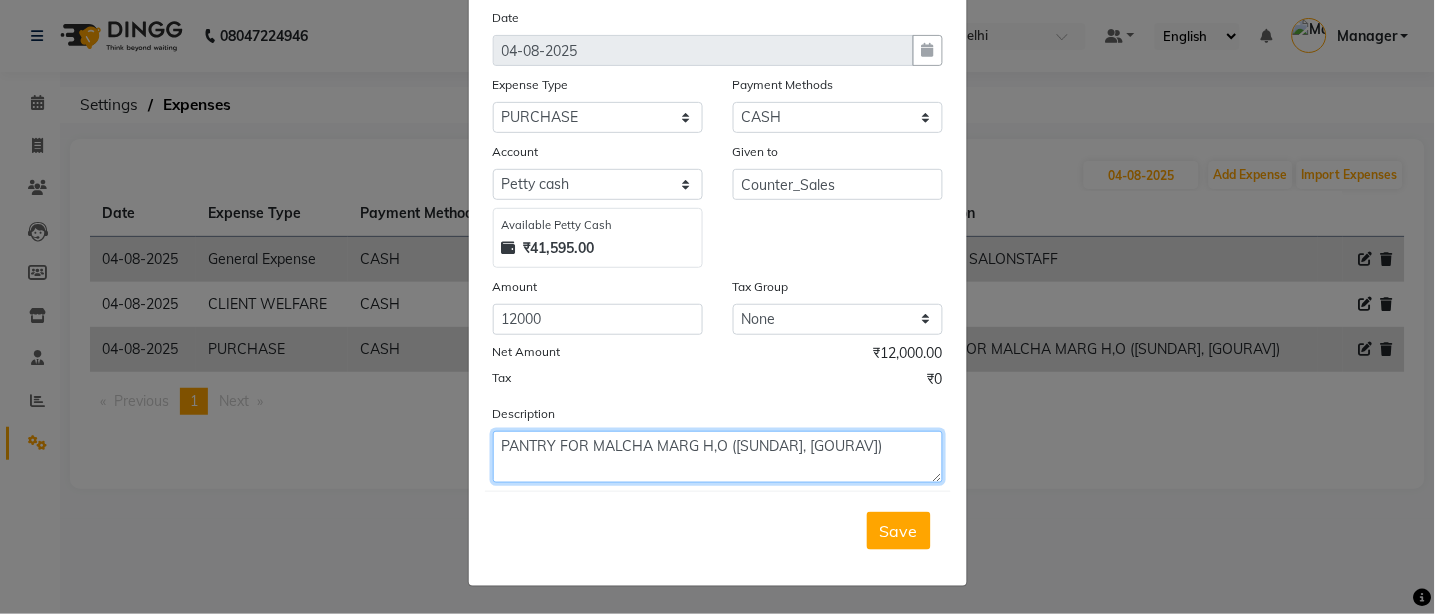 click on "PANTRY FOR MALCHA MARG H,O (SUNDAR, GOURAV" 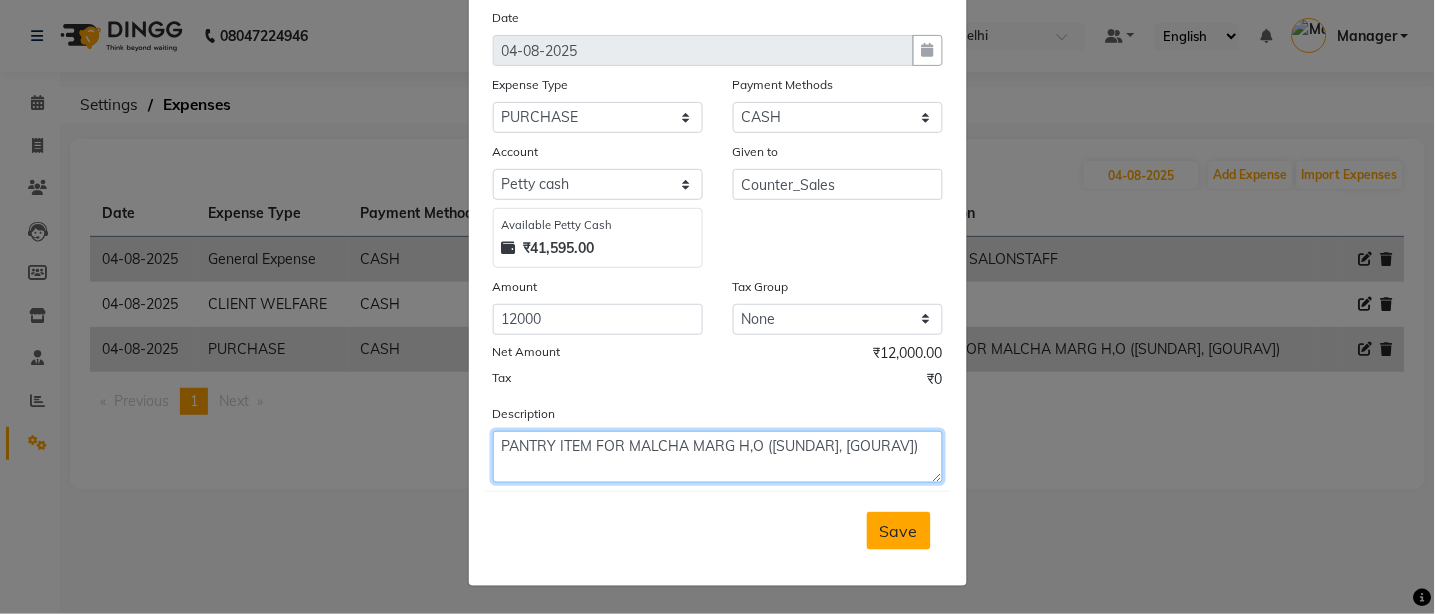 type on "PANTRY ITEM FOR MALCHA MARG H,O (SUNDAR, GOURAV" 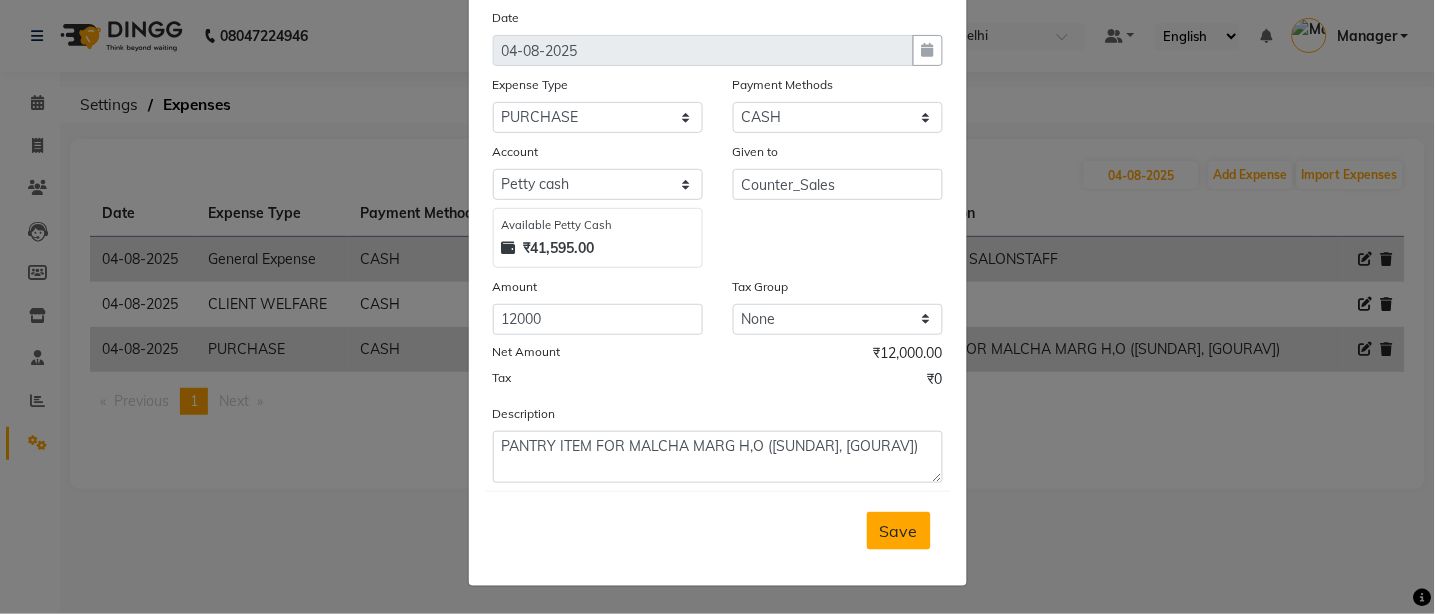 click on "Save" at bounding box center (899, 531) 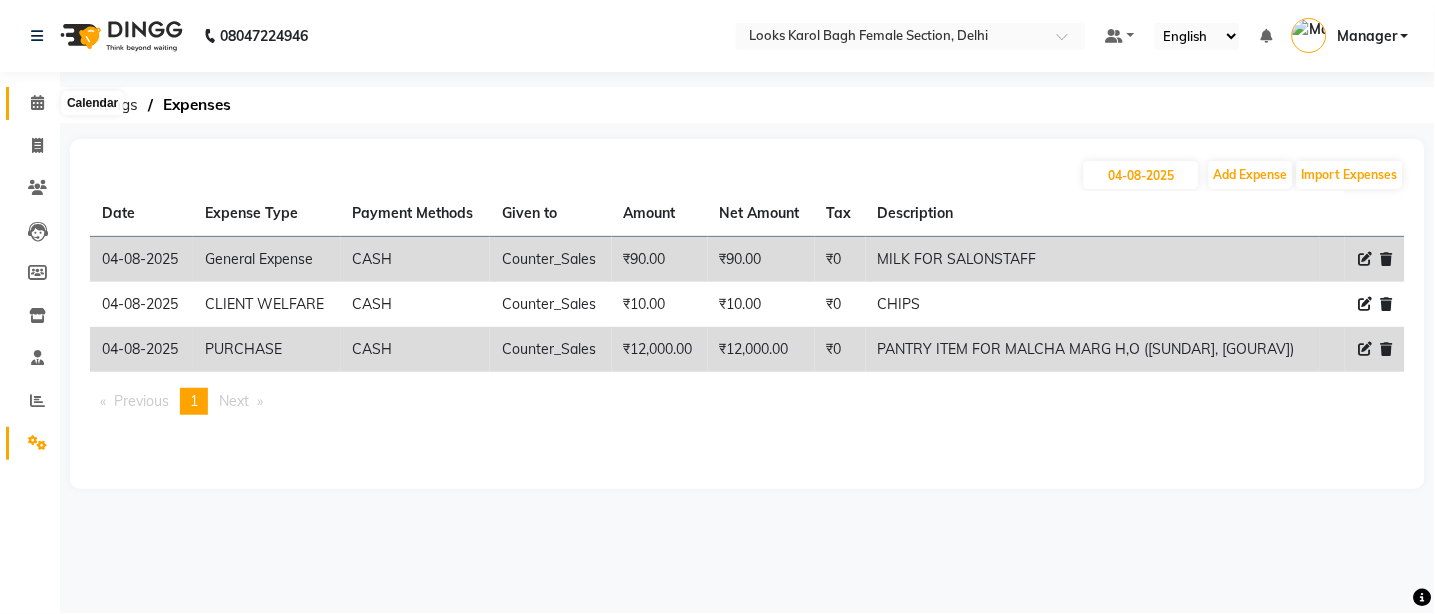 click 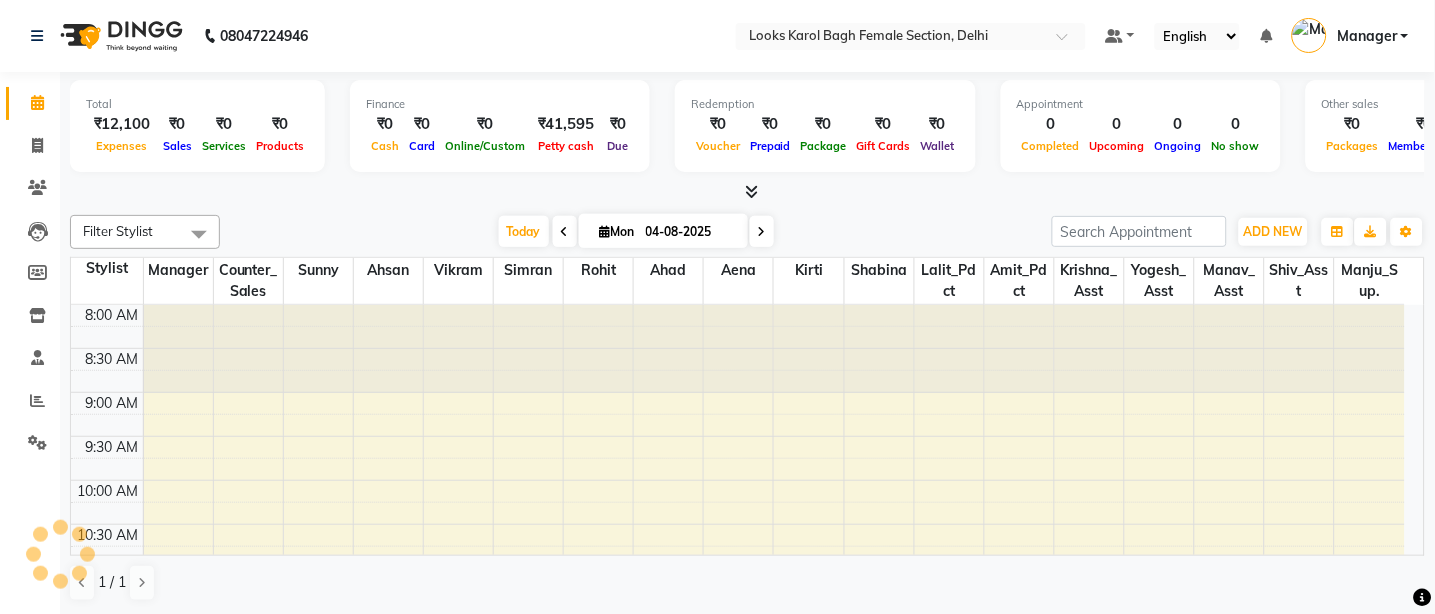 scroll, scrollTop: 0, scrollLeft: 0, axis: both 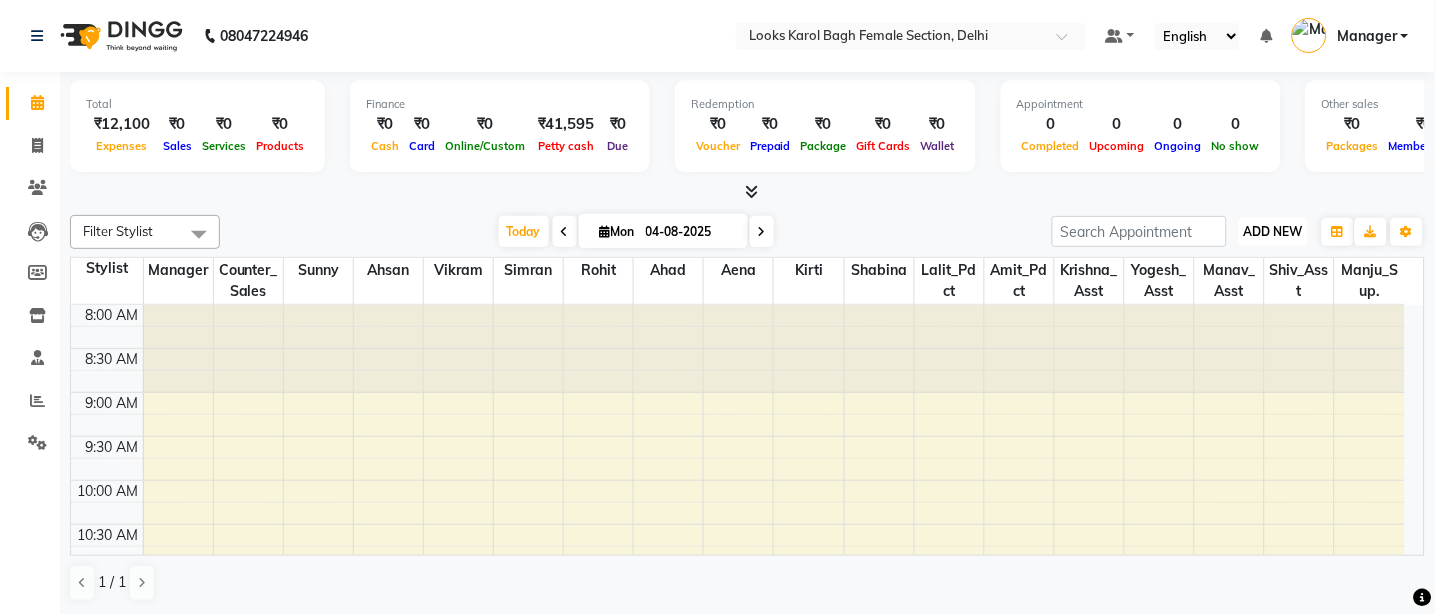 click on "ADD NEW" at bounding box center (1273, 231) 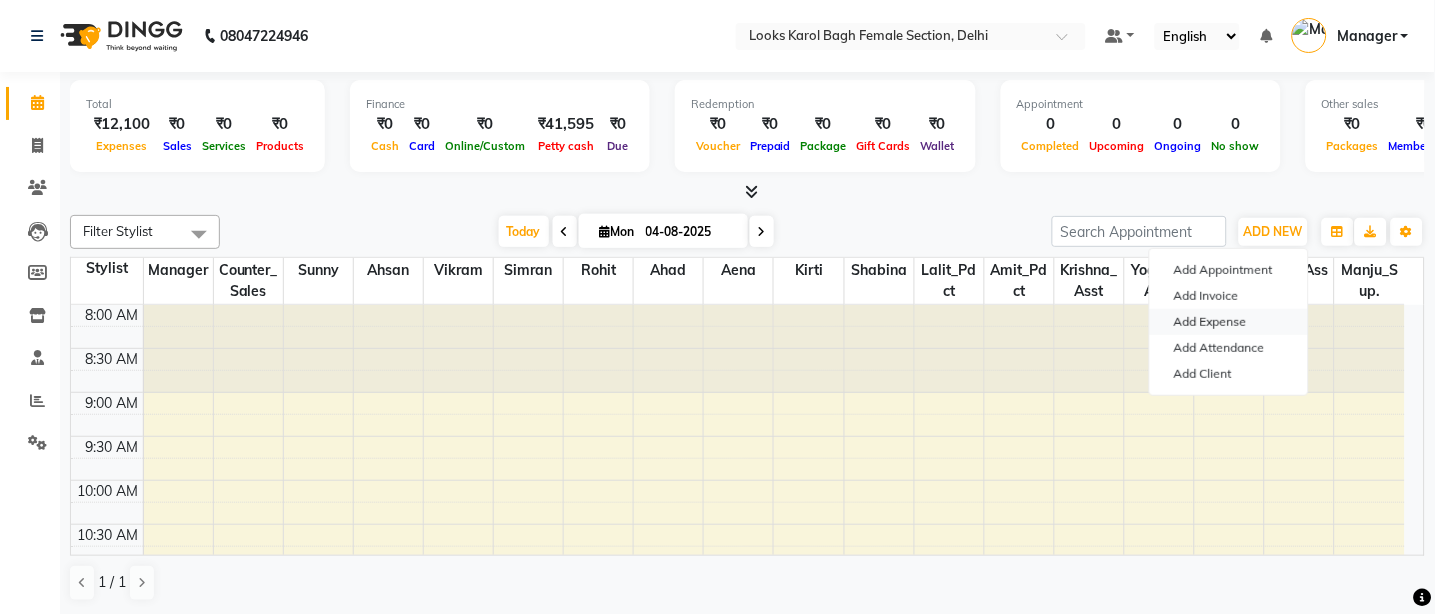 click on "Add Expense" at bounding box center (1229, 322) 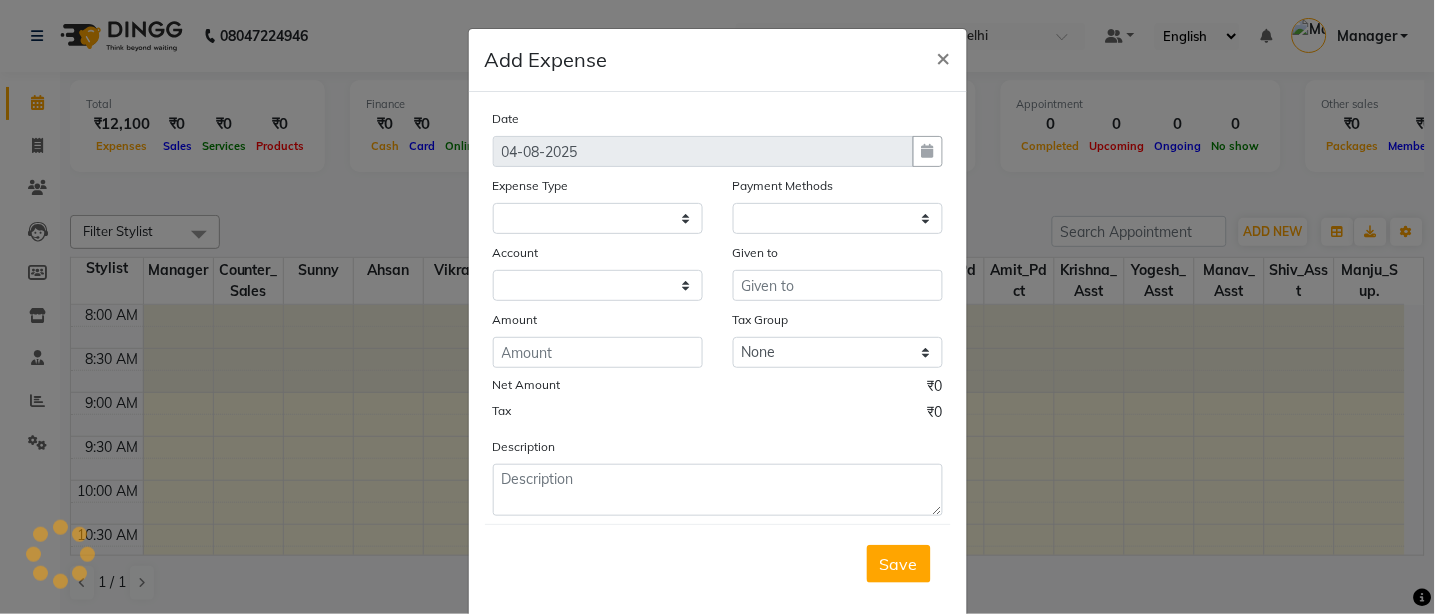 select on "1" 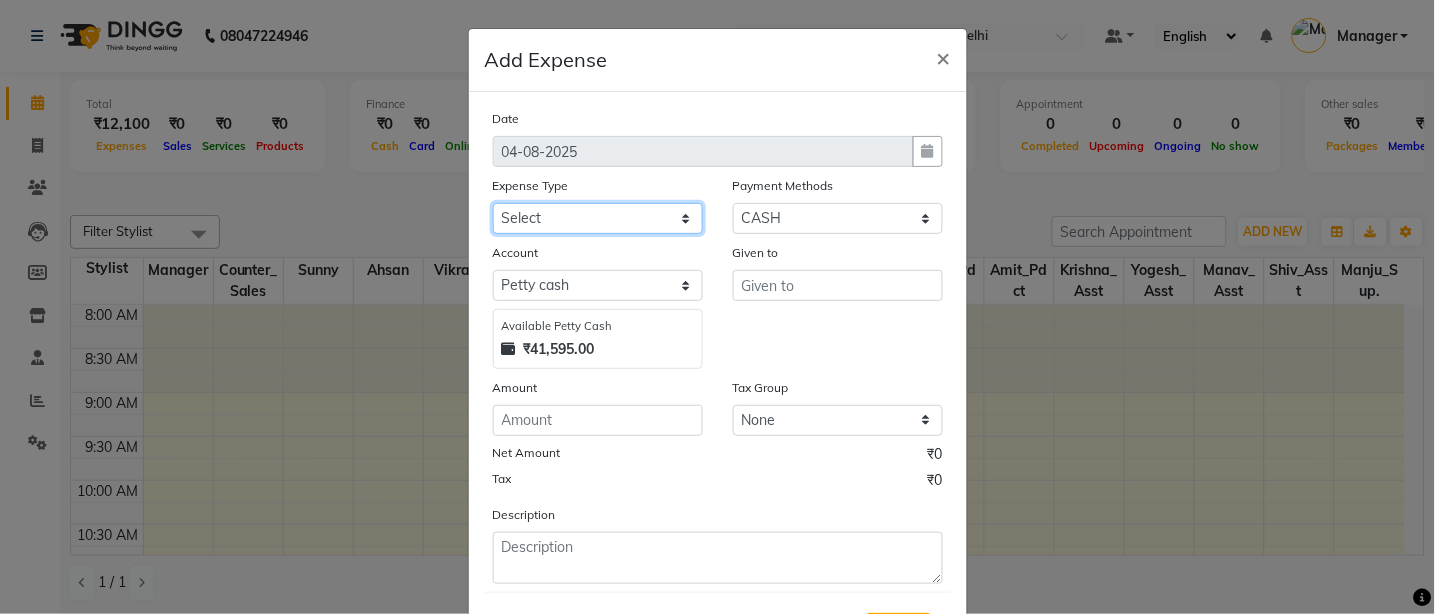click on "Select BANK DEPOSIT BLINK IT Cash Handover Client Refund Agnst Bill CLIENT WELFARE Entertainment General Expense Laundry Bill milk Pantry PREPAID Printing And Stationery Product Incentive PURCHASE Repair And Maintenance Salary Salary advance SERVICE INCENTIVE STAFF WELFARE TIP CREDIT CARD TIP UPI Travelling And Conveyance" 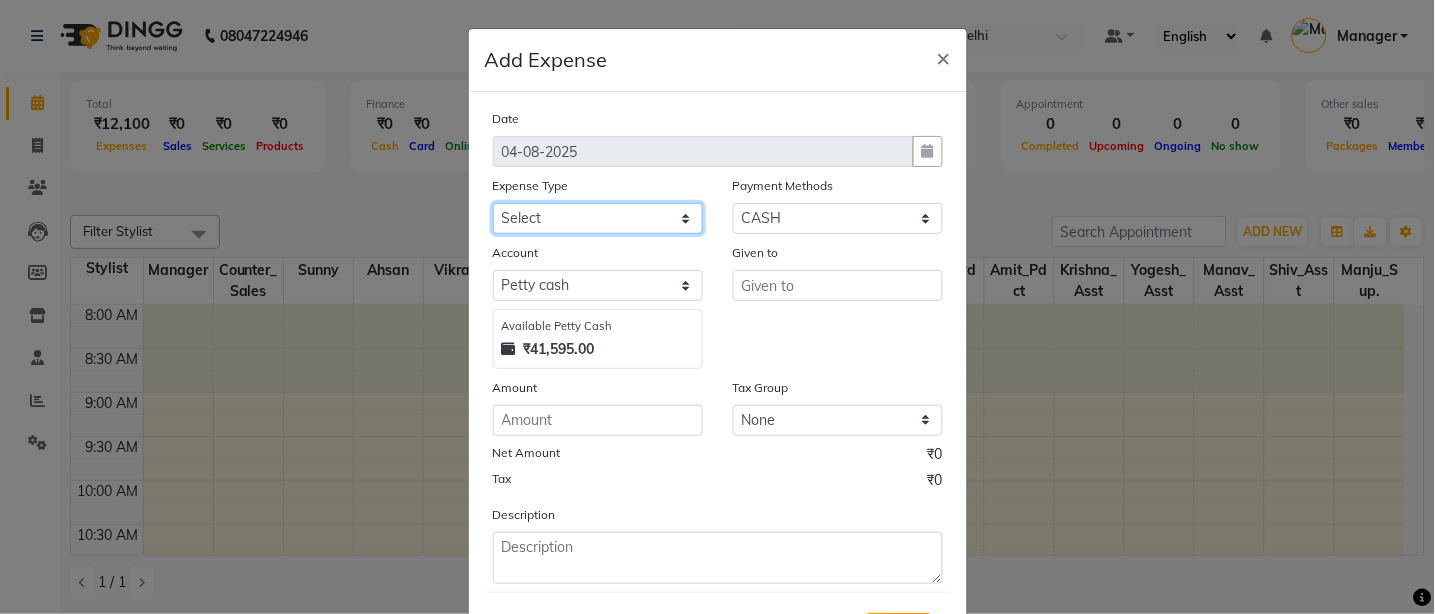 select on "23704" 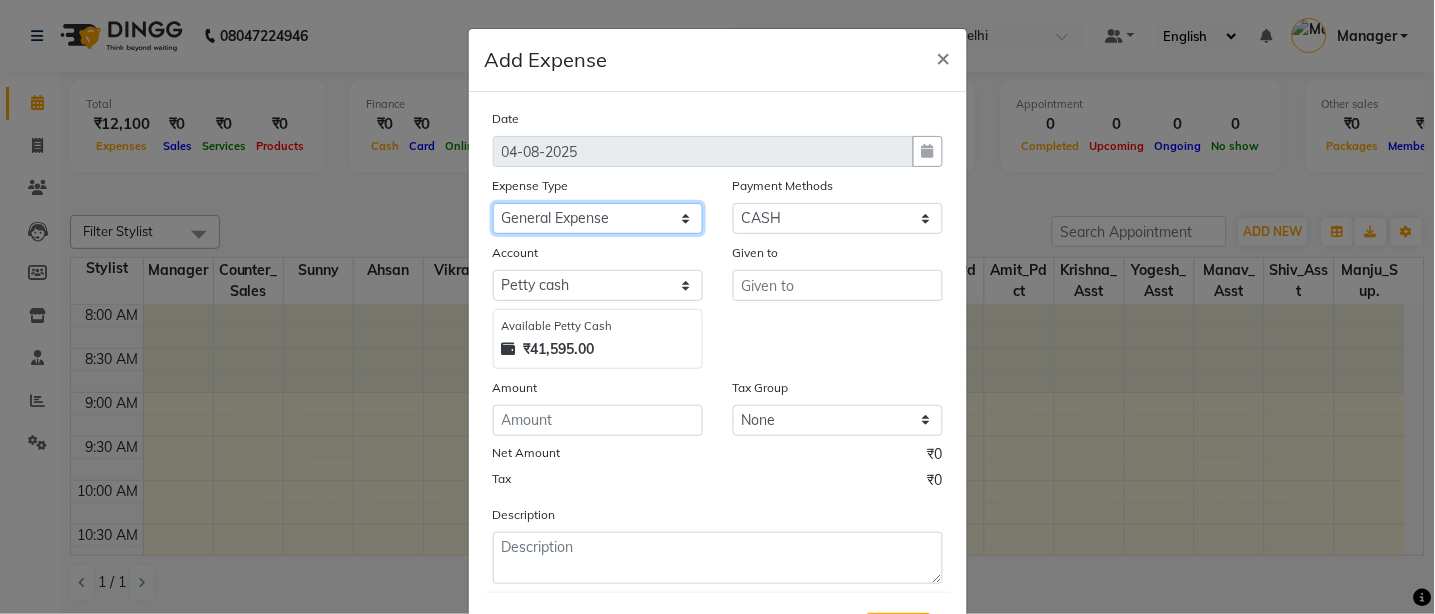 click on "Select BANK DEPOSIT BLINK IT Cash Handover Client Refund Agnst Bill CLIENT WELFARE Entertainment General Expense Laundry Bill milk Pantry PREPAID Printing And Stationery Product Incentive PURCHASE Repair And Maintenance Salary Salary advance SERVICE INCENTIVE STAFF WELFARE TIP CREDIT CARD TIP UPI Travelling And Conveyance" 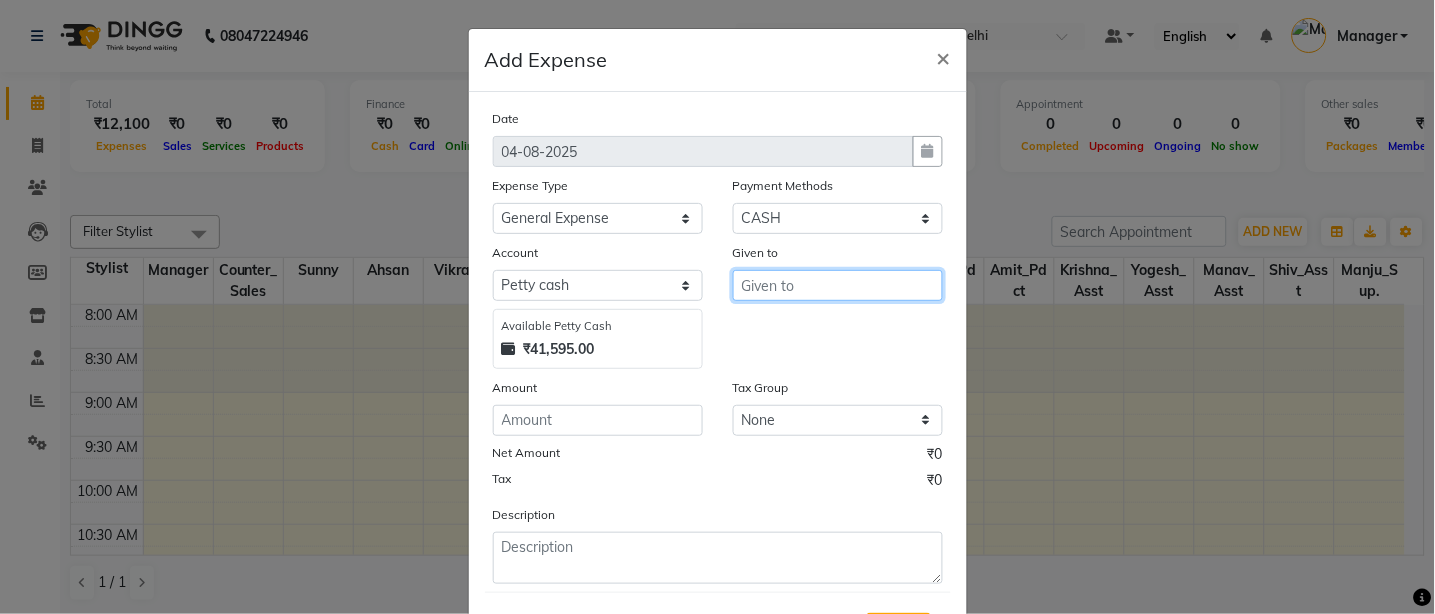 click at bounding box center (838, 285) 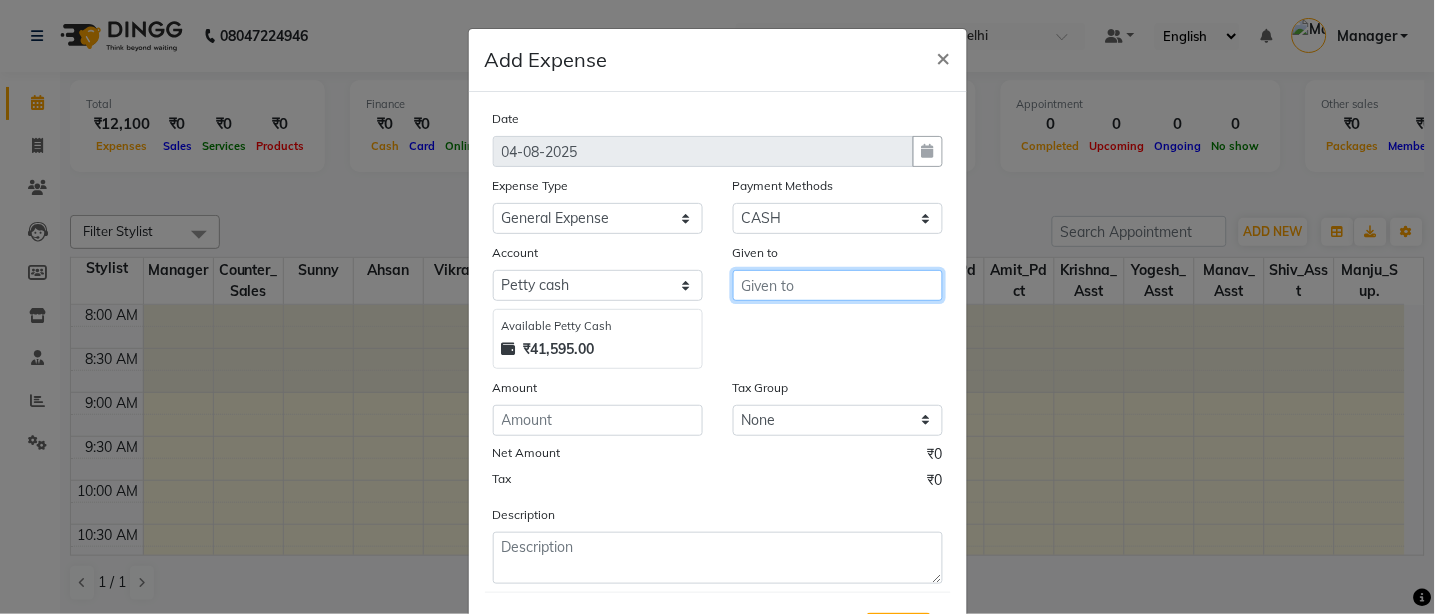type on "A" 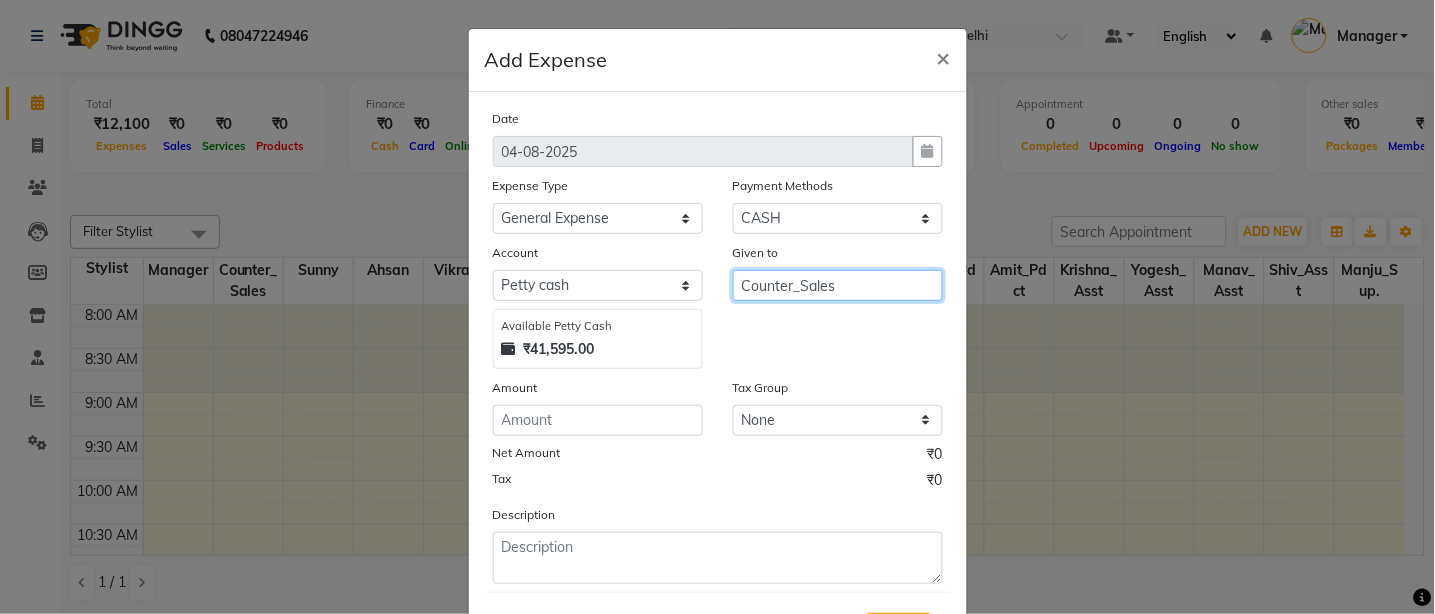 type on "Counter_Sales" 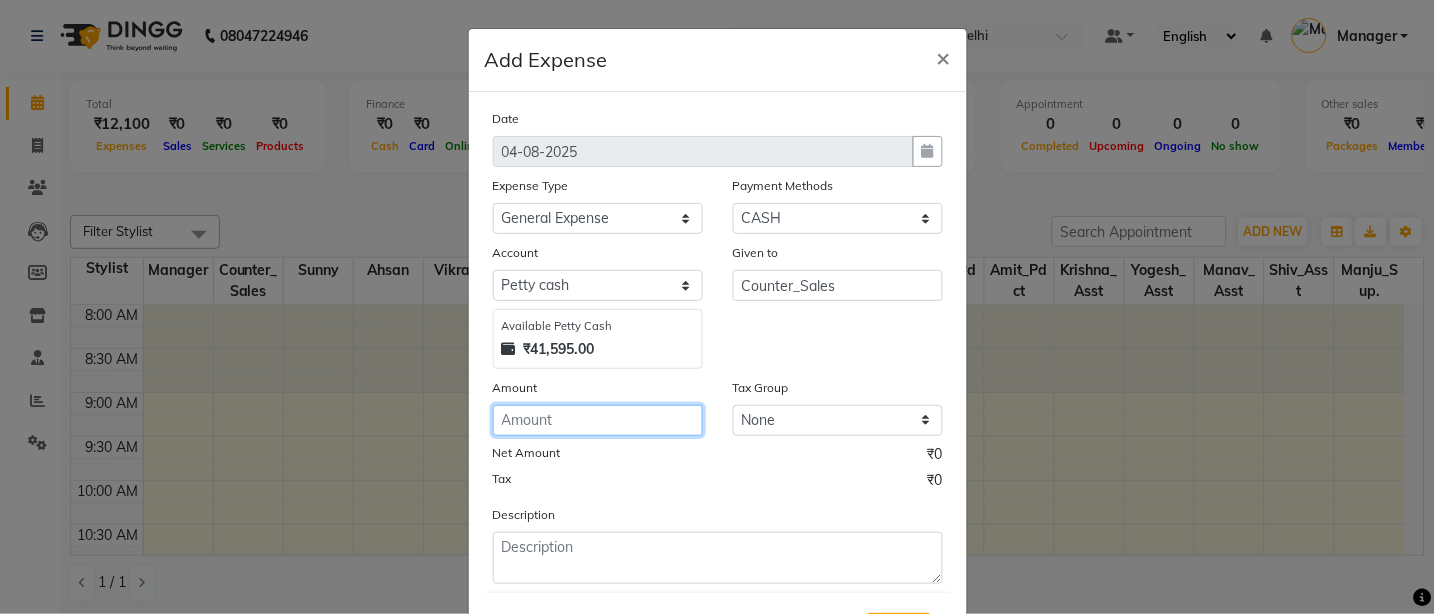click 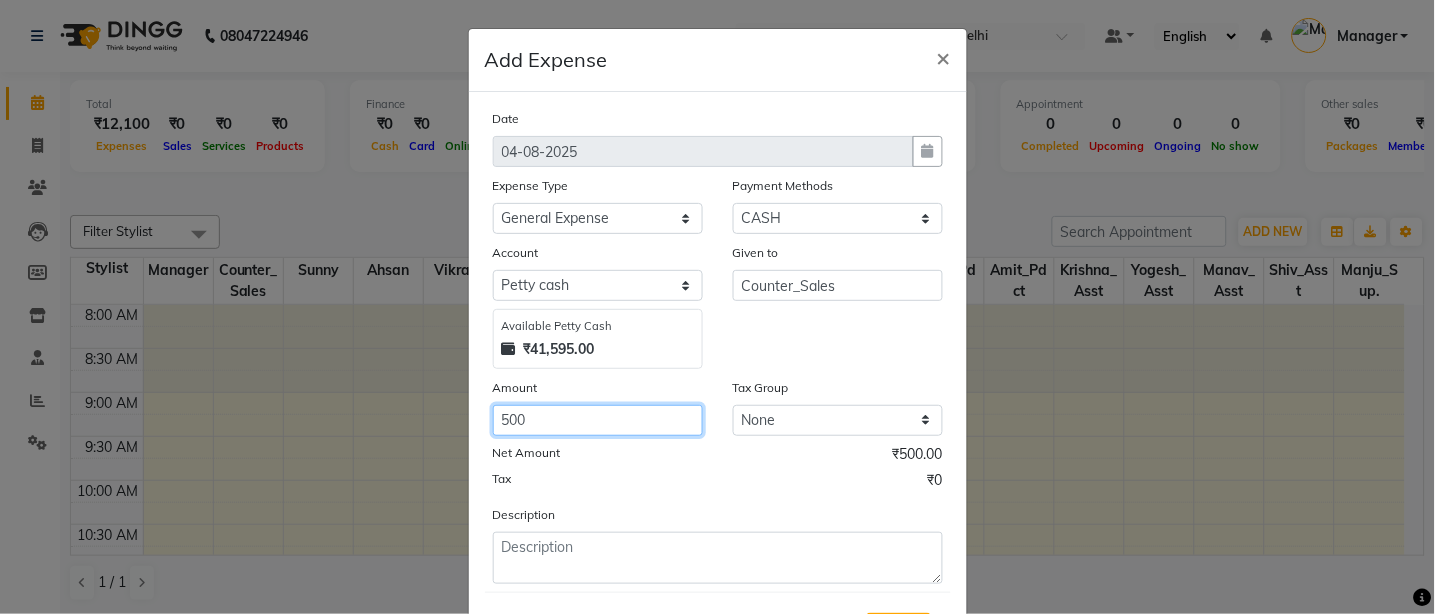 type on "500" 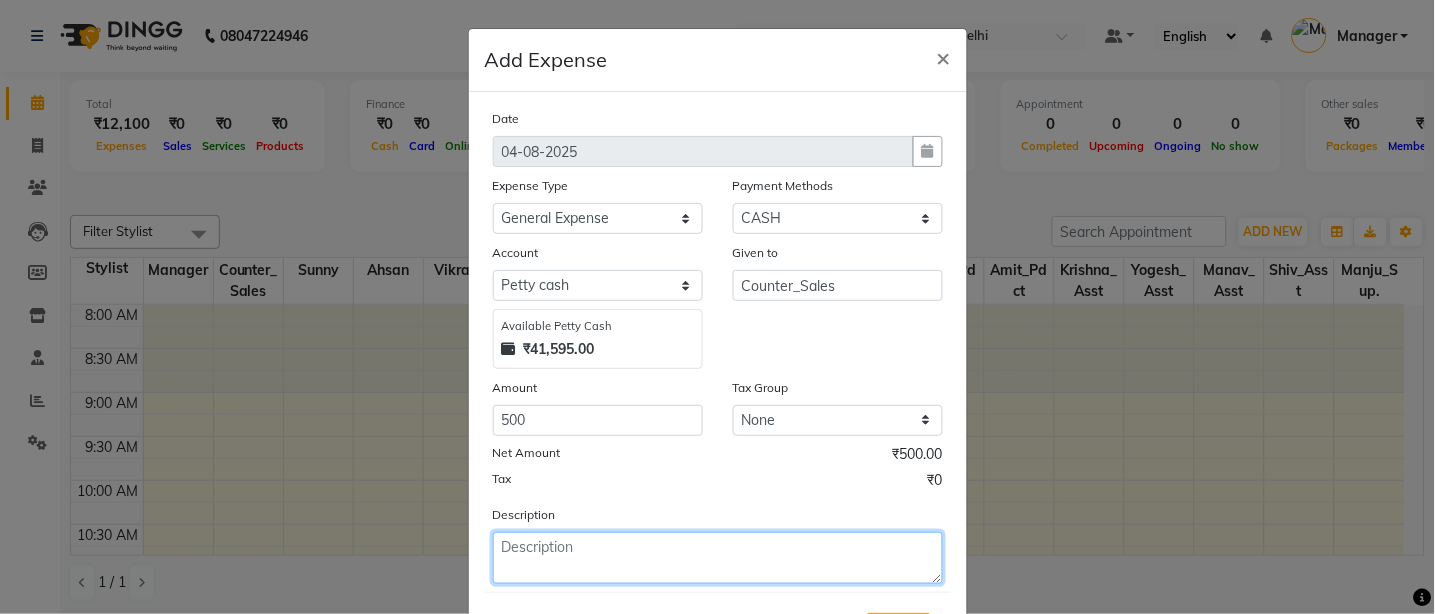 click 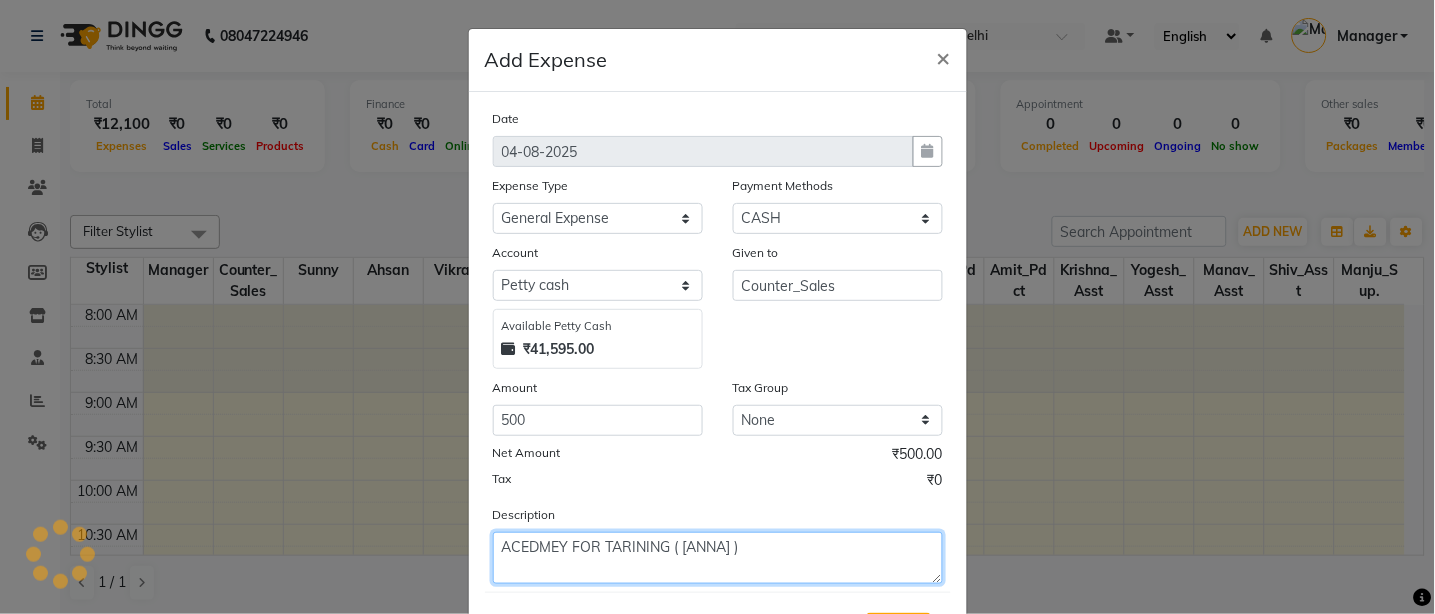 scroll, scrollTop: 101, scrollLeft: 0, axis: vertical 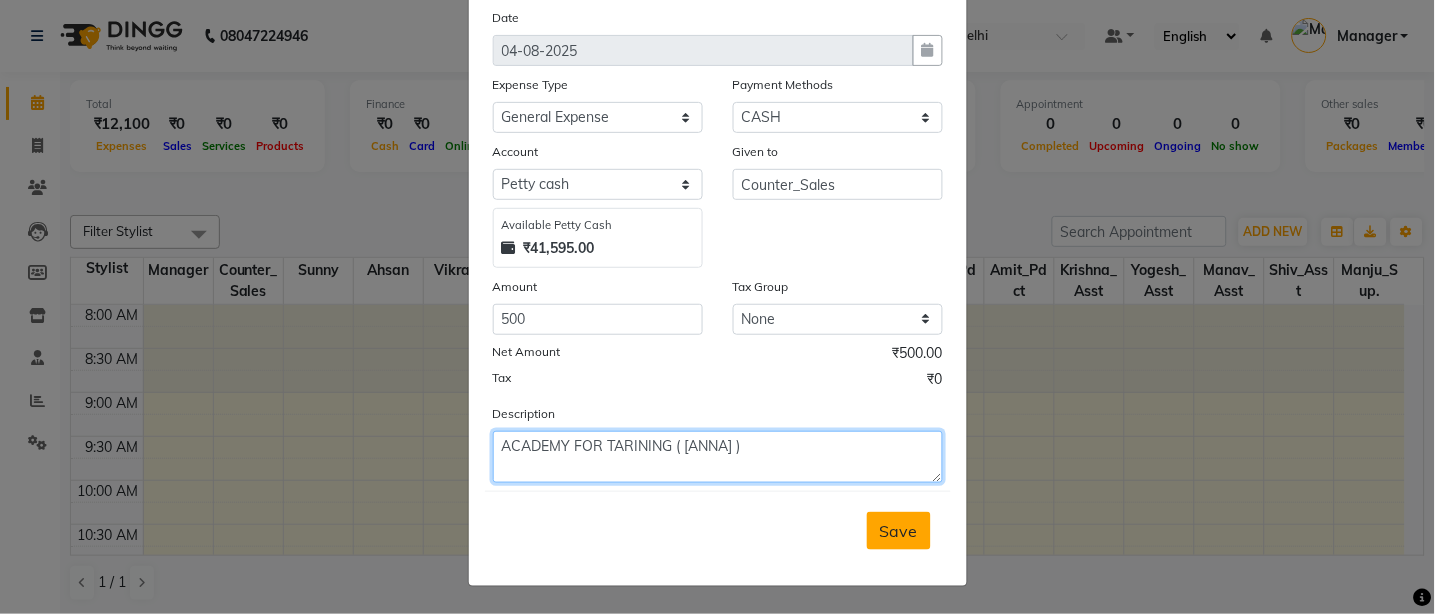 type on "ACADEMY FOR TARINING ( ANNA )" 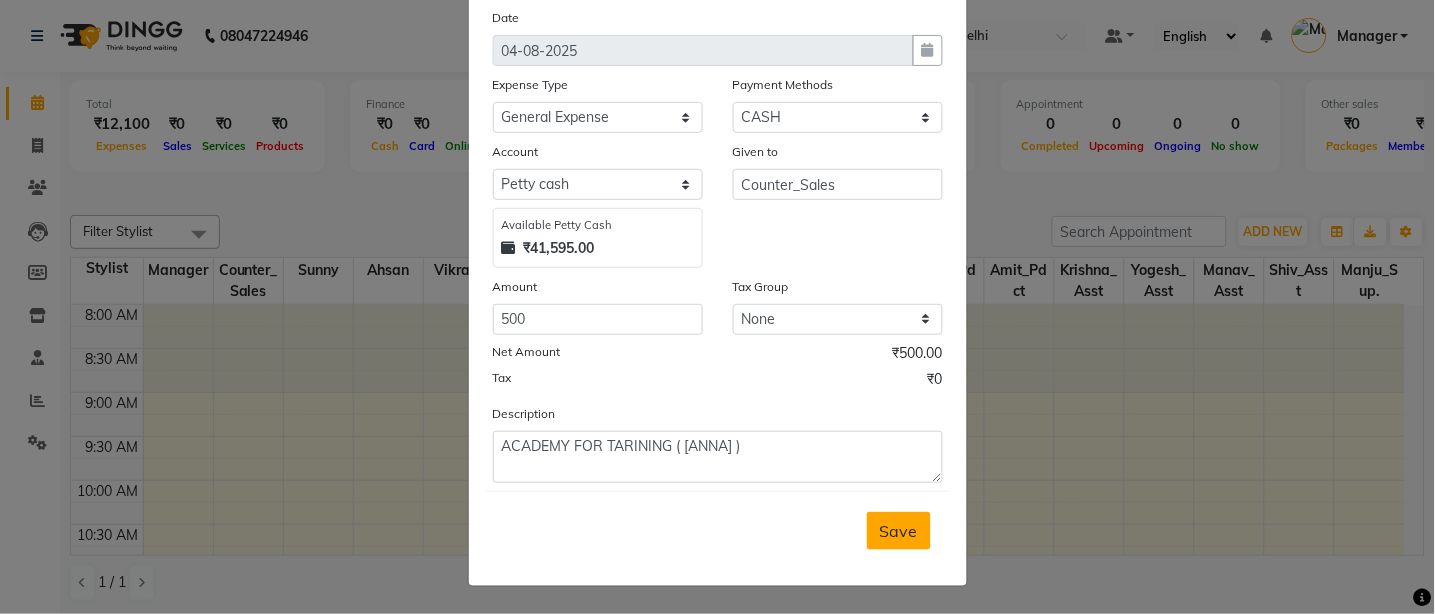 click on "Save" at bounding box center [899, 531] 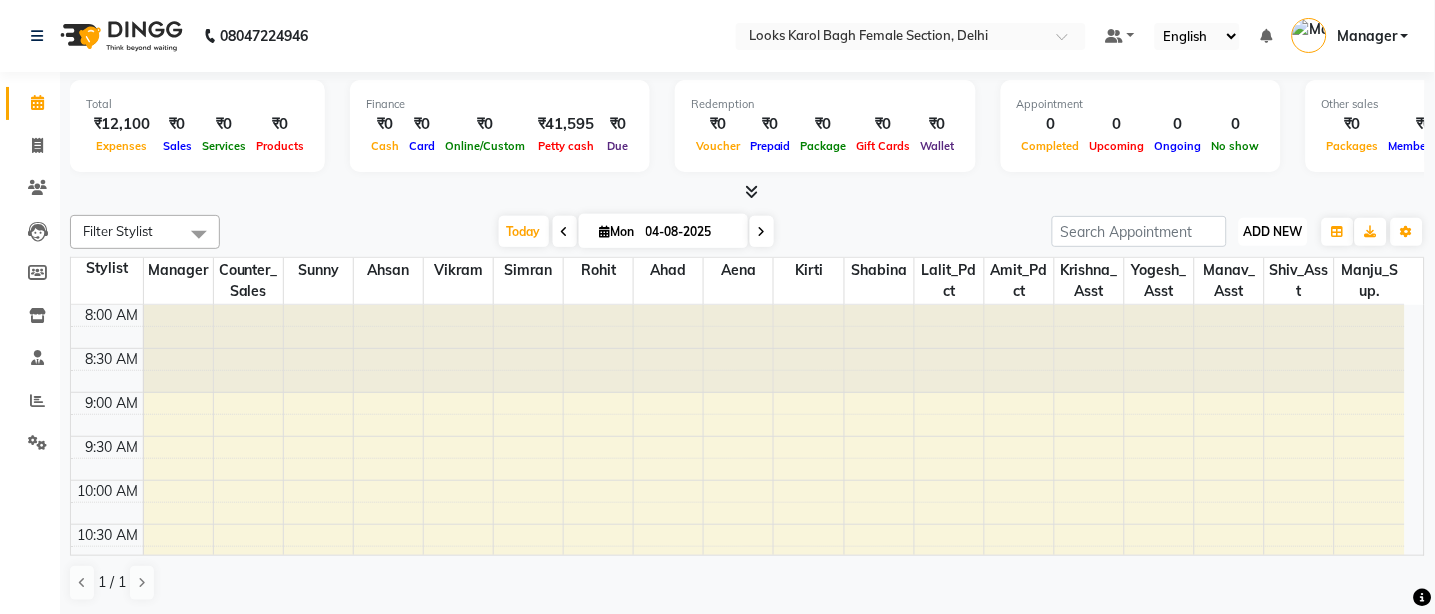 click on "ADD NEW" at bounding box center (1273, 231) 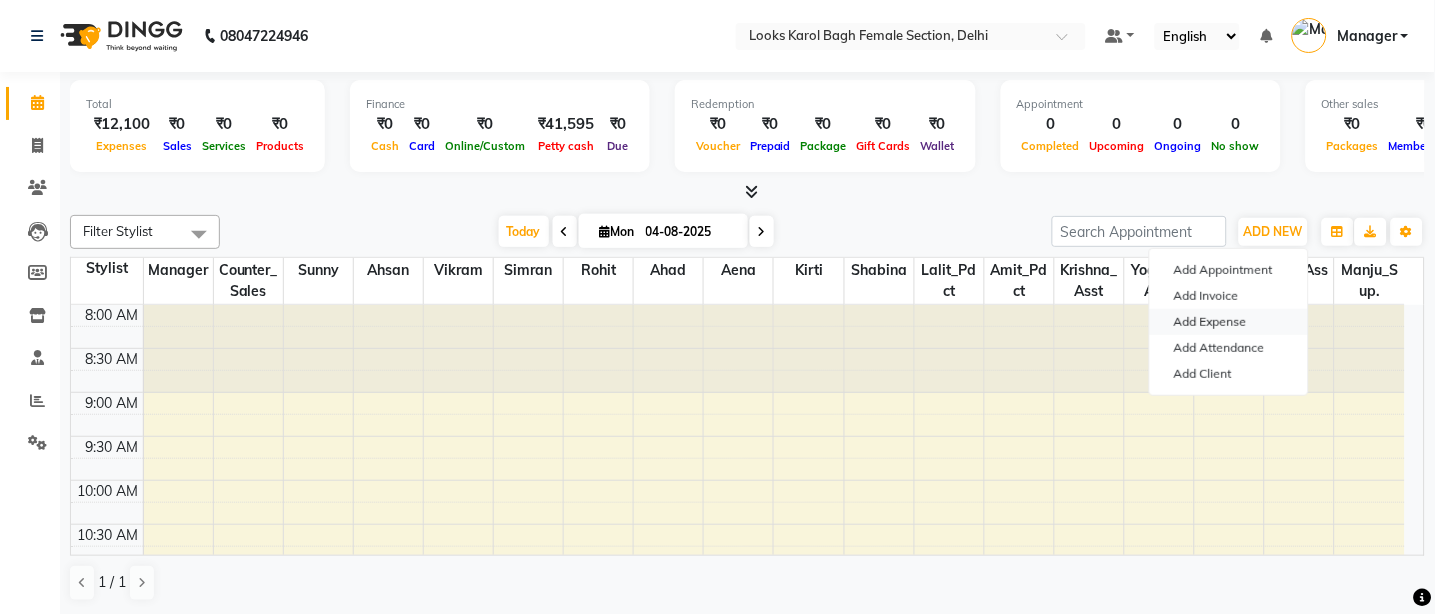 click on "Add Expense" at bounding box center [1229, 322] 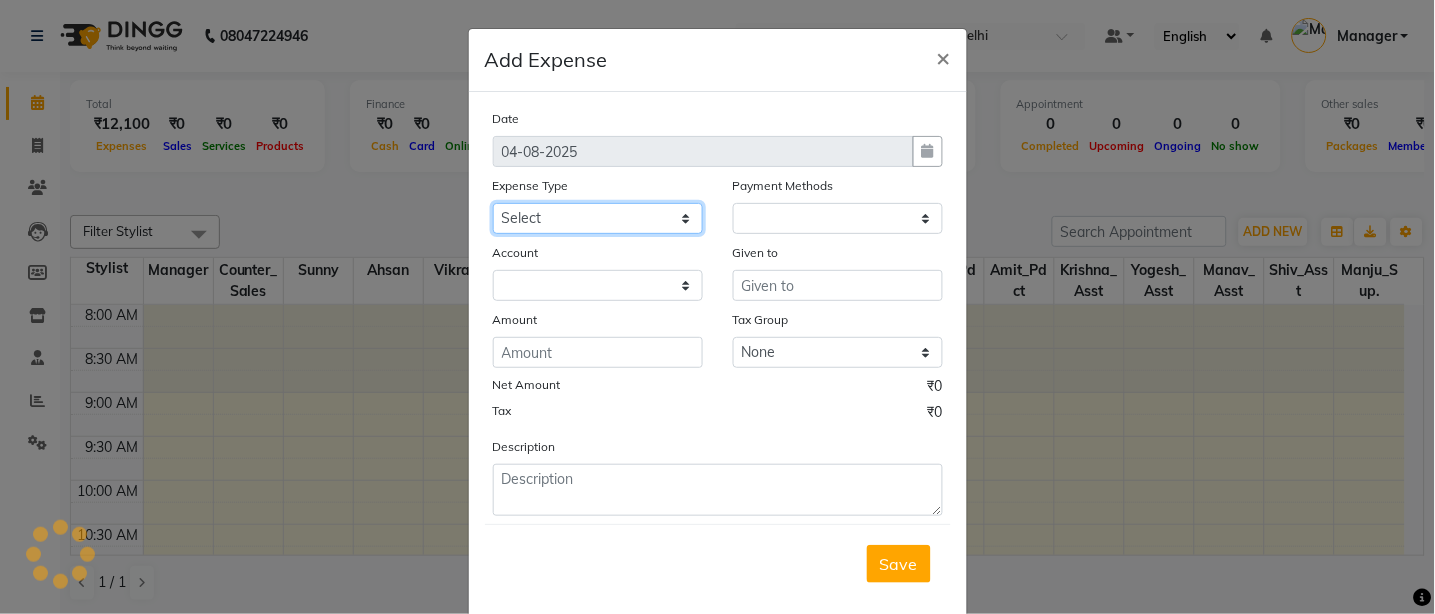 click on "Select BANK DEPOSIT BLINK IT Cash Handover Client Refund Agnst Bill CLIENT WELFARE Entertainment General Expense Laundry Bill milk Pantry PREPAID Printing And Stationery Product Incentive PURCHASE Repair And Maintenance Salary Salary advance SERVICE INCENTIVE STAFF WELFARE TIP CREDIT CARD TIP UPI Travelling And Conveyance" 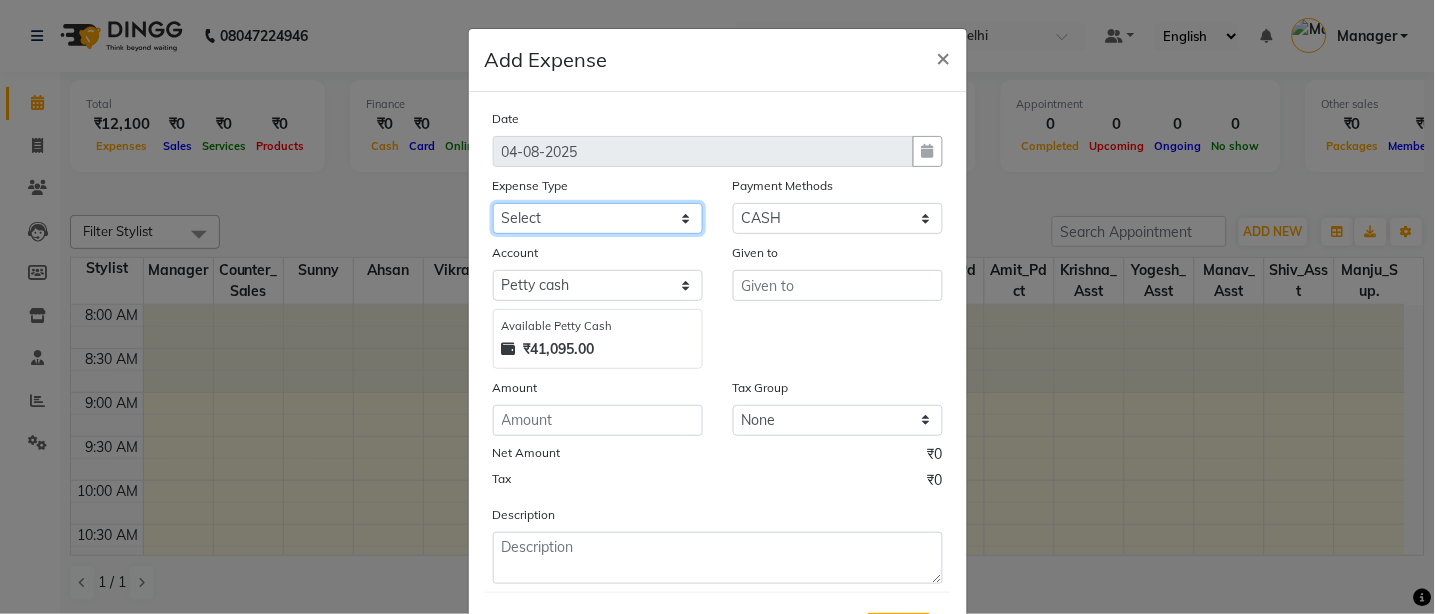 select on "5134" 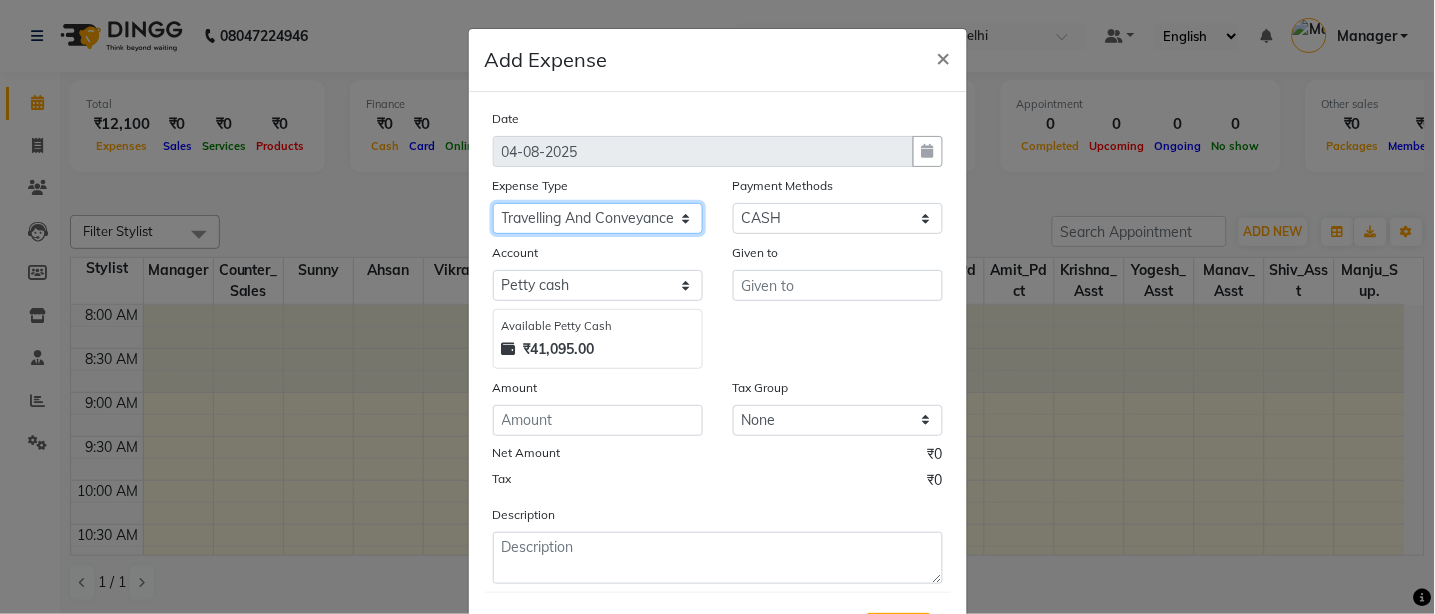 click on "Select BANK DEPOSIT BLINK IT Cash Handover Client Refund Agnst Bill CLIENT WELFARE Entertainment General Expense Laundry Bill milk Pantry PREPAID Printing And Stationery Product Incentive PURCHASE Repair And Maintenance Salary Salary advance SERVICE INCENTIVE STAFF WELFARE TIP CREDIT CARD TIP UPI Travelling And Conveyance" 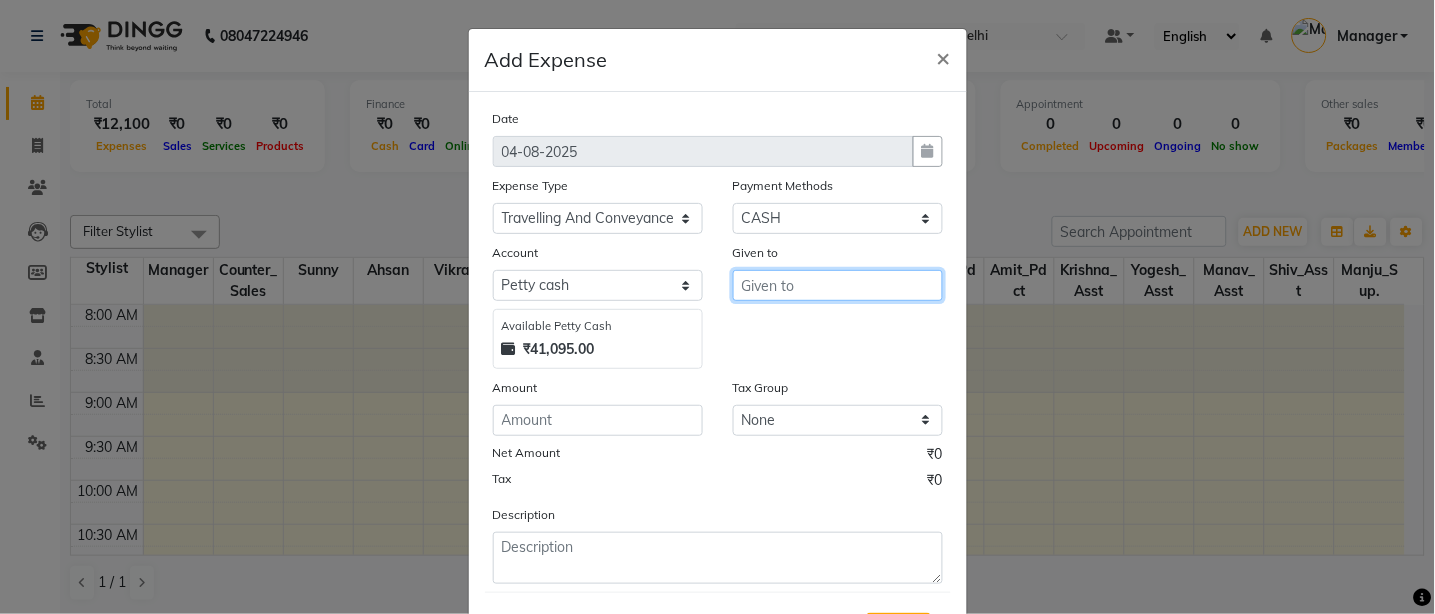 click at bounding box center [838, 285] 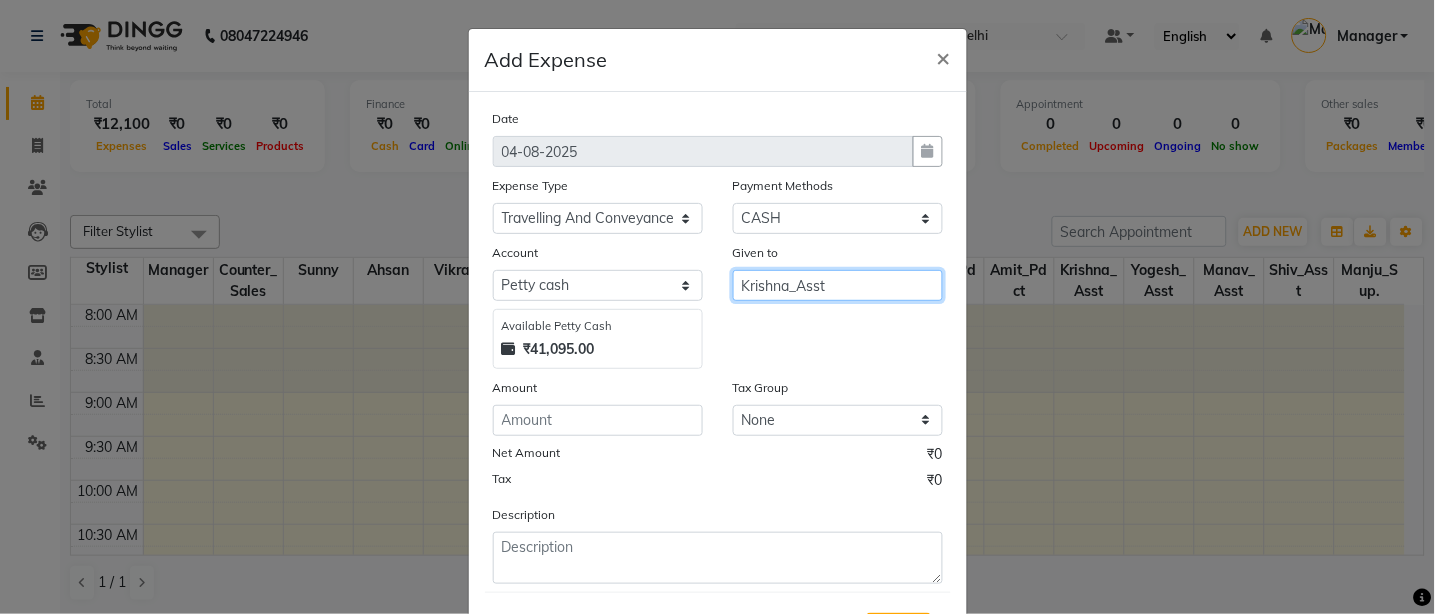 type on "Krishna_Asst" 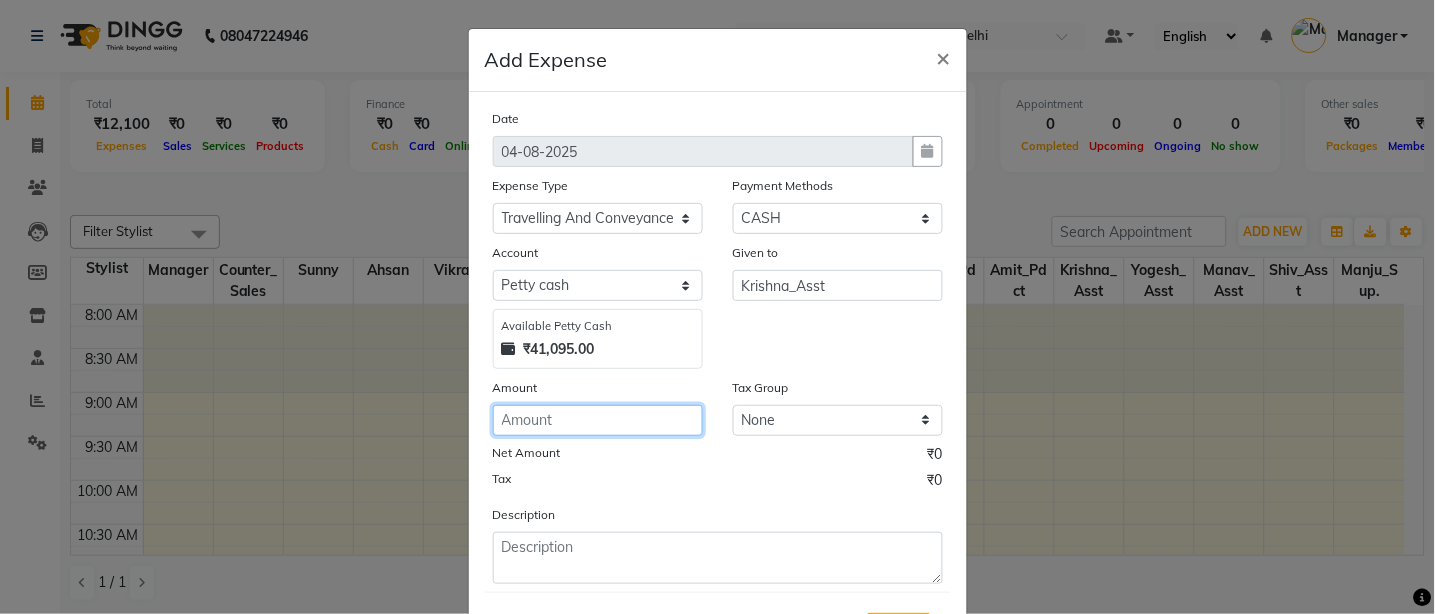 click 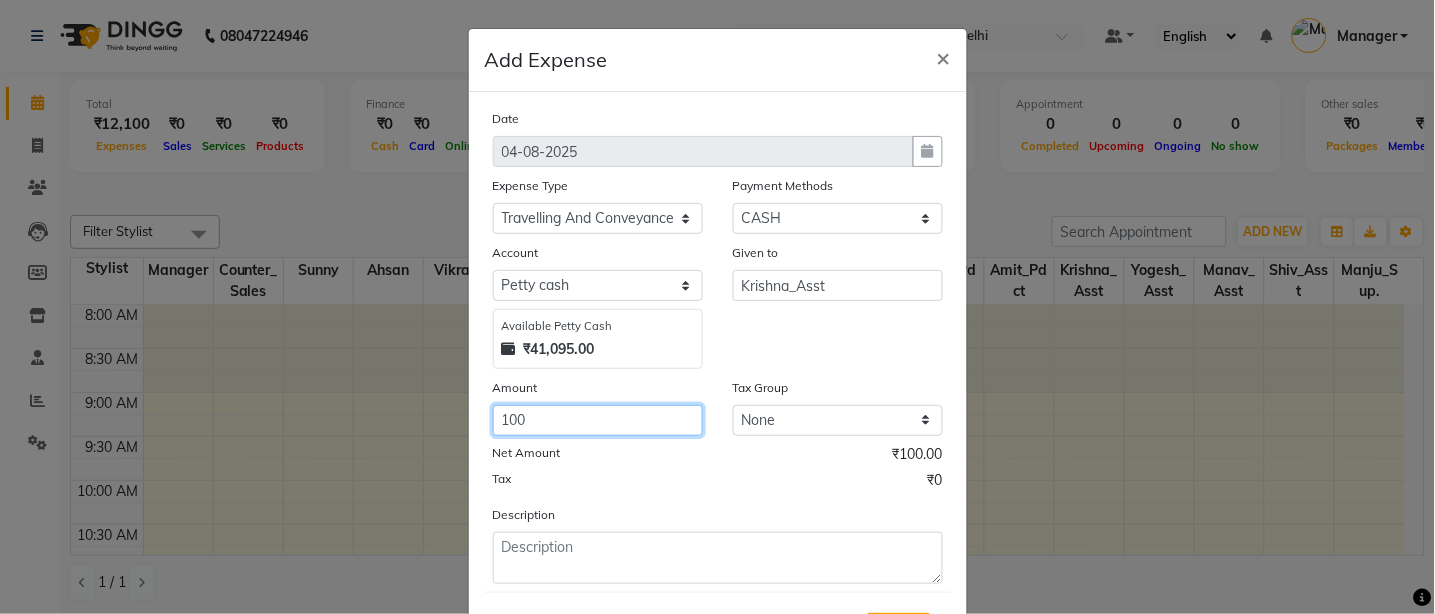type on "100" 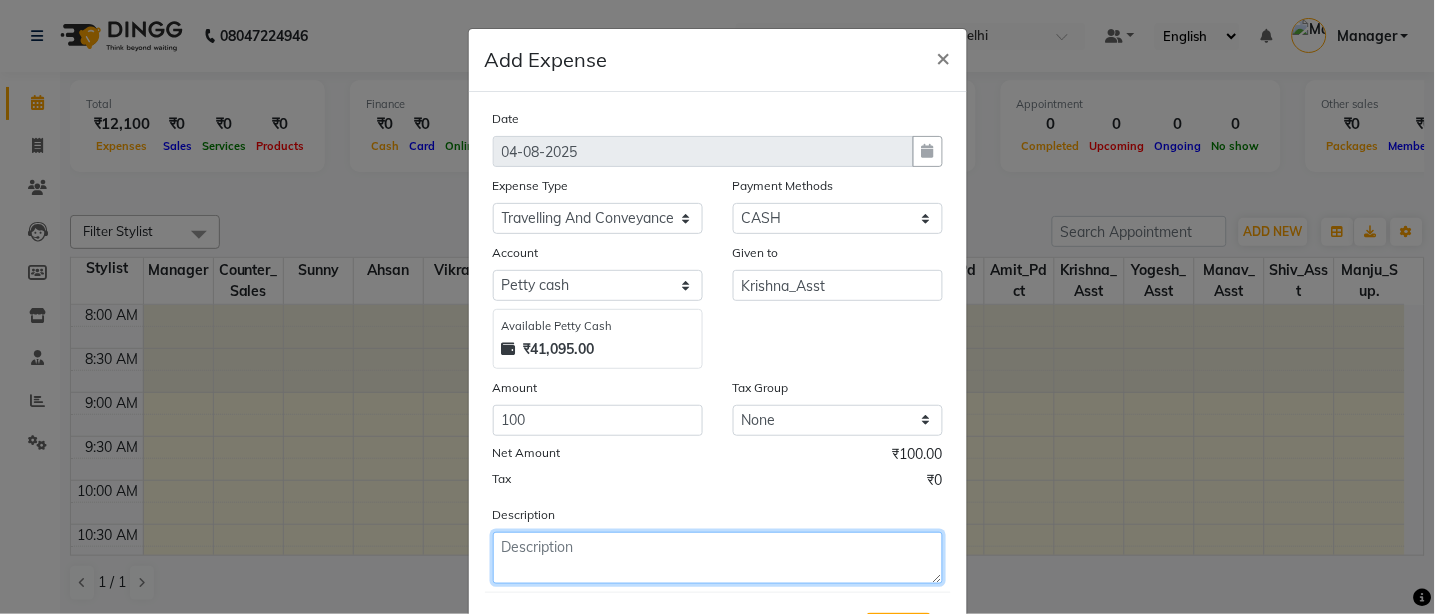 click 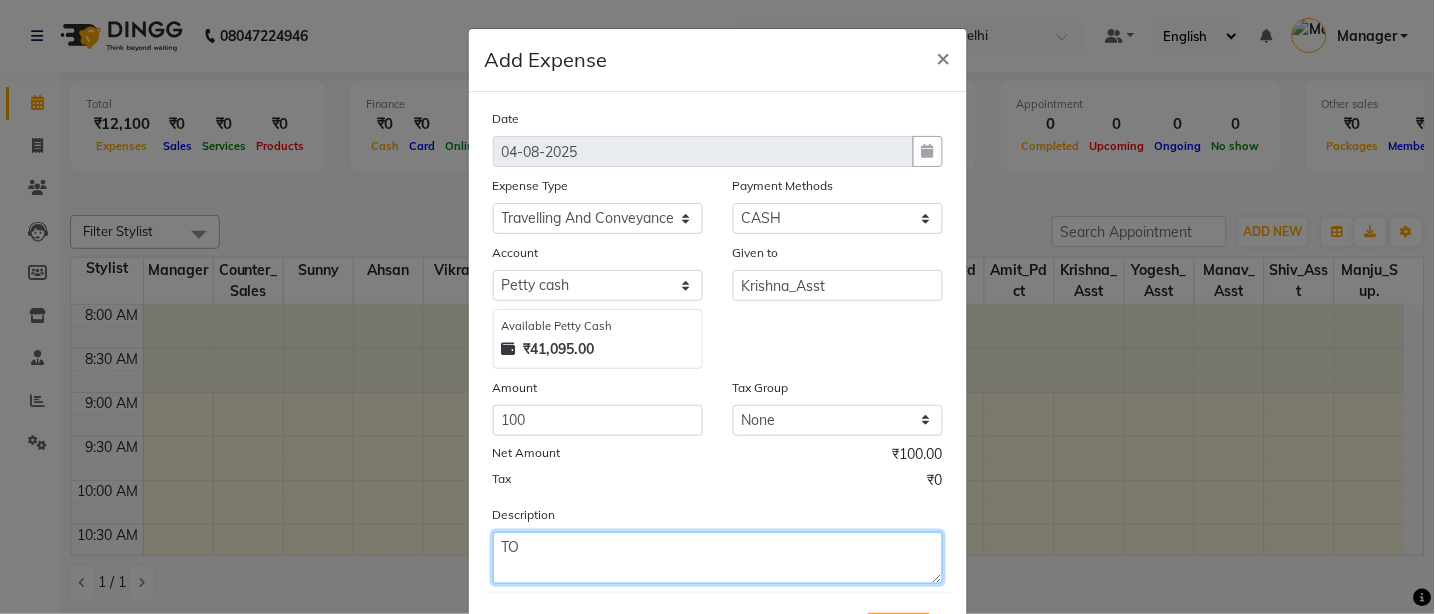 type on "T" 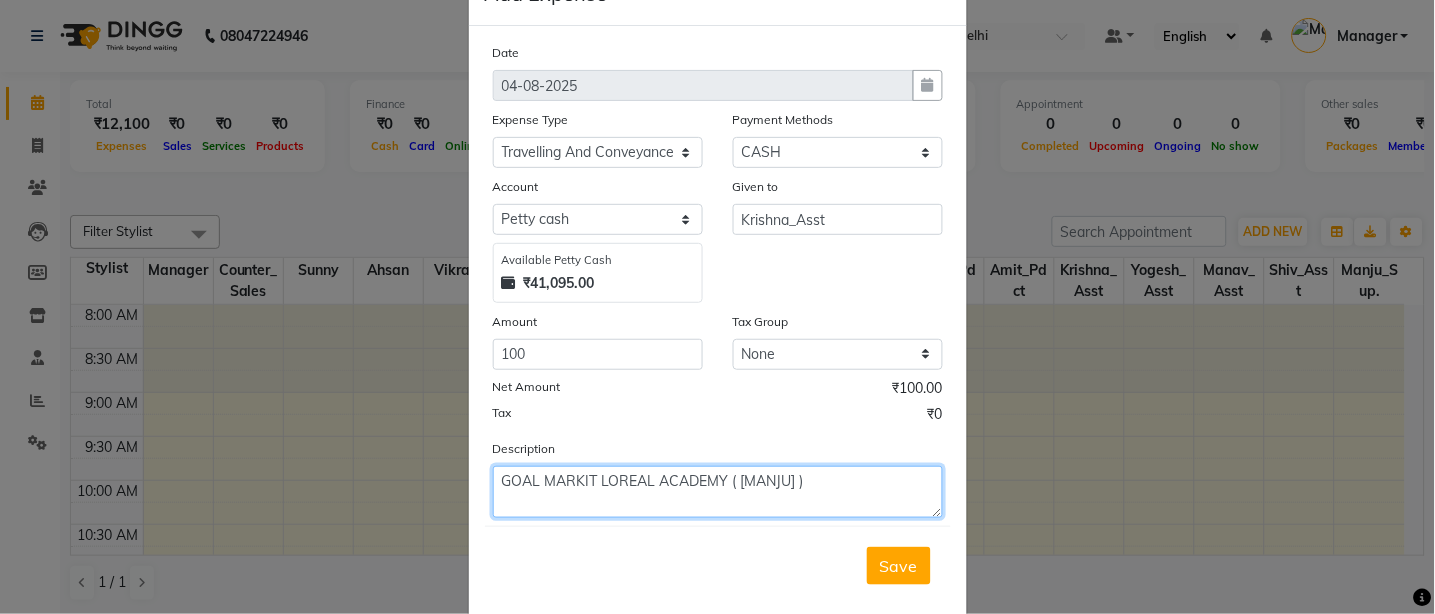 scroll, scrollTop: 101, scrollLeft: 0, axis: vertical 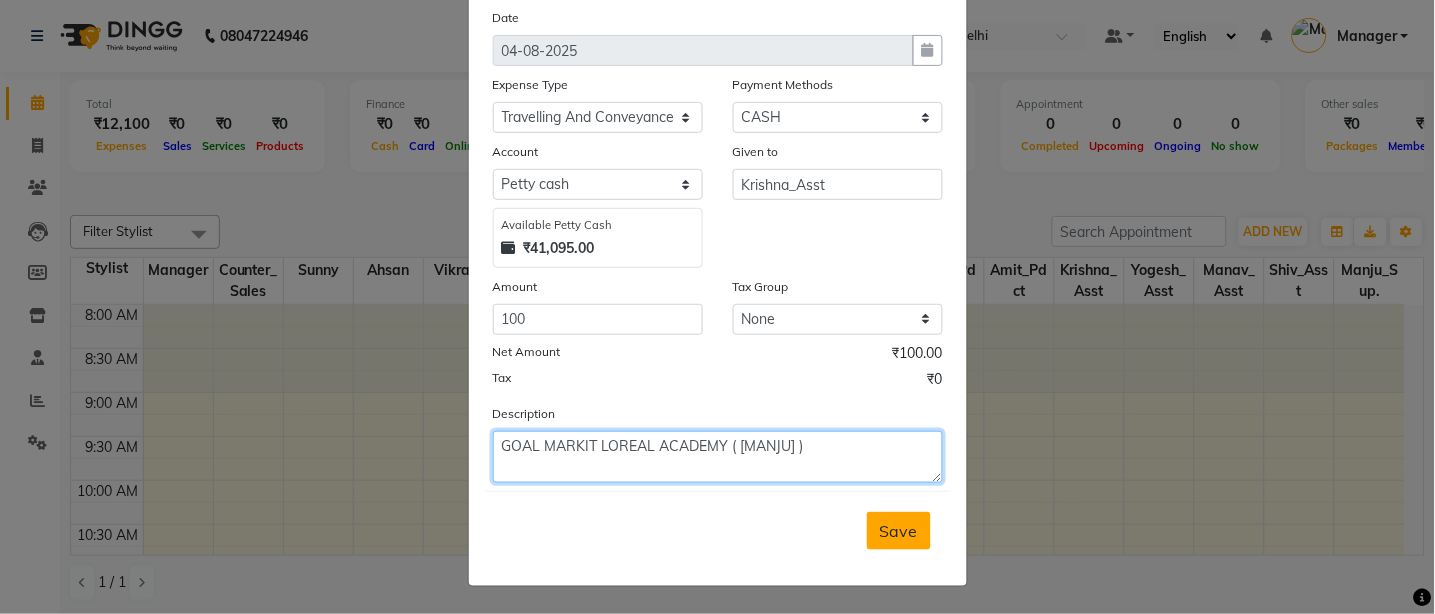 type on "GOAL MARKIT LOREAL ACADEMY ( MANJU )" 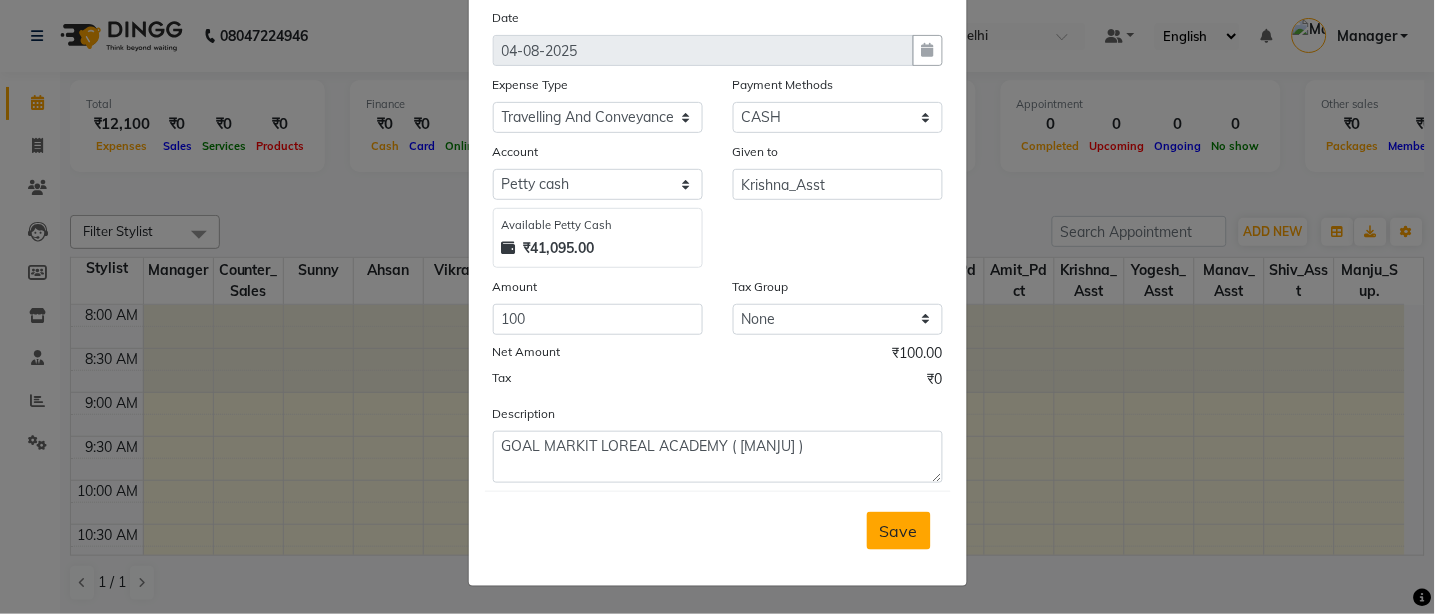 click on "Save" at bounding box center [899, 531] 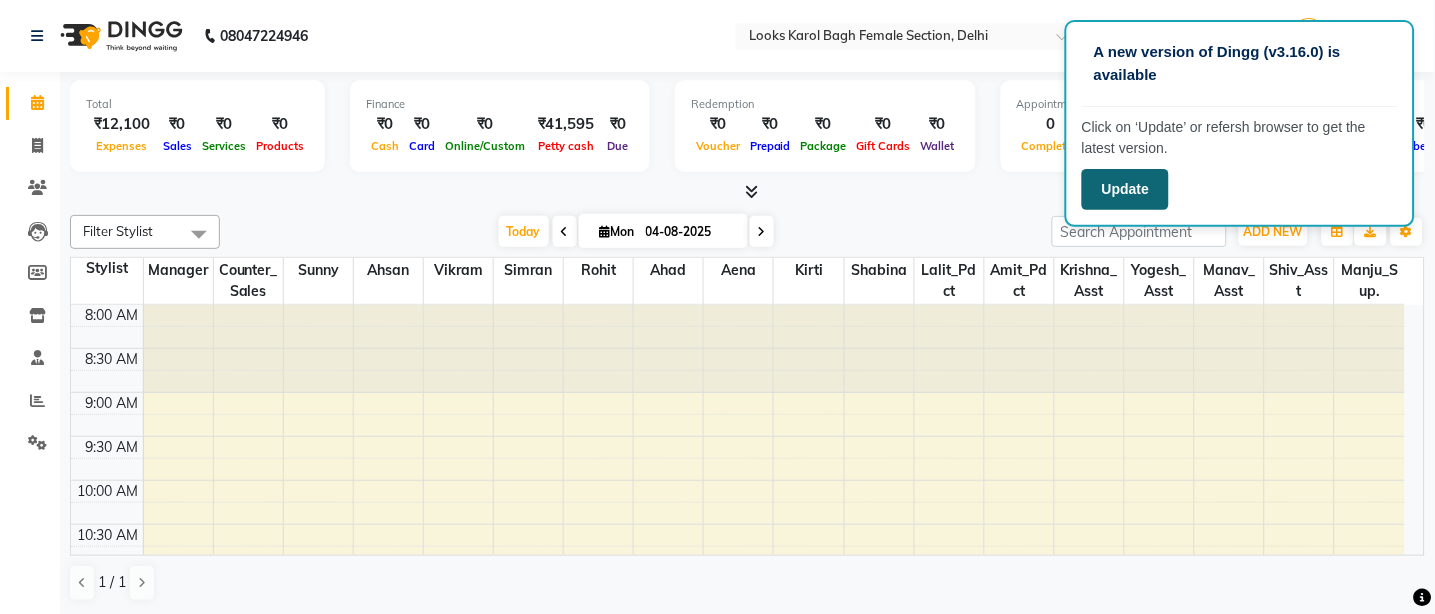 click on "Update" 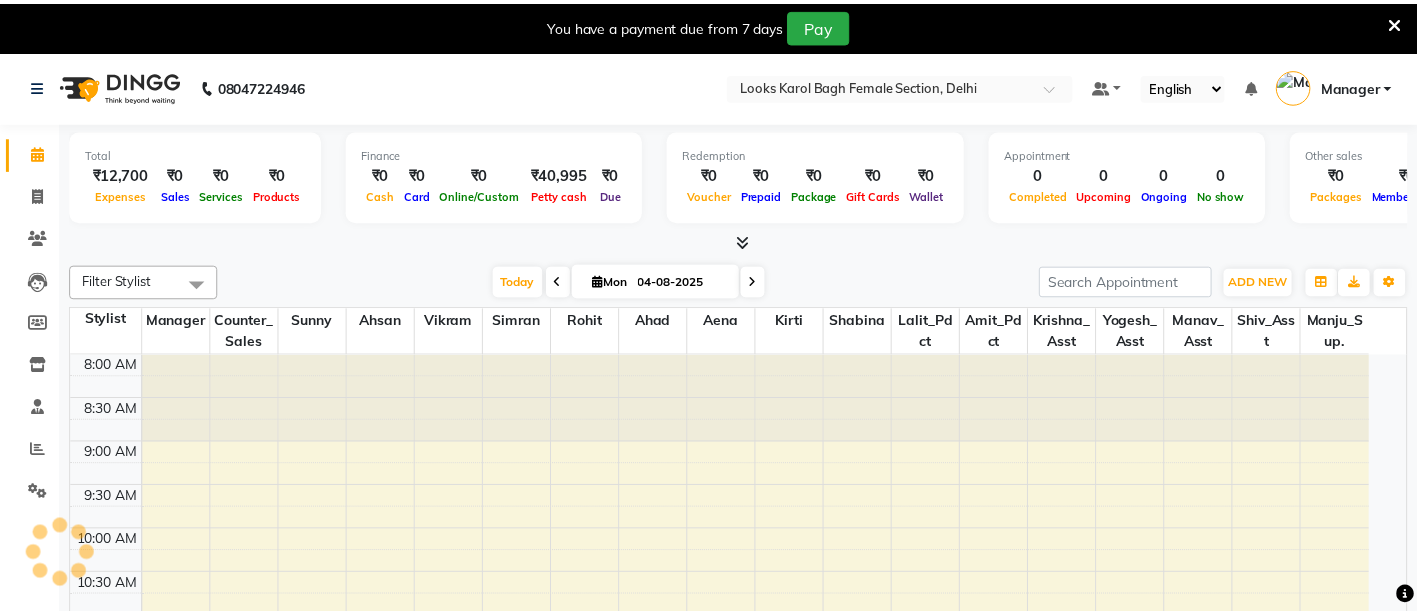 scroll, scrollTop: 0, scrollLeft: 0, axis: both 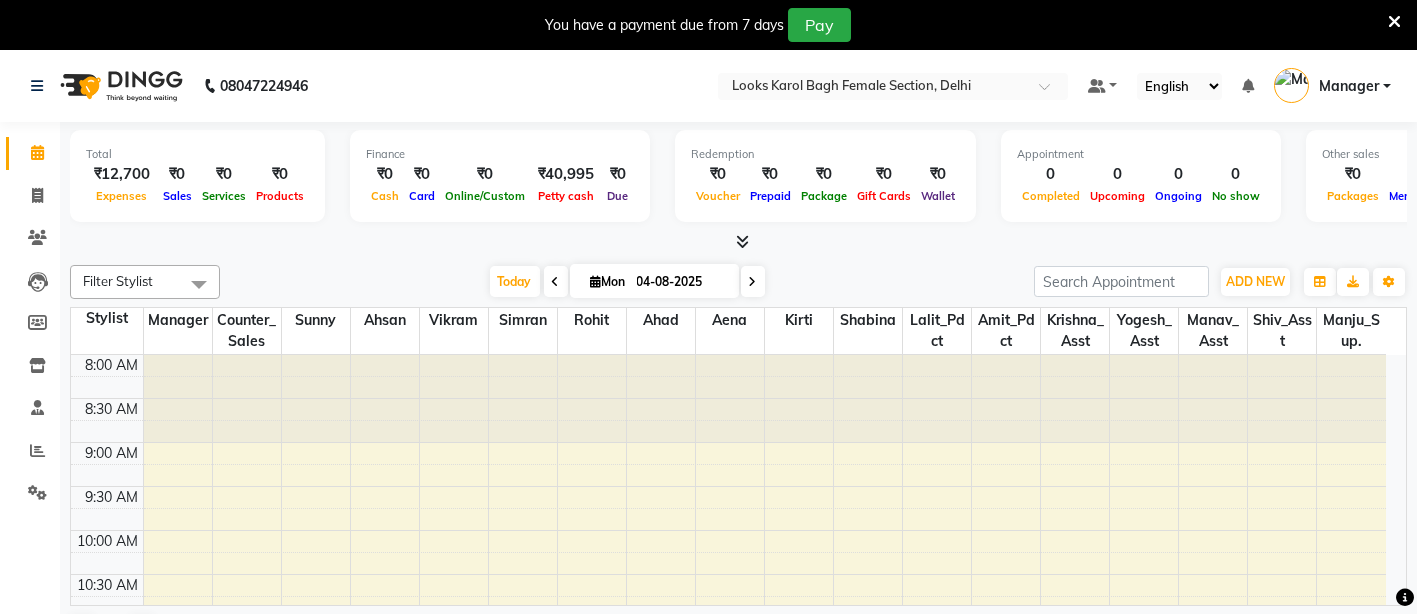 click at bounding box center (1394, 22) 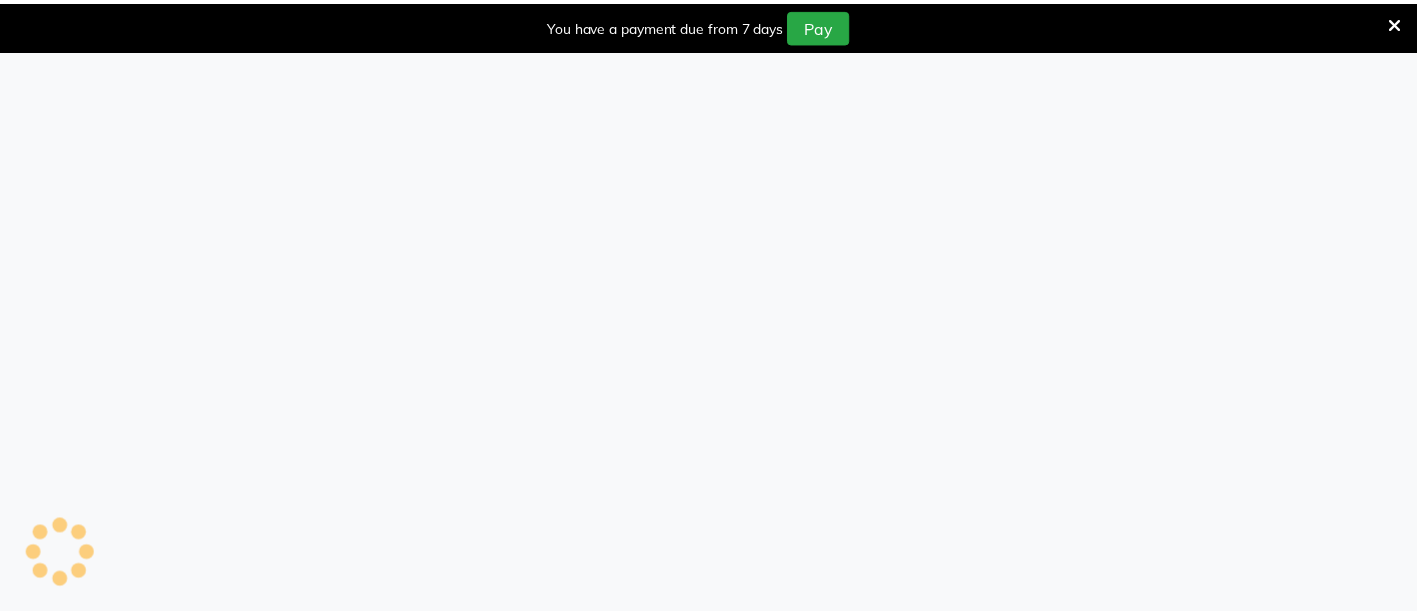 scroll, scrollTop: 0, scrollLeft: 0, axis: both 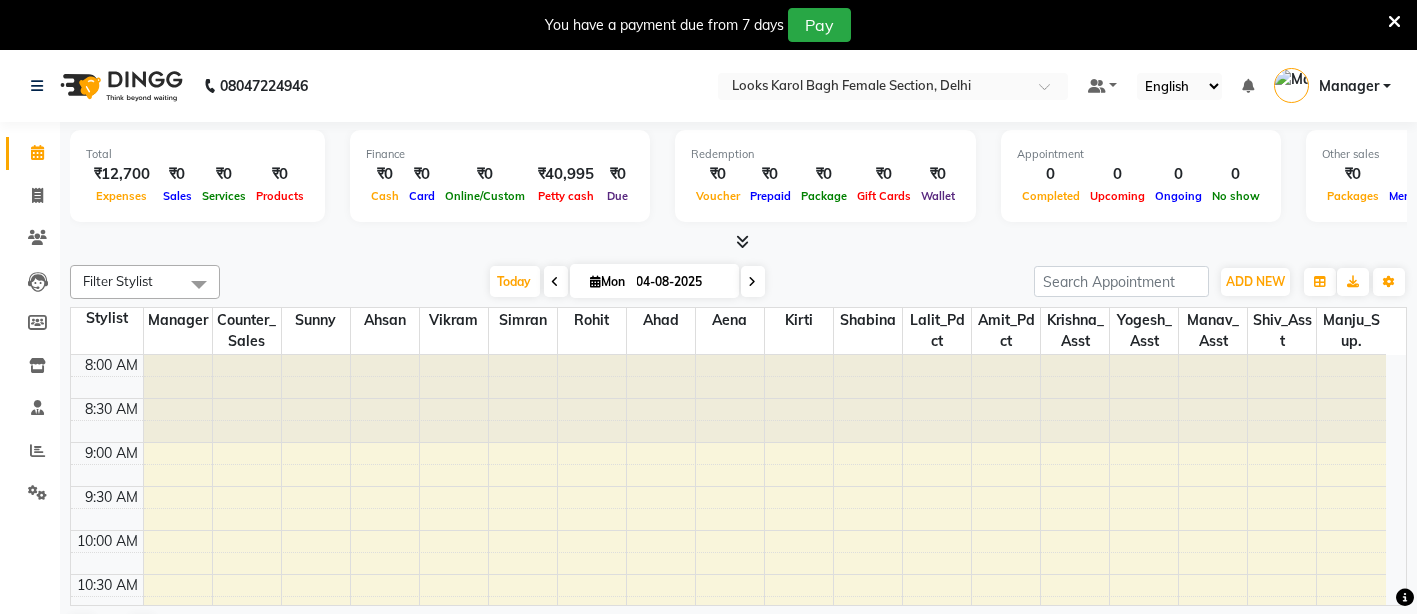 click on "You have a payment due from 7 days   Pay" at bounding box center [708, 25] 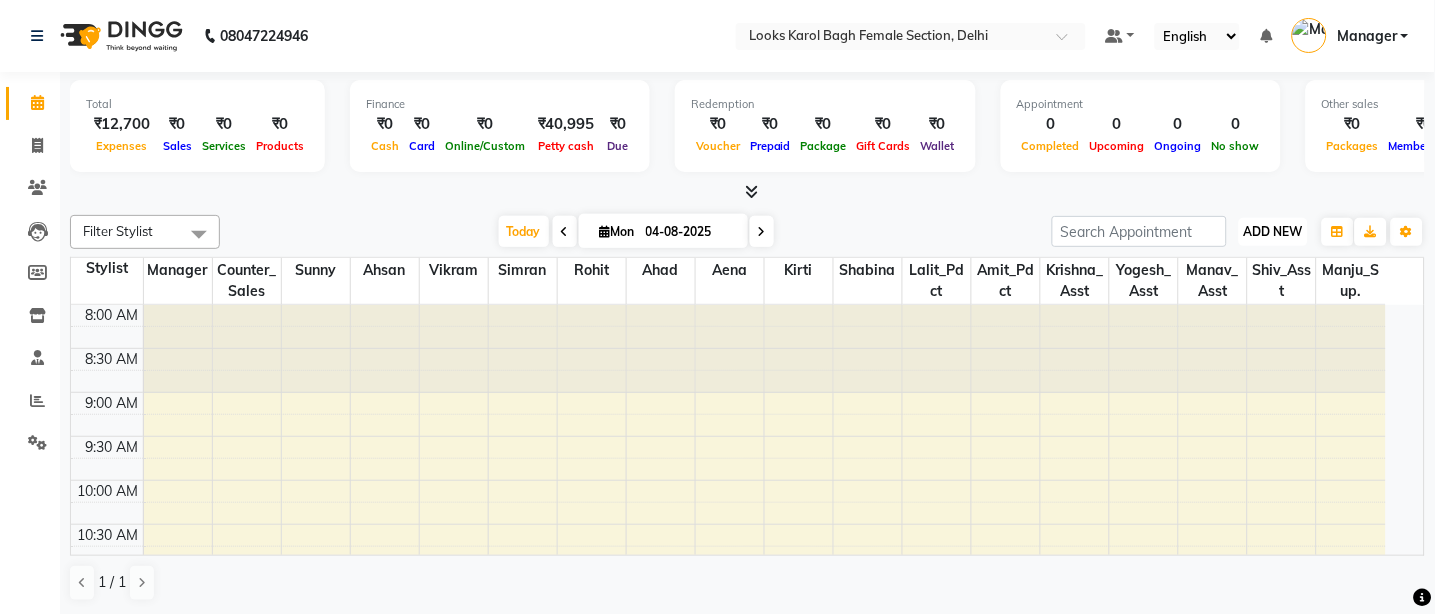 click on "ADD NEW" at bounding box center [1273, 231] 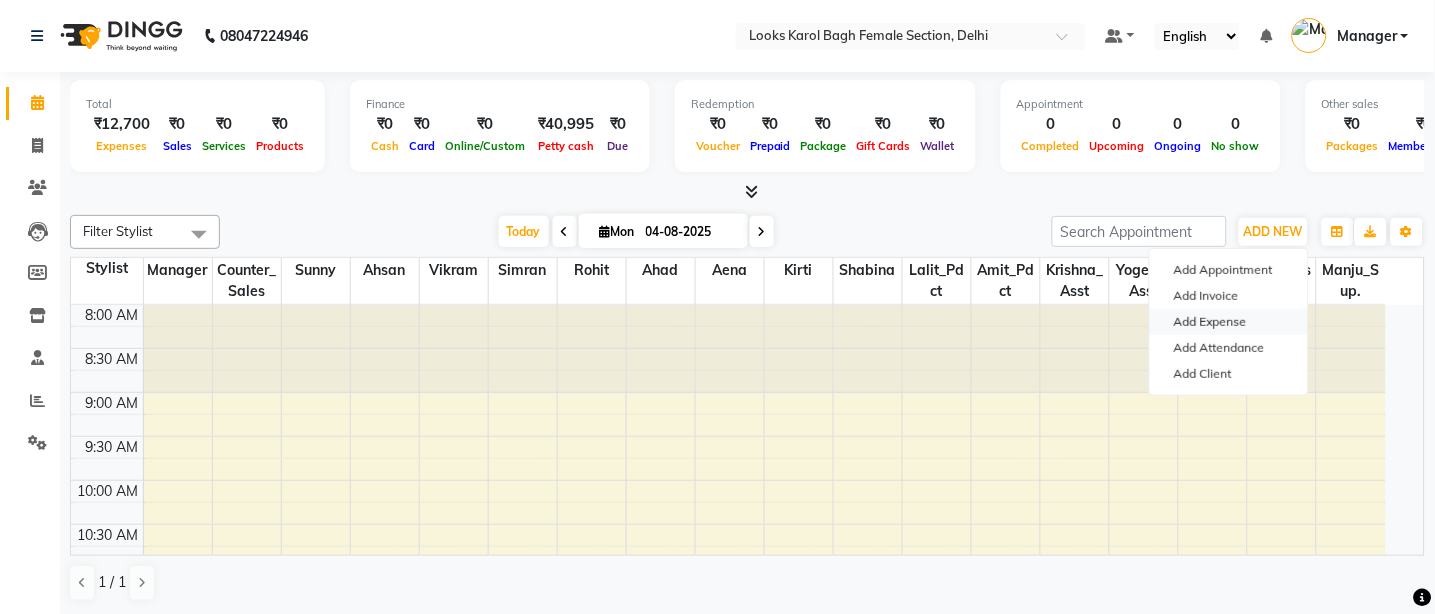 click on "Add Expense" at bounding box center (1229, 322) 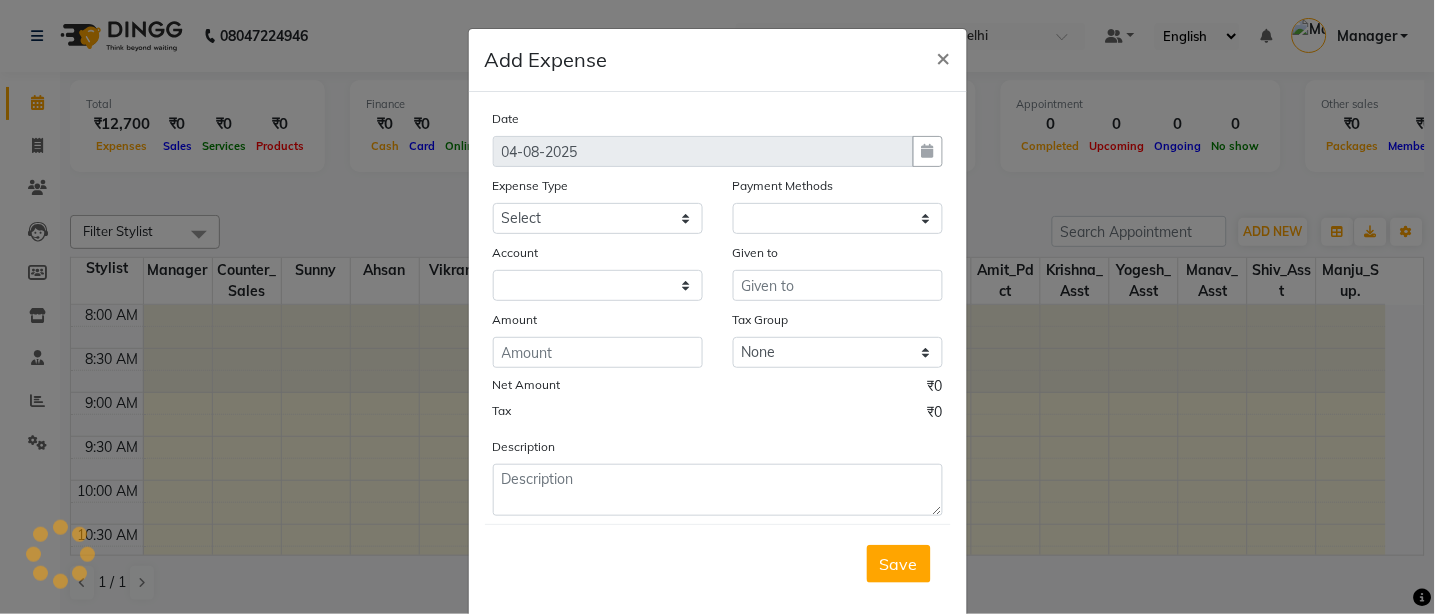select on "1" 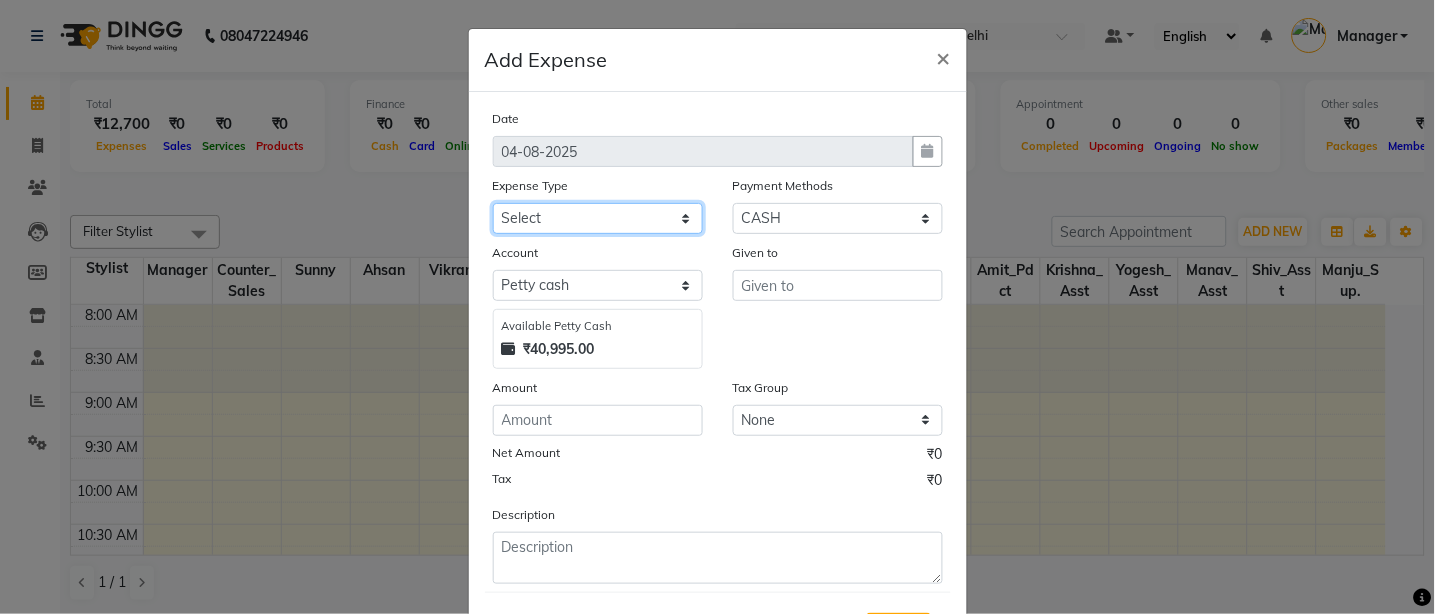 click on "Select BANK DEPOSIT BLINK IT Cash Handover Client Refund Agnst Bill CLIENT WELFARE Entertainment General Expense Laundry Bill milk Pantry PREPAID Printing And Stationery Product Incentive PURCHASE Repair And Maintenance Salary Salary advance SERVICE INCENTIVE STAFF WELFARE TIP CREDIT CARD TIP UPI Travelling And Conveyance" 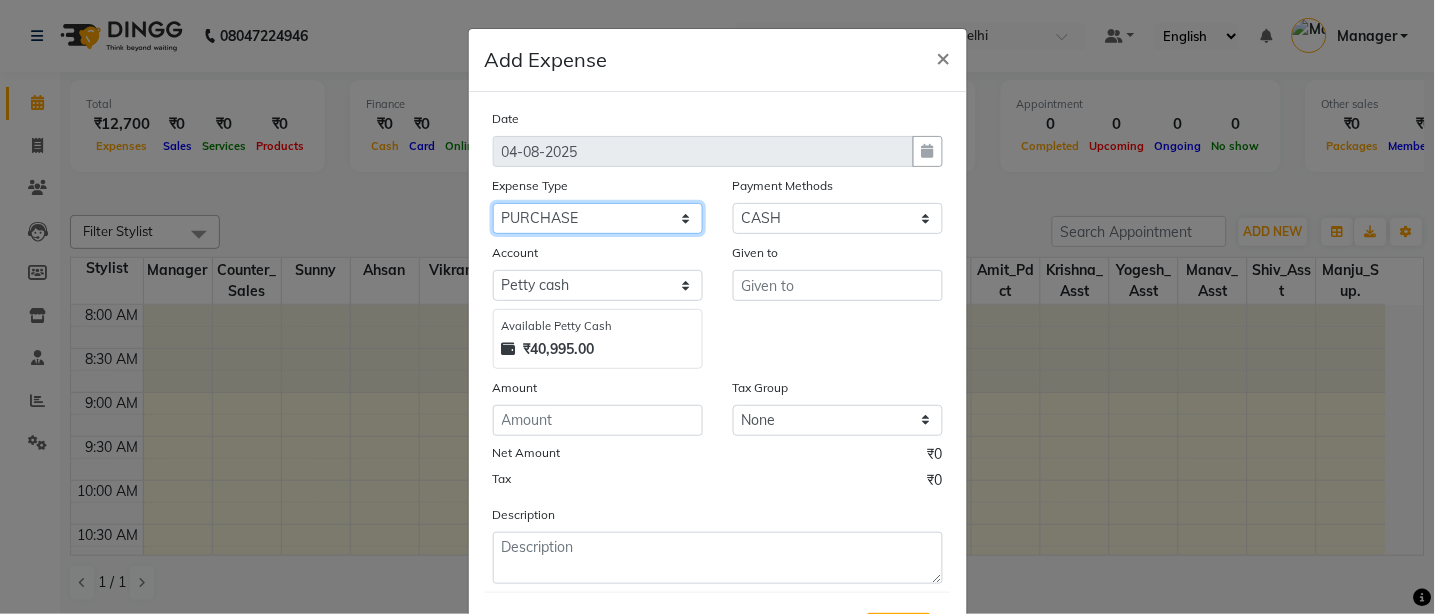 click on "Select BANK DEPOSIT BLINK IT Cash Handover Client Refund Agnst Bill CLIENT WELFARE Entertainment General Expense Laundry Bill milk Pantry PREPAID Printing And Stationery Product Incentive PURCHASE Repair And Maintenance Salary Salary advance SERVICE INCENTIVE STAFF WELFARE TIP CREDIT CARD TIP UPI Travelling And Conveyance" 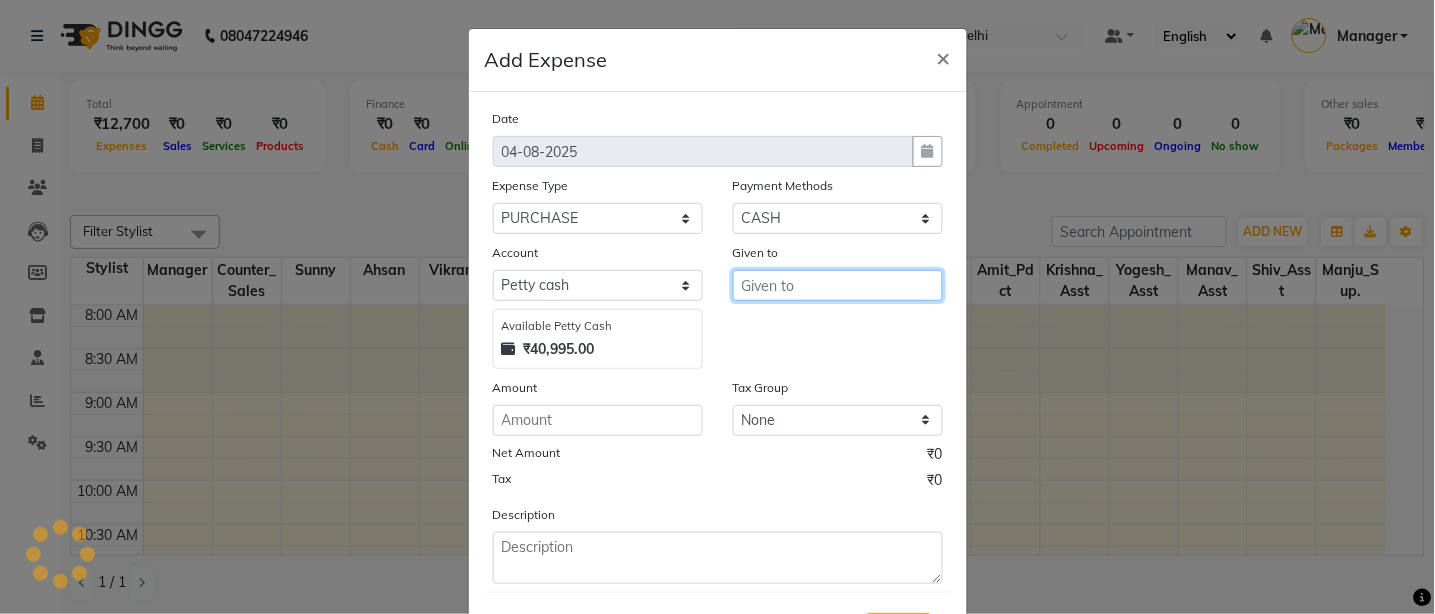 click at bounding box center (838, 285) 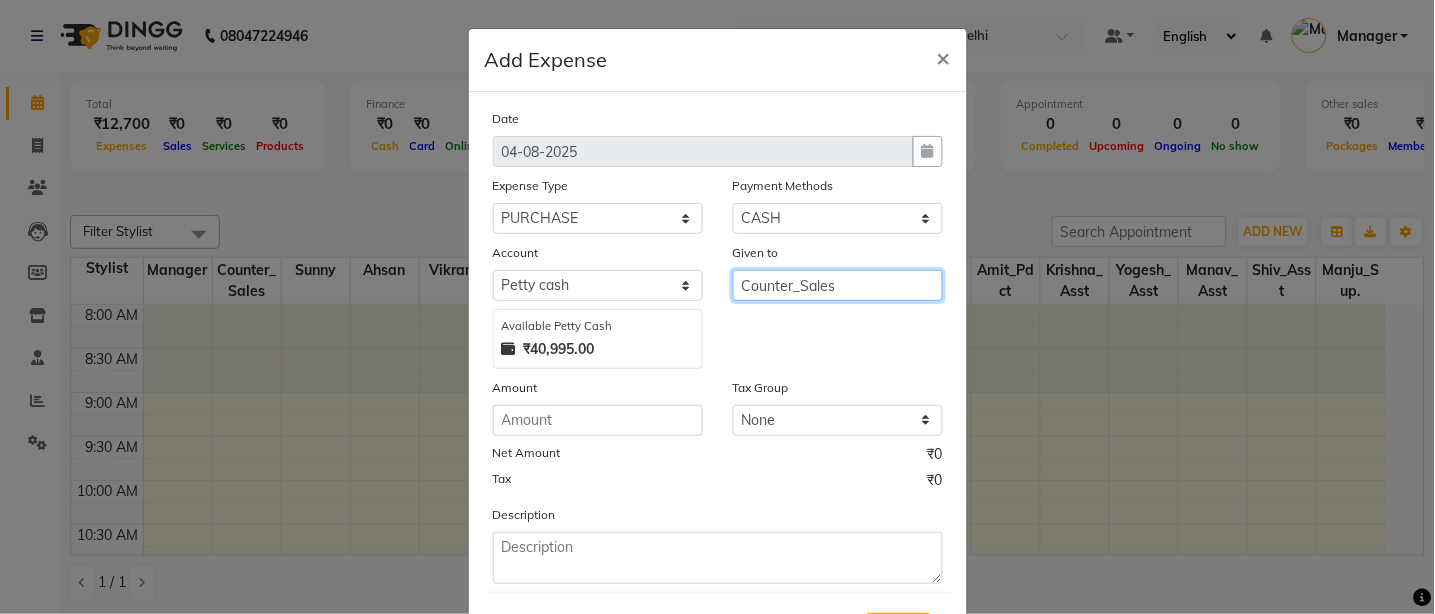type on "Counter_Sales" 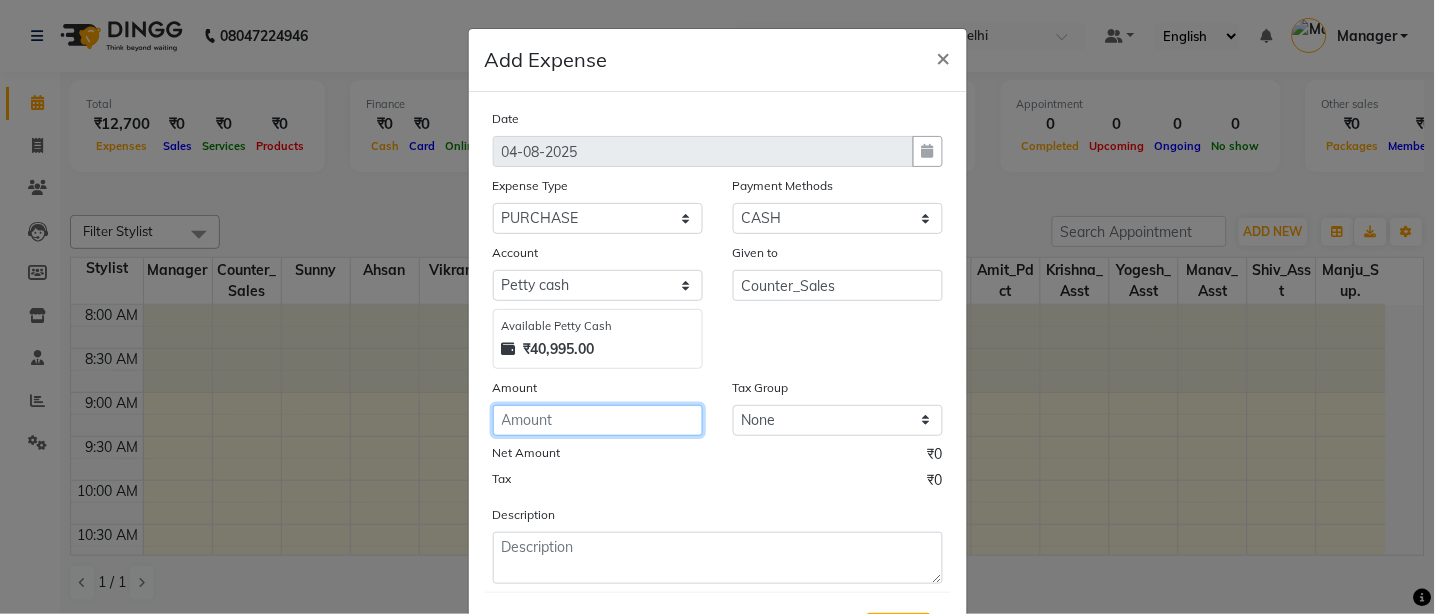 click 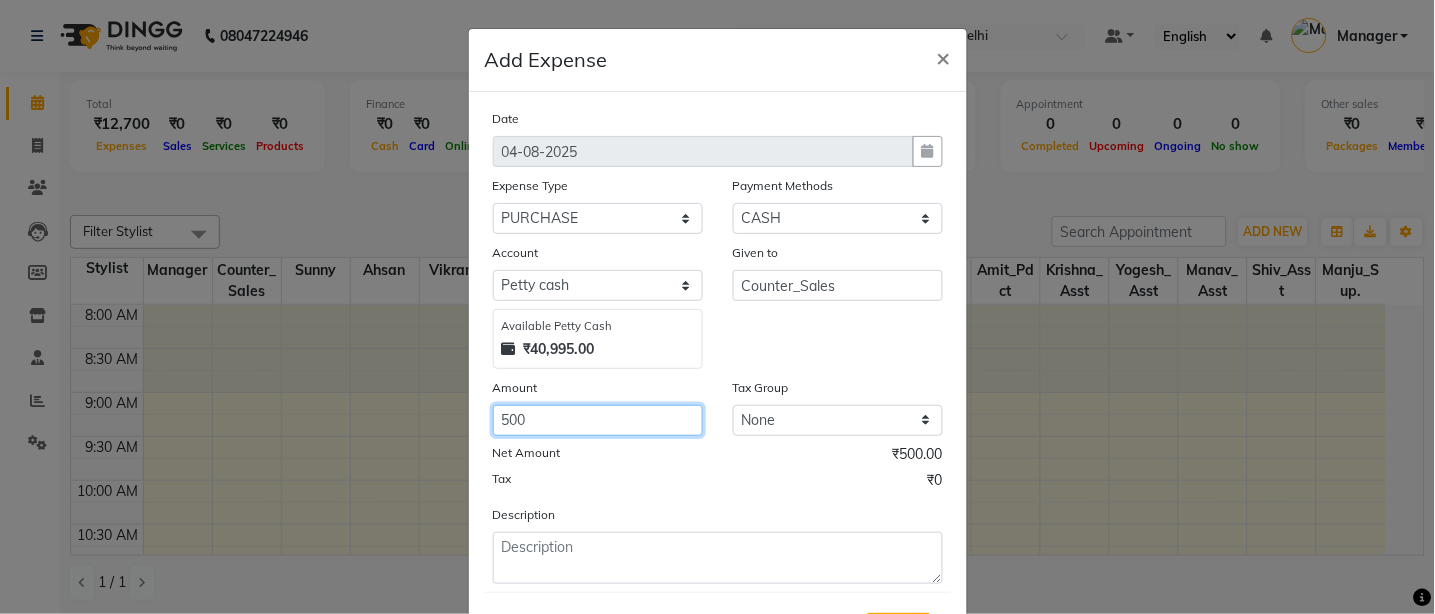 type on "500" 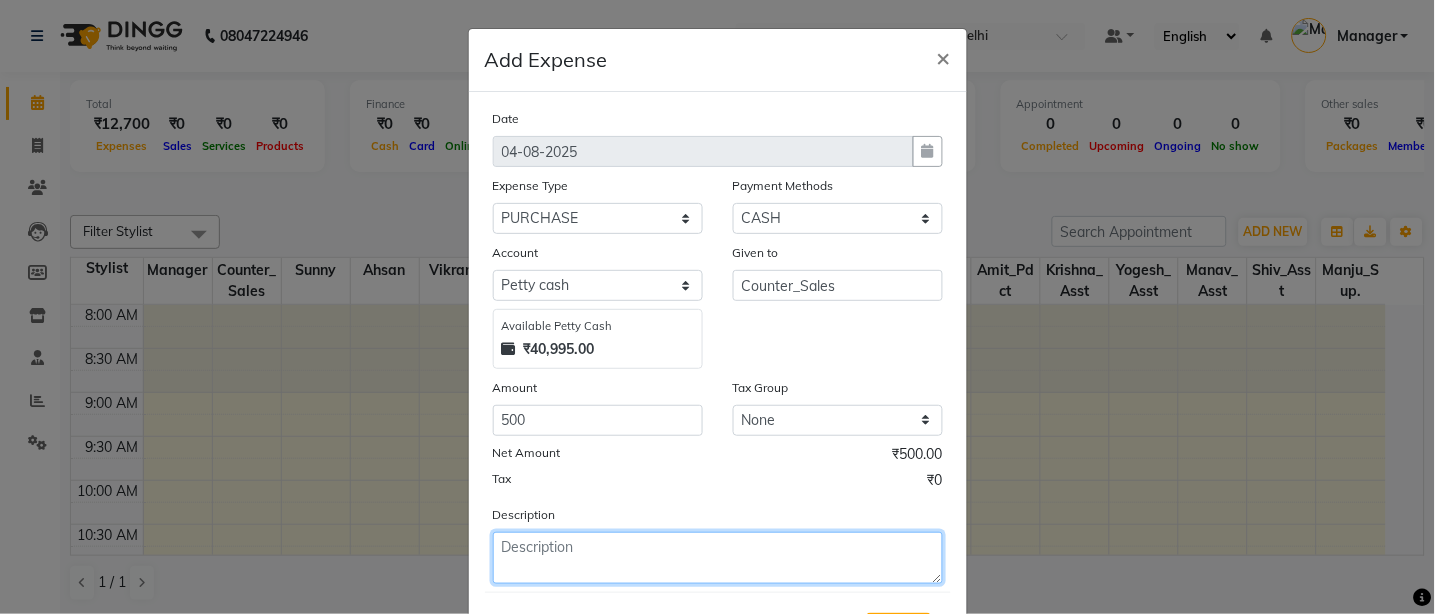 click 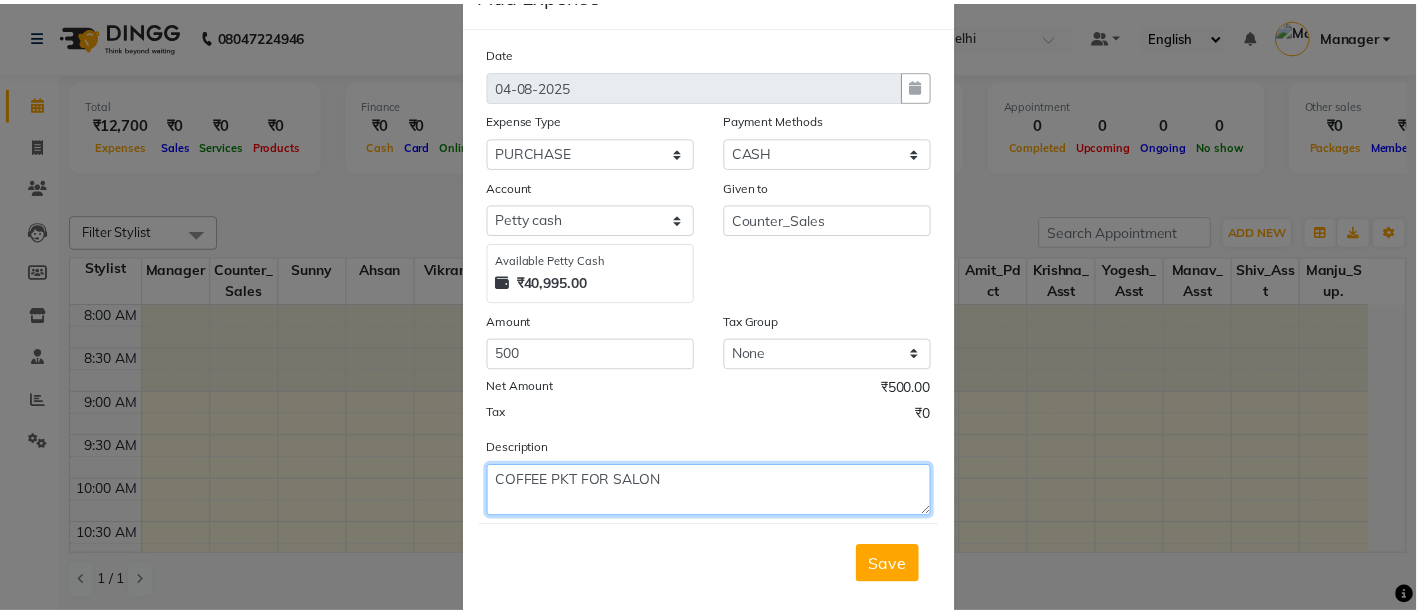 scroll, scrollTop: 101, scrollLeft: 0, axis: vertical 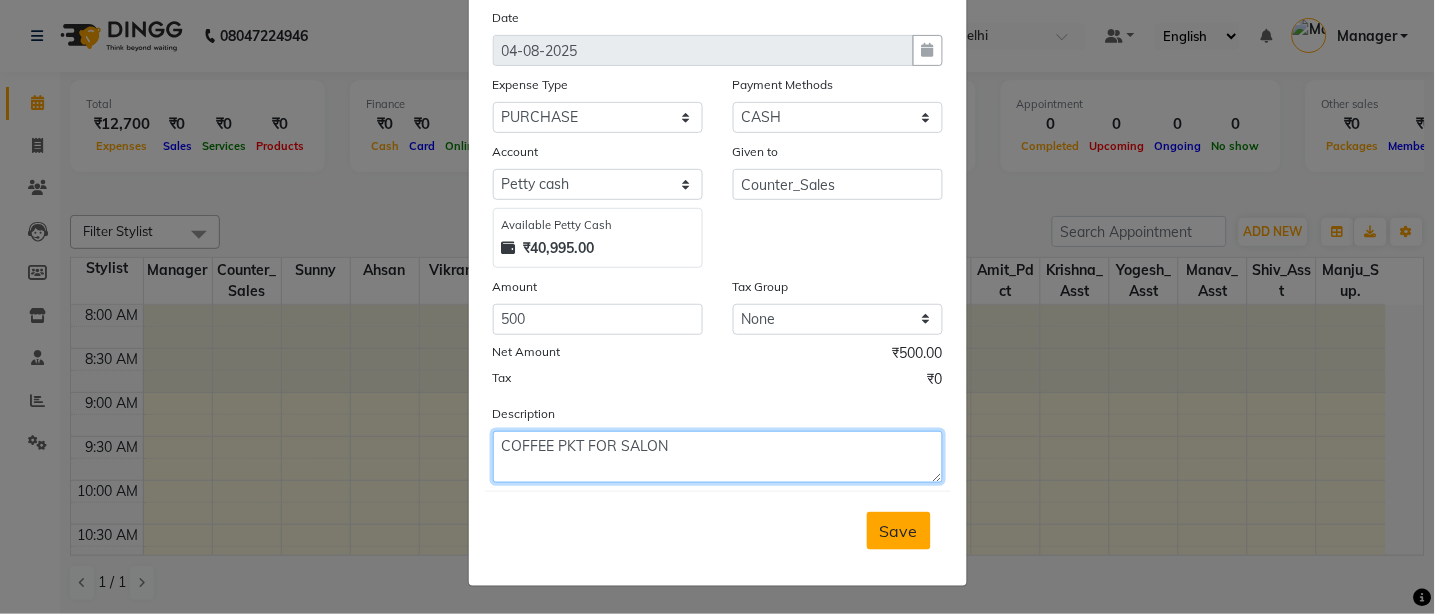type on "COFFEE PKT FOR SALON" 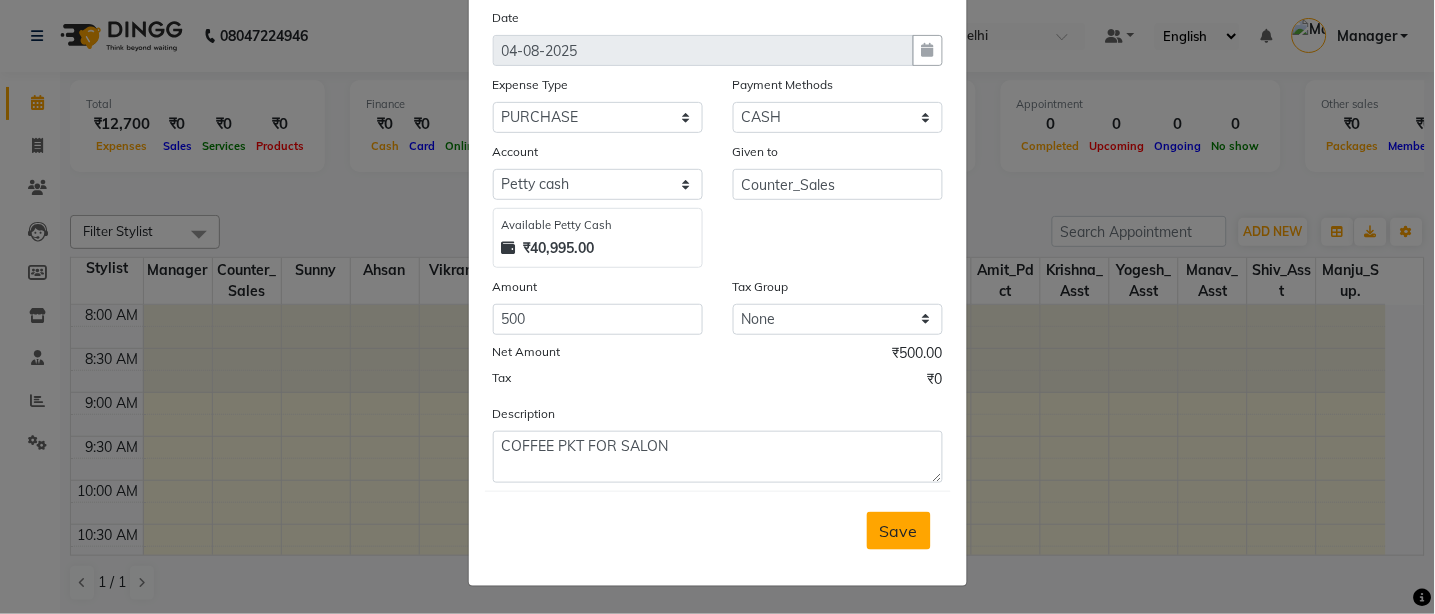 click on "Save" at bounding box center [899, 531] 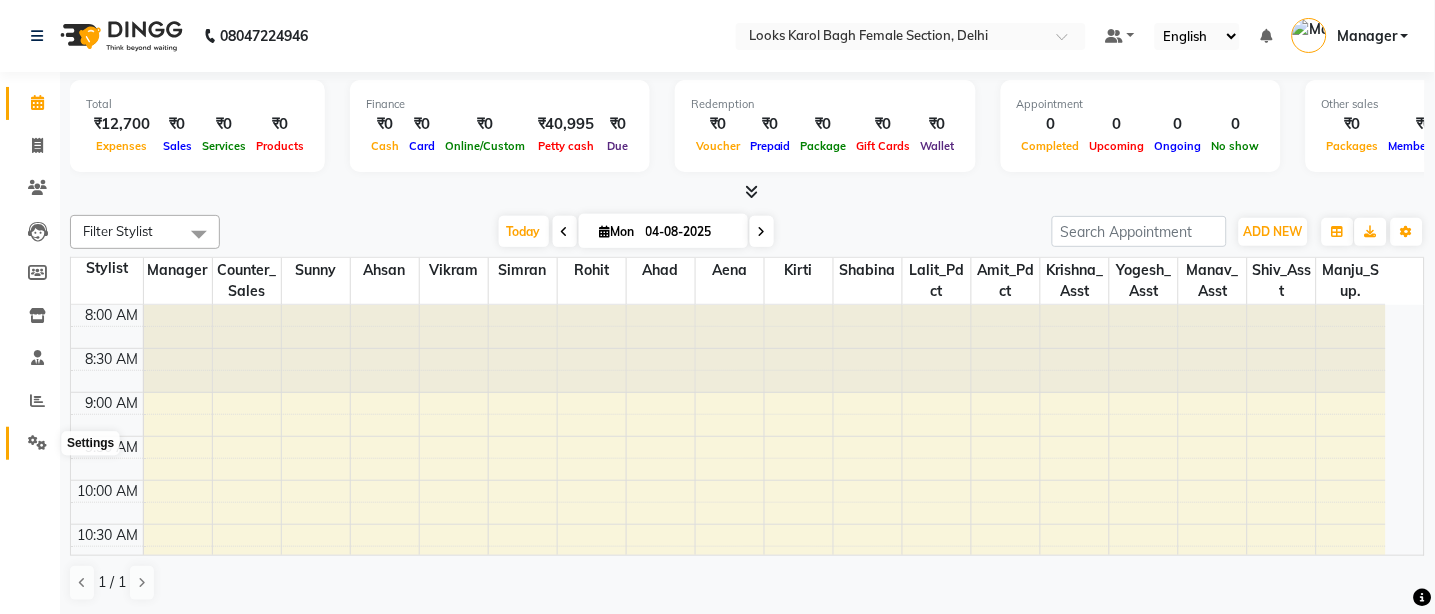 click 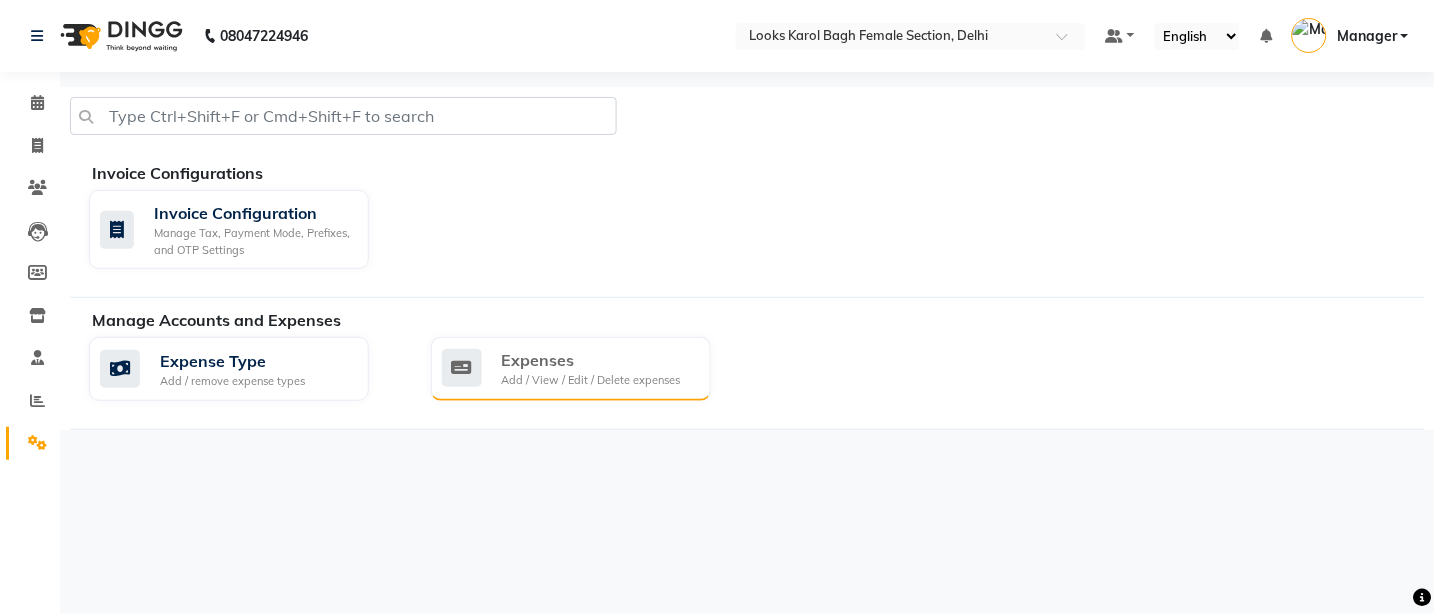 click 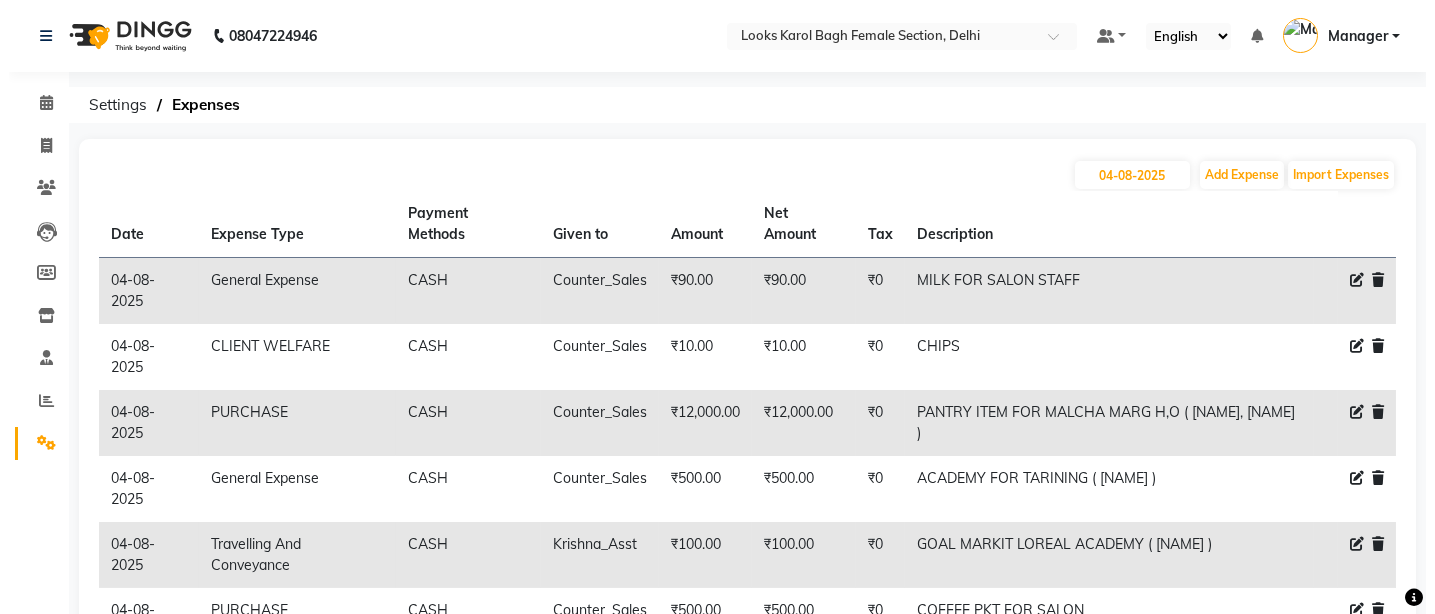 scroll, scrollTop: 124, scrollLeft: 0, axis: vertical 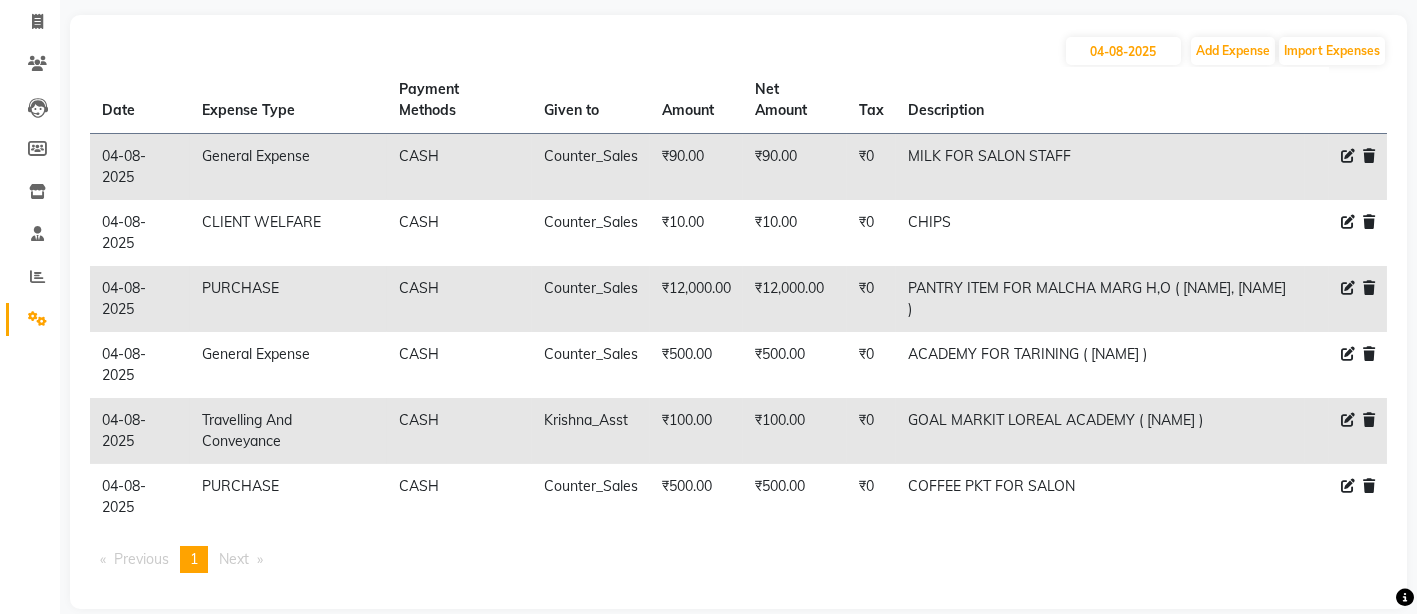 click 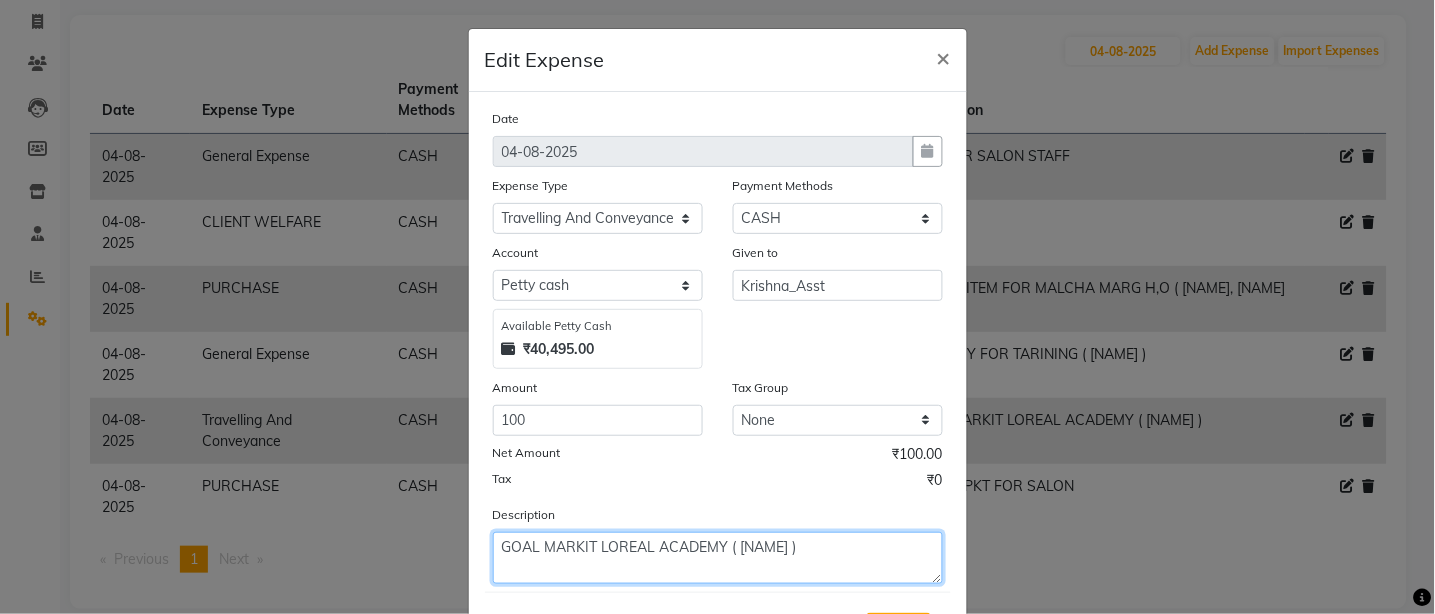 click on "GOAL MARKIT LOREAL ACADEMY ( MANJU )" 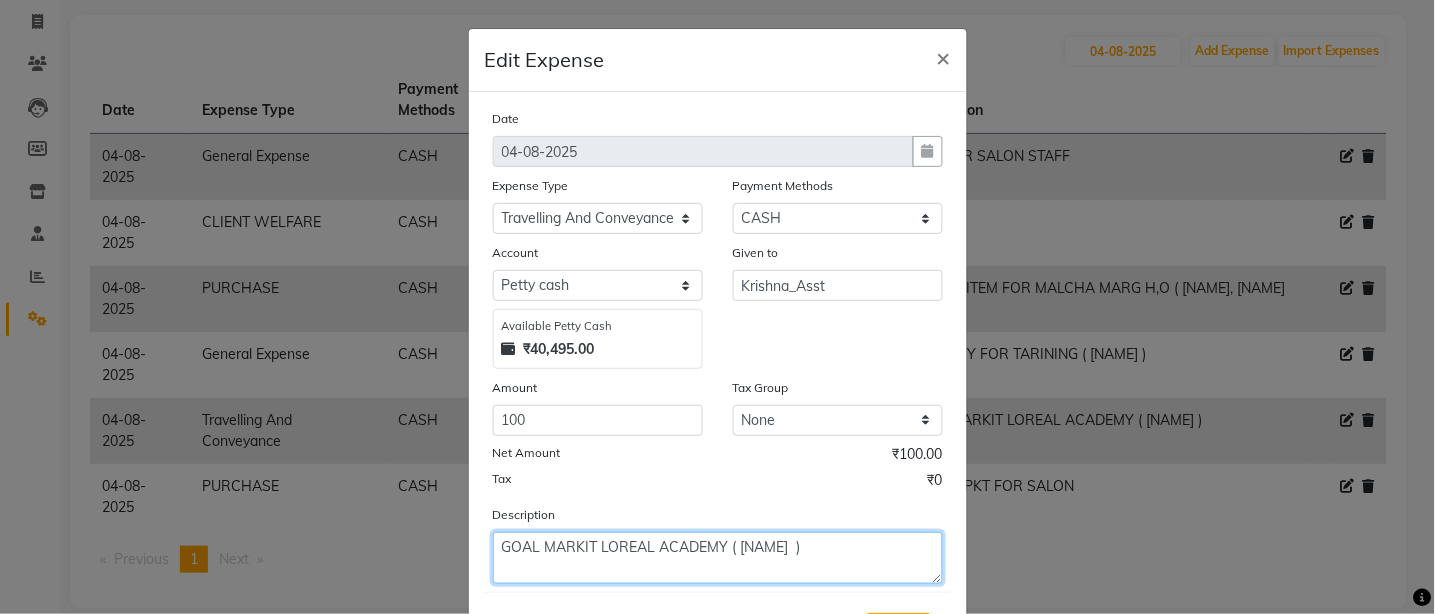 scroll, scrollTop: 101, scrollLeft: 0, axis: vertical 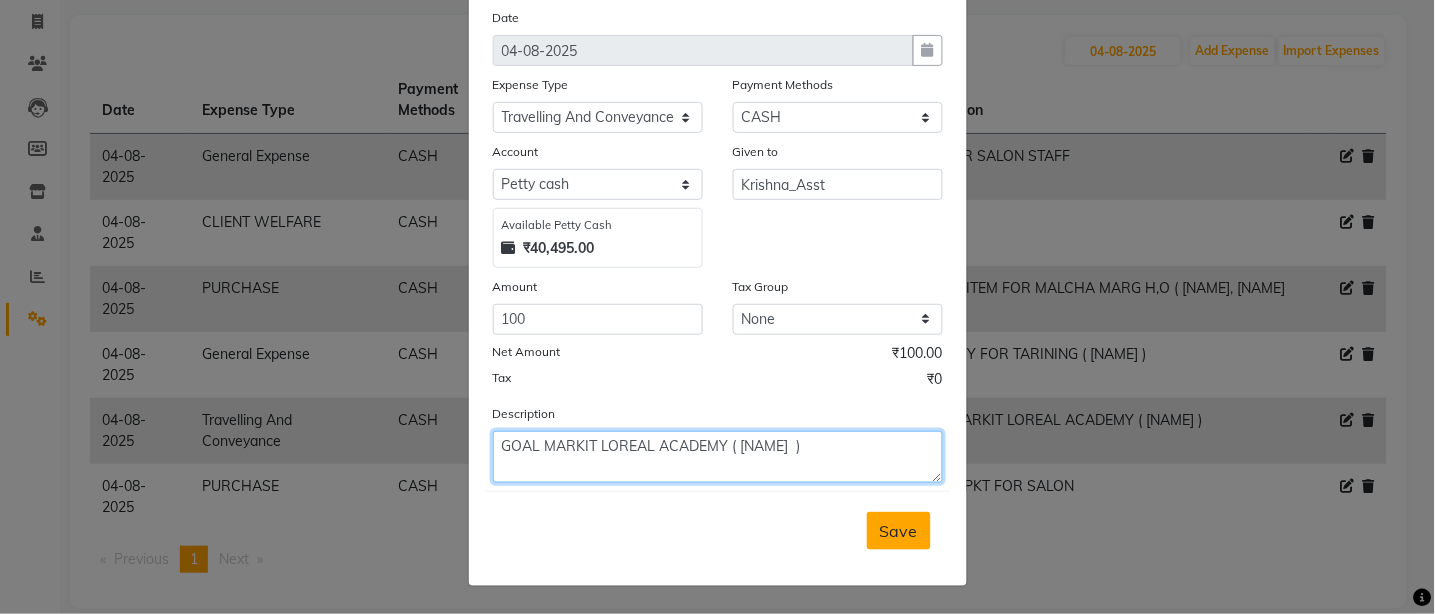type on "GOAL MARKIT LOREAL ACADEMY ( DIVYANI  )" 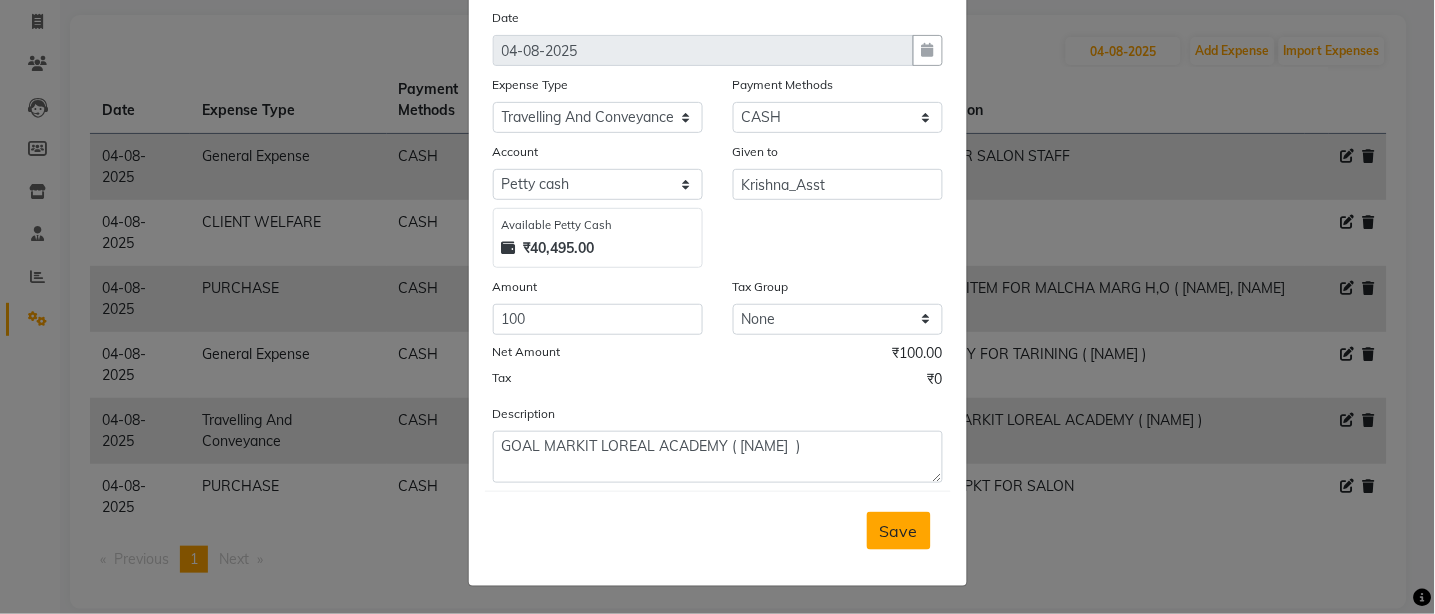 click on "Save" at bounding box center (899, 531) 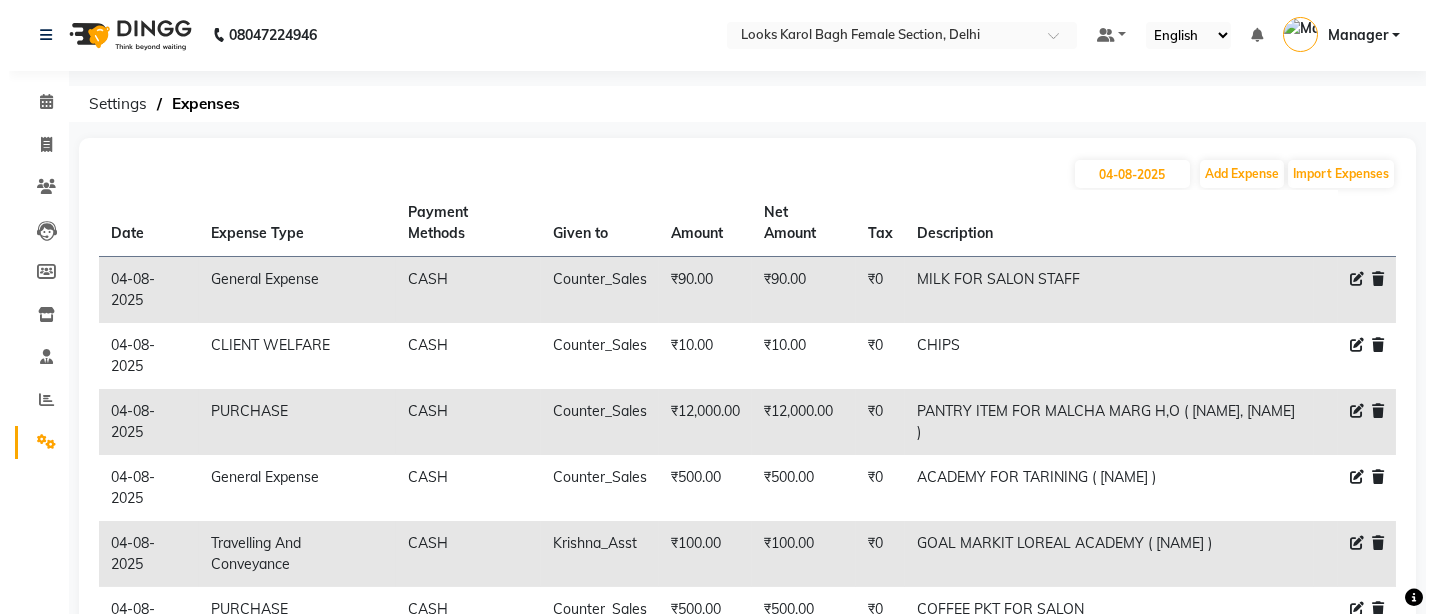scroll, scrollTop: 0, scrollLeft: 0, axis: both 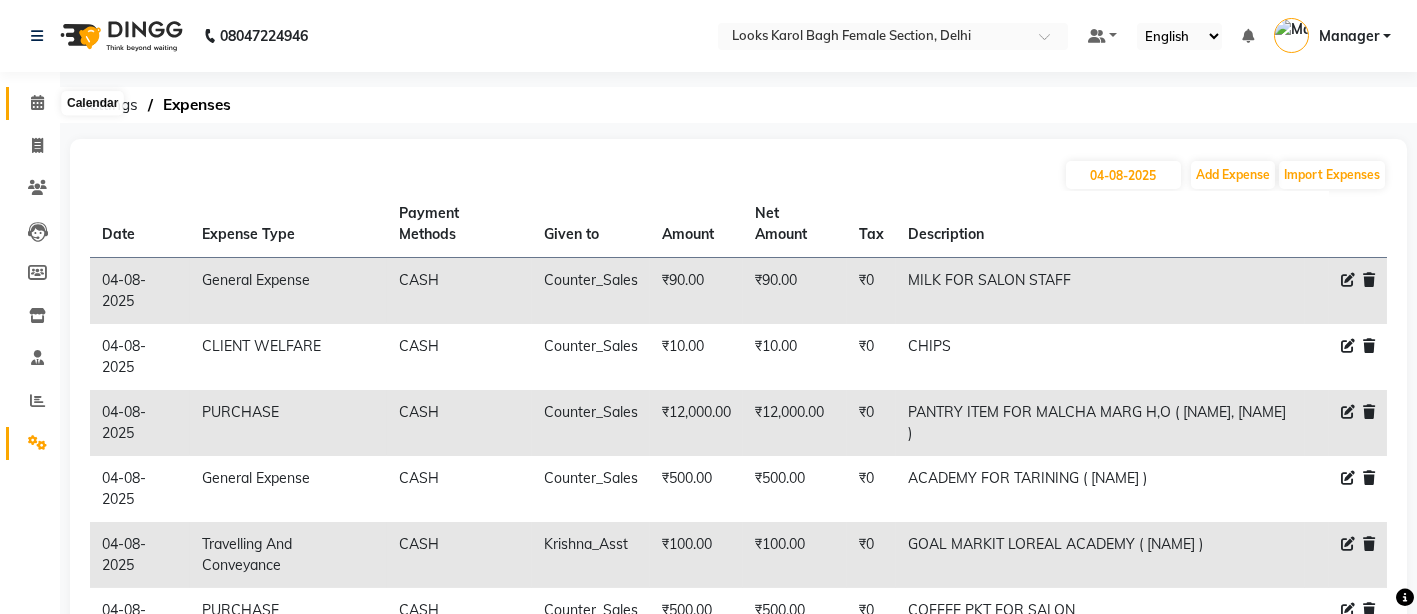 click 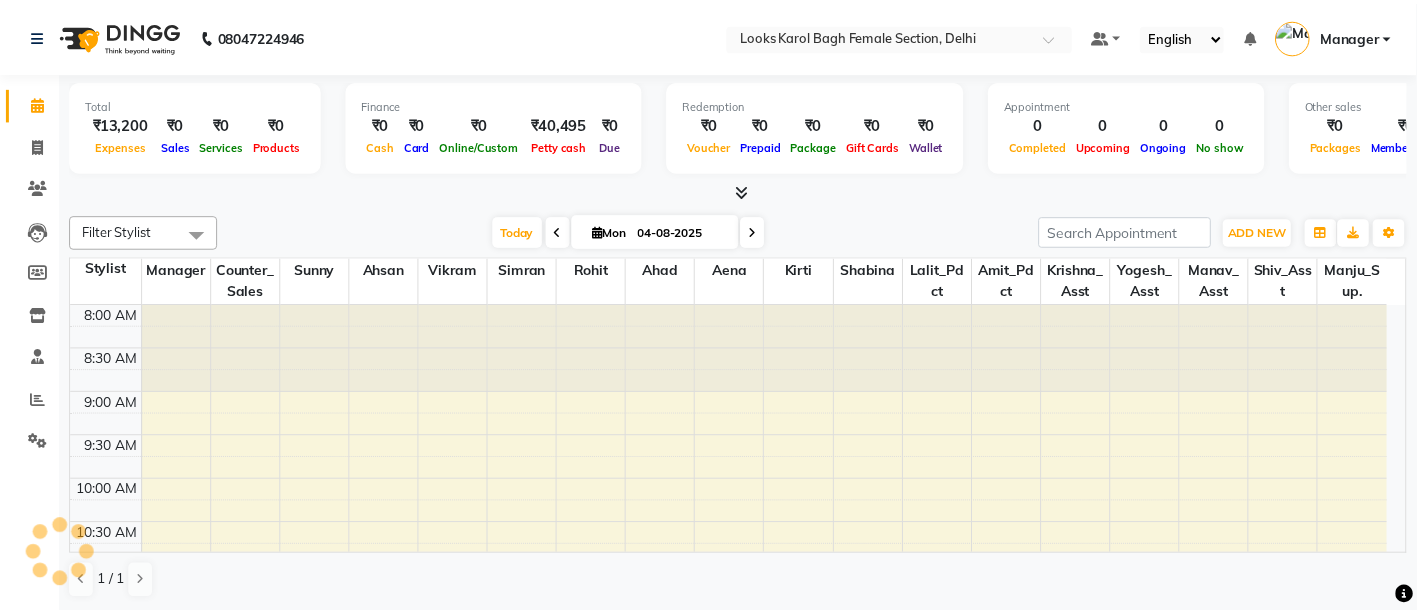 scroll, scrollTop: 0, scrollLeft: 0, axis: both 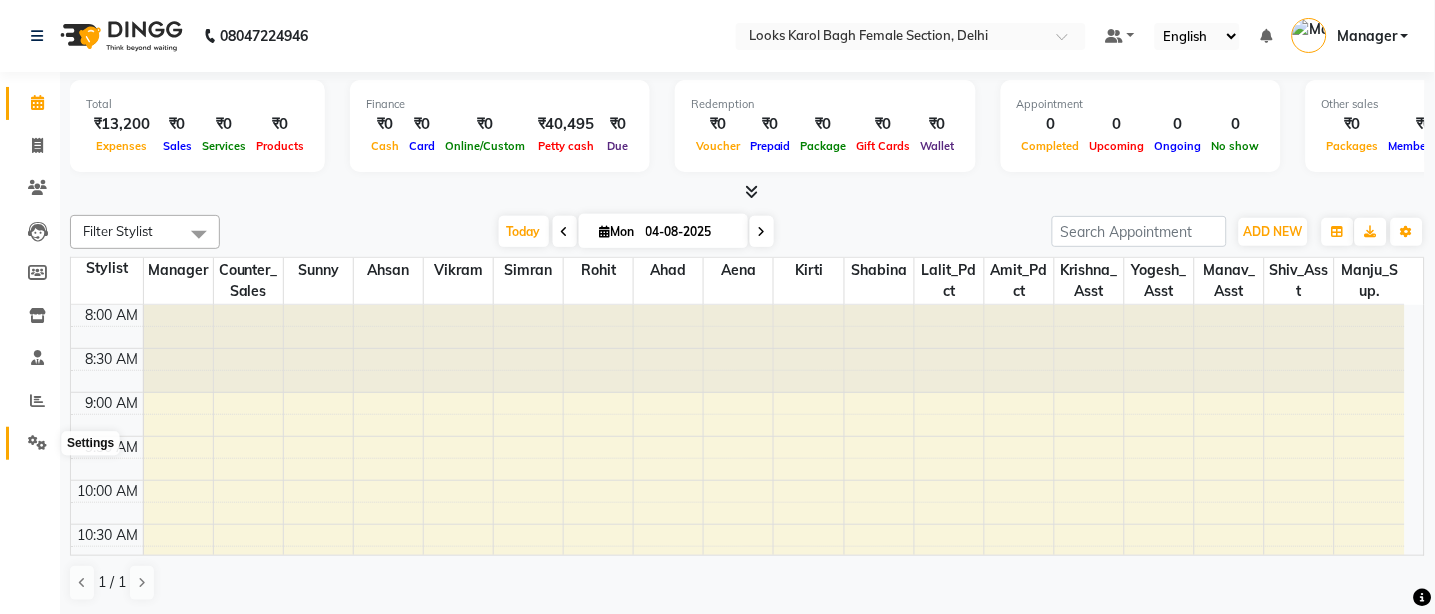 click 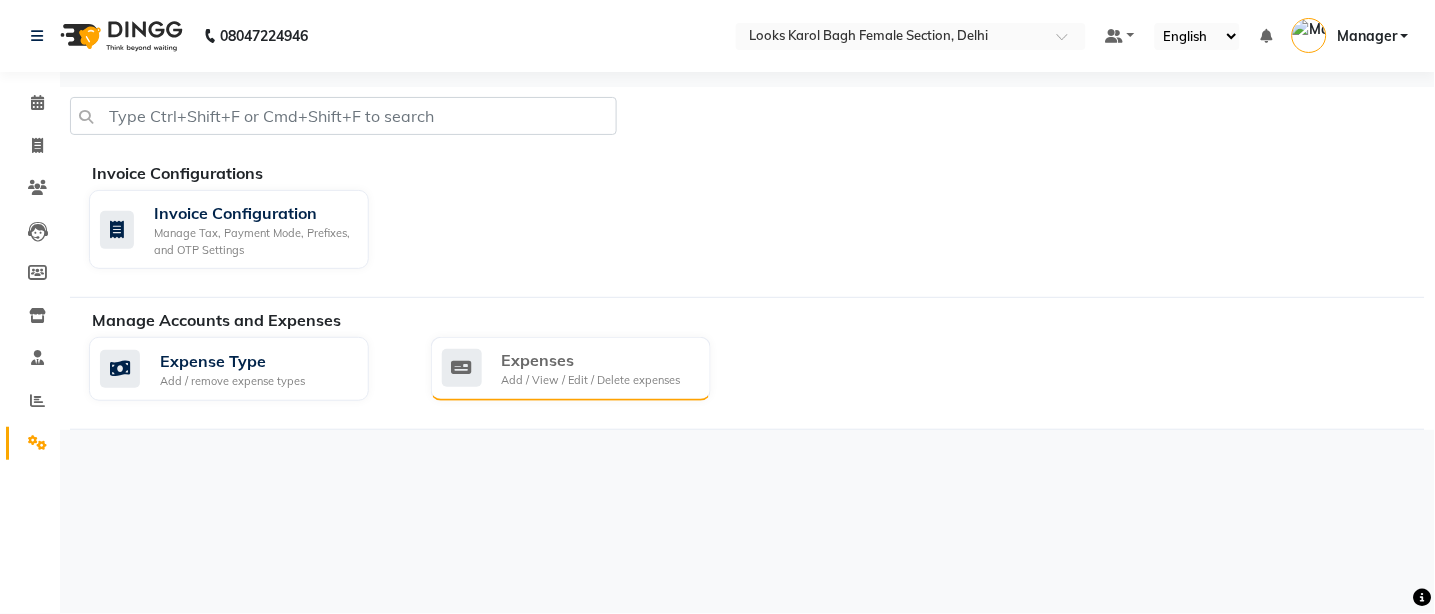 click on "Expenses" 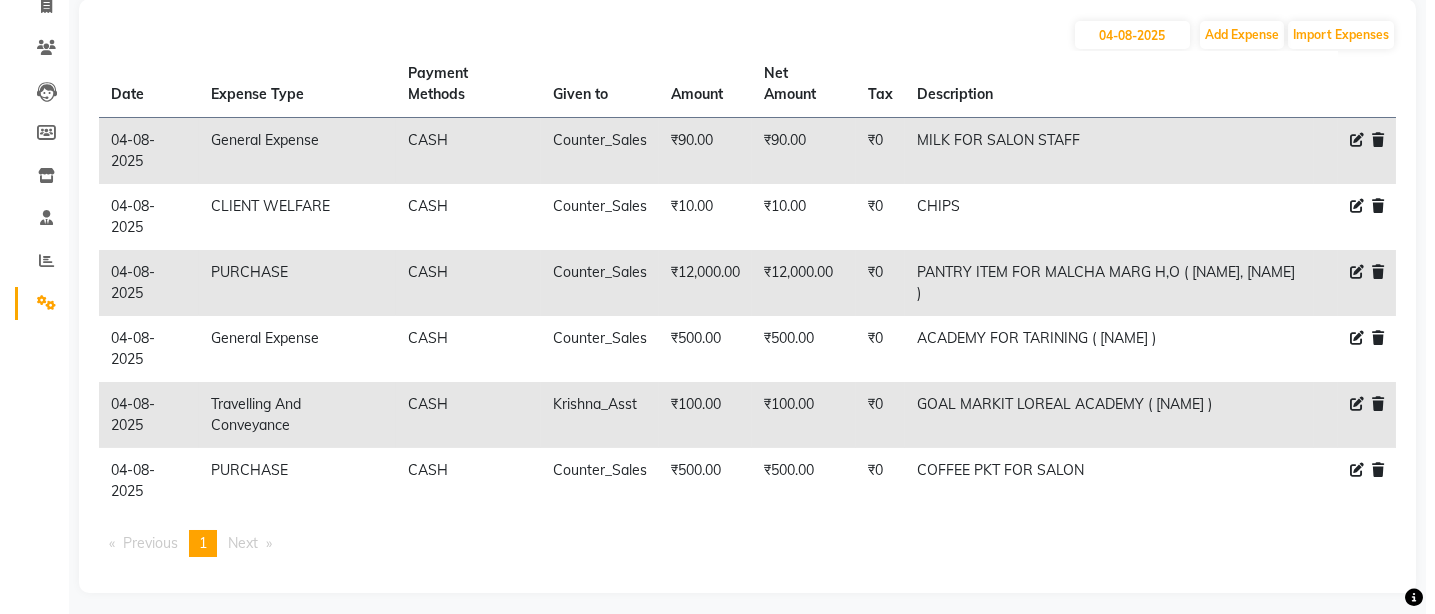 scroll, scrollTop: 148, scrollLeft: 0, axis: vertical 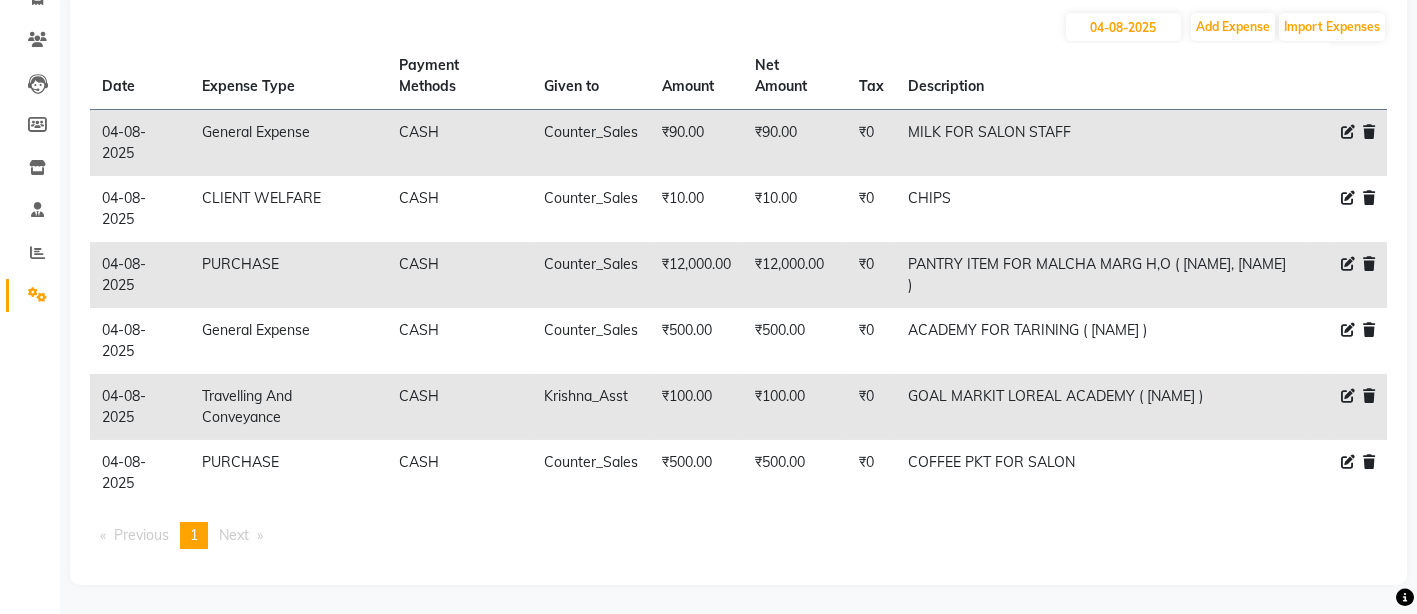 click 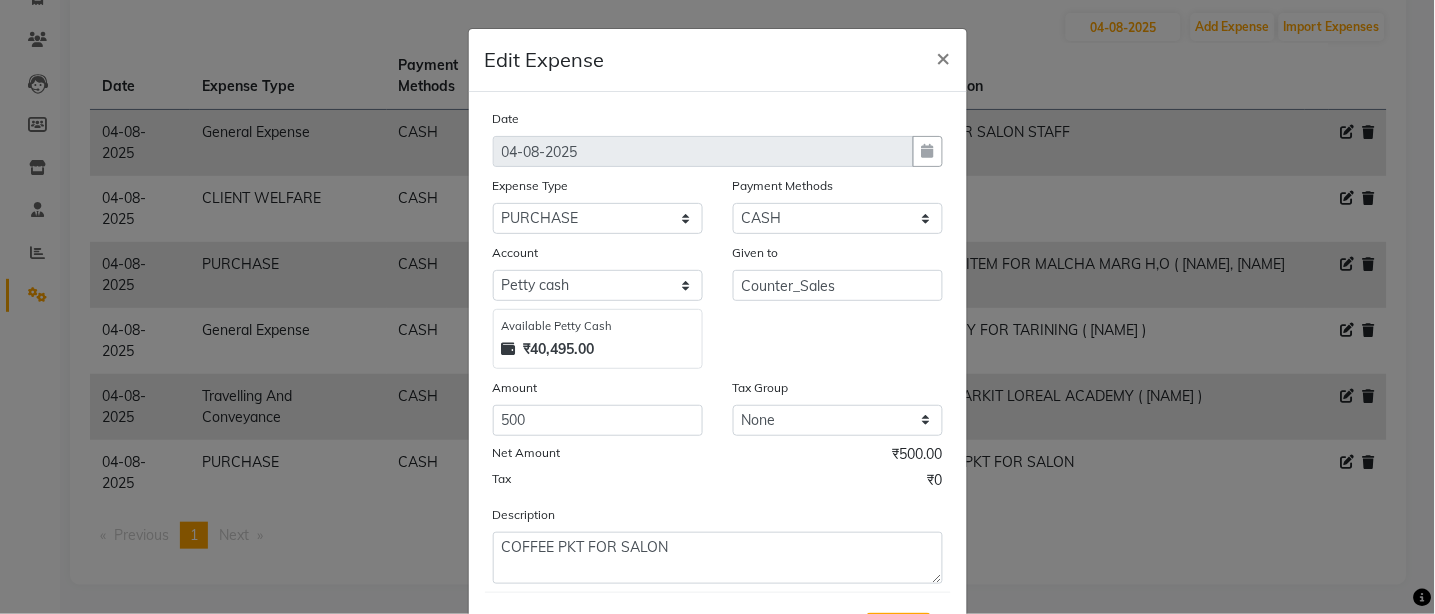 scroll, scrollTop: 101, scrollLeft: 0, axis: vertical 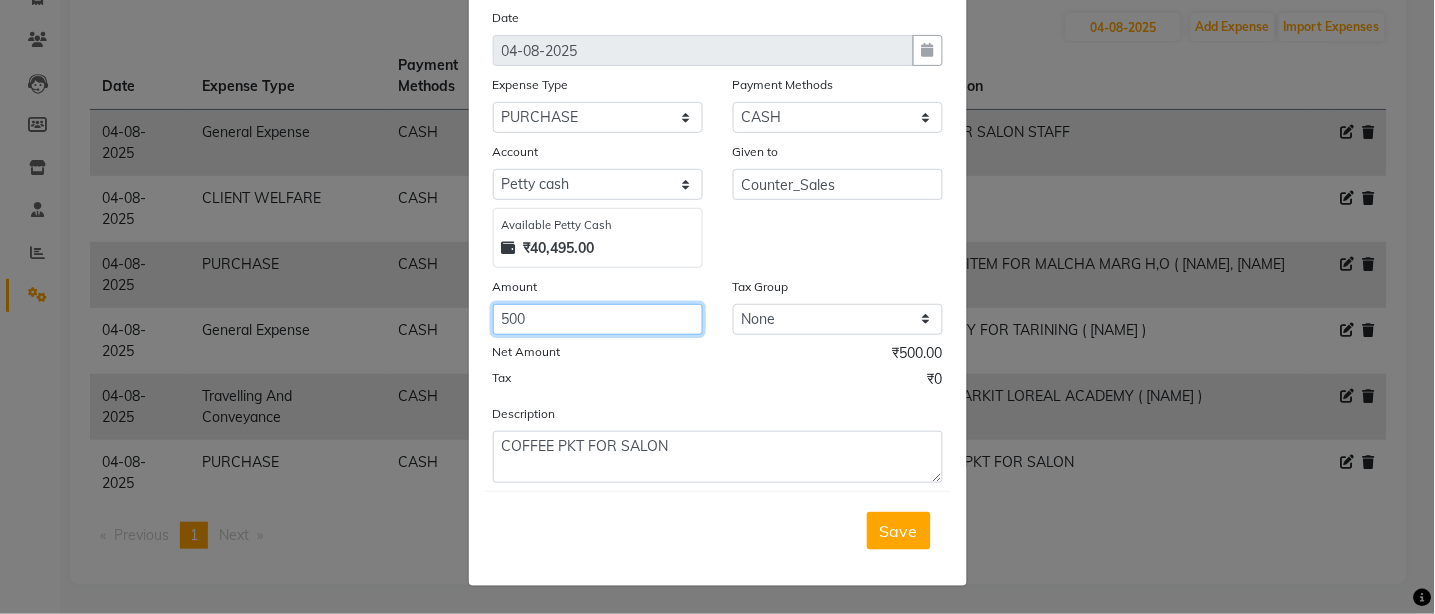click on "500" 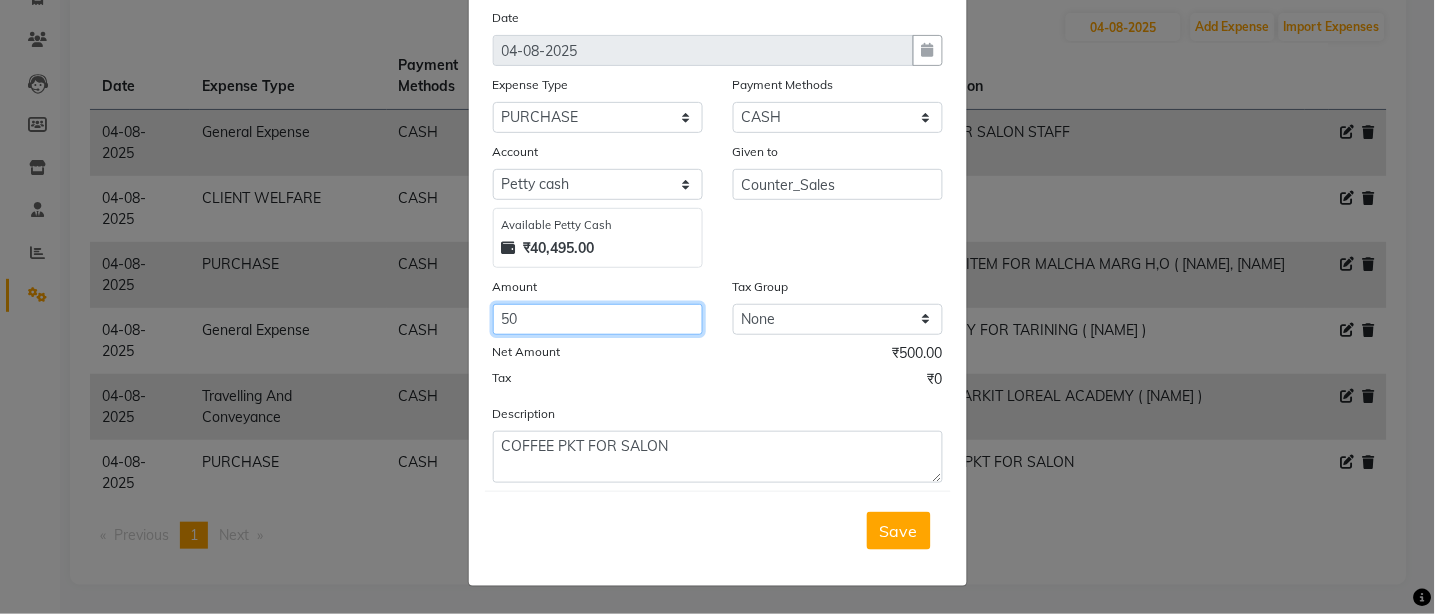 type on "5" 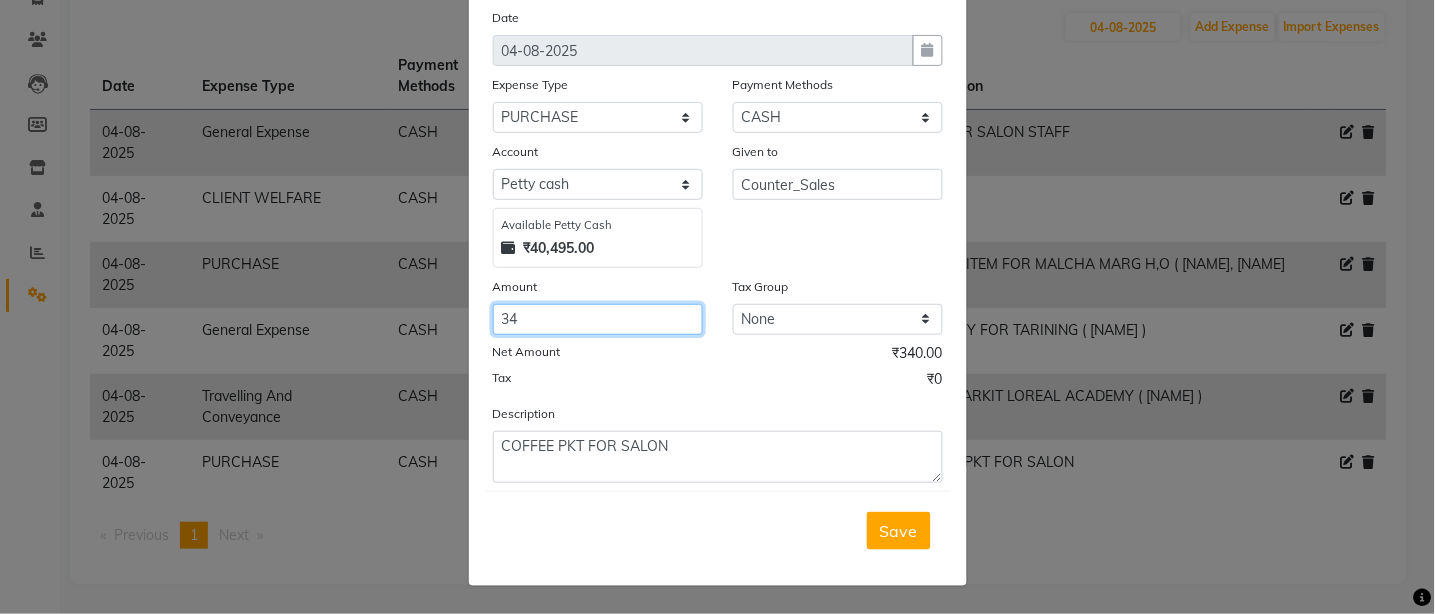 type on "3" 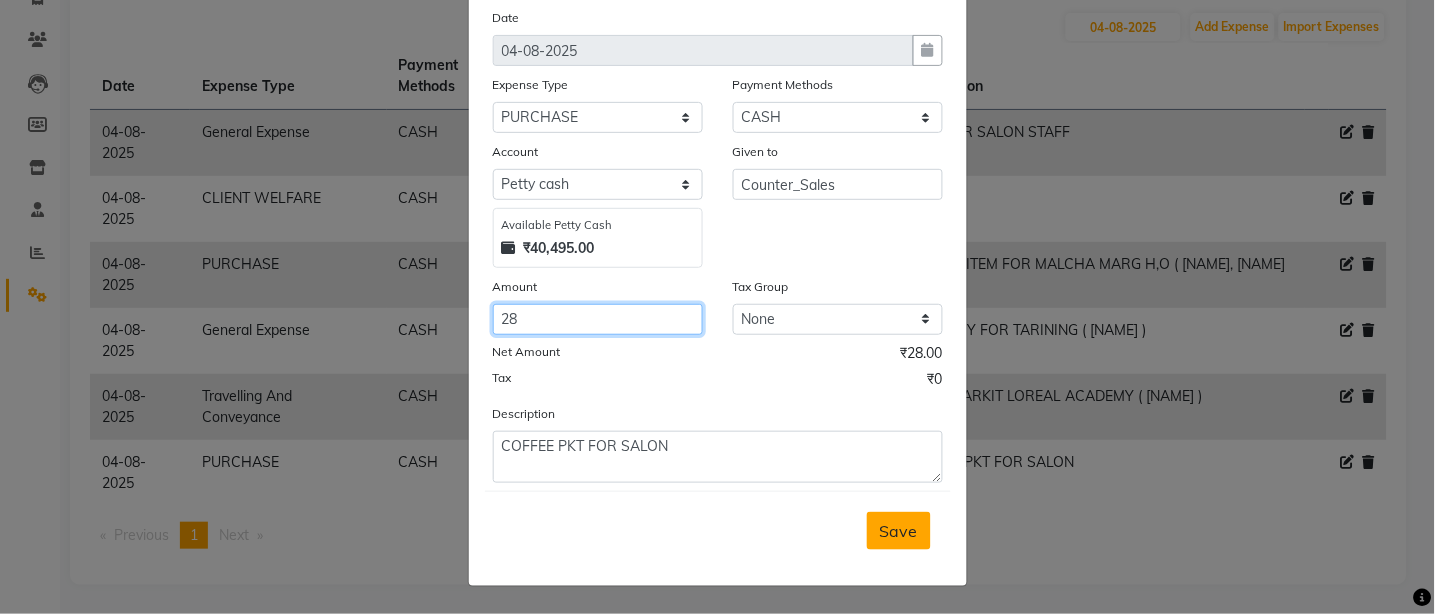type on "28" 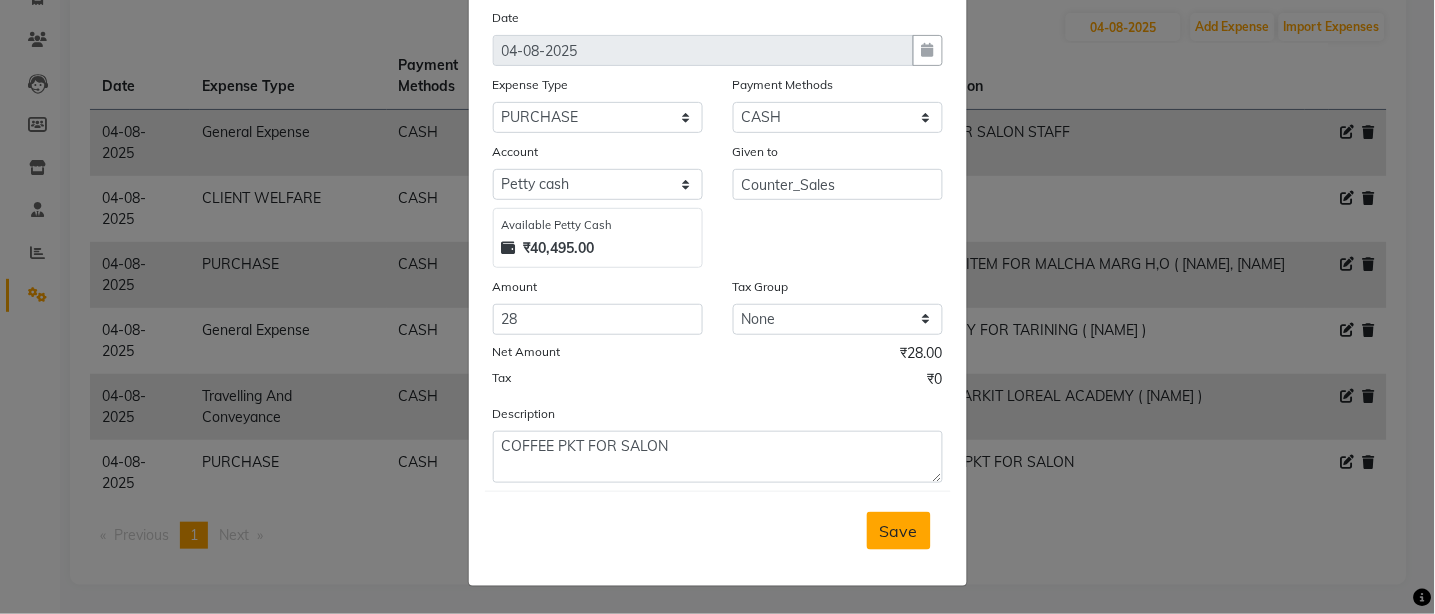 click on "Save" at bounding box center (899, 531) 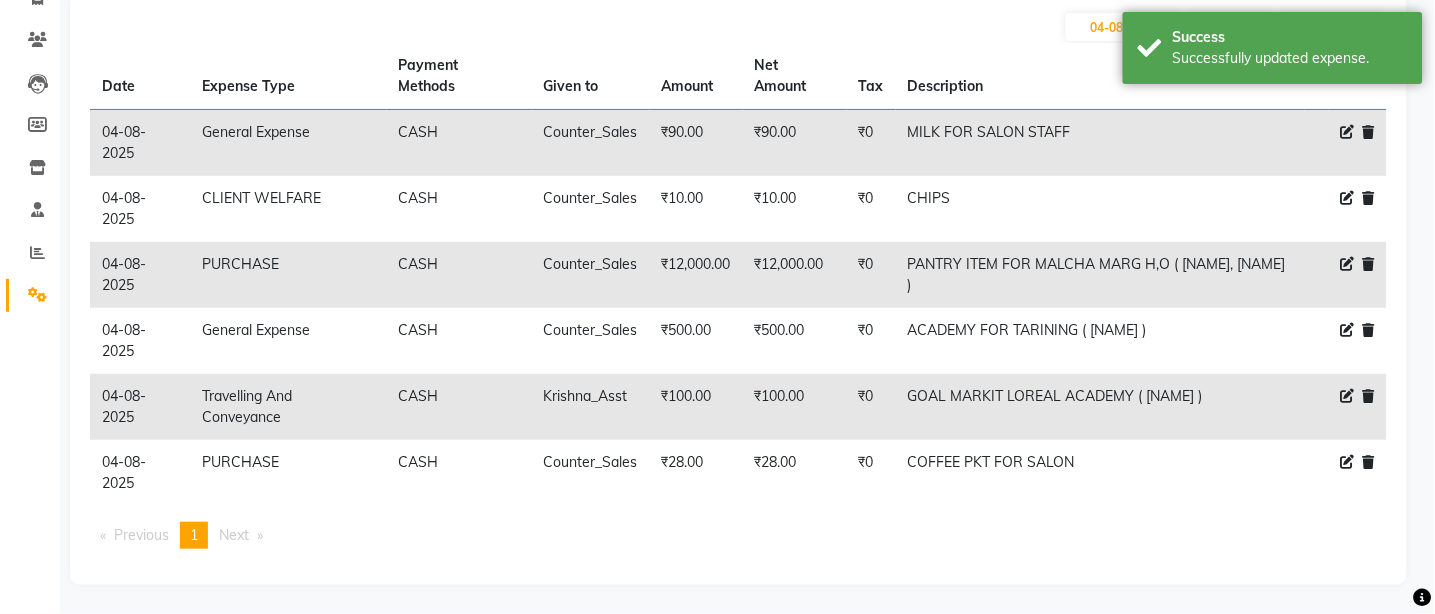 scroll, scrollTop: 1, scrollLeft: 0, axis: vertical 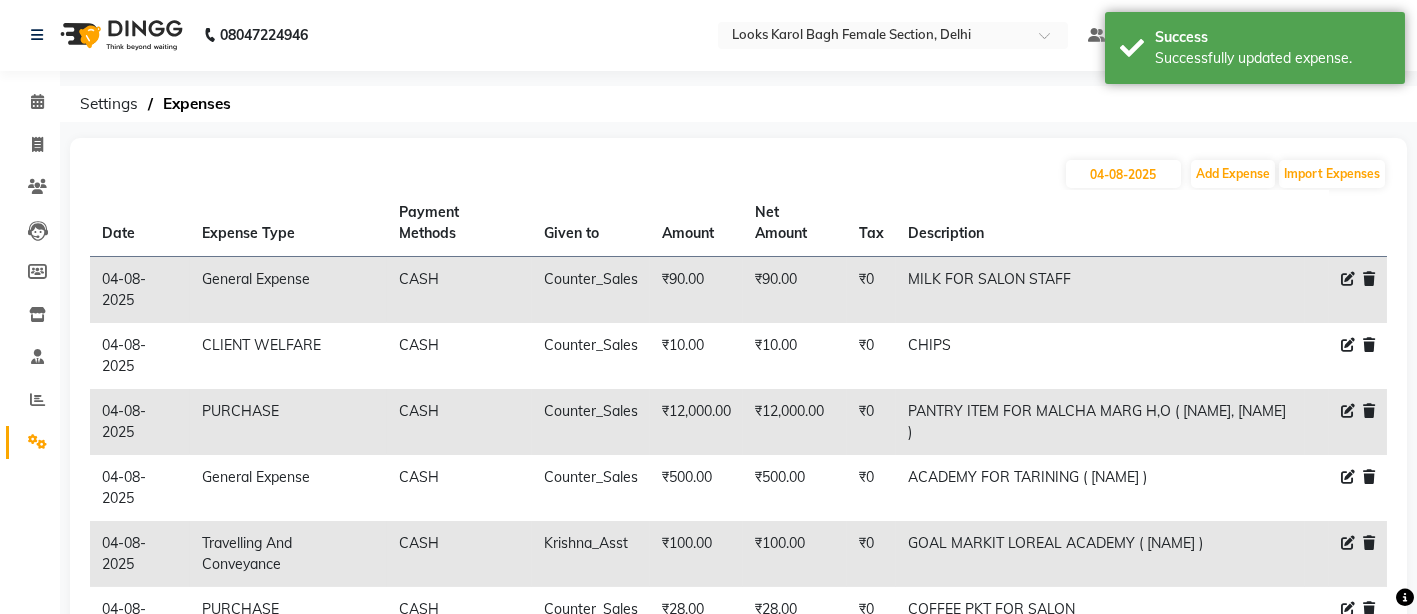 click 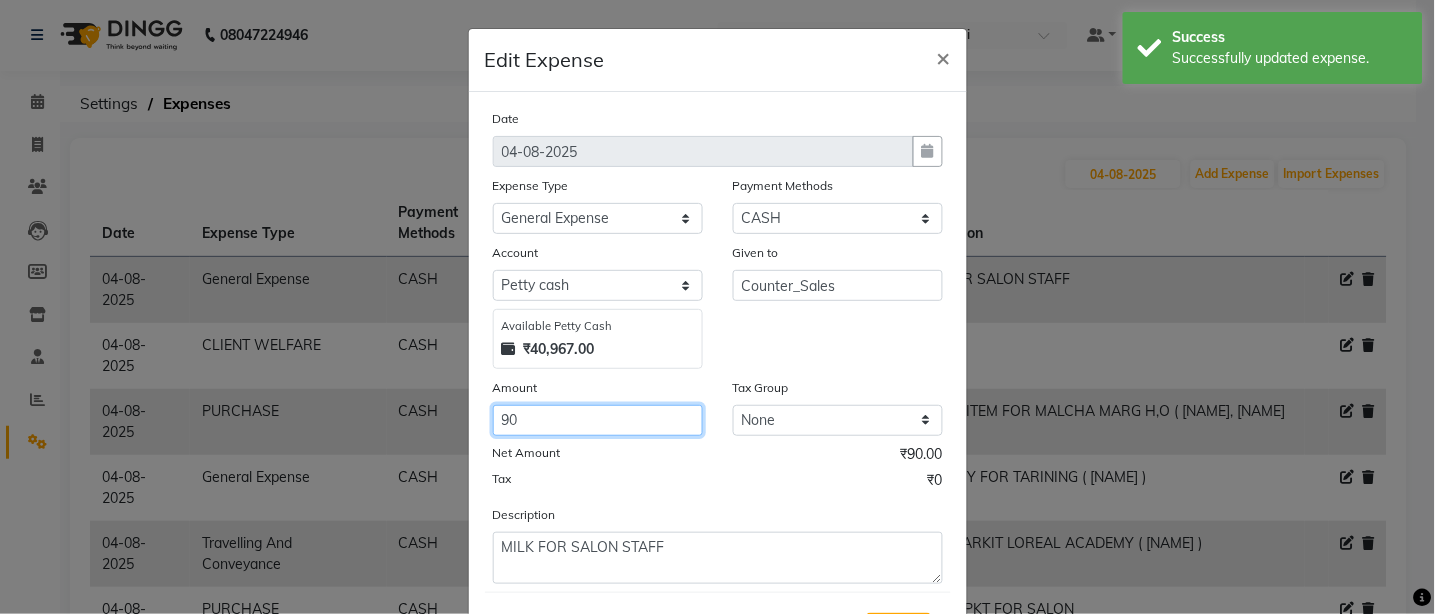 click on "90" 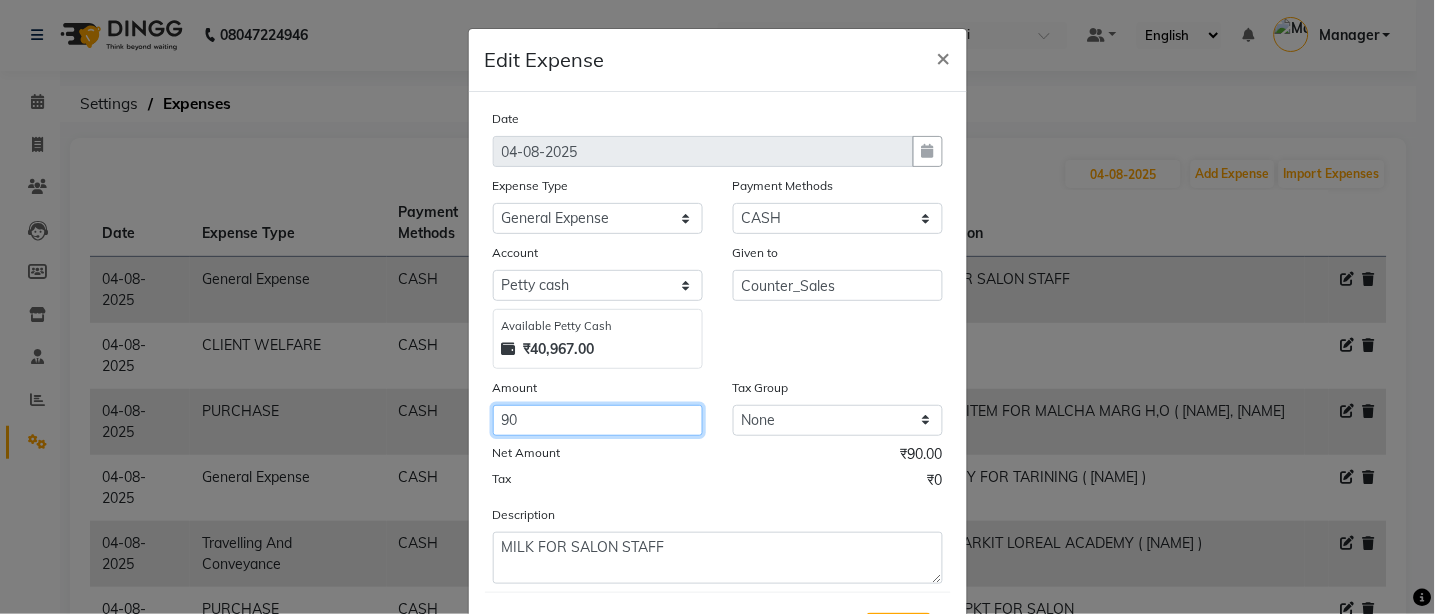 type on "9" 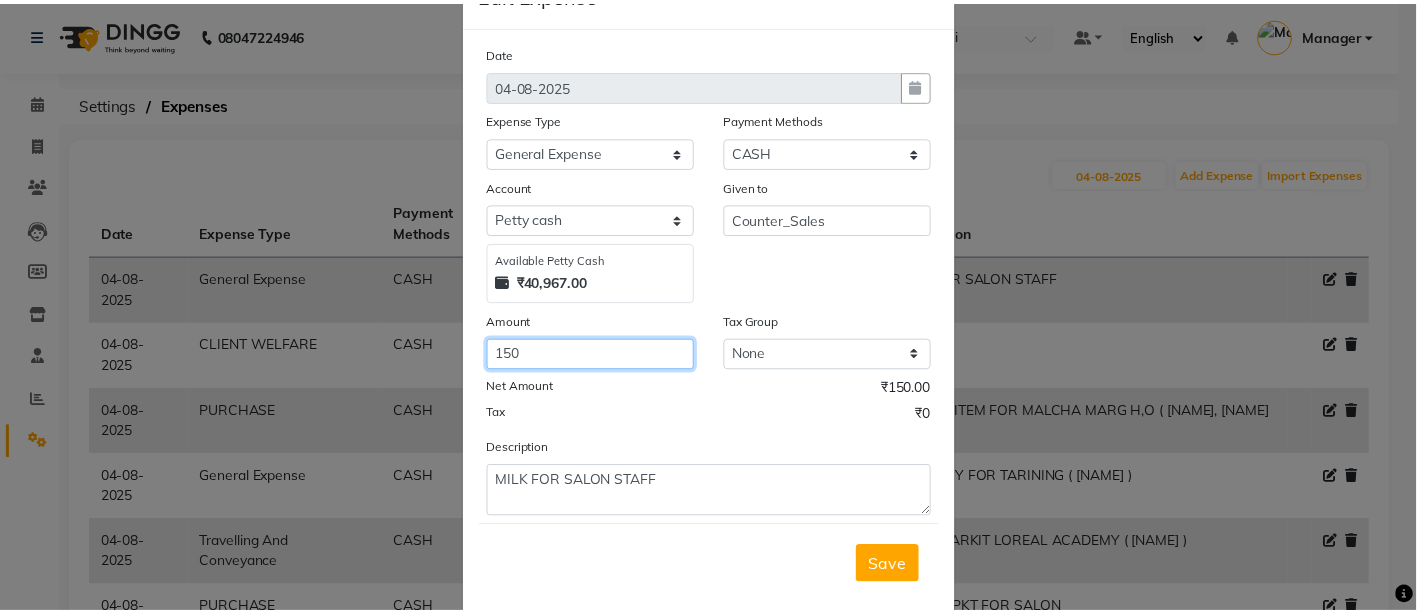 scroll, scrollTop: 101, scrollLeft: 0, axis: vertical 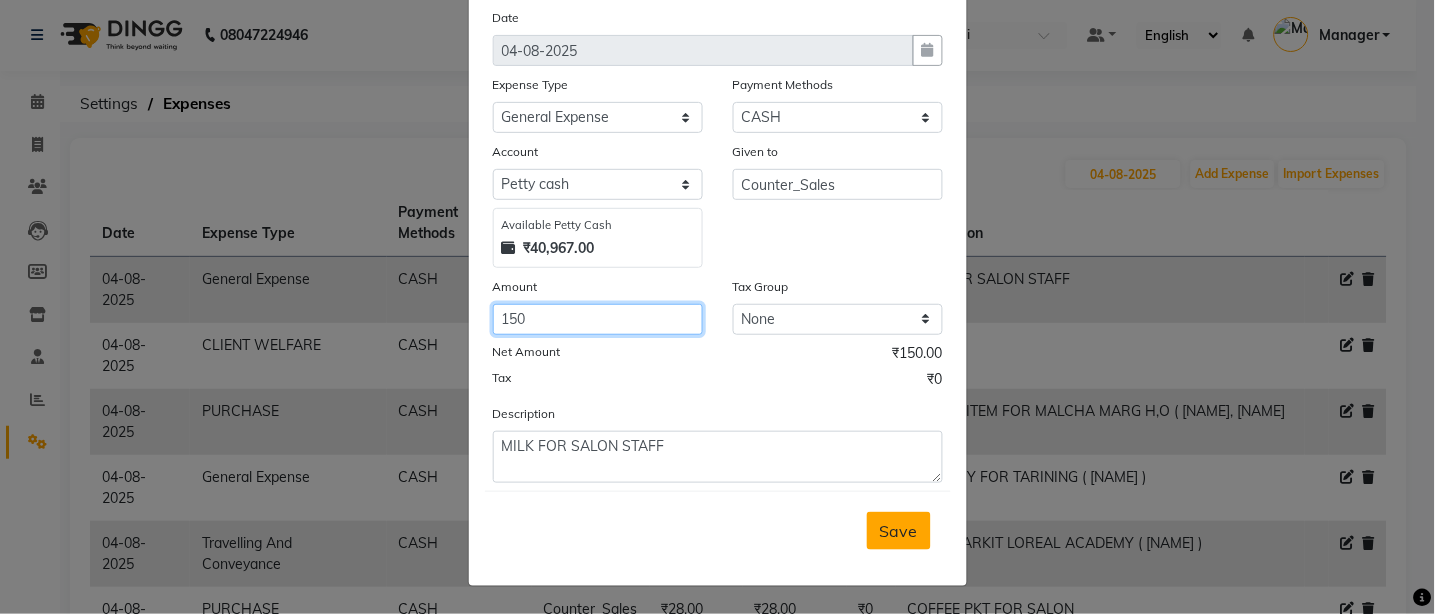 type on "150" 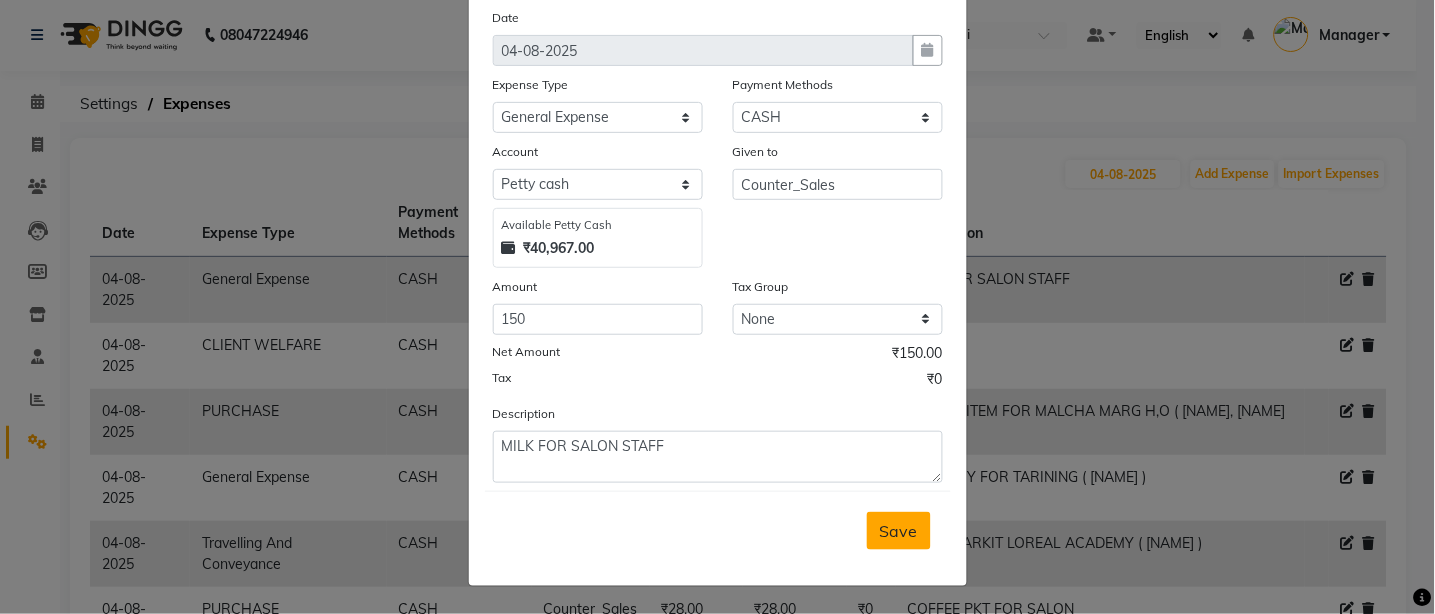 click on "Save" at bounding box center (899, 531) 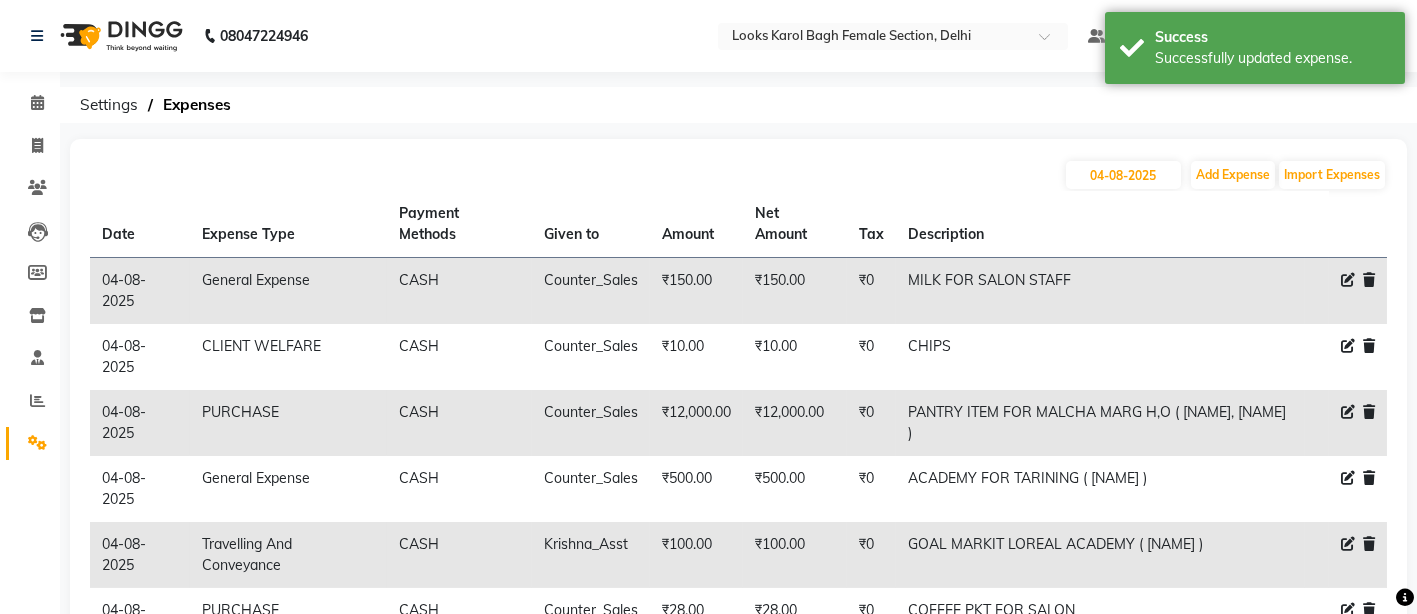 scroll, scrollTop: 148, scrollLeft: 0, axis: vertical 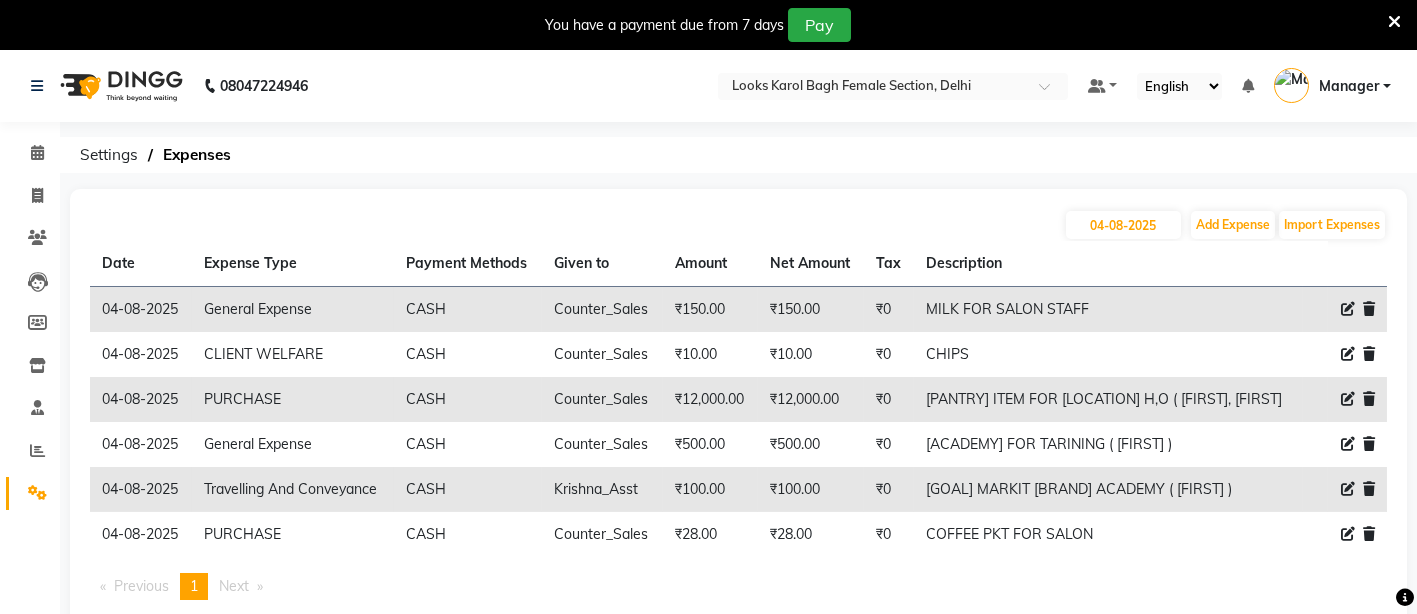 click at bounding box center (1394, 22) 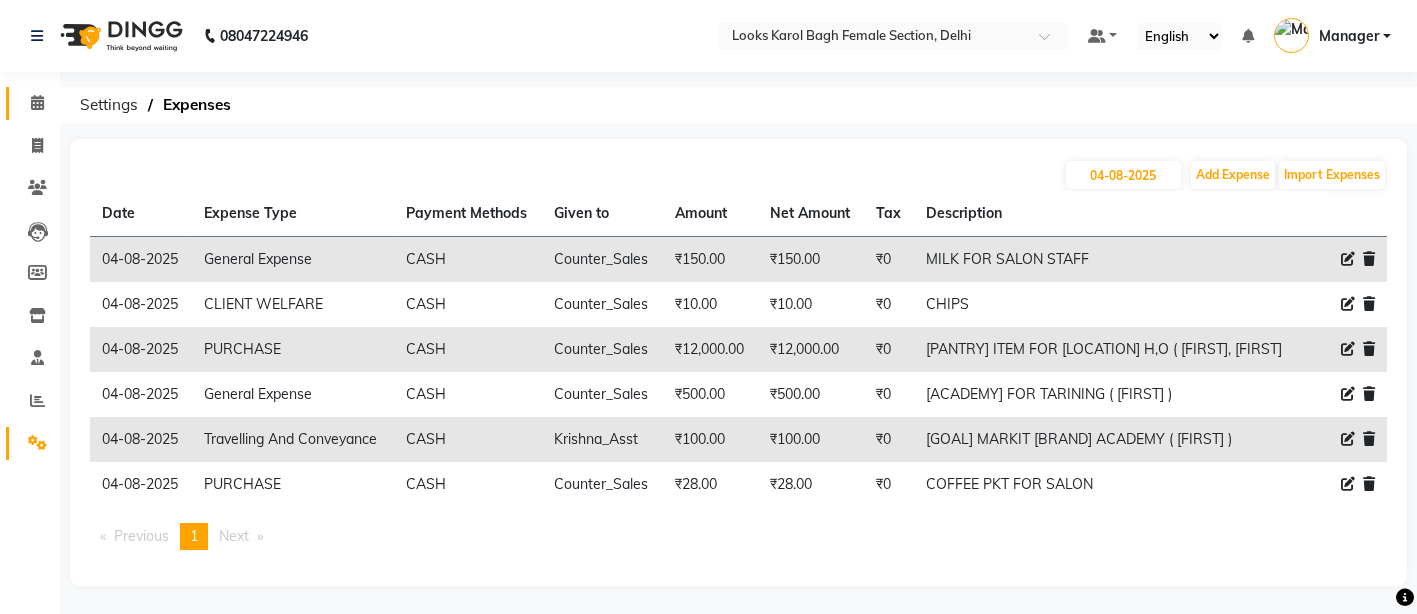 click on "Calendar" 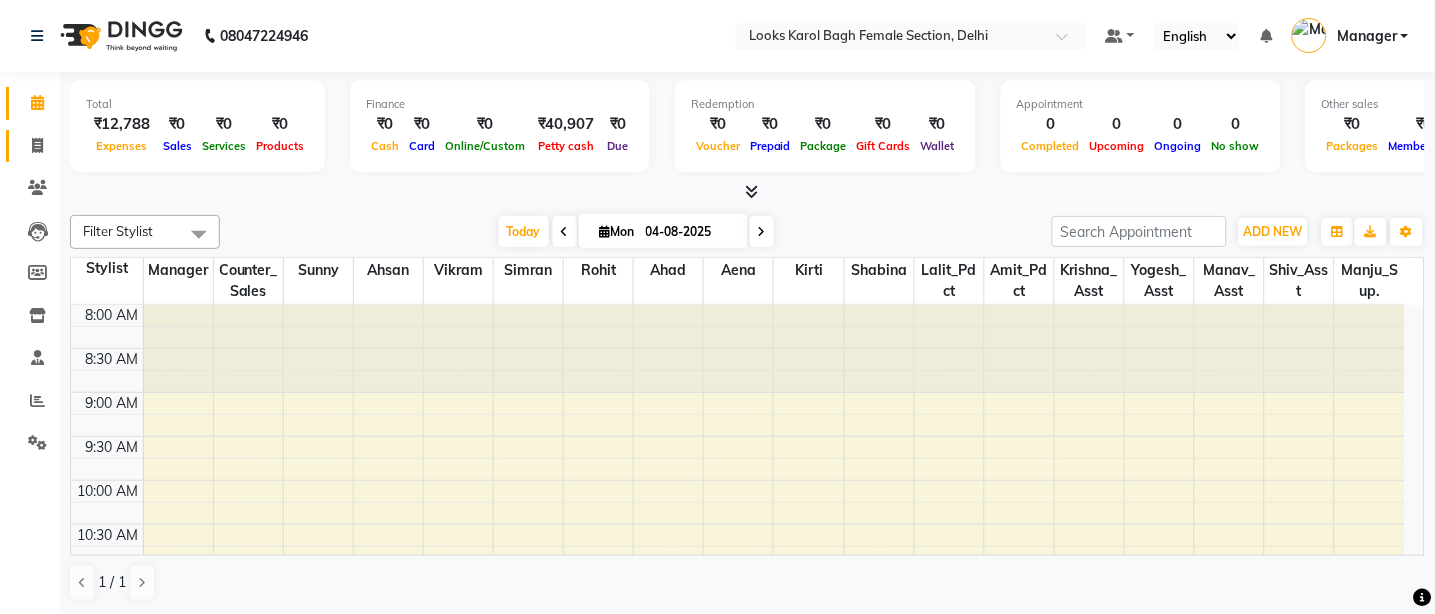 click 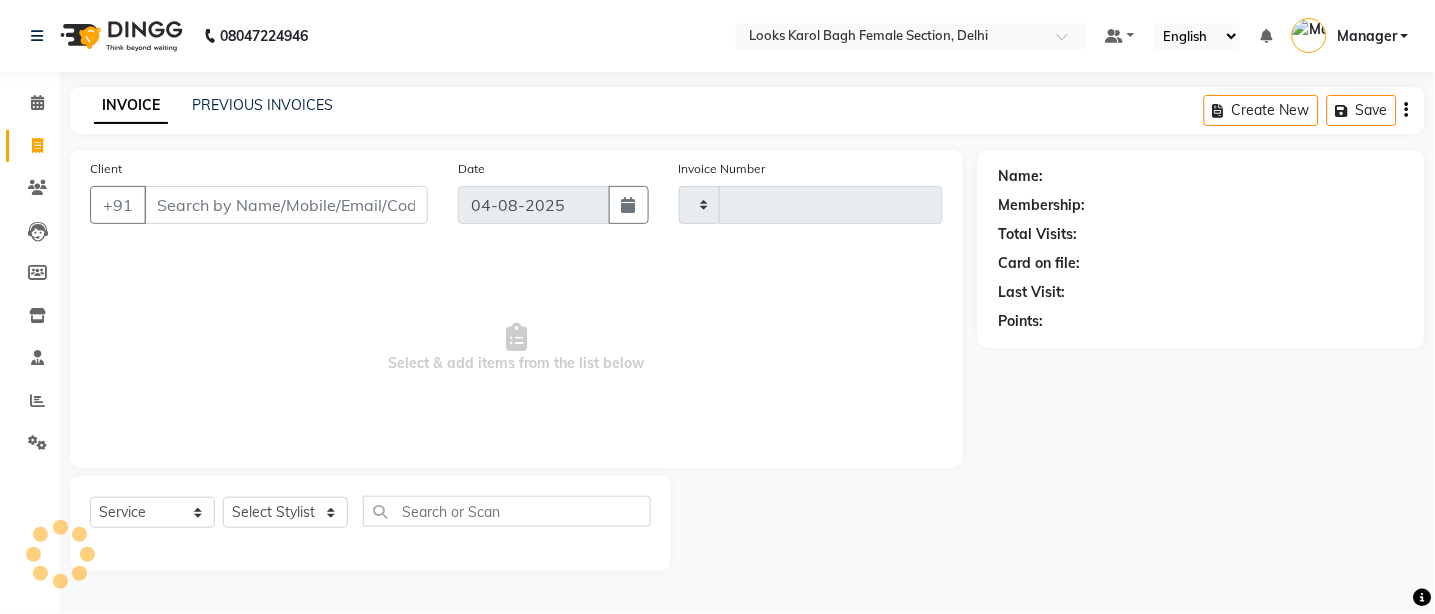 type on "2220" 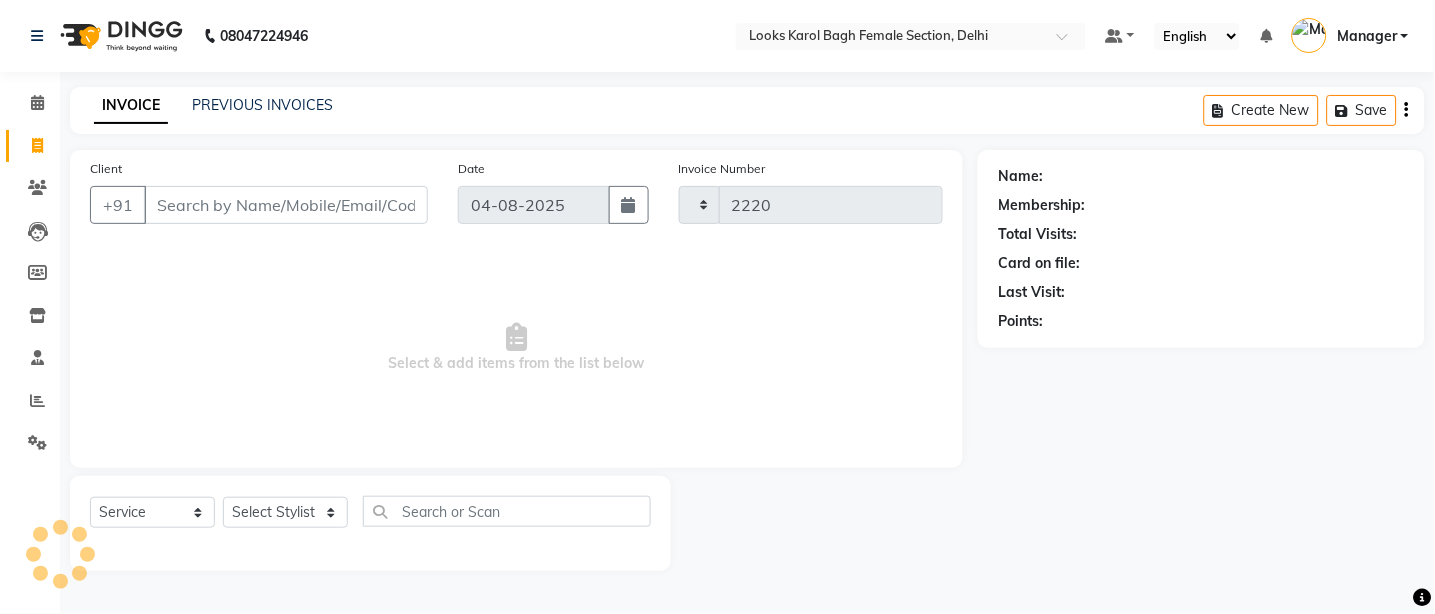 select on "8706" 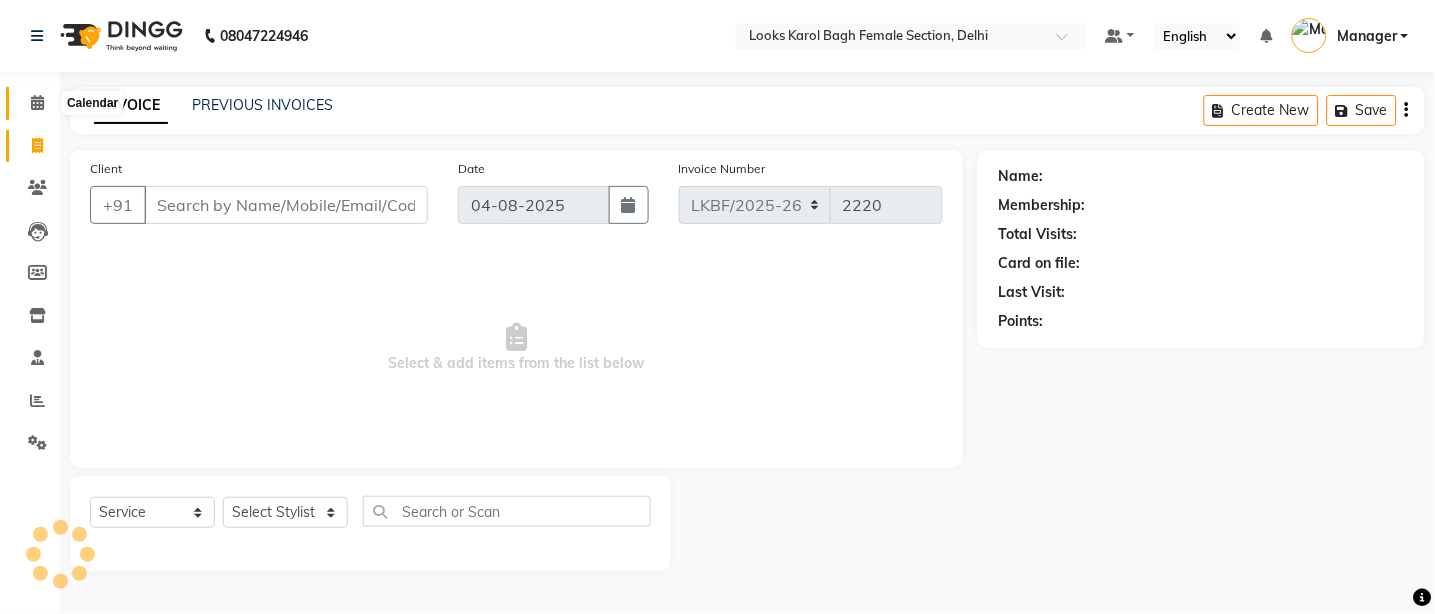 click 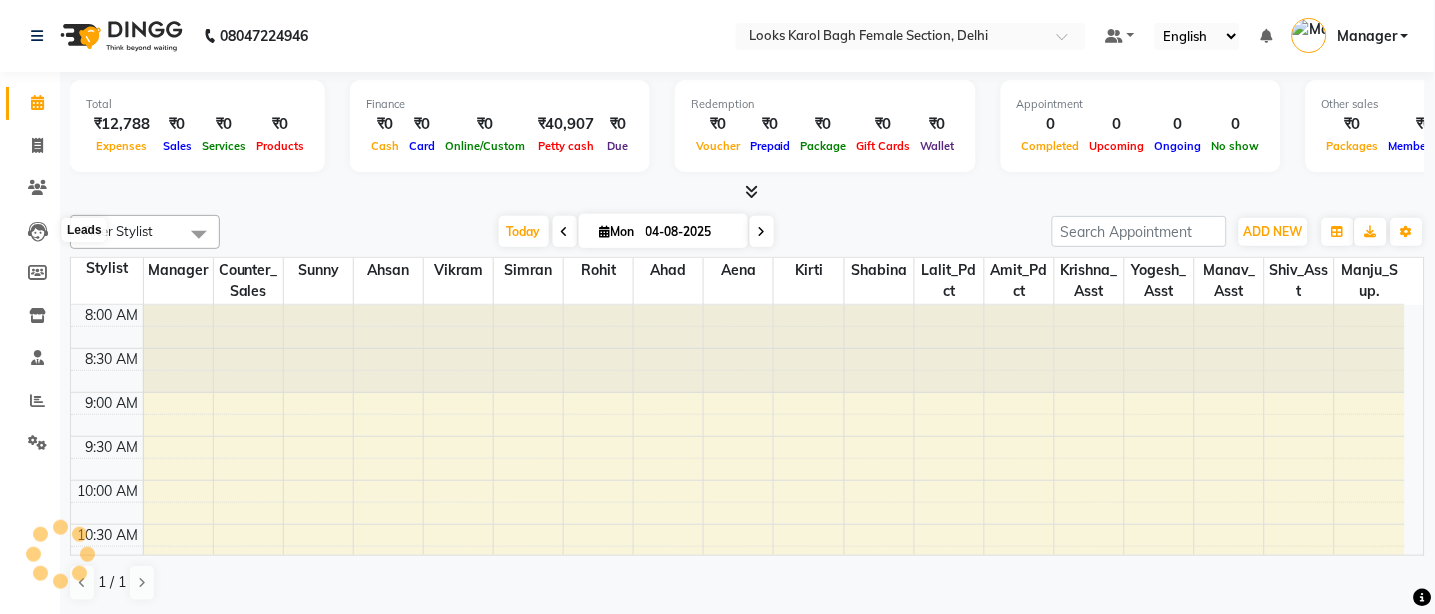 scroll, scrollTop: 0, scrollLeft: 0, axis: both 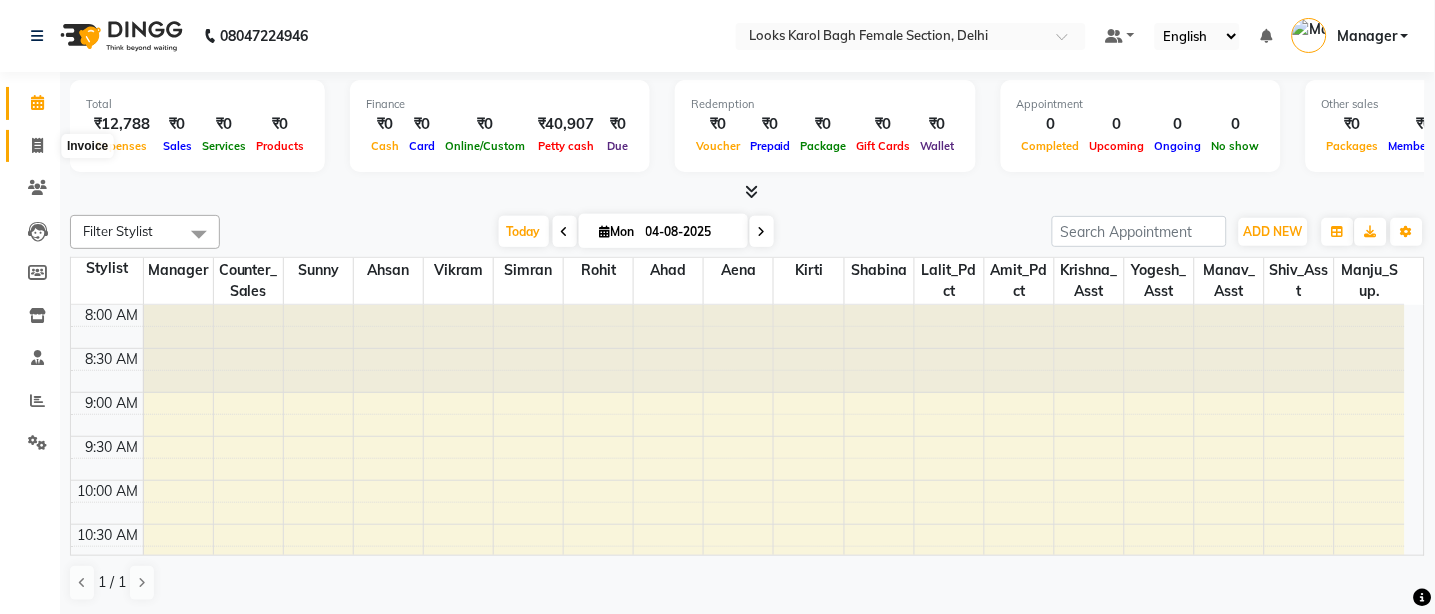 click 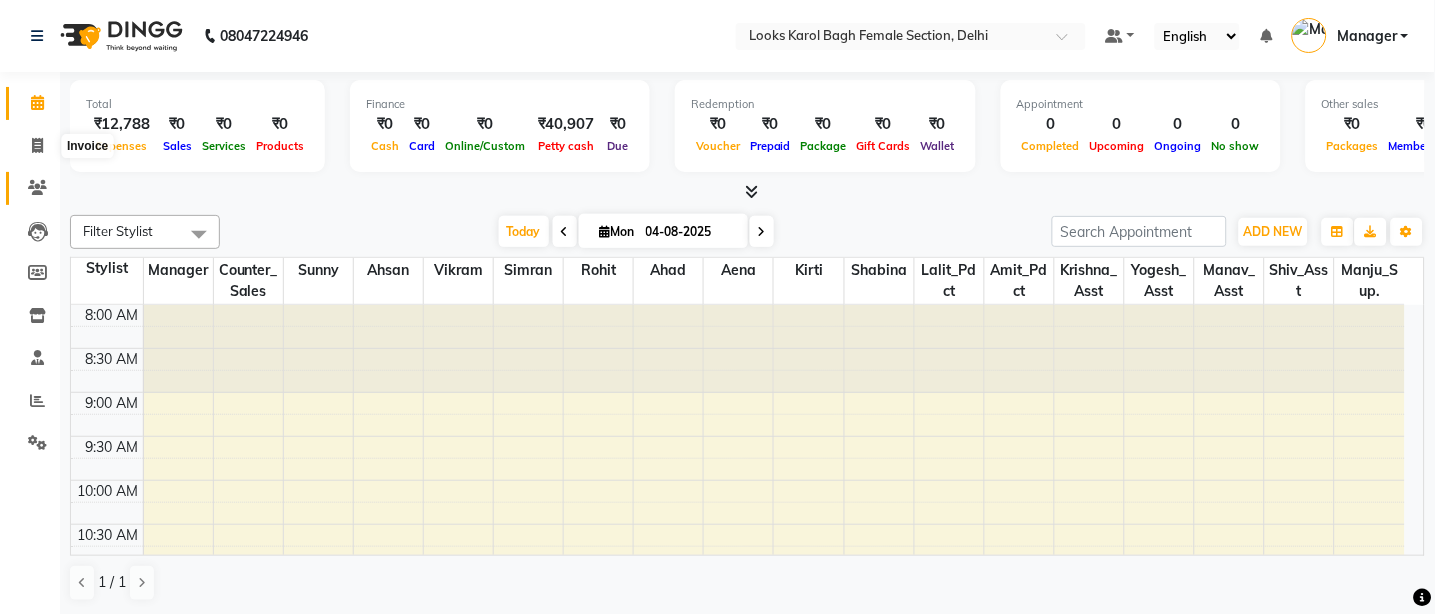 select on "service" 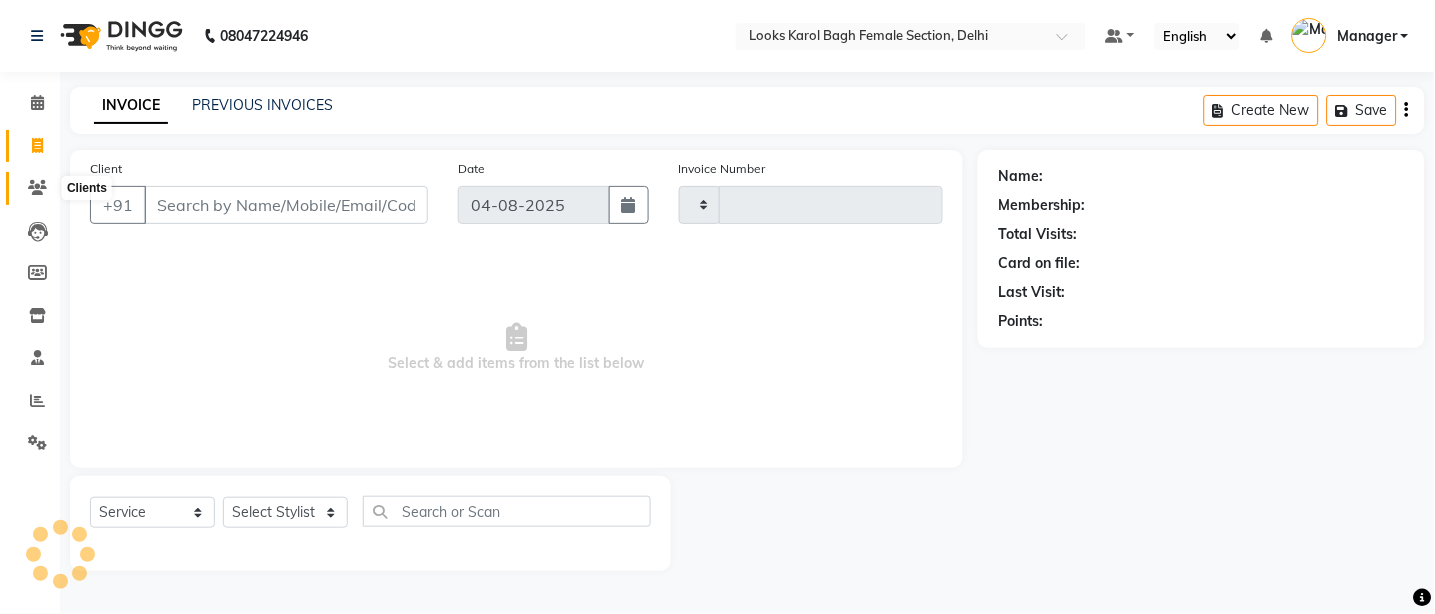 type on "2220" 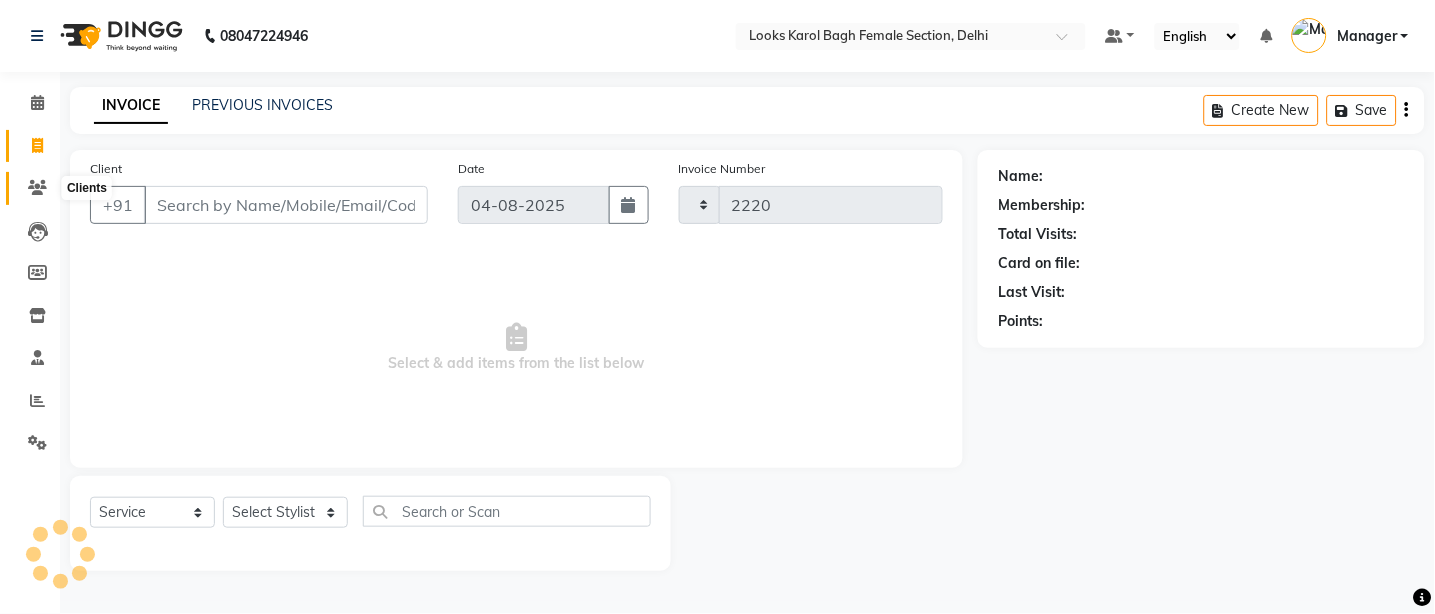 select on "8706" 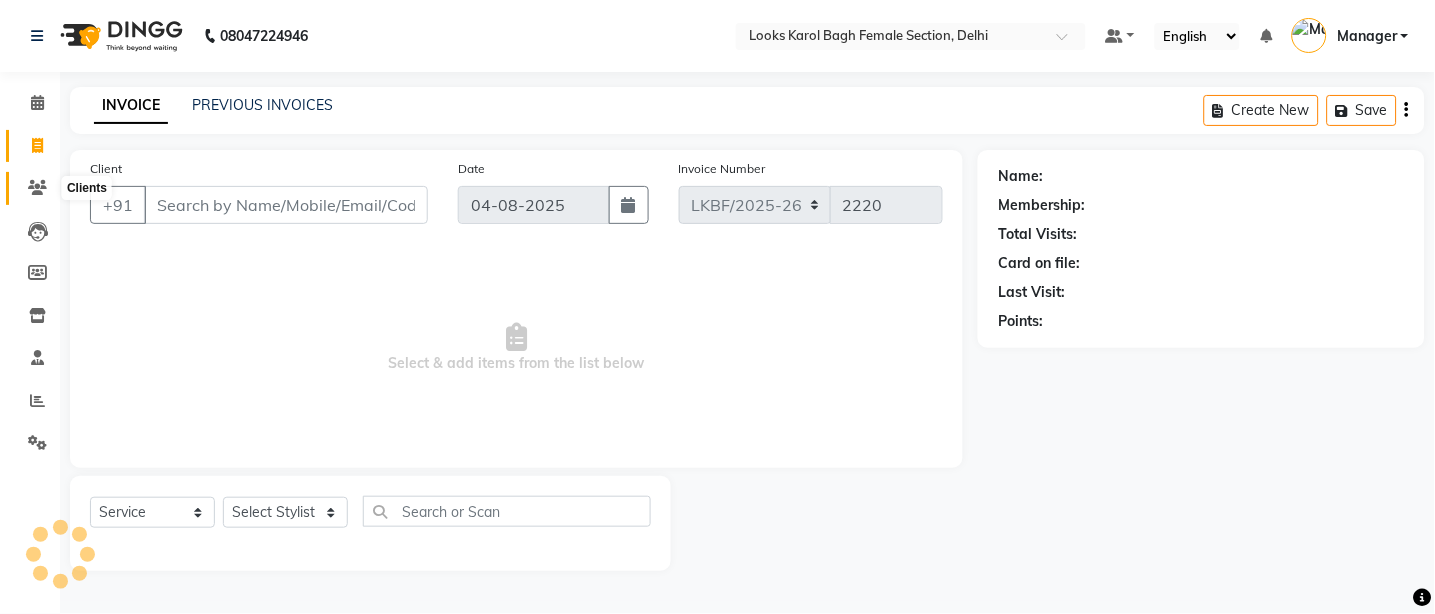 click 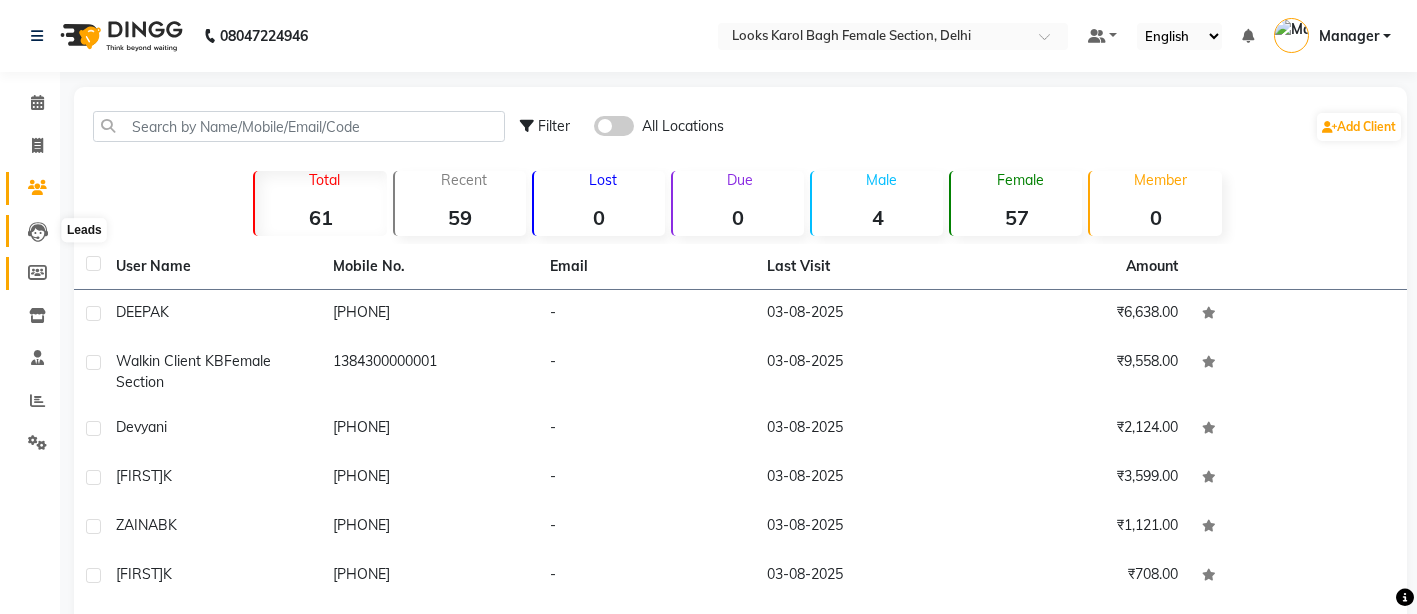 drag, startPoint x: 36, startPoint y: 226, endPoint x: 36, endPoint y: 256, distance: 30 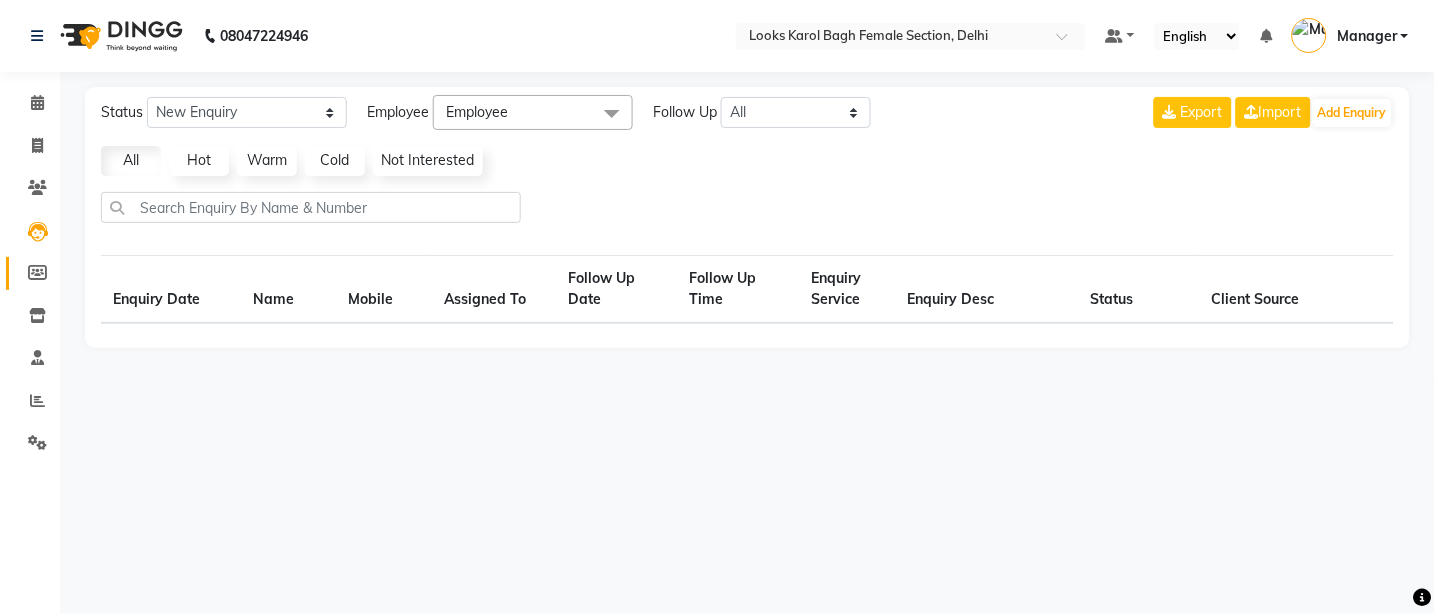 click on "Members" 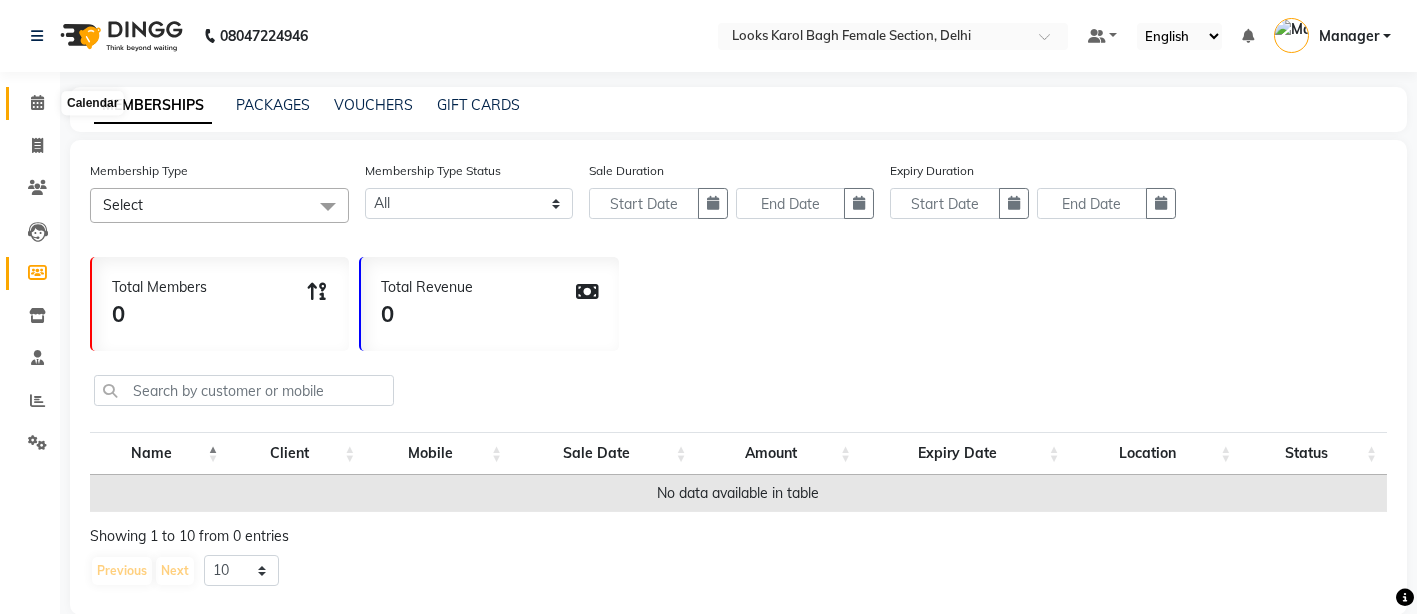 click 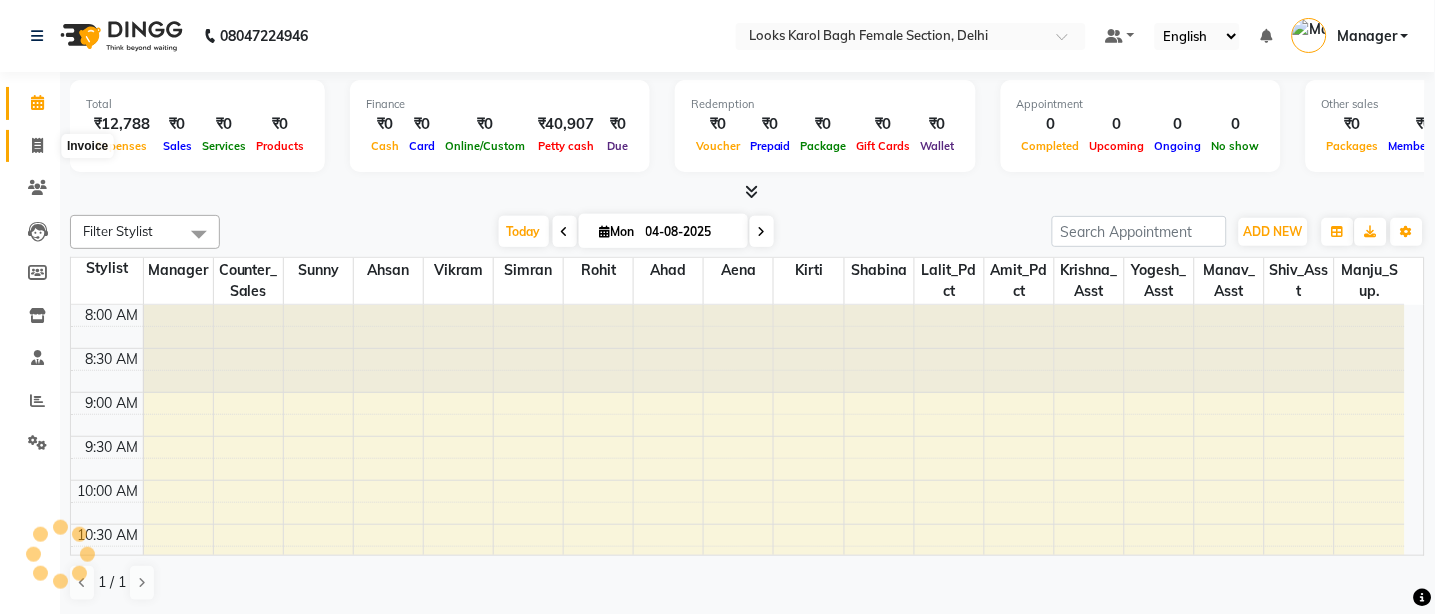scroll, scrollTop: 0, scrollLeft: 0, axis: both 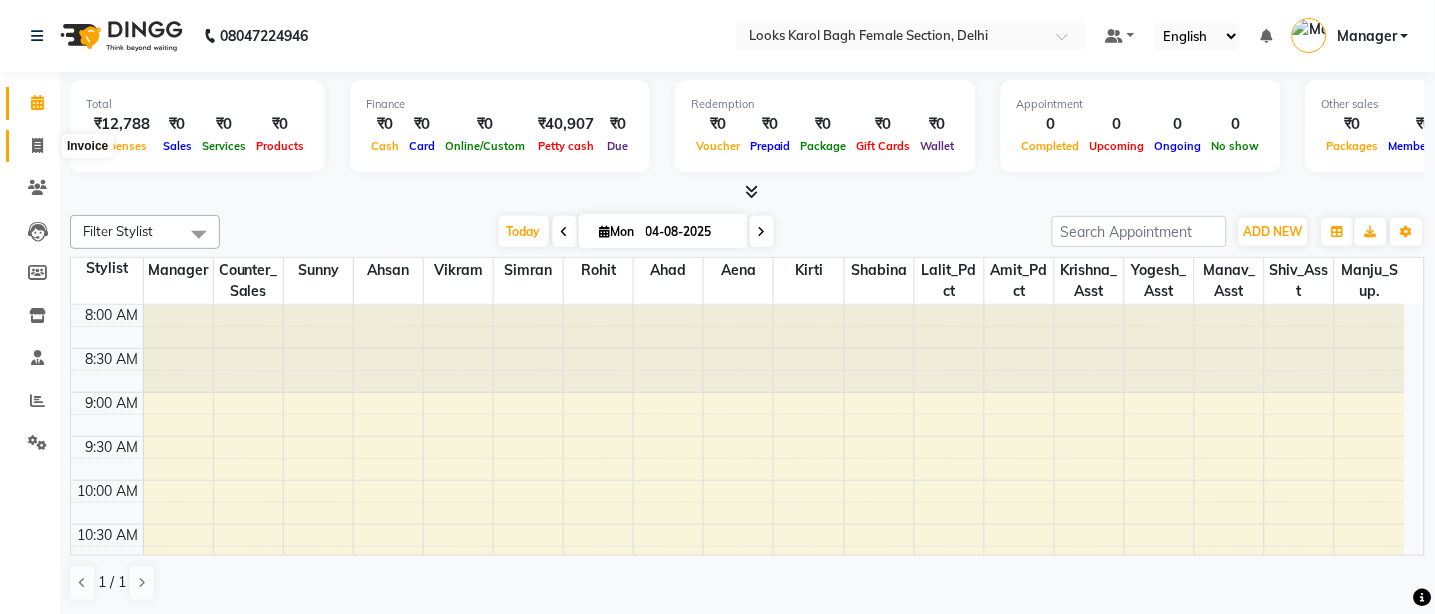 click 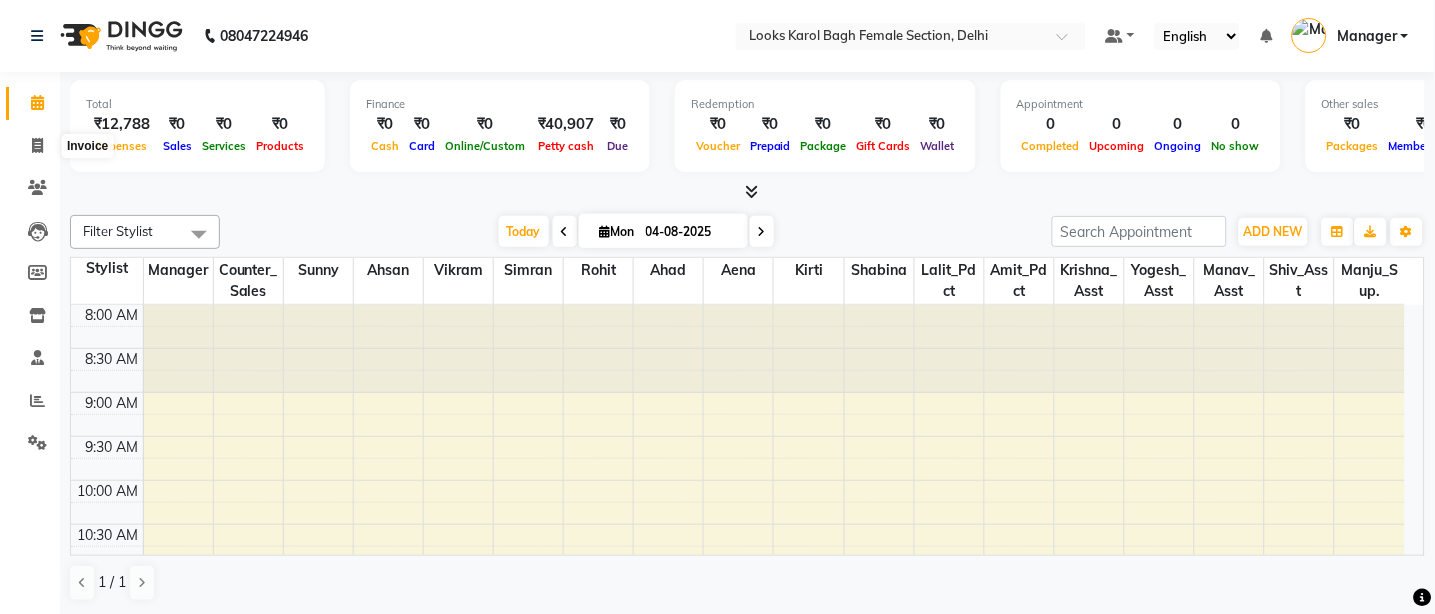 select on "service" 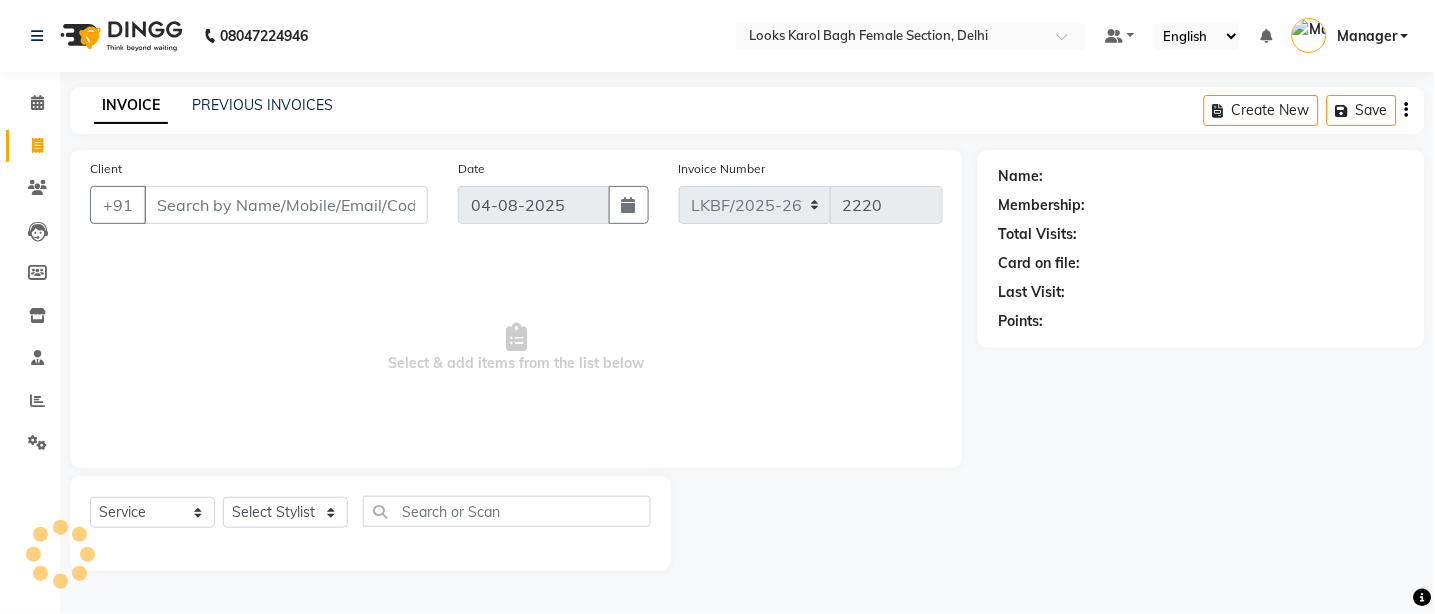 click on "Client" at bounding box center [286, 205] 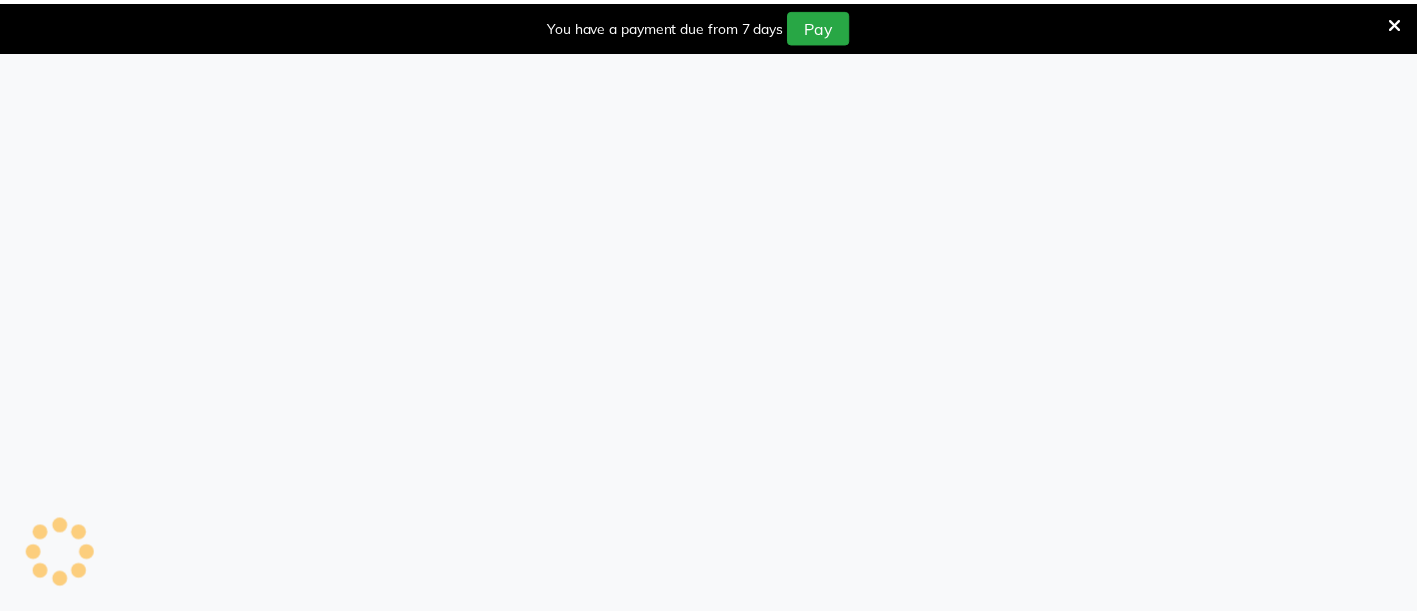 scroll, scrollTop: 0, scrollLeft: 0, axis: both 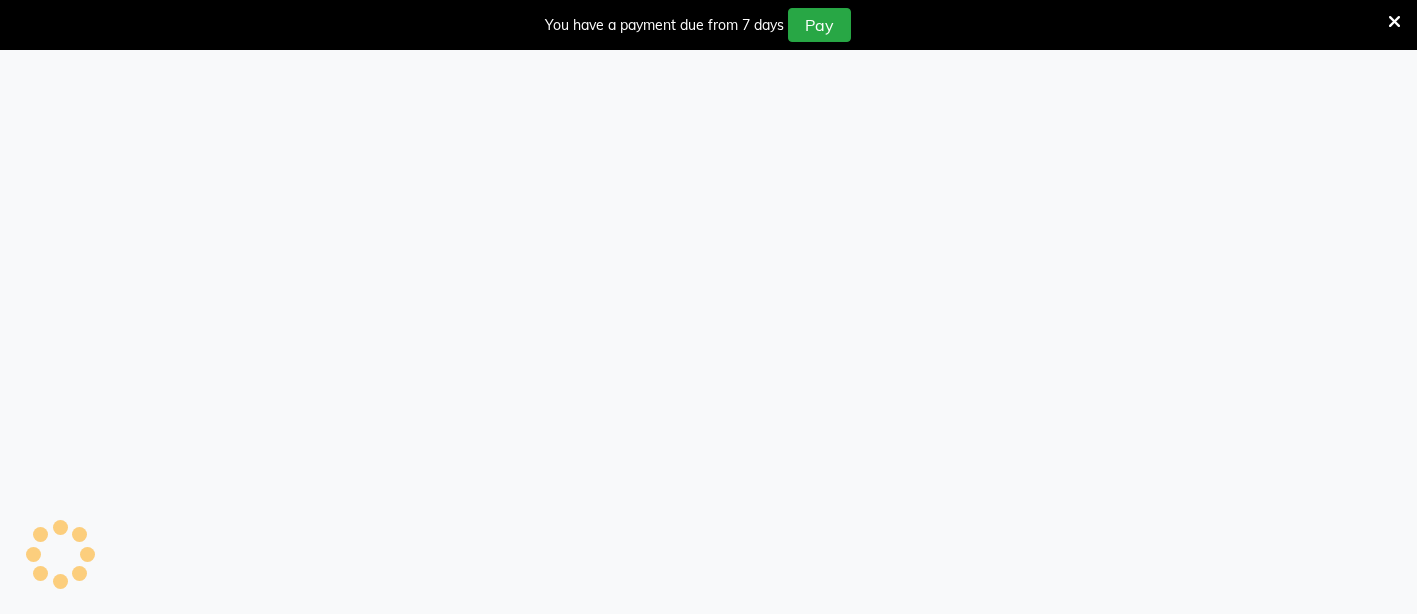 select on "service" 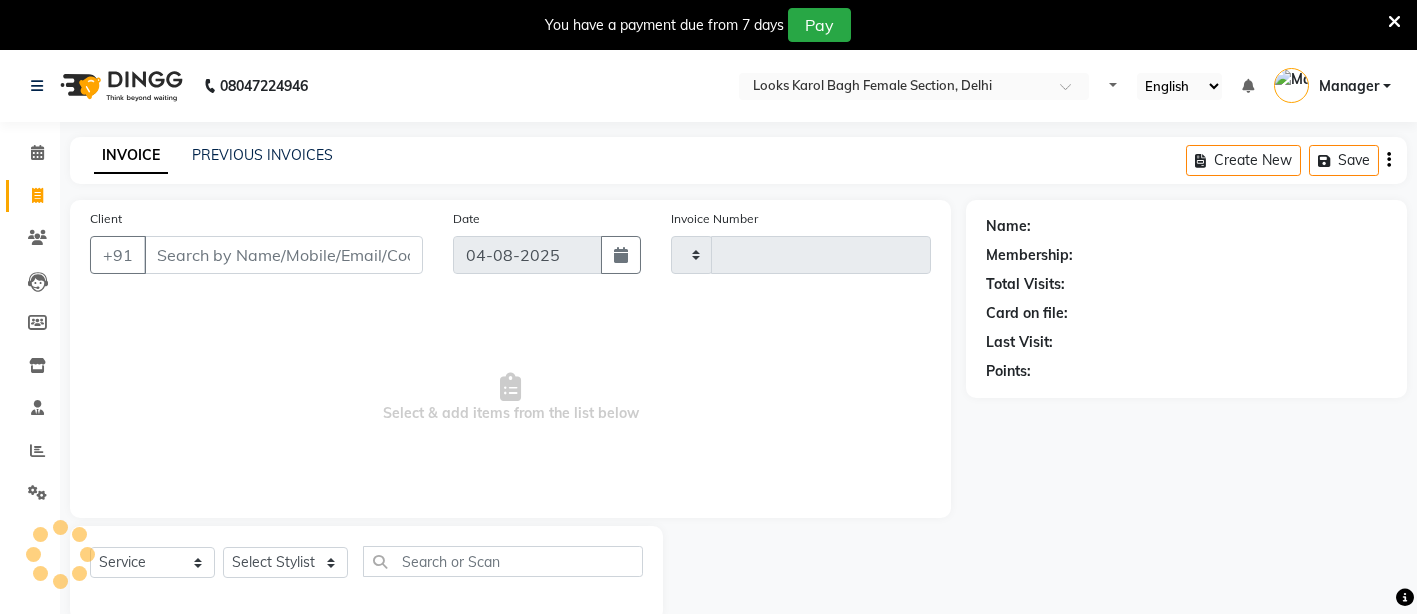 type on "2220" 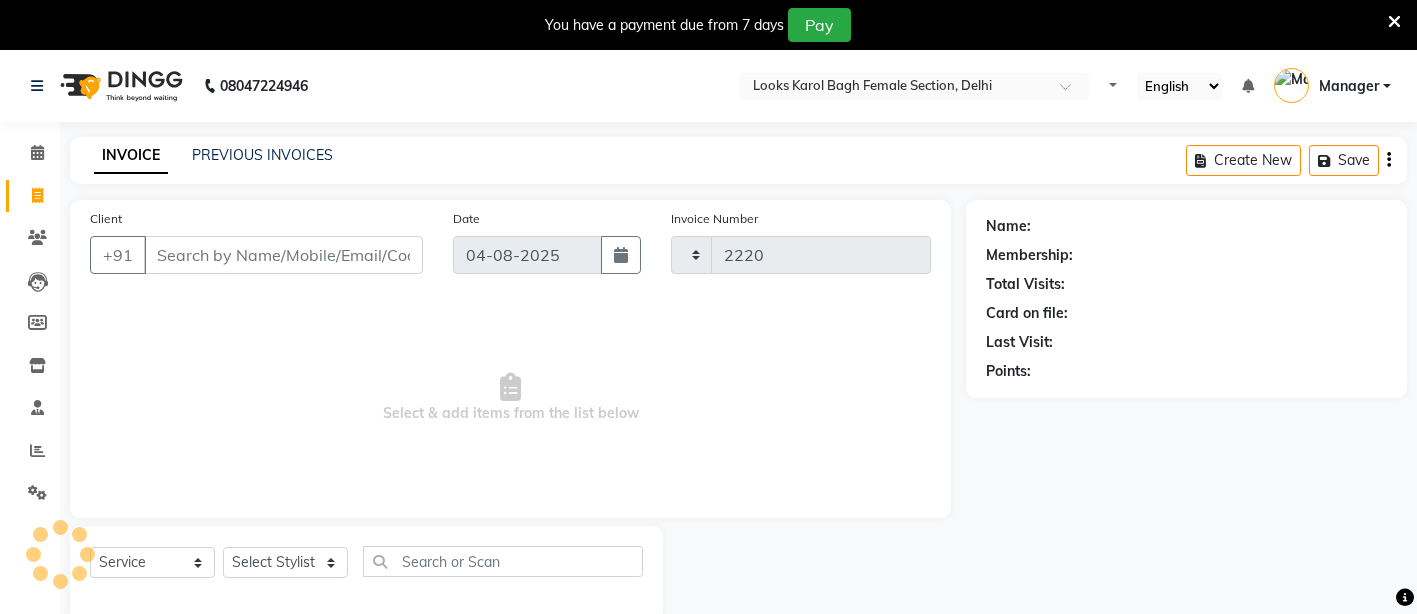 select on "8706" 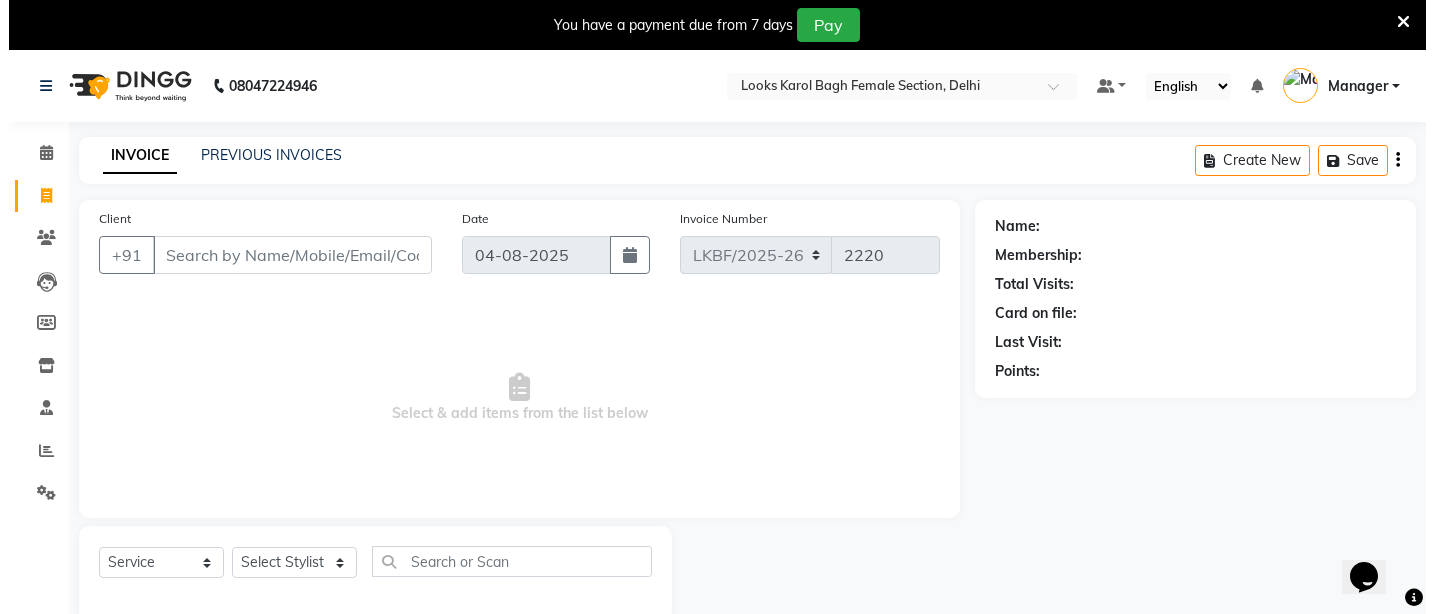 scroll, scrollTop: 0, scrollLeft: 0, axis: both 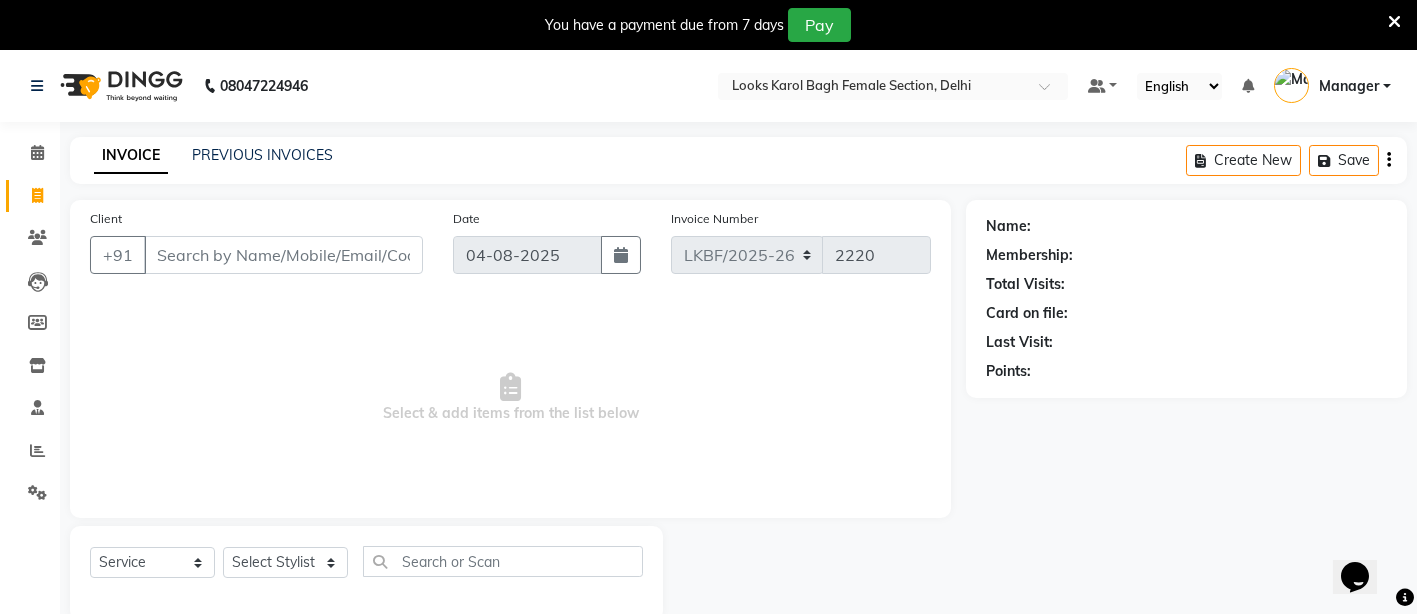 click at bounding box center [1394, 22] 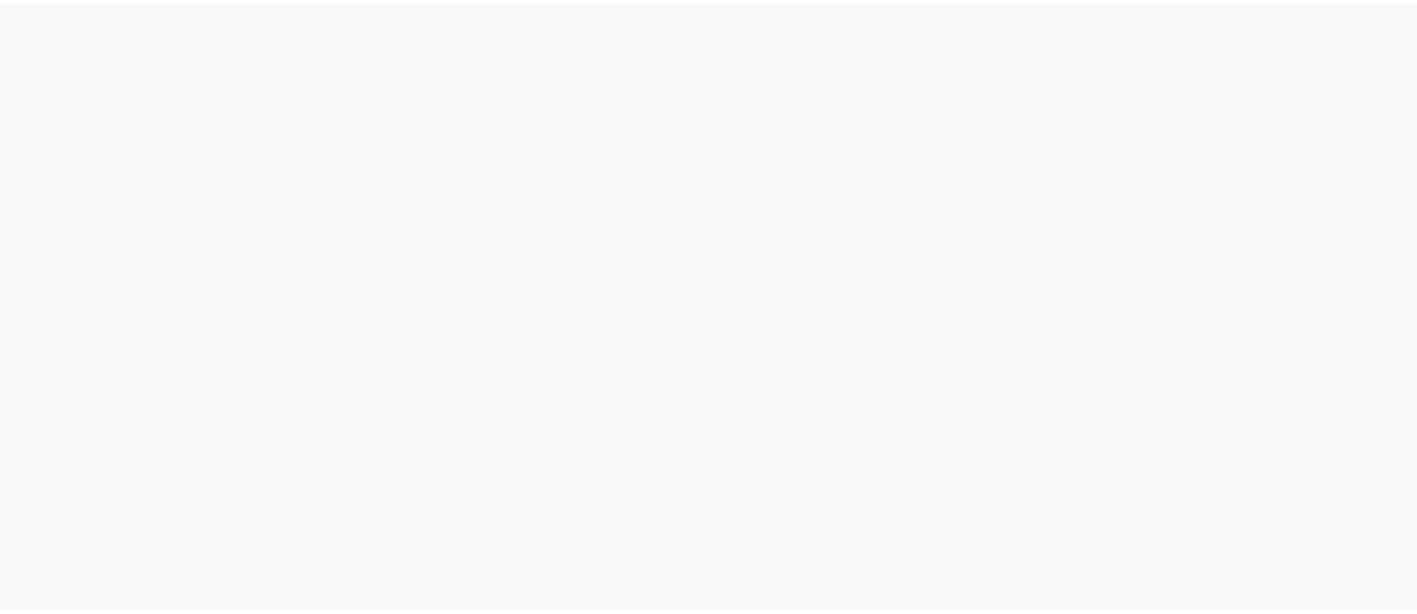 scroll, scrollTop: 0, scrollLeft: 0, axis: both 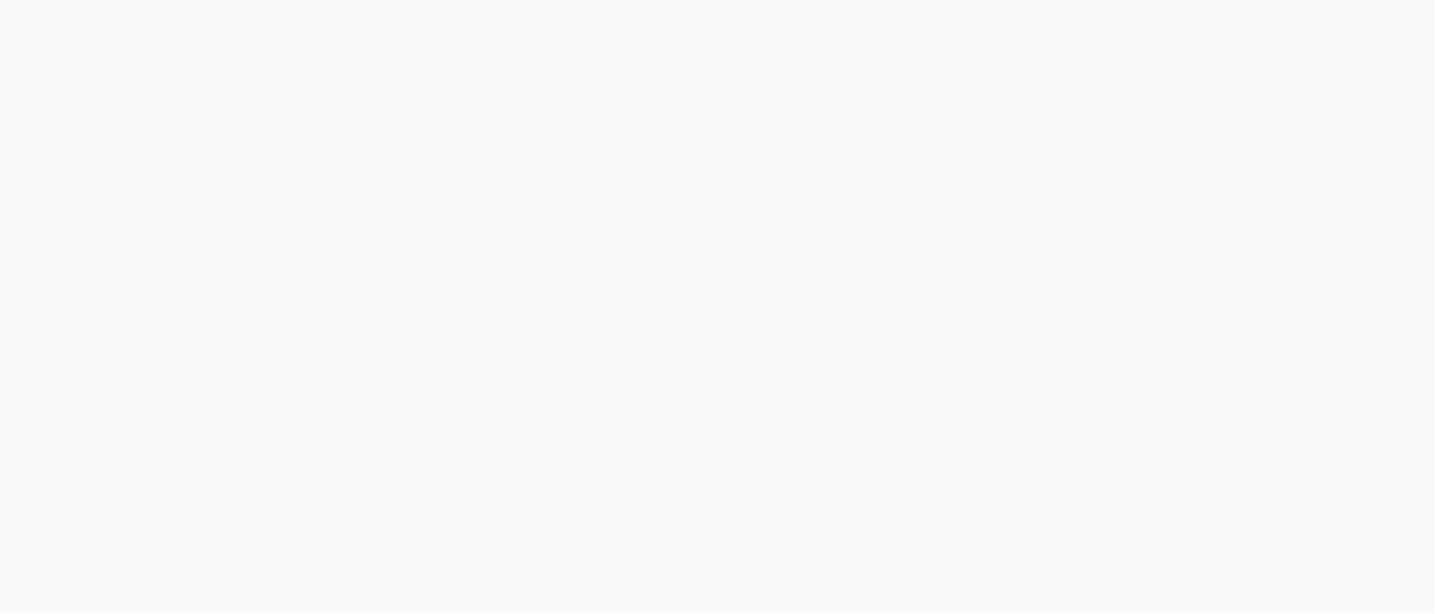 select on "service" 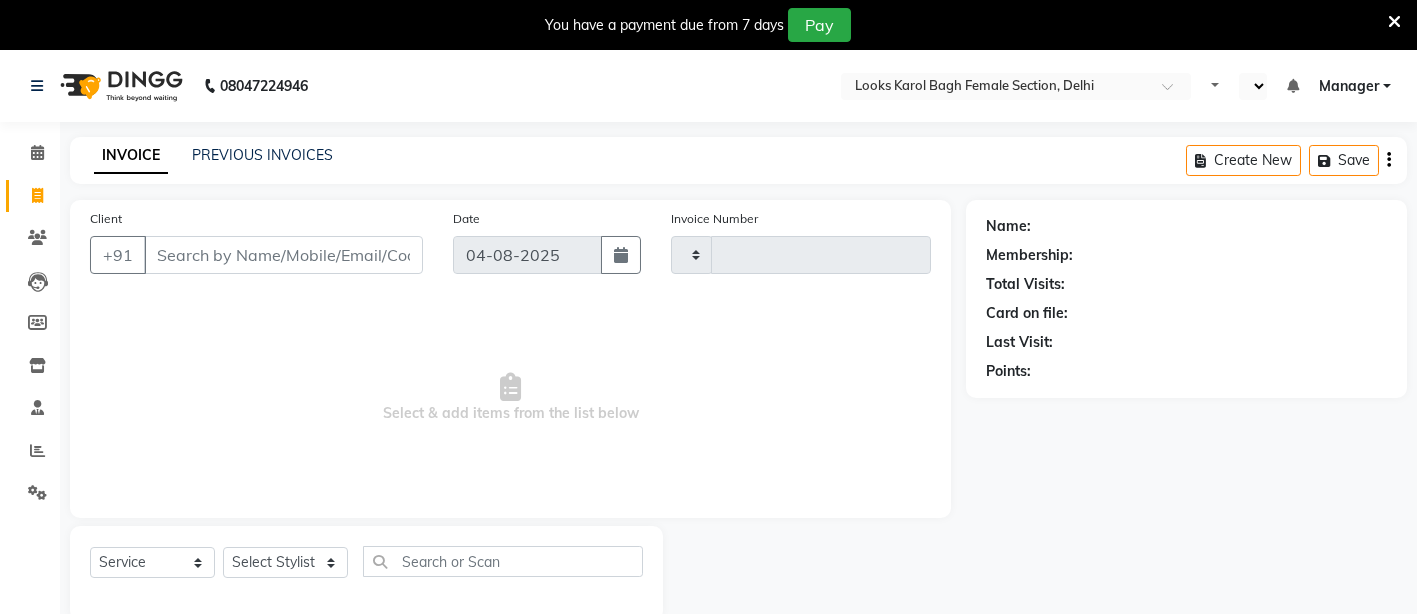 type on "2220" 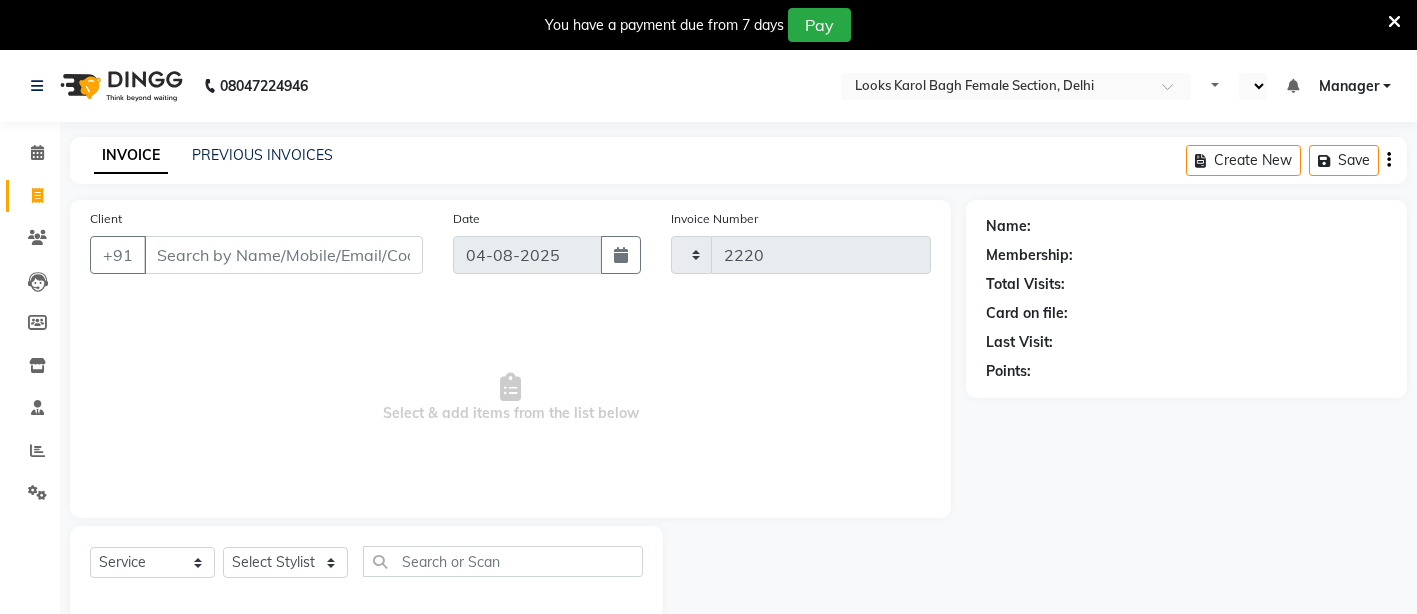 select on "en" 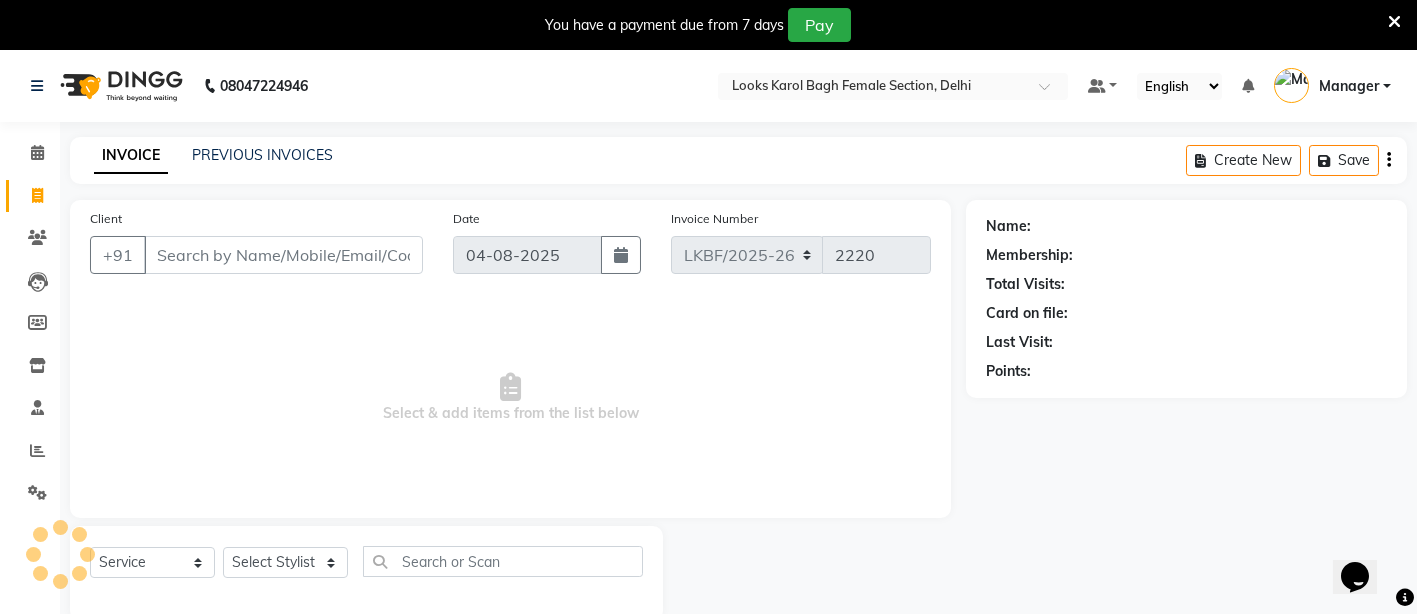 scroll, scrollTop: 0, scrollLeft: 0, axis: both 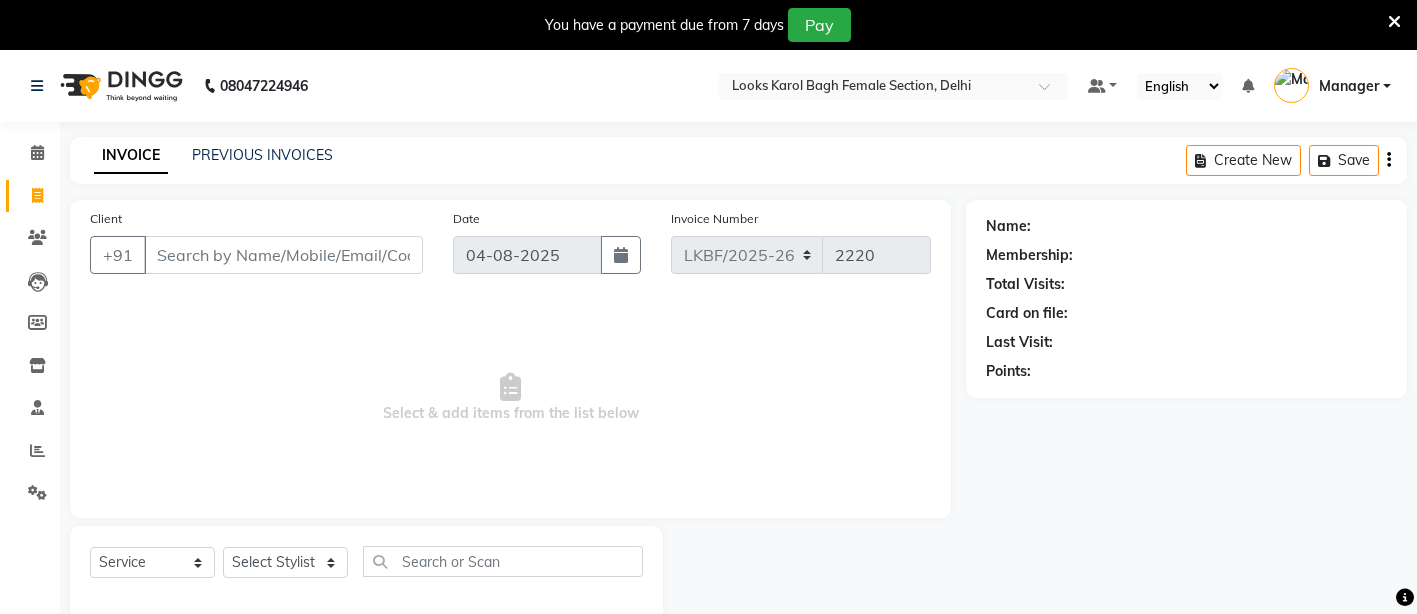 click at bounding box center (1394, 22) 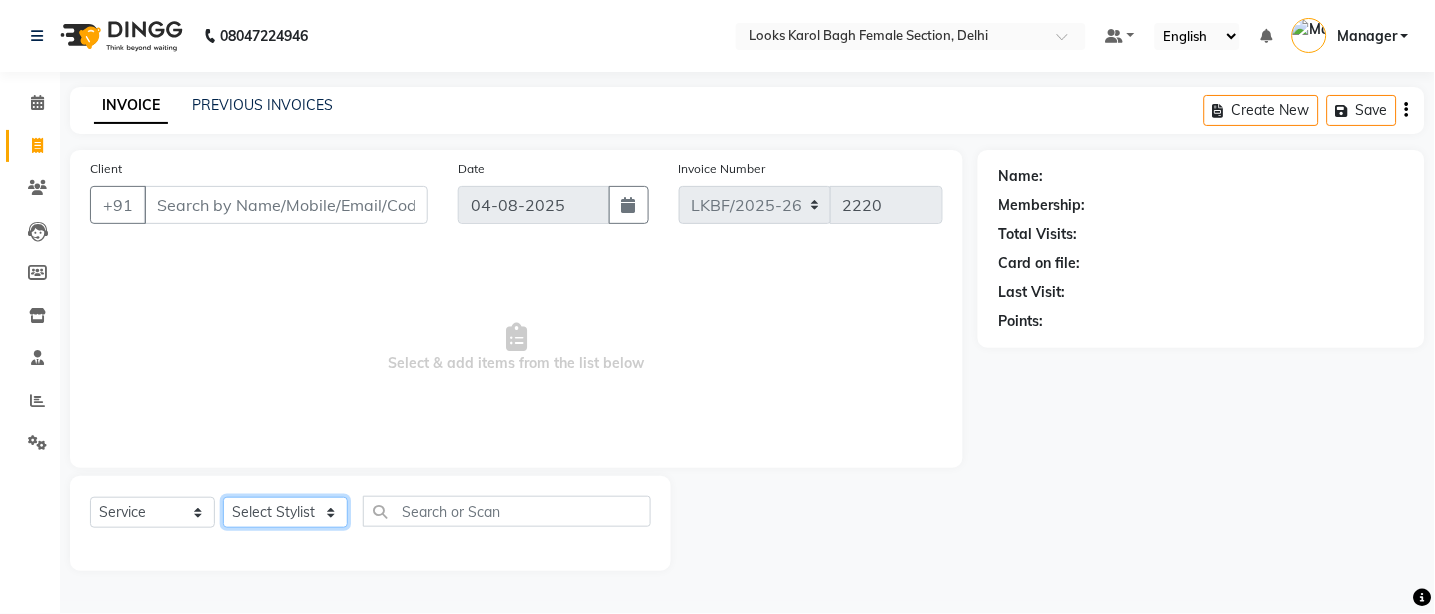 click on "Select Stylist Aena Ahad Ahsan Amit_Pdct Counter_Sales Kirti Komal_Nail Artist Krishna_Asst Lalit_Pdct Manager Manav_Asst Manju_Sup. Rahul_Mgr Rohit Shabina Shivani_Mgr Shiv_Asst Simran Sunny Vikram Yogesh_Asst" 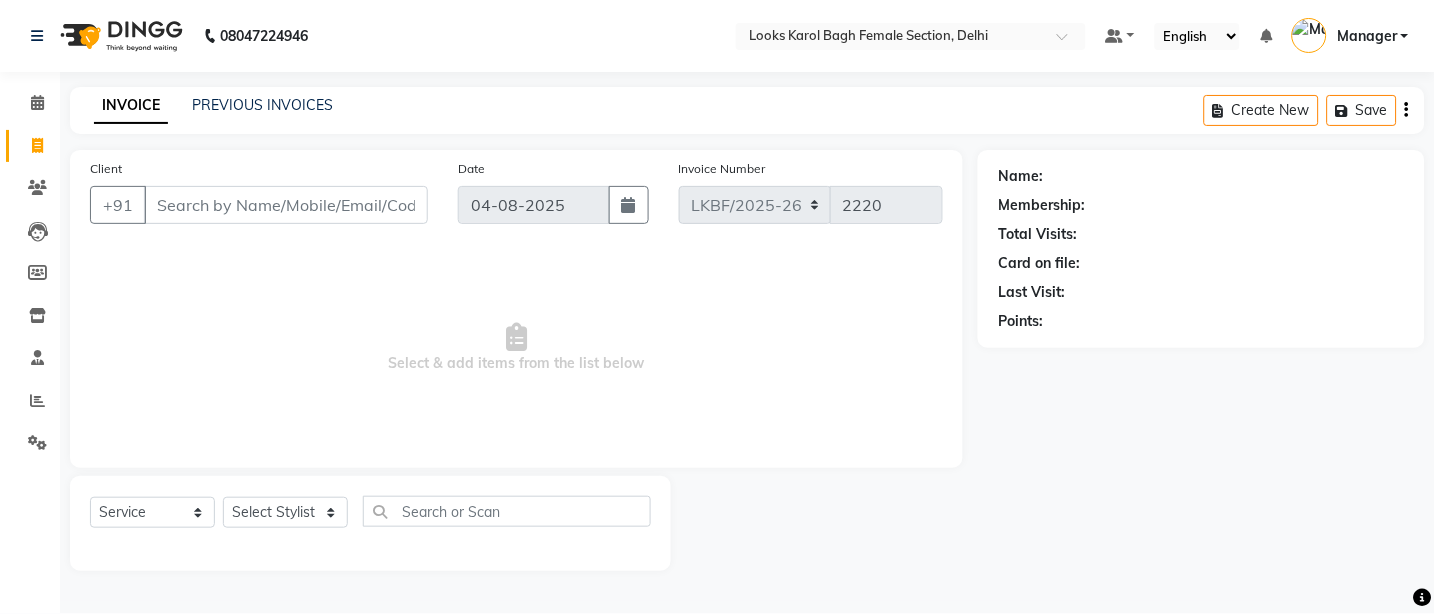 click on "Select & add items from the list below" at bounding box center [516, 348] 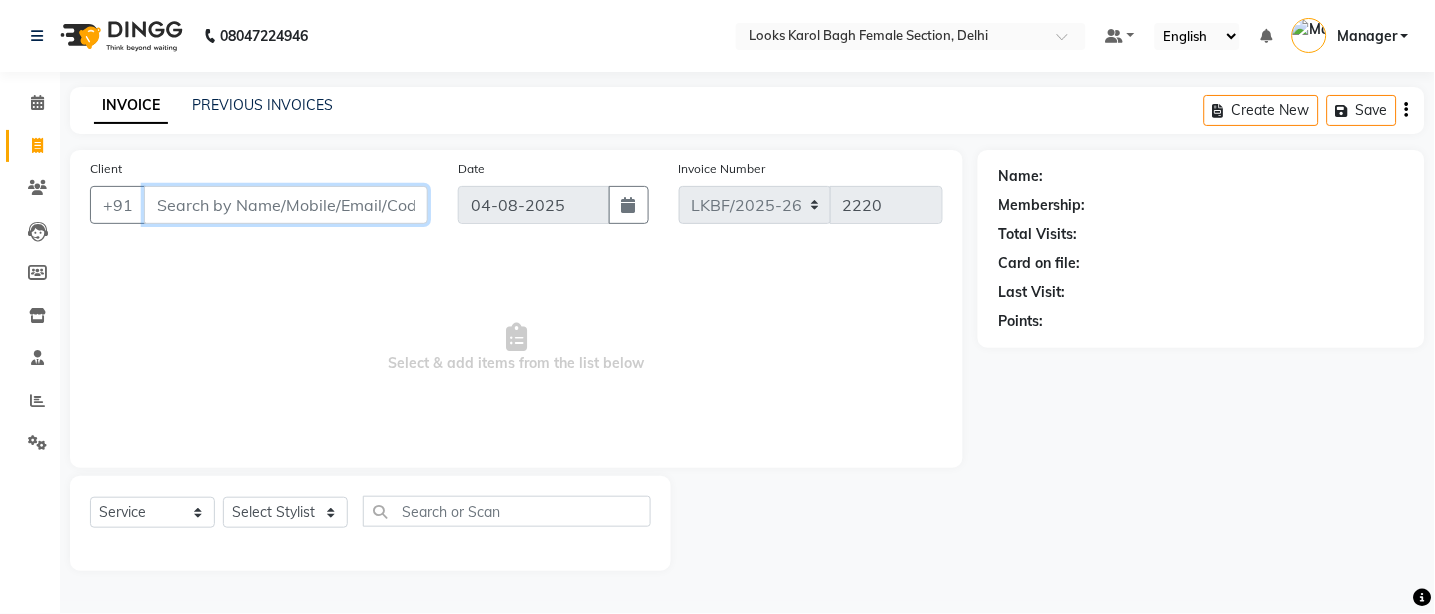 click on "Client" at bounding box center (286, 205) 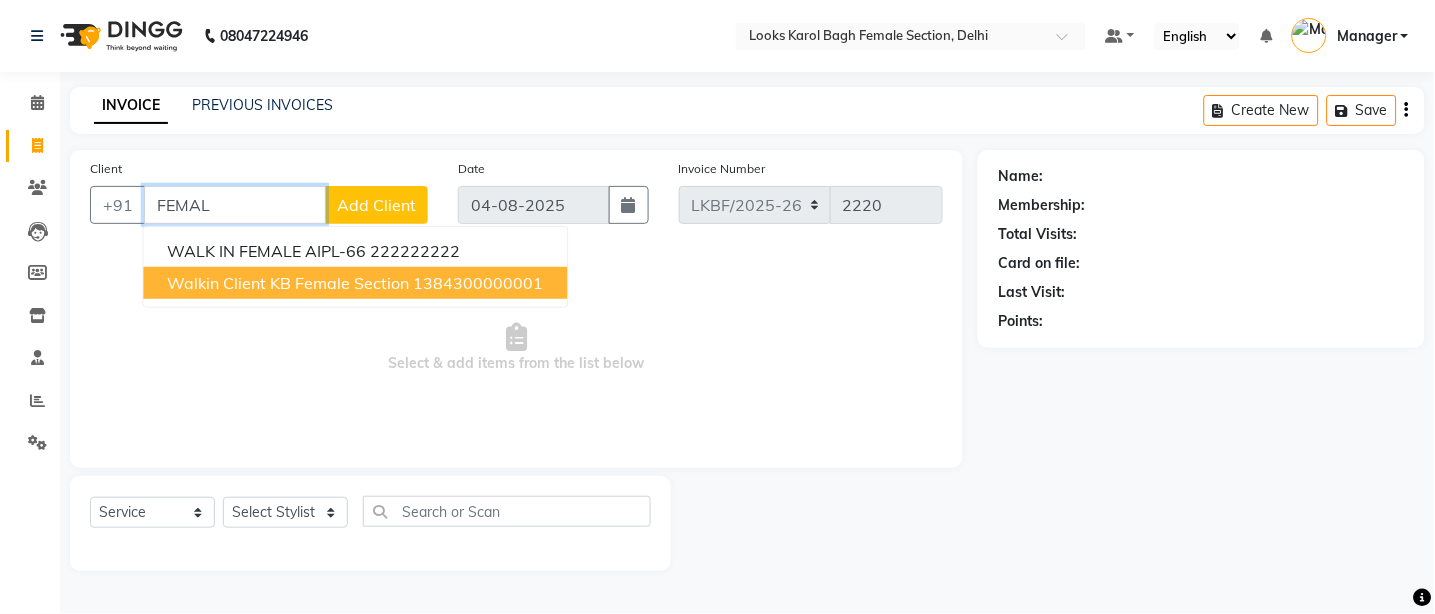 click on "Walkin Client KB Female Section" at bounding box center (289, 283) 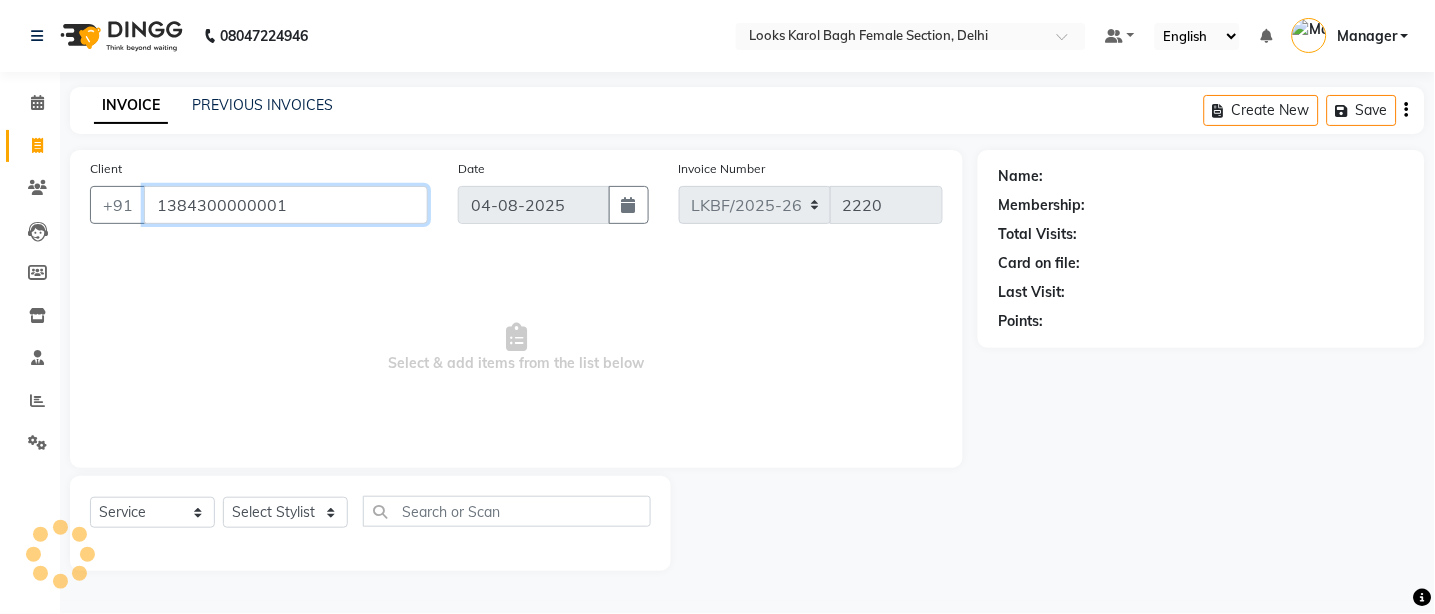 type on "1384300000001" 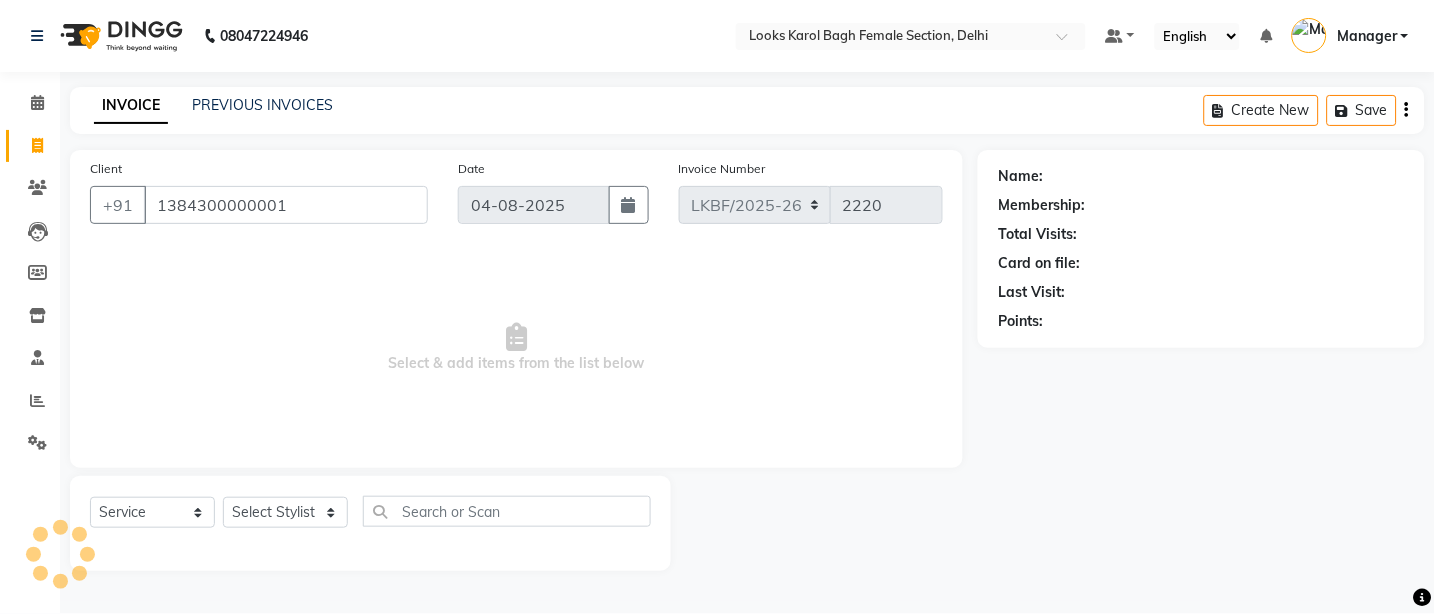 select on "1: Object" 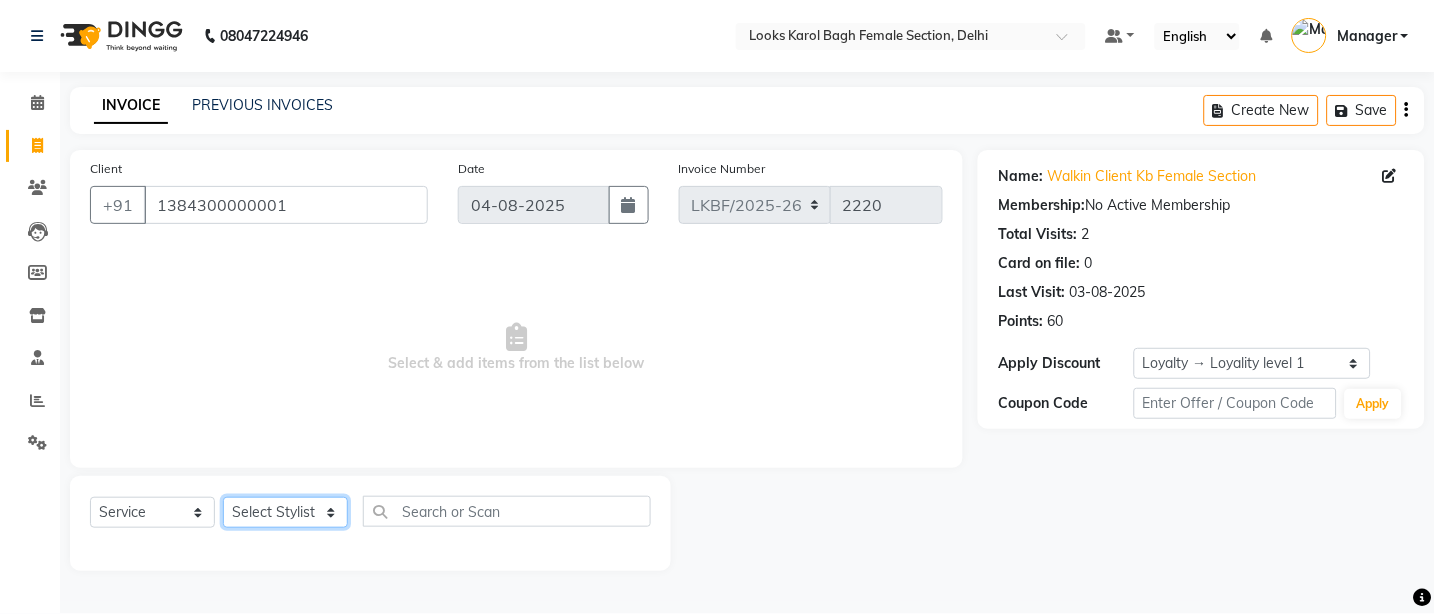 click on "Select Stylist Aena Ahad Ahsan Amit_Pdct Counter_Sales Kirti Komal_Nail Artist Krishna_Asst Lalit_Pdct Manager Manav_Asst Manju_Sup. Rahul_Mgr Rohit Shabina Shivani_Mgr Shiv_Asst Simran Sunny Vikram Yogesh_Asst" 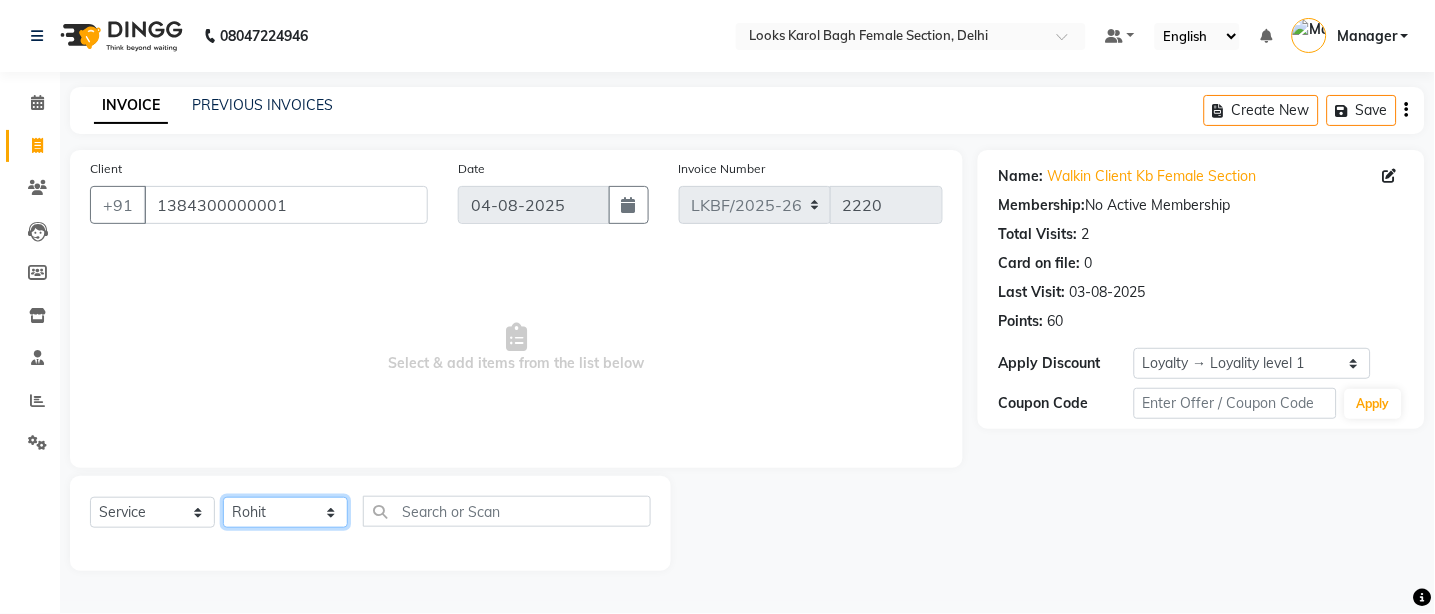click on "Select Stylist Aena Ahad Ahsan Amit_Pdct Counter_Sales Kirti Komal_Nail Artist Krishna_Asst Lalit_Pdct Manager Manav_Asst Manju_Sup. Rahul_Mgr Rohit Shabina Shivani_Mgr Shiv_Asst Simran Sunny Vikram Yogesh_Asst" 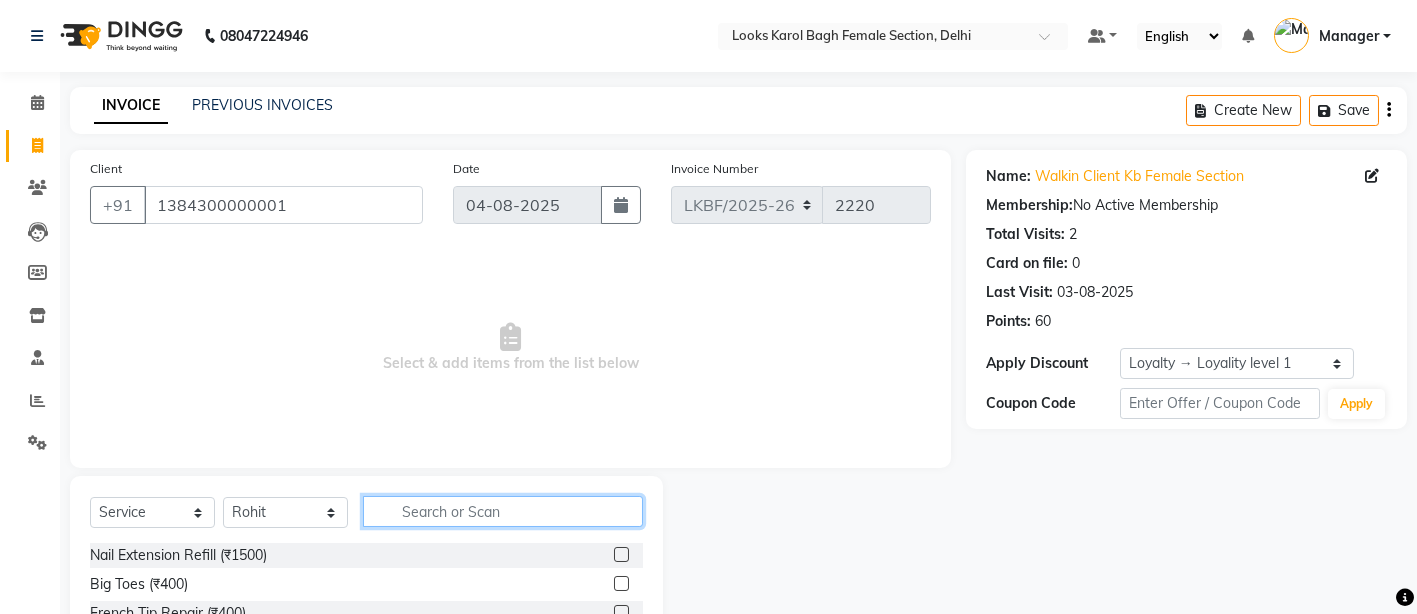 click 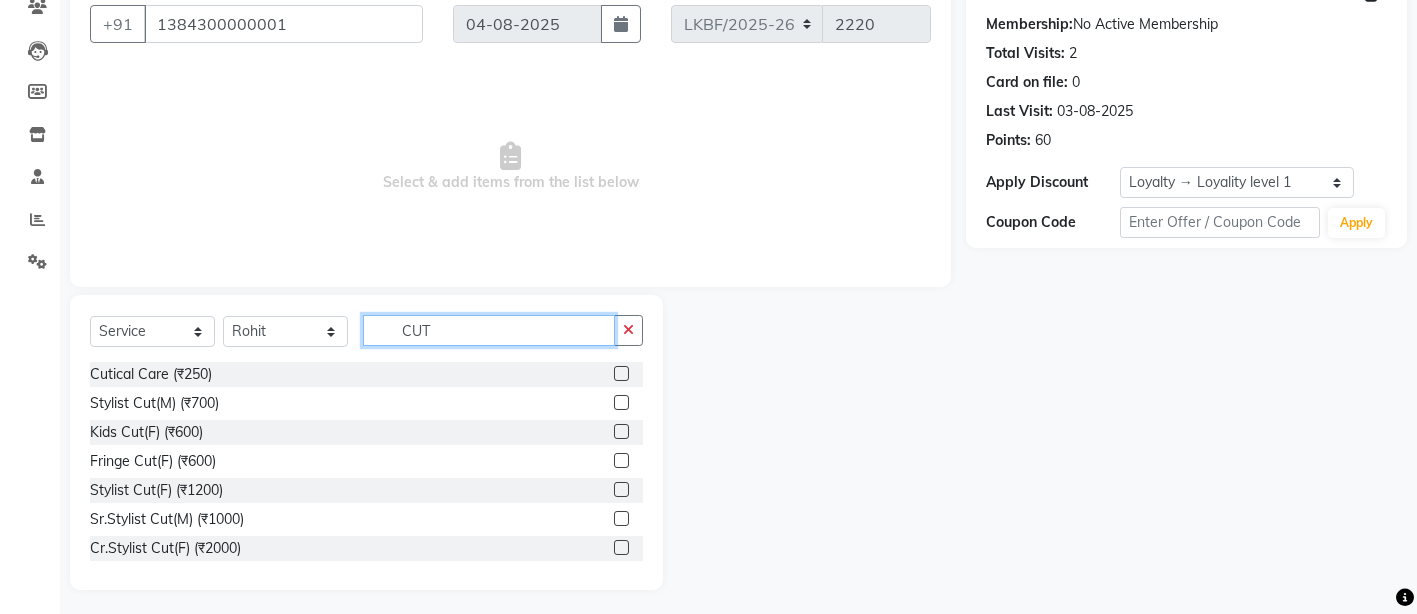 scroll, scrollTop: 186, scrollLeft: 0, axis: vertical 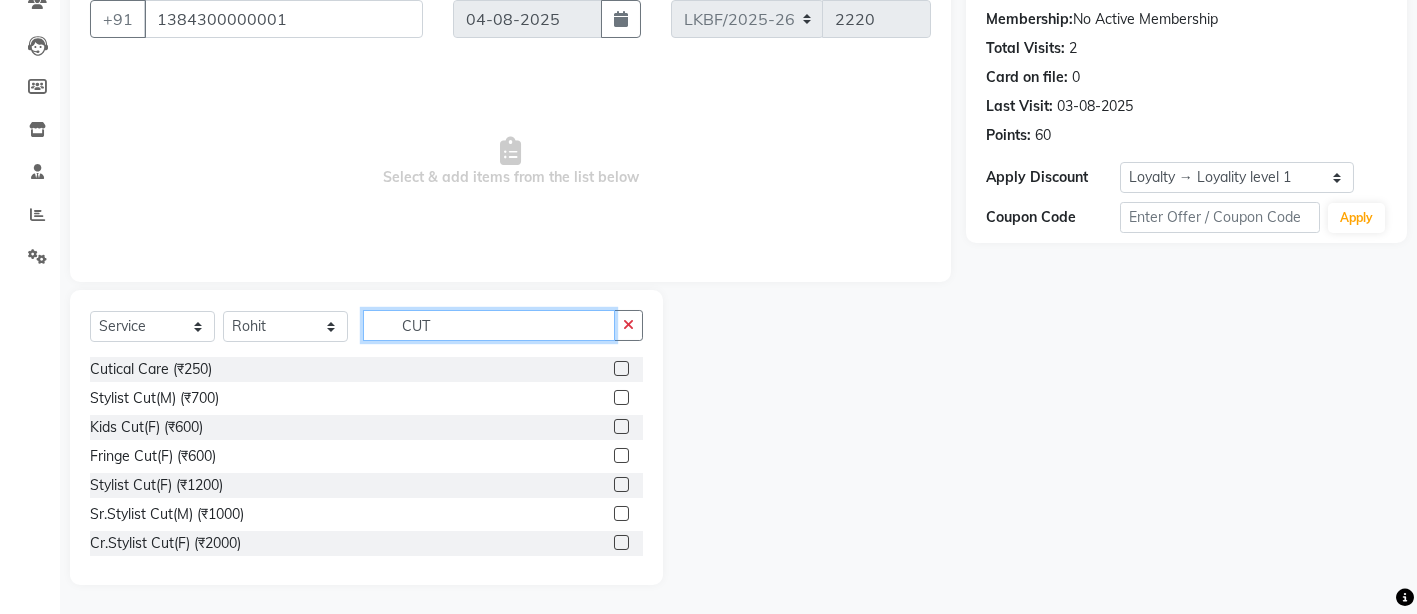 type on "CUT" 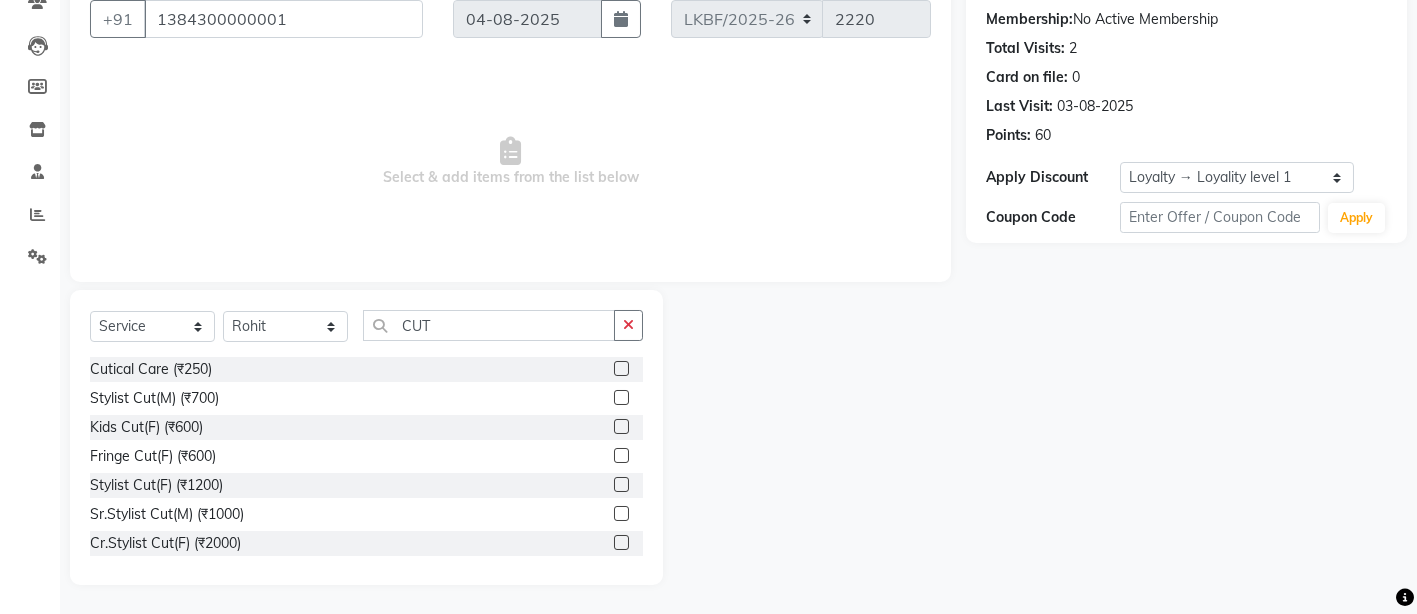 click 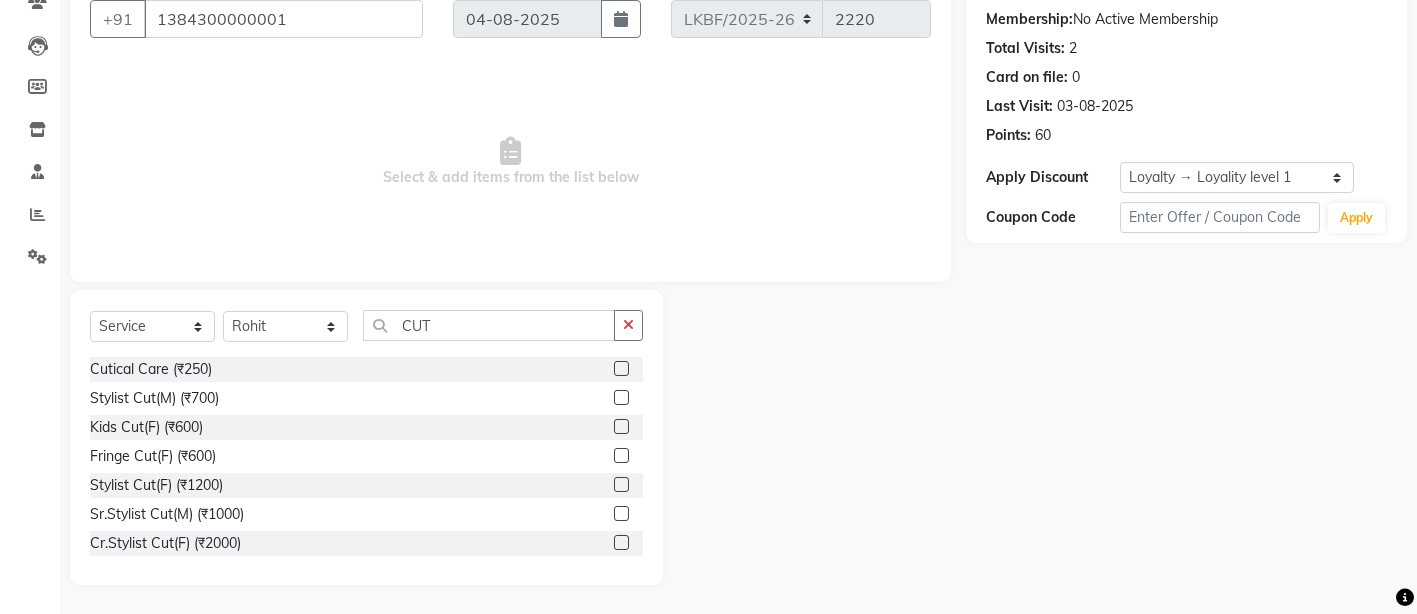 click at bounding box center (620, 398) 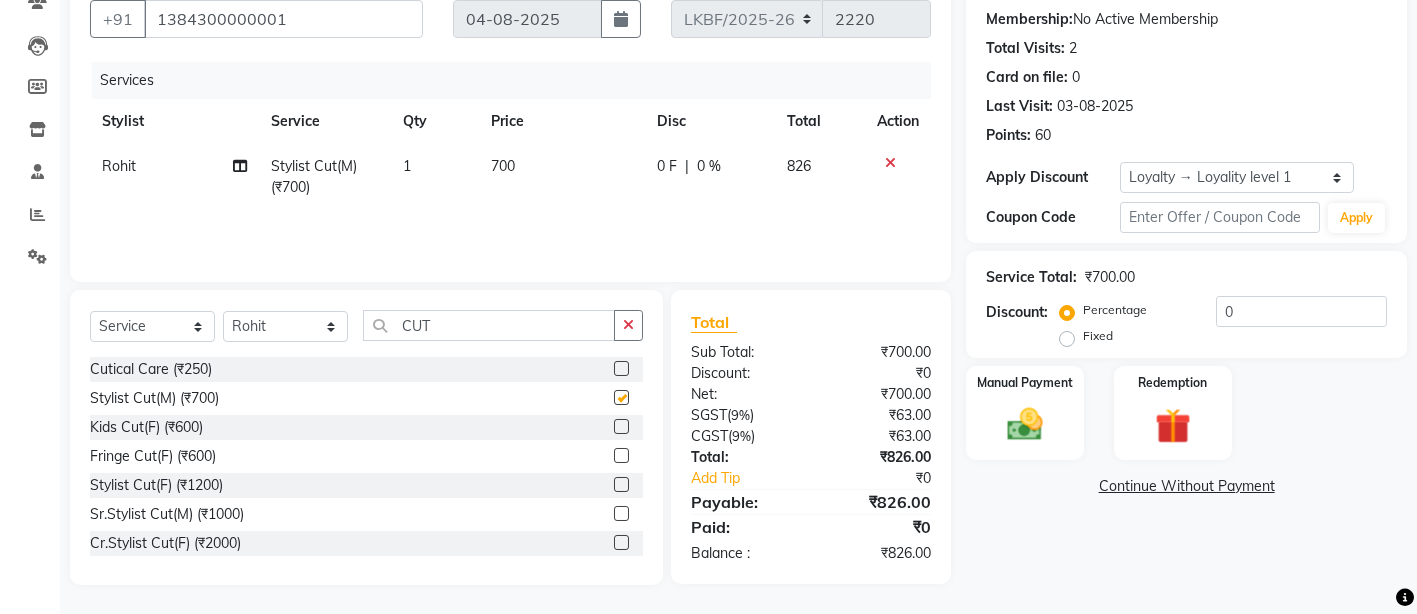 checkbox on "false" 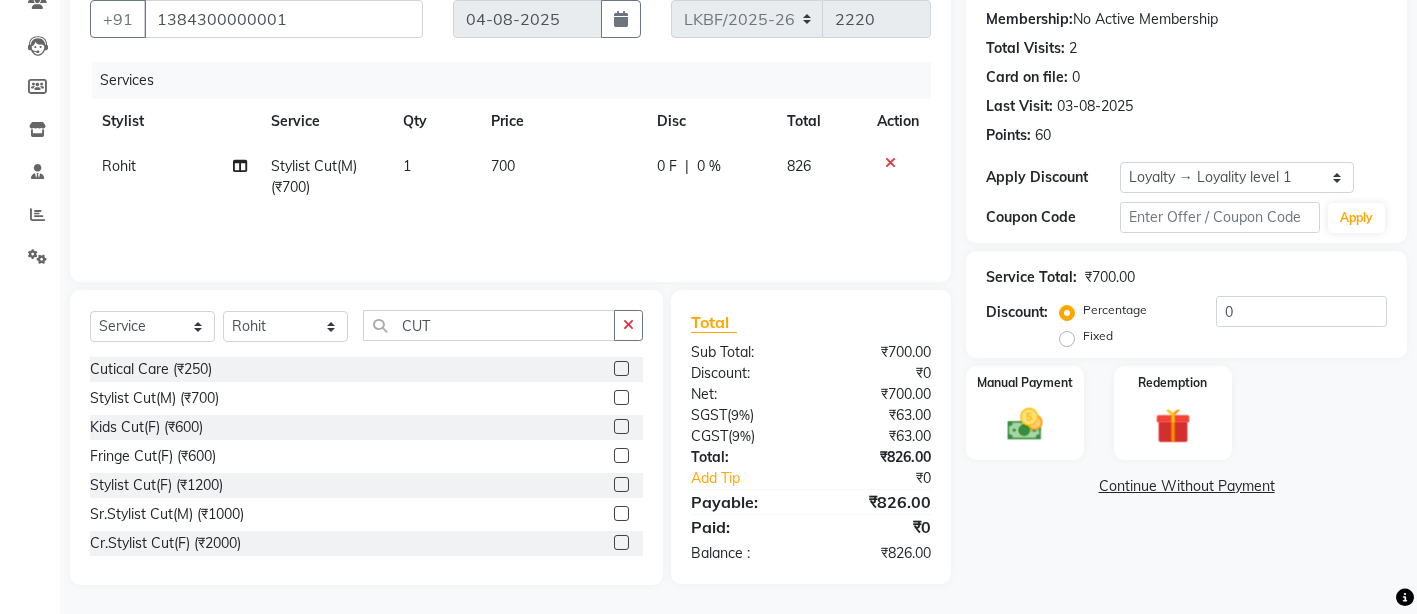 click on "700" 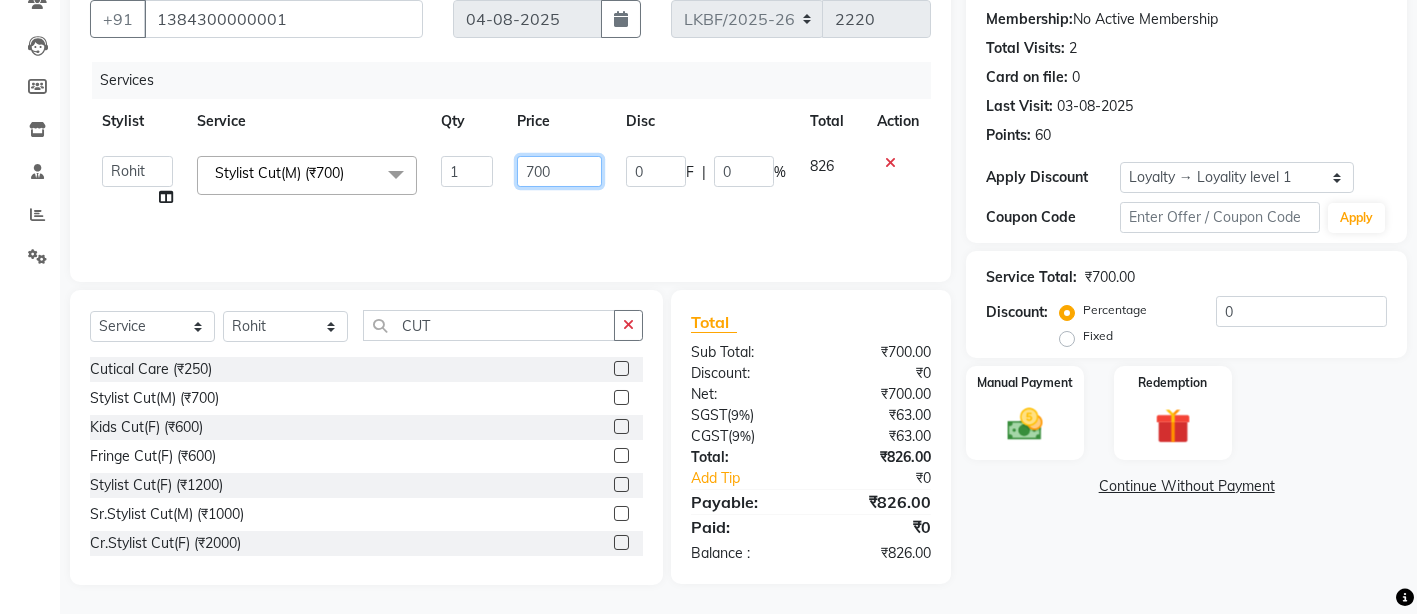 drag, startPoint x: 556, startPoint y: 175, endPoint x: 504, endPoint y: 176, distance: 52.009613 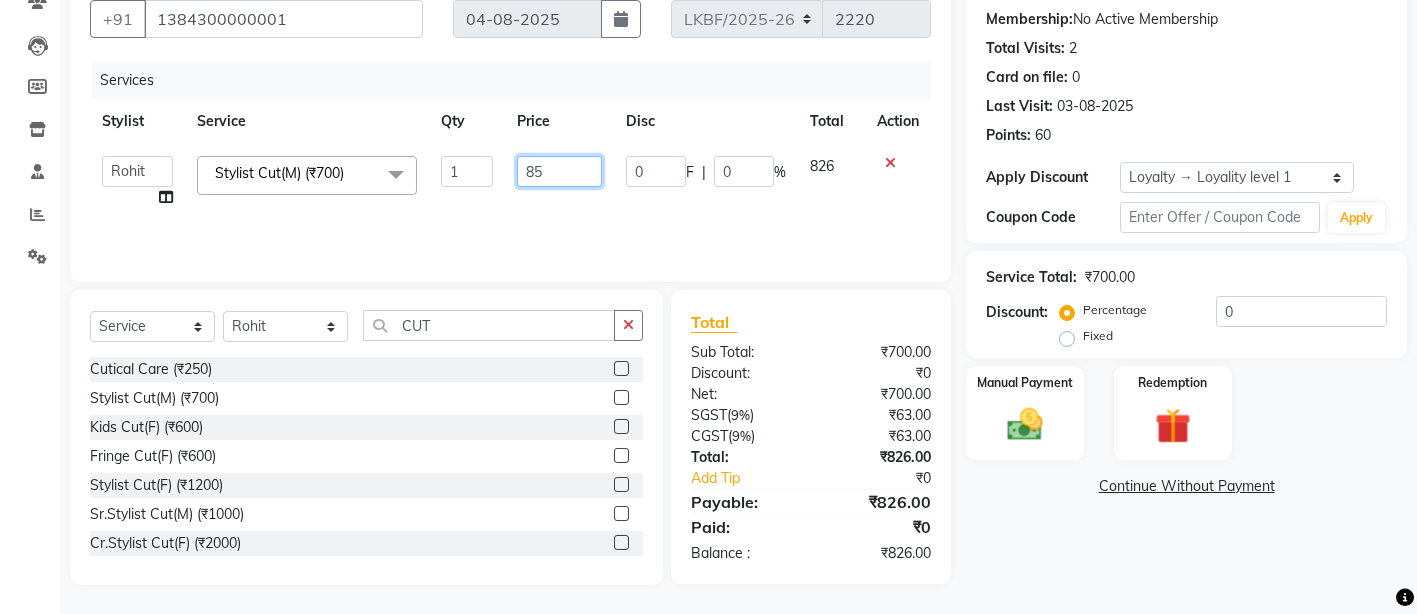 type on "850" 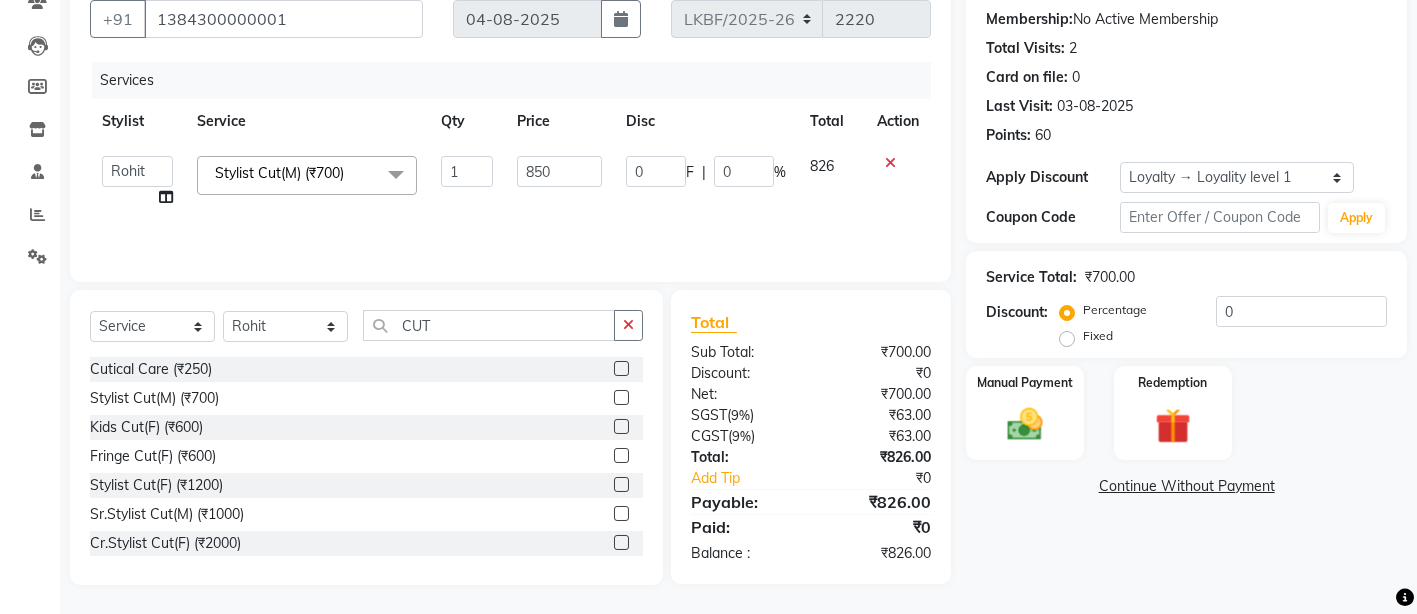 click on "Services Stylist Service Qty Price Disc Total Action  Aena   Ahad   Ahsan   Amit_Pdct   Counter_Sales   Kirti   Komal_Nail Artist   Krishna_Asst   Lalit_Pdct   Manager   Manav_Asst   Manju_Sup.   Rahul_Mgr   Rohit   Shabina   Shivani_Mgr   Shiv_Asst   Simran   Sunny   Vikram   Yogesh_Asst  Stylist Cut(M) (₹700)  x Nail Extension Refill (₹1500) Big Toes (₹400) French Tip Repair (₹400) Gel French Extension (₹500) Gel Tip Repair (₹350) Gel Infills (₹1350) Gel Overlays (₹1800) Gel Extension (₹500) Gel Nail Removal (₹150) Natural Nail Extensions (₹3300) French Nail Extensions (₹3500) Gel Polish Removal (₹600) Extension Removal (₹1000) Nail Art Recruiter (₹500) French Ombre Gel Polish (₹2500) Nail Art Nedle (₹600) Cutical Care (₹250) Nail Art Brush (₹500) French Gel Polish (₹2000) French Glitter Gel Polish (₹2500) Gel Polish Touchup                                   (₹1200) Nail Art Per Finger(F)* (₹400) 3D Nail Art Recruiter (₹600) Acrylic Overlays (₹1000) 1 850 0" 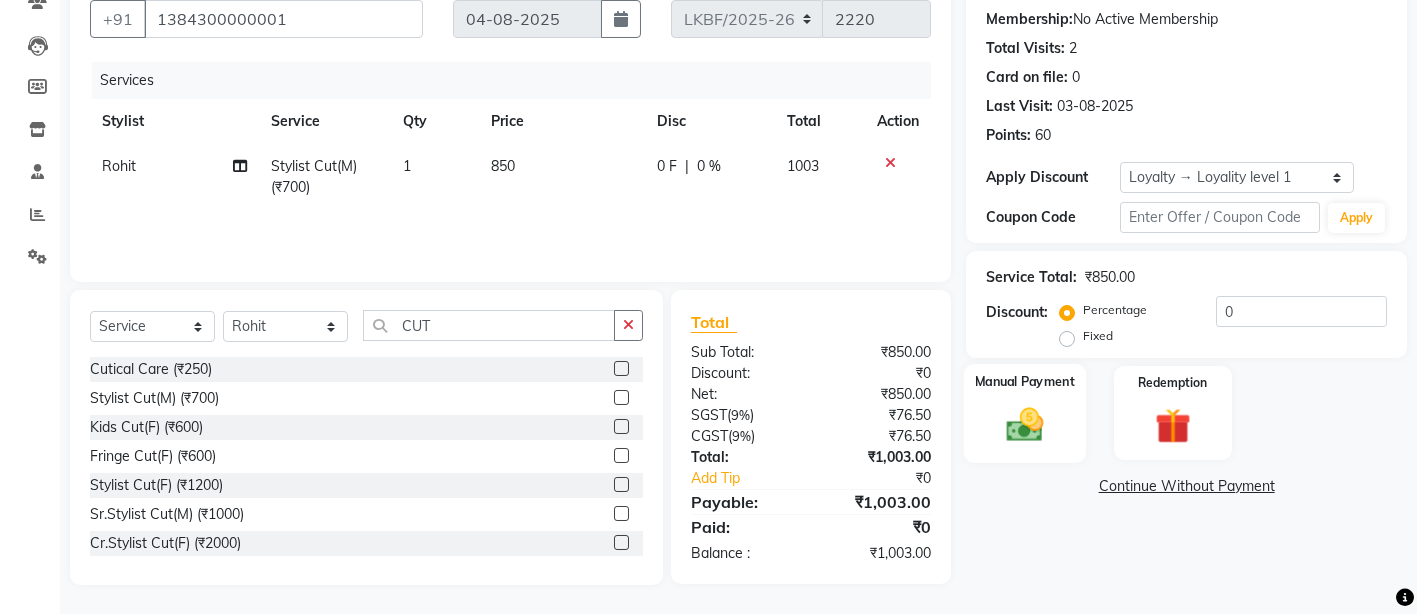 click 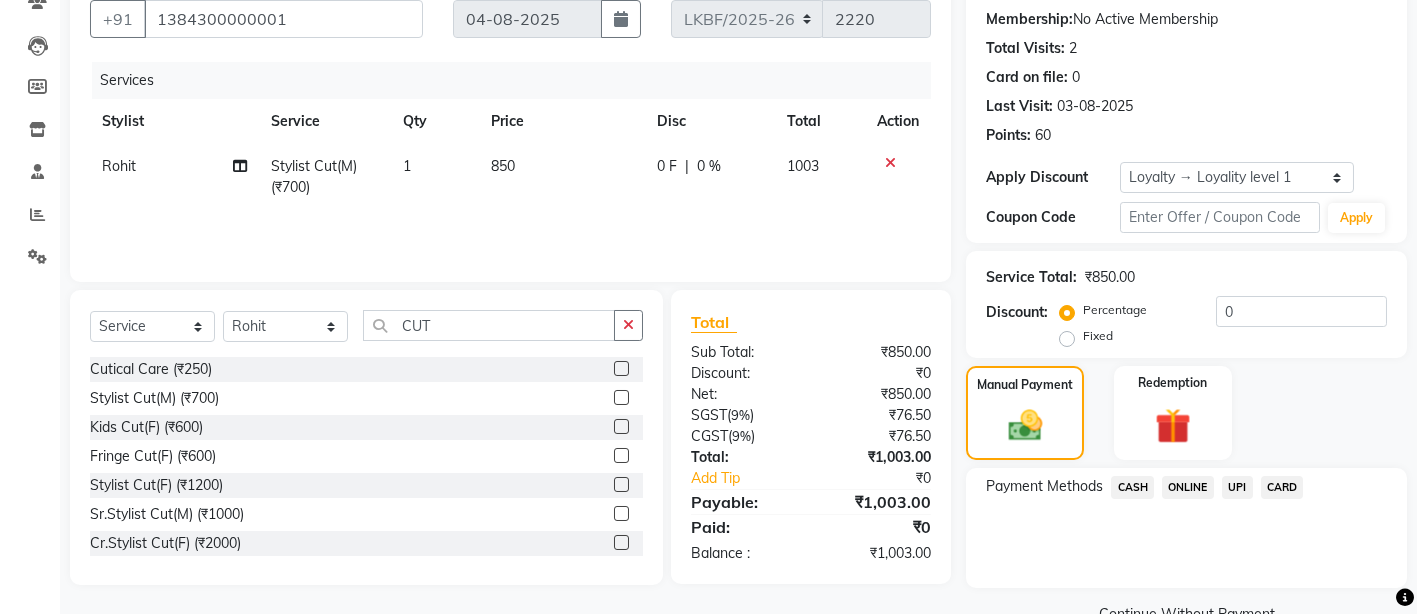 click on "CASH" 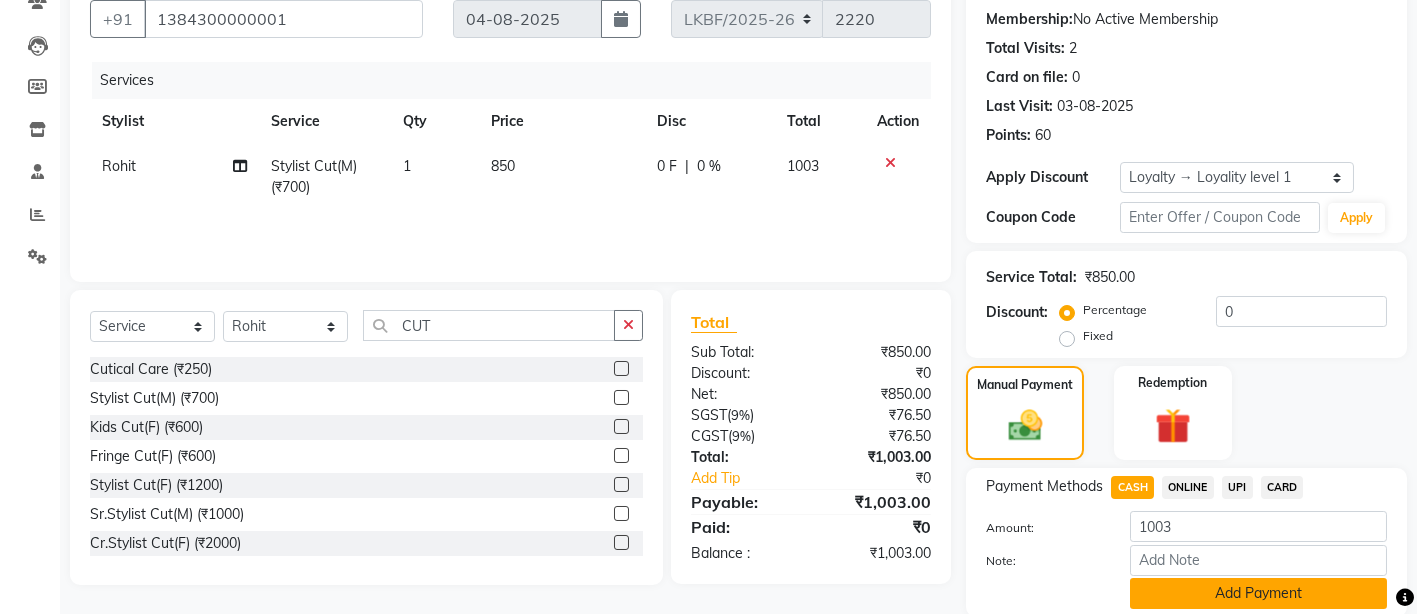 click on "Add Payment" 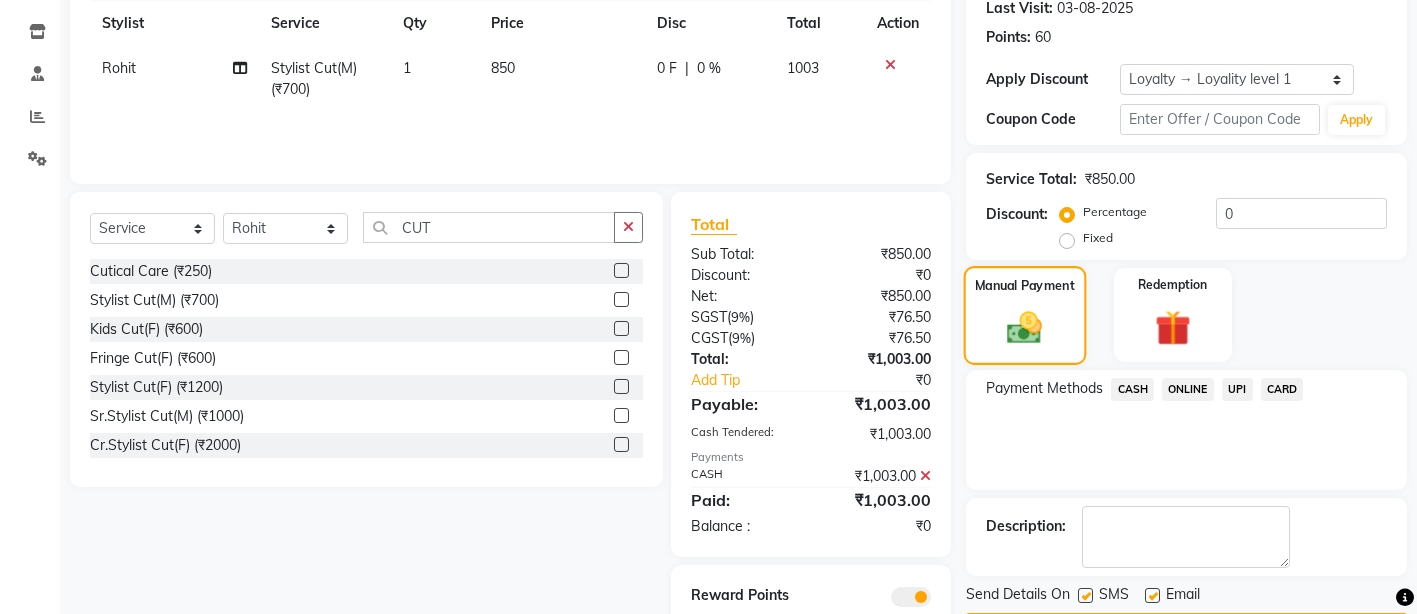 scroll, scrollTop: 355, scrollLeft: 0, axis: vertical 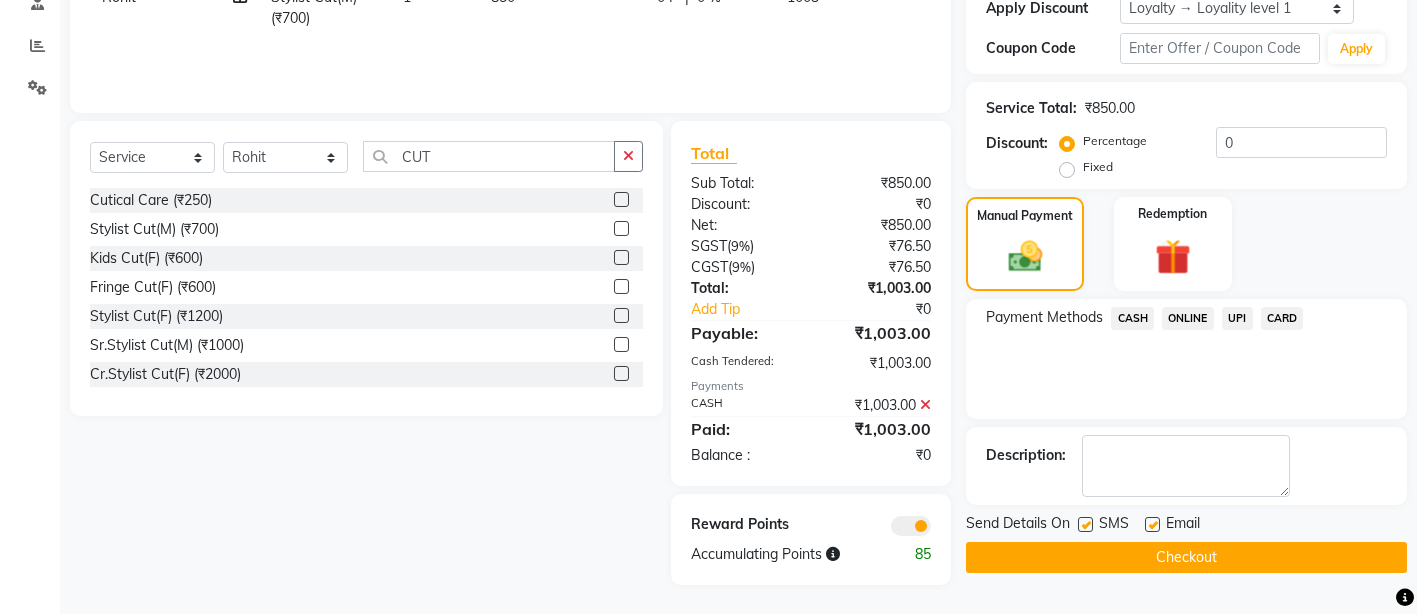 click on "Checkout" 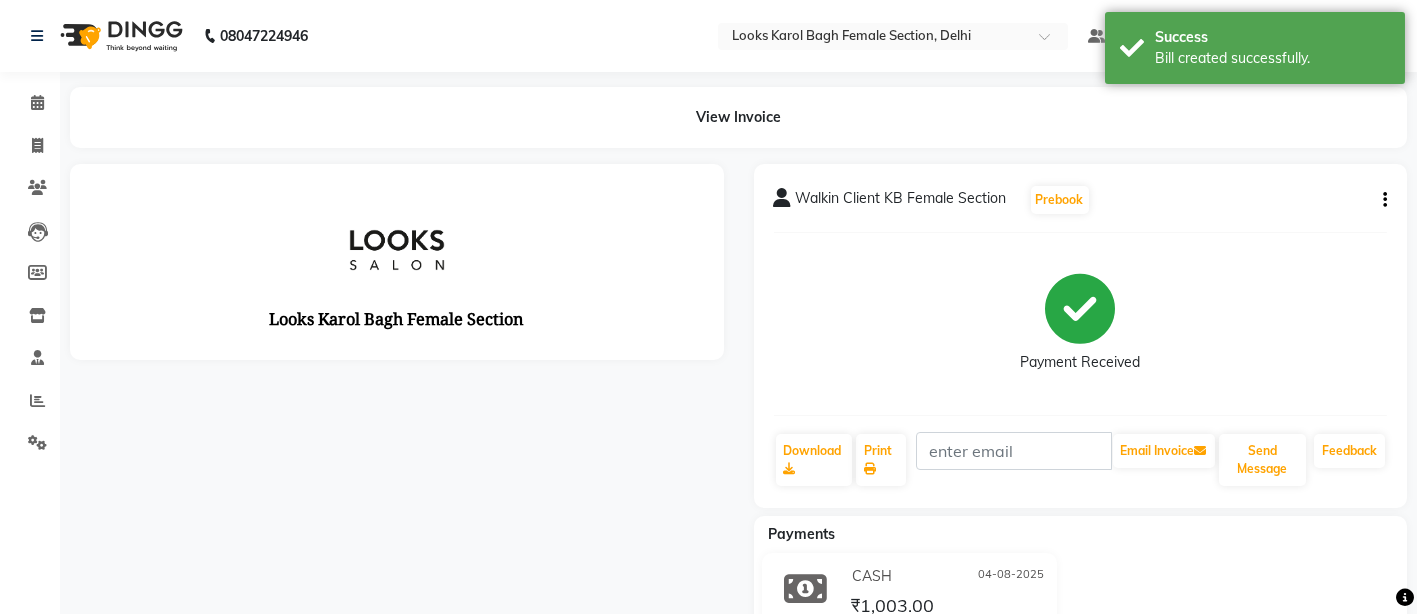 scroll, scrollTop: 0, scrollLeft: 0, axis: both 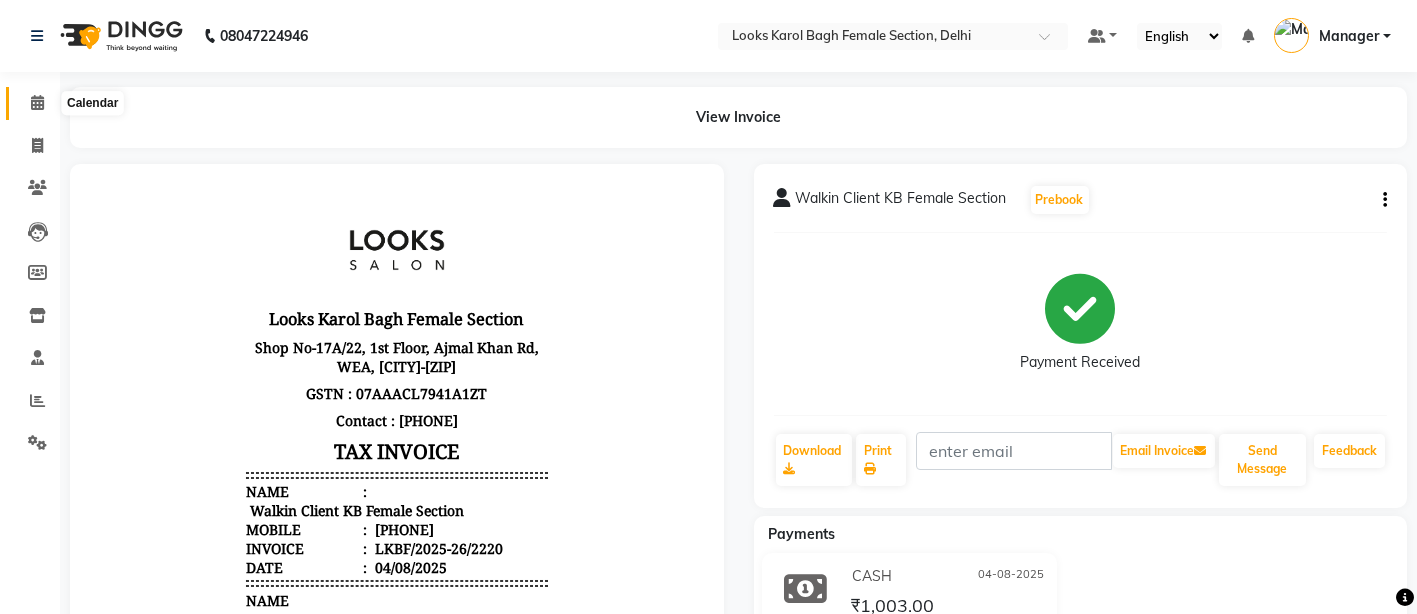 click 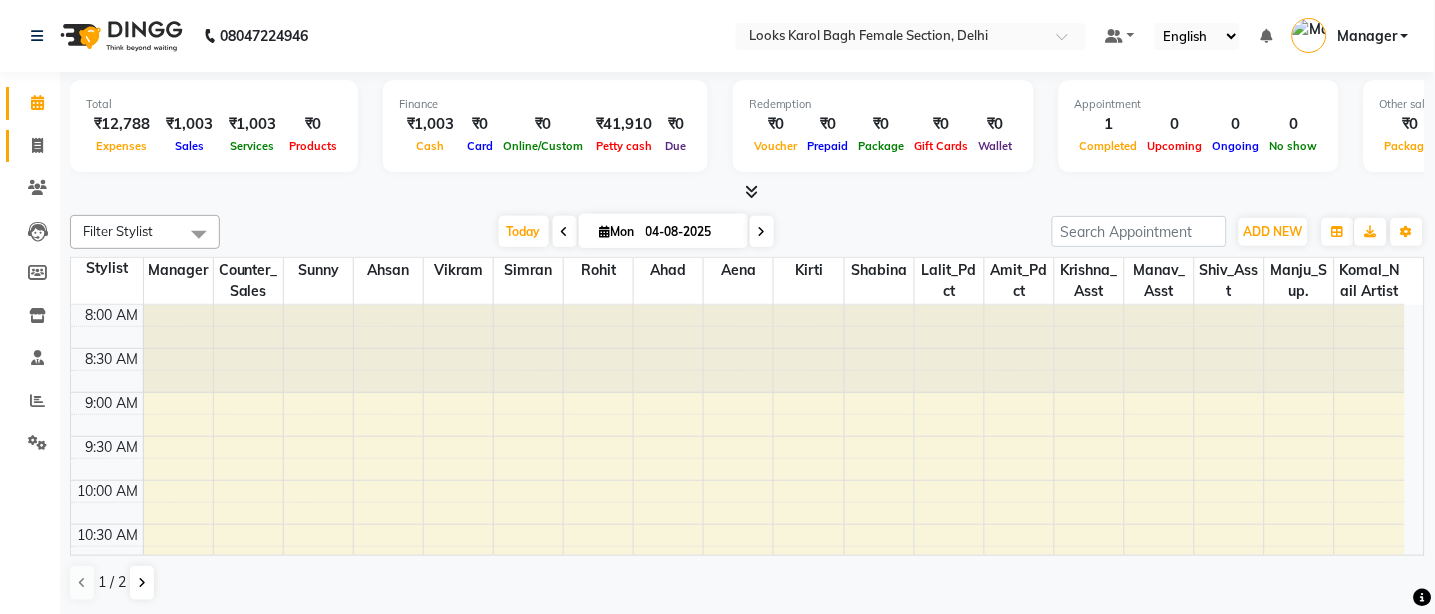 click 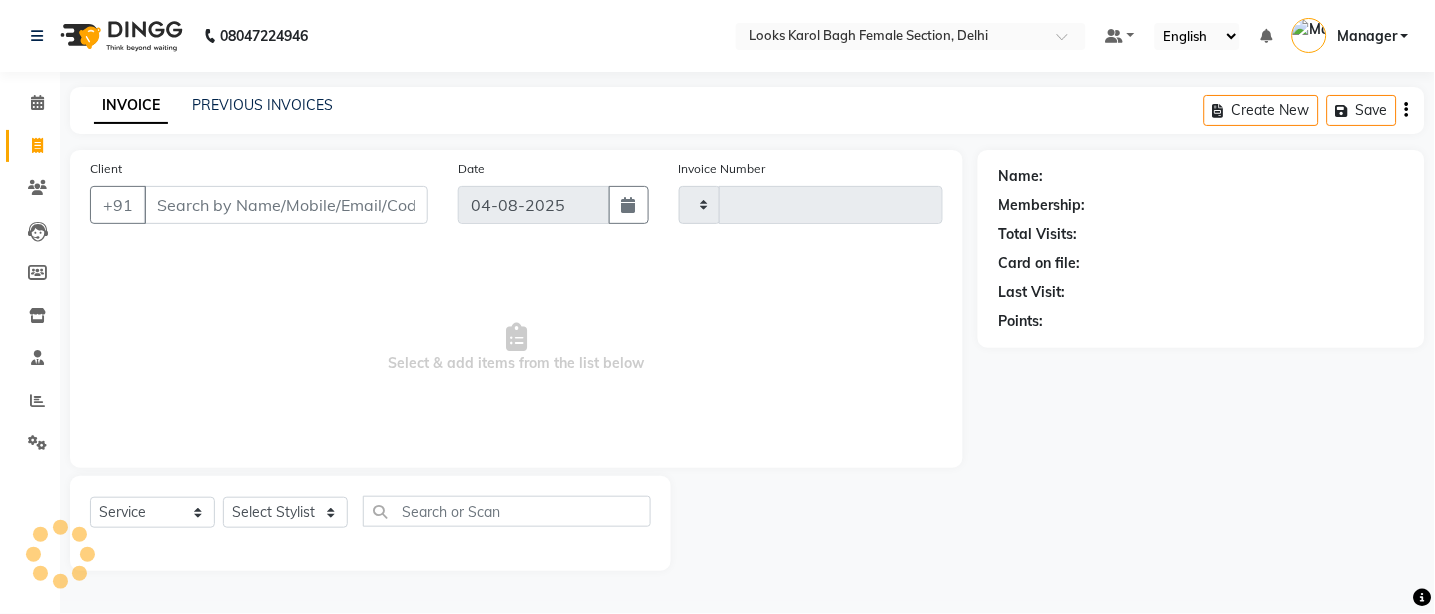 type on "2221" 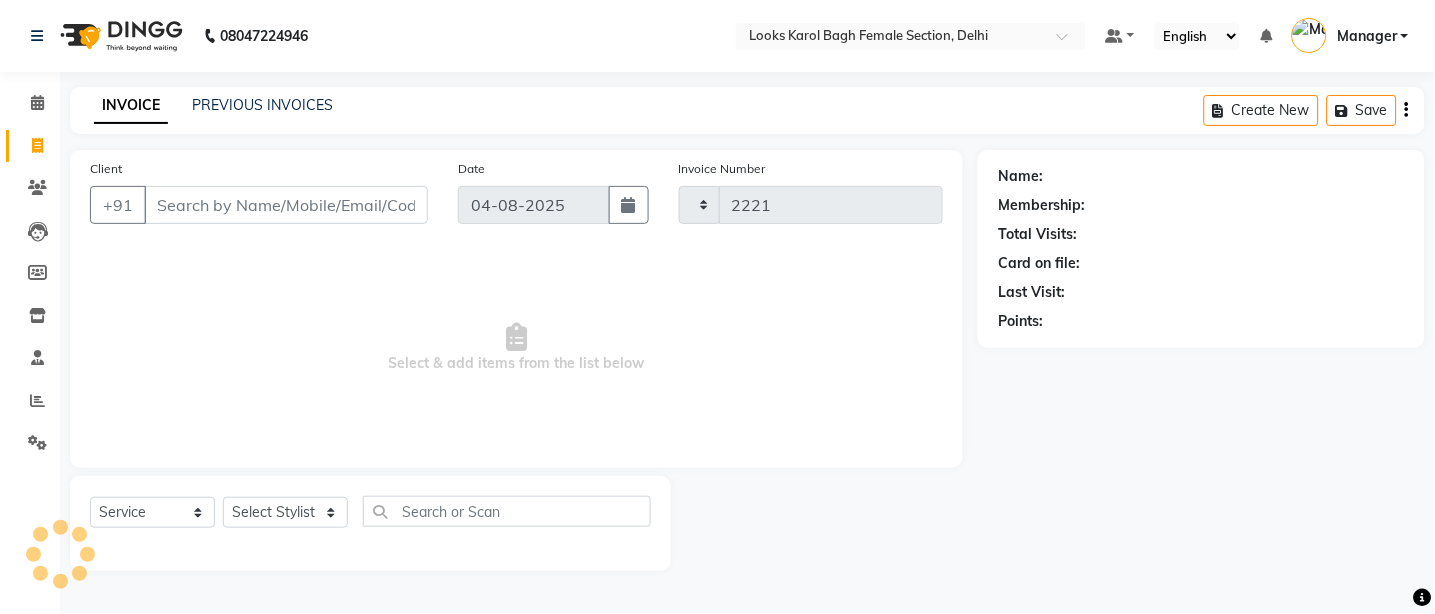 select on "8706" 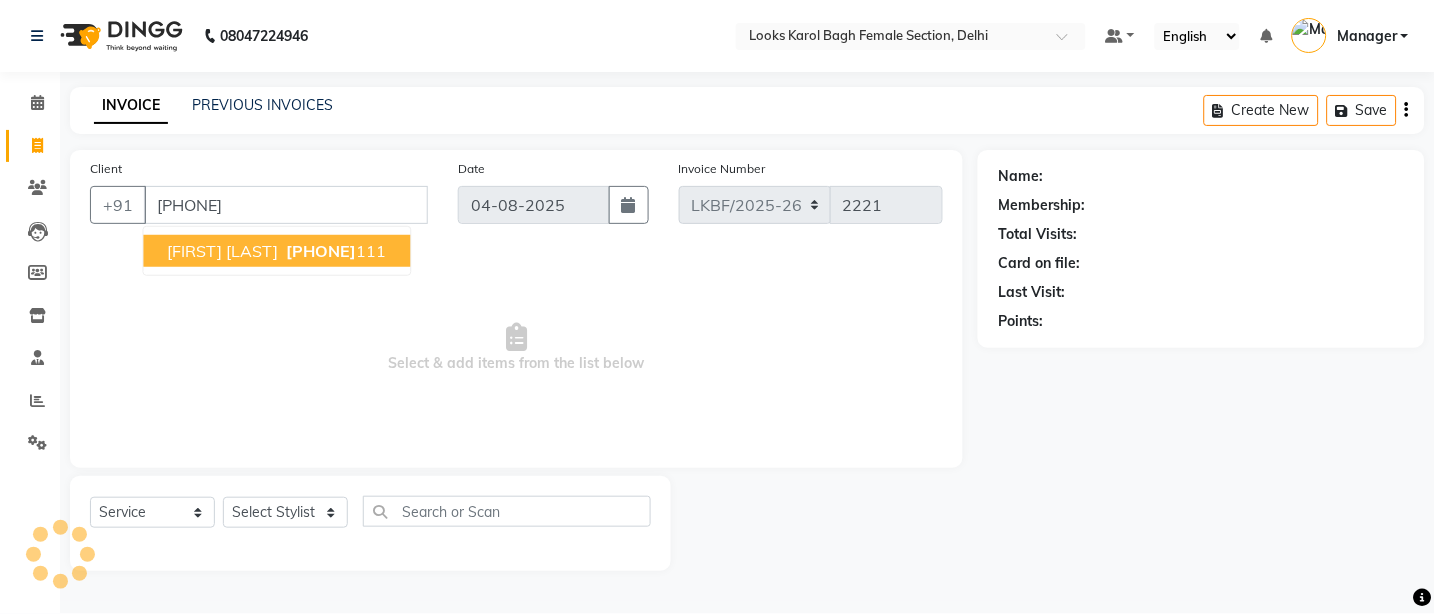 type on "9319968111" 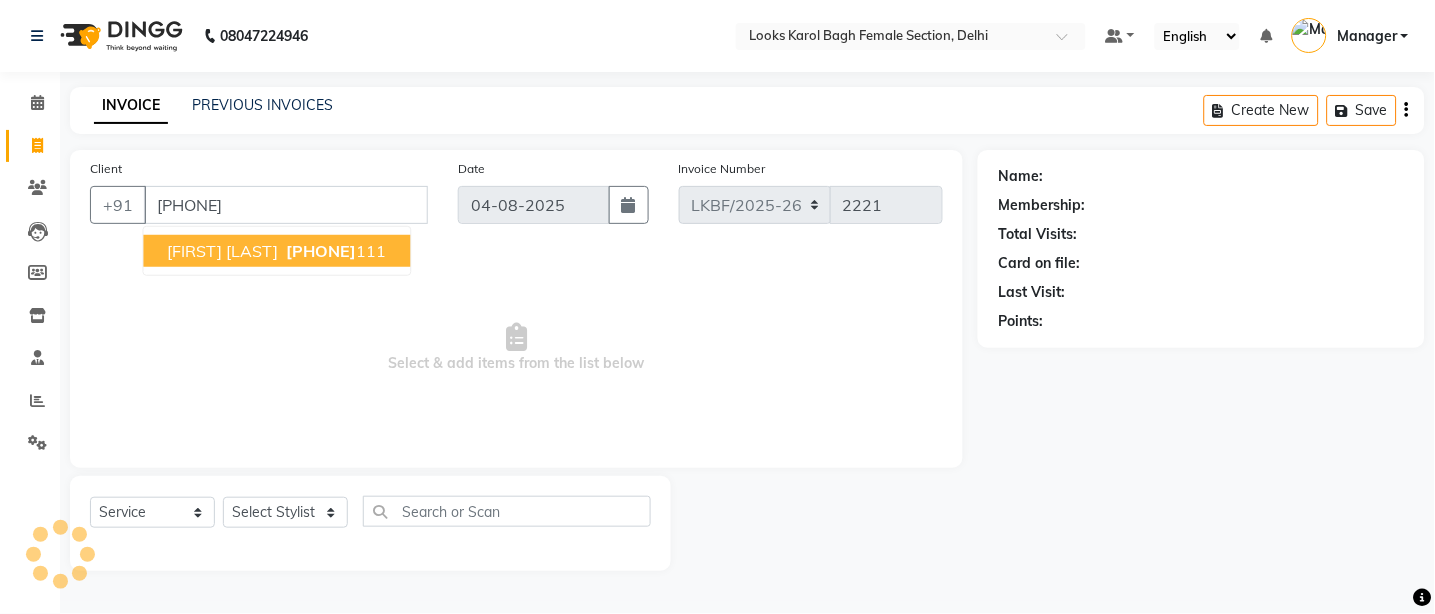 select on "1: Object" 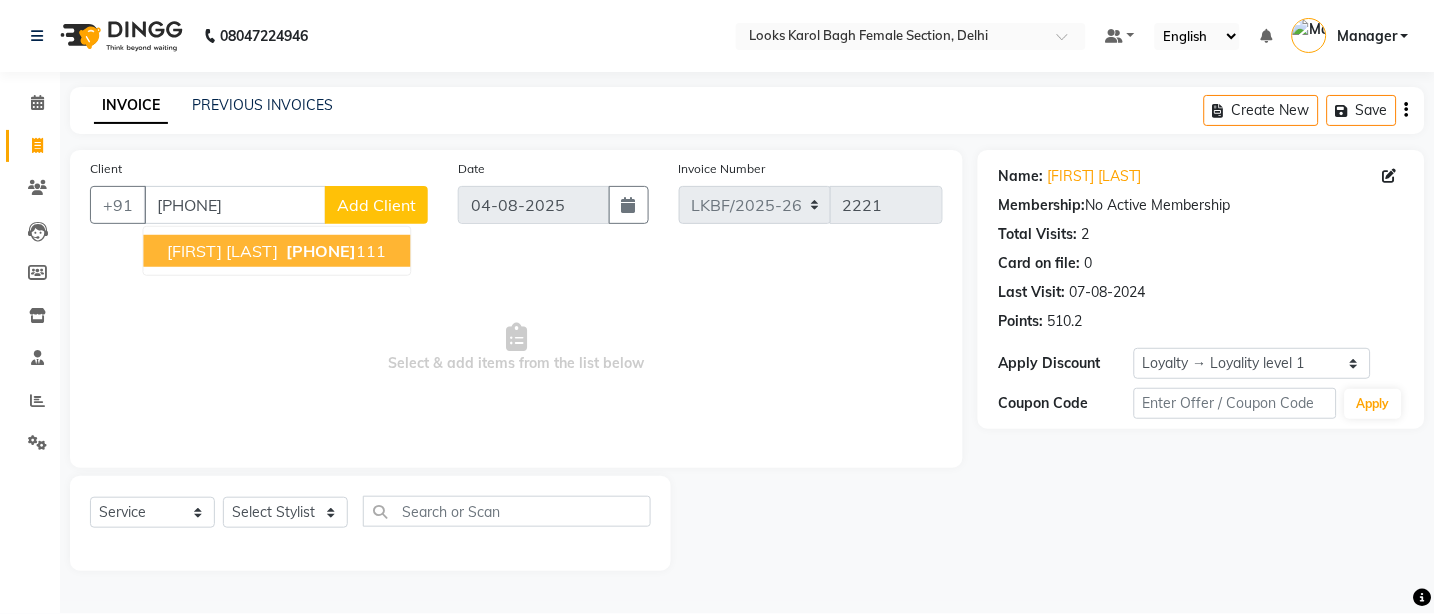 click on "Nidhi Choudhary" at bounding box center [223, 251] 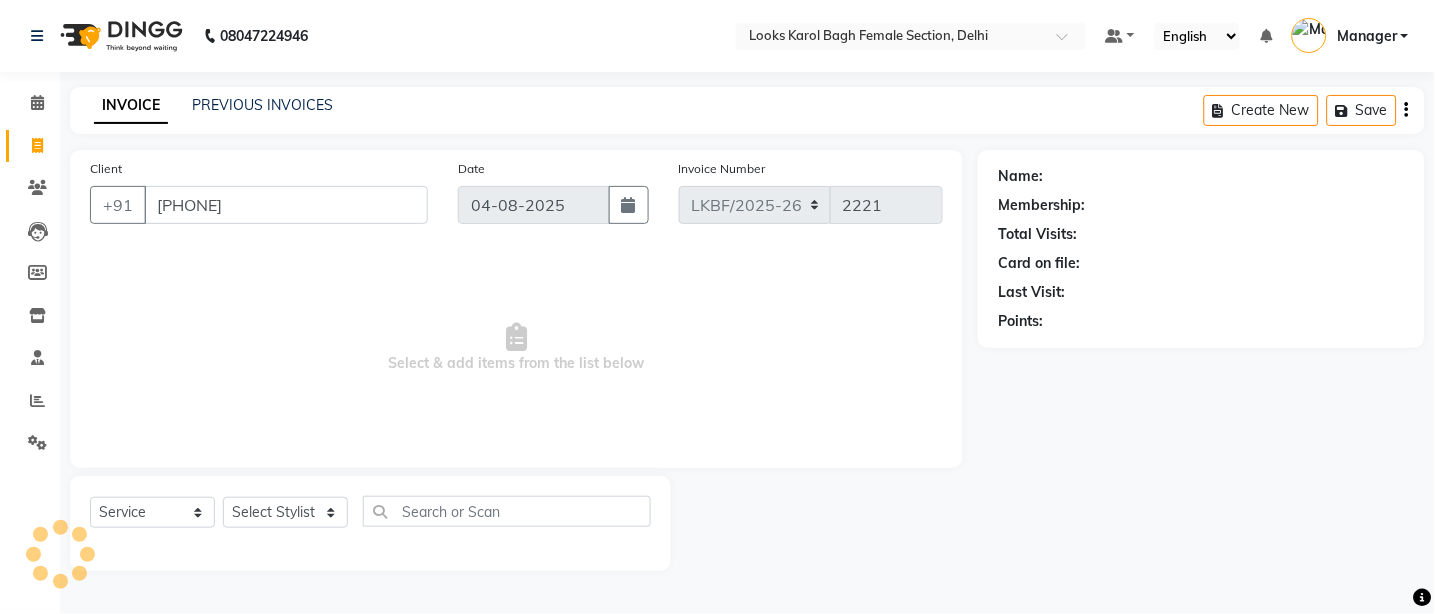 select on "1: Object" 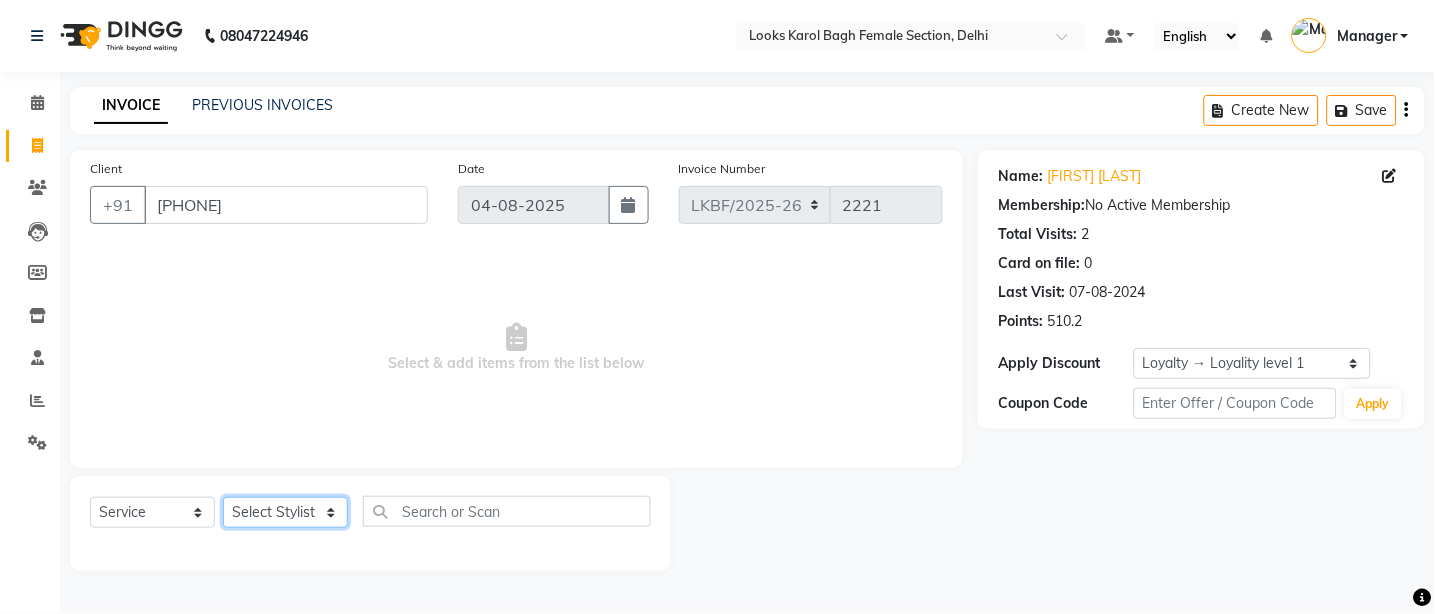 click on "Select Stylist Aena Ahad Ahsan Amit_Pdct Counter_Sales Kirti Komal_Nail Artist Krishna_Asst Lalit_Pdct Manager Manav_Asst Manju_Sup. Rahul_Mgr Rohit Shabina Shivani_Mgr Shiv_Asst Simran Sunny Vikram Yogesh_Asst" 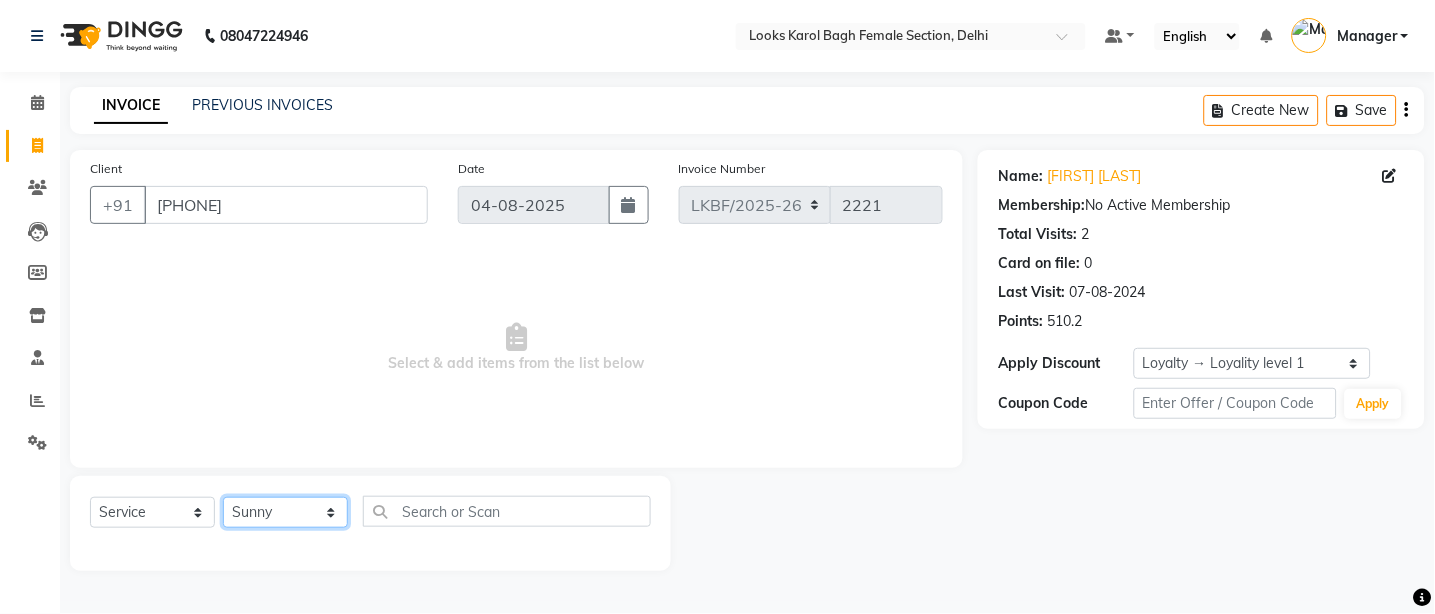 click on "Select Stylist Aena Ahad Ahsan Amit_Pdct Counter_Sales Kirti Komal_Nail Artist Krishna_Asst Lalit_Pdct Manager Manav_Asst Manju_Sup. Rahul_Mgr Rohit Shabina Shivani_Mgr Shiv_Asst Simran Sunny Vikram Yogesh_Asst" 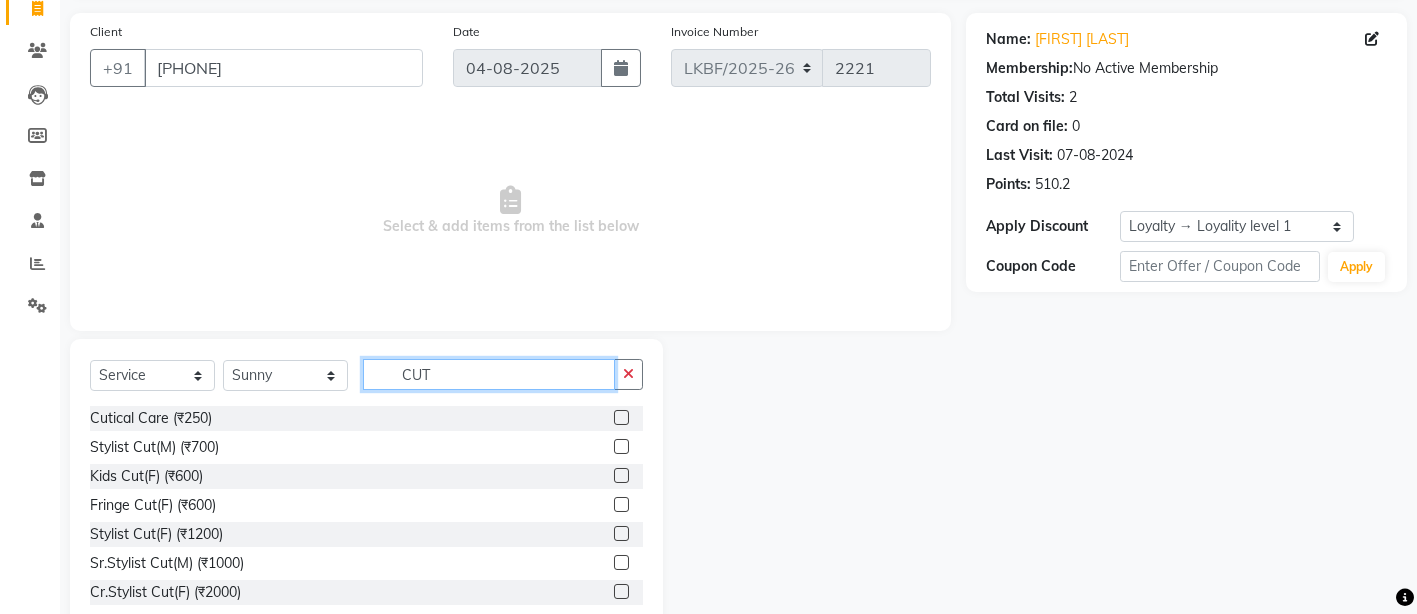 scroll, scrollTop: 186, scrollLeft: 0, axis: vertical 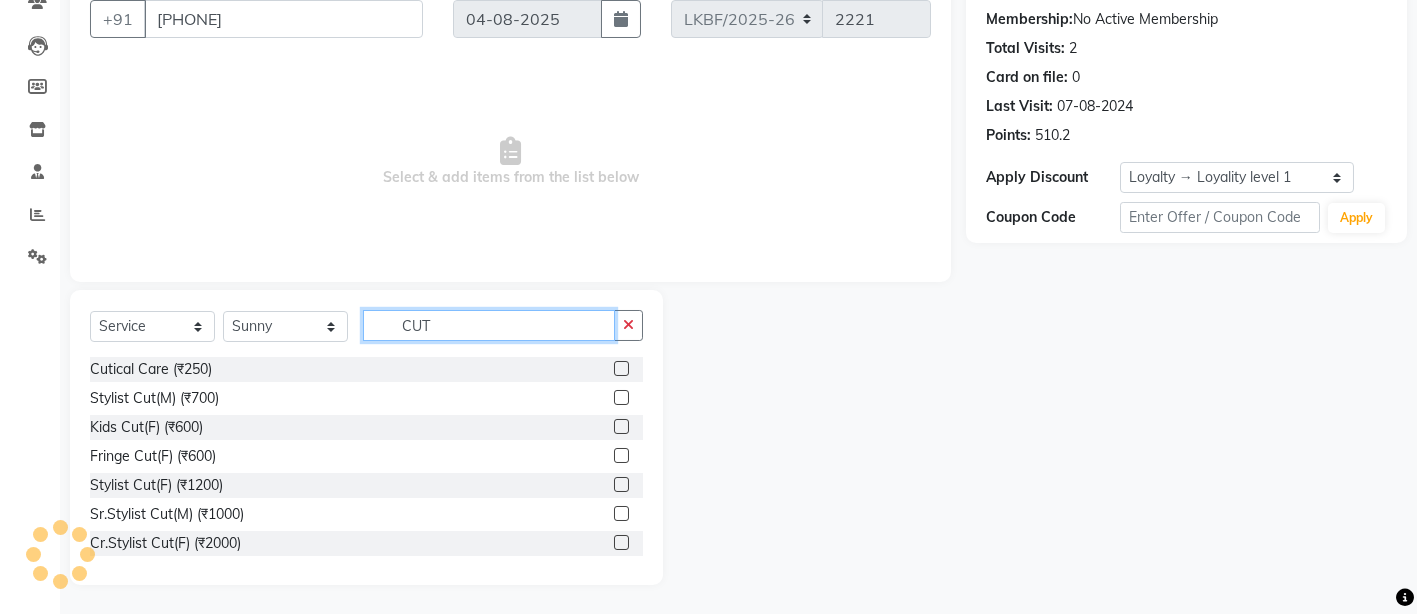 type on "CUT" 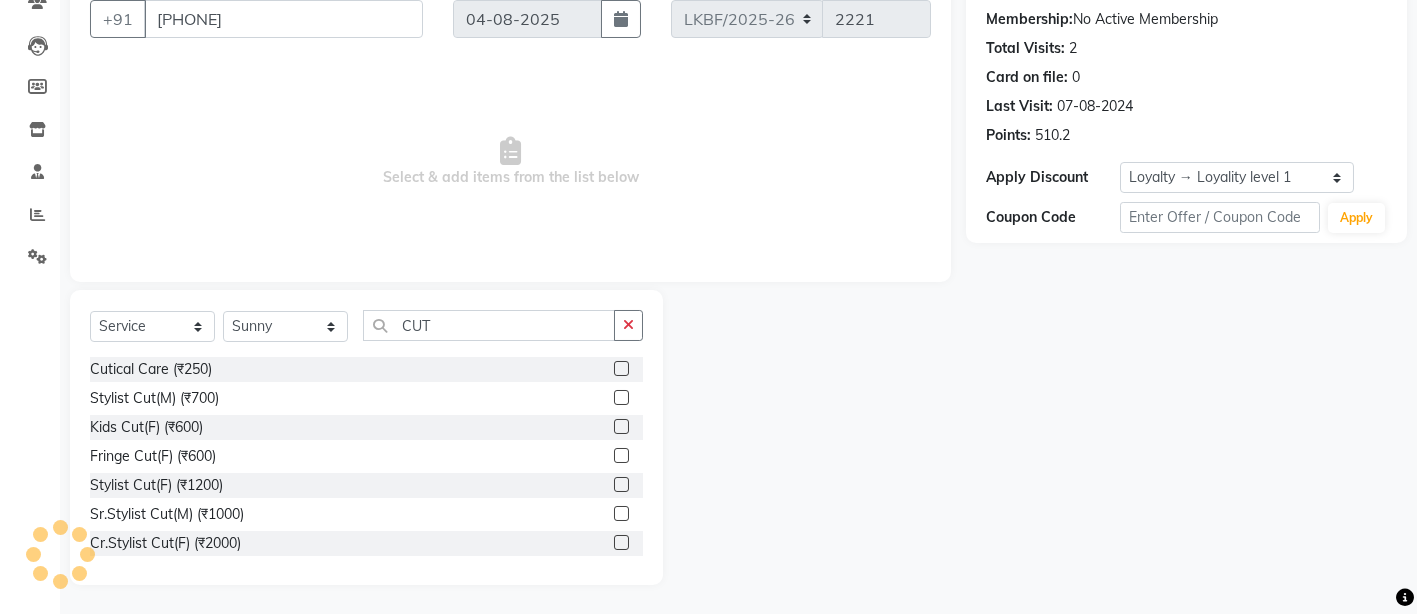 click 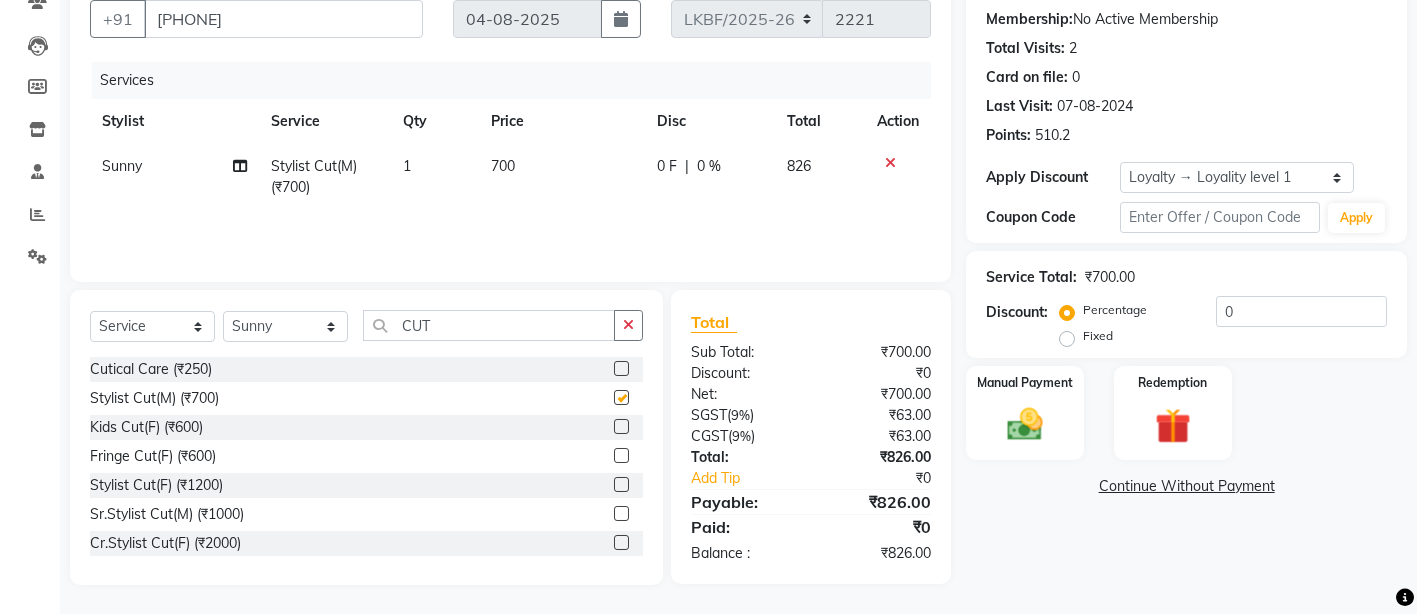checkbox on "false" 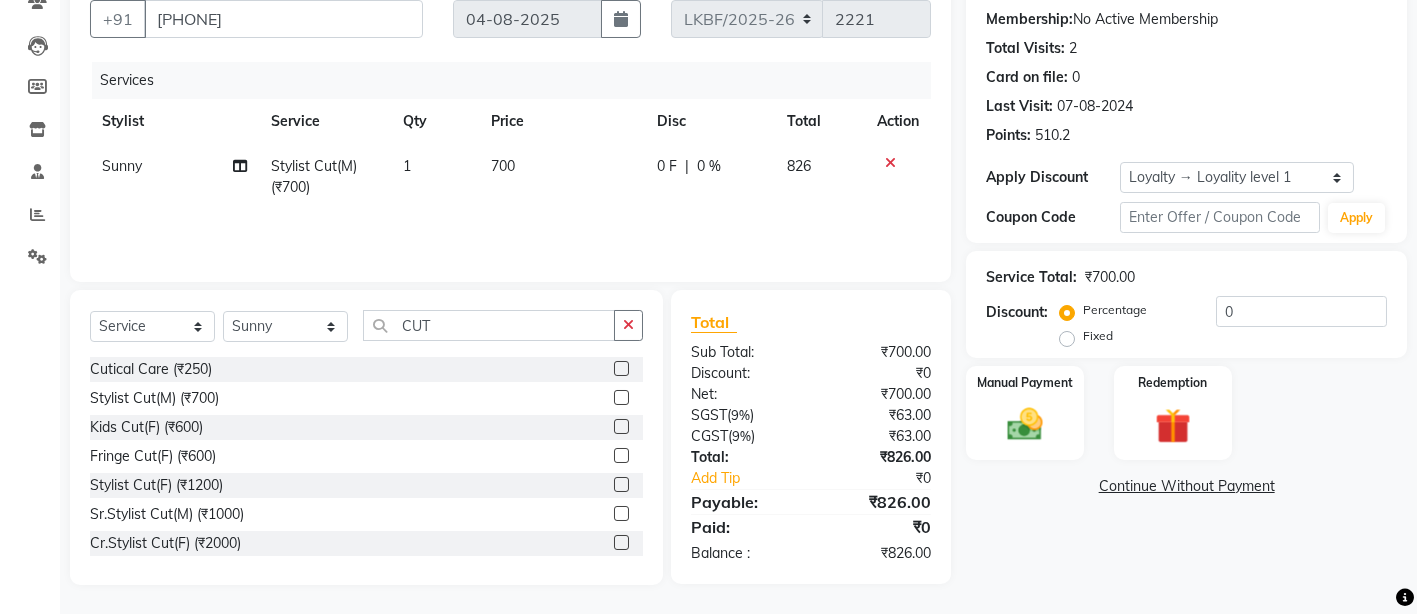 click on "700" 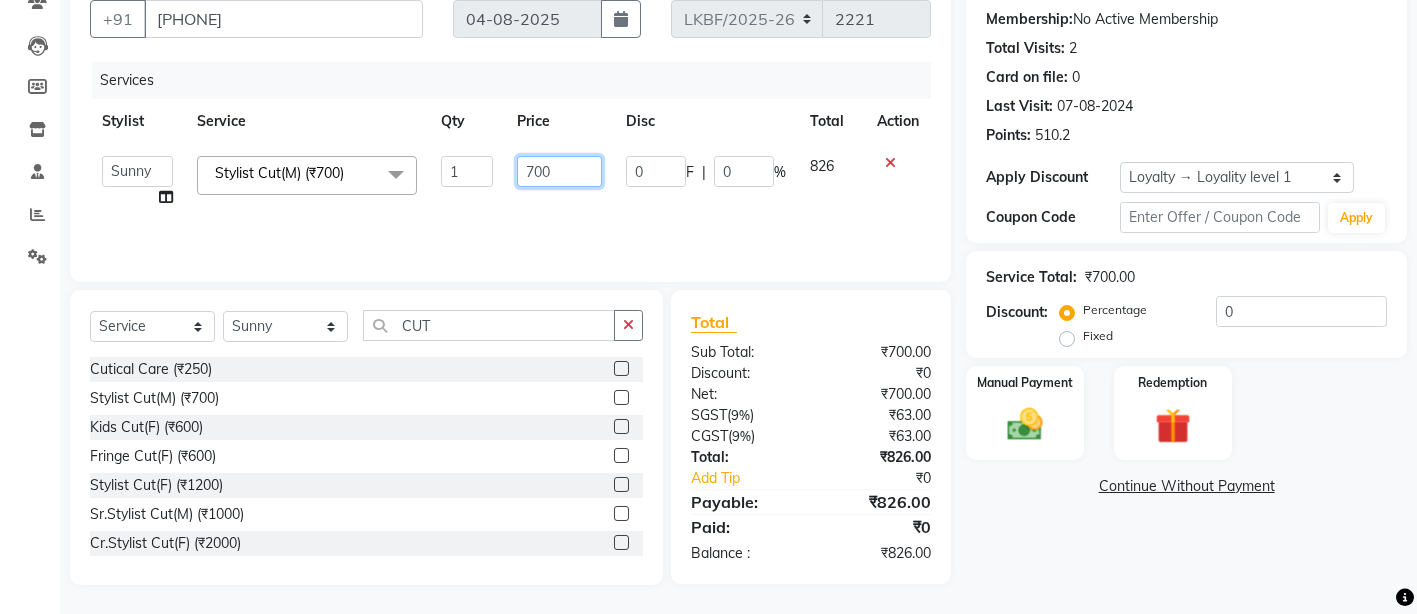 drag, startPoint x: 548, startPoint y: 172, endPoint x: 508, endPoint y: 172, distance: 40 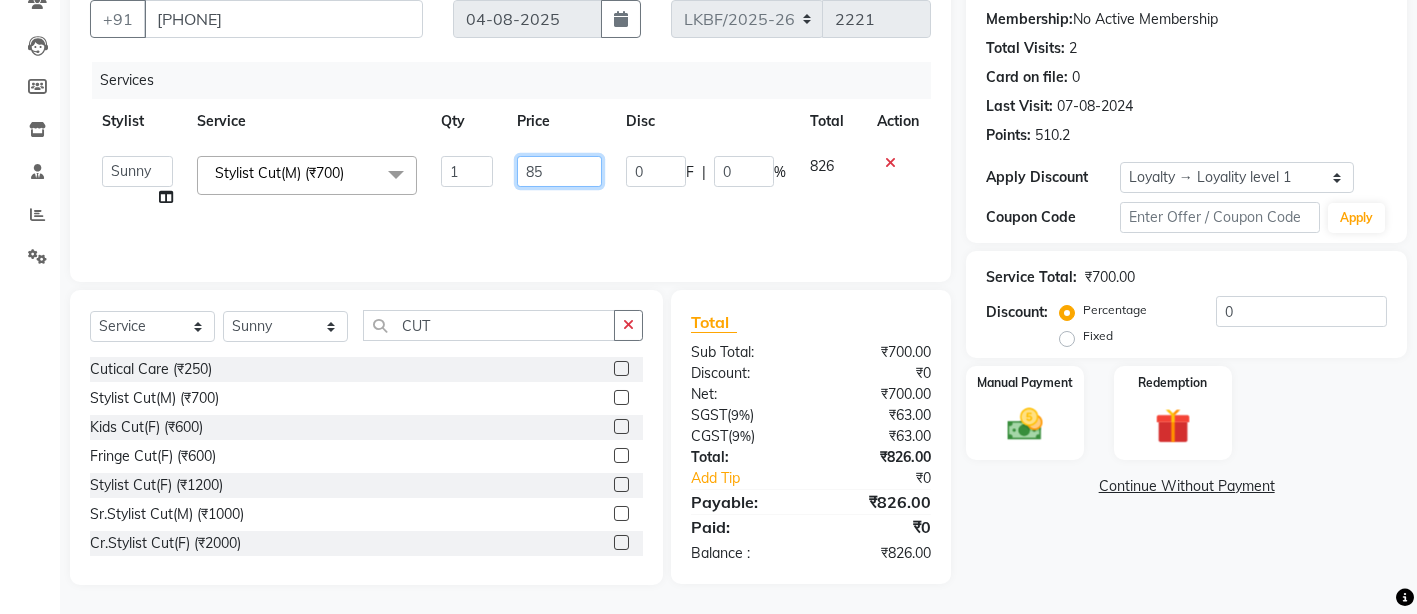type on "850" 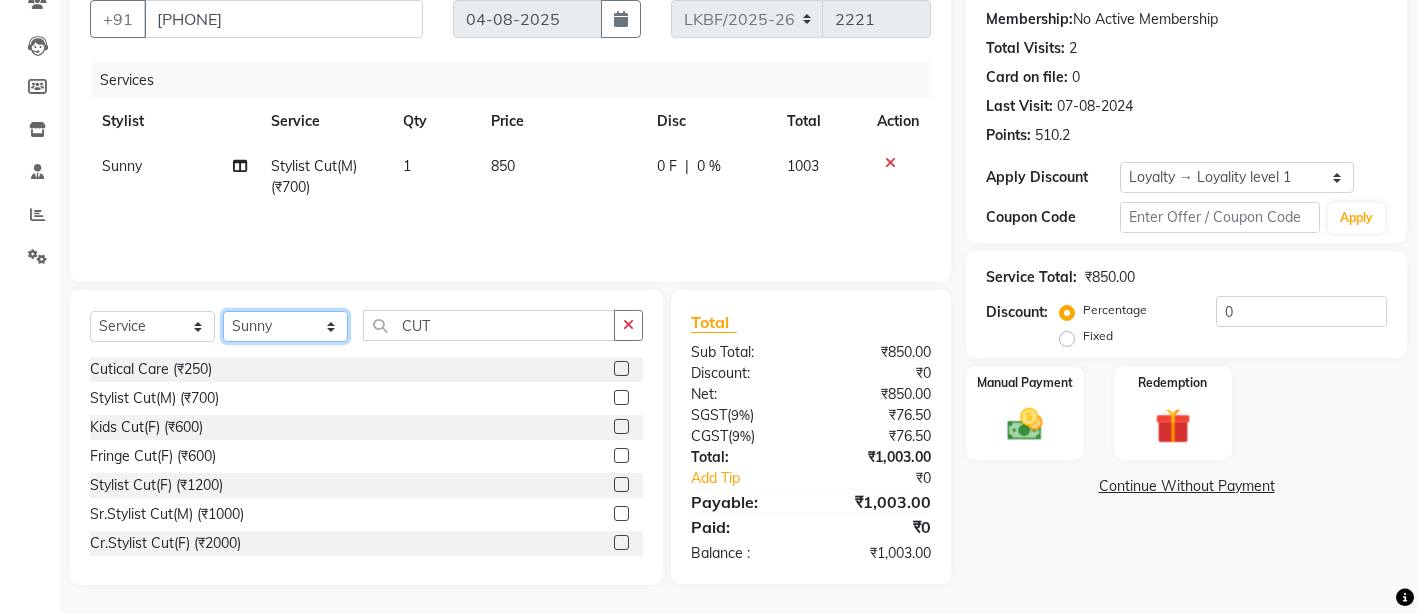 click on "Select Stylist Aena Ahad Ahsan Amit_Pdct Counter_Sales Kirti Komal_Nail Artist Krishna_Asst Lalit_Pdct Manager Manav_Asst Manju_Sup. Rahul_Mgr Rohit Shabina Shivani_Mgr Shiv_Asst Simran Sunny Vikram Yogesh_Asst" 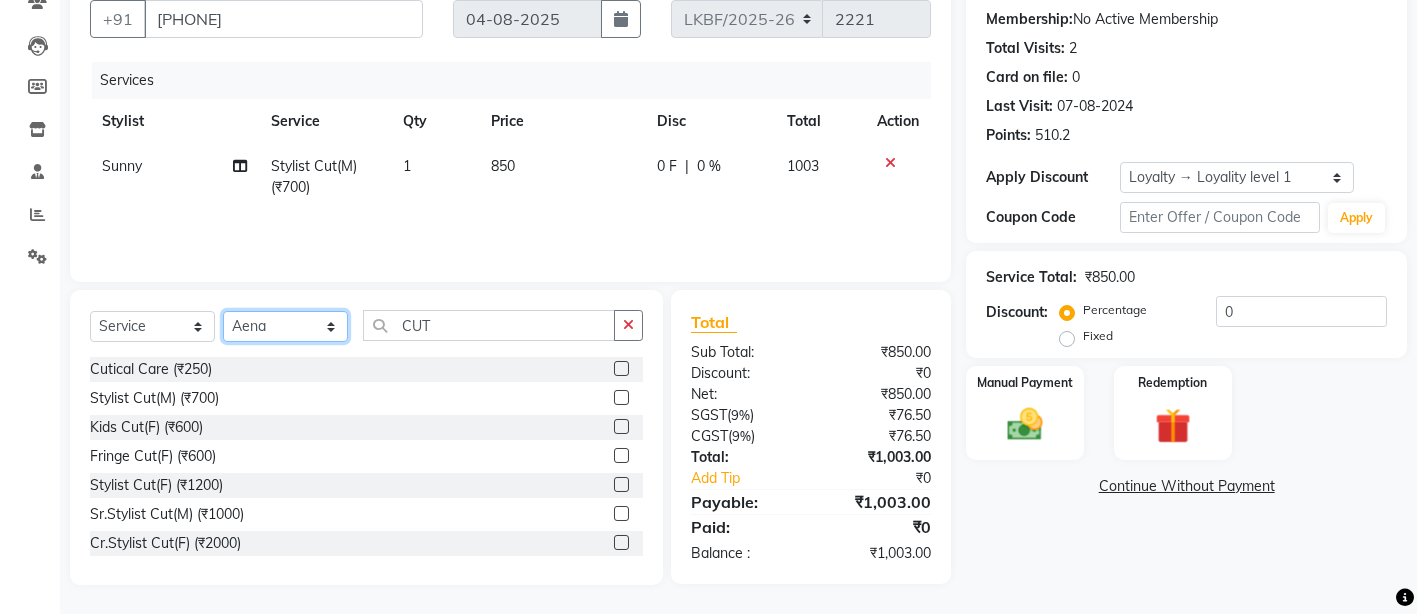 click on "Select Stylist Aena Ahad Ahsan Amit_Pdct Counter_Sales Kirti Komal_Nail Artist Krishna_Asst Lalit_Pdct Manager Manav_Asst Manju_Sup. Rahul_Mgr Rohit Shabina Shivani_Mgr Shiv_Asst Simran Sunny Vikram Yogesh_Asst" 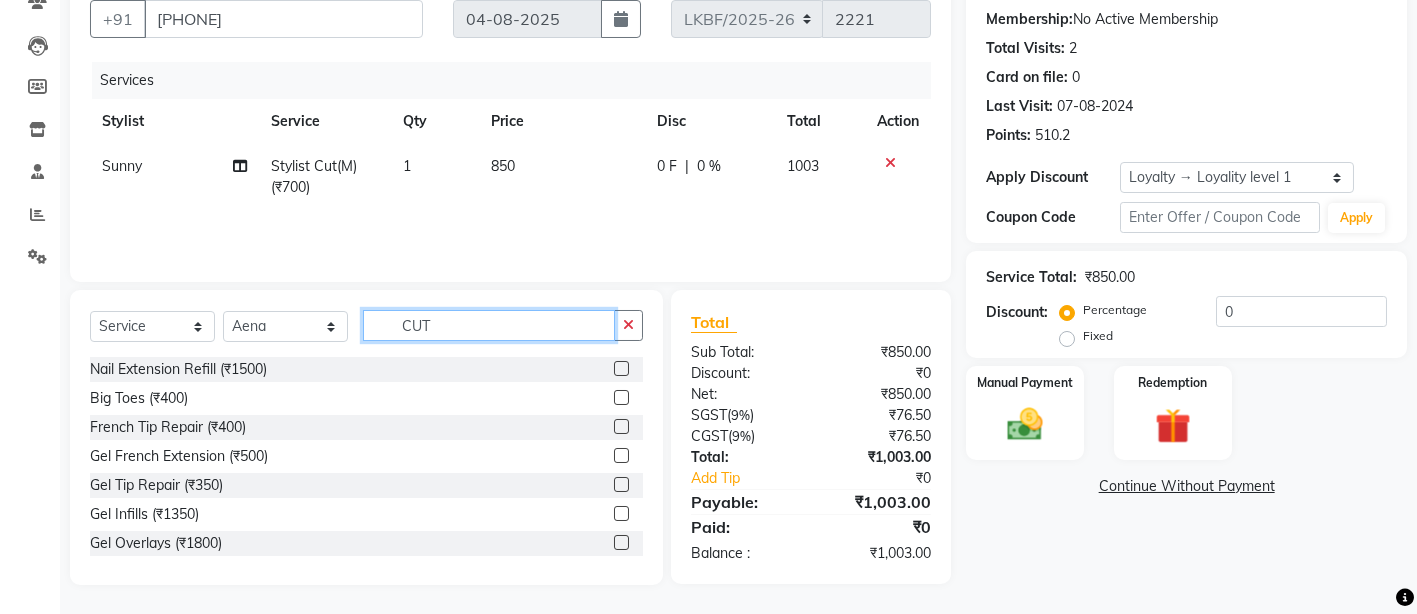 click on "CUT" 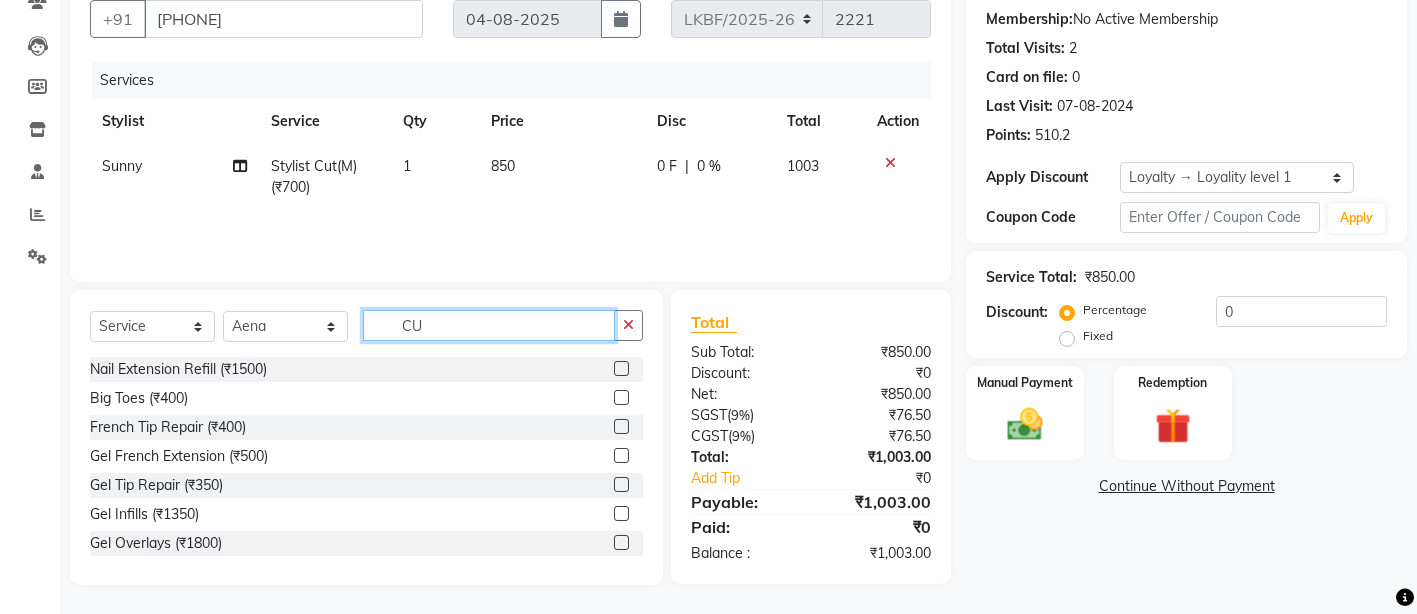 type on "C" 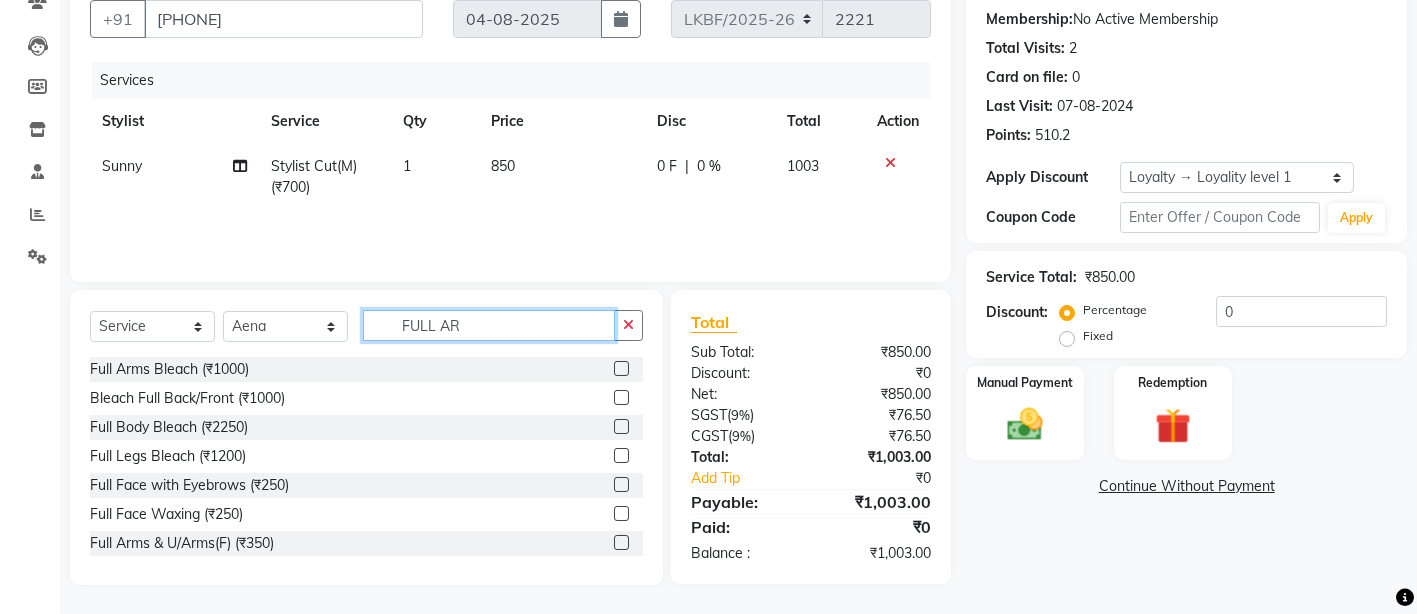 scroll, scrollTop: 185, scrollLeft: 0, axis: vertical 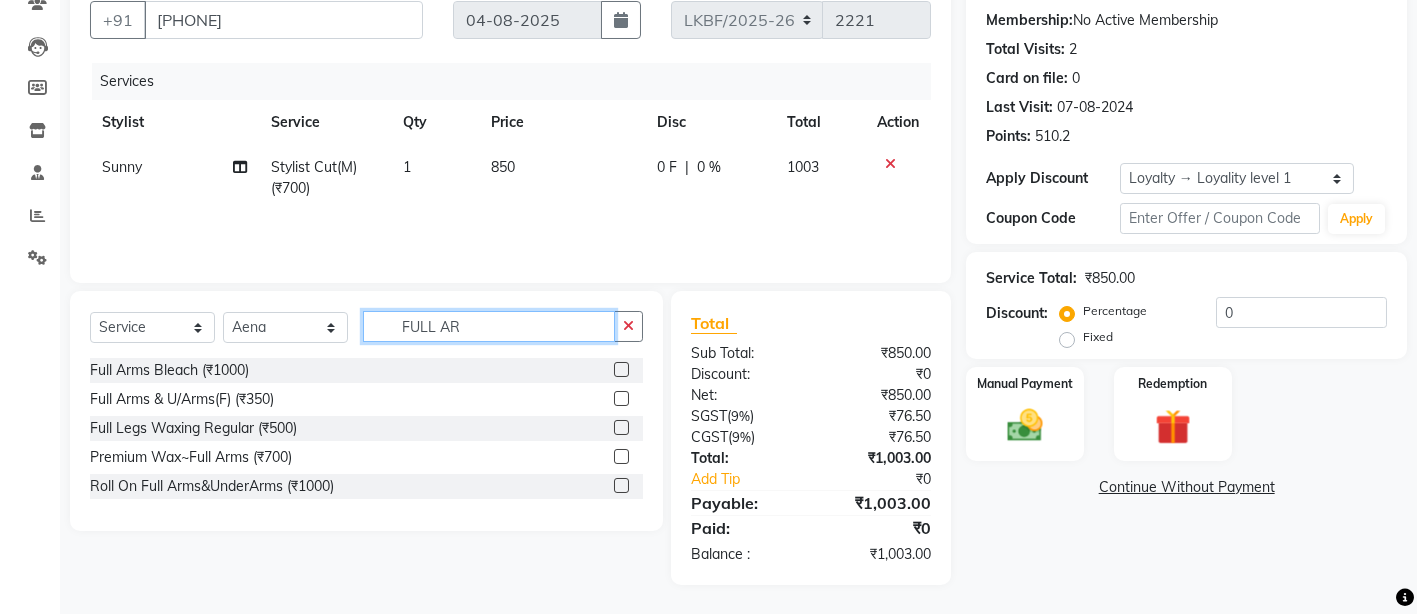 type on "FULL AR" 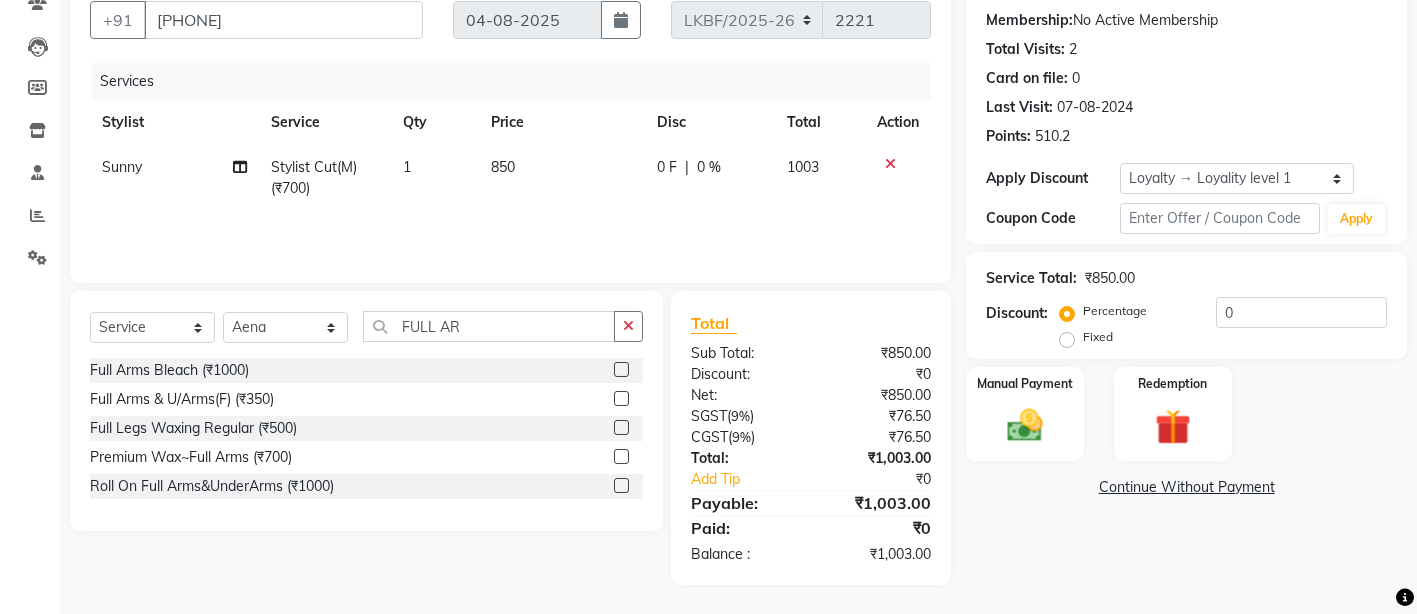 click 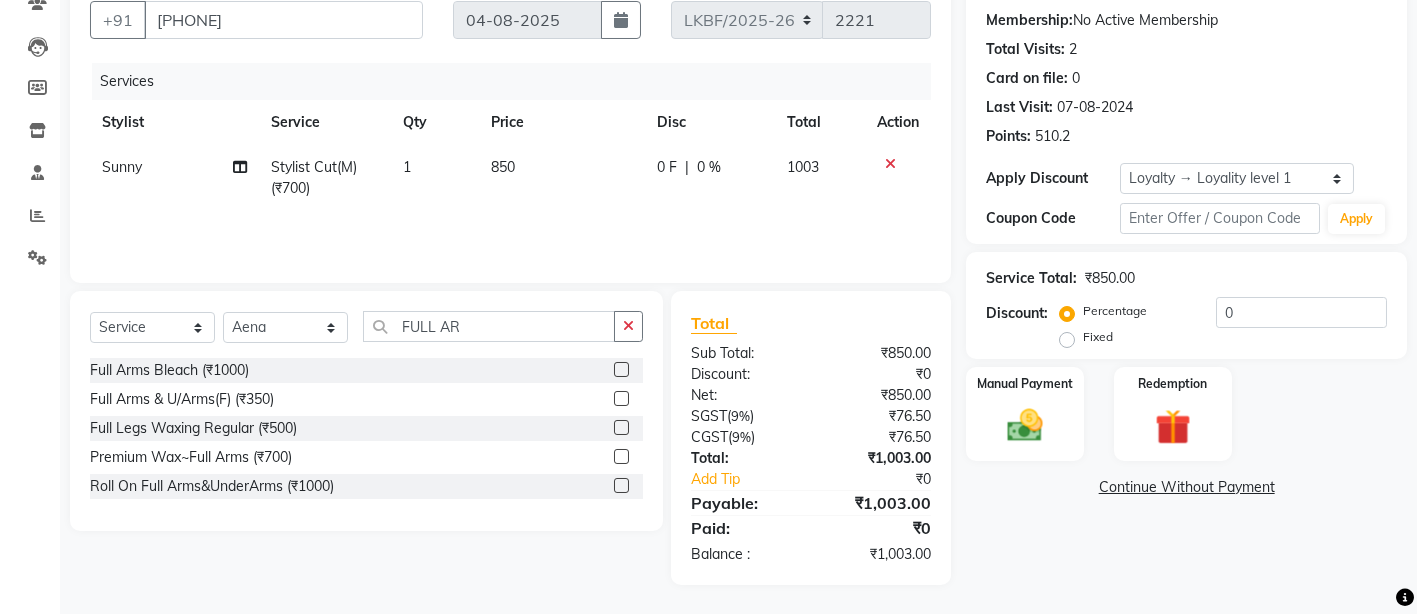 click 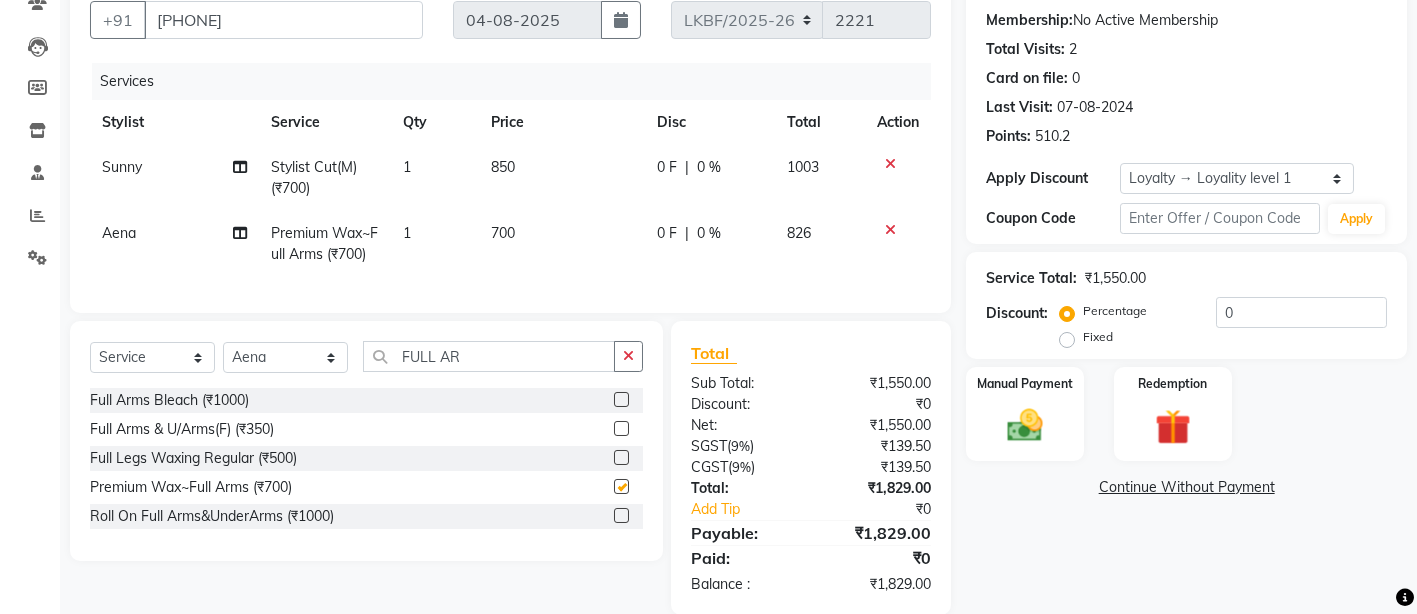 checkbox on "false" 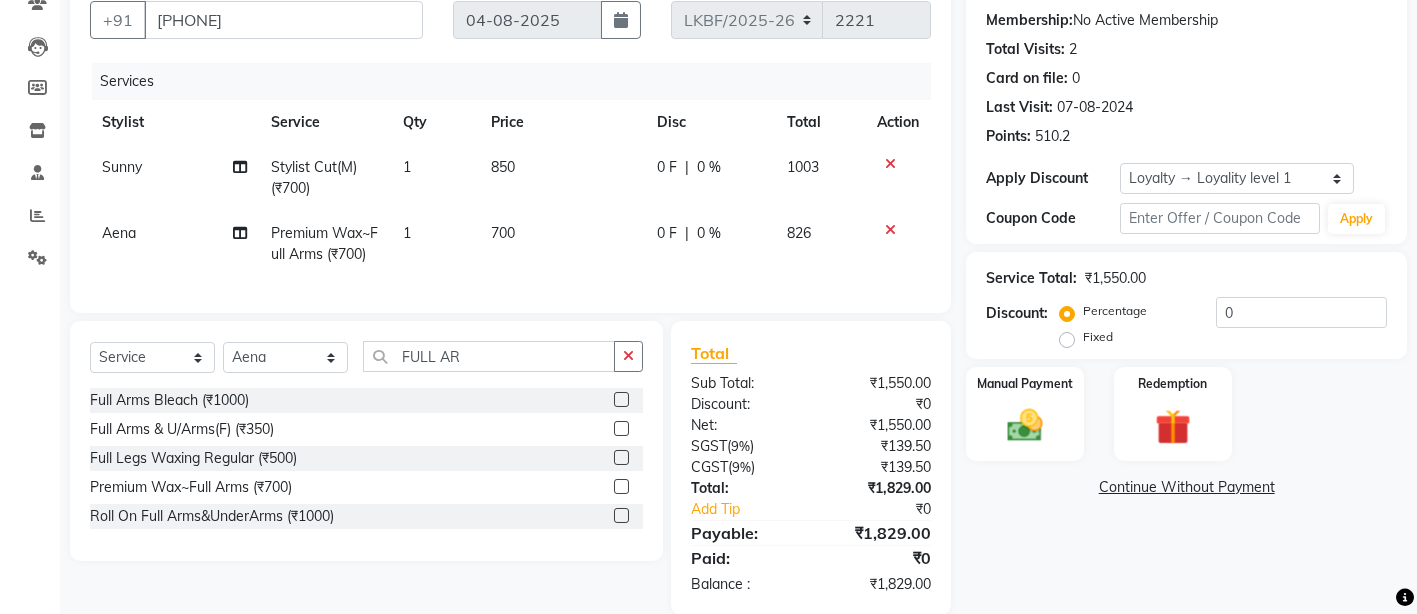 click on "700" 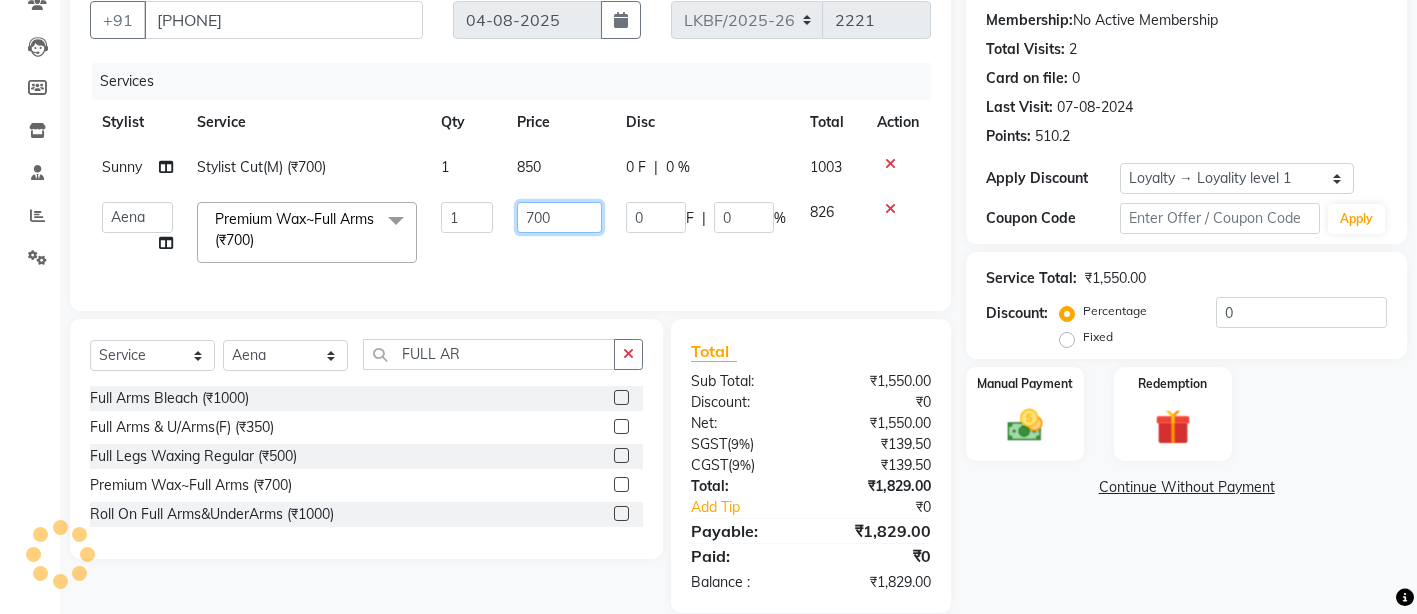 click on "700" 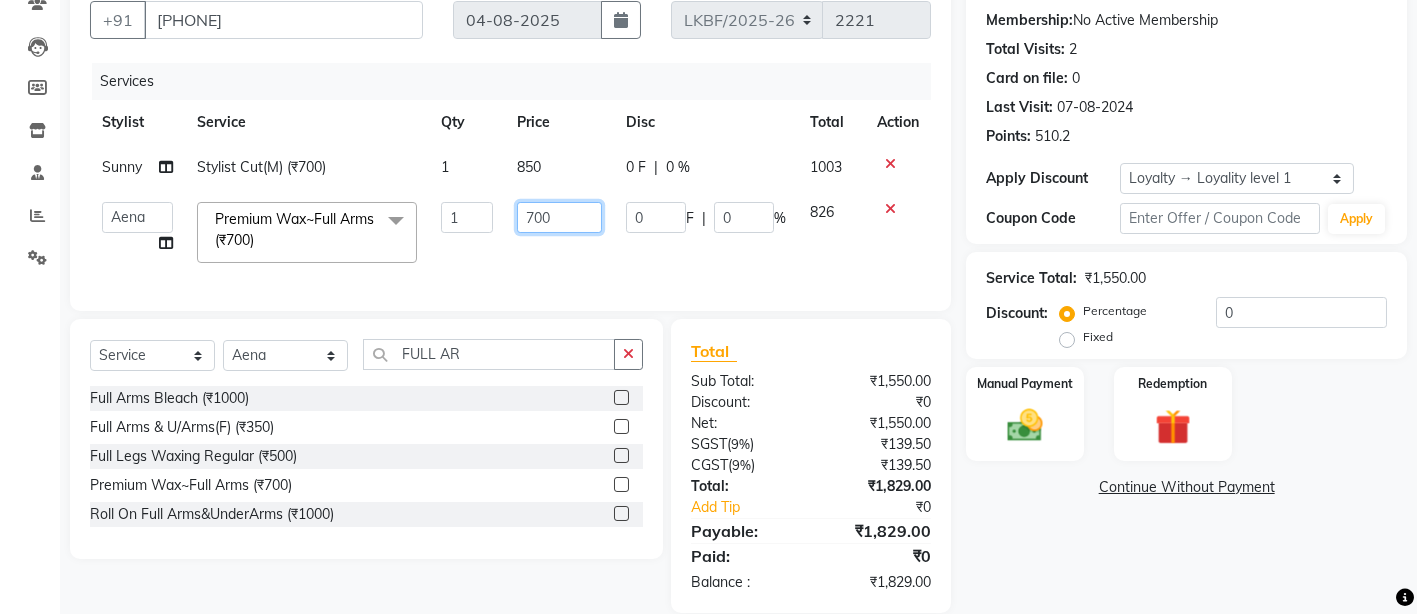 click on "700" 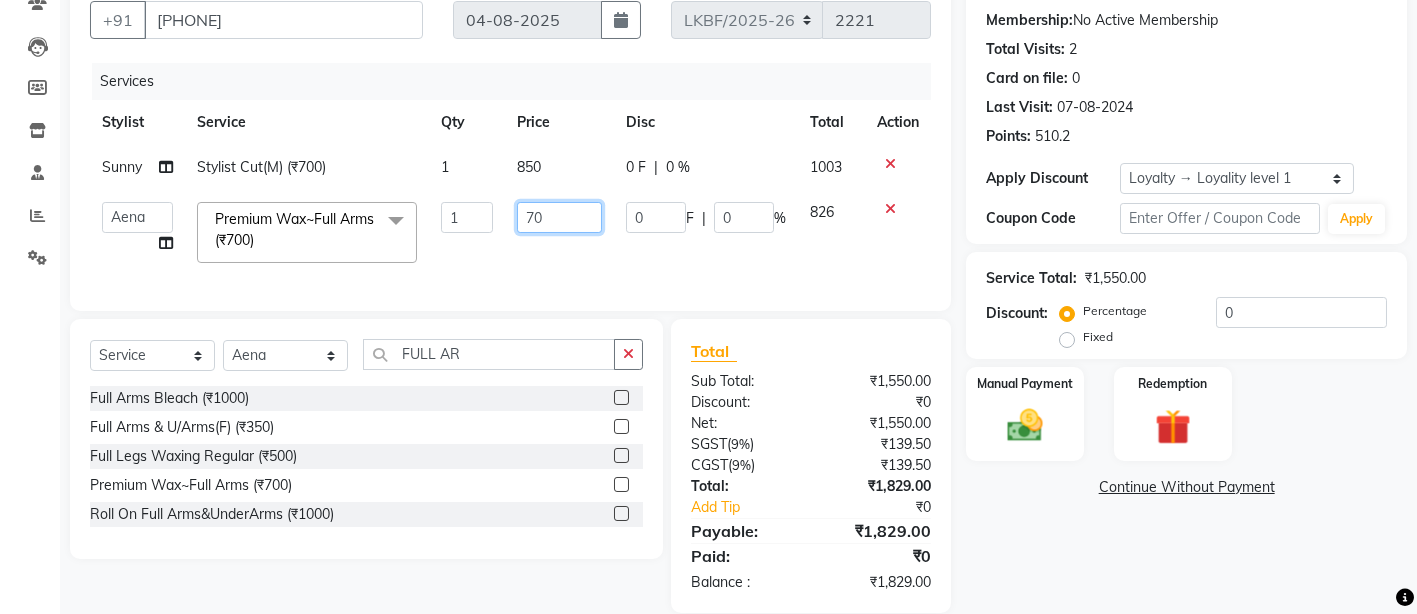 type on "7" 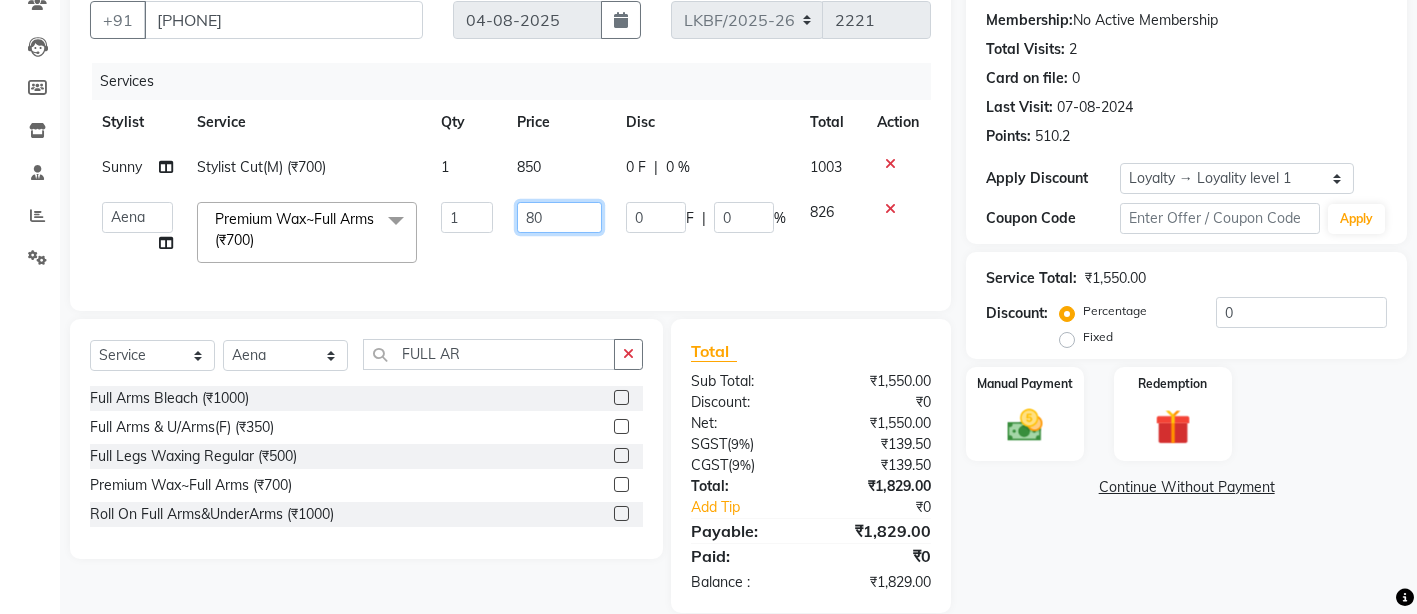 type on "800" 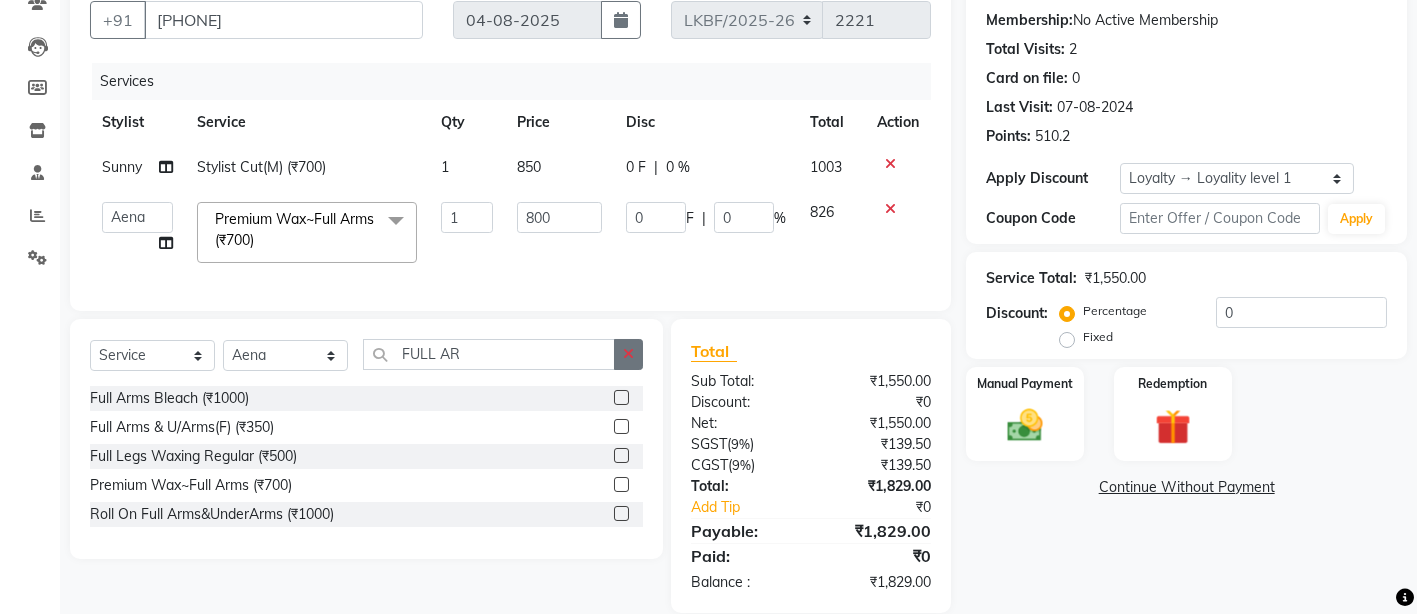 click 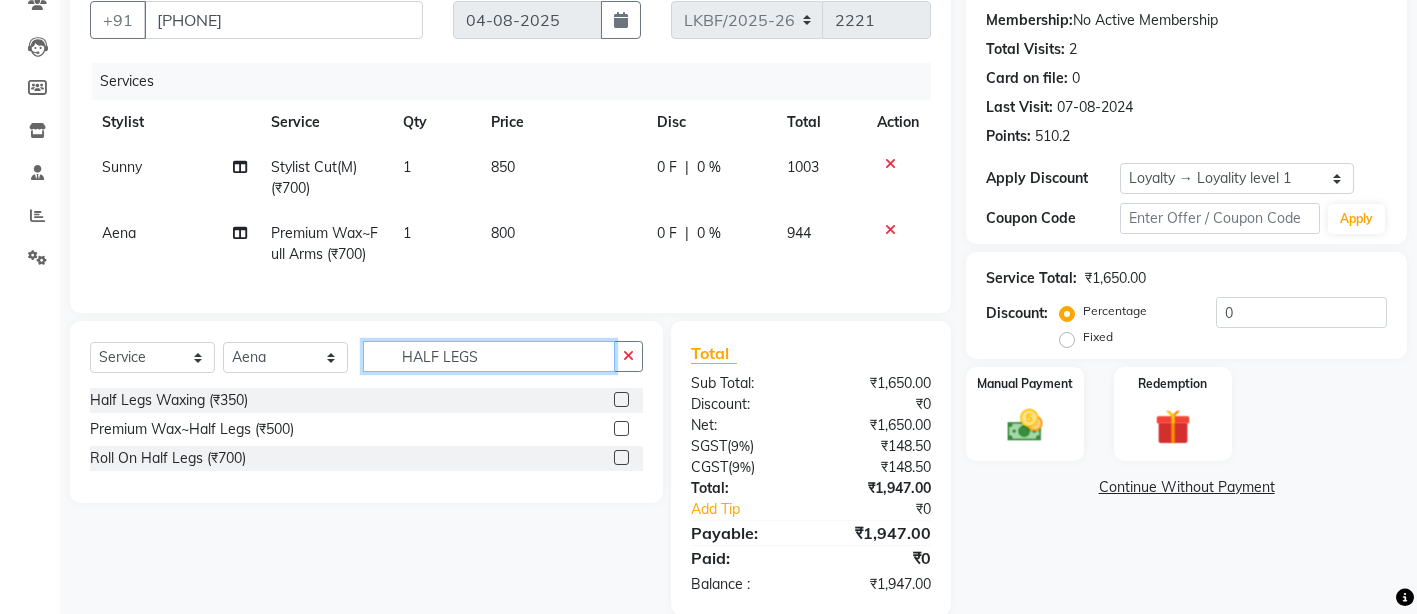 type on "HALF LEGS" 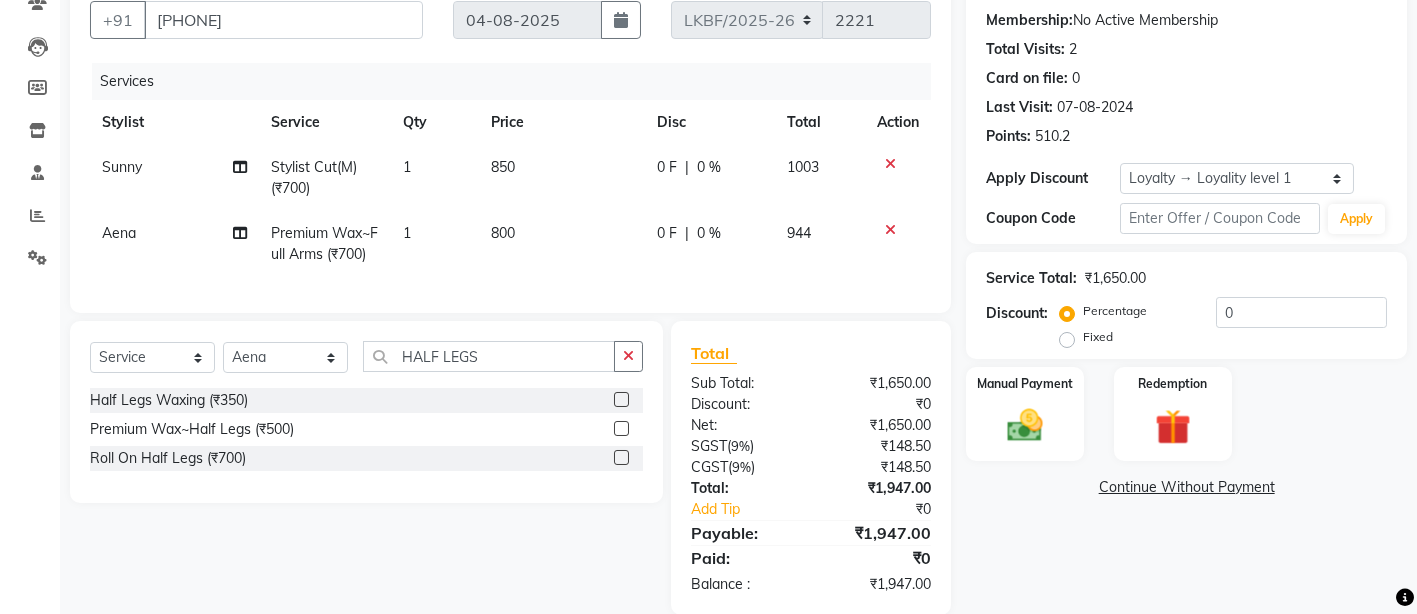 click 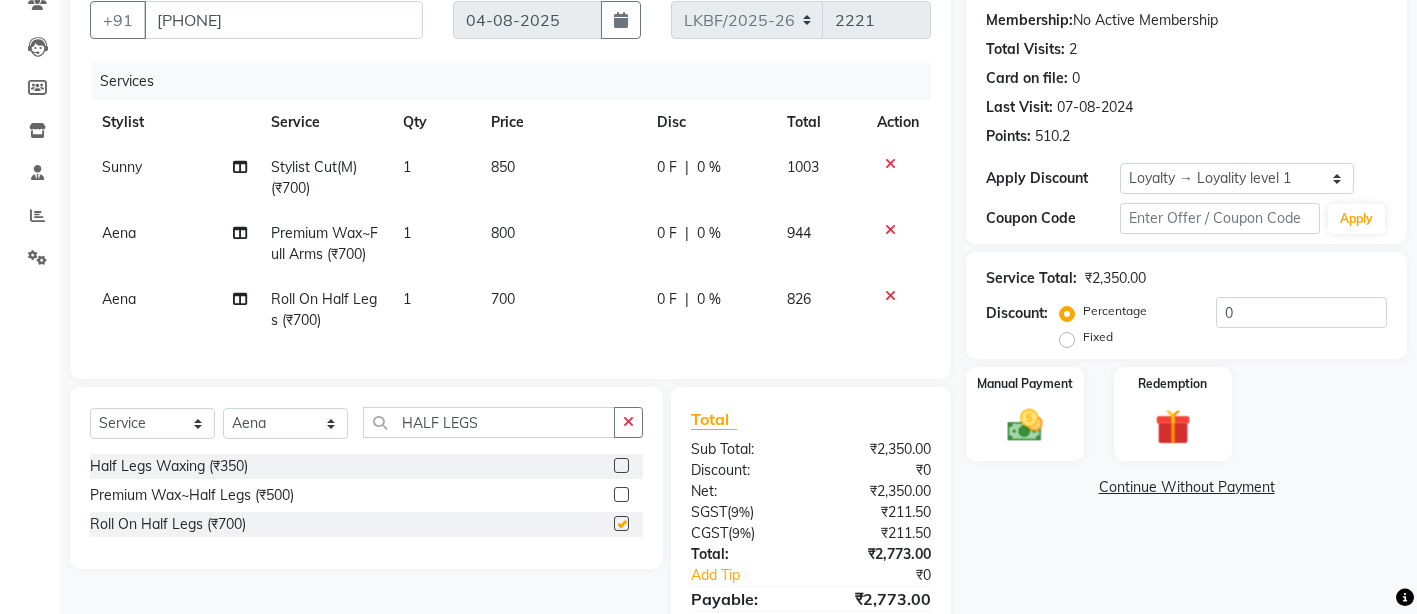 checkbox on "false" 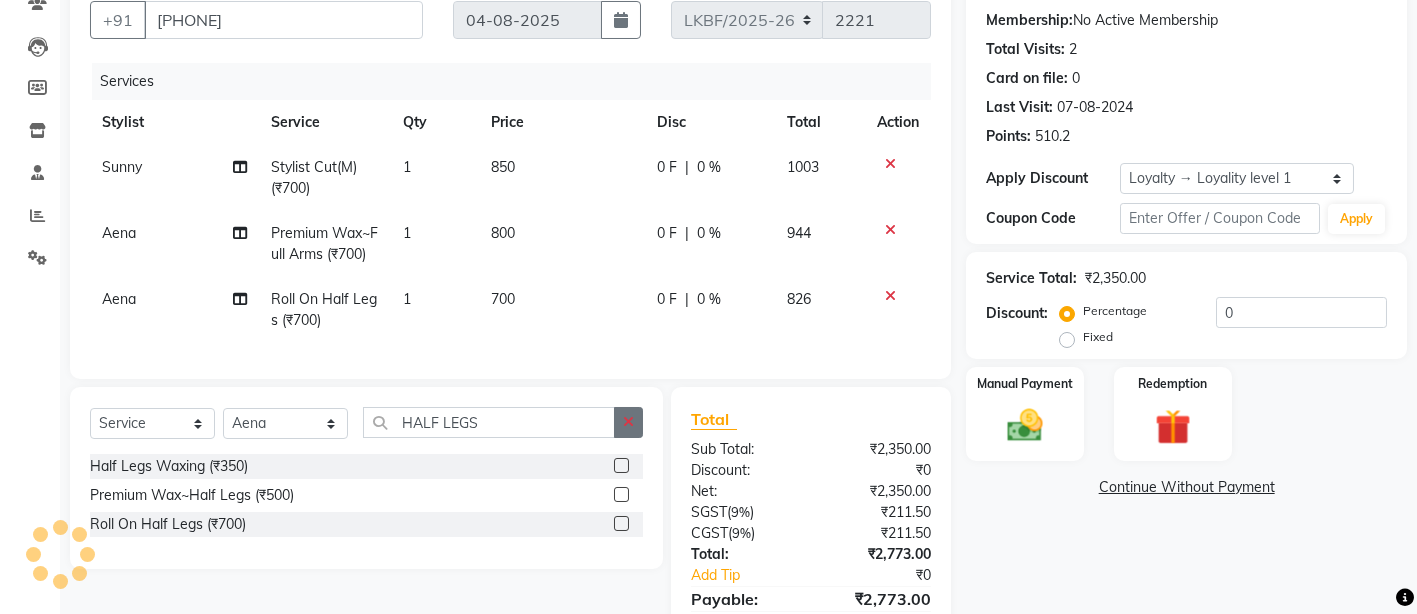 click 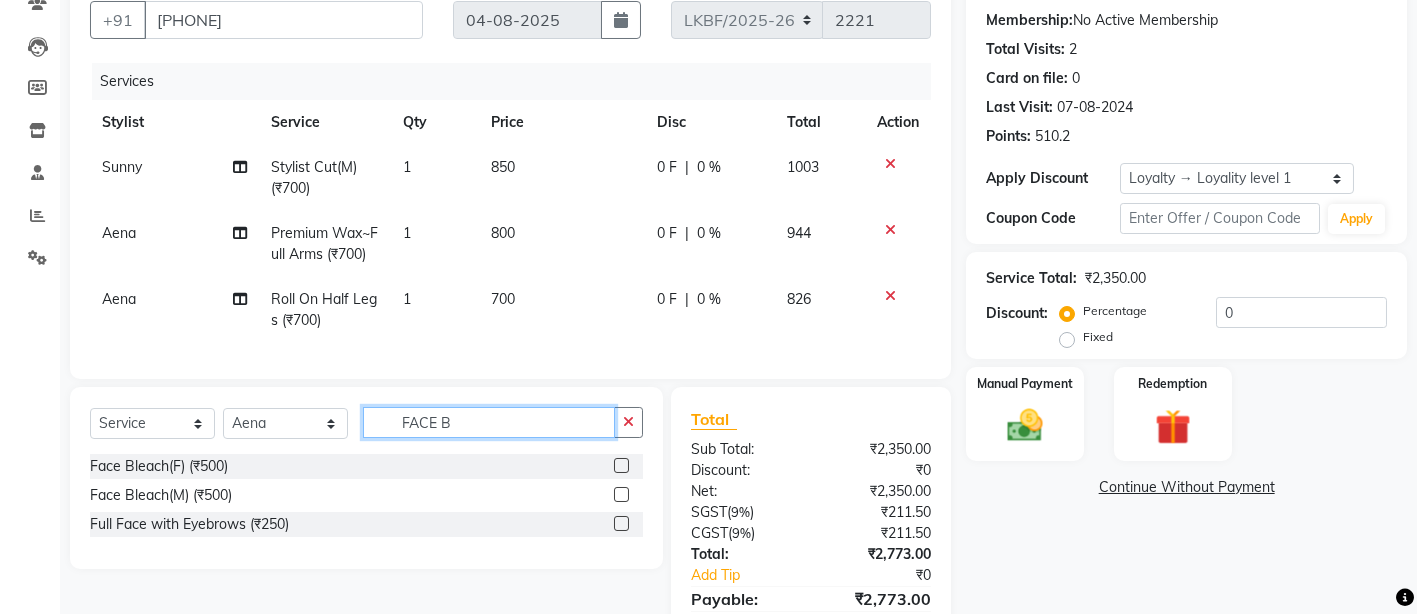 type on "FACE B" 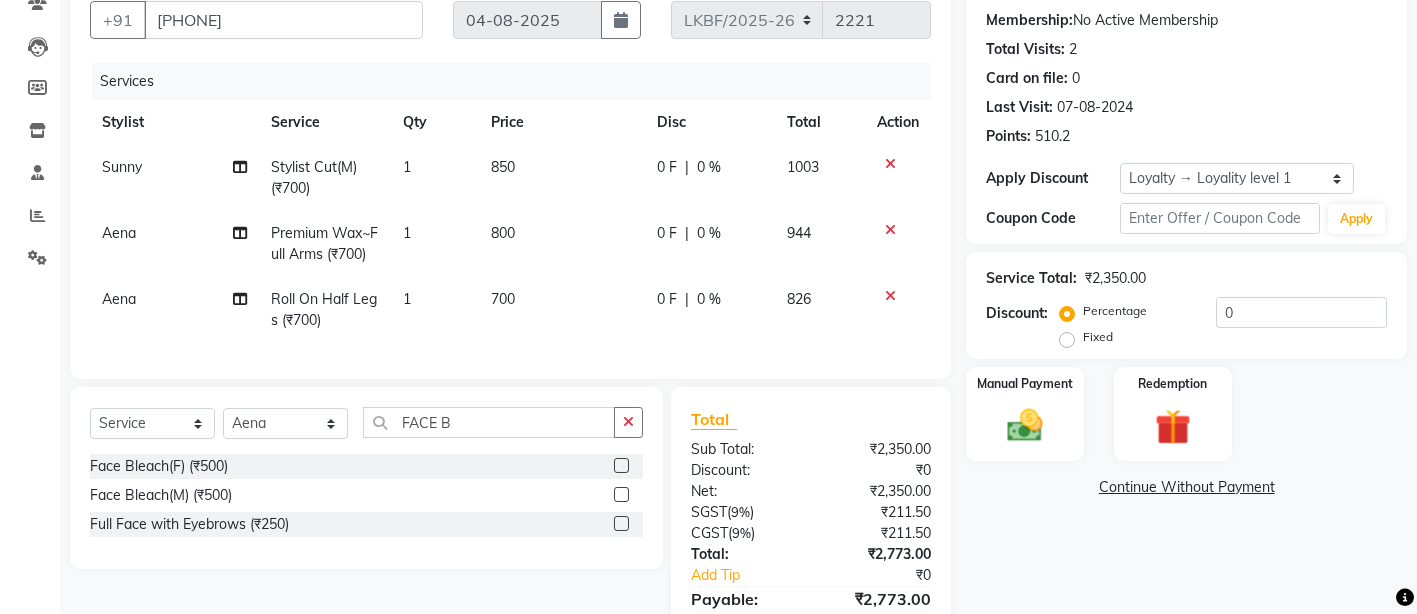 click 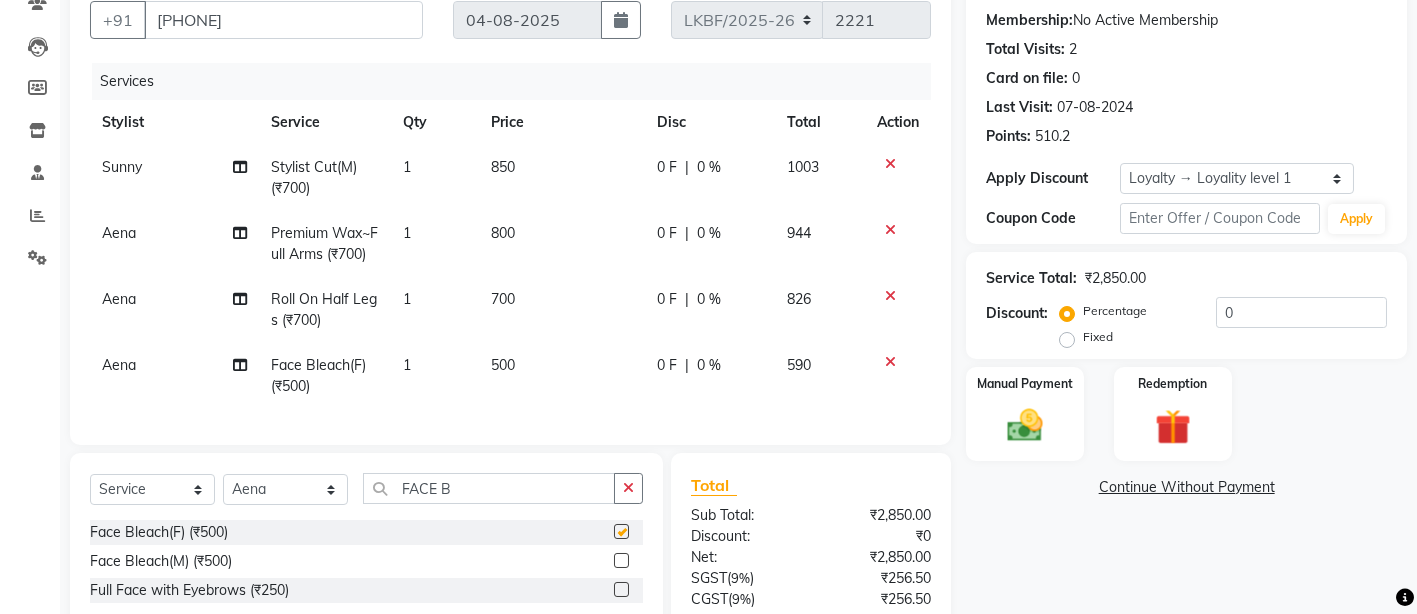 checkbox on "false" 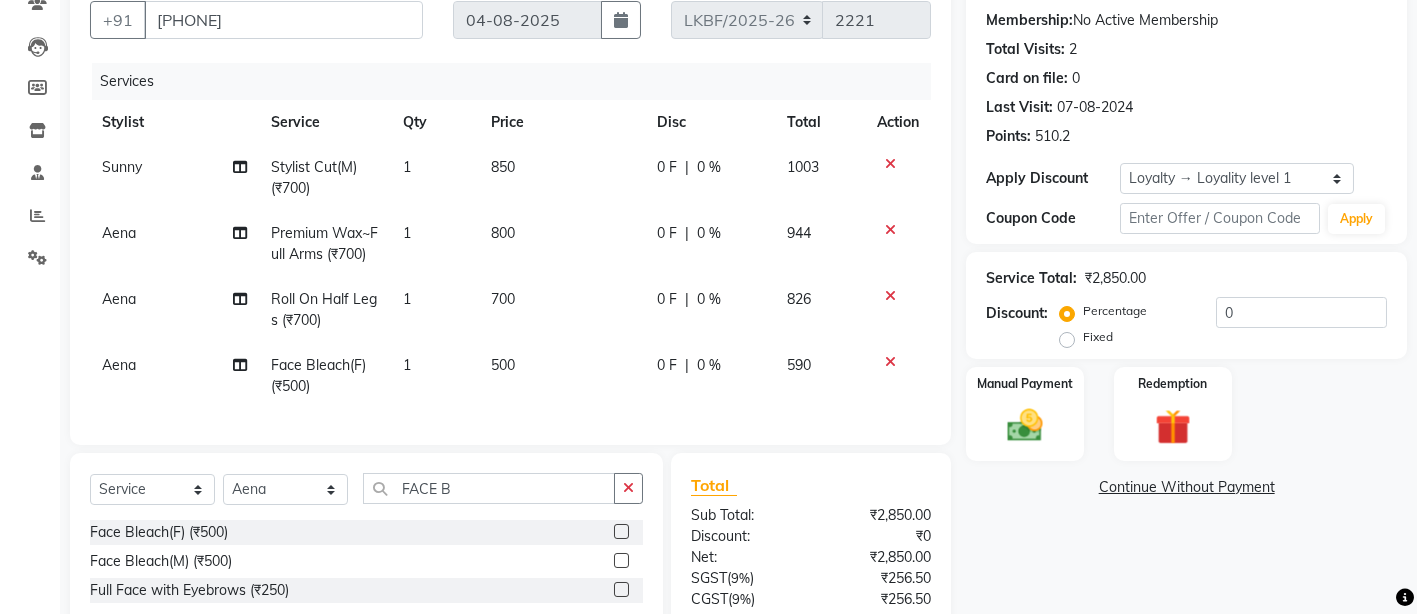 click on "500" 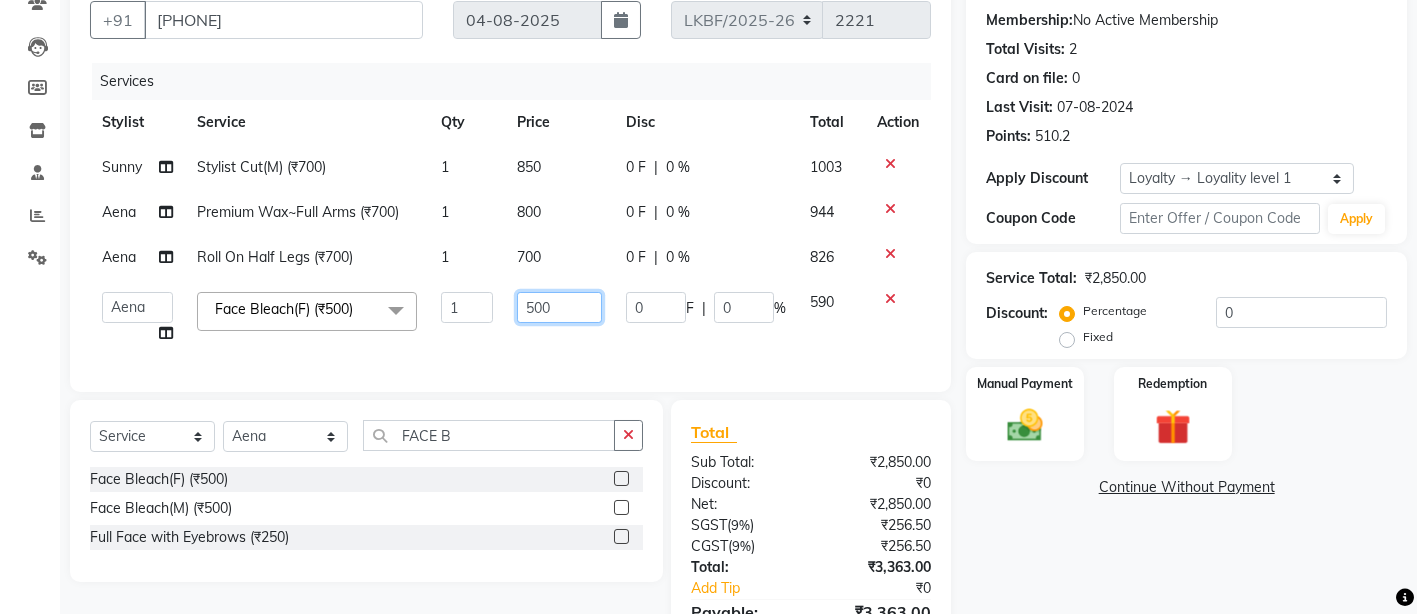 drag, startPoint x: 565, startPoint y: 313, endPoint x: 513, endPoint y: 317, distance: 52.153618 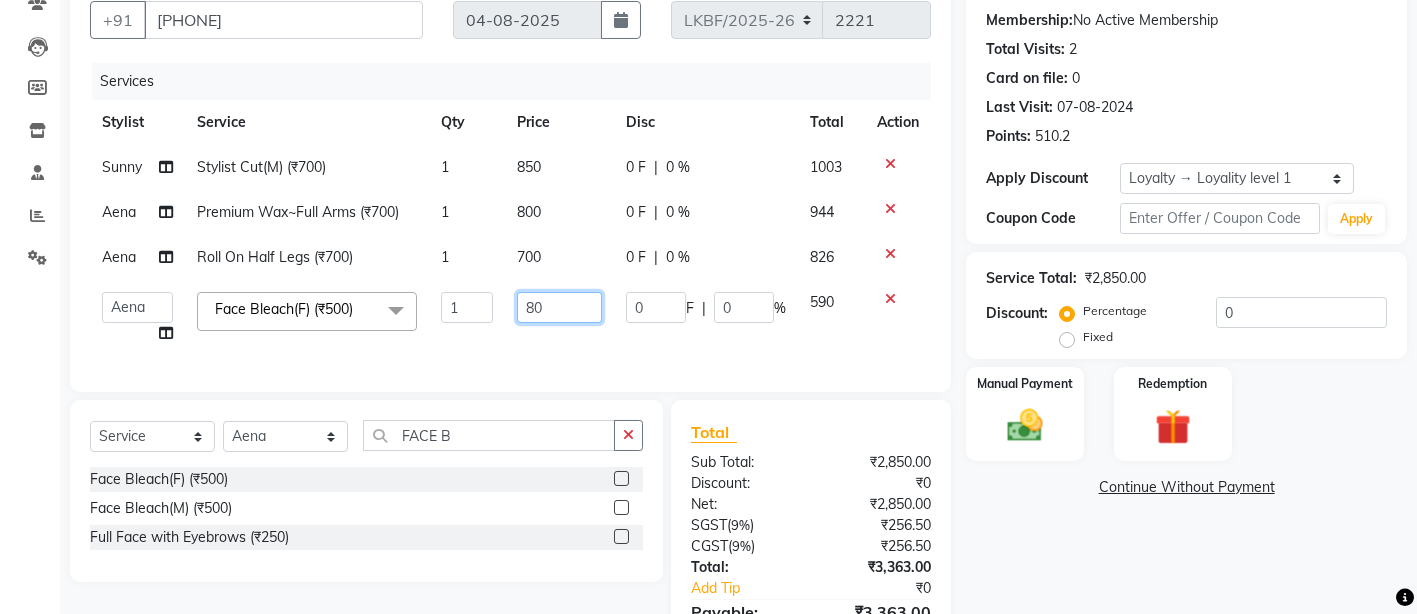 type on "800" 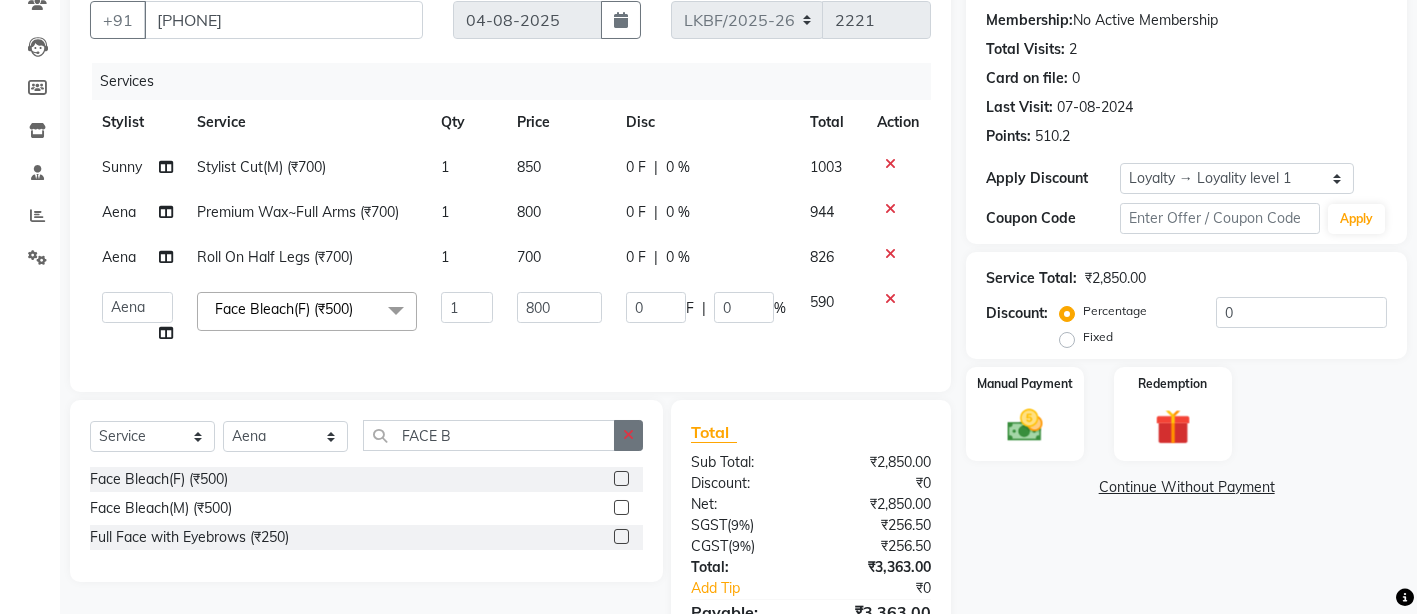 click on "Client +91 9319968111 Date 04-08-2025 Invoice Number LKBF/2025-26 V/2025 V/2025-26 2221 Services Stylist Service Qty Price Disc Total Action Sunny Stylist Cut(M) (₹700) 1 850 0 F | 0 % 1003 Aena Premium Wax~Full Arms (₹700) 1 800 0 F | 0 % 944 Aena Roll On Half Legs (₹700) 1 700 0 F | 0 % 826  Aena   Ahad   Ahsan   Amit_Pdct   Counter_Sales   Kirti   Komal_Nail Artist   Krishna_Asst   Lalit_Pdct   Manager   Manav_Asst   Manju_Sup.   Rahul_Mgr   Rohit   Shabina   Shivani_Mgr   Shiv_Asst   Simran   Sunny   Vikram   Yogesh_Asst  Face Bleach(F) (₹500)  x Nail Extension Refill (₹1500) Big Toes (₹400) French Tip Repair (₹400) Gel French Extension (₹500) Gel Tip Repair (₹350) Gel Infills (₹1350) Gel Overlays (₹1800) Gel Extension (₹500) Gel Nail Removal (₹150) Natural Nail Extensions (₹3300) French Nail Extensions (₹3500) Gel Polish Removal (₹600) Extension Removal (₹1000) Nail Art Recruiter (₹500) French Ombre Gel Polish (₹2500) Nail Art Nedle (₹600) Cutical Care (₹250) 1" 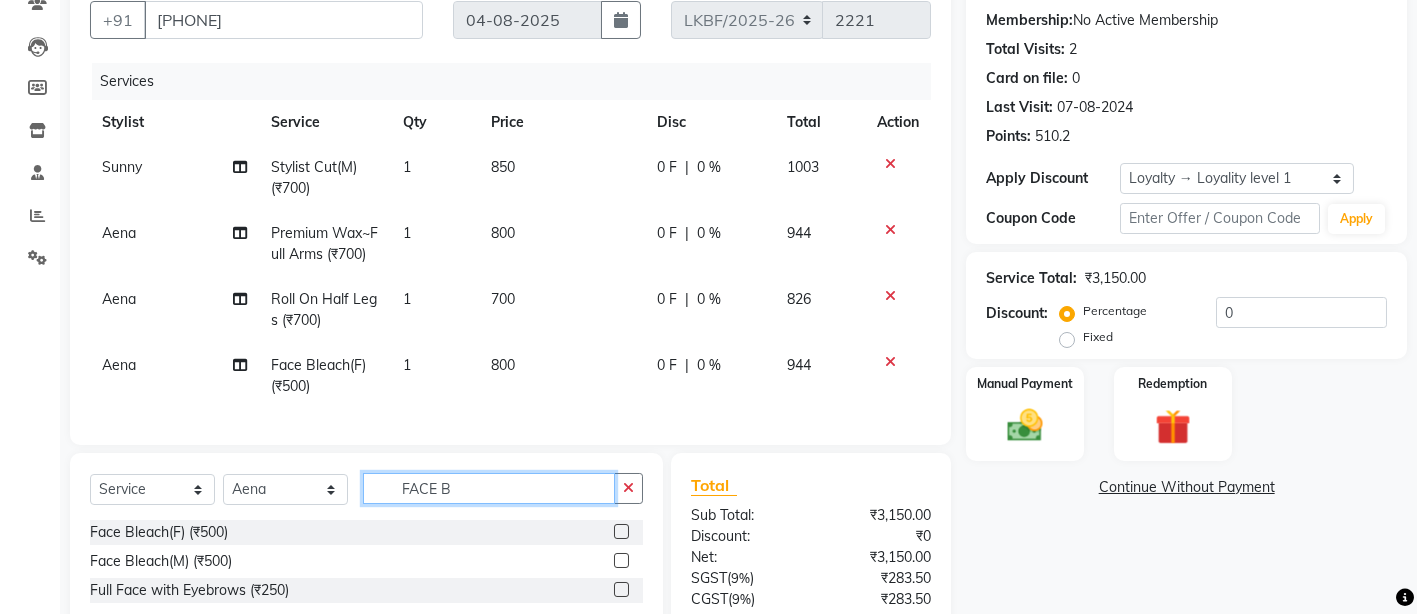 click on "FACE B" 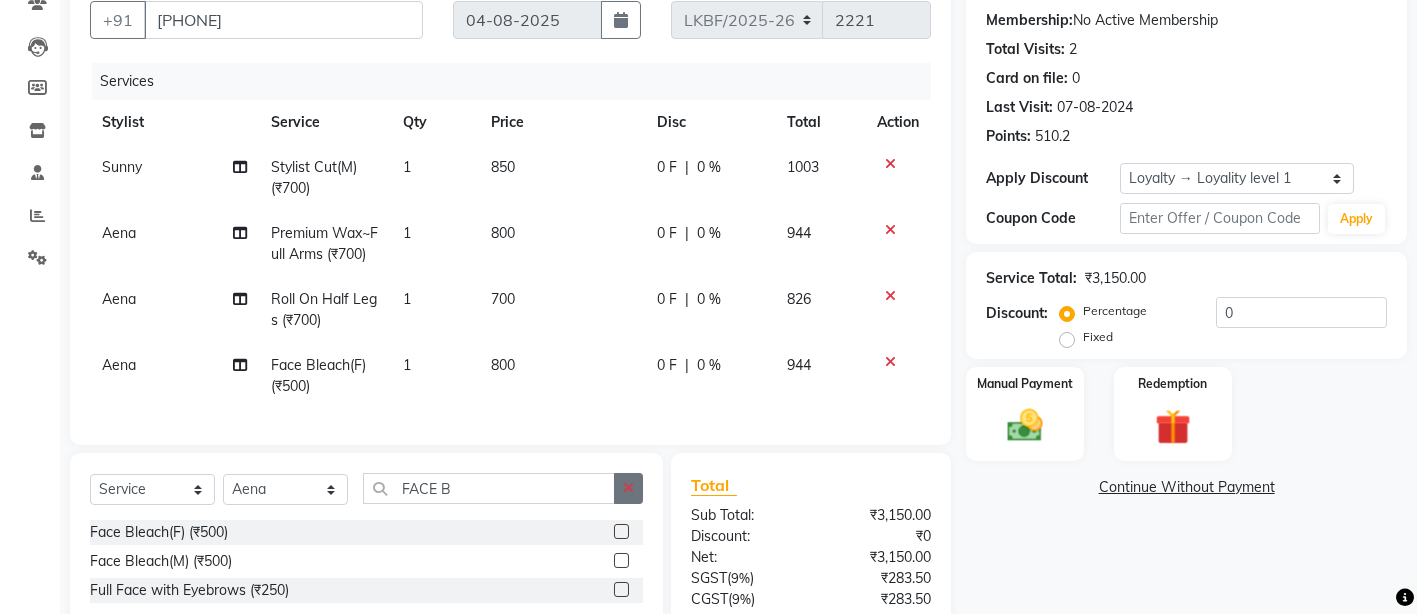 click 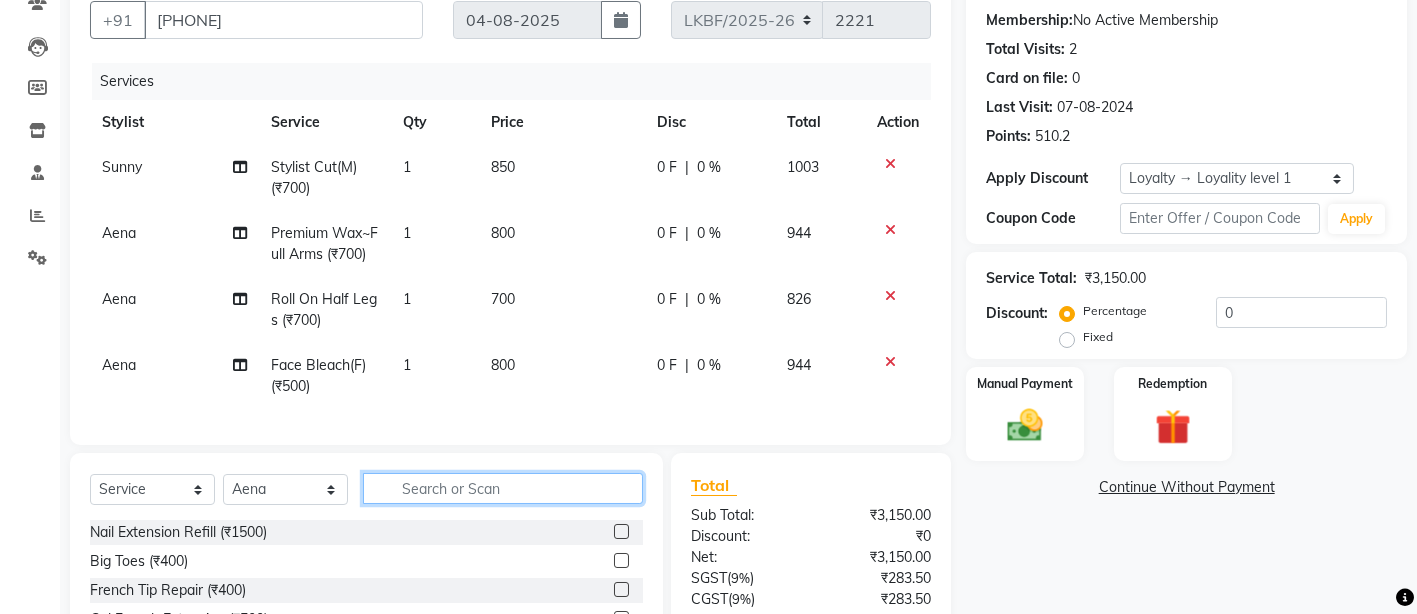 click 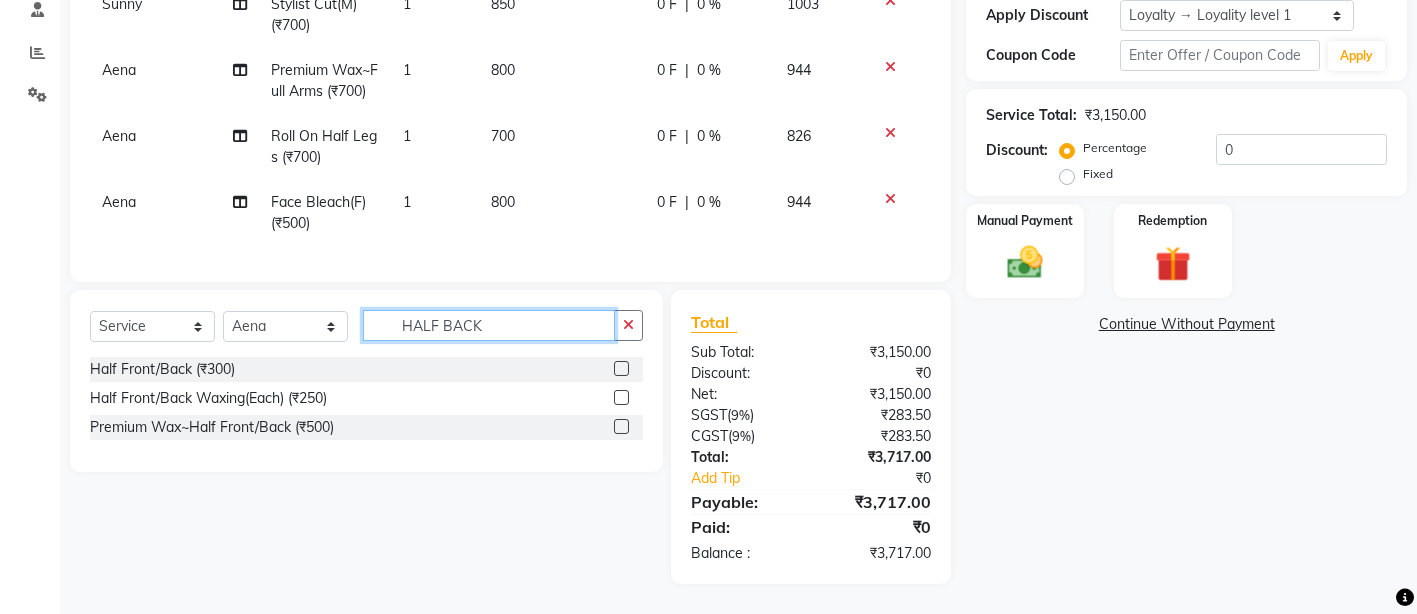 scroll, scrollTop: 366, scrollLeft: 0, axis: vertical 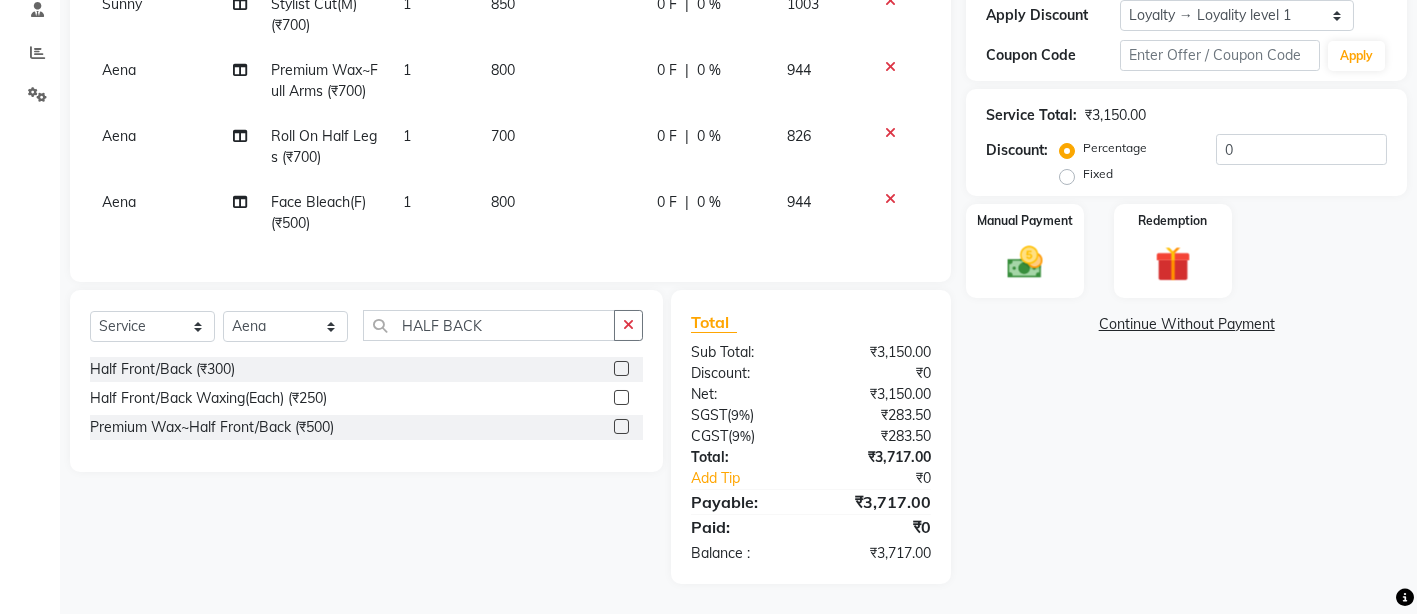 click 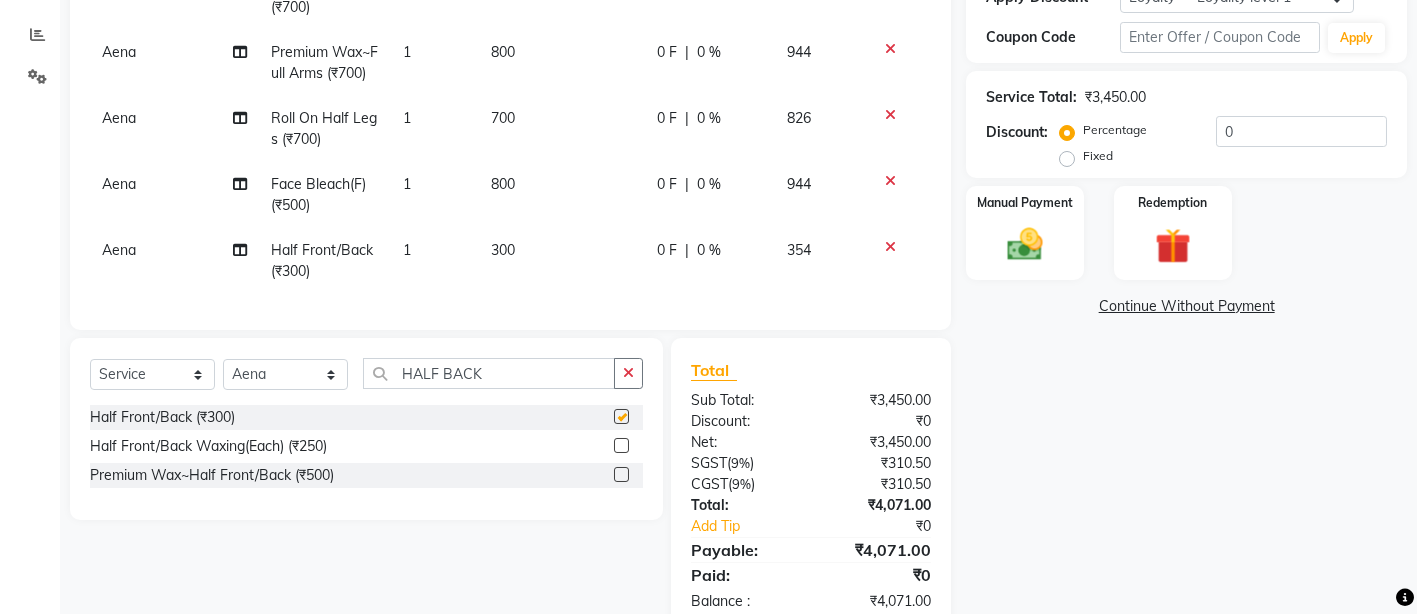checkbox on "false" 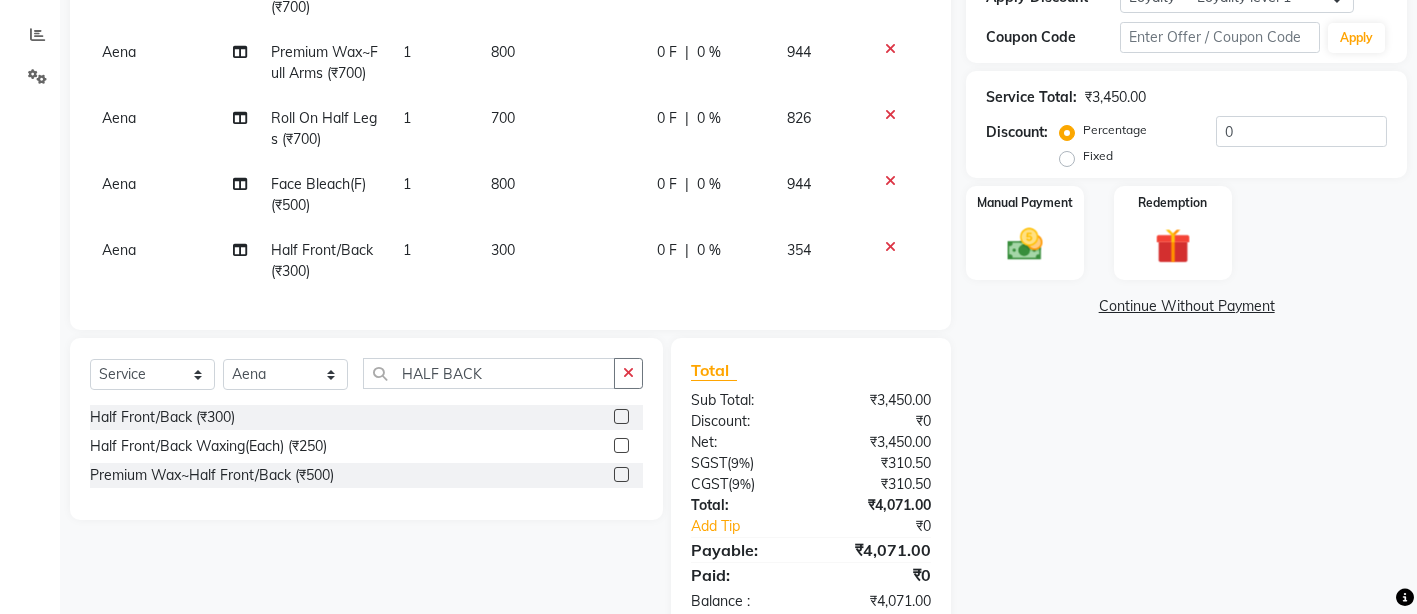 click on "300" 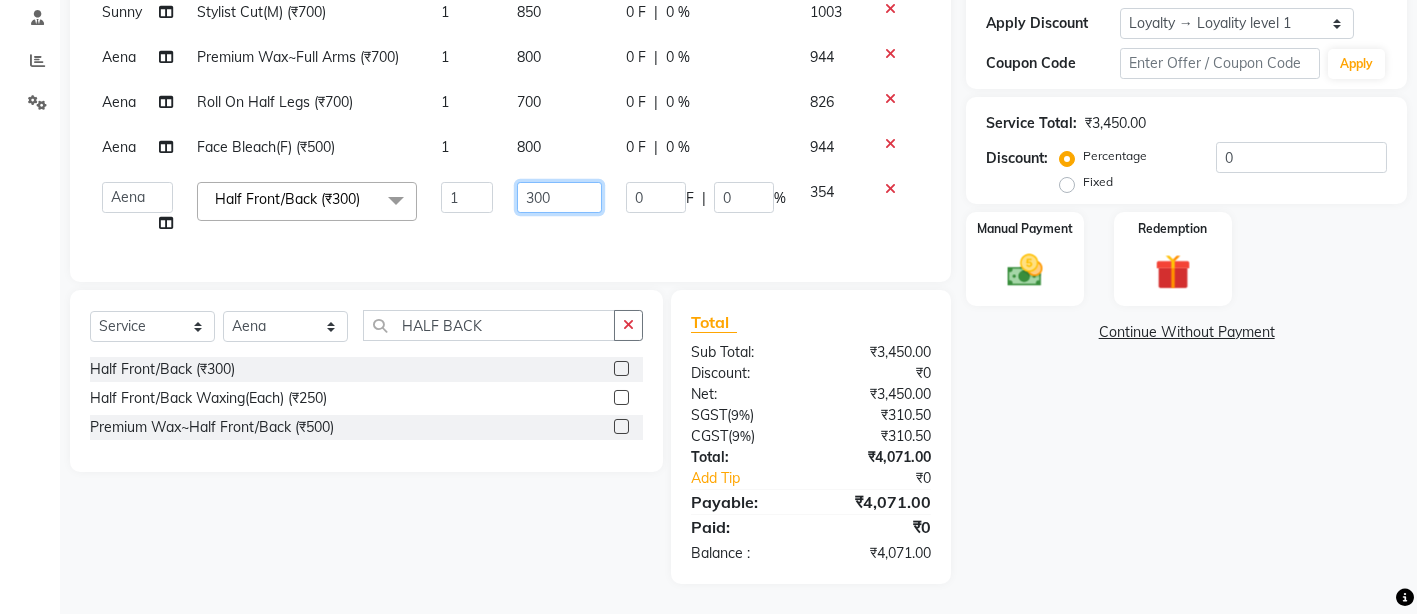 drag, startPoint x: 563, startPoint y: 179, endPoint x: 505, endPoint y: 181, distance: 58.034473 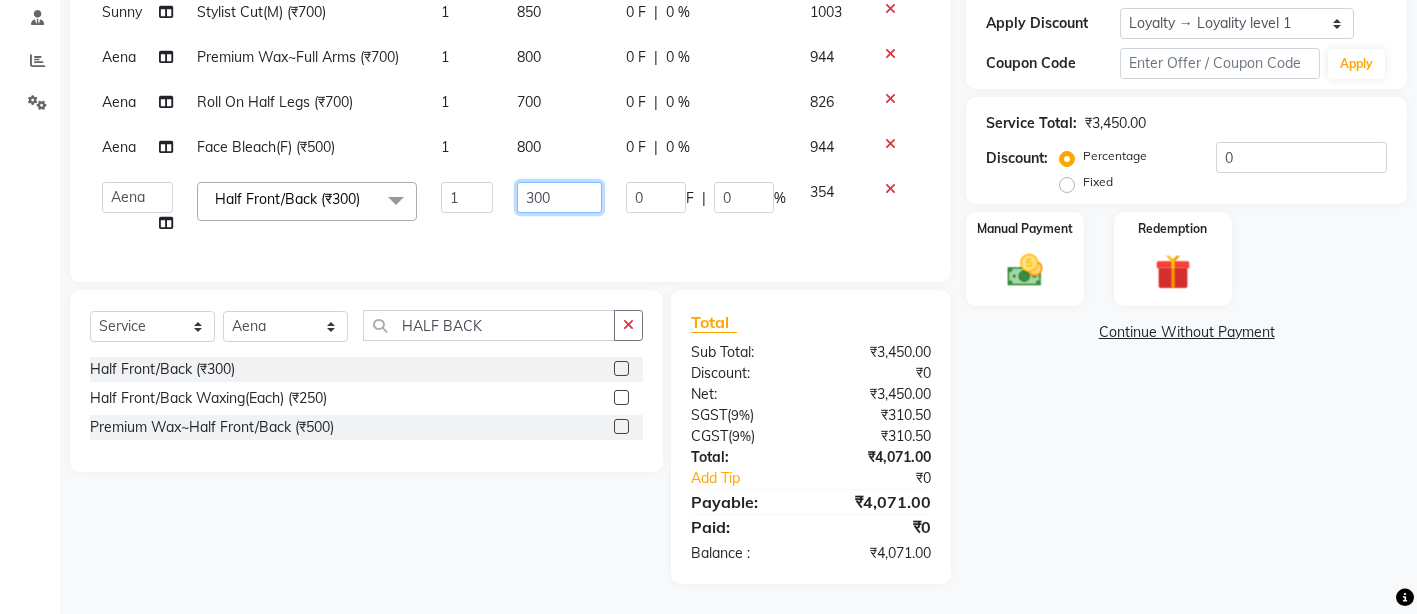 click on "300" 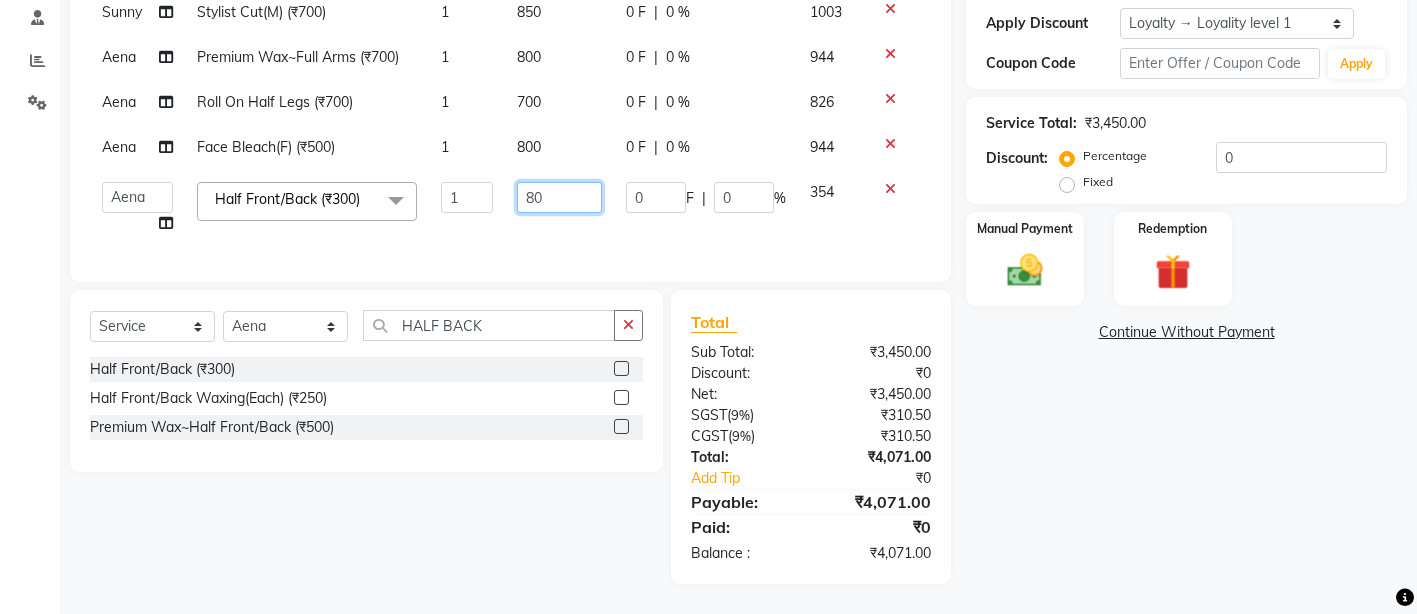 type on "800" 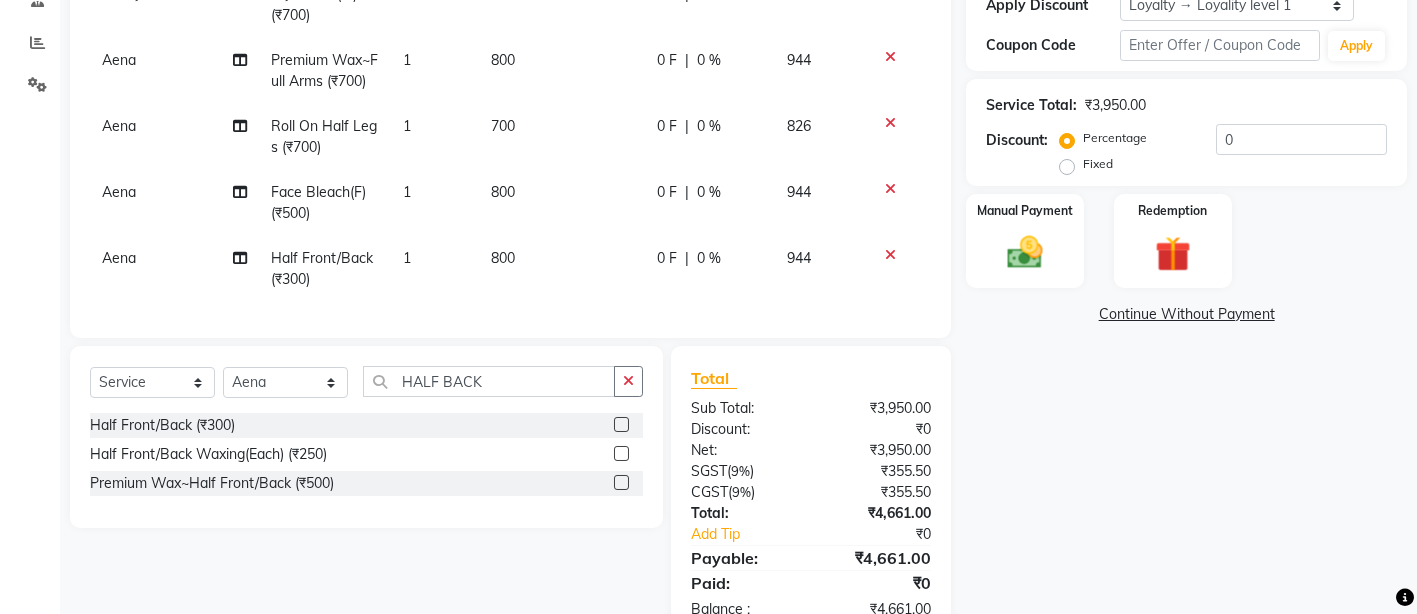 click on "Sunny Stylist Cut(M) (₹700) 1 850 0 F | 0 % 1003 Aena Premium Wax~Full Arms (₹700) 1 800 0 F | 0 % 944 Aena Roll On Half Legs (₹700) 1 700 0 F | 0 % 826 Aena Face Bleach(F) (₹500) 1 800 0 F | 0 % 944 Aena Half Front/Back (₹300) 1 800 0 F | 0 % 944" 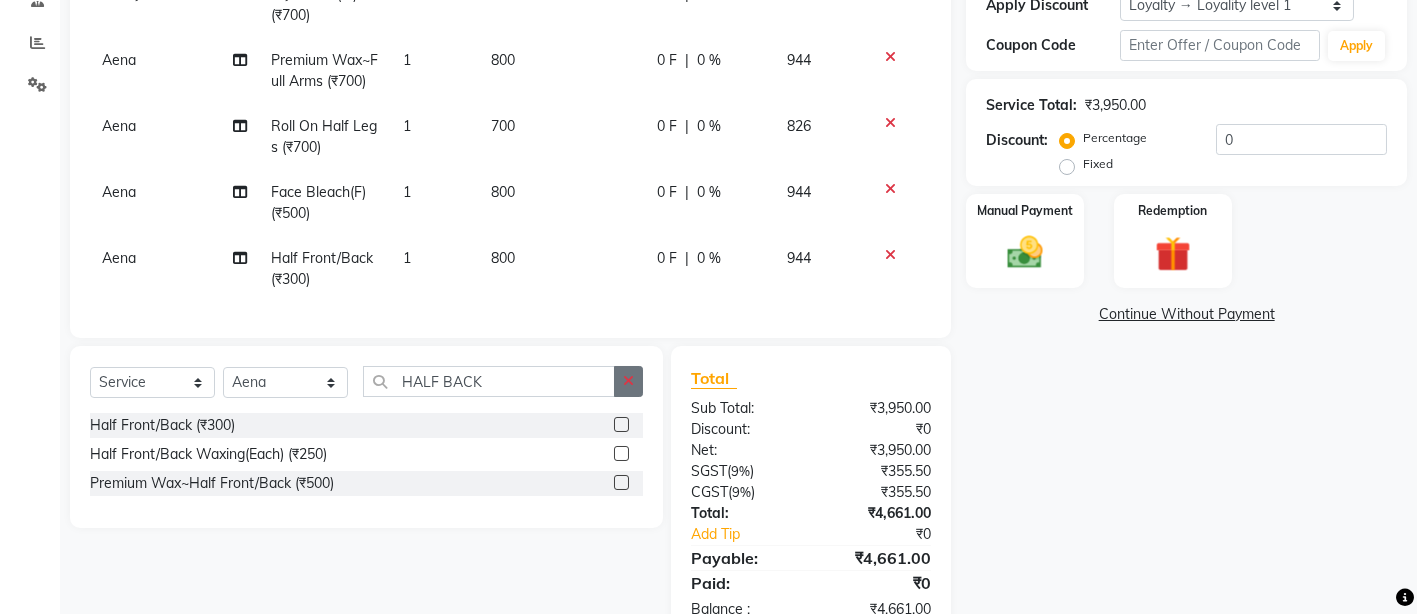 click 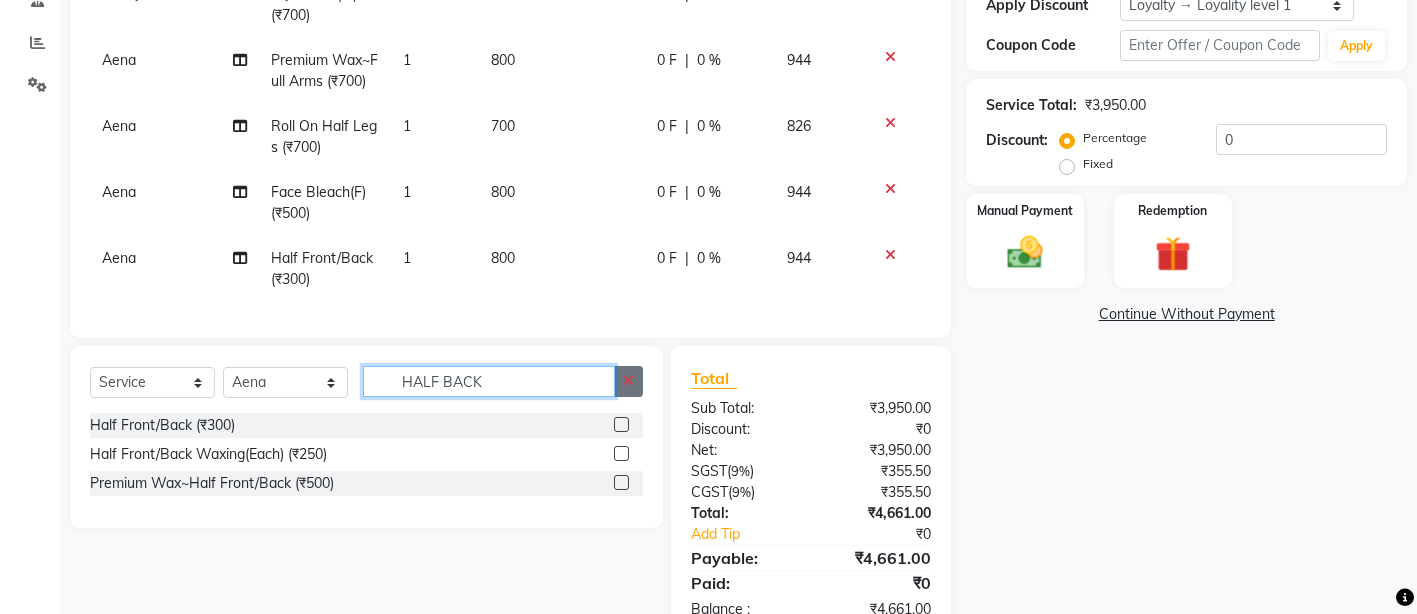 type 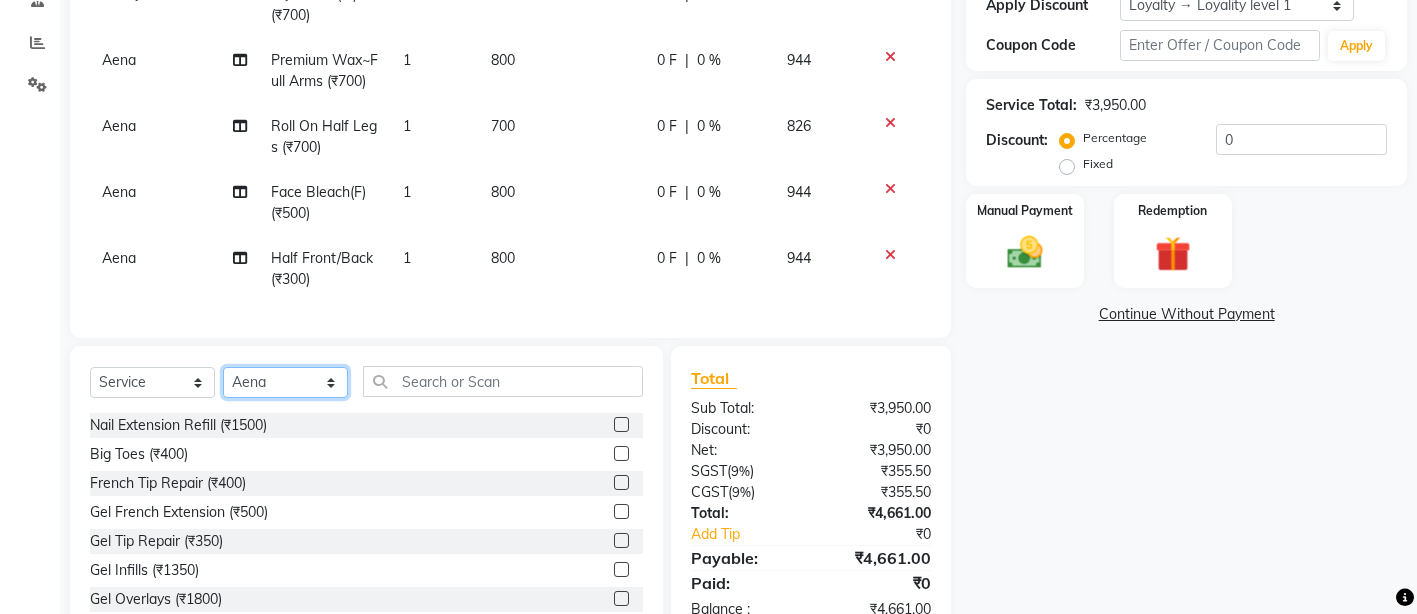 click on "Select Stylist Aena Ahad Ahsan Amit_Pdct Counter_Sales Kirti Komal_Nail Artist Krishna_Asst Lalit_Pdct Manager Manav_Asst Manju_Sup. Rahul_Mgr Rohit Shabina Shivani_Mgr Shiv_Asst Simran Sunny Vikram Yogesh_Asst" 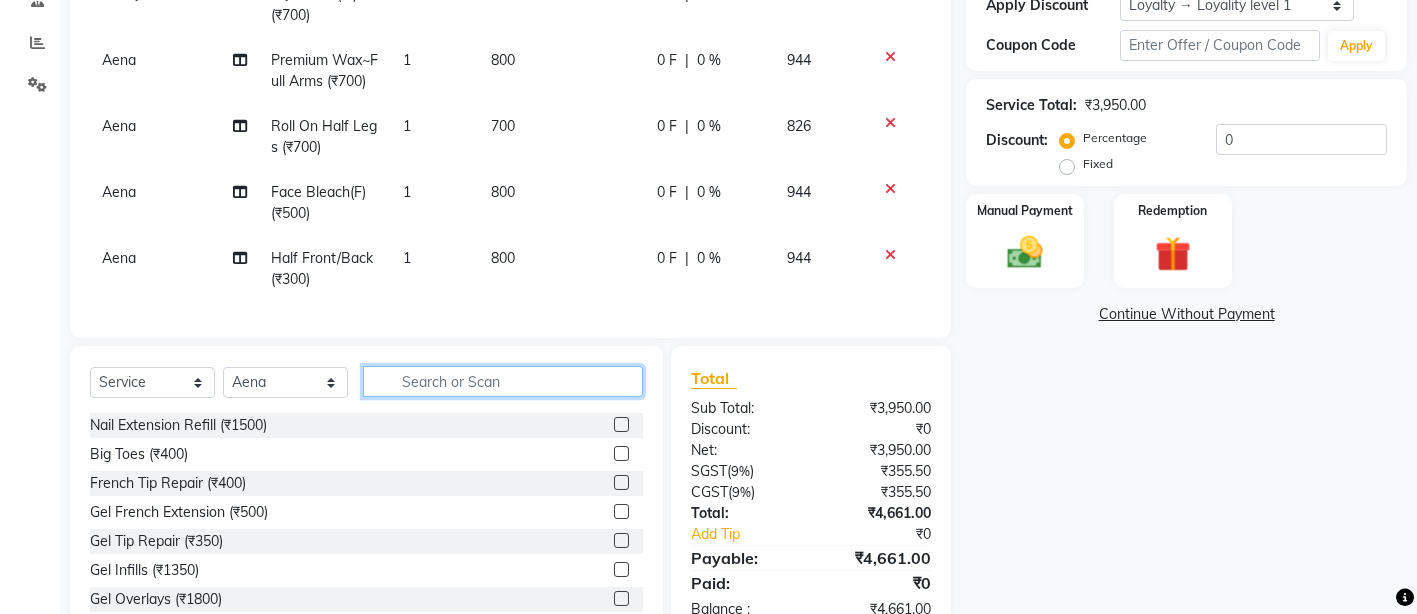 click 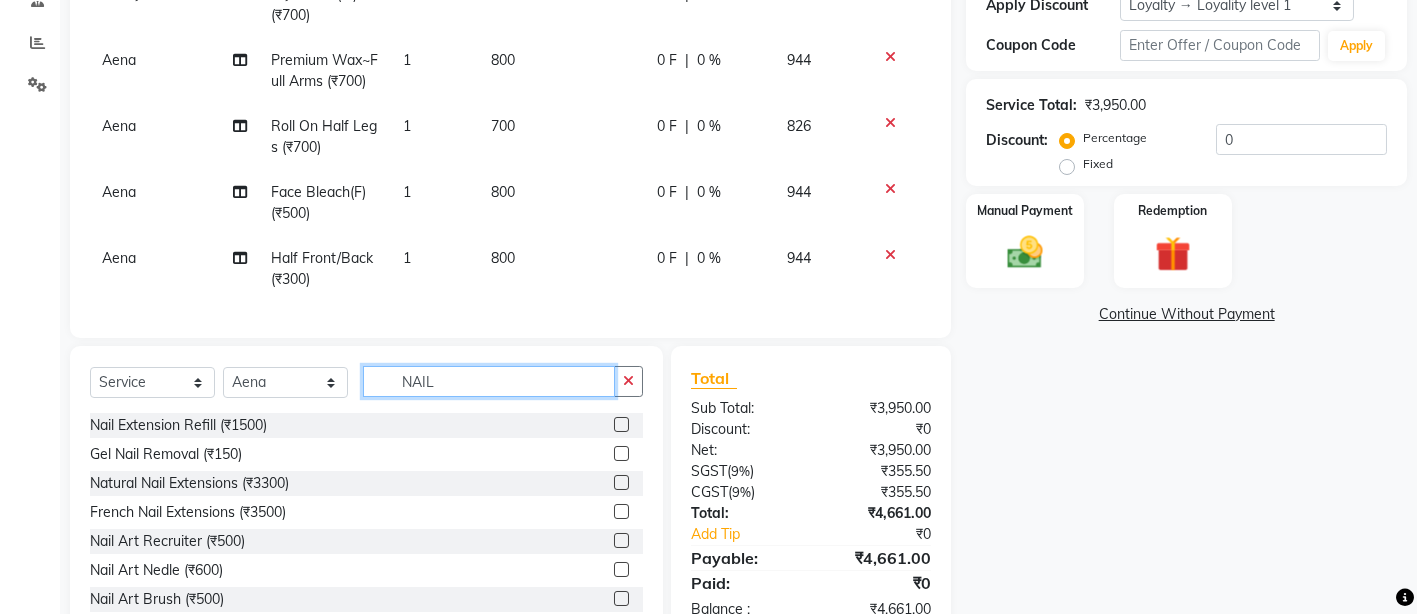 type on "NAIL" 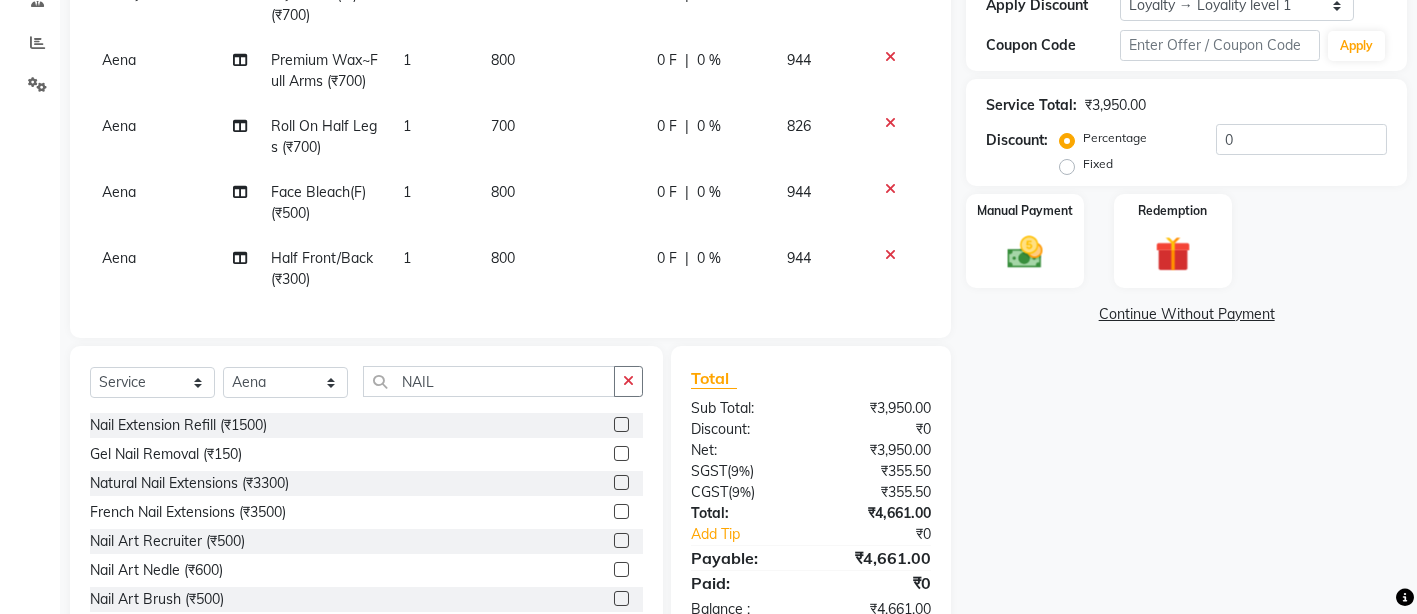 click 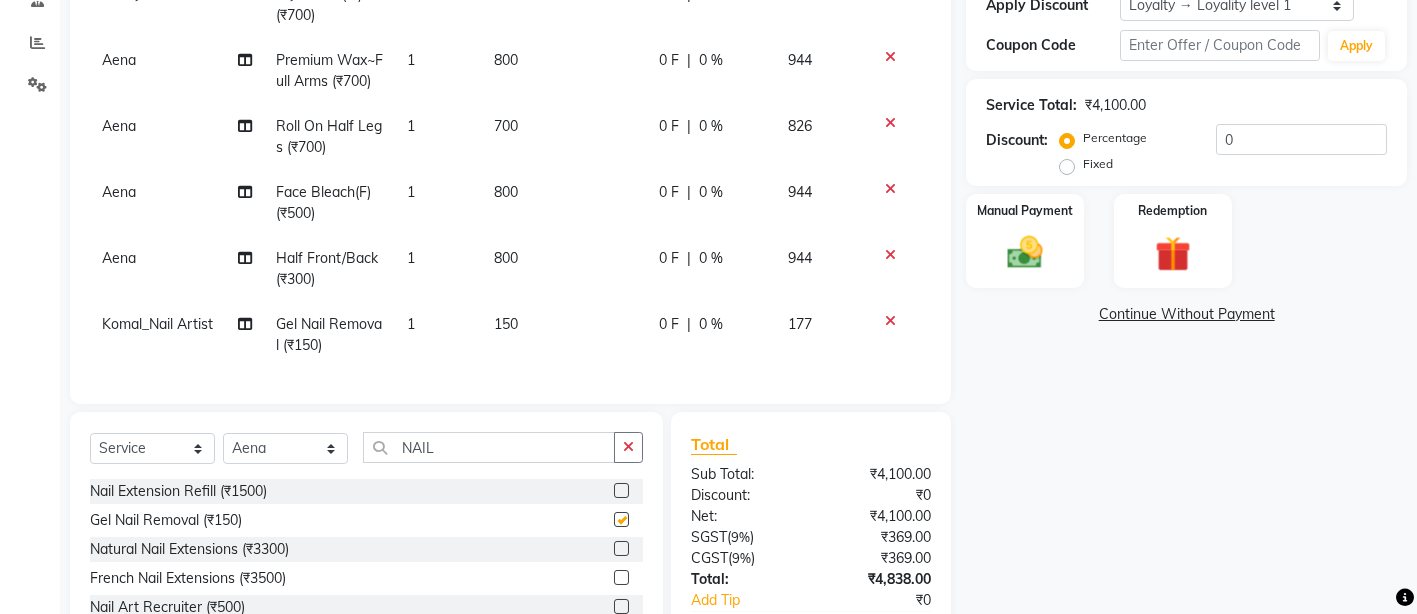 checkbox on "false" 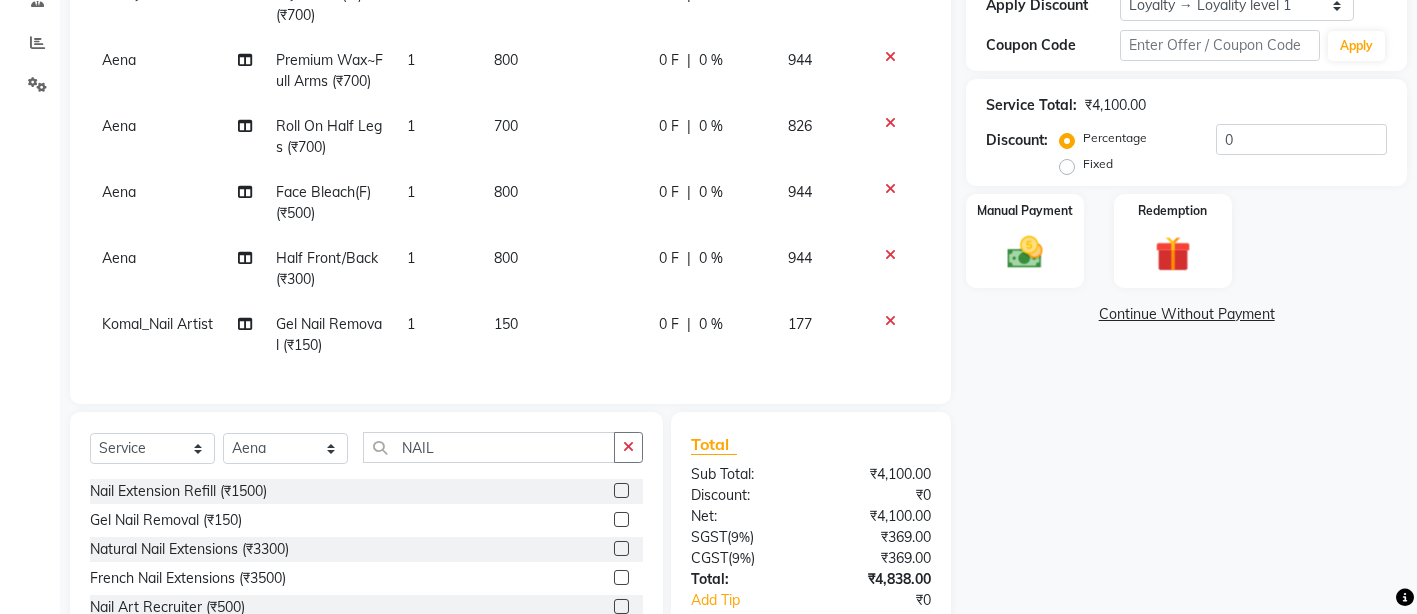 click on "150" 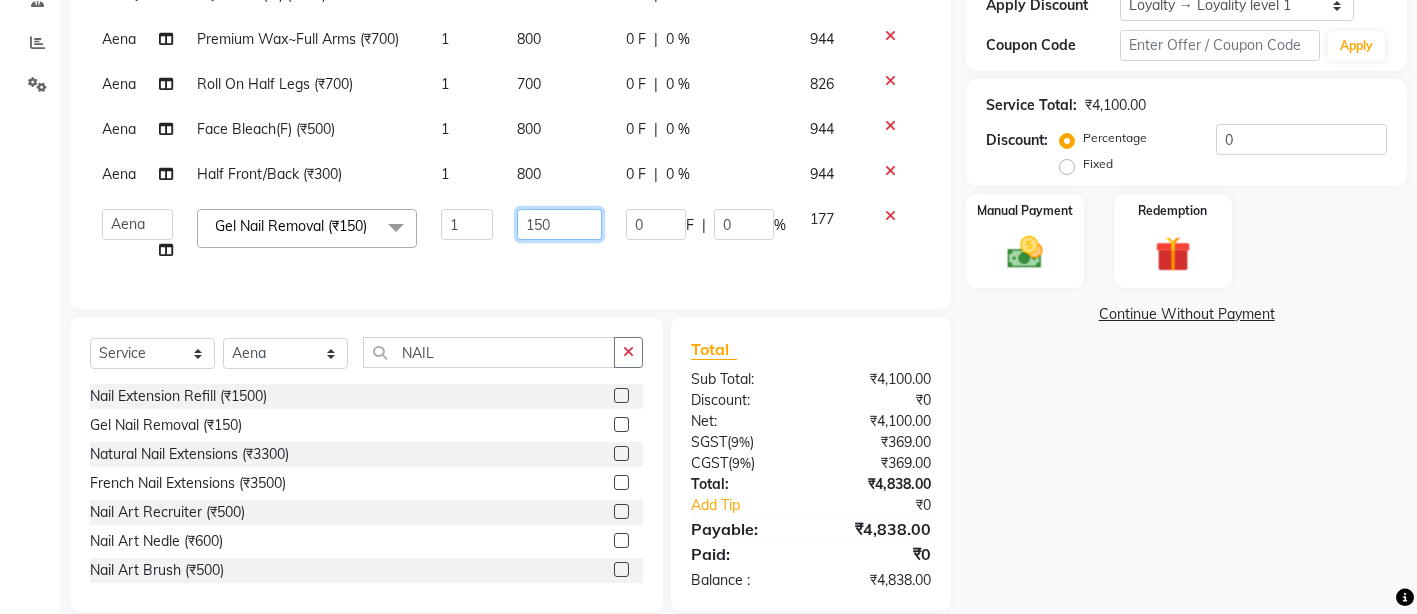 drag, startPoint x: 560, startPoint y: 225, endPoint x: 488, endPoint y: 227, distance: 72.02777 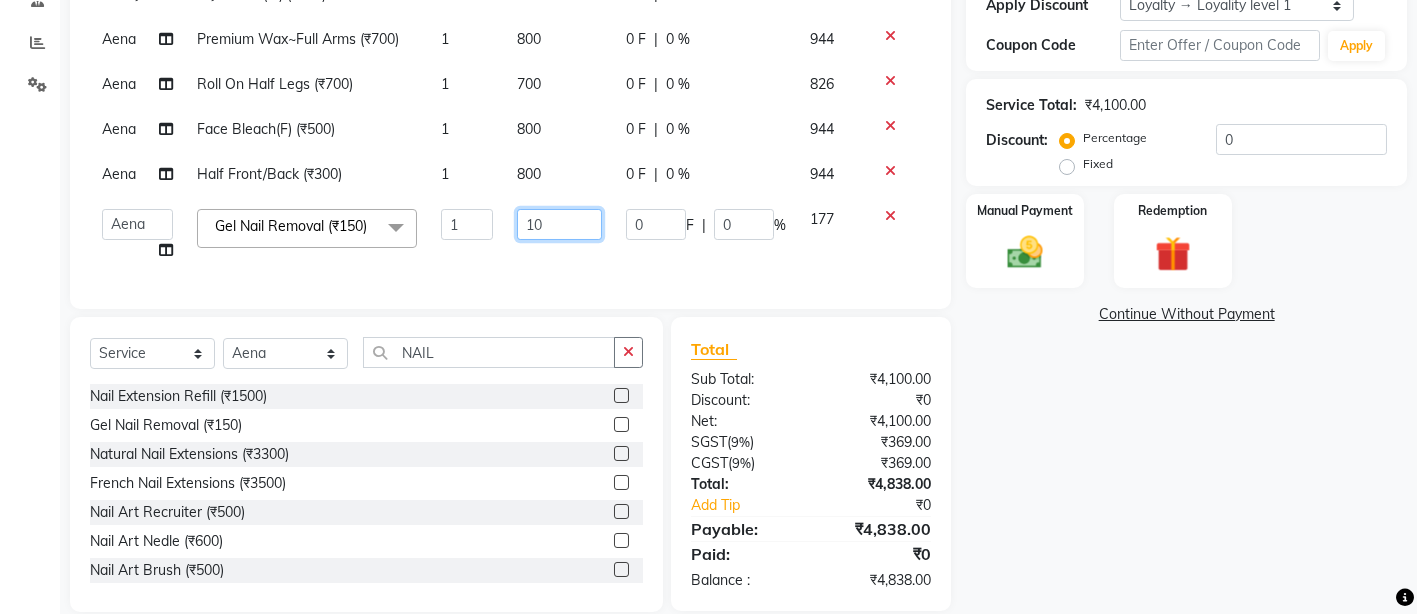 type on "100" 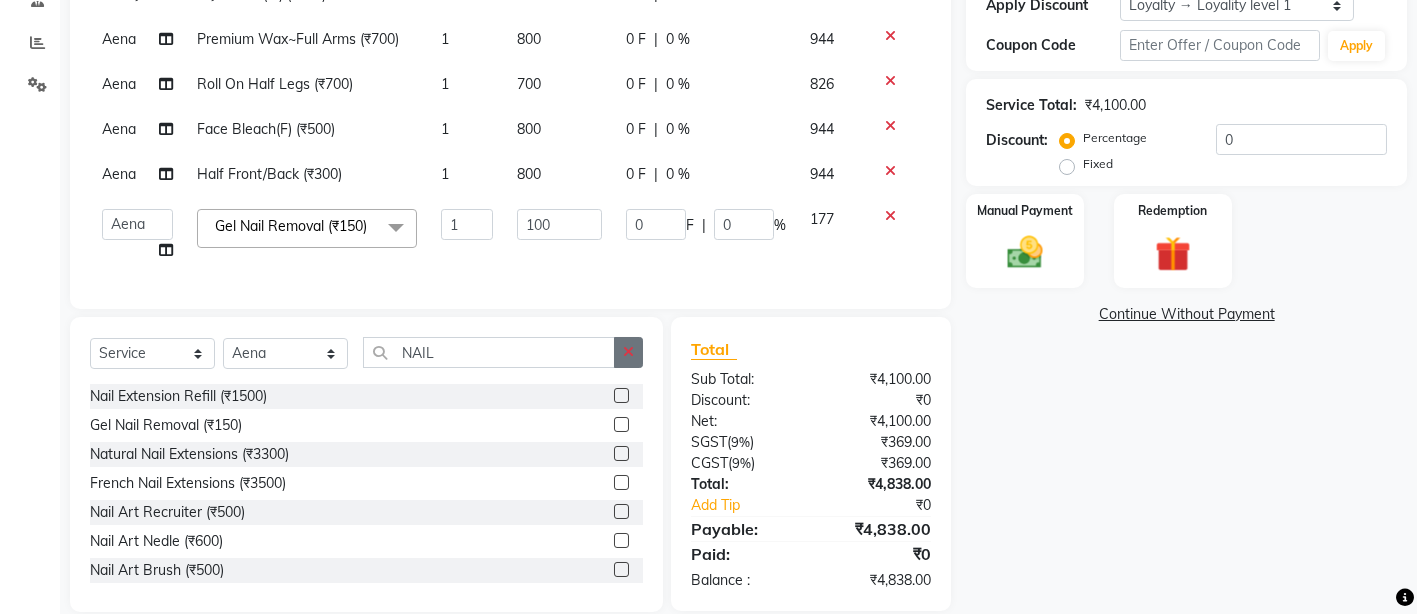click on "Client +91 9319968111 Date 04-08-2025 Invoice Number LKBF/2025-26 V/2025 V/2025-26 2221 Services Stylist Service Qty Price Disc Total Action Sunny Stylist Cut(M) (₹700) 1 850 0 F | 0 % 1003 Aena Premium Wax~Full Arms (₹700) 1 800 0 F | 0 % 944 Aena Roll On Half Legs (₹700) 1 700 0 F | 0 % 826 Aena Face Bleach(F) (₹500) 1 800 0 F | 0 % 944 Aena Half Front/Back (₹300) 1 800 0 F | 0 % 944  Aena   Ahad   Ahsan   Amit_Pdct   Counter_Sales   Kirti   Komal_Nail Artist   Krishna_Asst   Lalit_Pdct   Manager   Manav_Asst   Manju_Sup.   Rahul_Mgr   Rohit   Shabina   Shivani_Mgr   Shiv_Asst   Simran   Sunny   Vikram   Yogesh_Asst  Gel Nail Removal (₹150)  x Nail Extension Refill (₹1500) Big Toes (₹400) French Tip Repair (₹400) Gel French Extension (₹500) Gel Tip Repair (₹350) Gel Infills (₹1350) Gel Overlays (₹1800) Gel Extension (₹500) Gel Nail Removal (₹150) Natural Nail Extensions (₹3300) French Nail Extensions (₹3500) Gel Polish Removal (₹600) Extension Removal (₹1000) 1 100 0 F" 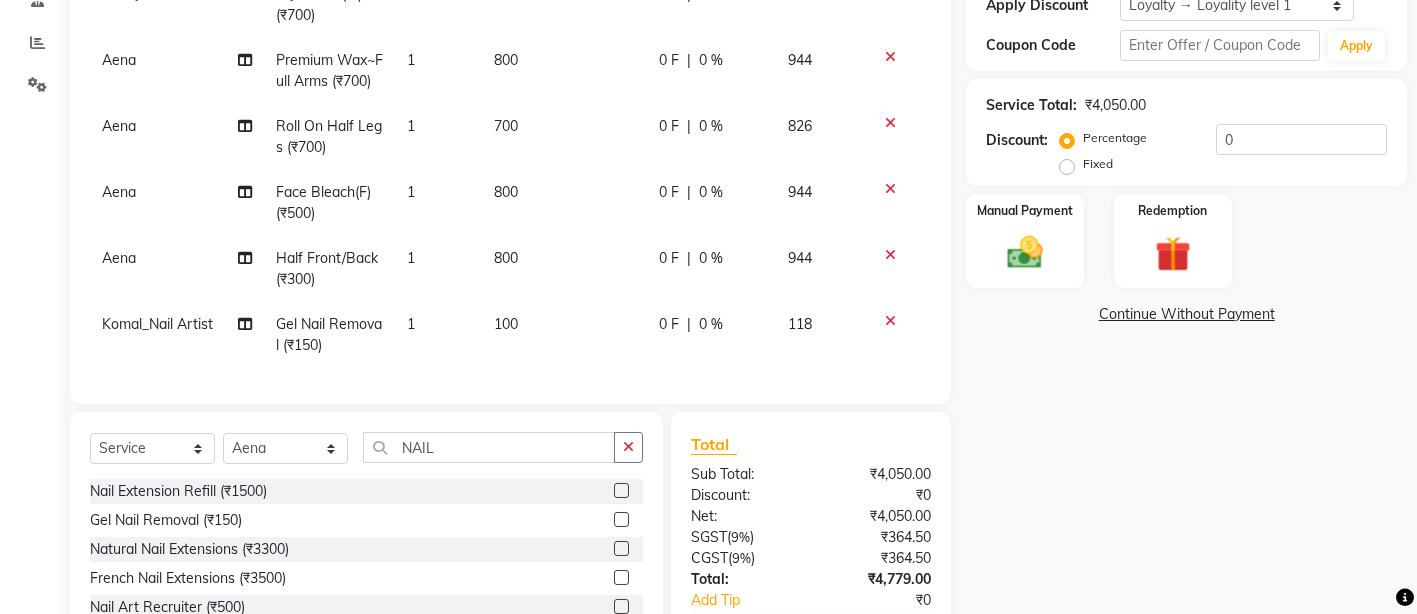scroll, scrollTop: 33, scrollLeft: 0, axis: vertical 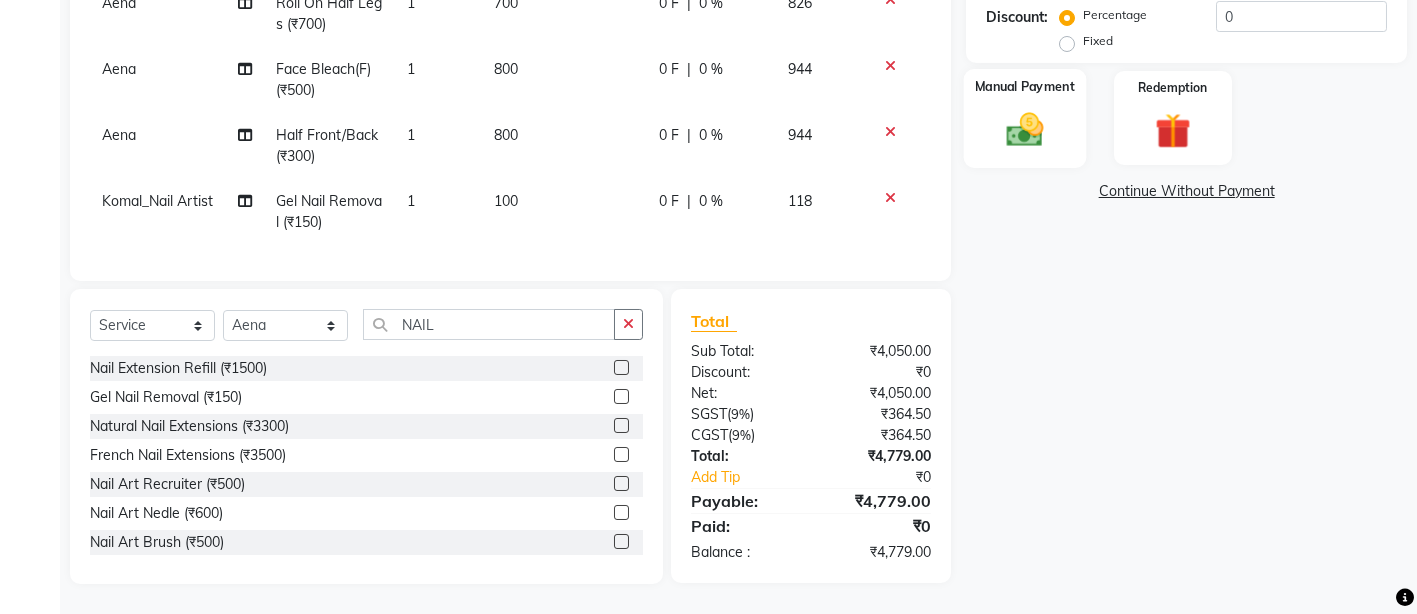 click 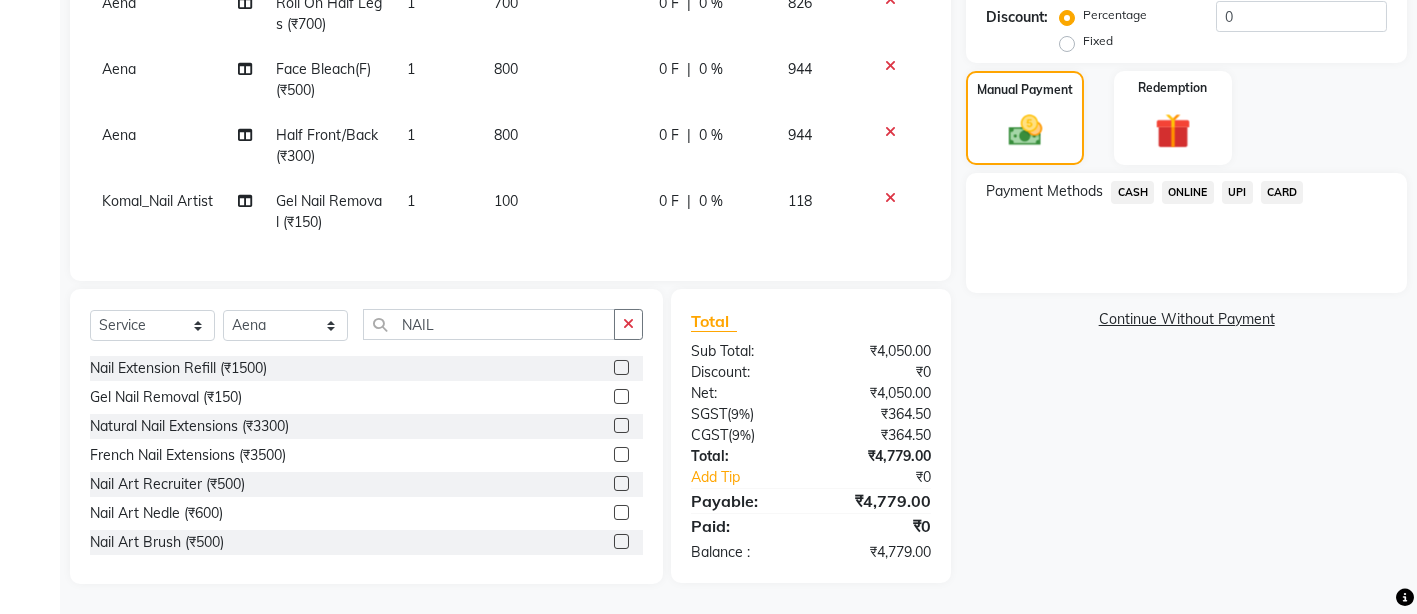 click on "UPI" 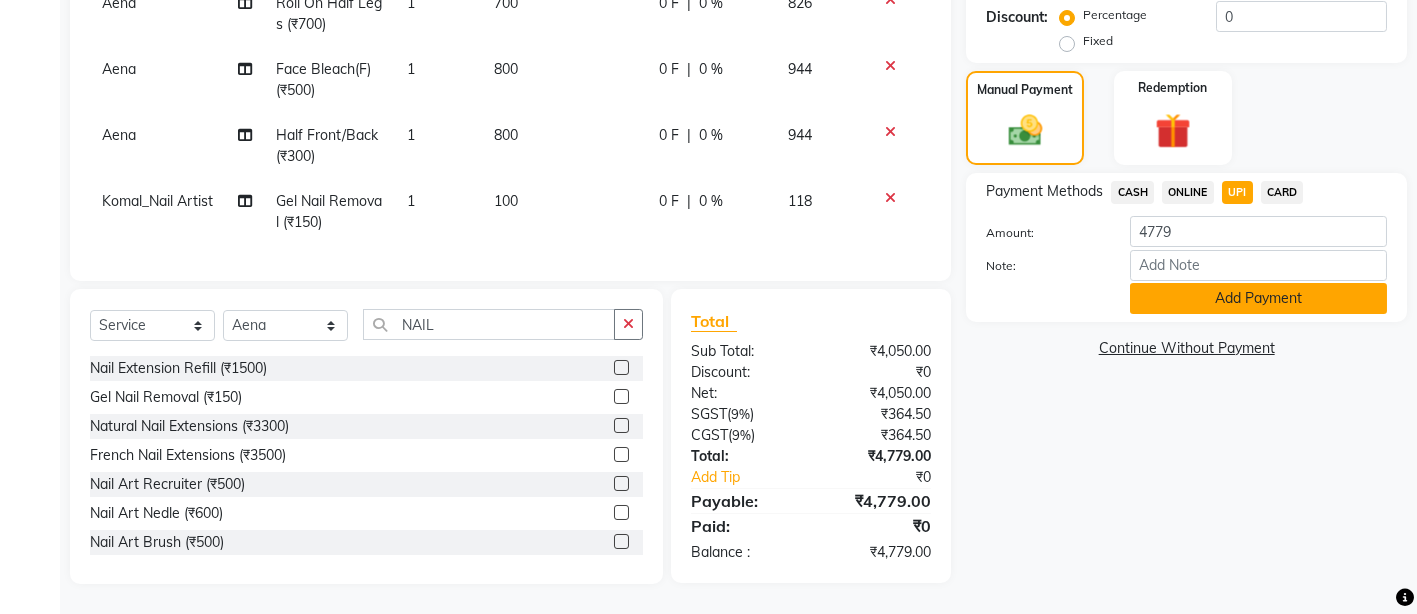 click on "Add Payment" 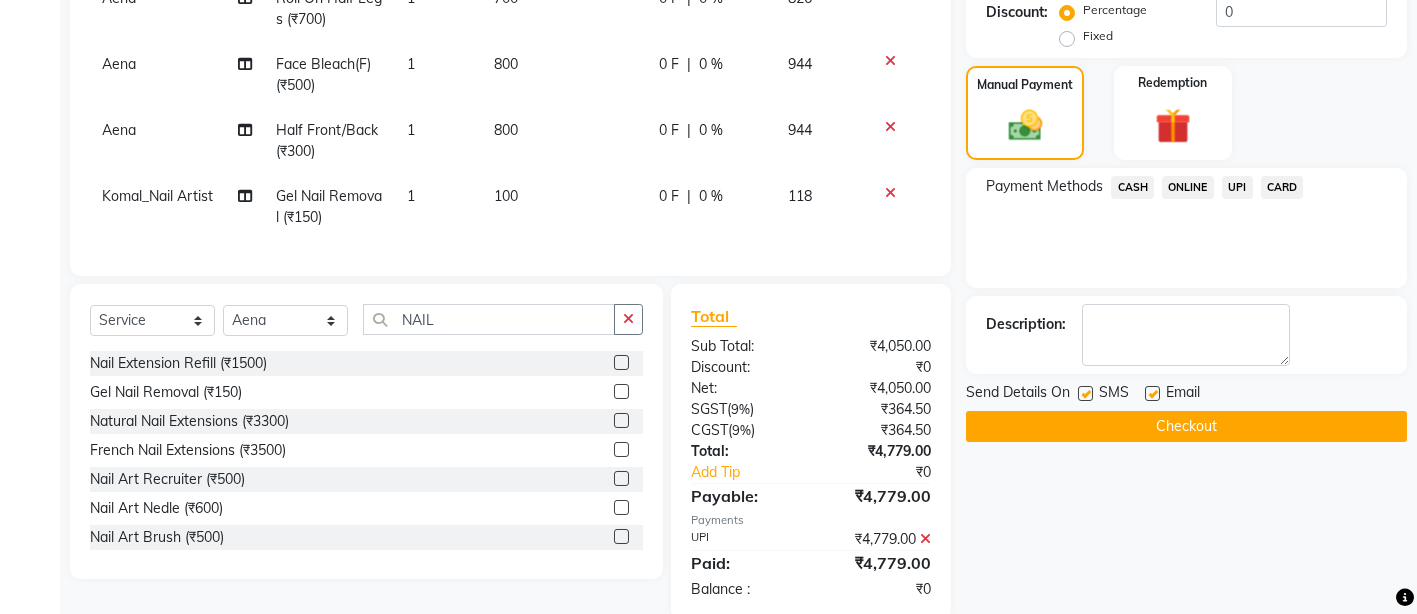 click on "Checkout" 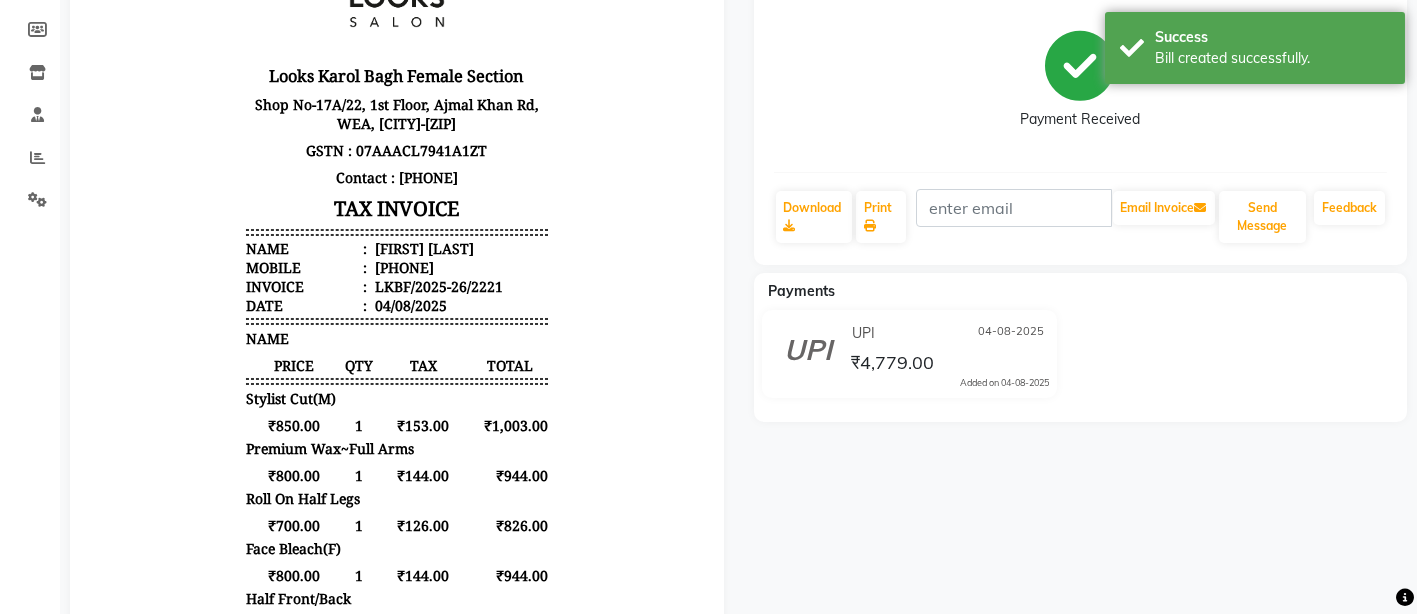 scroll, scrollTop: 249, scrollLeft: 0, axis: vertical 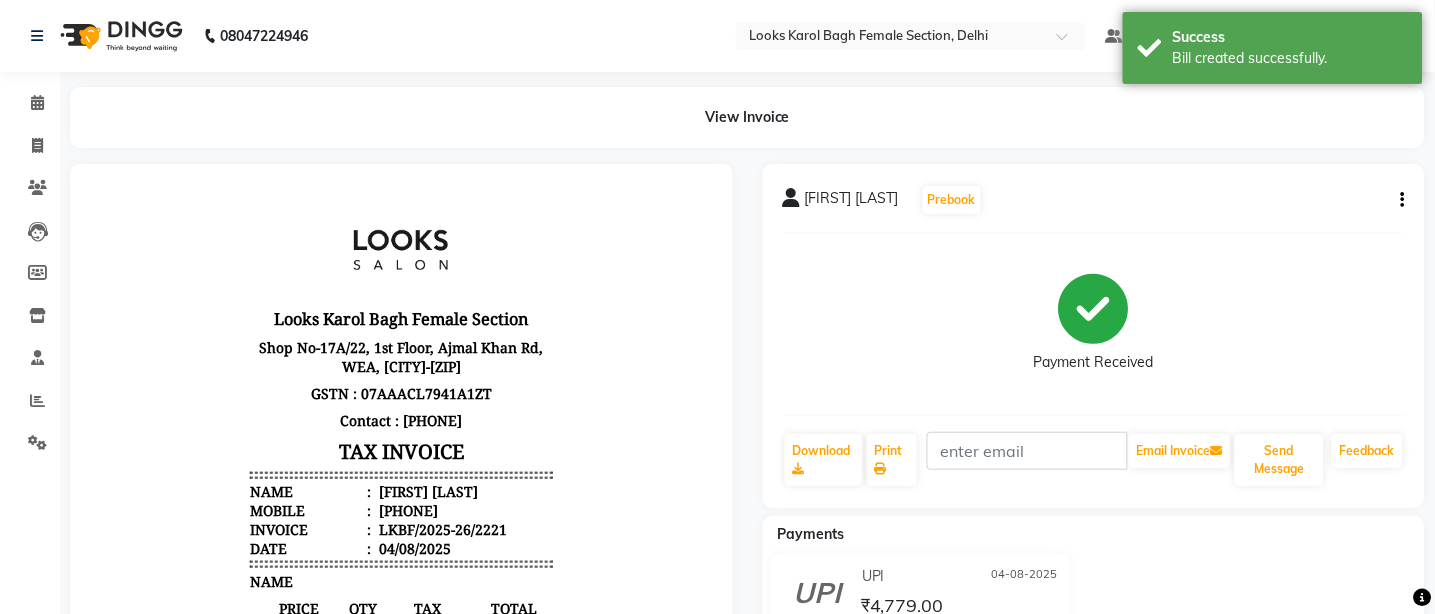 select on "service" 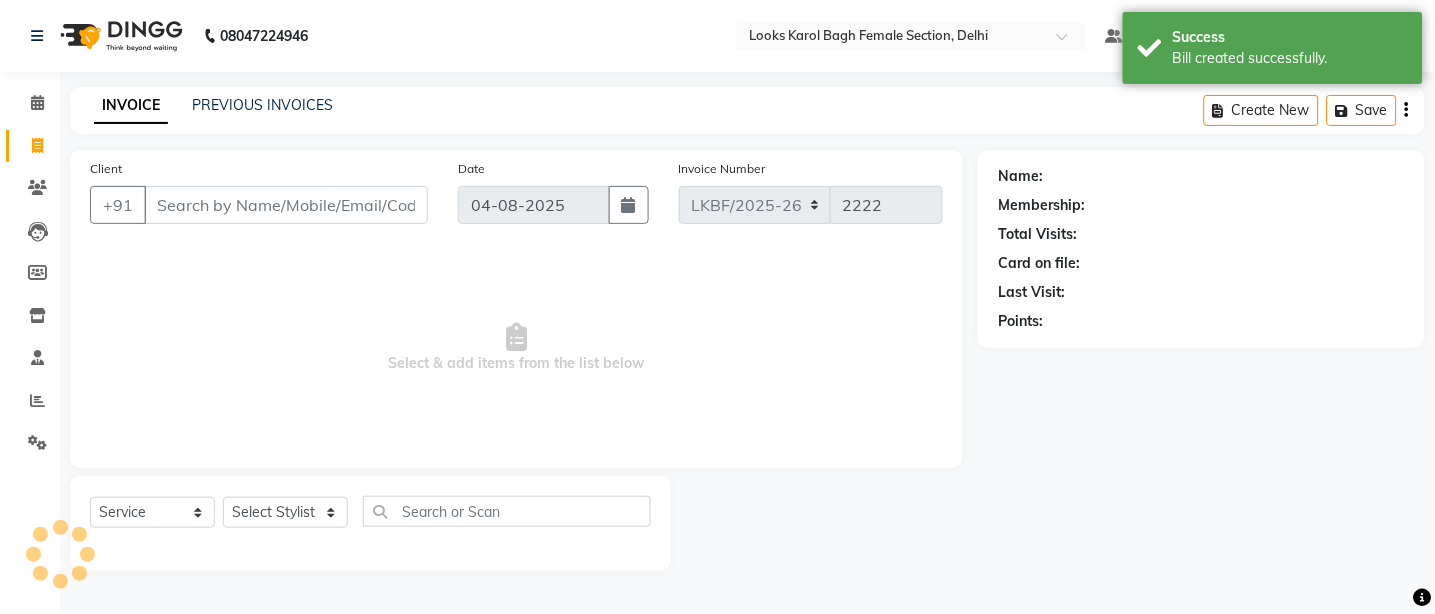 click on "Client" at bounding box center (286, 205) 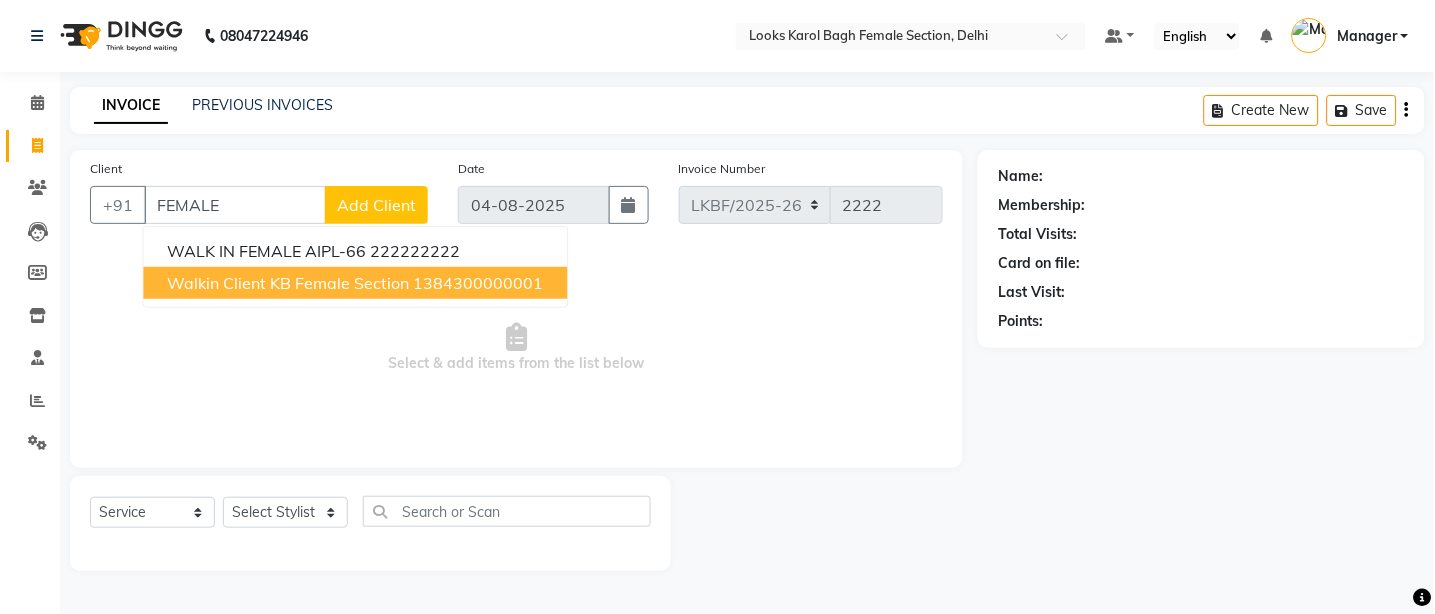 click on "Walkin Client KB Female Section" at bounding box center [289, 283] 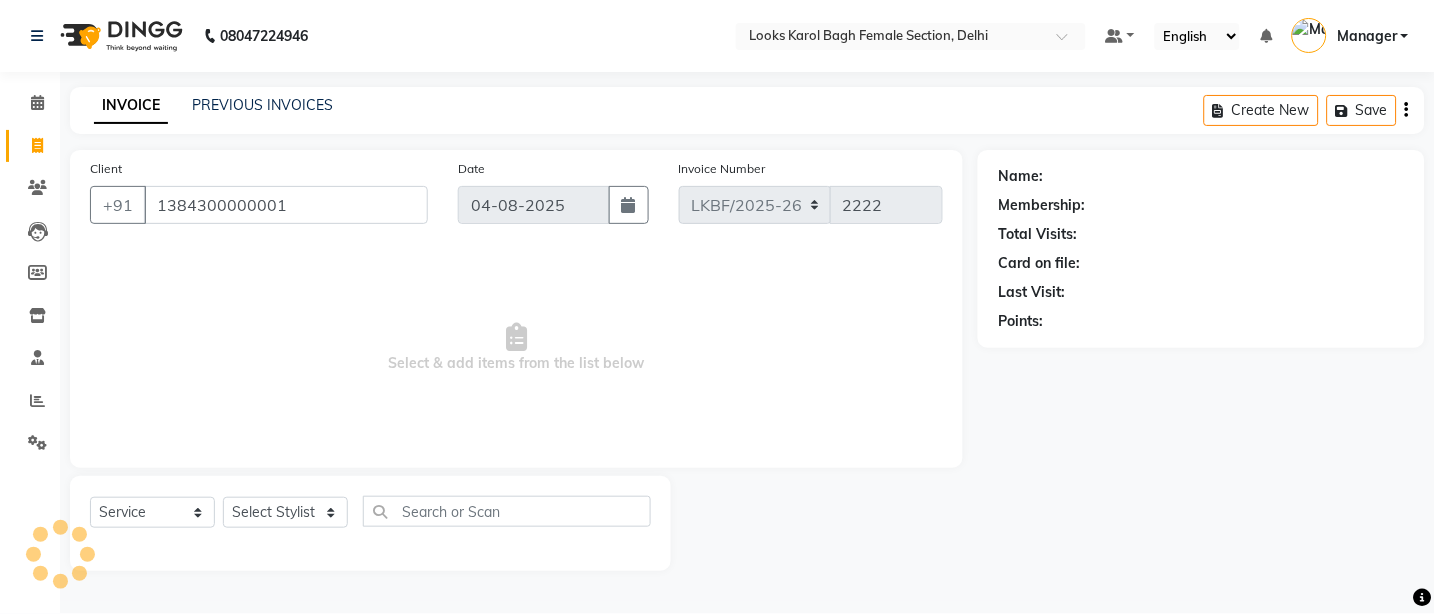 type on "1384300000001" 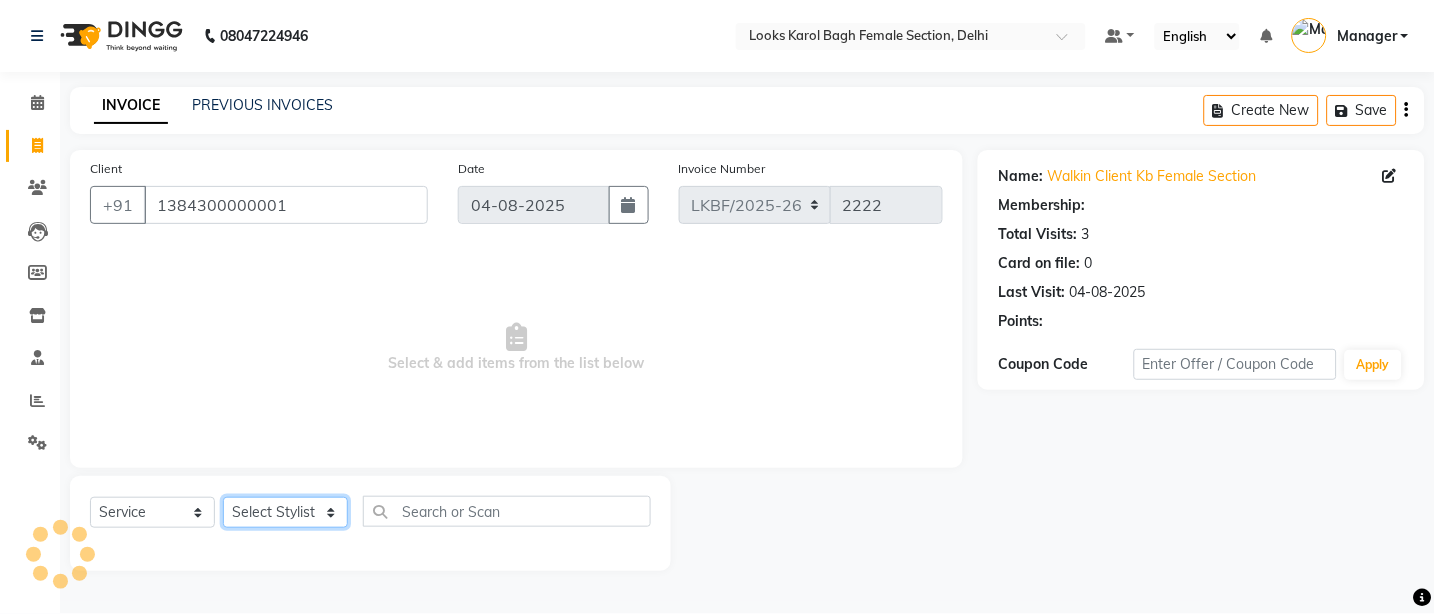 click on "Select Stylist Aena Ahad Ahsan Amit_Pdct Counter_Sales Kirti Komal_Nail Artist Krishna_Asst Lalit_Pdct Manager Manav_Asst Manju_Sup. Rahul_Mgr Rohit Shabina Shivani_Mgr Shiv_Asst Simran Sunny Vikram Yogesh_Asst" 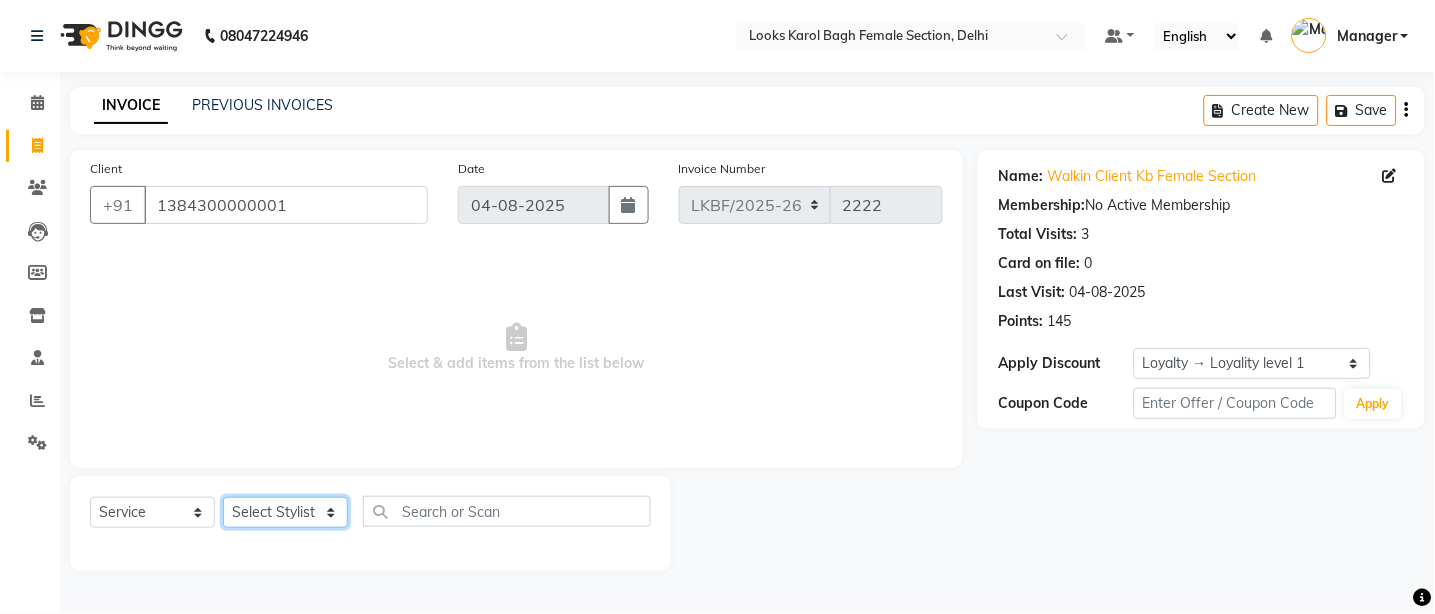 select on "87719" 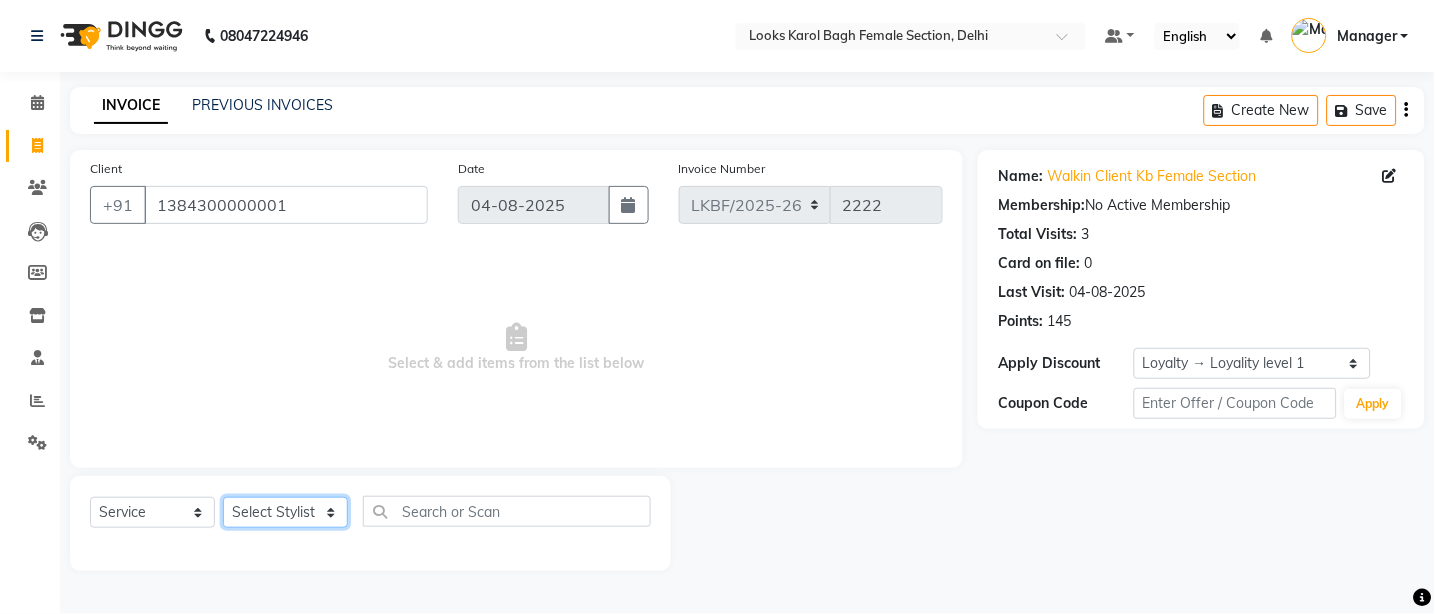 click on "Select Stylist Aena Ahad Ahsan Amit_Pdct Counter_Sales Kirti Komal_Nail Artist Krishna_Asst Lalit_Pdct Manager Manav_Asst Manju_Sup. Rahul_Mgr Rohit Shabina Shivani_Mgr Shiv_Asst Simran Sunny Vikram Yogesh_Asst" 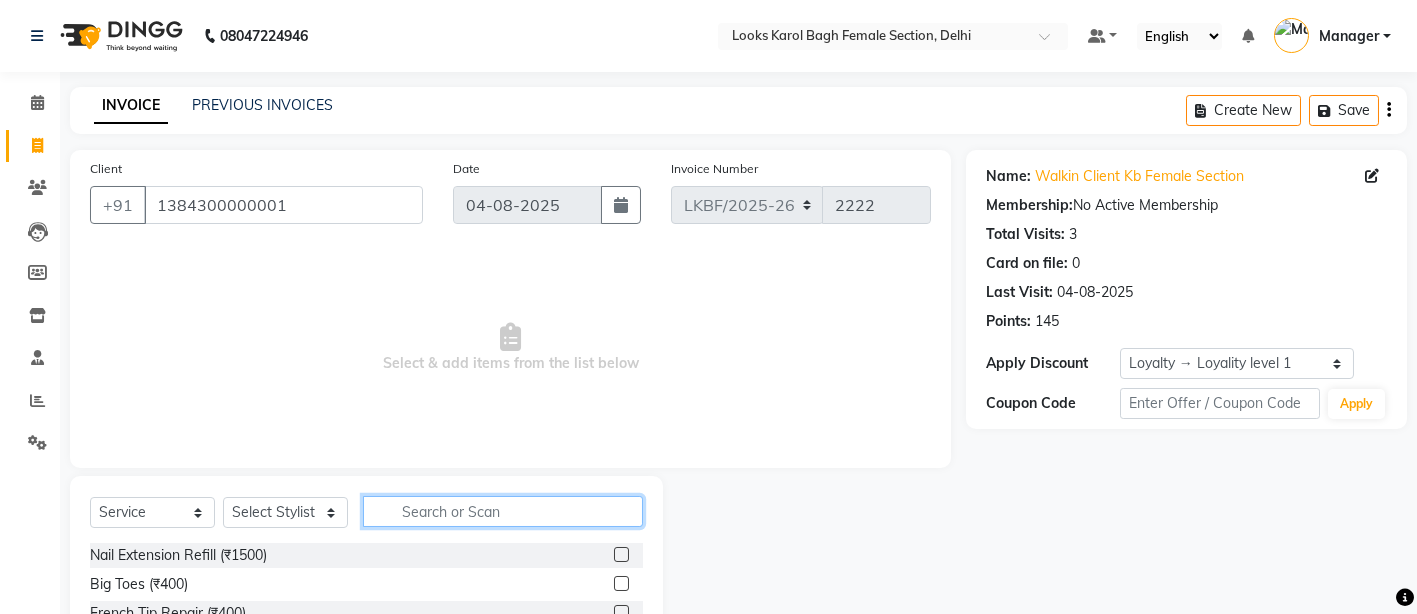 click 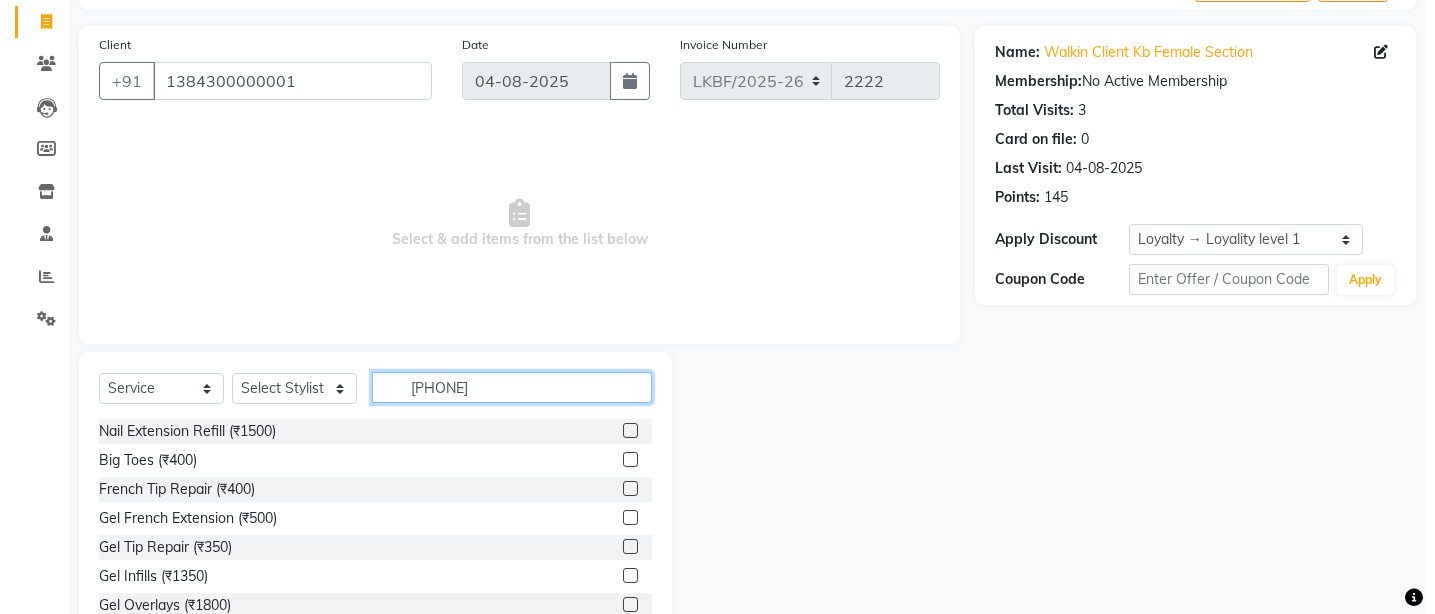 scroll, scrollTop: 0, scrollLeft: 0, axis: both 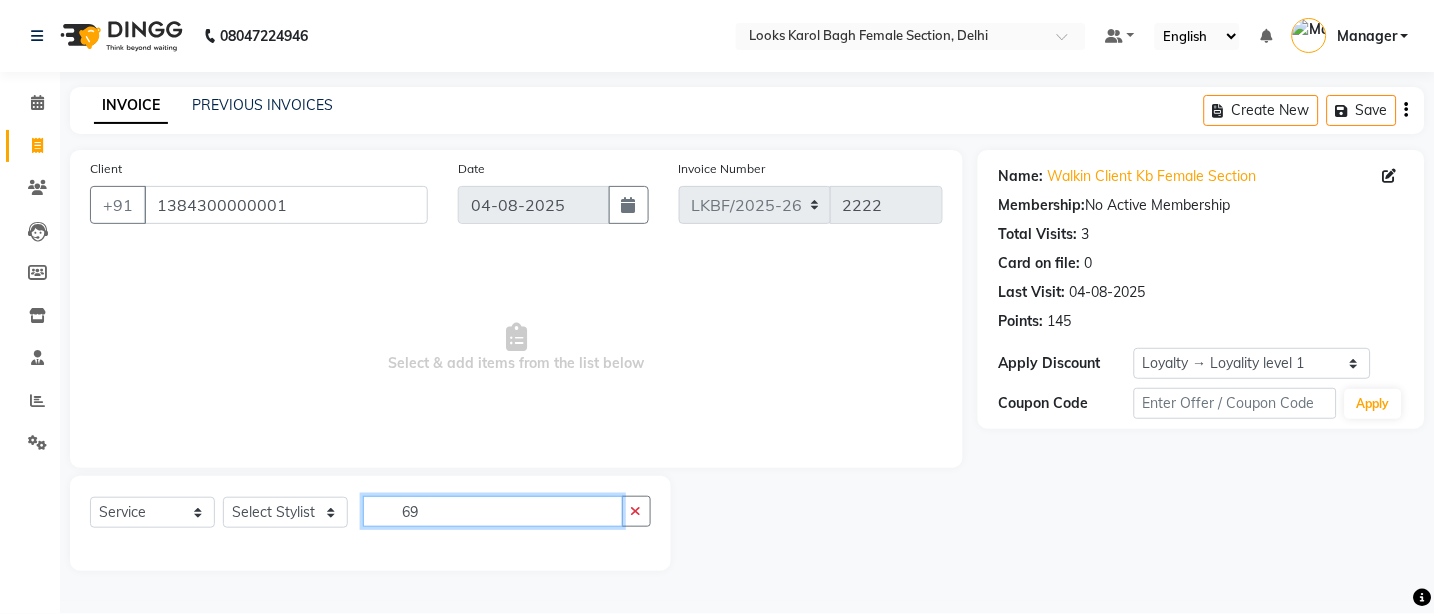 type on "6" 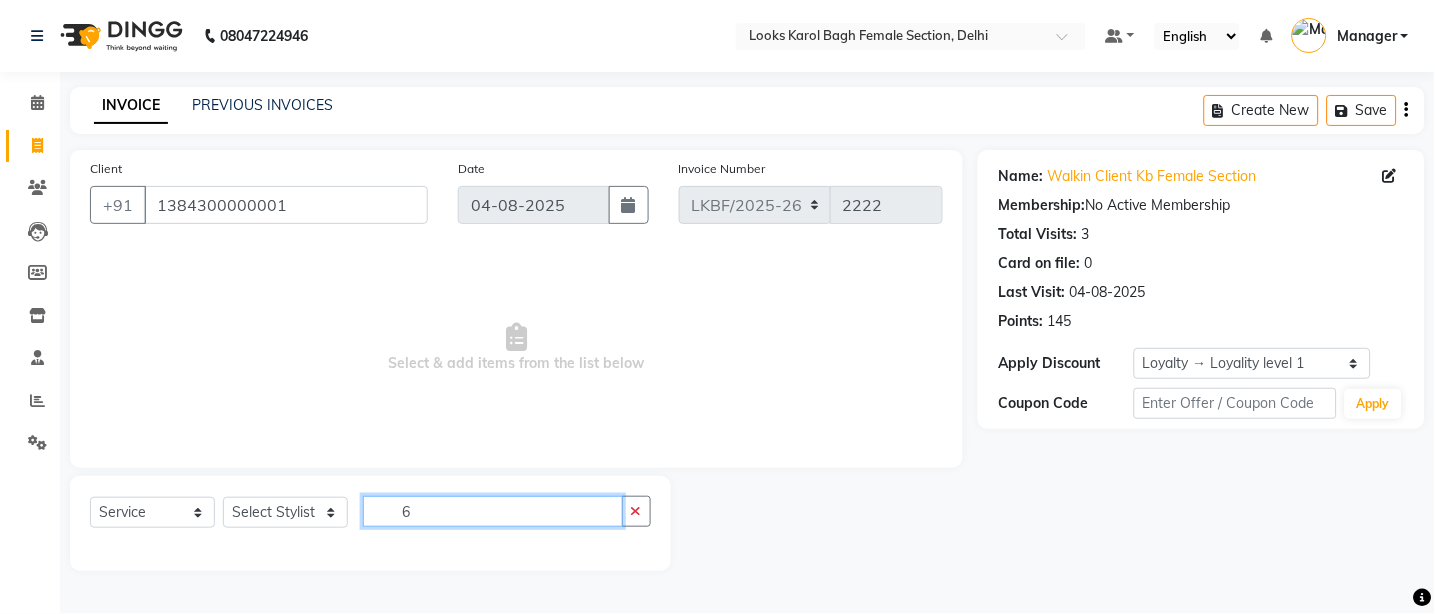 type 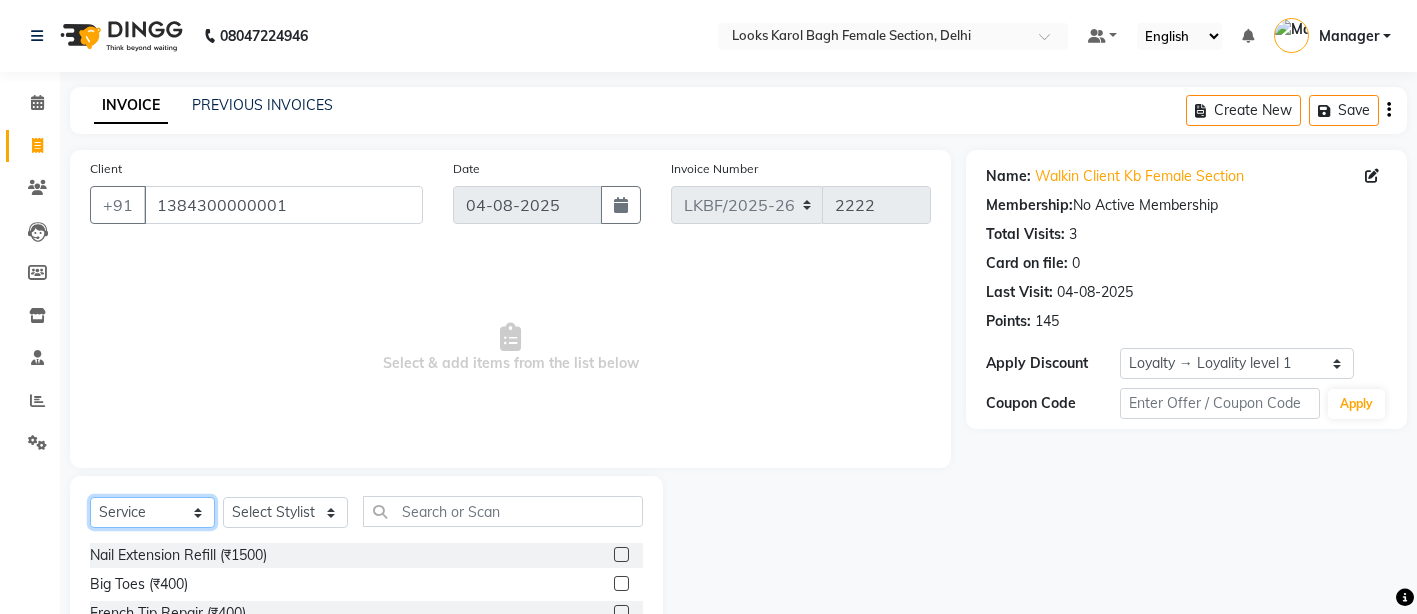 click on "Select  Service  Product  Membership  Package Voucher Prepaid Gift Card" 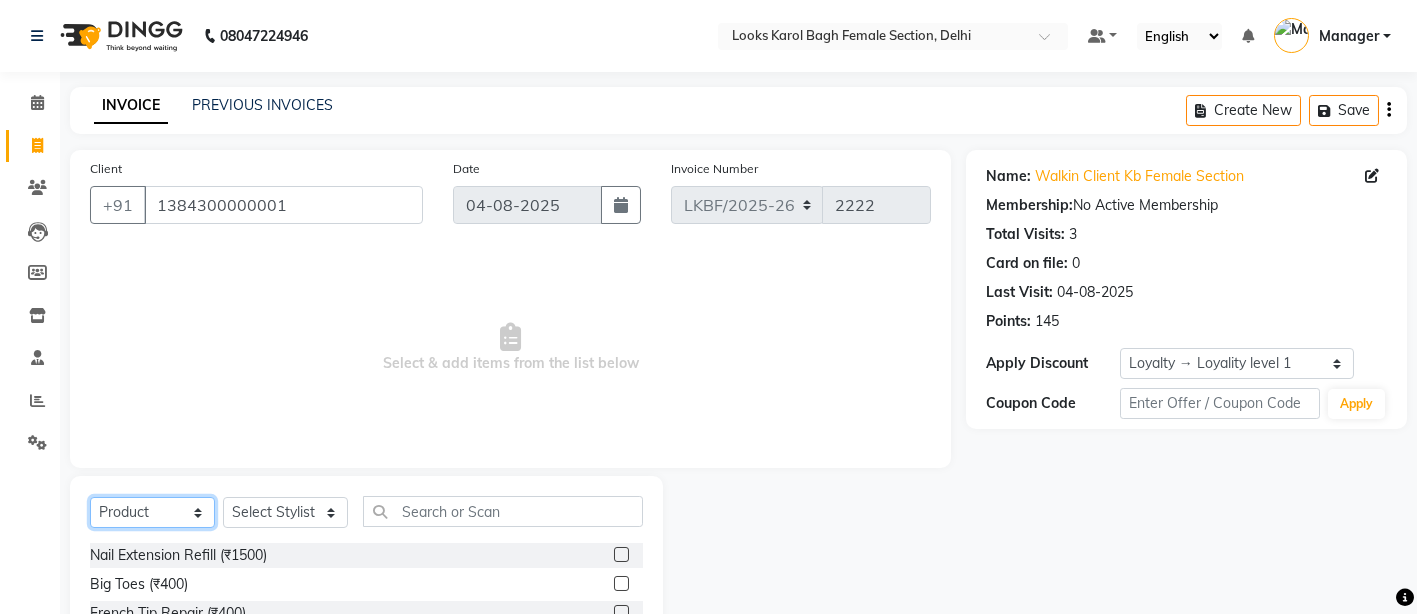 click on "Select  Service  Product  Membership  Package Voucher Prepaid Gift Card" 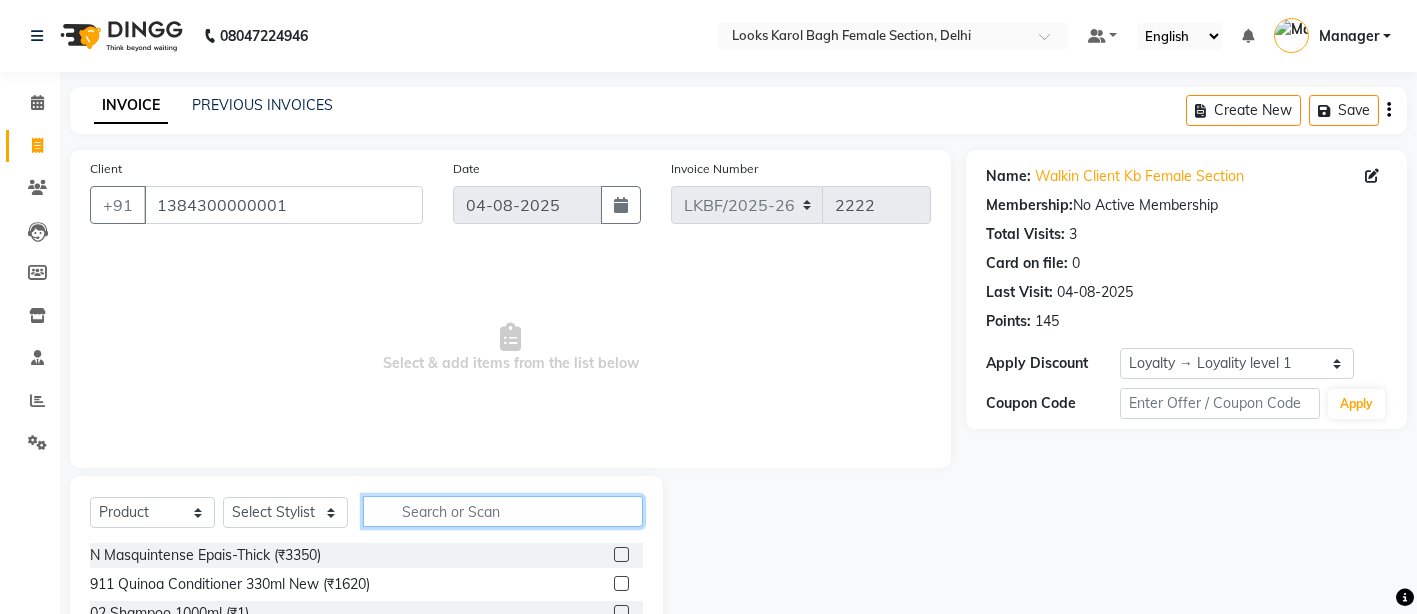 click 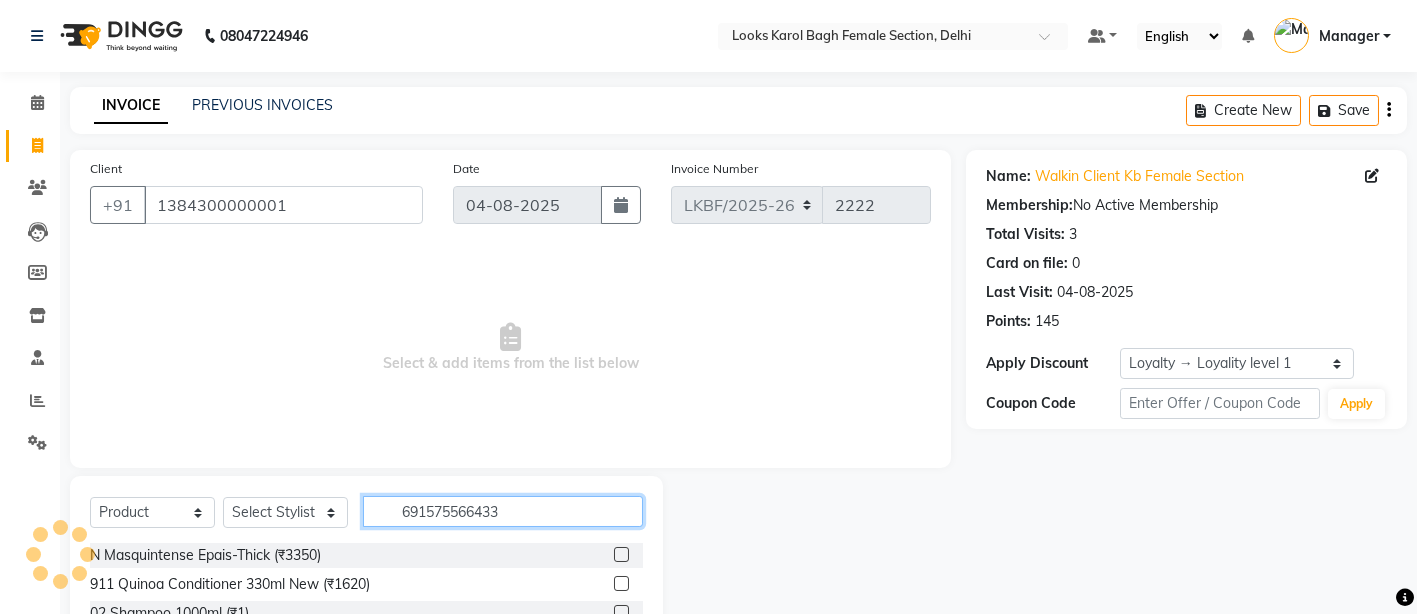 type on "6915755664336" 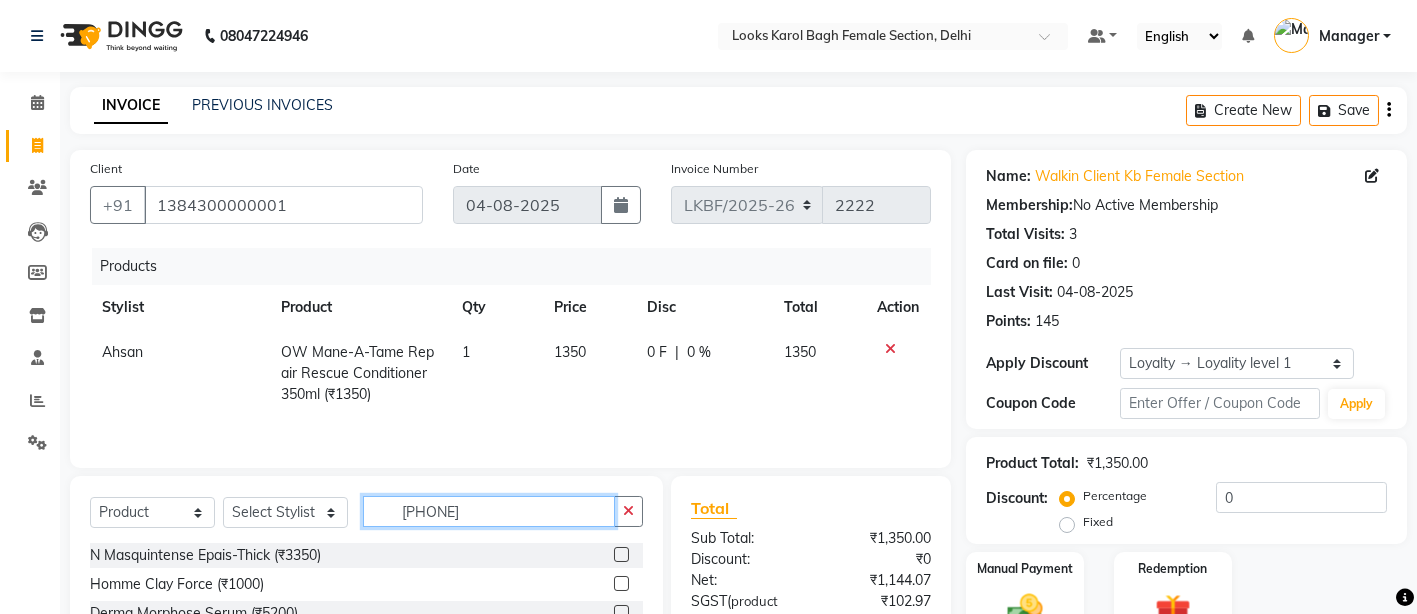 type on "3474636692231" 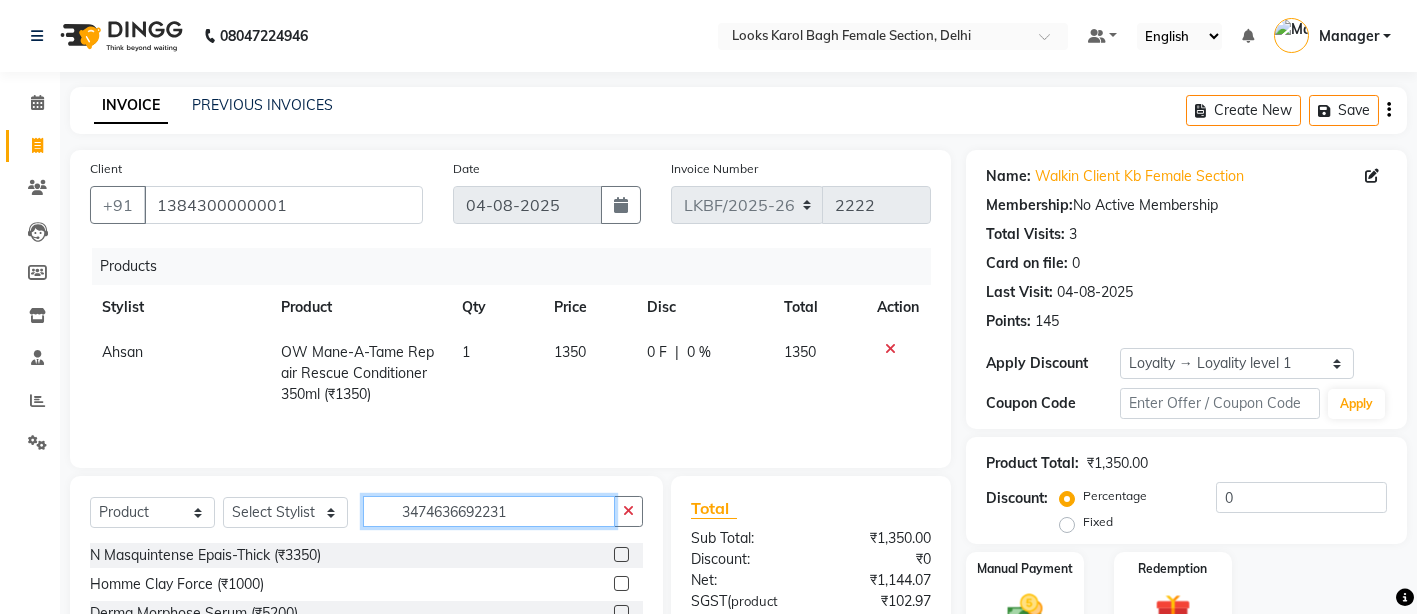 type 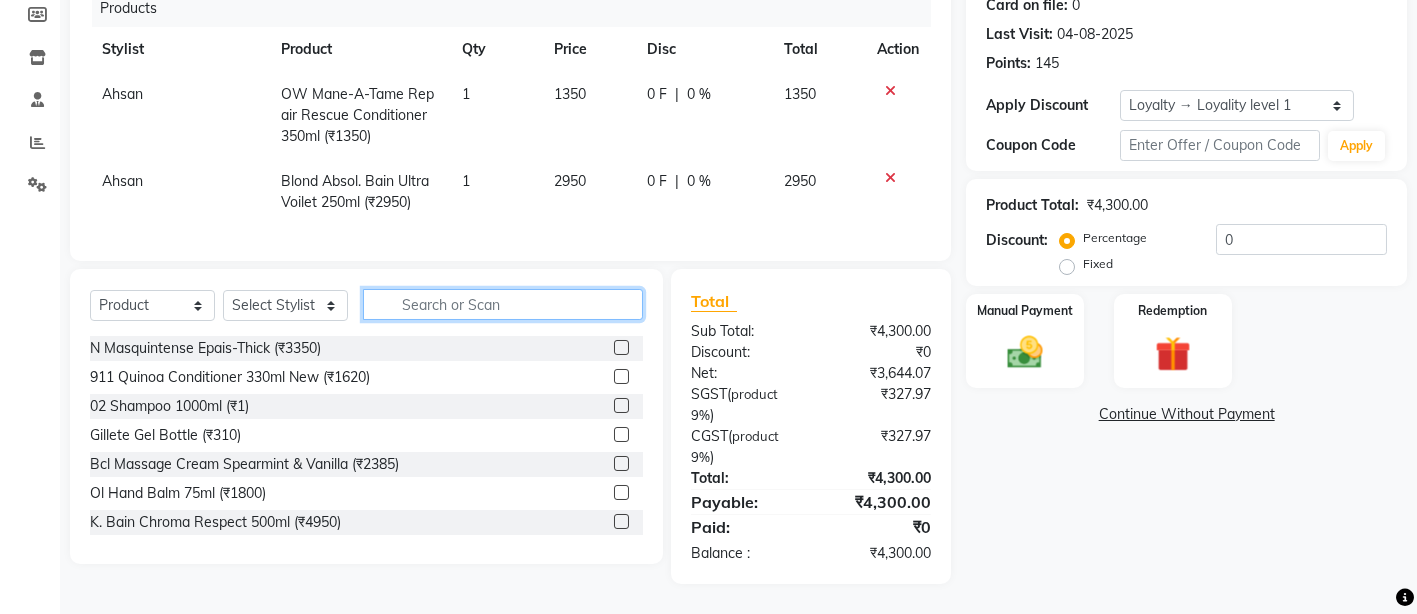 scroll, scrollTop: 276, scrollLeft: 0, axis: vertical 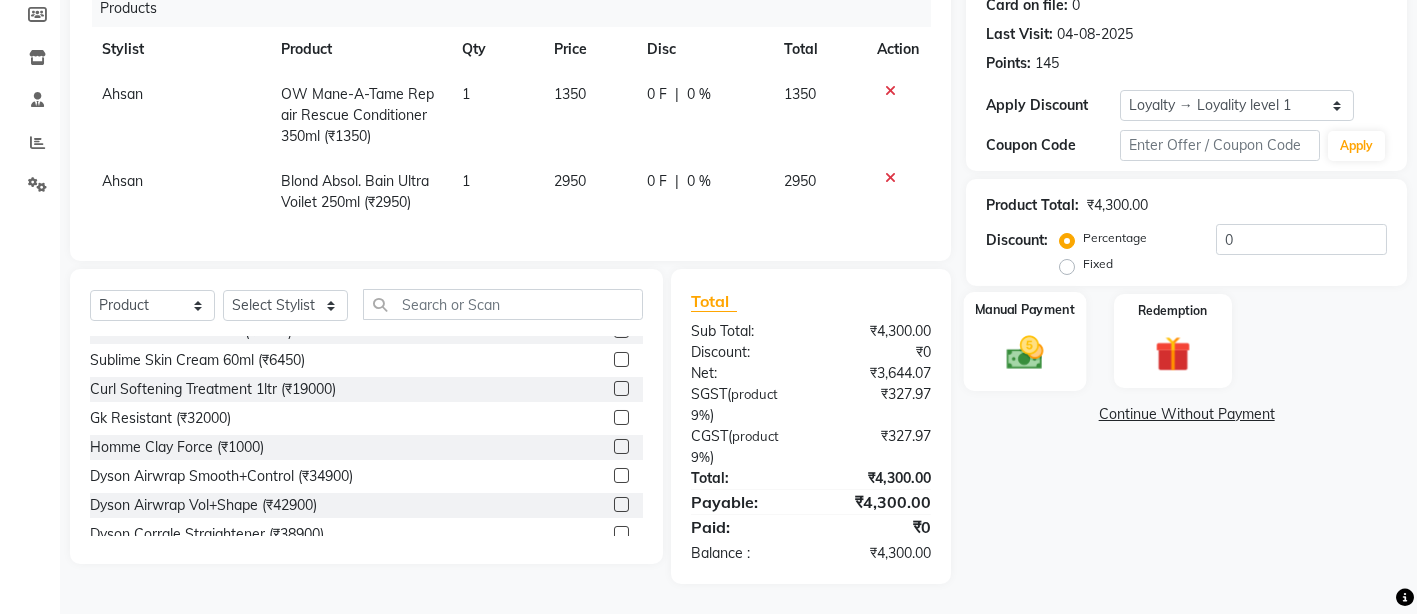 click 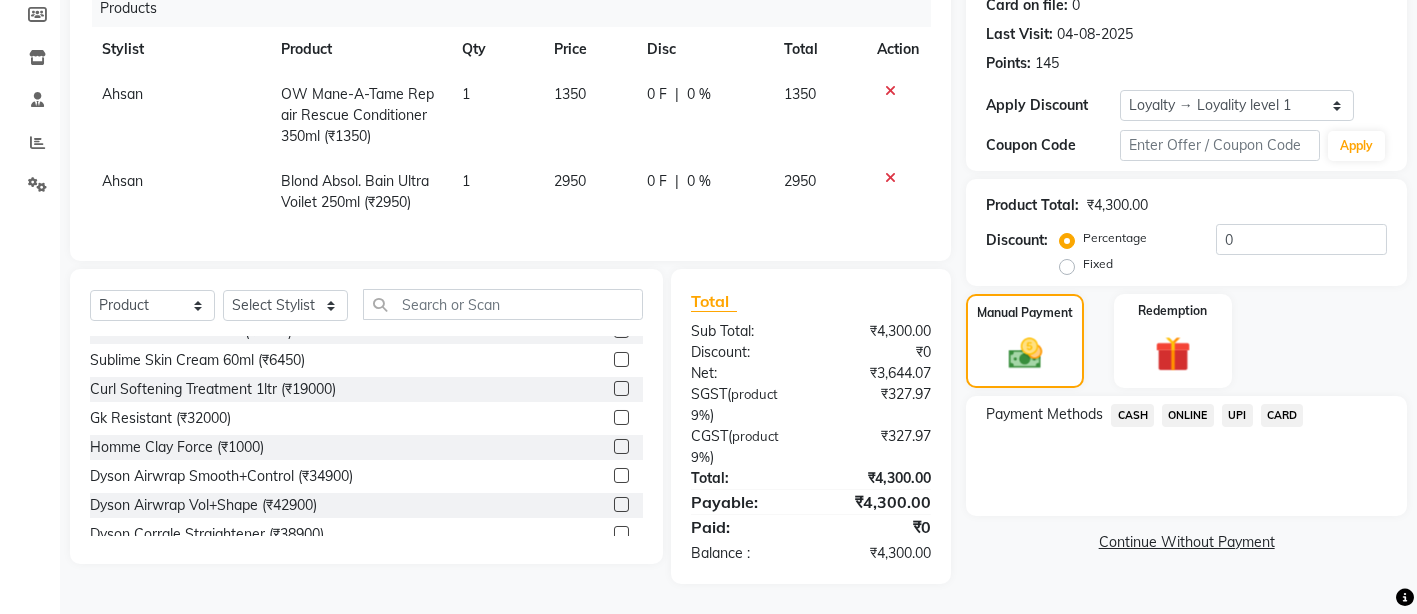 click on "CASH" 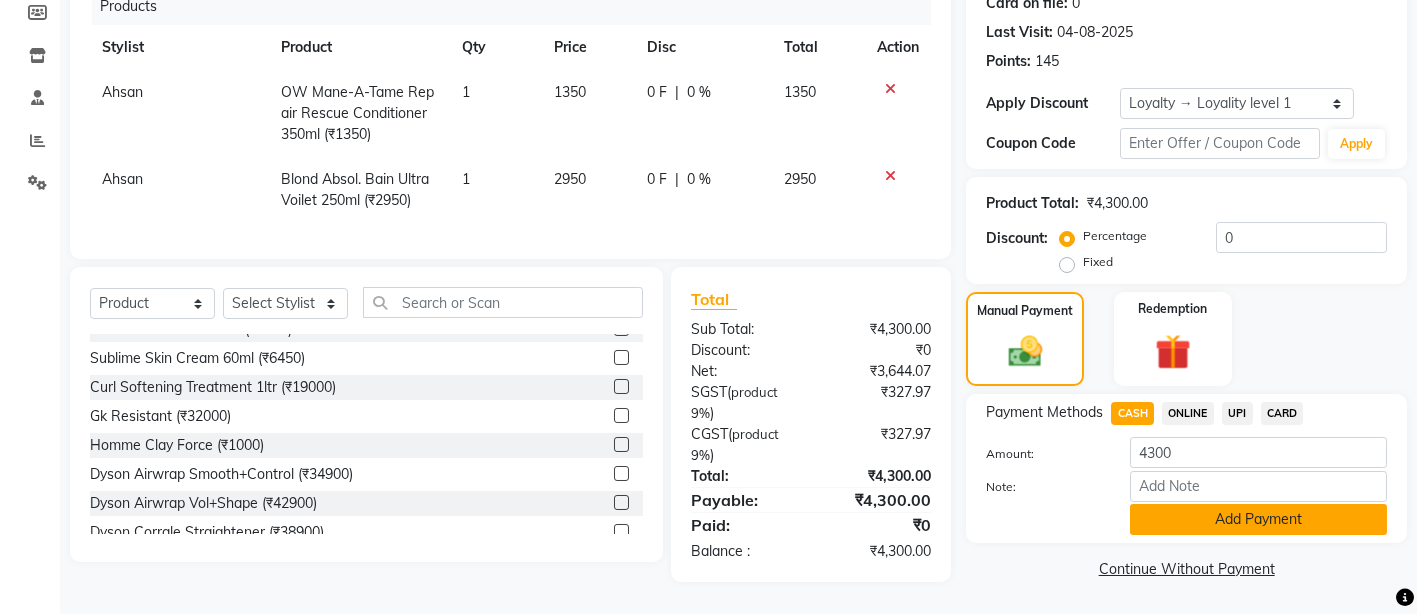 click on "Add Payment" 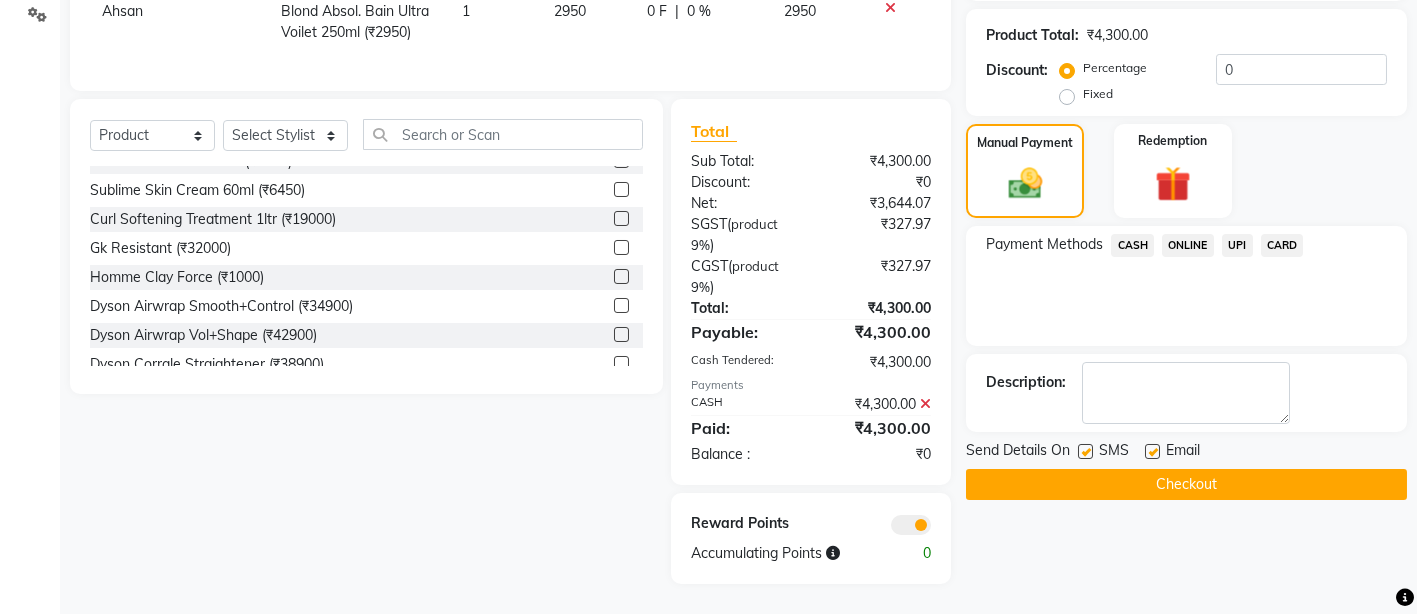 scroll, scrollTop: 446, scrollLeft: 0, axis: vertical 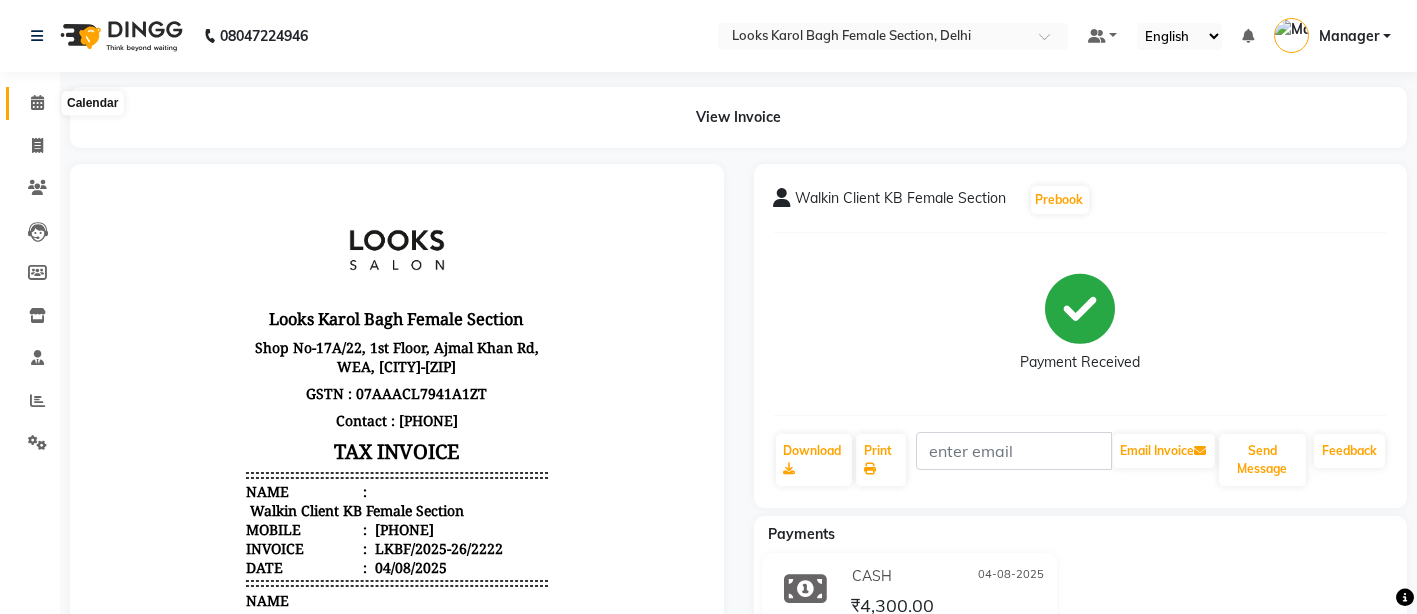 click 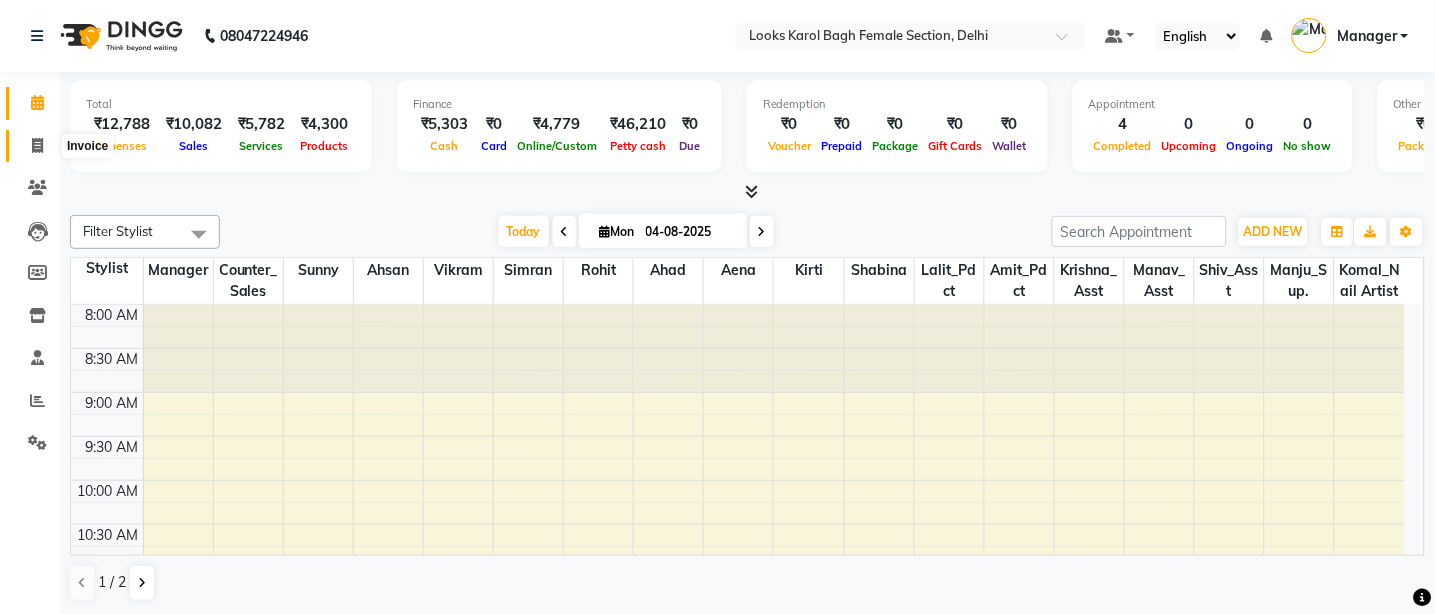click 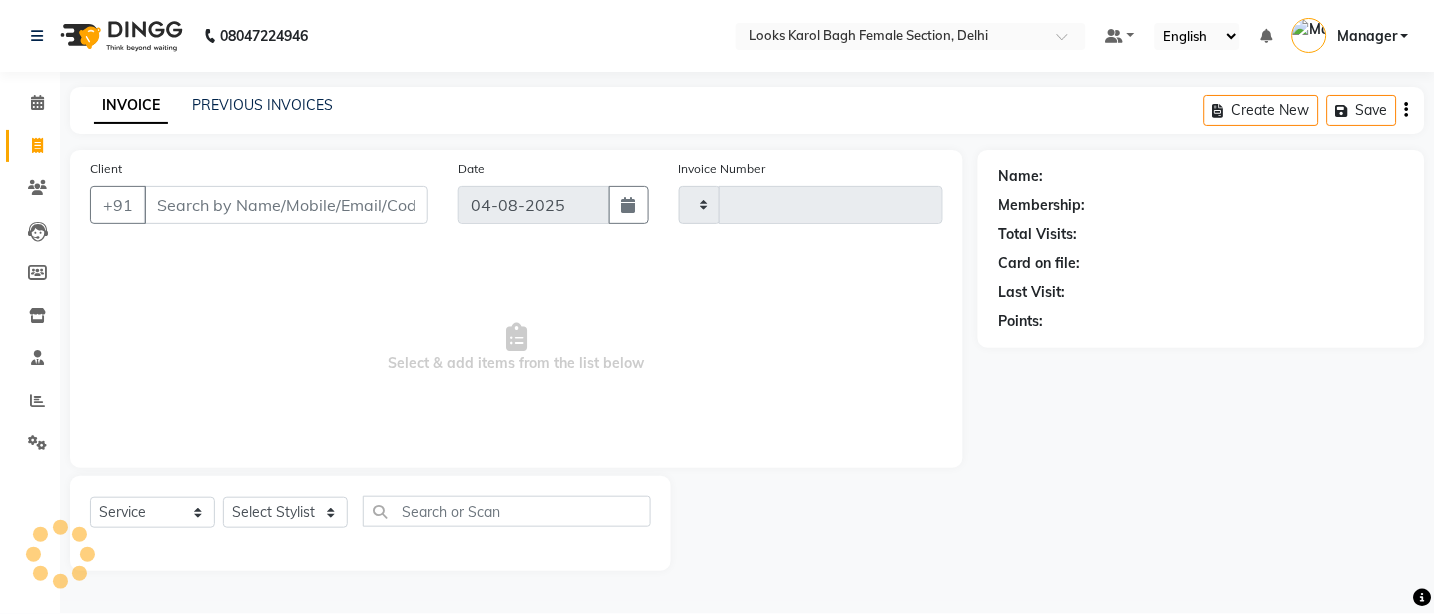 type on "2223" 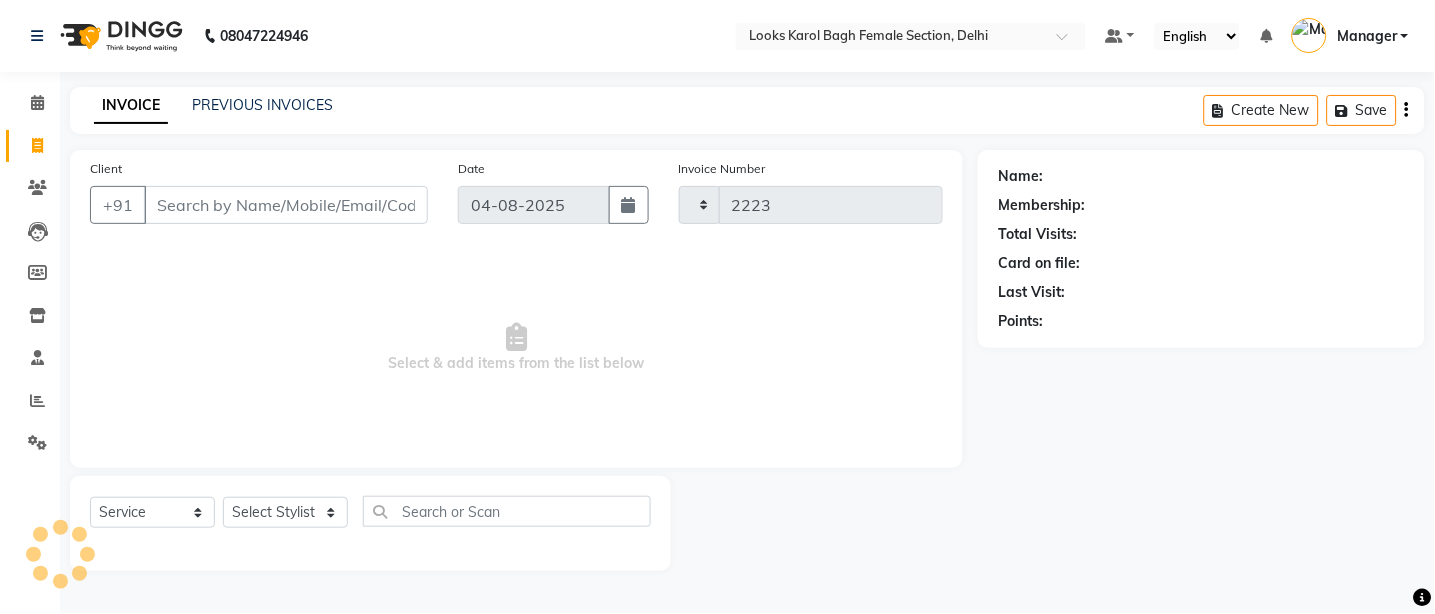 select on "8706" 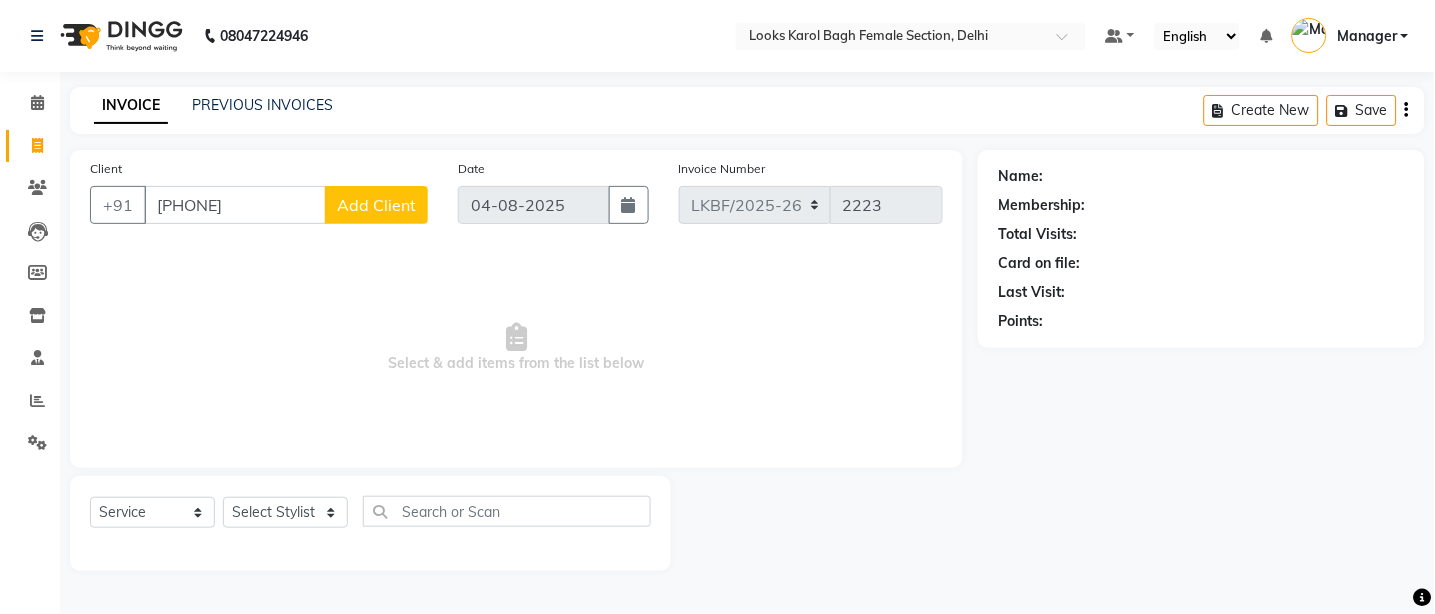 type on "9140104674" 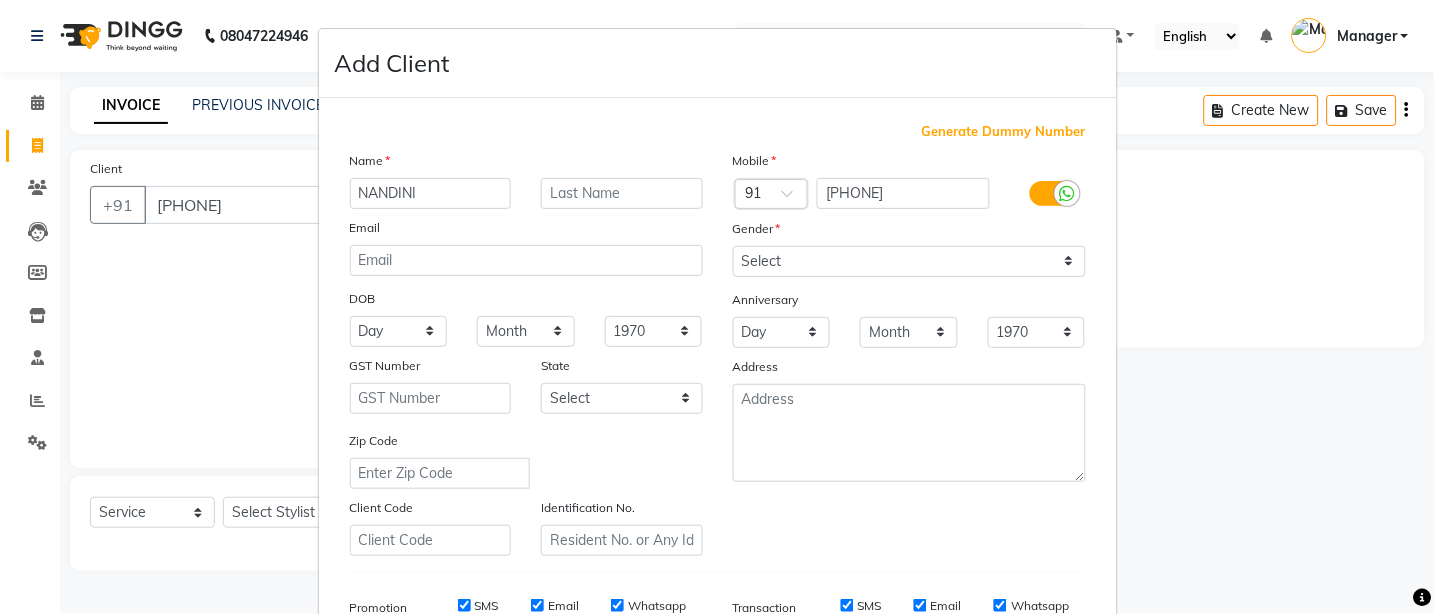 type on "NANDINI" 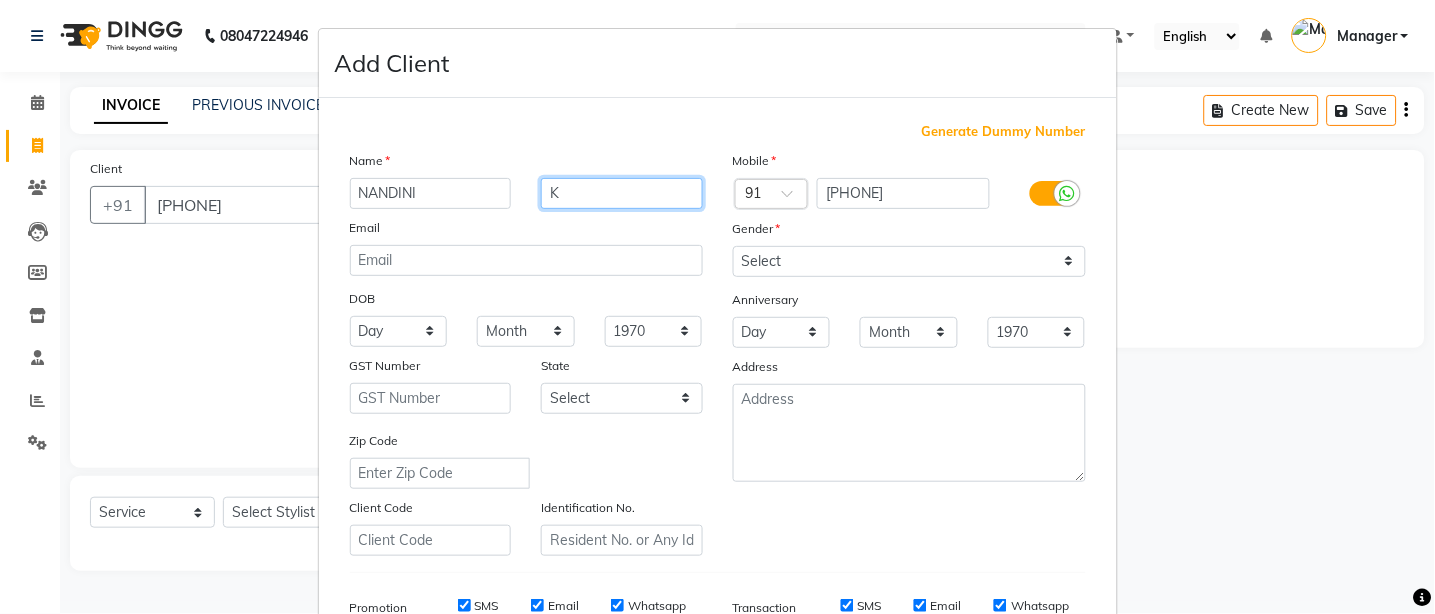 type on "K" 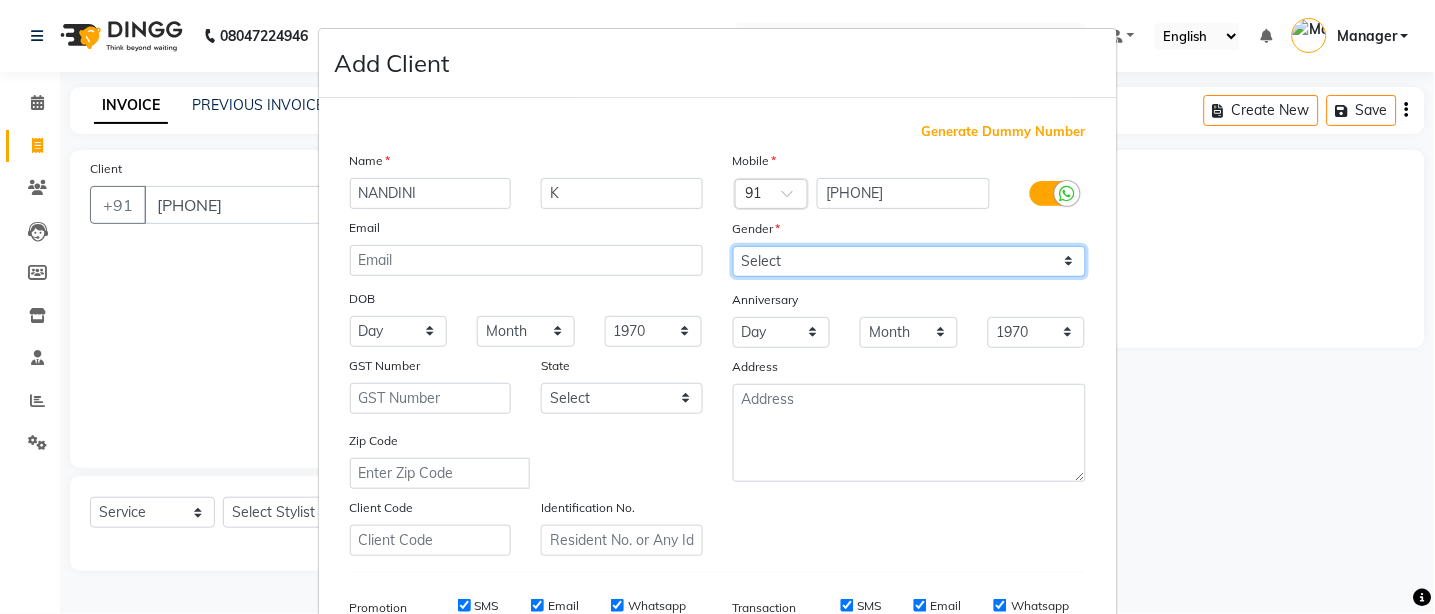 click on "Select Male Female Other Prefer Not To Say" at bounding box center (909, 261) 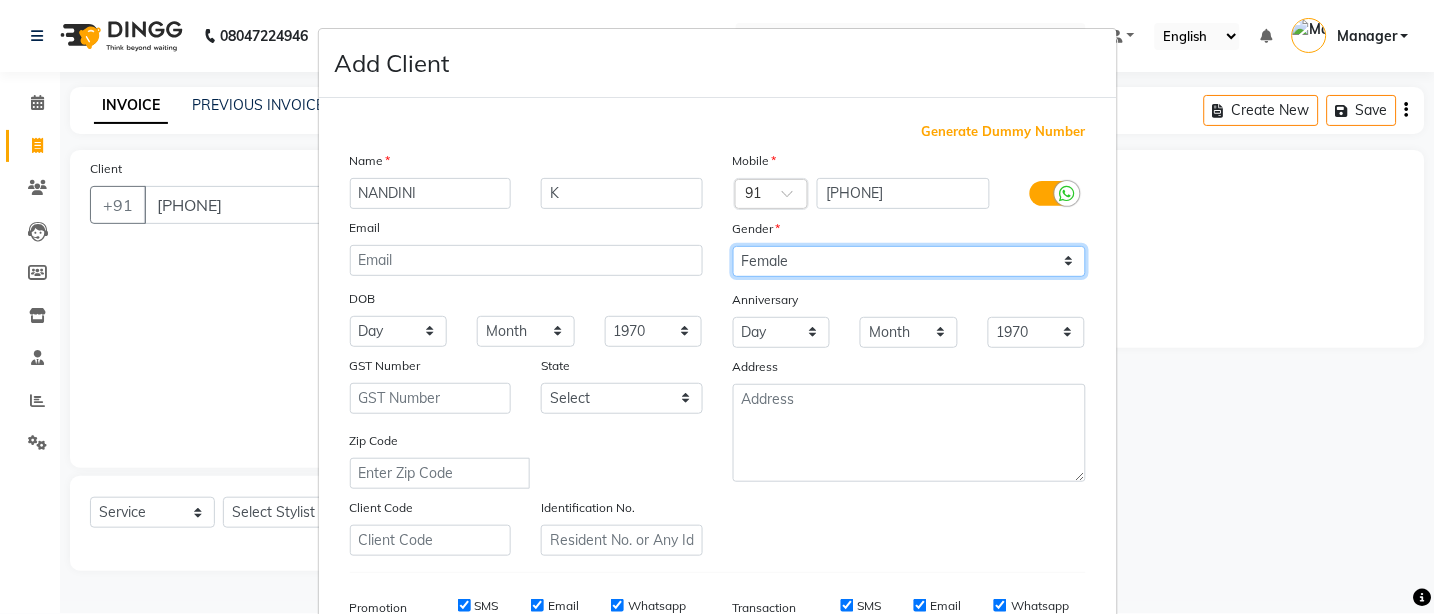 click on "Select Male Female Other Prefer Not To Say" at bounding box center [909, 261] 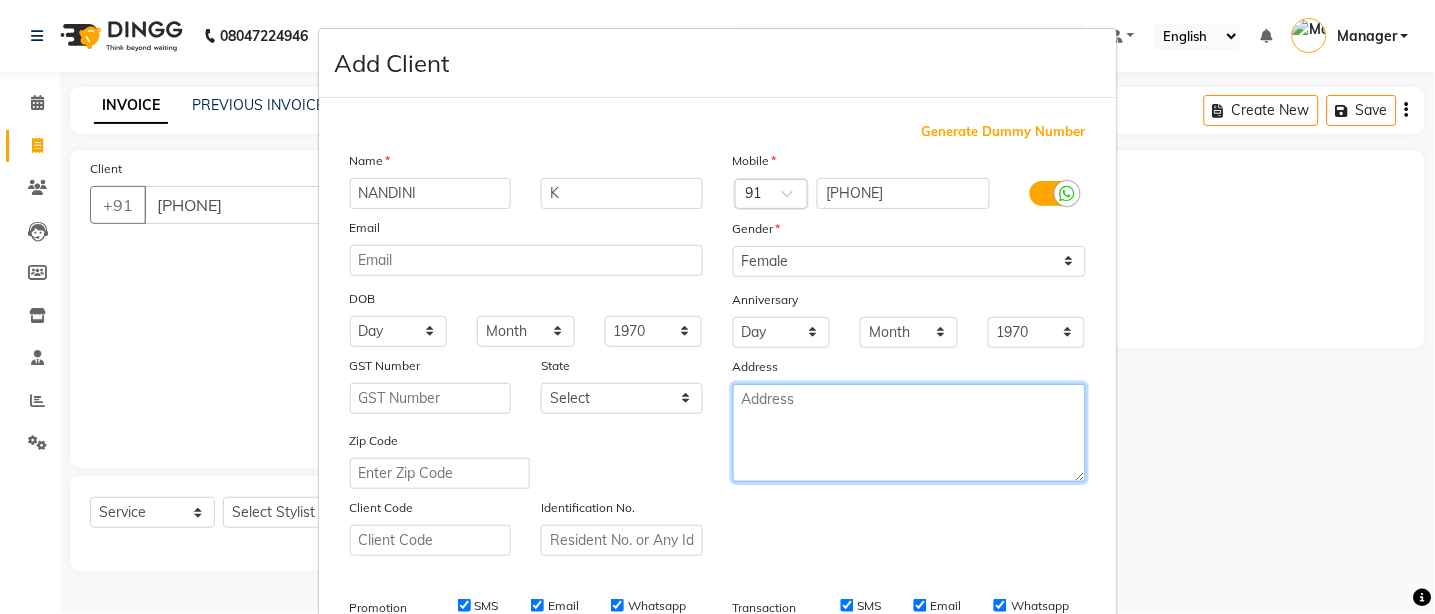 click at bounding box center [909, 433] 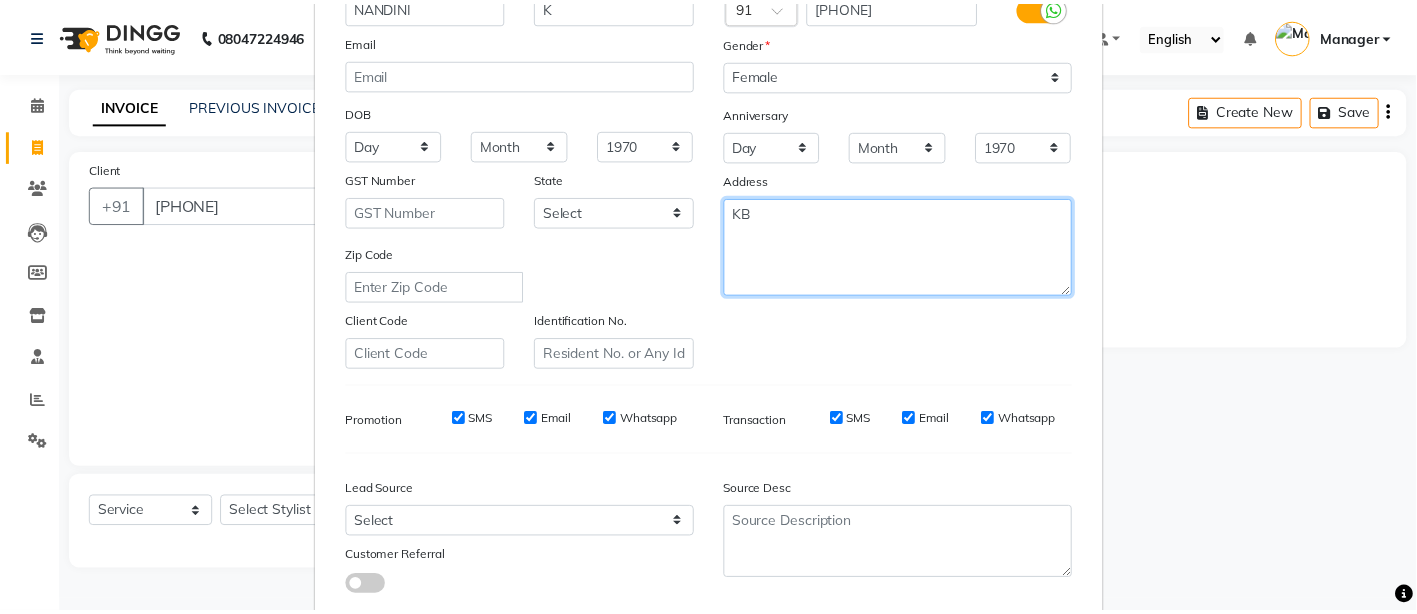 scroll, scrollTop: 308, scrollLeft: 0, axis: vertical 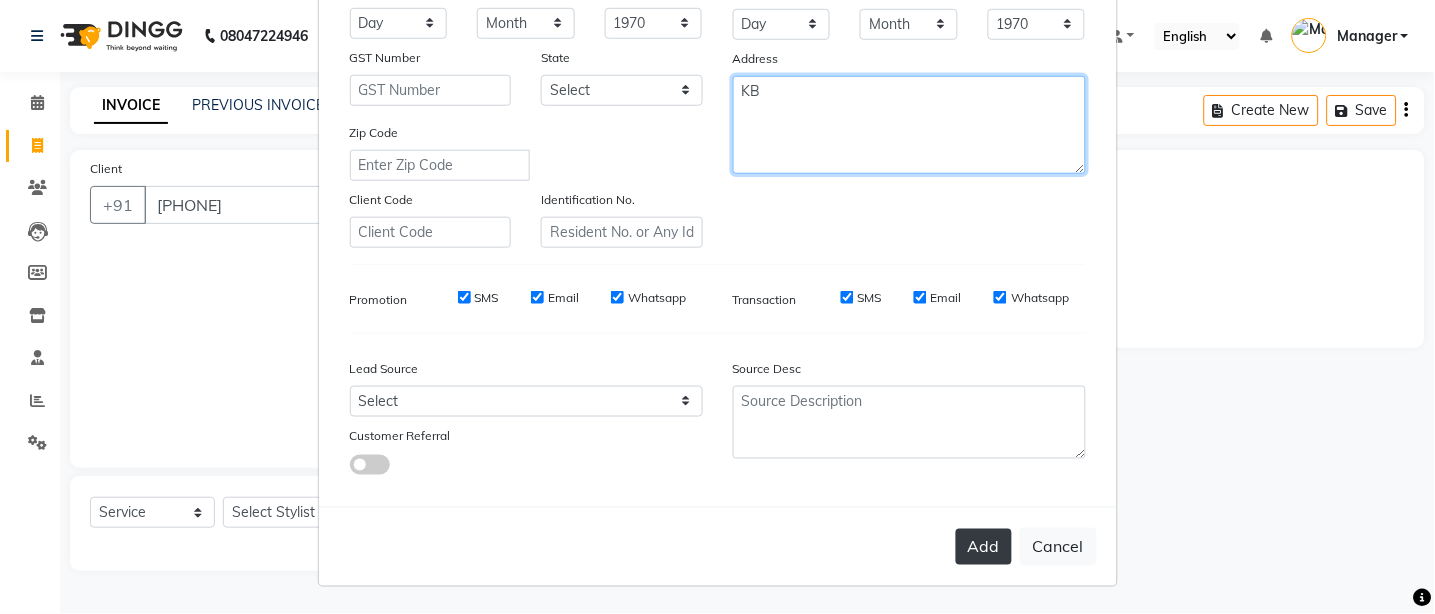 type on "KB" 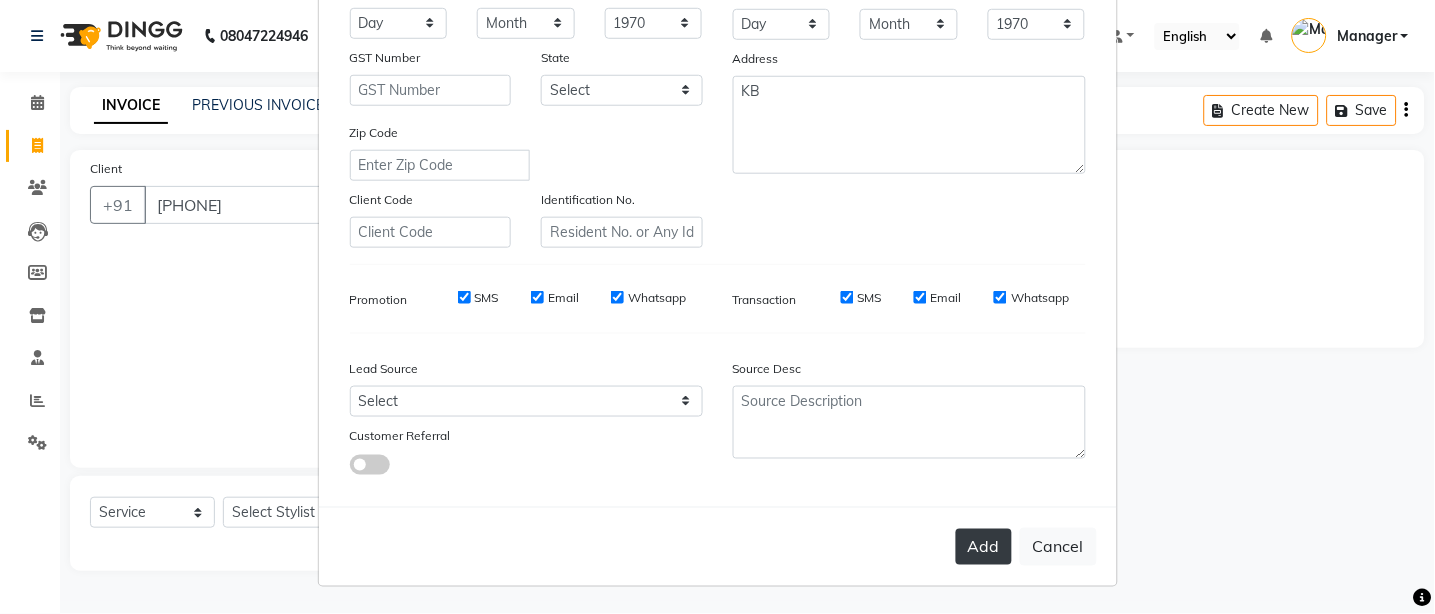 click on "Add" at bounding box center (984, 547) 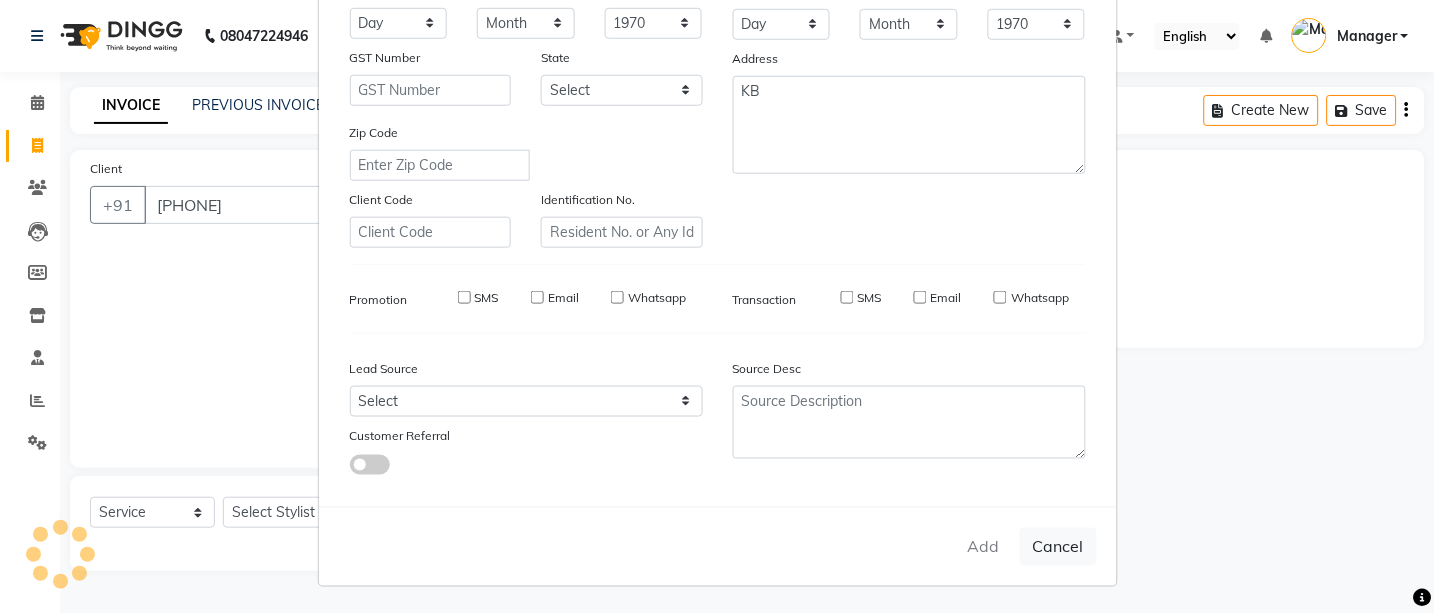 type 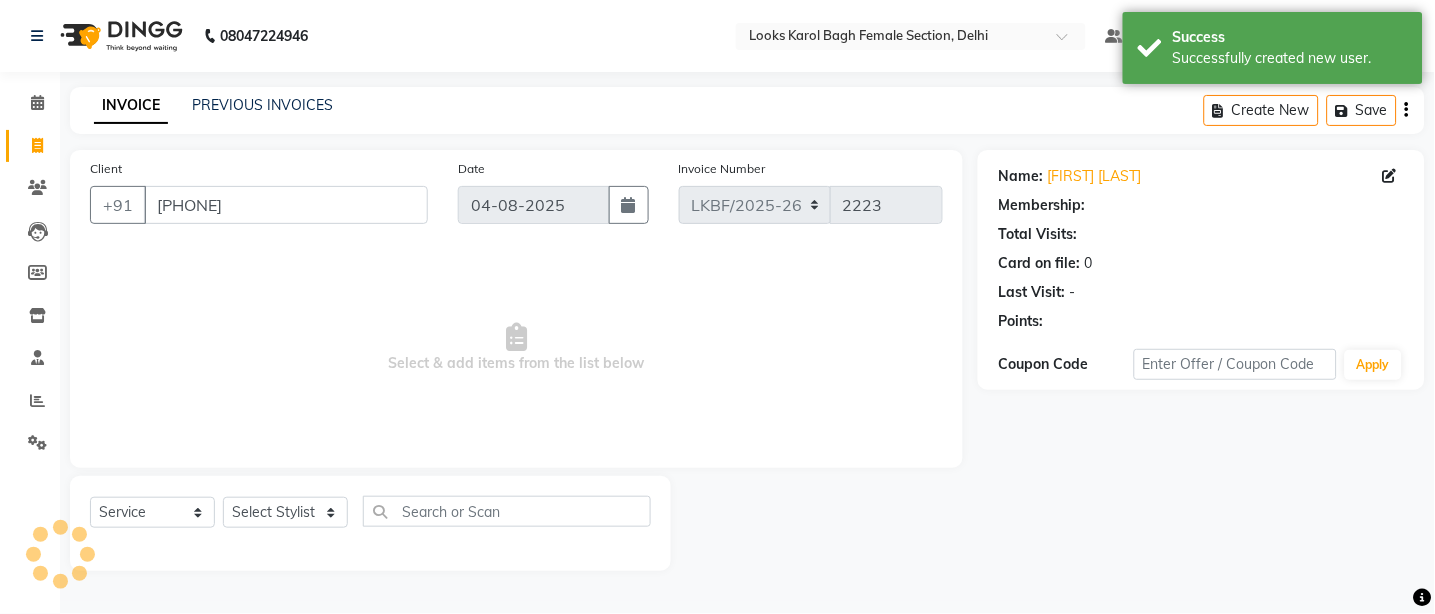 select on "1: Object" 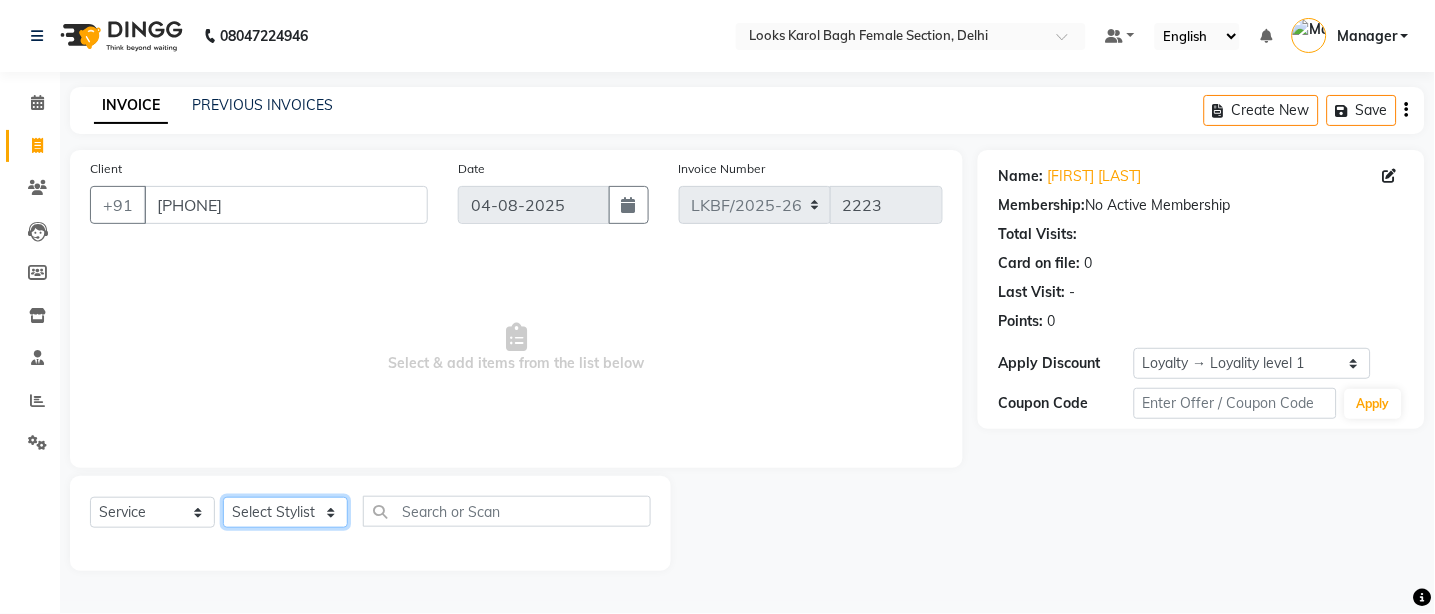 click on "Select Stylist Aena Ahad Ahsan Amit_Pdct Counter_Sales Kirti Komal_Nail Artist Krishna_Asst Lalit_Pdct Manager Manav_Asst Manju_Sup. Rahul_Mgr Rohit Shabina Shivani_Mgr Shiv_Asst Simran Sunny Vikram Yogesh_Asst" 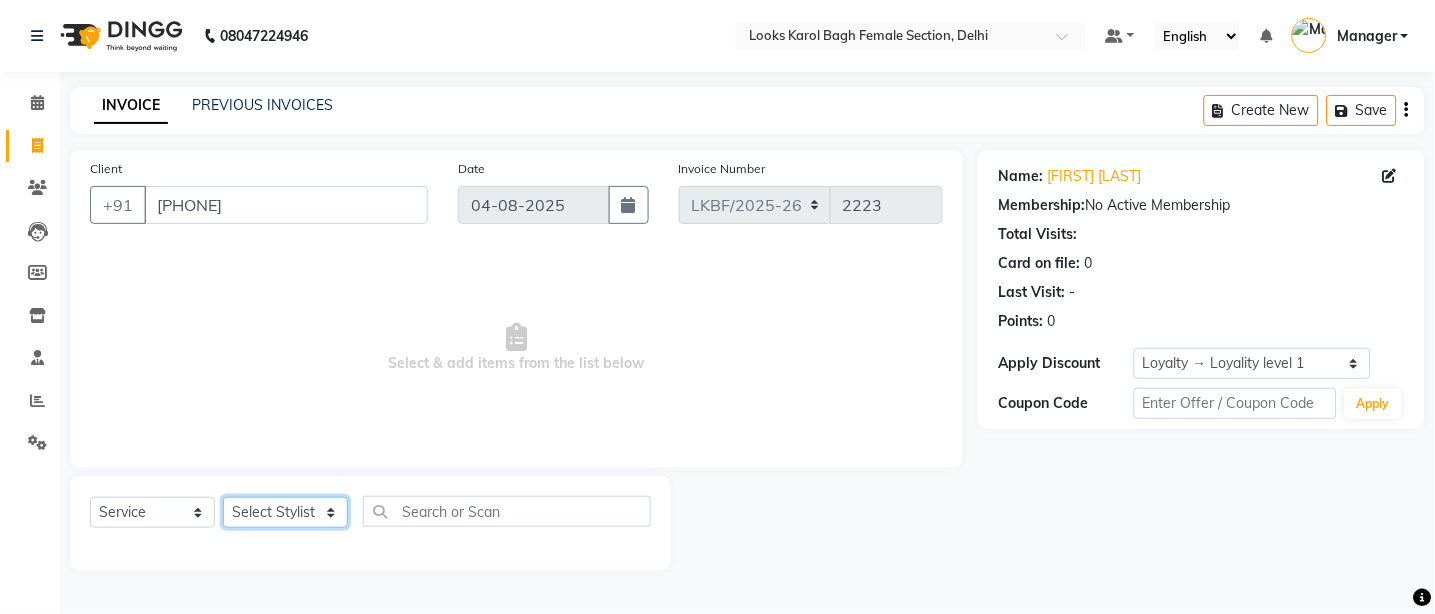 select on "87724" 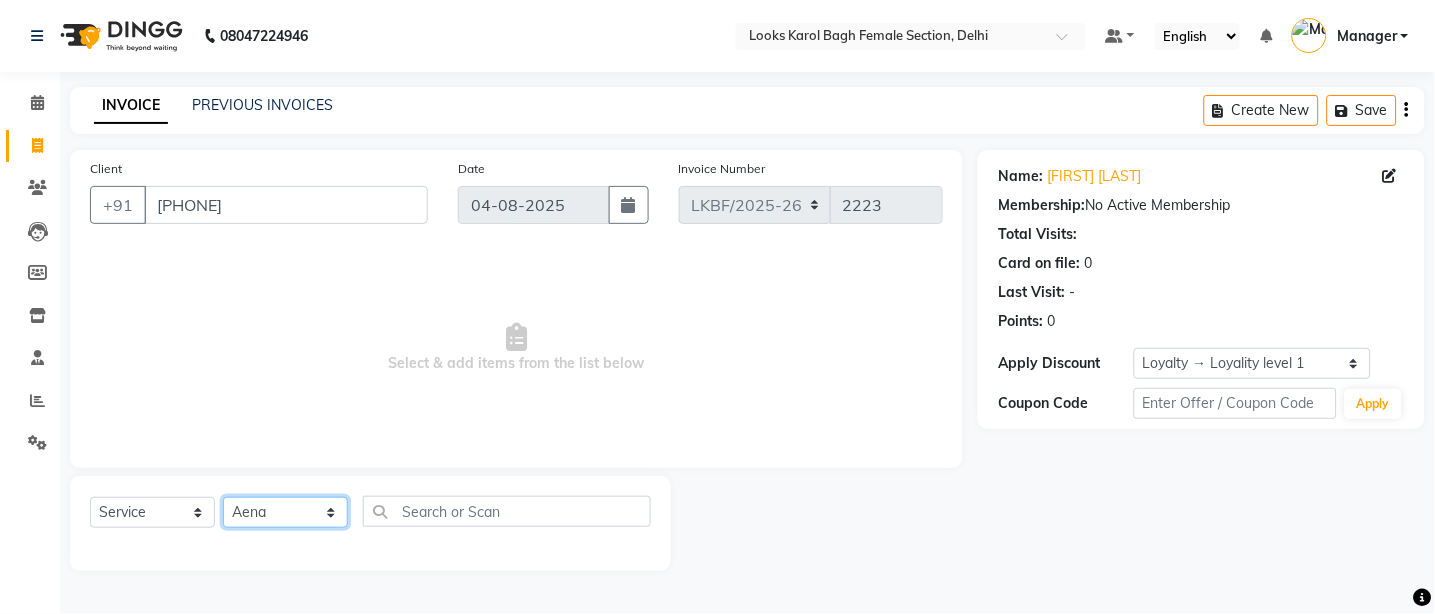 click on "Select Stylist Aena Ahad Ahsan Amit_Pdct Counter_Sales Kirti Komal_Nail Artist Krishna_Asst Lalit_Pdct Manager Manav_Asst Manju_Sup. Rahul_Mgr Rohit Shabina Shivani_Mgr Shiv_Asst Simran Sunny Vikram Yogesh_Asst" 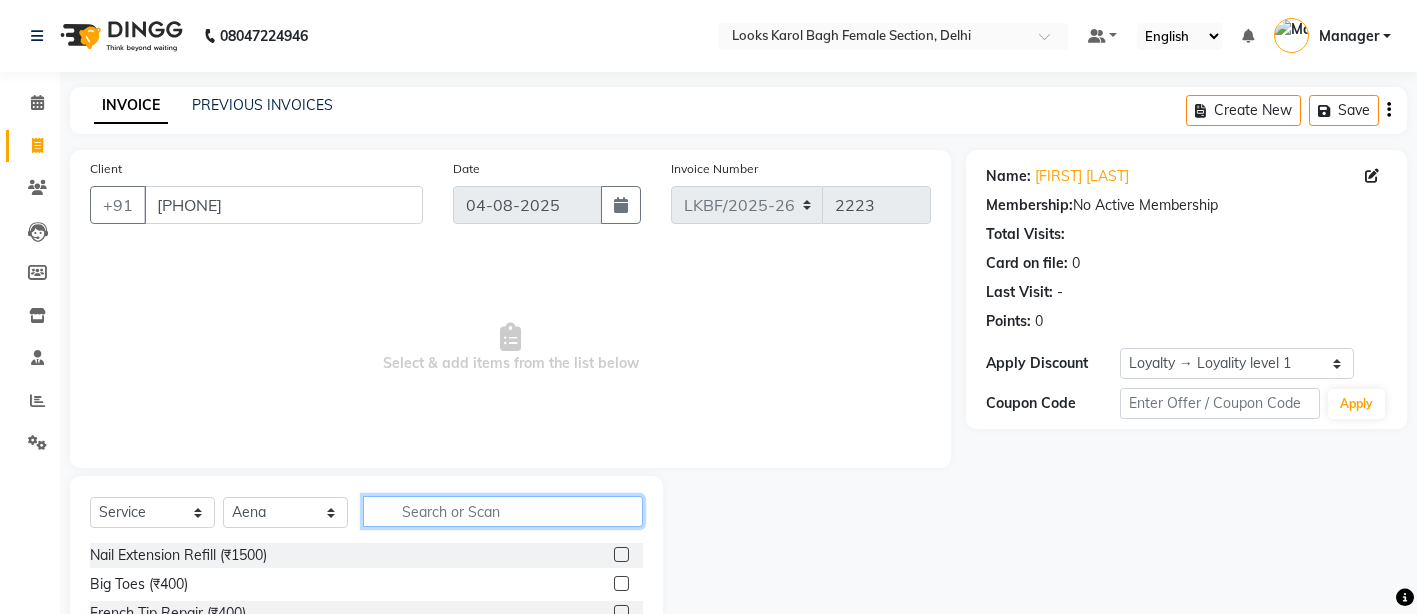 click 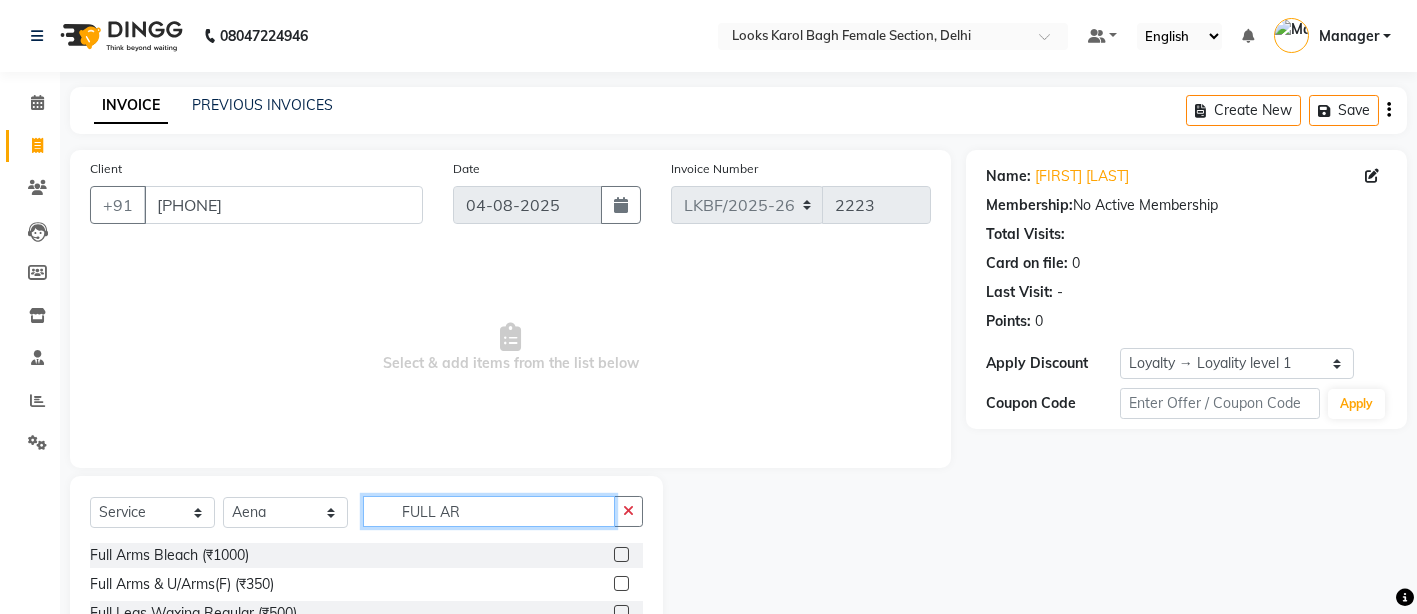 type on "FULL AR" 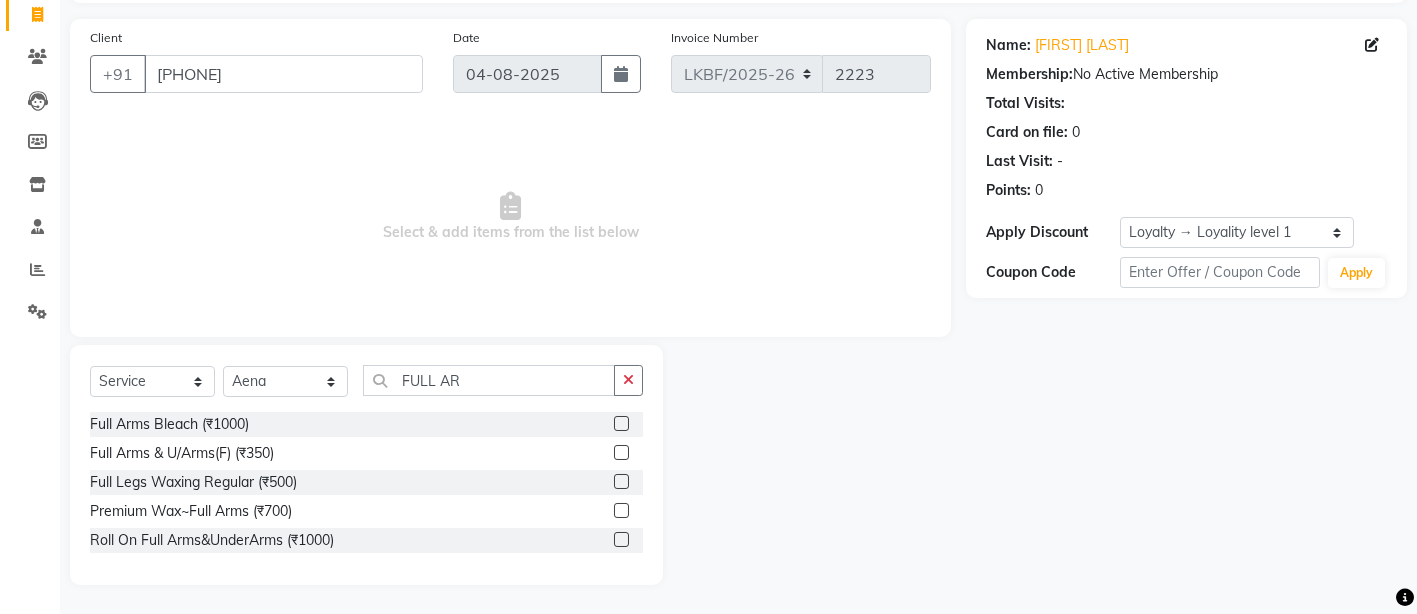 click 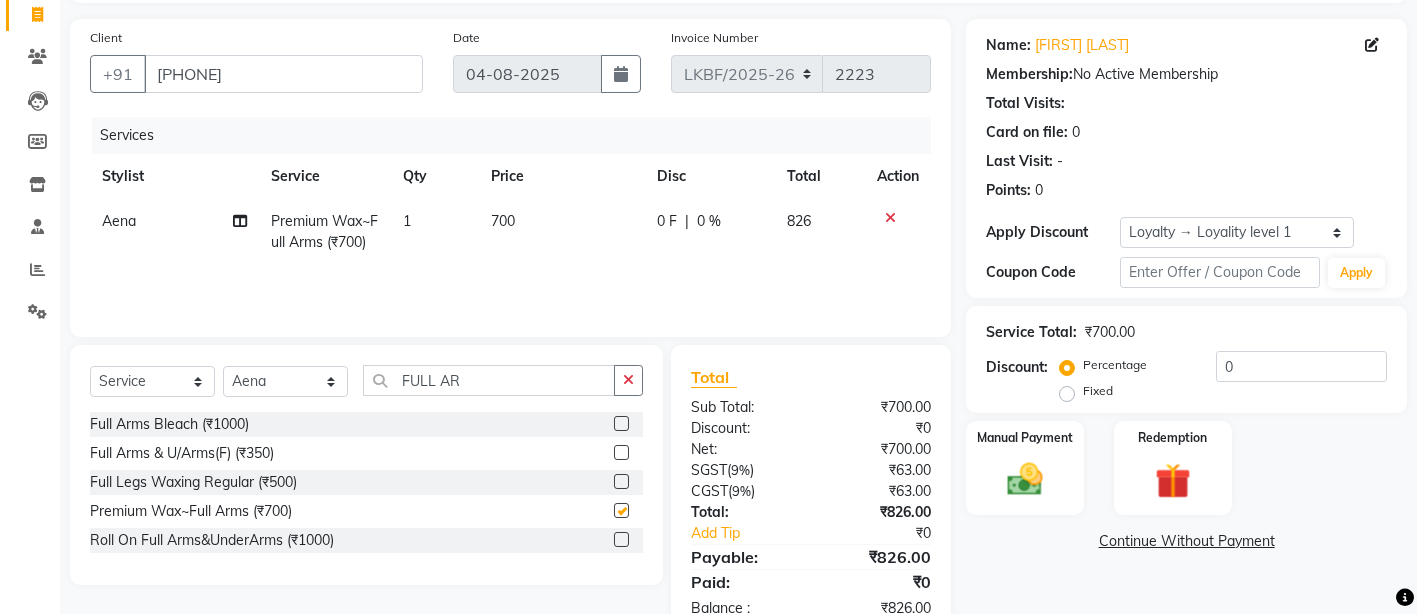 checkbox on "false" 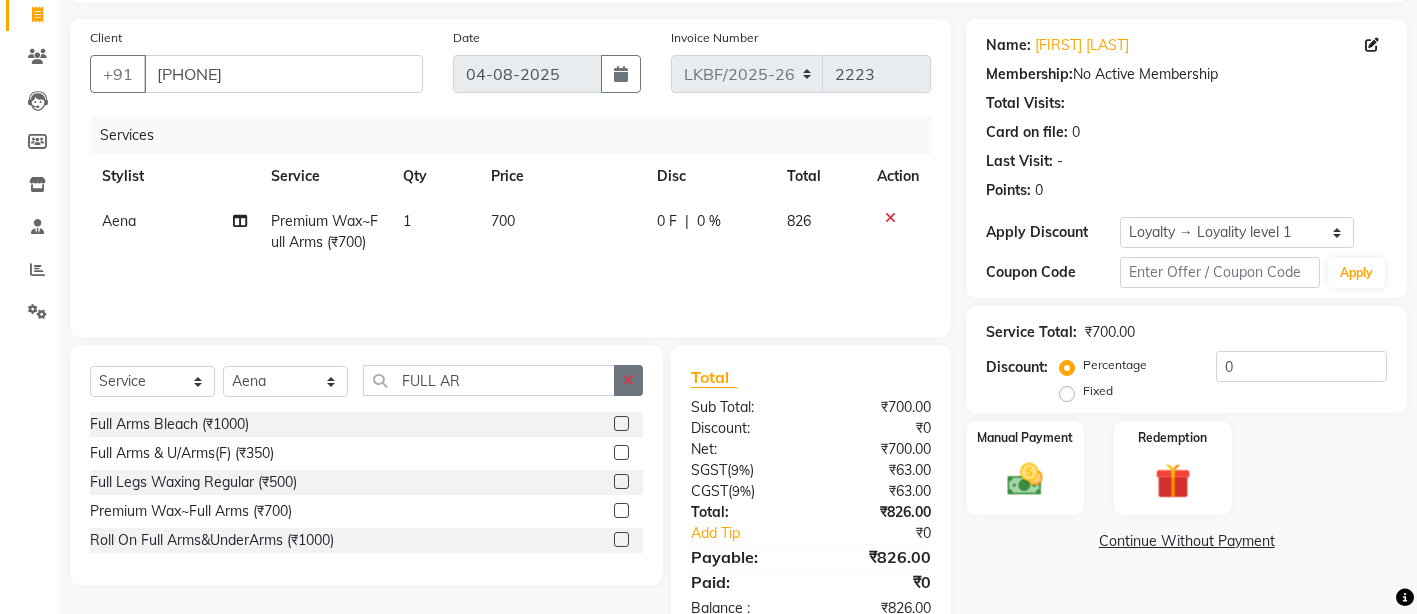 click 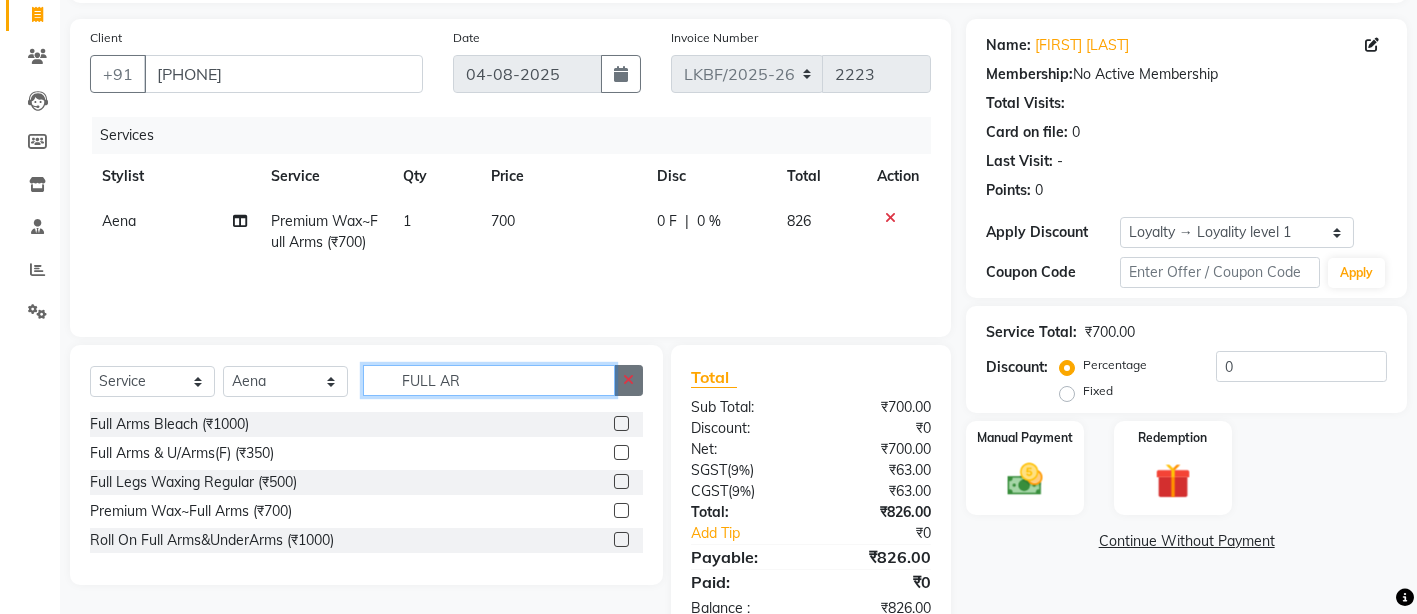 type 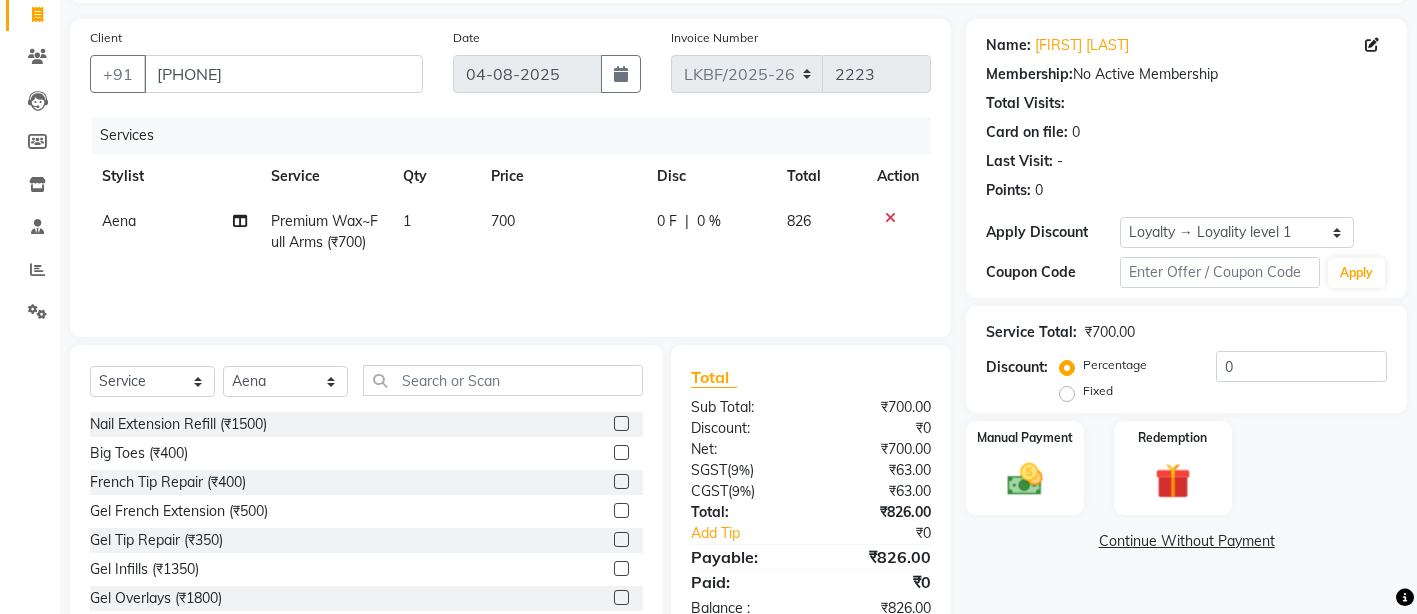 click on "700" 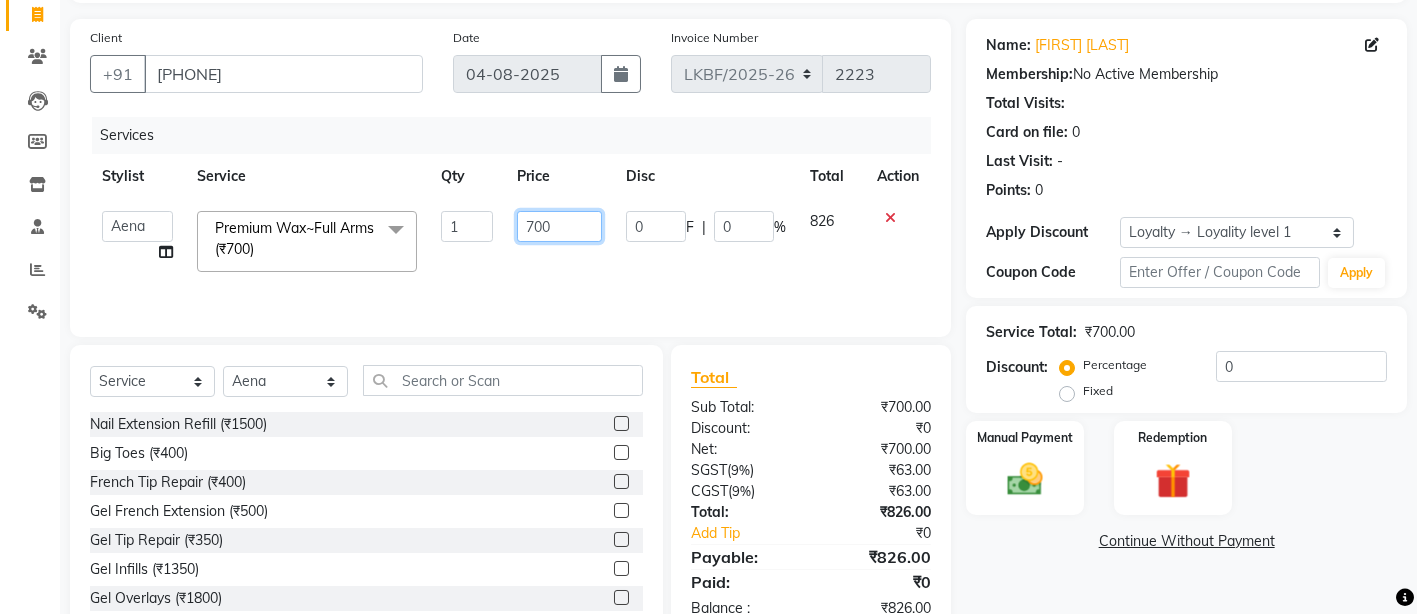 drag, startPoint x: 549, startPoint y: 226, endPoint x: 506, endPoint y: 231, distance: 43.289722 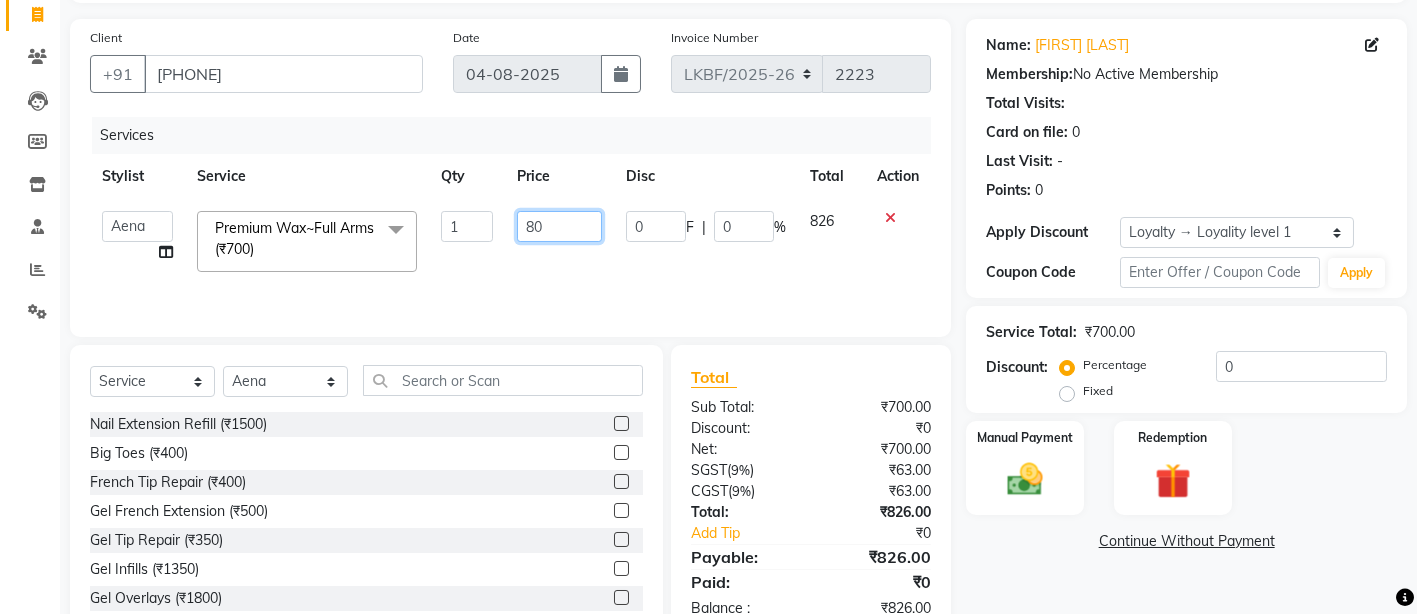 type on "800" 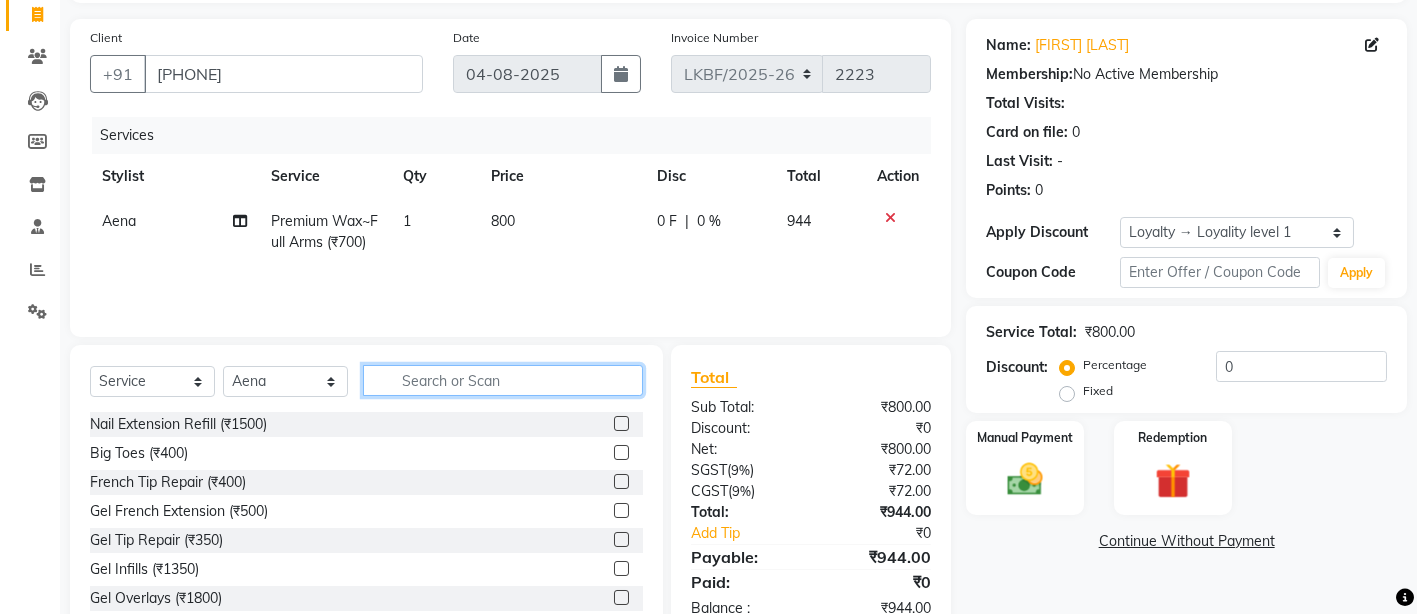 click 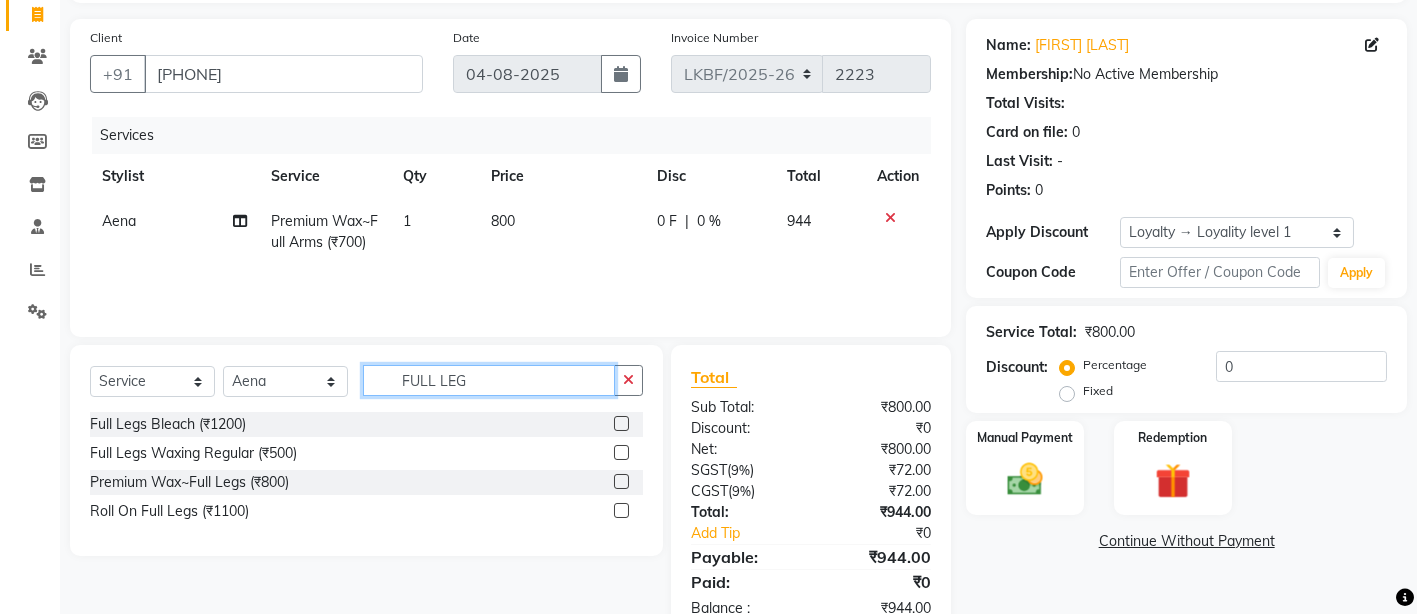 type on "FULL LEG" 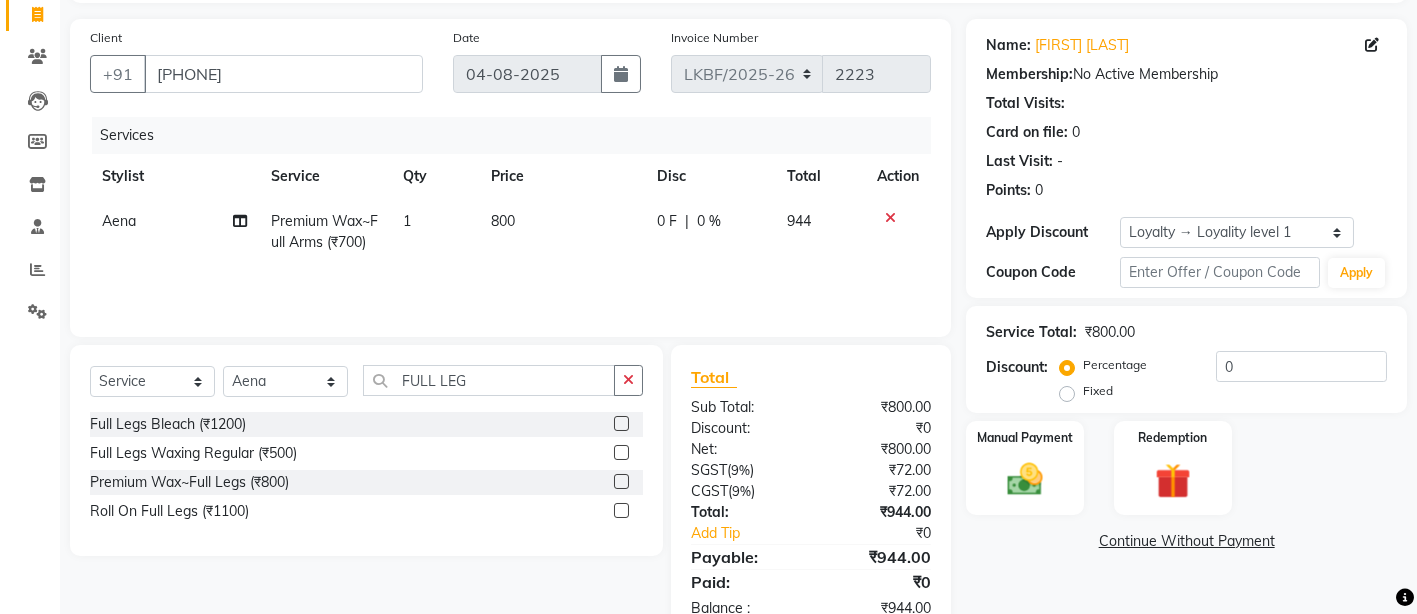 click 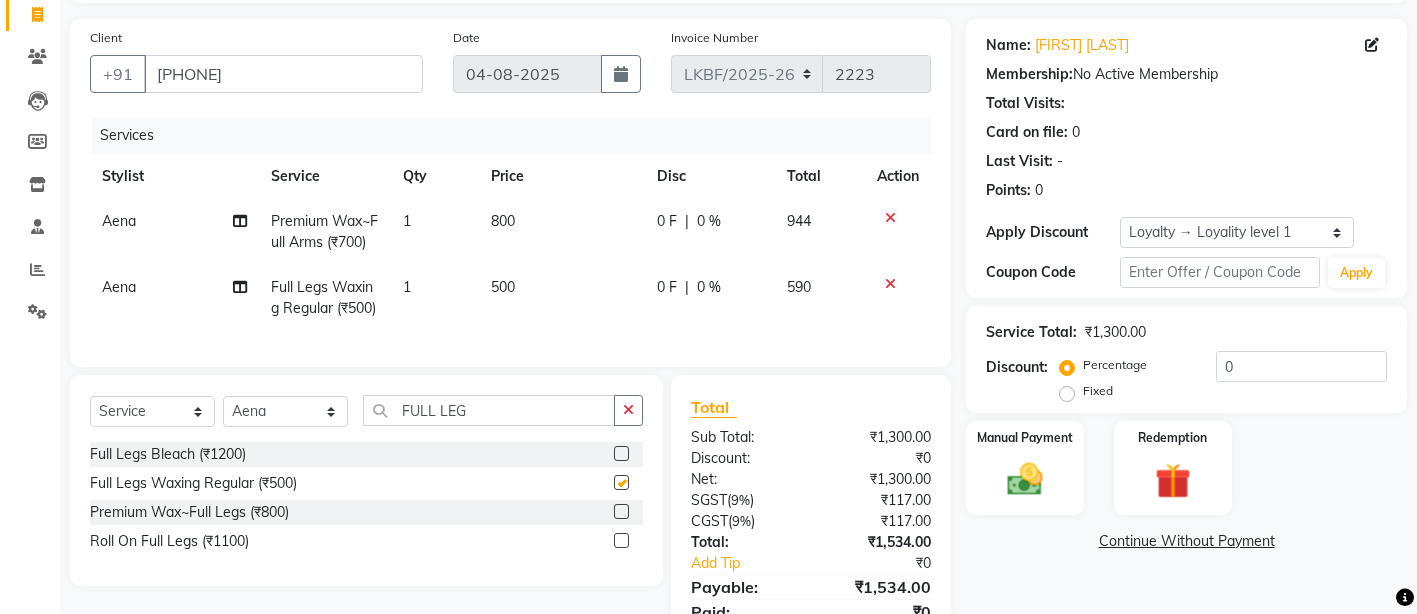 checkbox on "false" 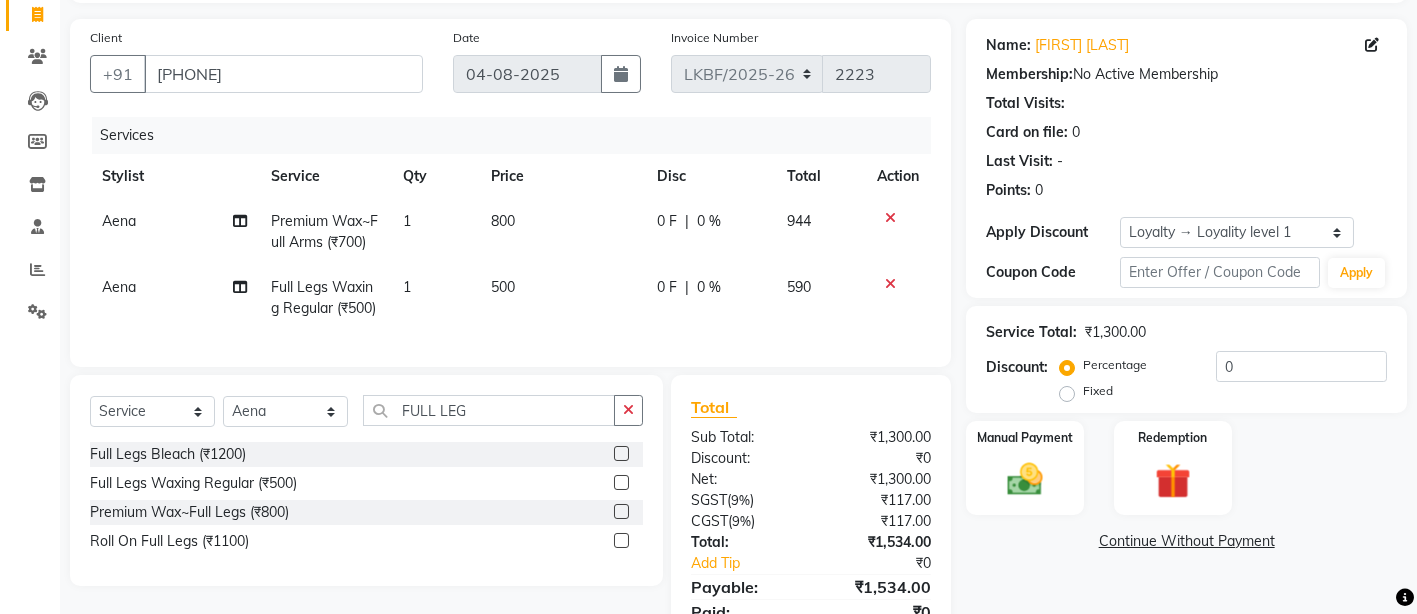 click on "500" 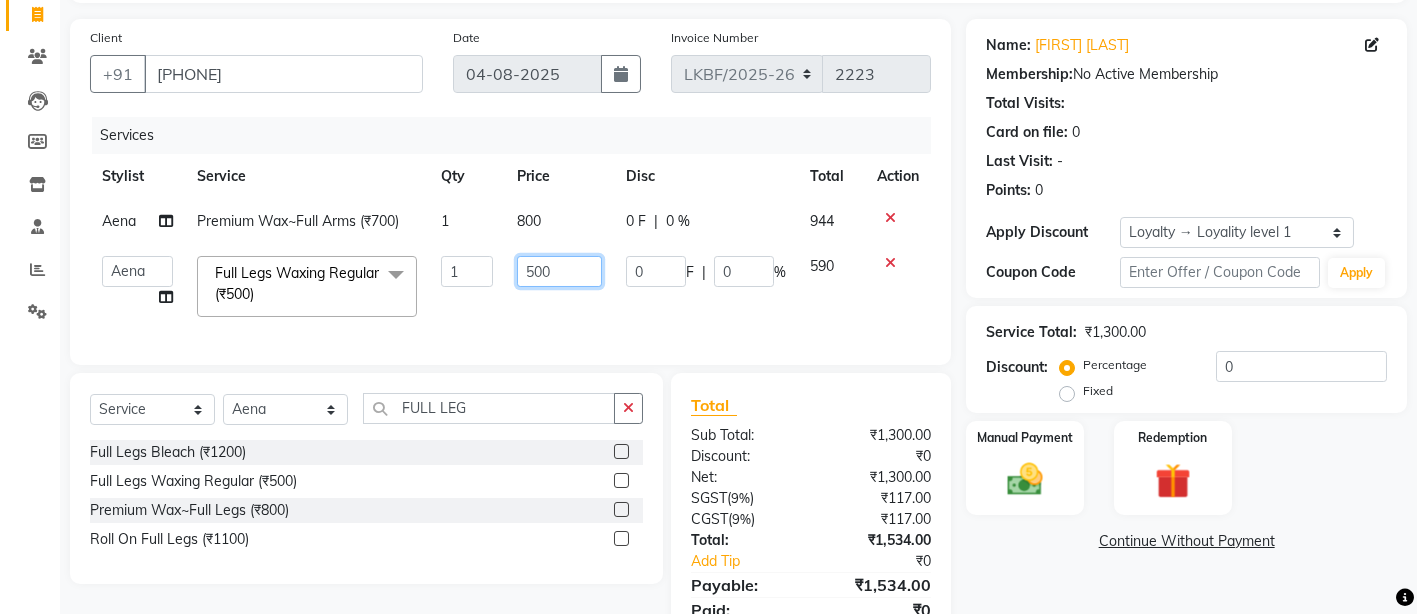 drag, startPoint x: 568, startPoint y: 266, endPoint x: 502, endPoint y: 268, distance: 66.0303 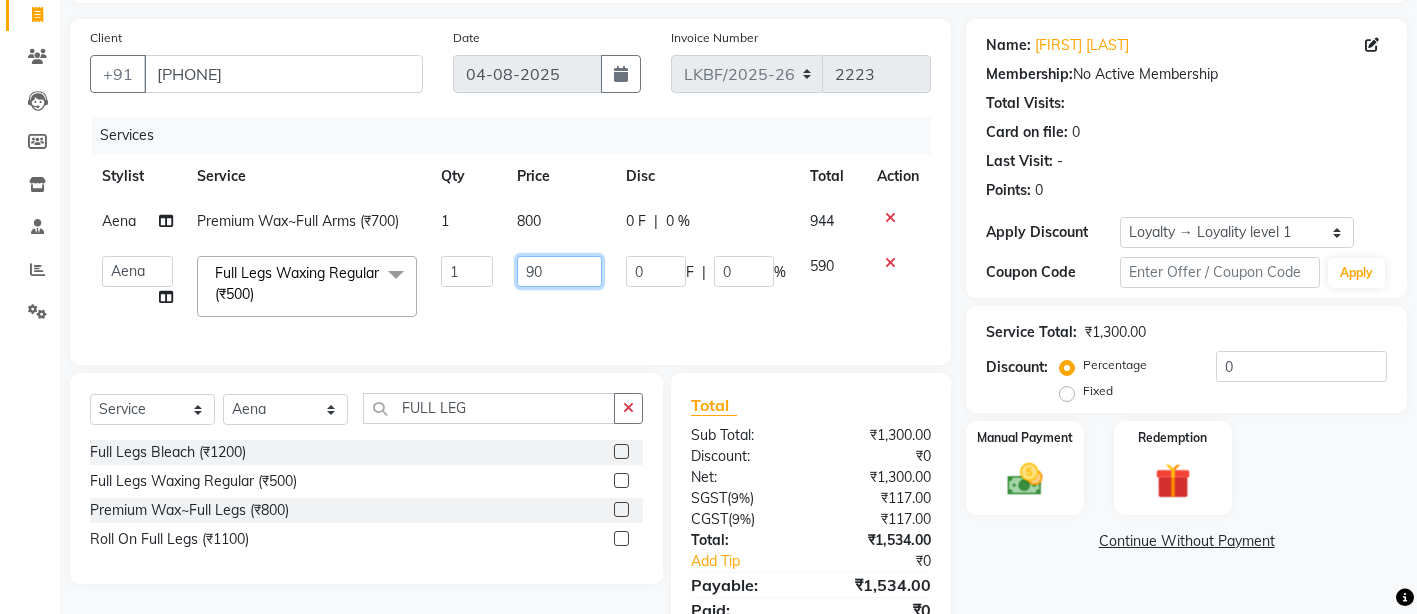 type on "900" 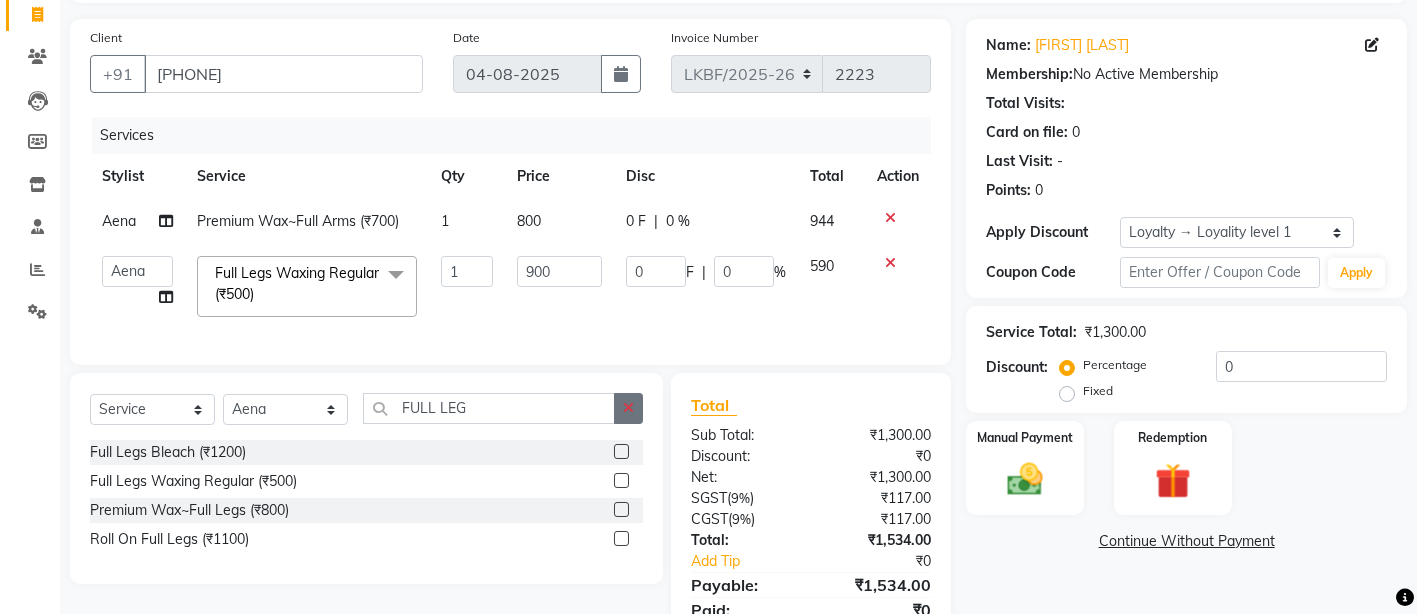 drag, startPoint x: 634, startPoint y: 426, endPoint x: 623, endPoint y: 426, distance: 11 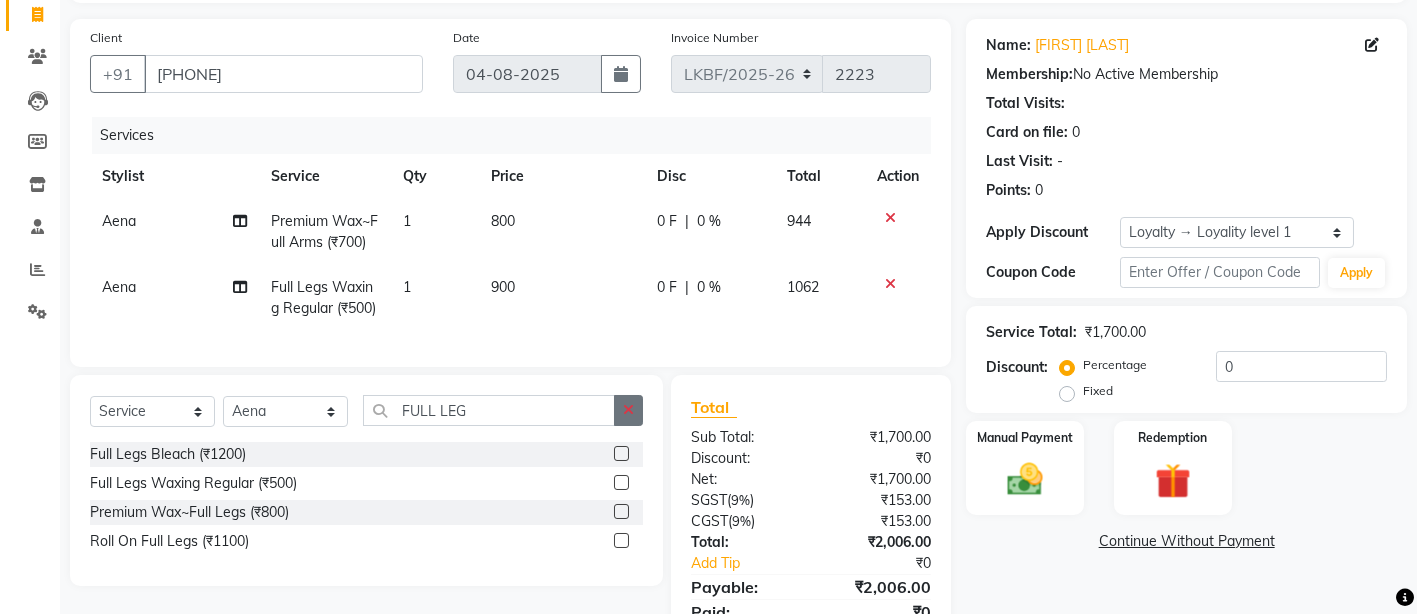 click 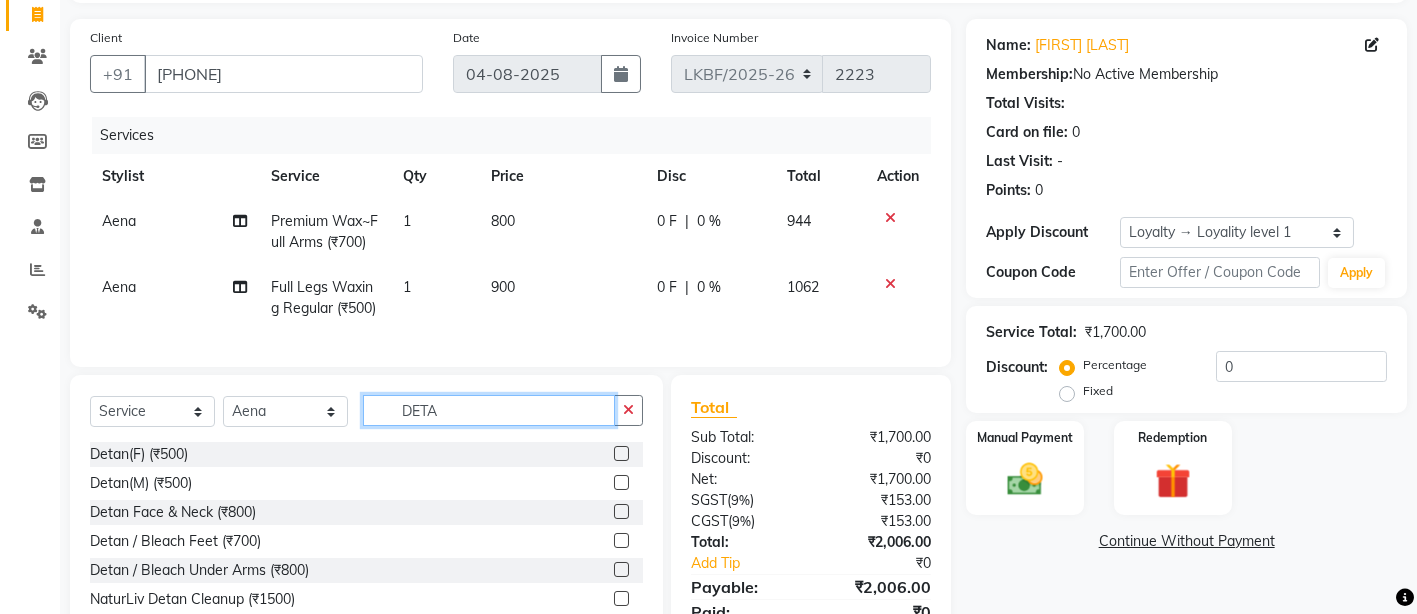 type on "DETA" 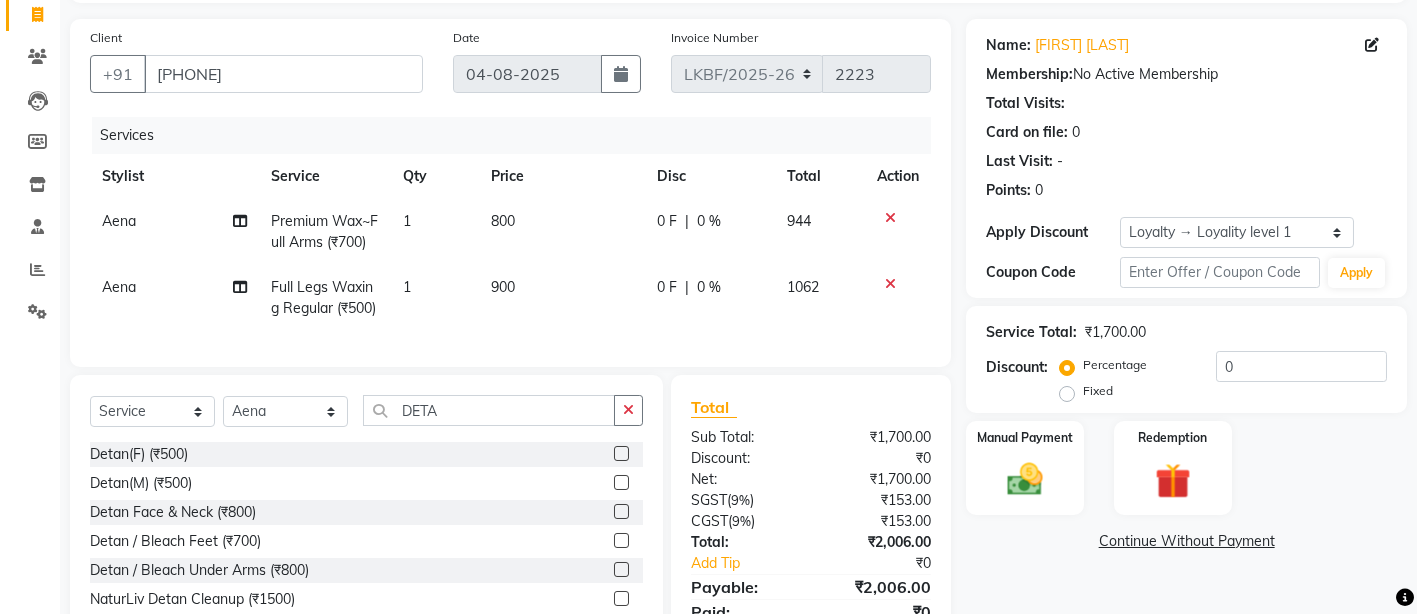 click 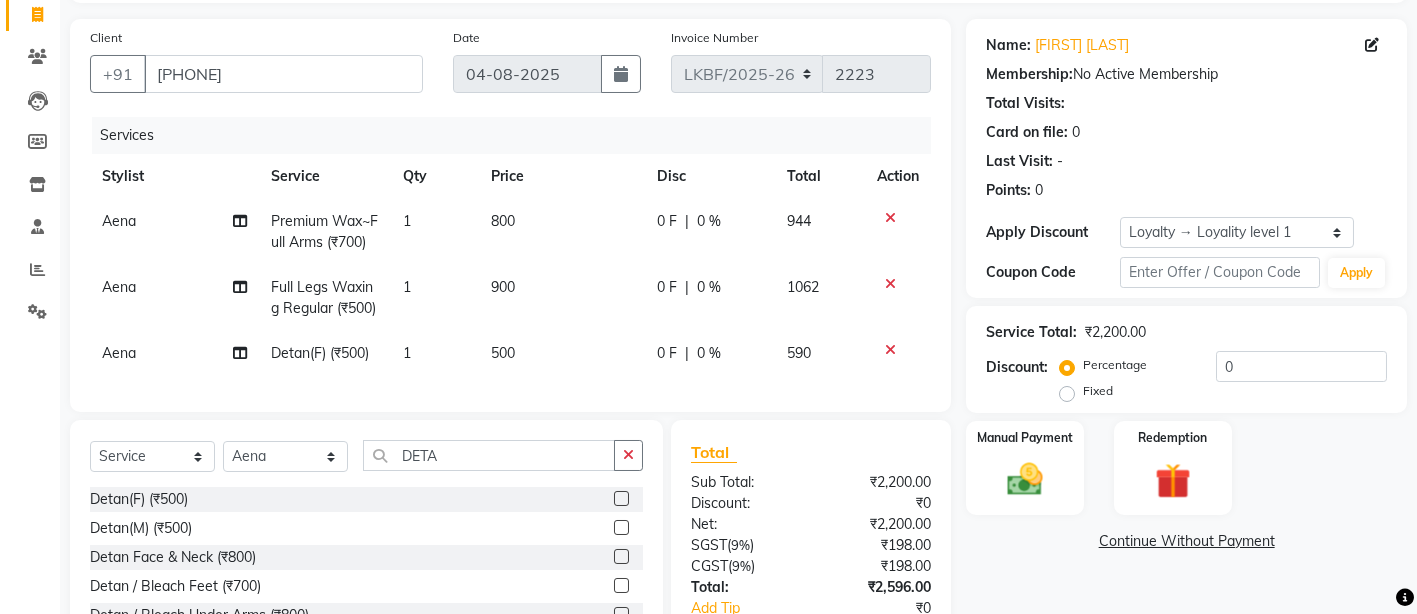 checkbox on "false" 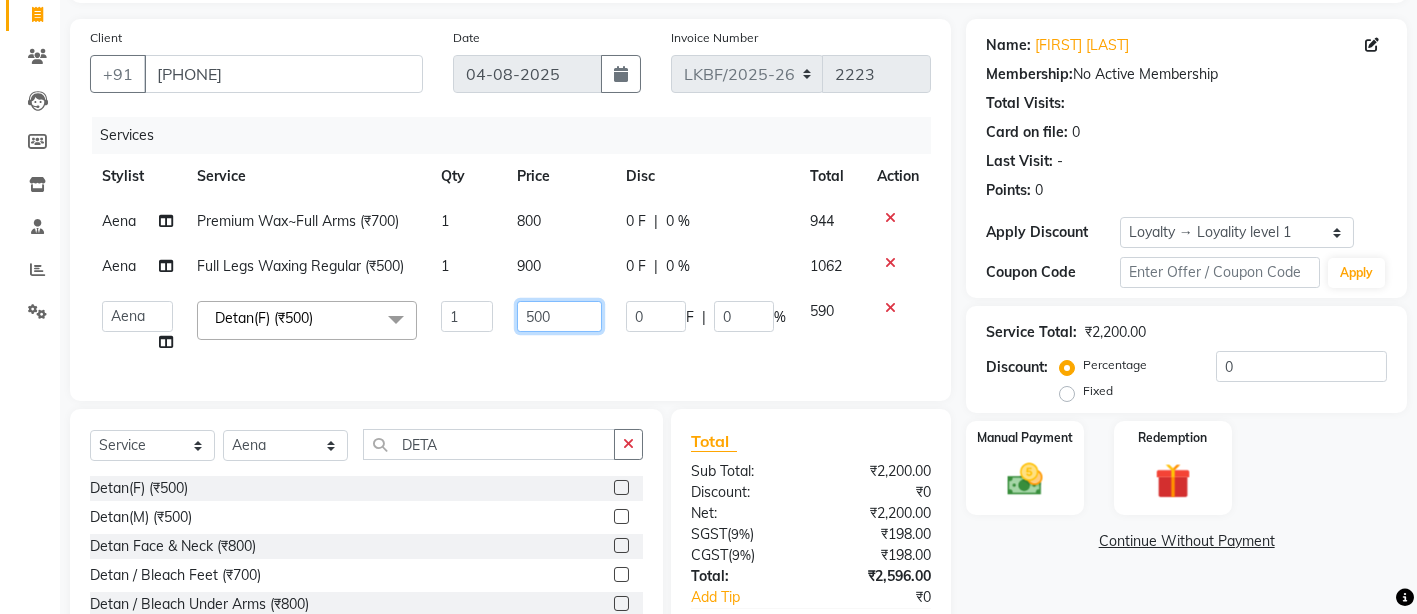 drag, startPoint x: 542, startPoint y: 316, endPoint x: 475, endPoint y: 308, distance: 67.47592 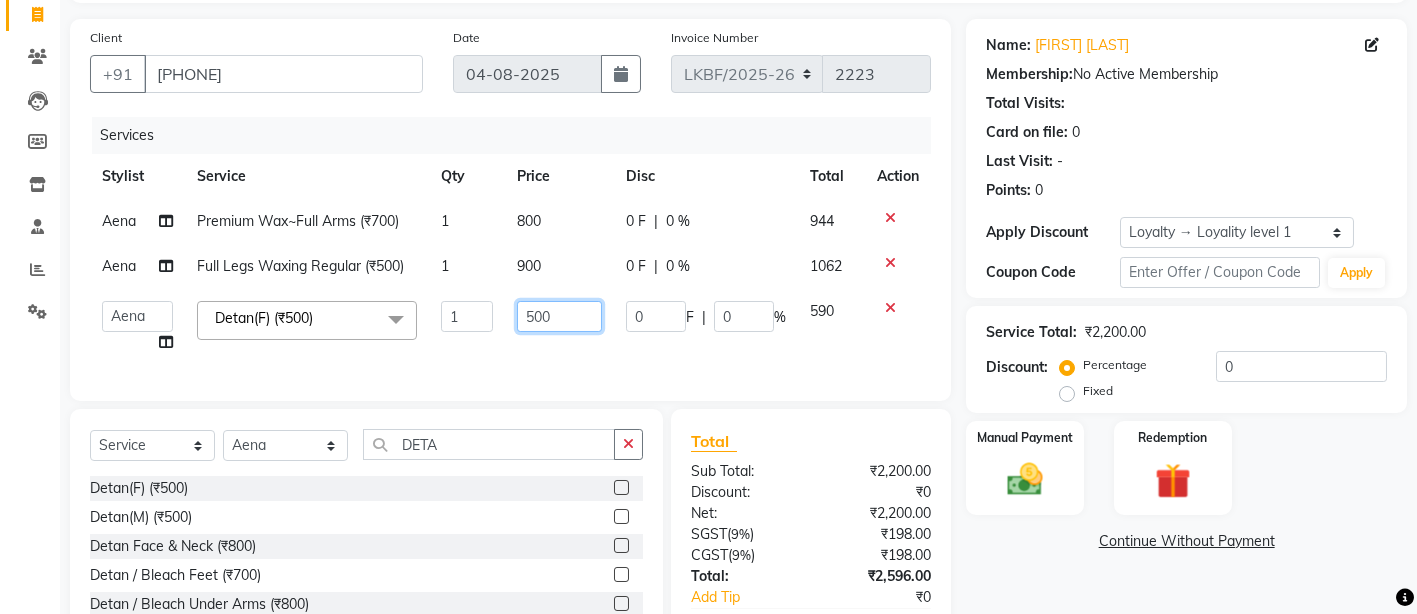 click on "Aena   Ahad   Ahsan   Amit_Pdct   Counter_Sales   Kirti   Komal_Nail Artist   Krishna_Asst   Lalit_Pdct   Manager   Manav_Asst   Manju_Sup.   Rahul_Mgr   Rohit   Shabina   Shivani_Mgr   Shiv_Asst   Simran   Sunny   Vikram   Yogesh_Asst  Detan(F) (₹500)  x Nail Extension Refill (₹1500) Big Toes (₹400) French Tip Repair (₹400) Gel French Extension (₹500) Gel Tip Repair (₹350) Gel Infills (₹1350) Gel Overlays (₹1800) Gel Extension (₹500) Gel Nail Removal (₹150) Natural Nail Extensions (₹3300) French Nail Extensions (₹3500) Gel Polish Removal (₹600) Extension Removal (₹1000) Nail Art Recruiter (₹500) French Ombre Gel Polish (₹2500) Nail Art Nedle (₹600) Cutical Care (₹250) Nail Art Brush (₹500) French Gel Polish (₹2000) French Glitter Gel Polish (₹2500) Gel Polish Touchup                                   (₹1200) Nail Art Per Finger(F)* (₹400) 3D Nail Art Recruiter (₹600) Nail Art with Stones/Foil/Stickers per Finger (₹500) Acrylic Overlays (₹1000) 1 500 0 F |" 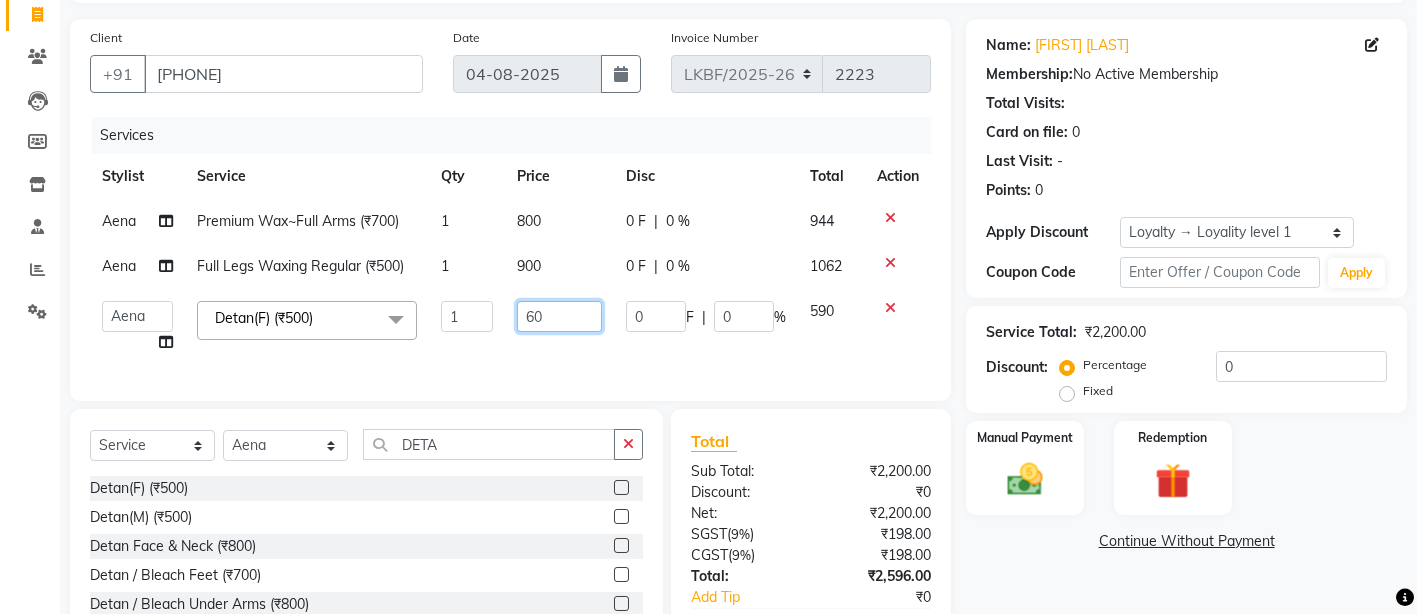type on "600" 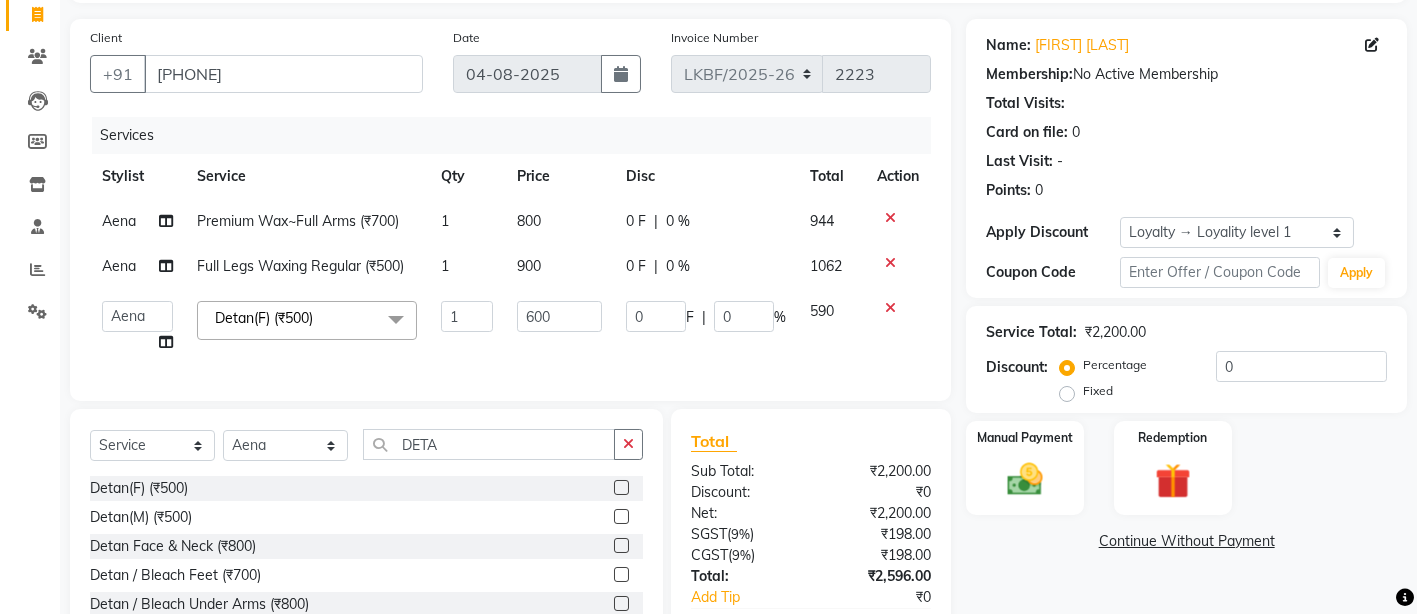 click on "Select  Service  Product  Membership  Package Voucher Prepaid Gift Card  Select Stylist Aena Ahad Ahsan Amit_Pdct Counter_Sales Kirti Komal_Nail Artist Krishna_Asst Lalit_Pdct Manager Manav_Asst Manju_Sup. Rahul_Mgr Rohit Shabina Shivani_Mgr Shiv_Asst Simran Sunny Vikram Yogesh_Asst DETA Detan(F) (₹500)  Detan(M) (₹500)  Detan Face & Neck (₹800)  Detan / Bleach Feet (₹700)  Detan / Bleach Under Arms (₹800)  NaturLiv Detan Cleanup (₹1500)" 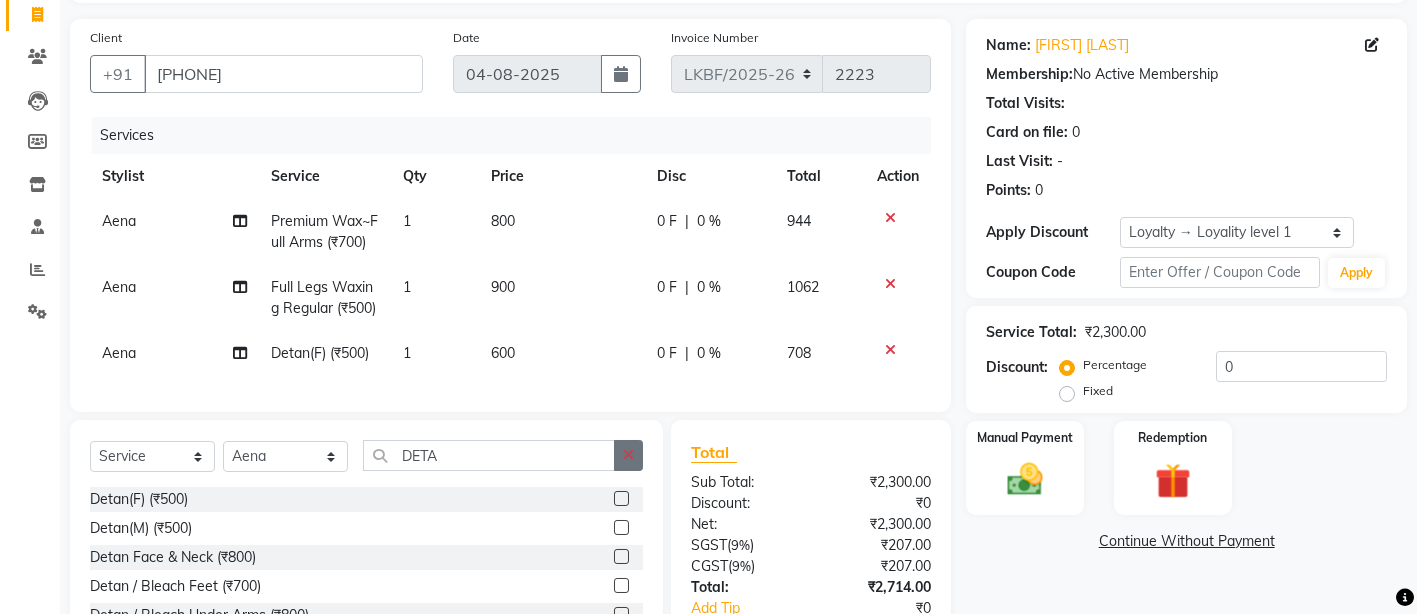 click 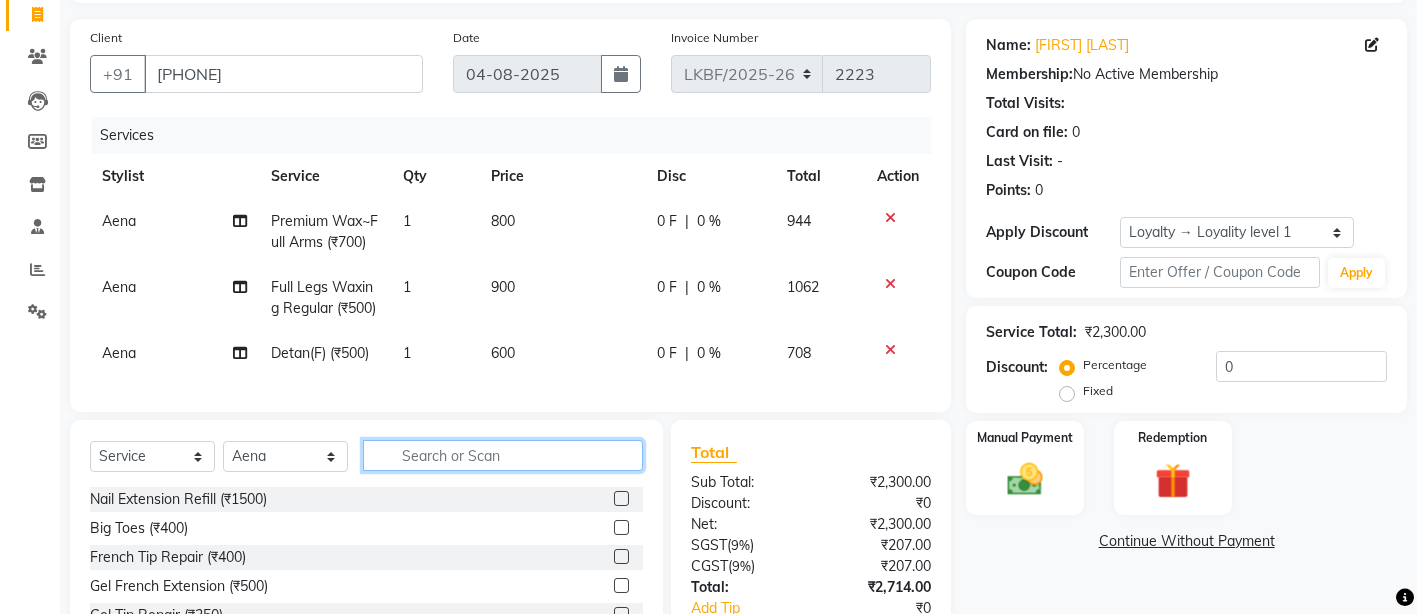 click 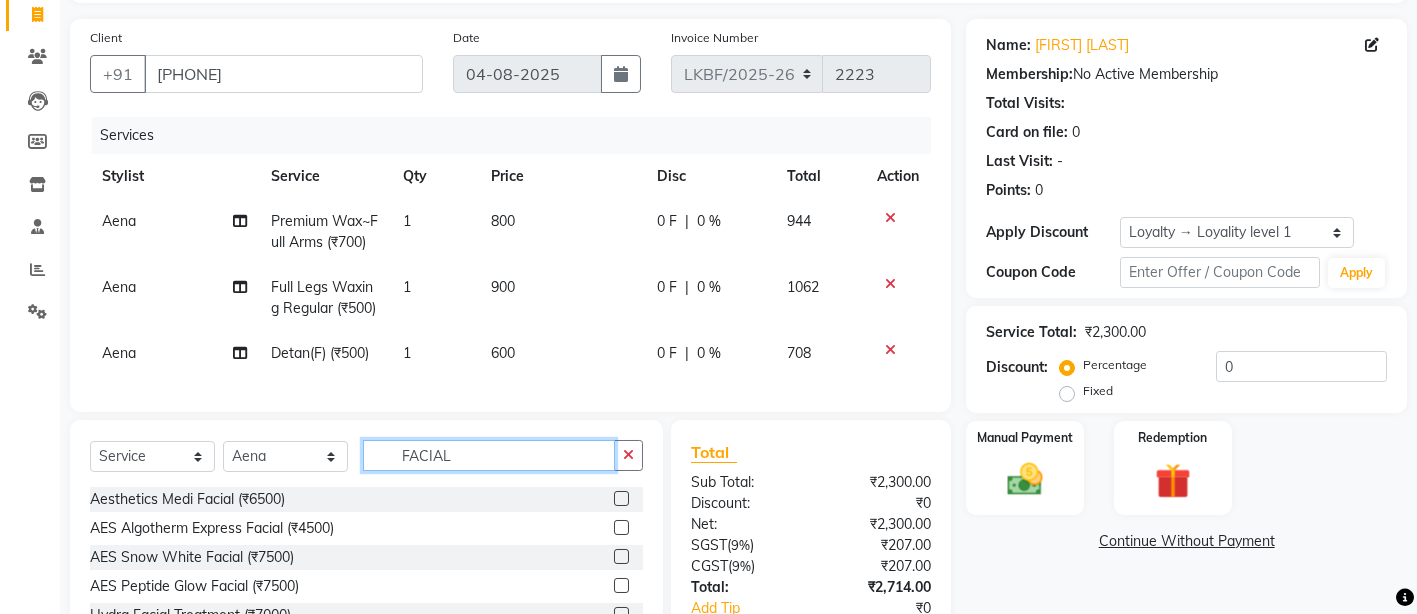 scroll, scrollTop: 301, scrollLeft: 0, axis: vertical 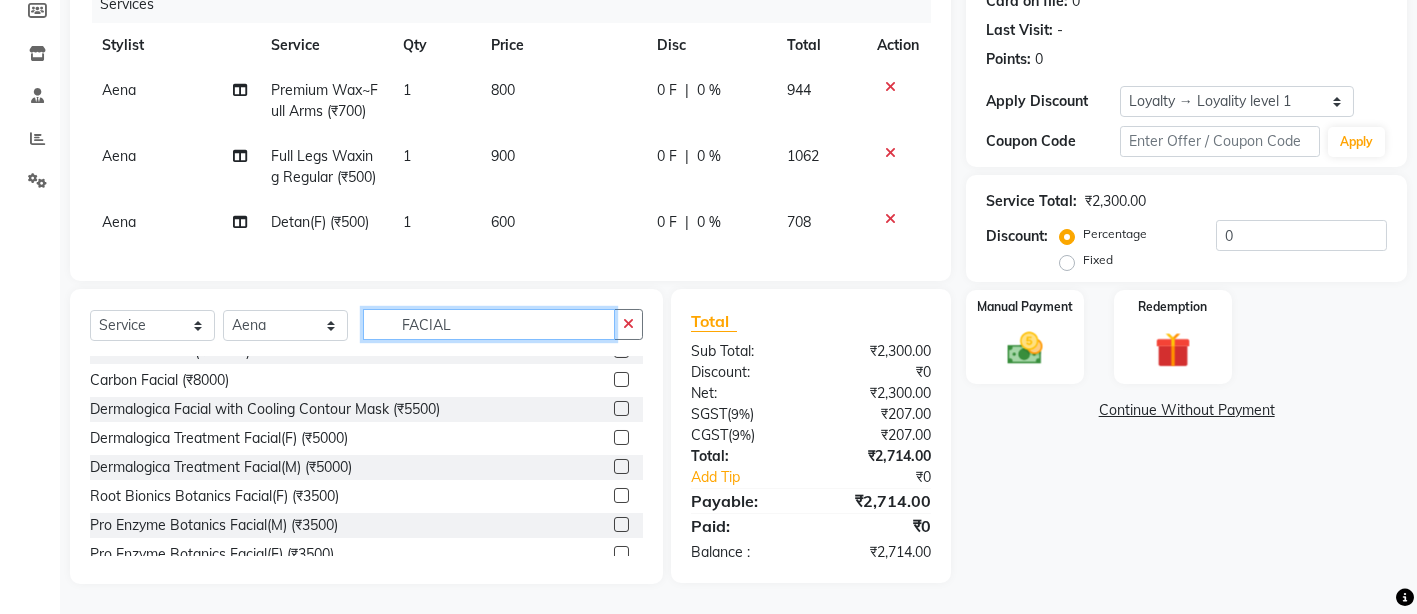 type on "FACIAL" 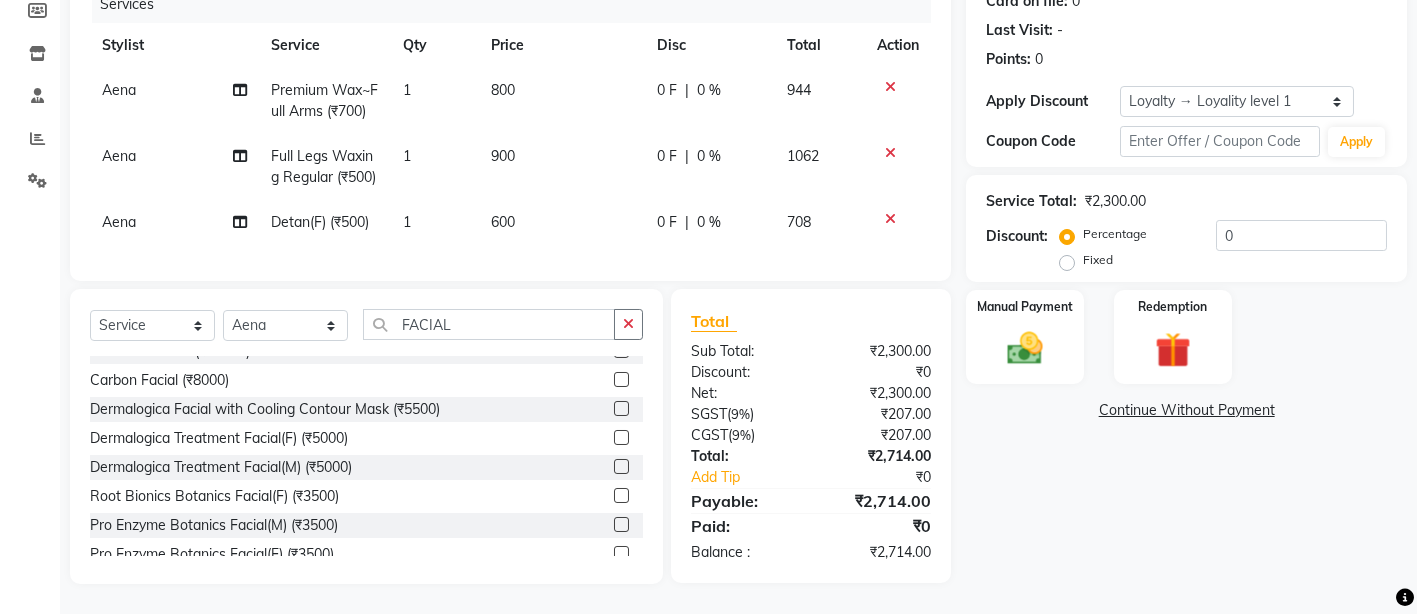 click 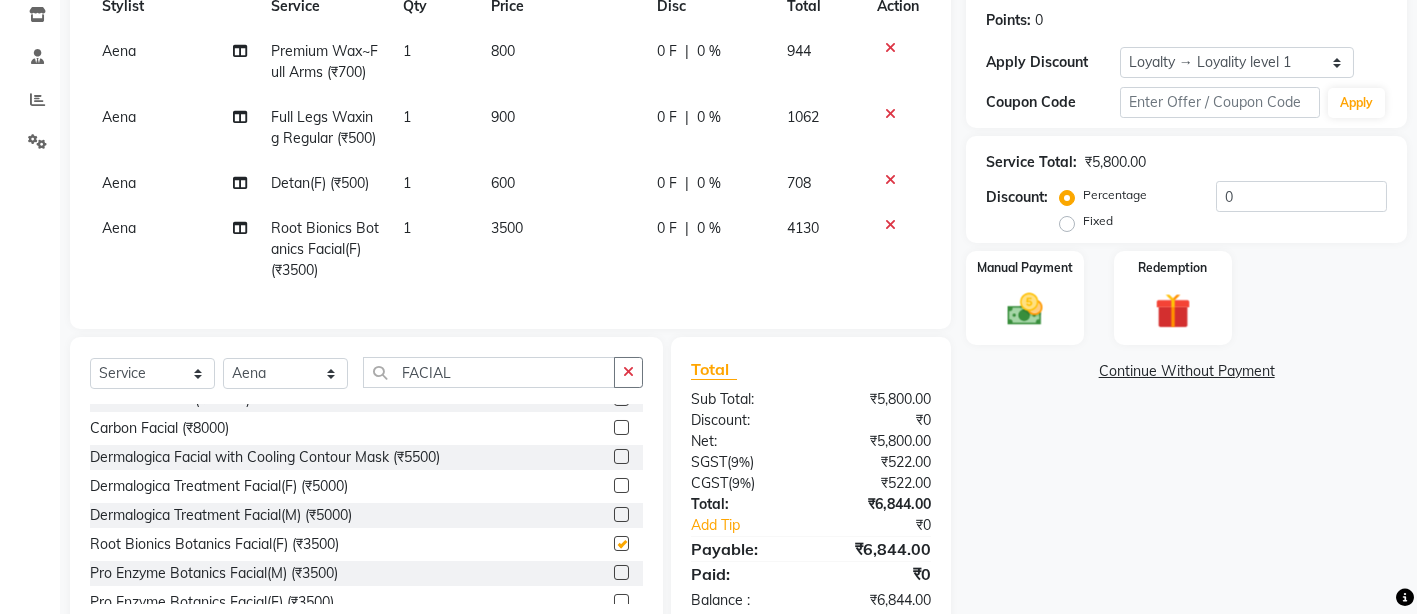 checkbox on "false" 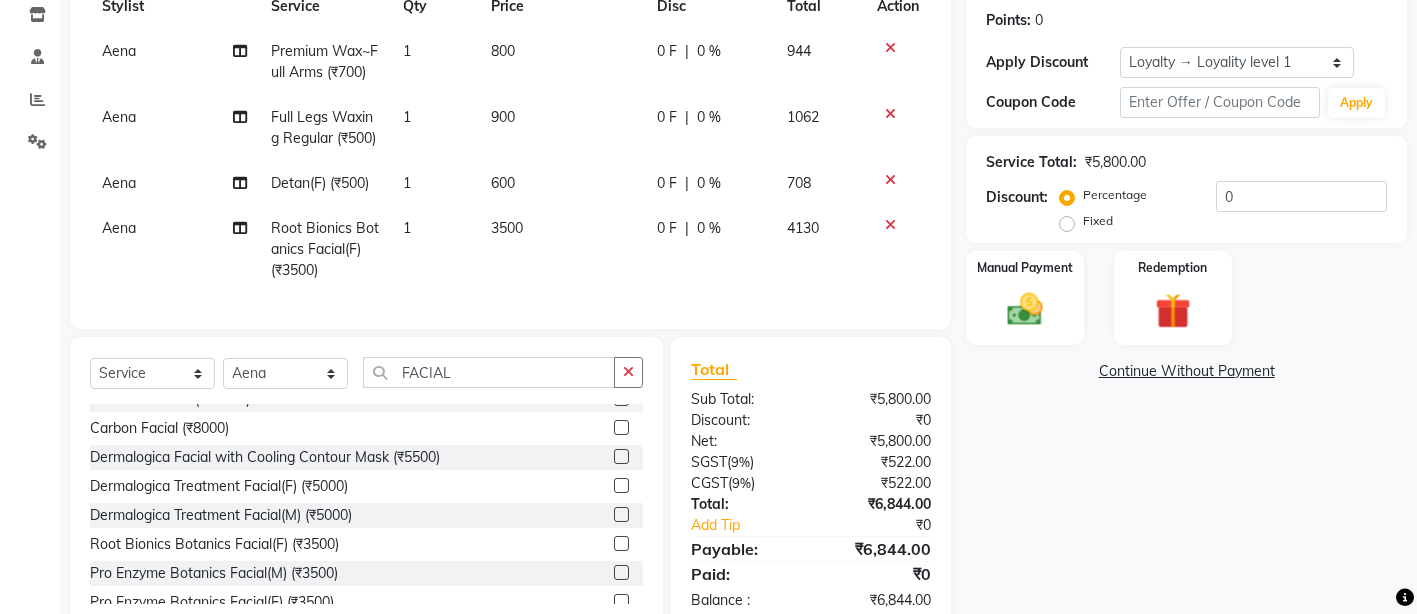click on "0 F | 0 %" 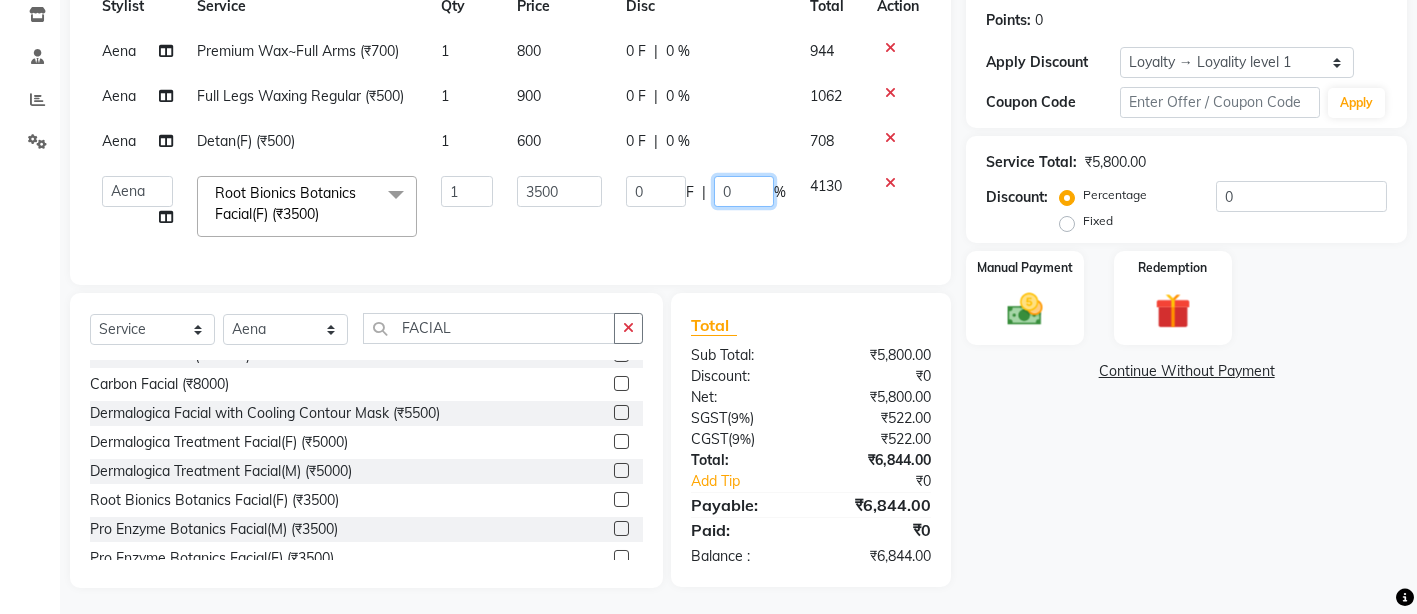 click on "0" 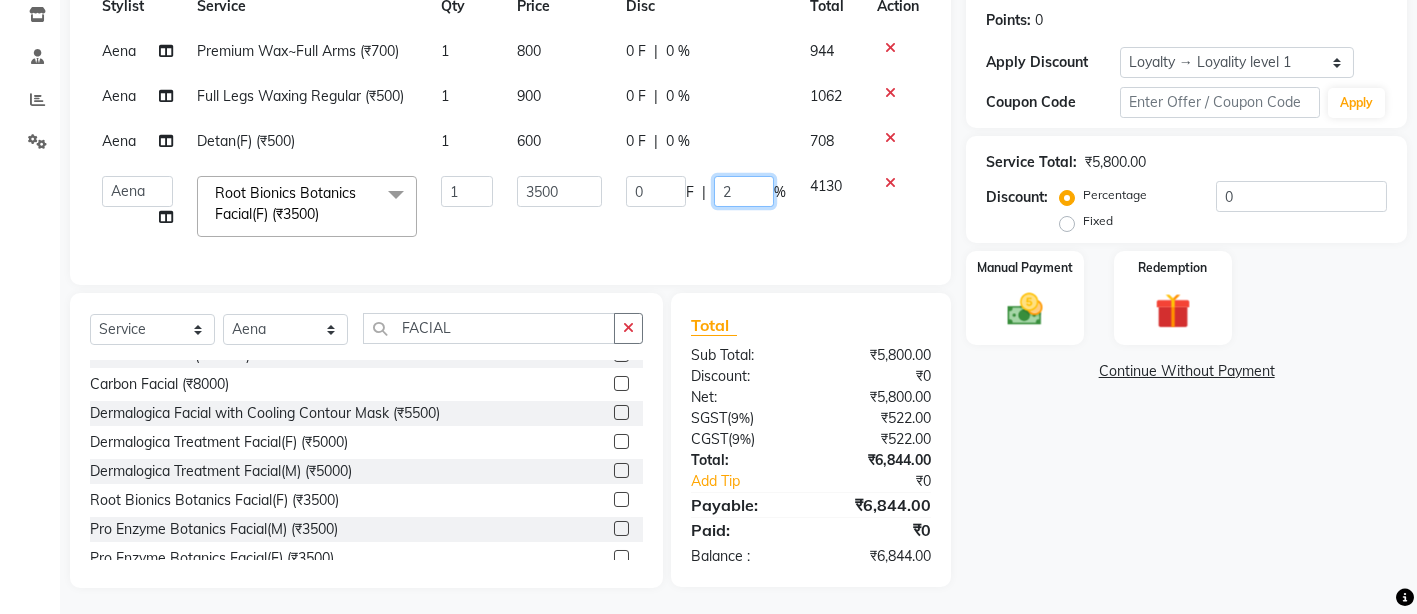 type on "25" 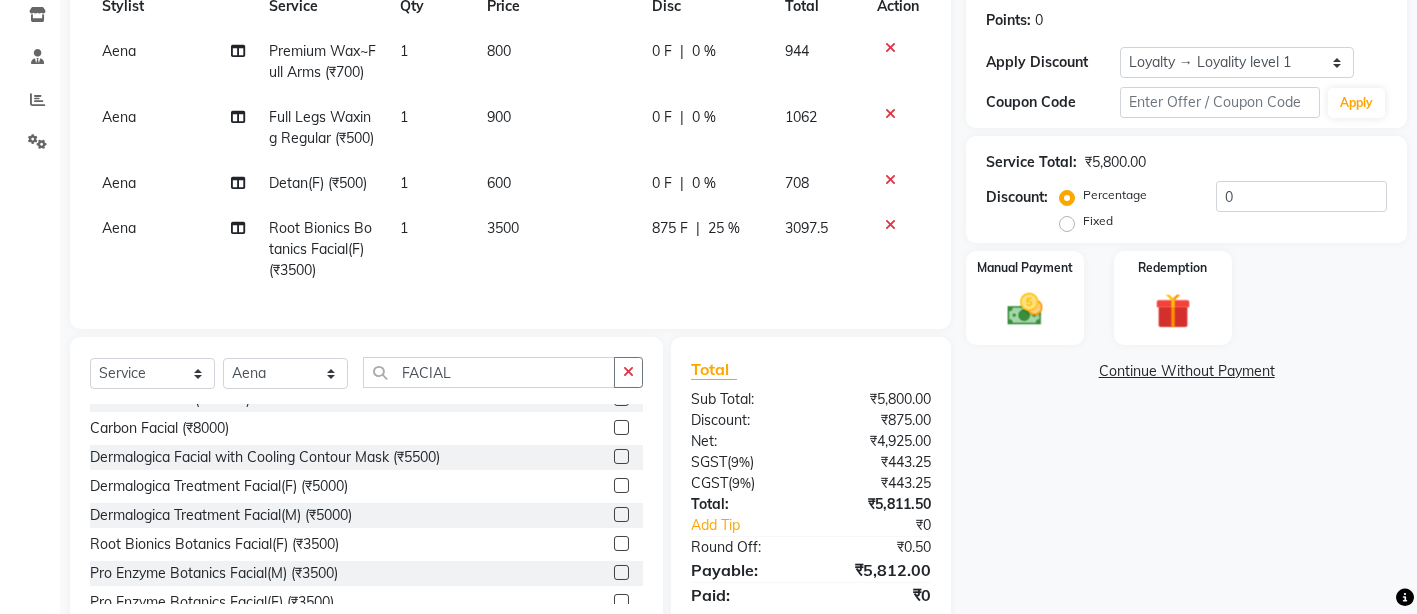 click on "Aena Premium Wax~Full Arms (₹700) 1 800 0 F | 0 % 944 Aena Full Legs Waxing Regular (₹500) 1 900 0 F | 0 % 1062 Aena Detan(F) (₹500) 1 600 0 F | 0 % 708 Aena Root Bionics Botanics Facial(F) (₹3500) 1 3500 875 F | 25 % 3097.5" 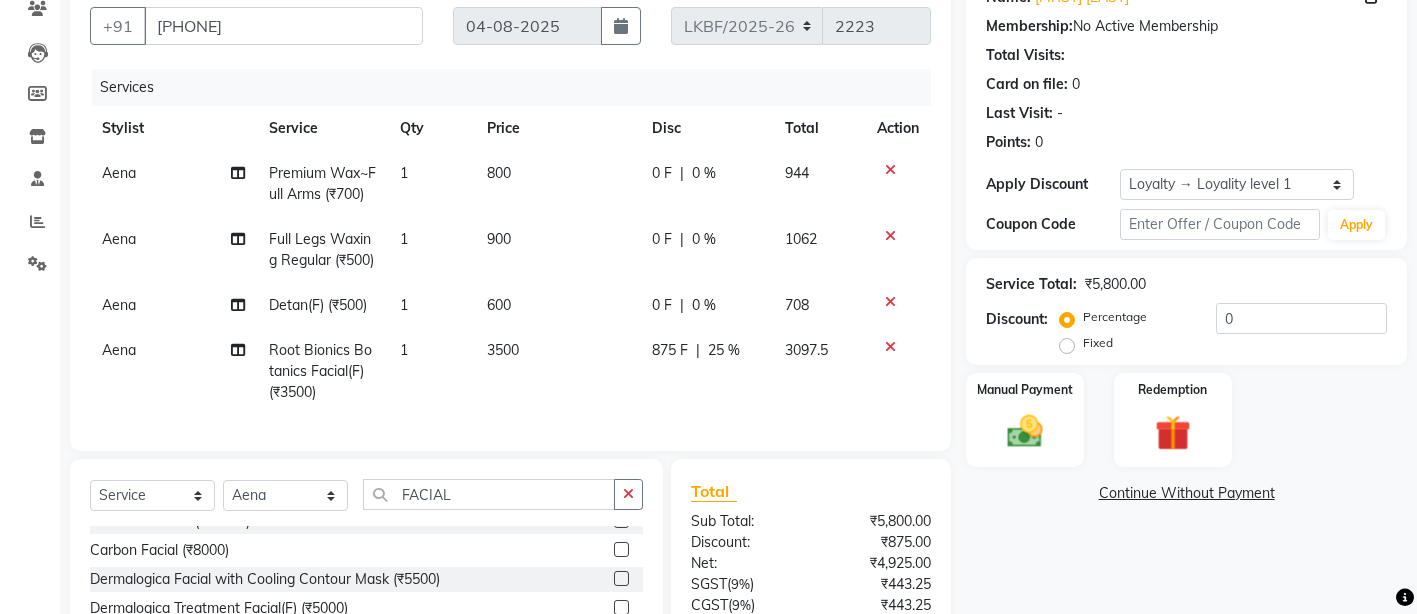 scroll, scrollTop: 304, scrollLeft: 0, axis: vertical 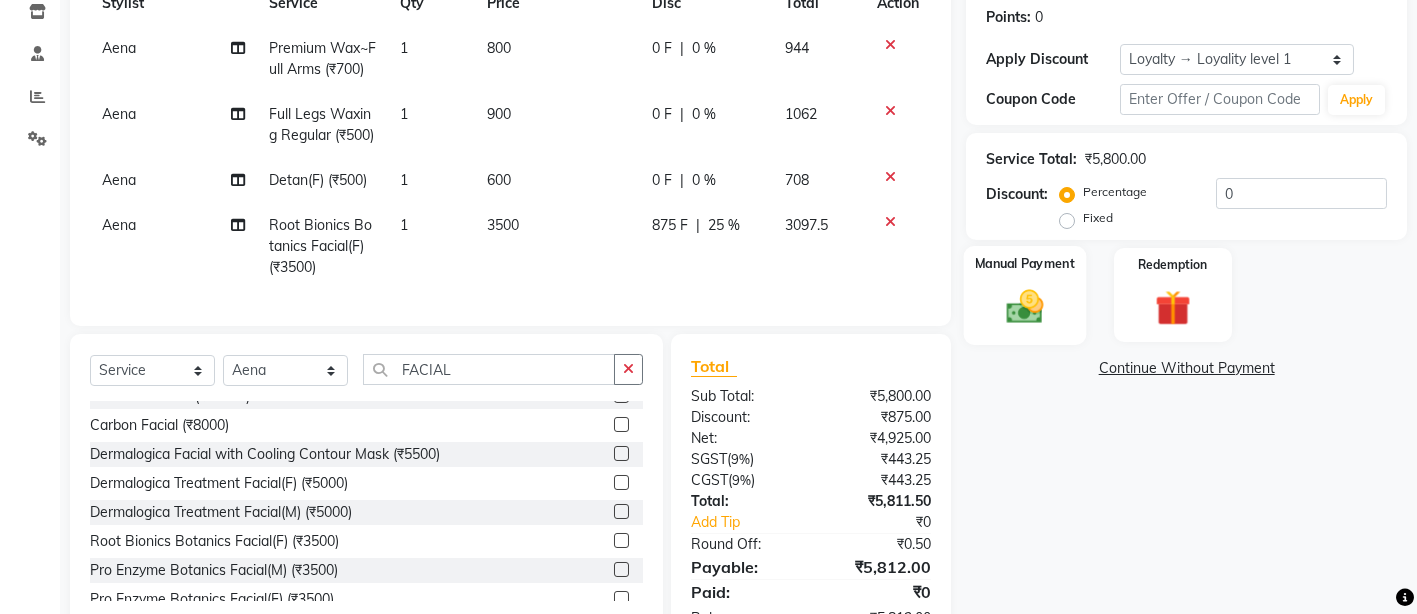 click 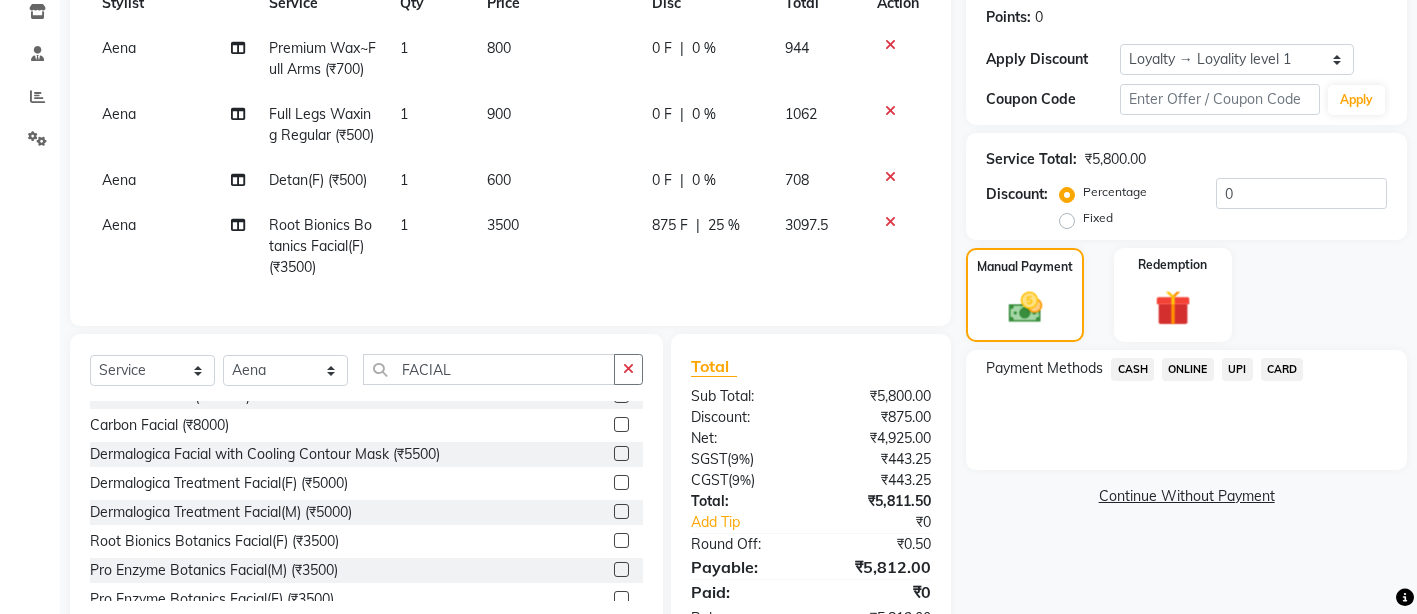 click on "CASH" 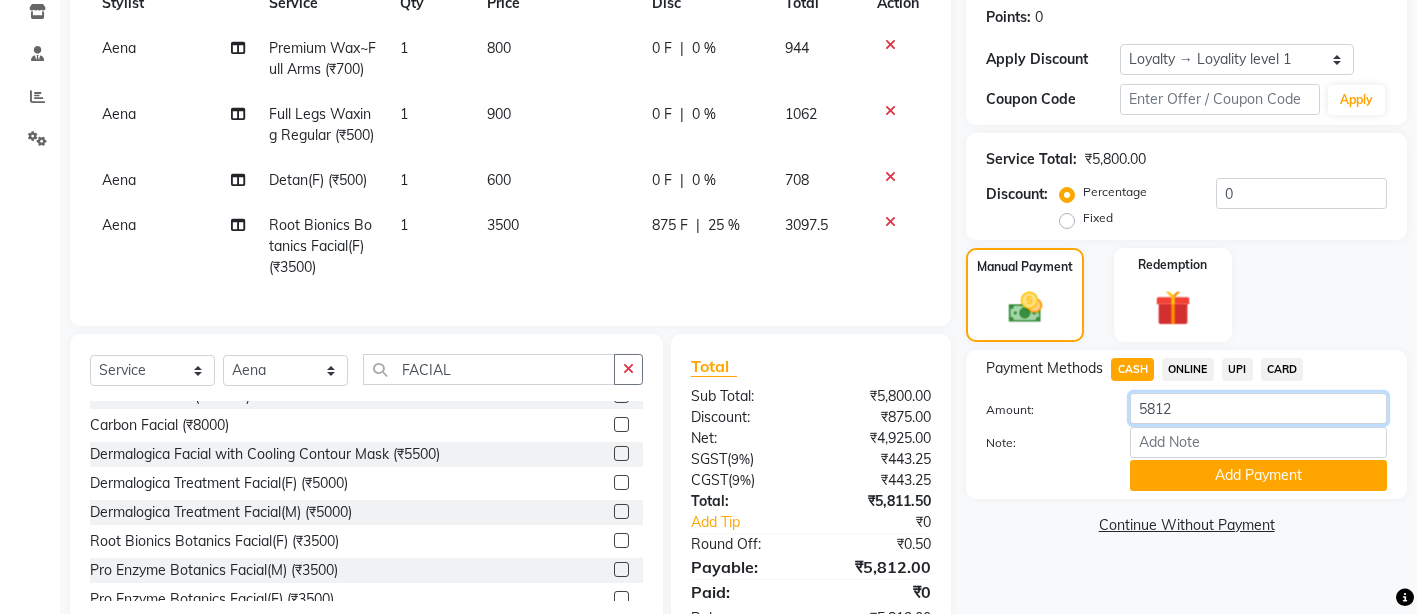 drag, startPoint x: 1198, startPoint y: 410, endPoint x: 1070, endPoint y: 419, distance: 128.31601 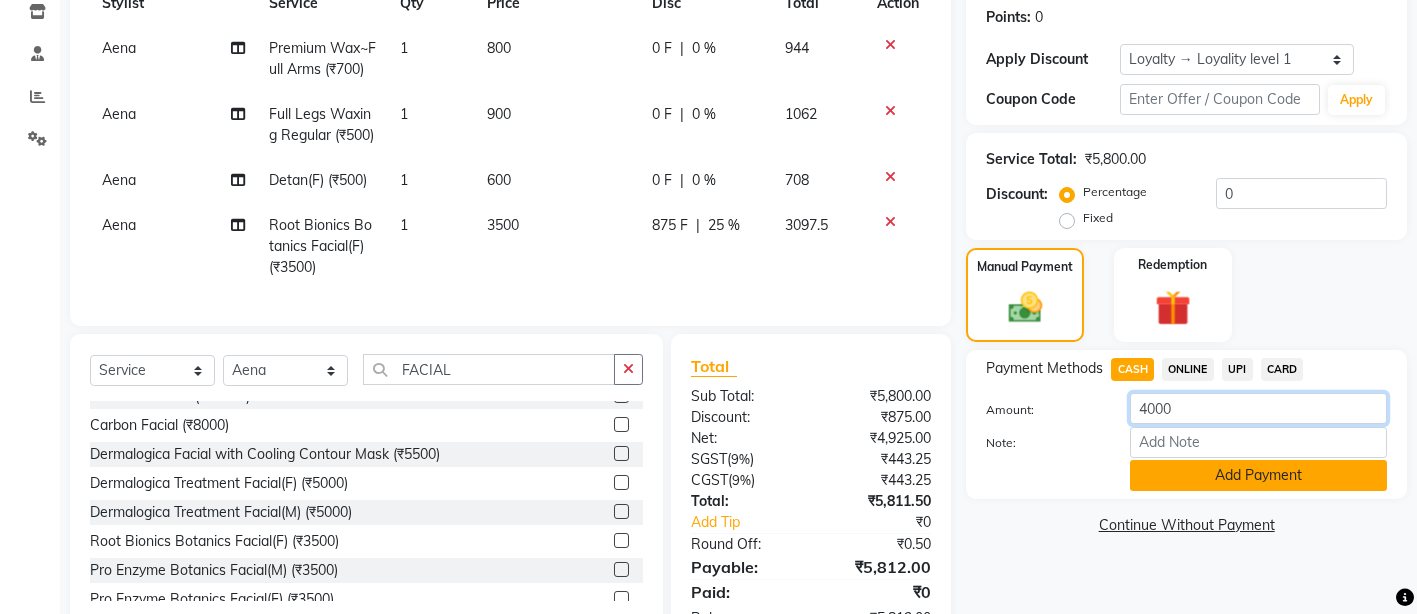 type on "4000" 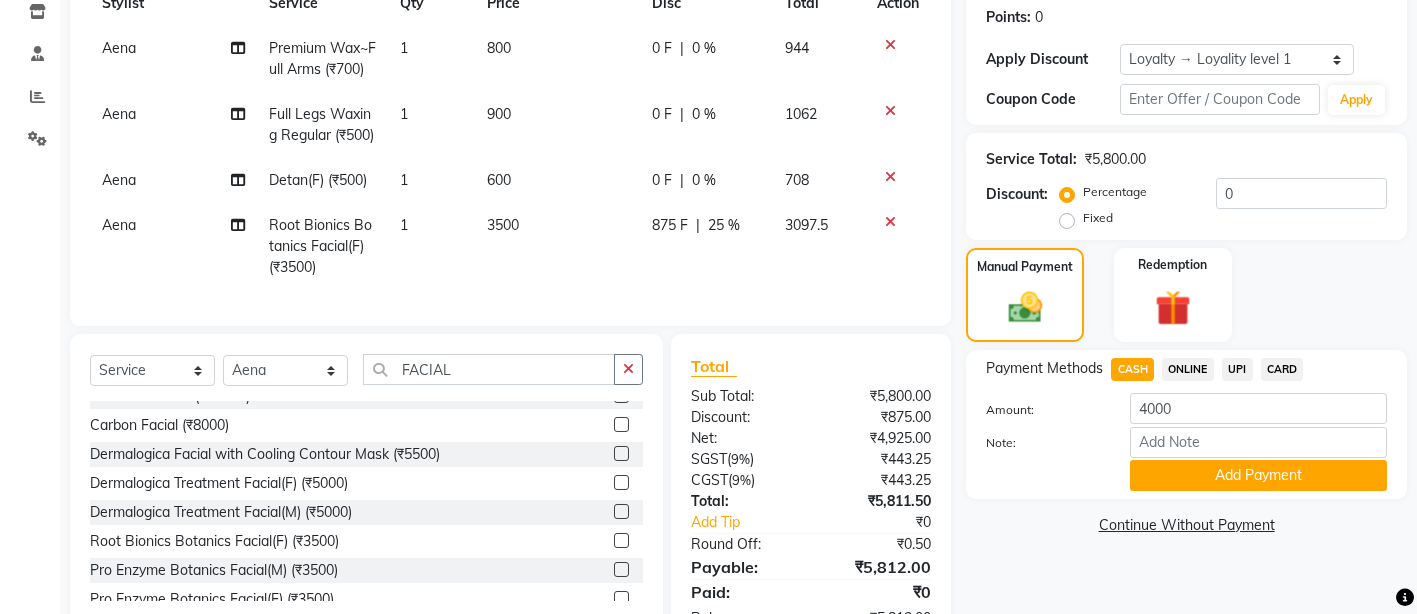 click on "Add Payment" 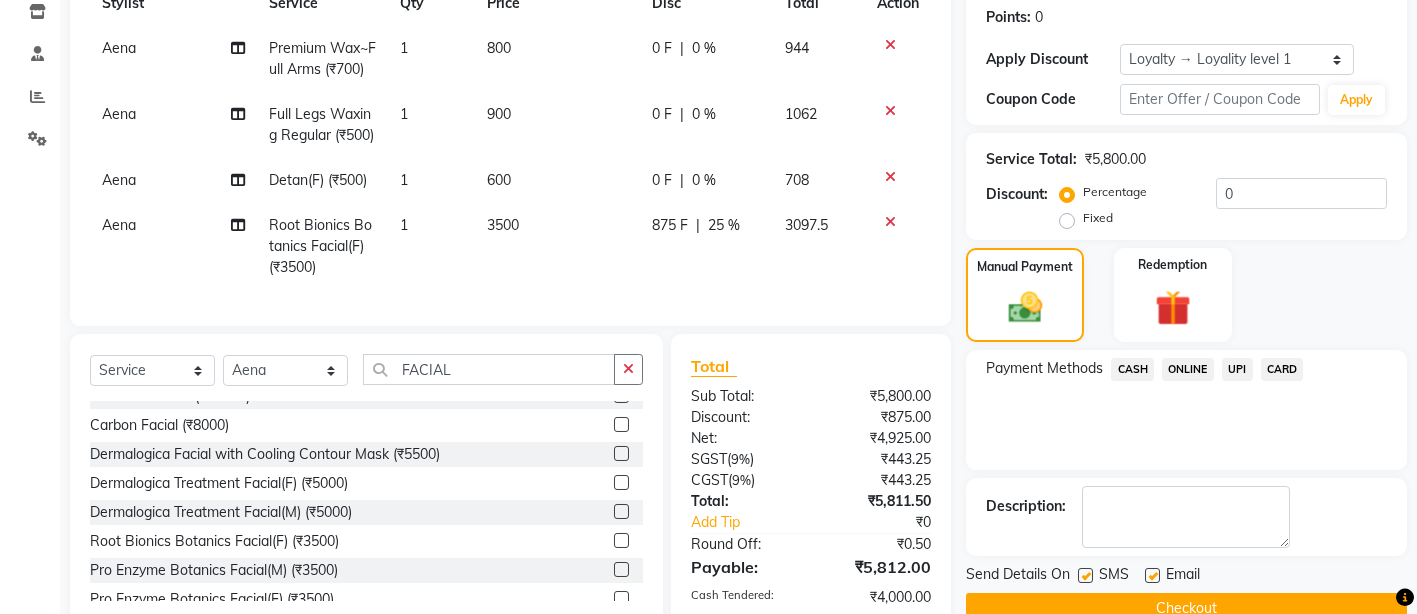 scroll, scrollTop: 619, scrollLeft: 0, axis: vertical 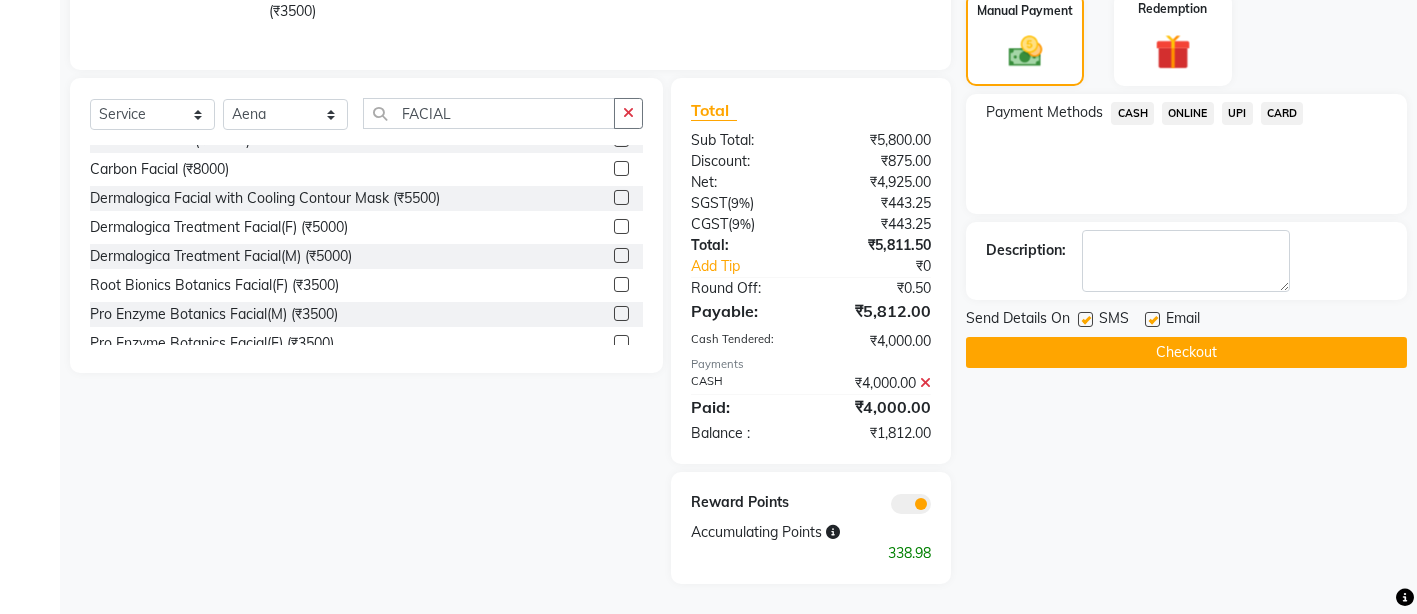 click on "UPI" 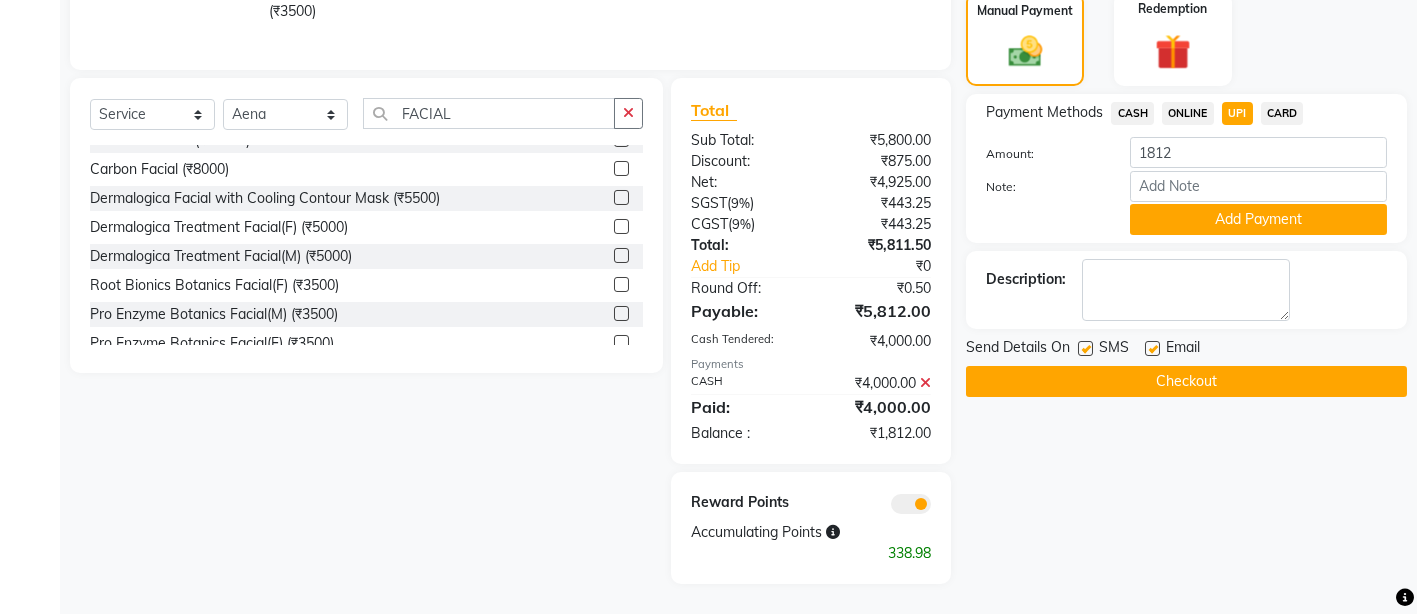 click on "Checkout" 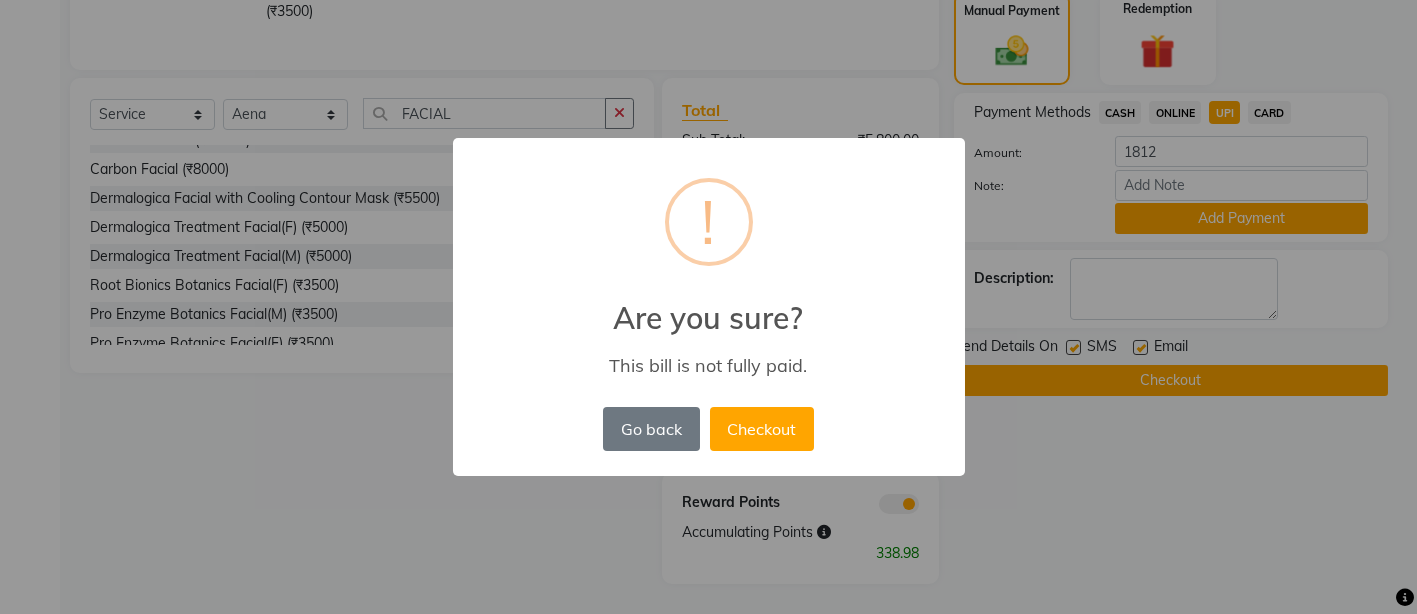 scroll, scrollTop: 598, scrollLeft: 0, axis: vertical 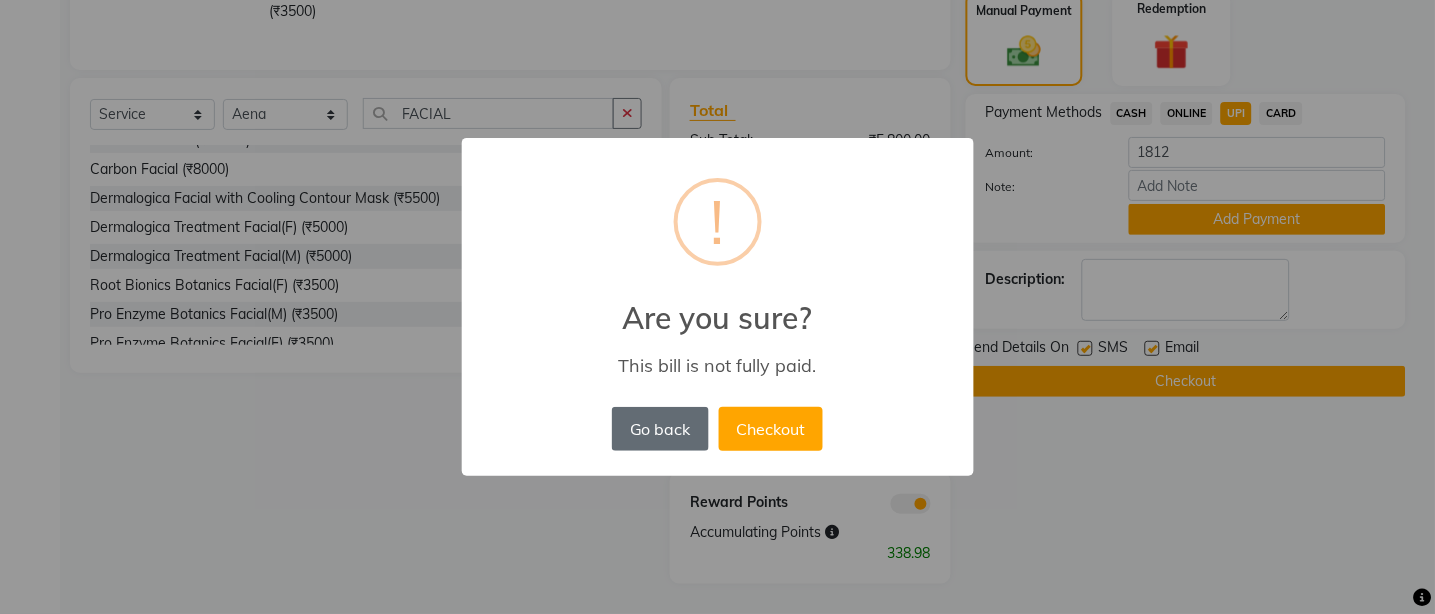 click on "Go back" at bounding box center (660, 429) 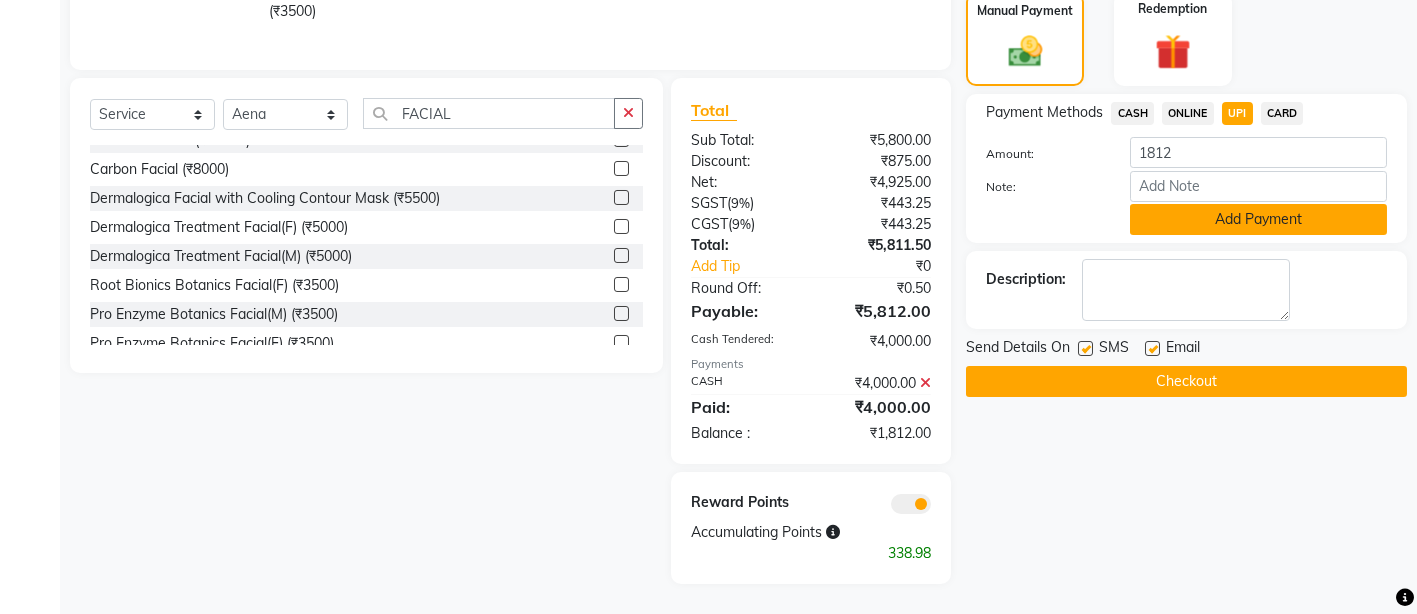 click on "Add Payment" 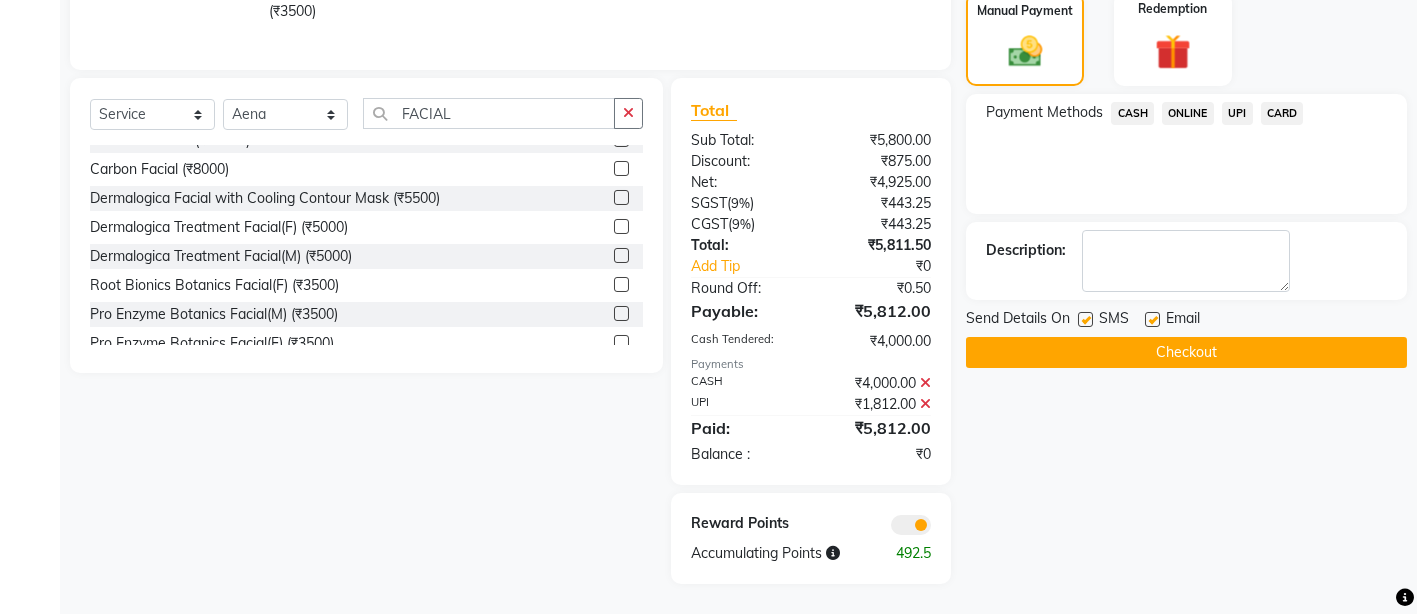 click on "Checkout" 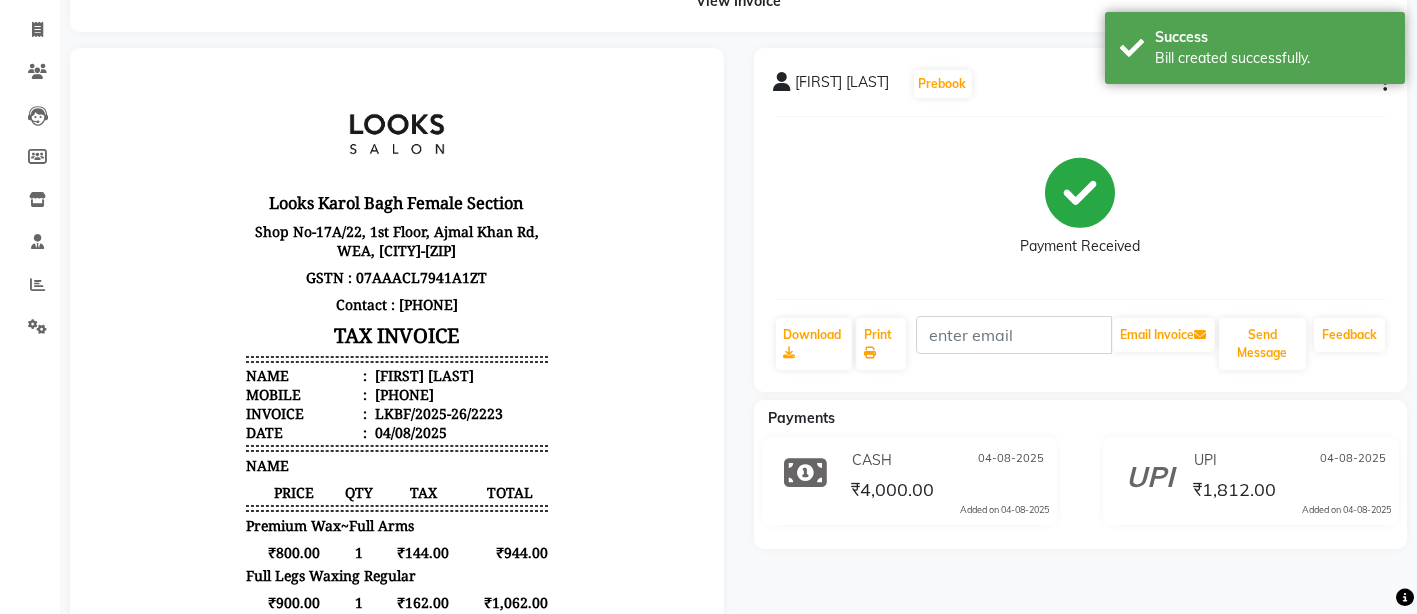 scroll, scrollTop: 0, scrollLeft: 0, axis: both 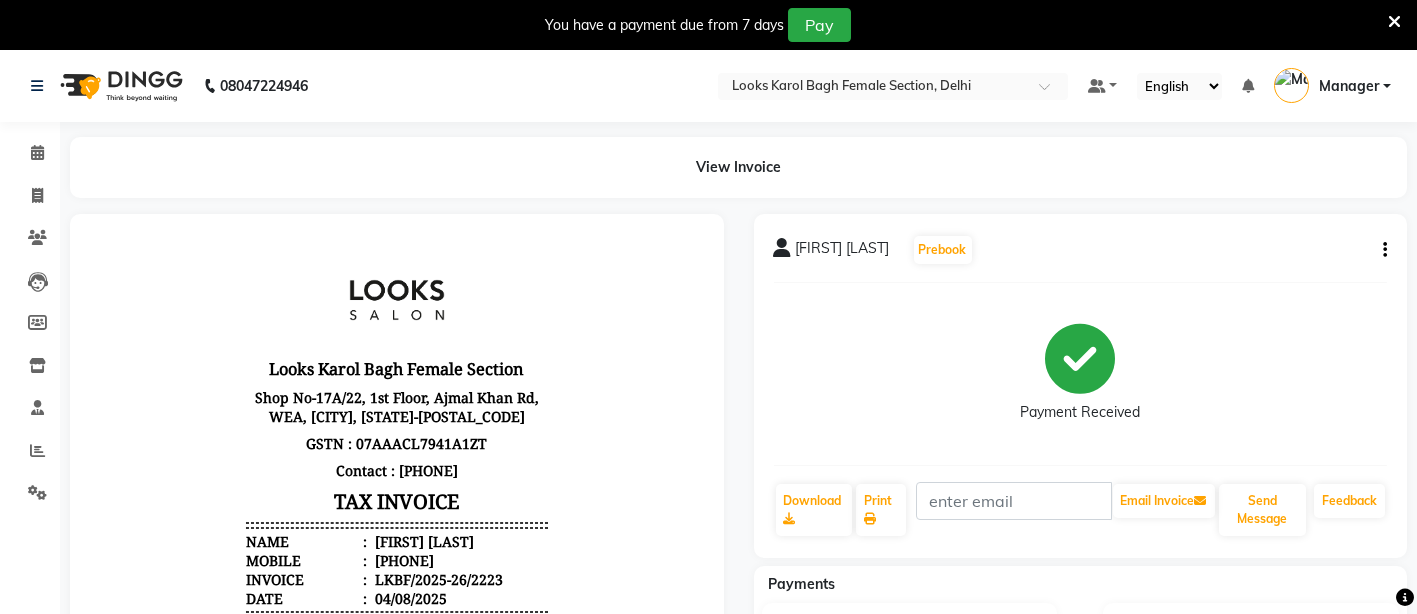 click at bounding box center (1394, 22) 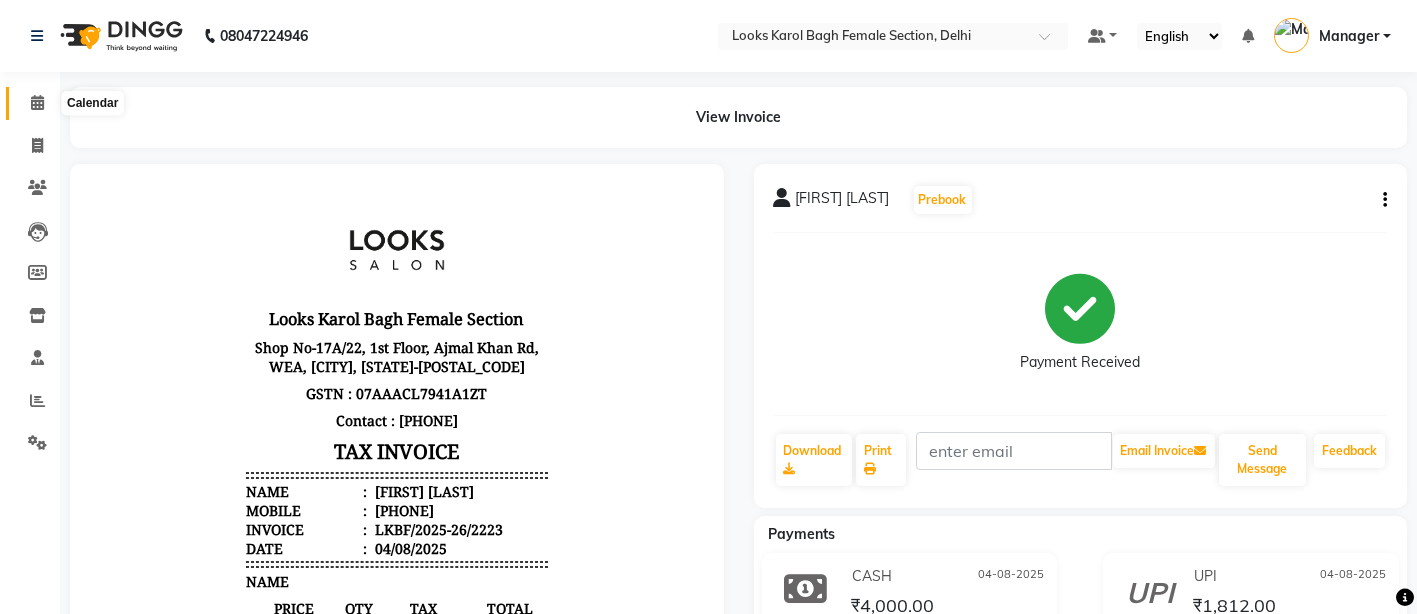 click 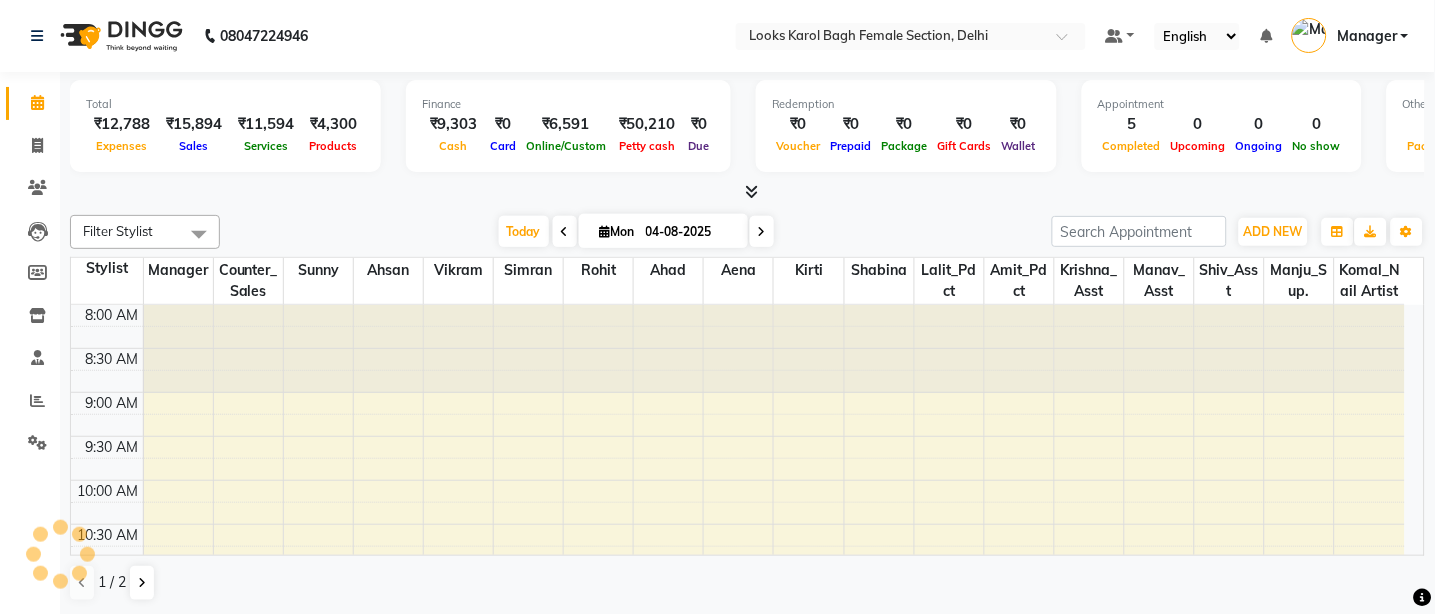 scroll, scrollTop: 0, scrollLeft: 0, axis: both 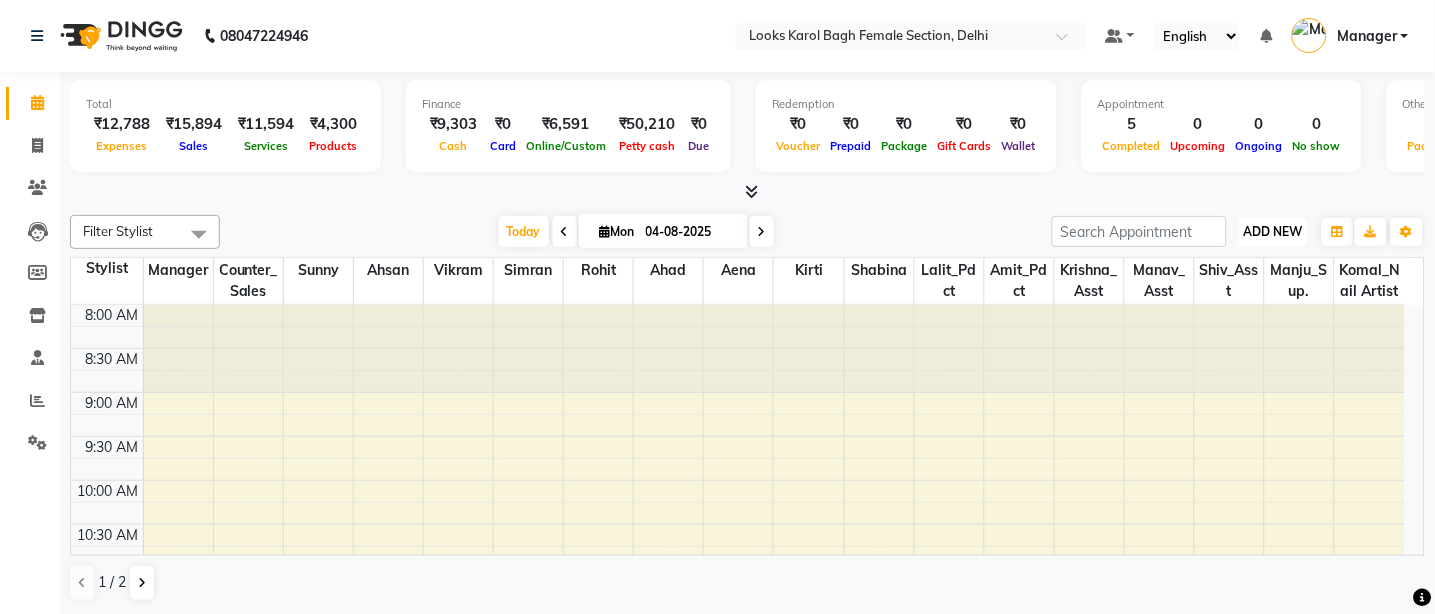 click on "ADD NEW" at bounding box center [1273, 231] 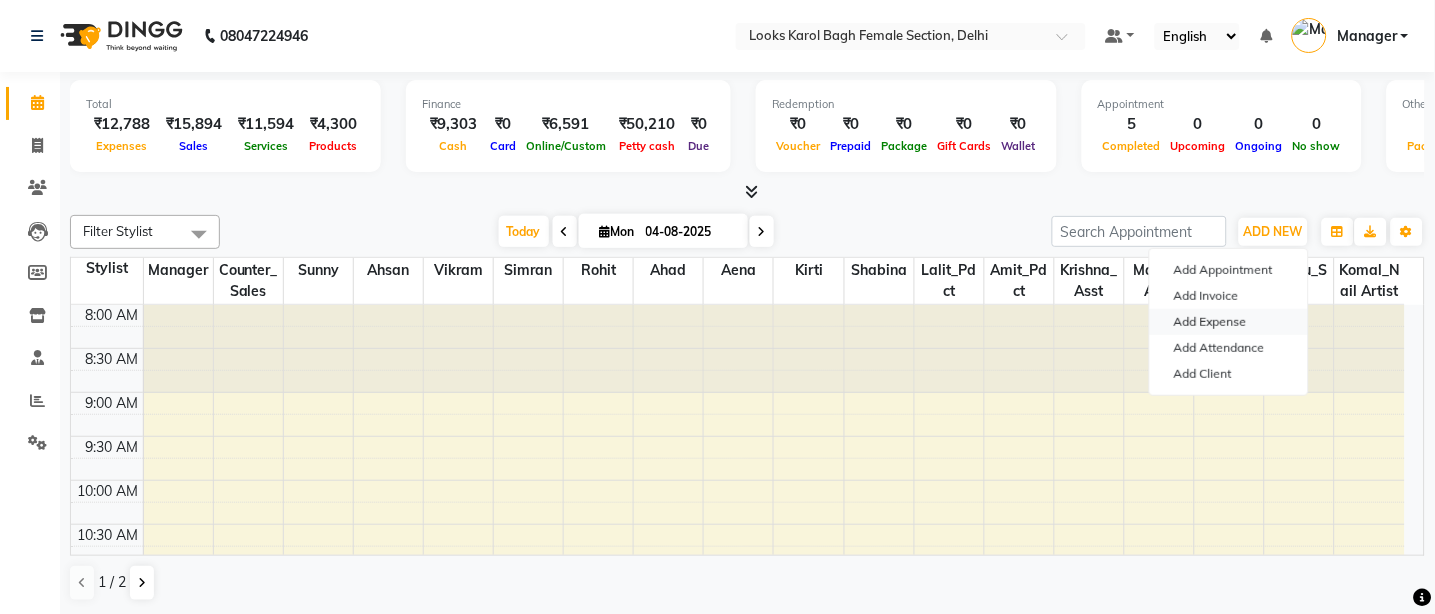 click on "Add Expense" at bounding box center (1229, 322) 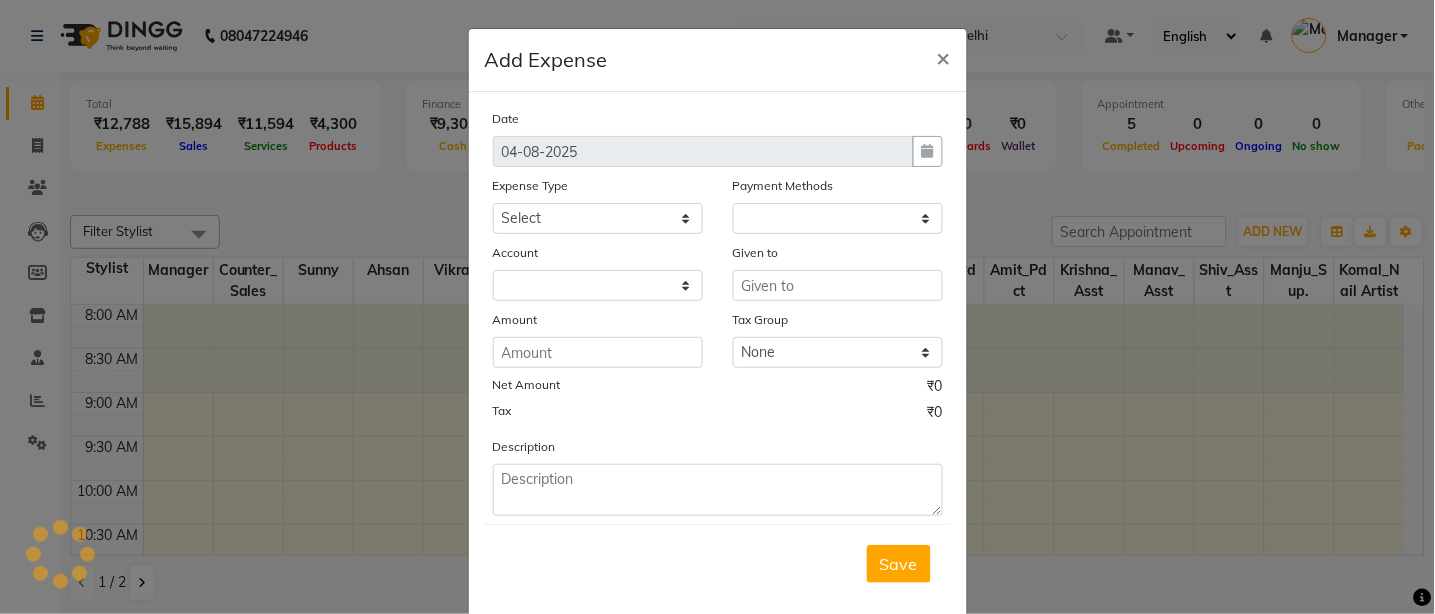 select on "1" 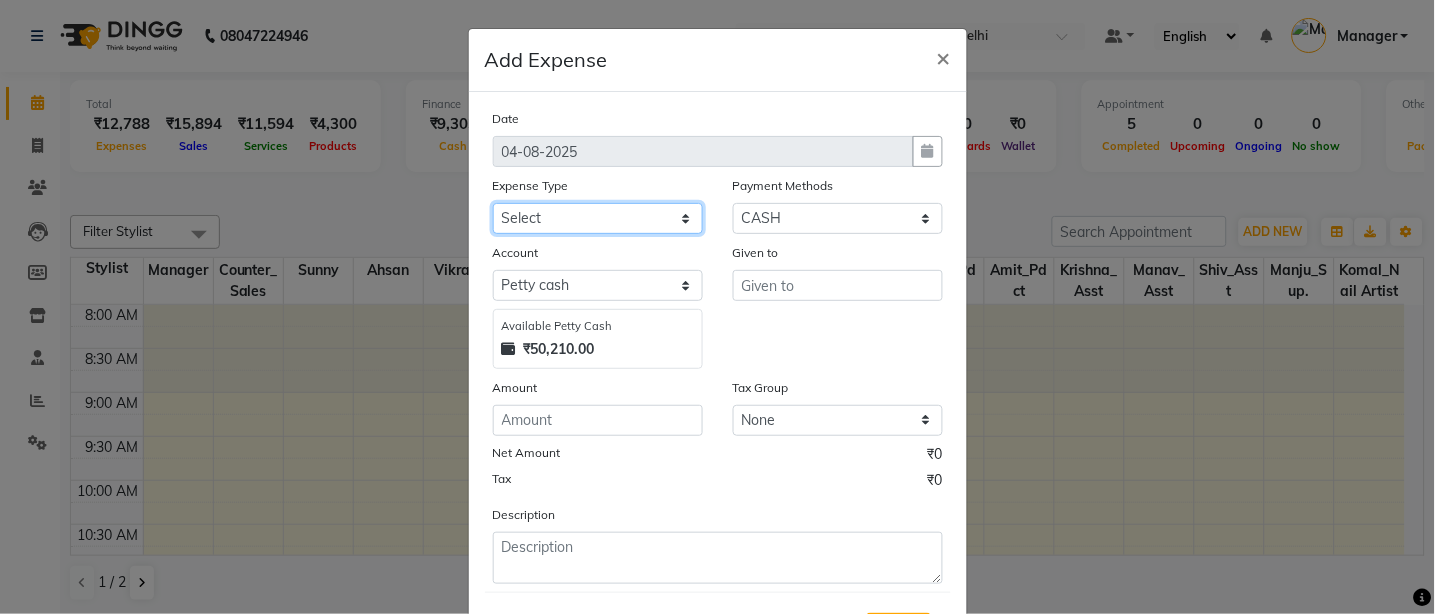 click on "Select BANK DEPOSIT BLINK IT Cash Handover Client Refund Agnst Bill CLIENT WELFARE Entertainment General Expense Laundry Bill milk Pantry PREPAID Printing And Stationery Product Incentive PURCHASE Repair And Maintenance Salary Salary advance SERVICE INCENTIVE staff accommodation STAFF WELFARE TIP CREDIT CARD TIP UPI Travelling And Conveyance" 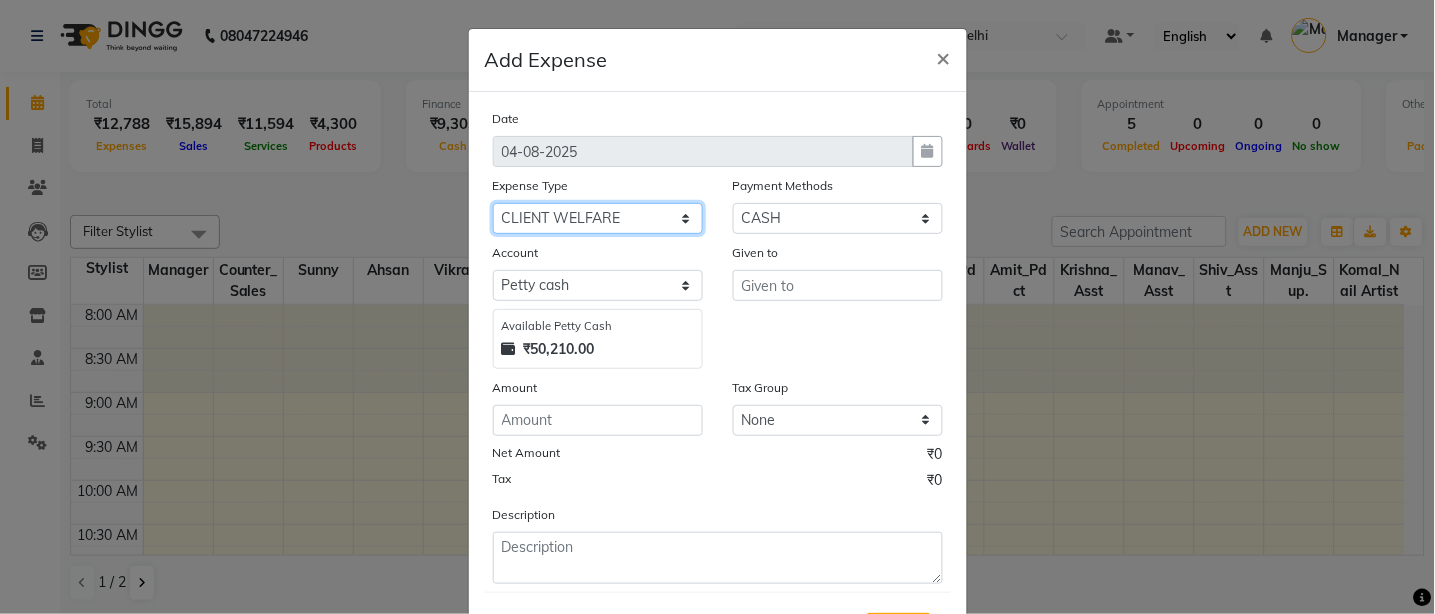 click on "Select BANK DEPOSIT BLINK IT Cash Handover Client Refund Agnst Bill CLIENT WELFARE Entertainment General Expense Laundry Bill milk Pantry PREPAID Printing And Stationery Product Incentive PURCHASE Repair And Maintenance Salary Salary advance SERVICE INCENTIVE staff accommodation STAFF WELFARE TIP CREDIT CARD TIP UPI Travelling And Conveyance" 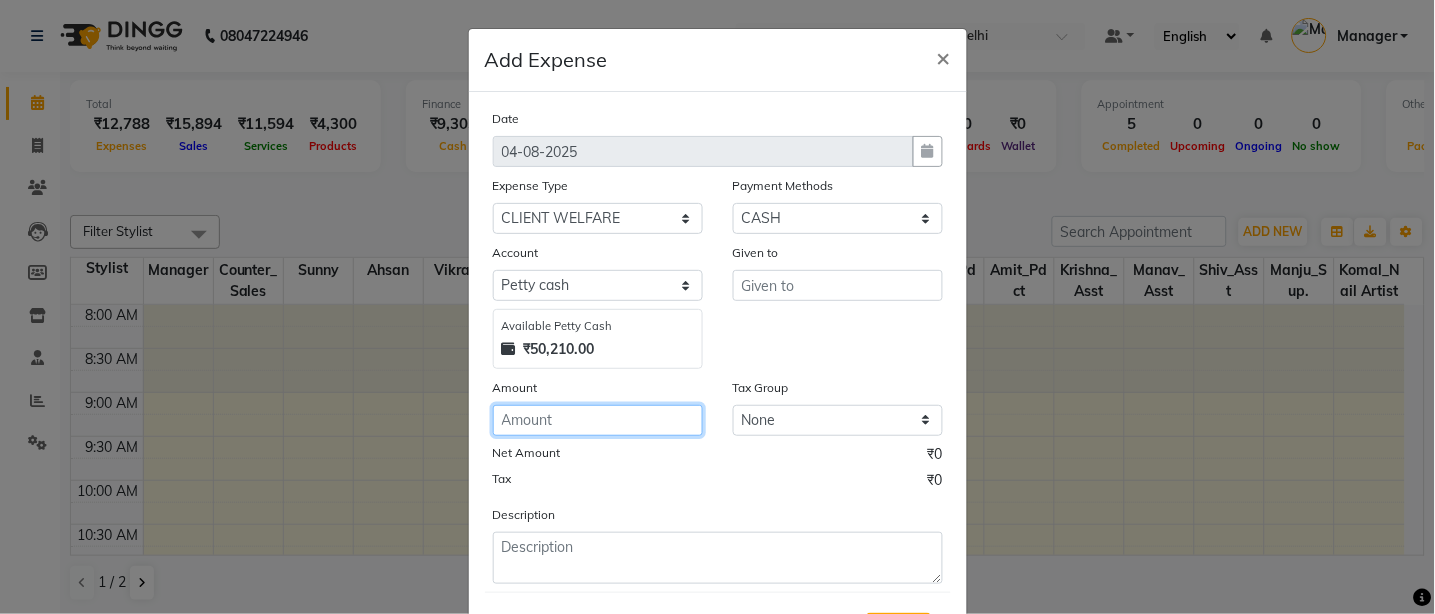 click 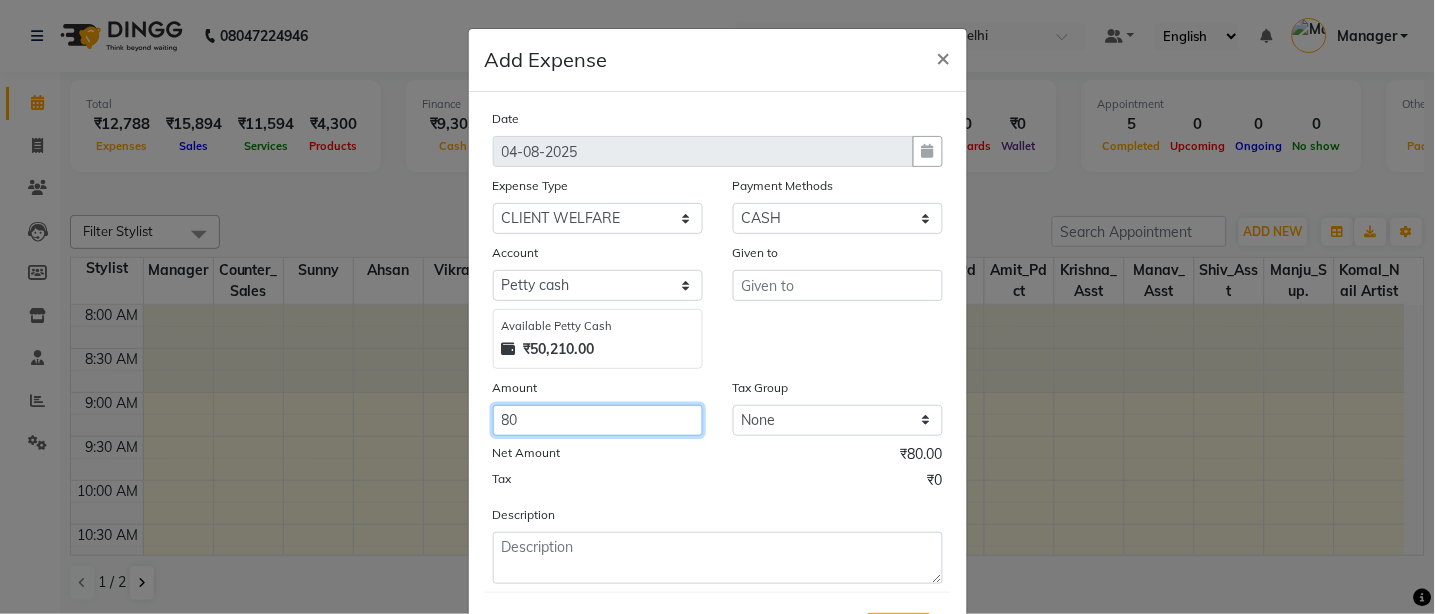 type on "80" 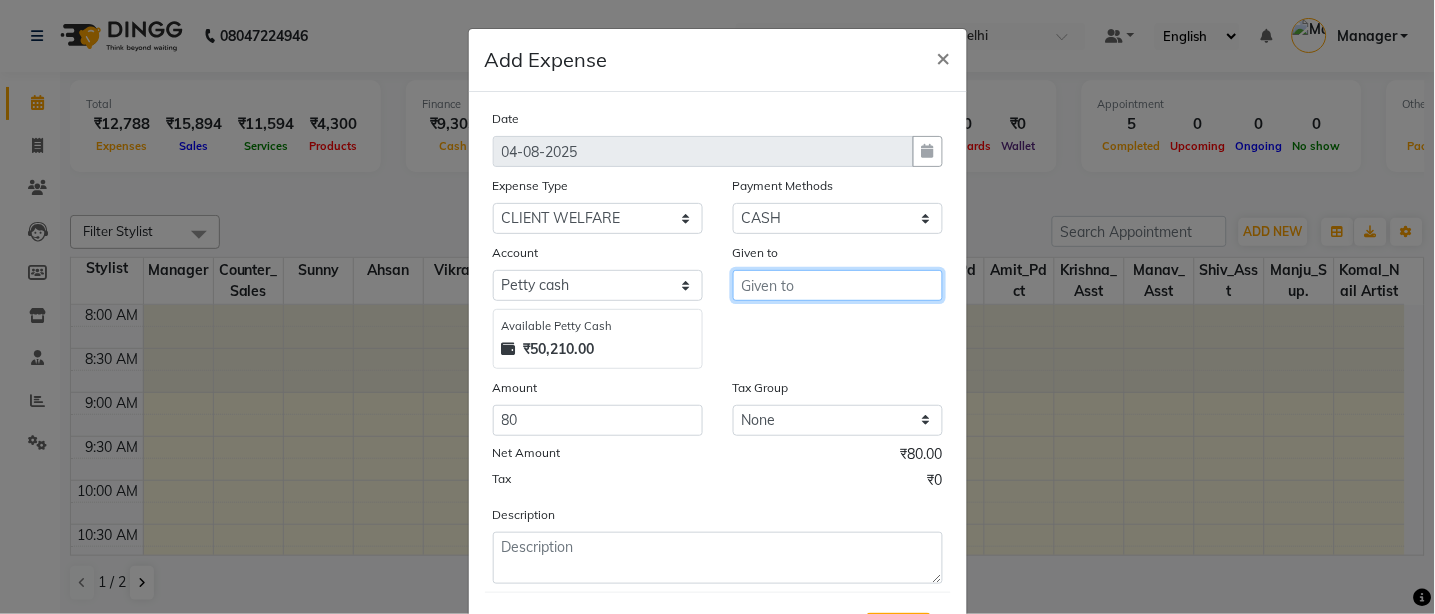 click at bounding box center [838, 285] 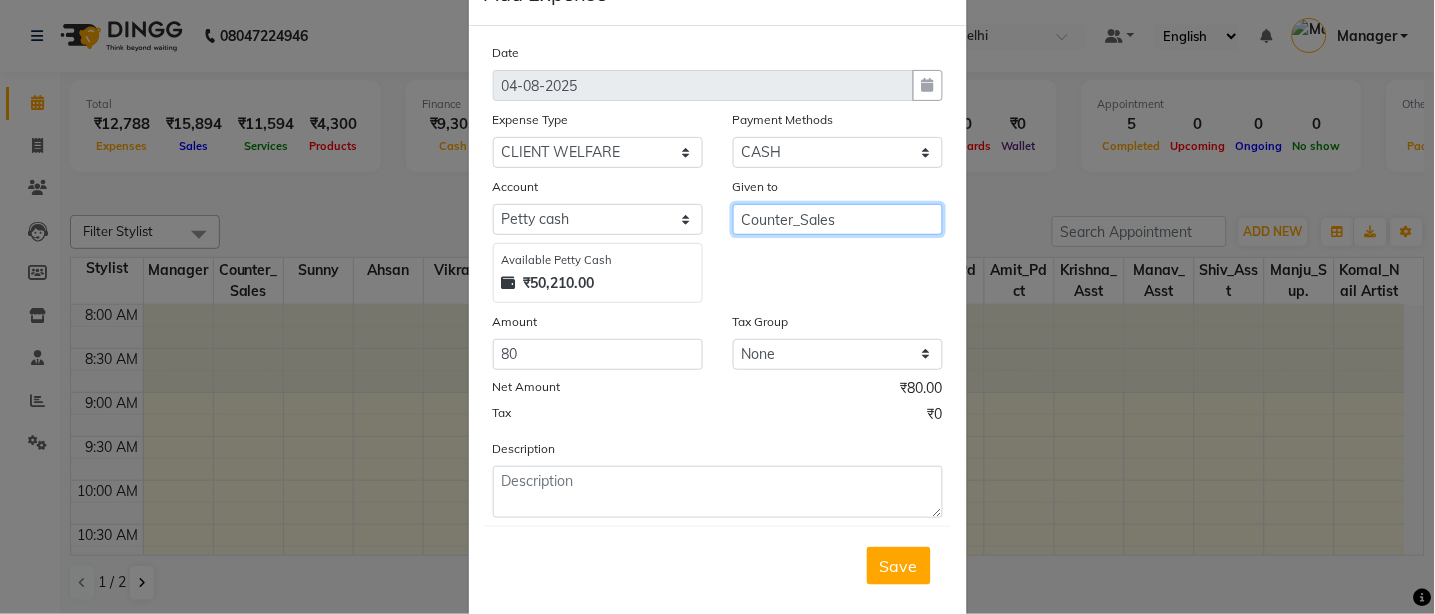 scroll, scrollTop: 101, scrollLeft: 0, axis: vertical 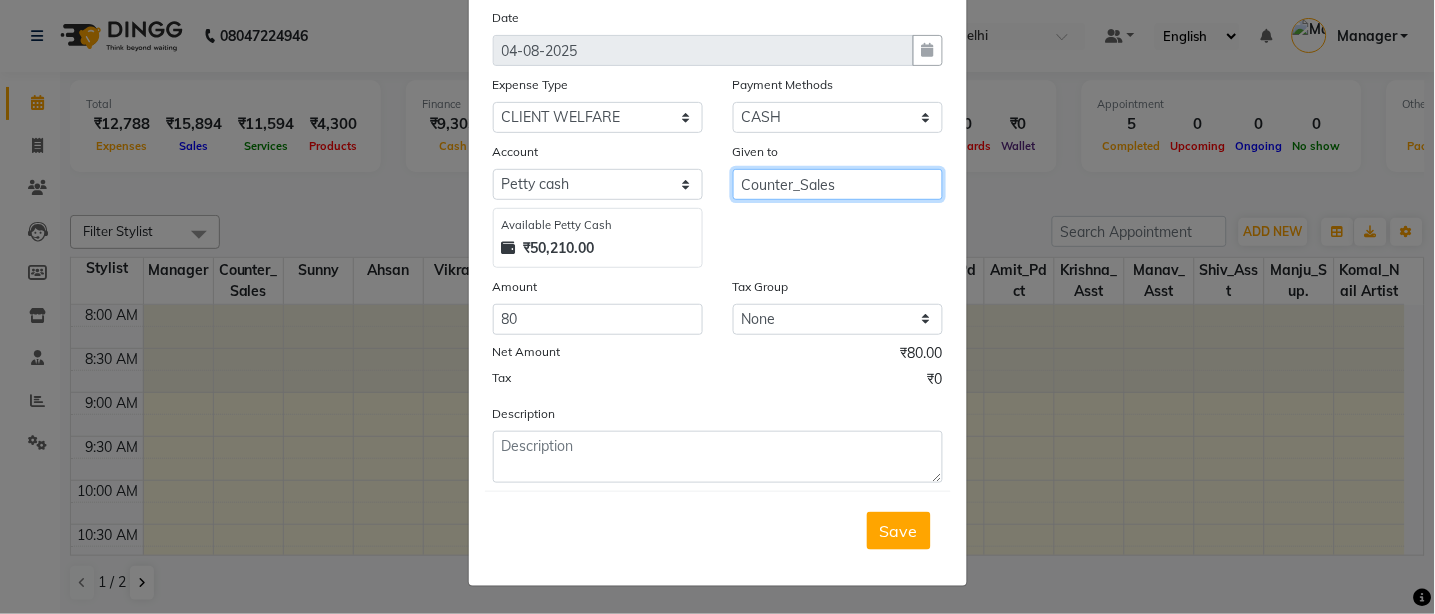 type on "Counter_Sales" 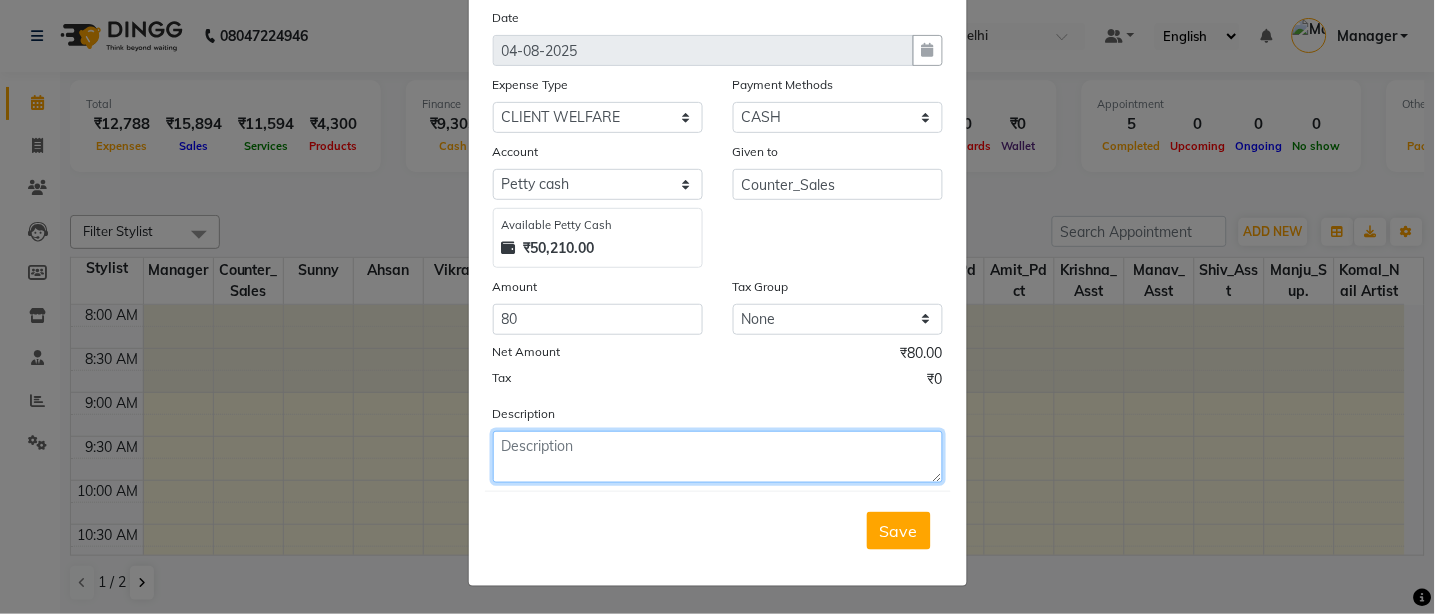 click 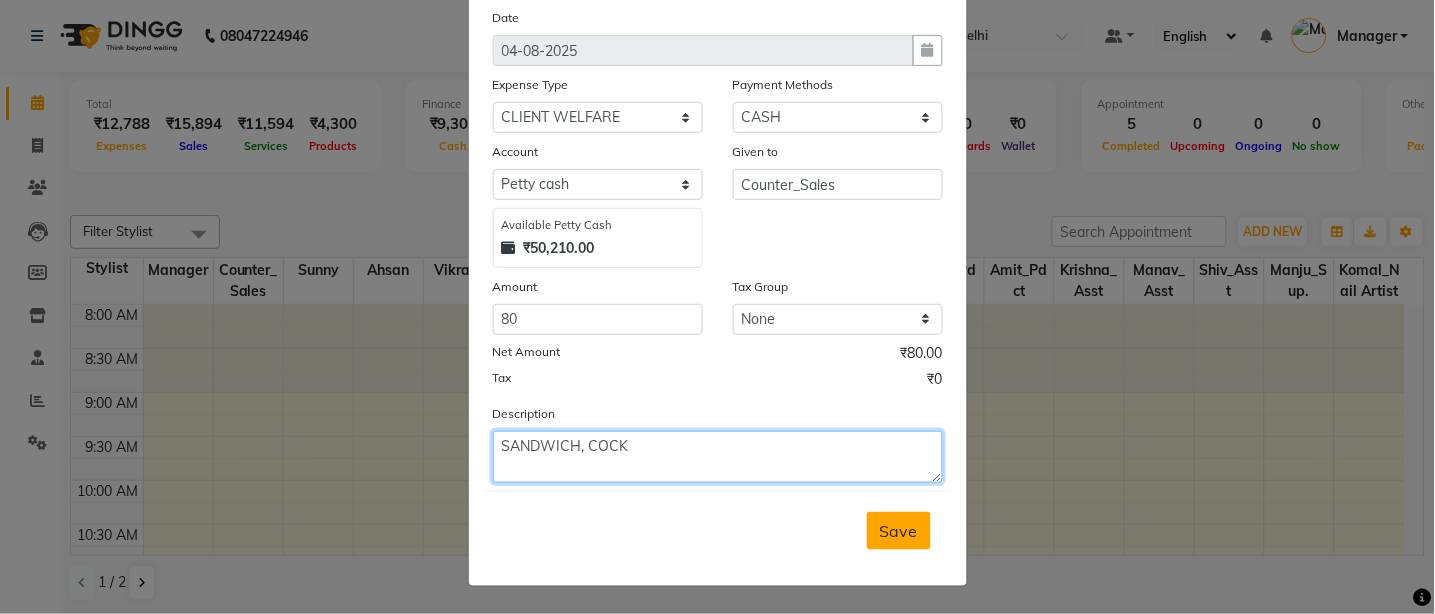type on "SANDWICH, COCK" 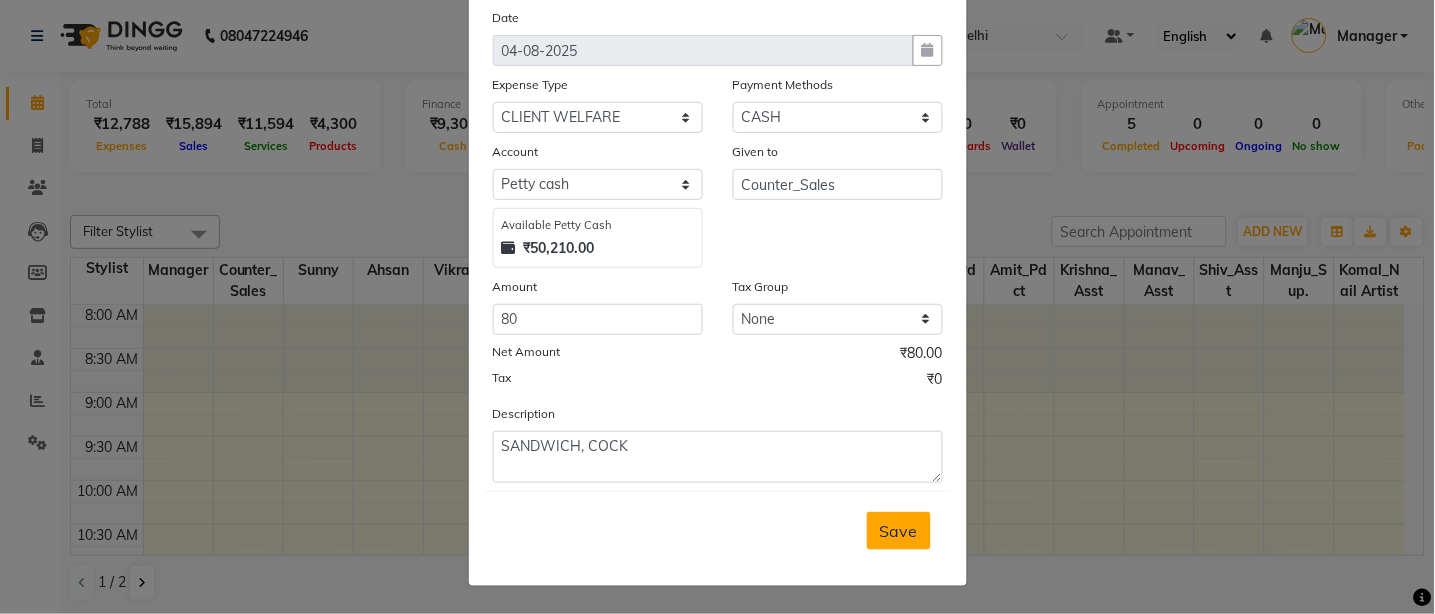 click on "Save" at bounding box center [899, 531] 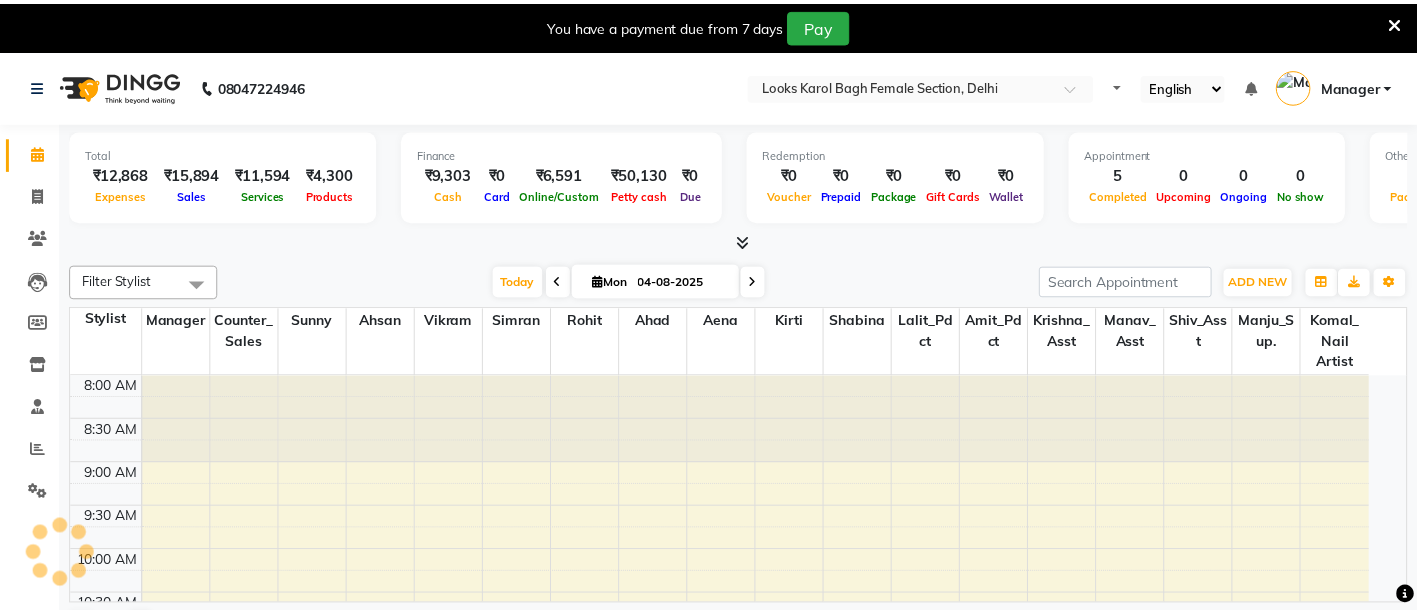 scroll, scrollTop: 0, scrollLeft: 0, axis: both 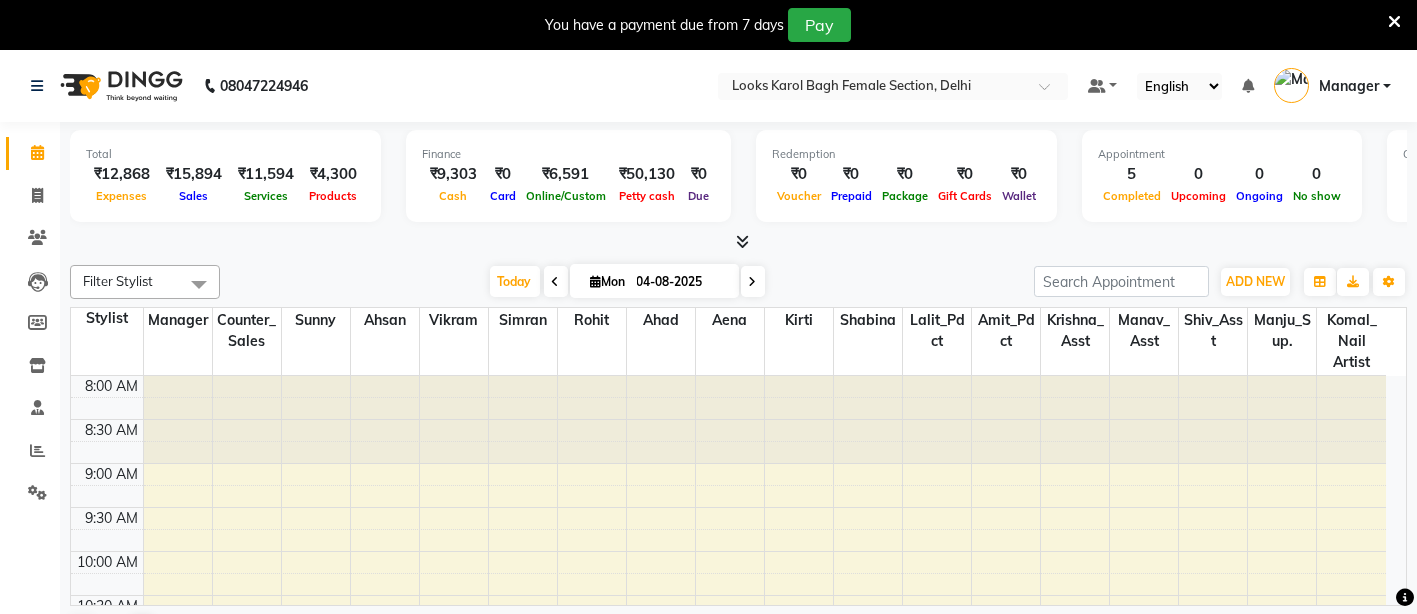 click at bounding box center [1394, 22] 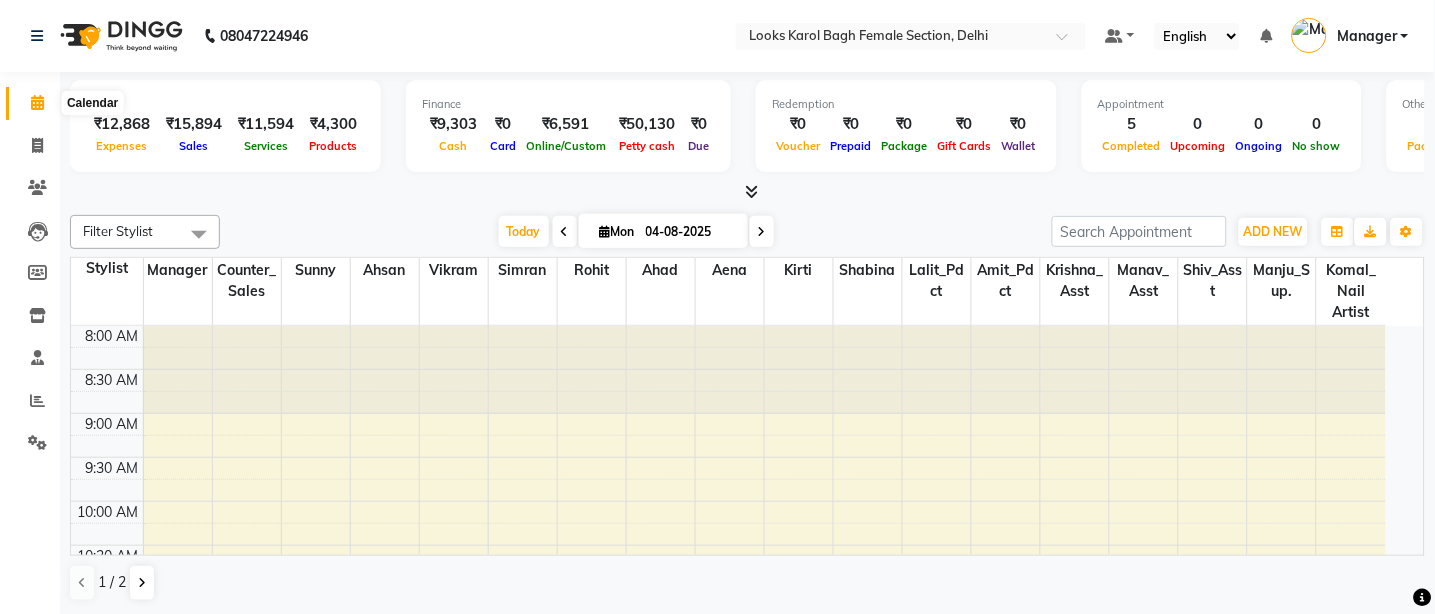 click 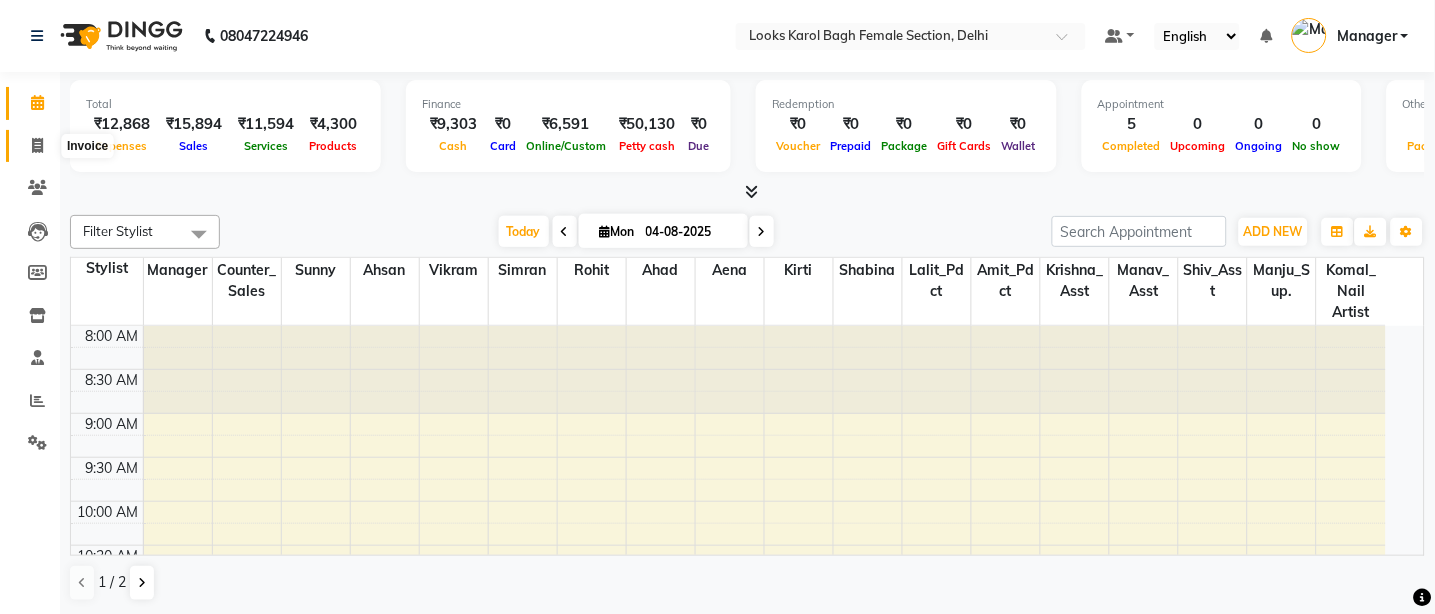 click 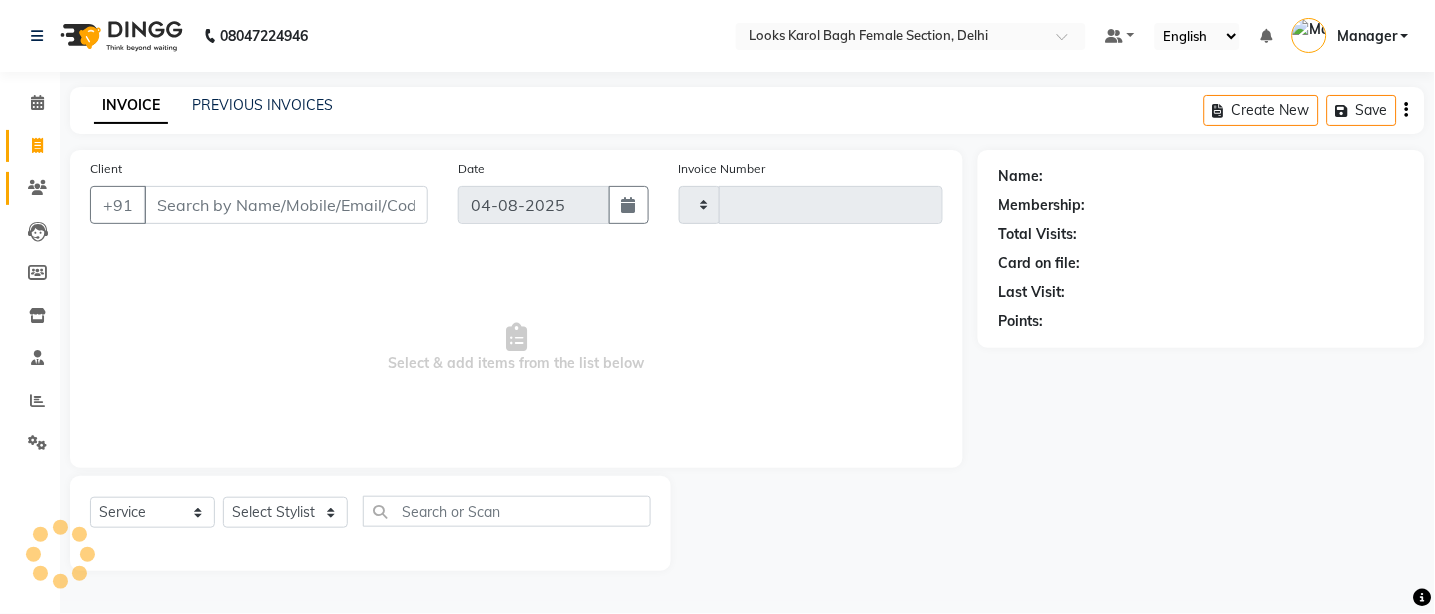 type on "2224" 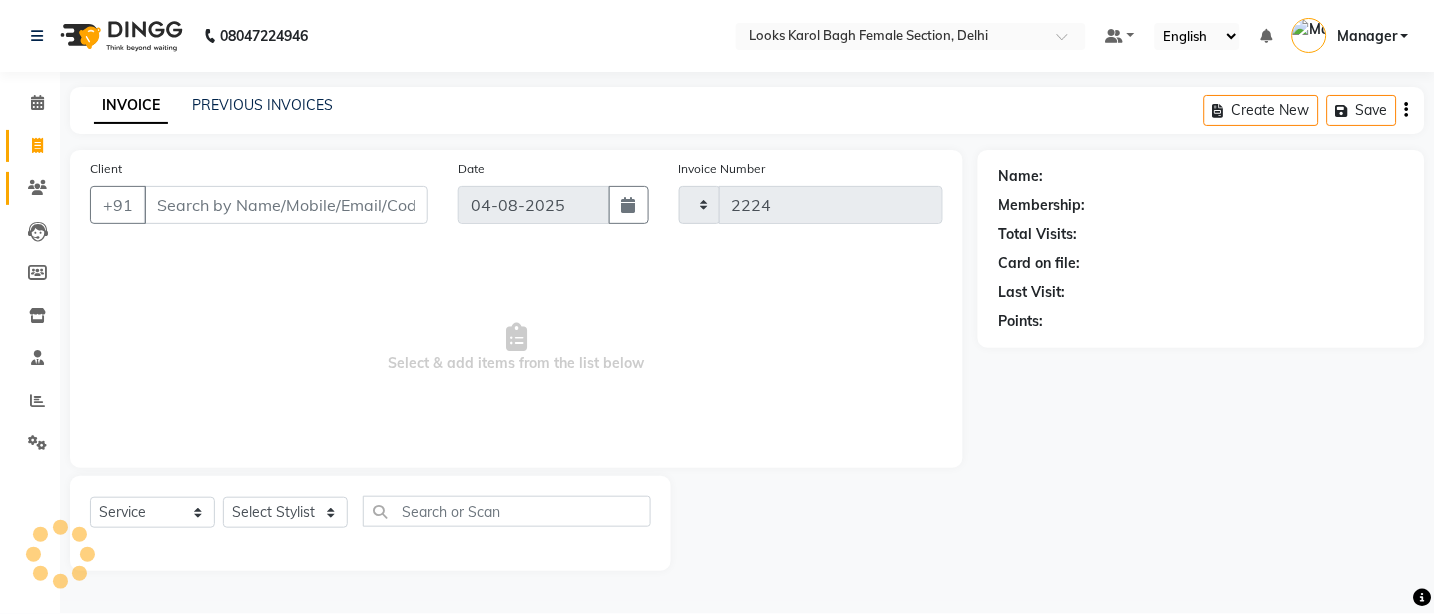 select on "8706" 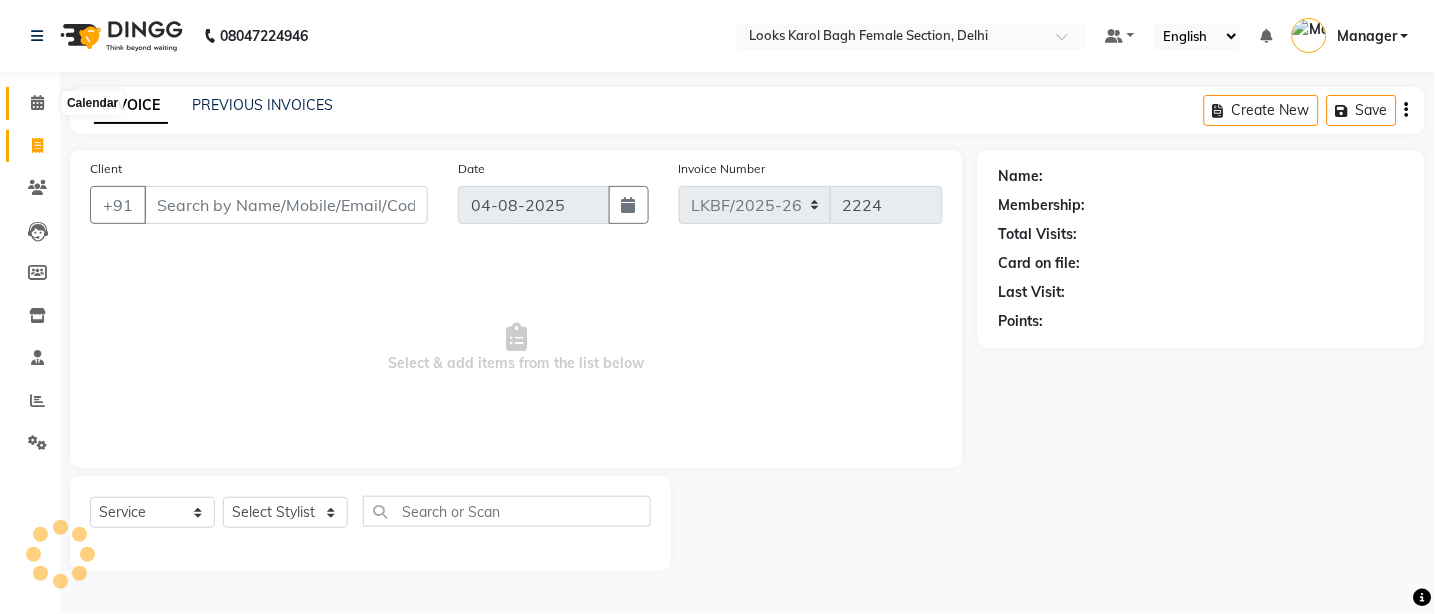 click 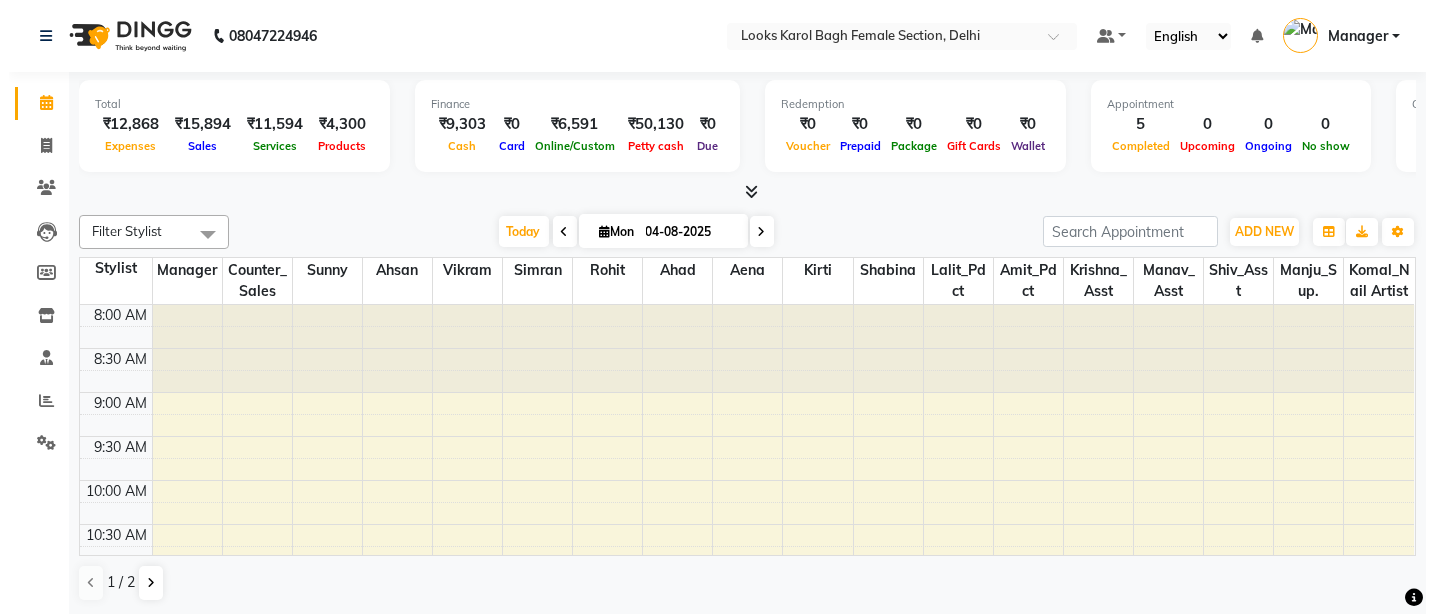 scroll, scrollTop: 0, scrollLeft: 0, axis: both 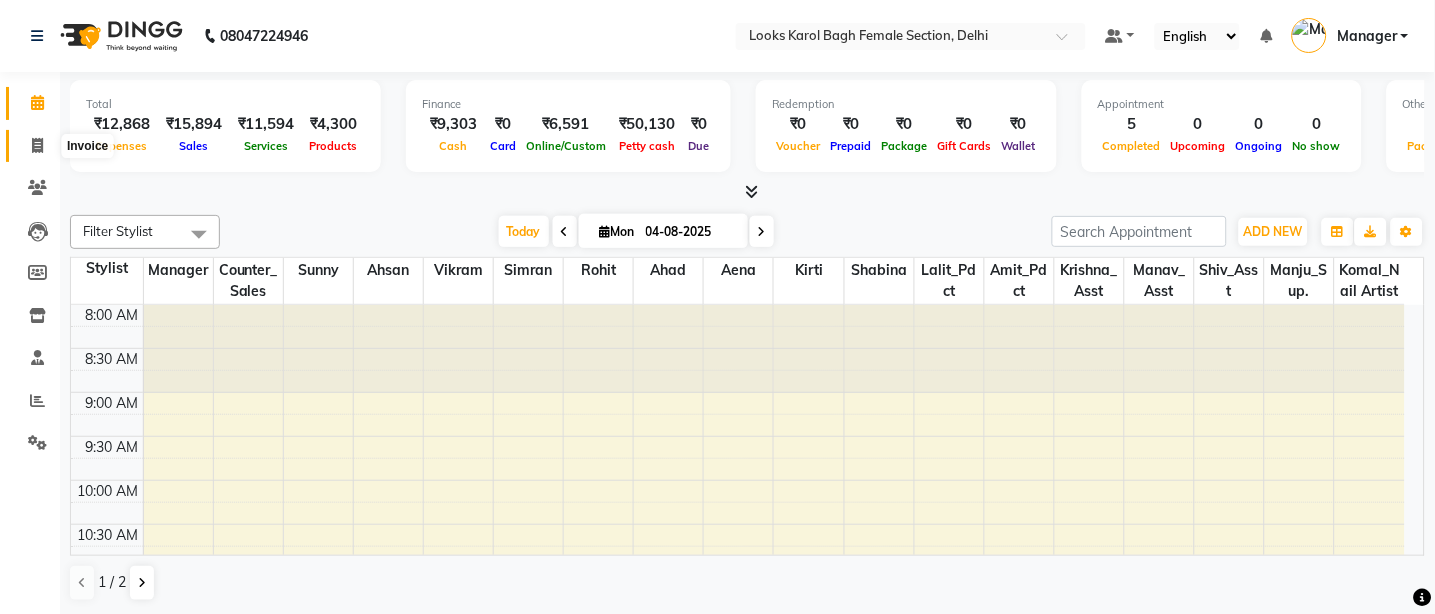 click 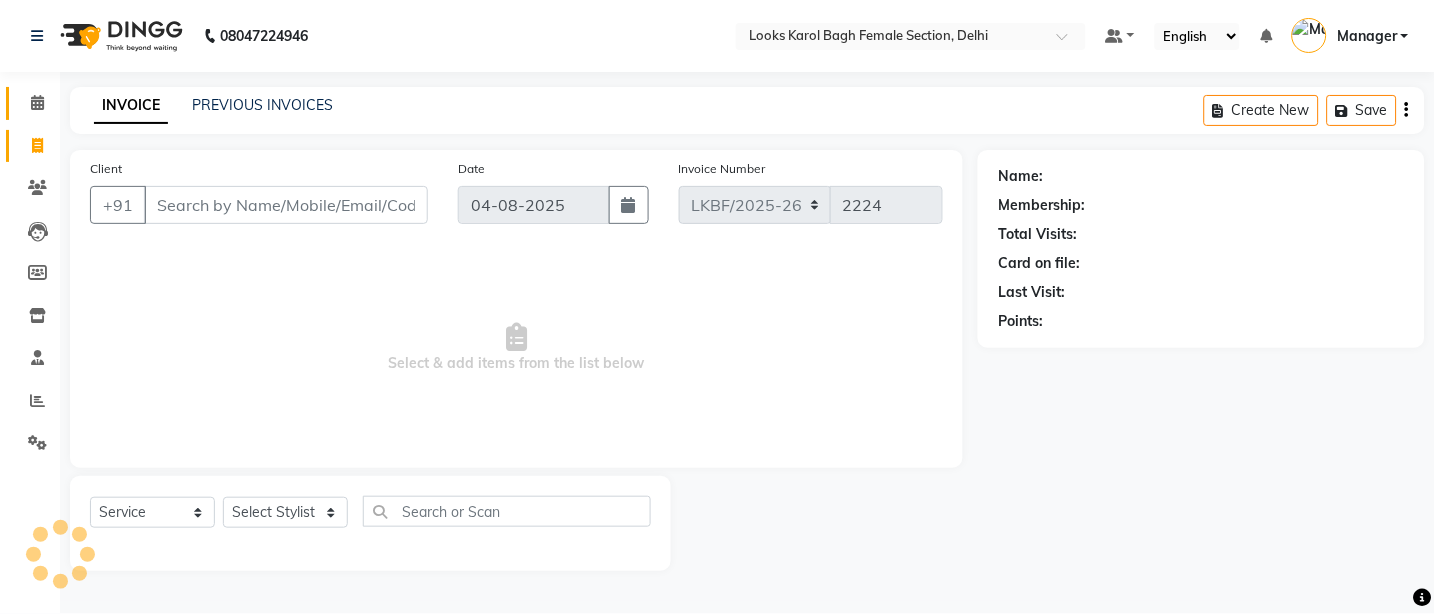 click 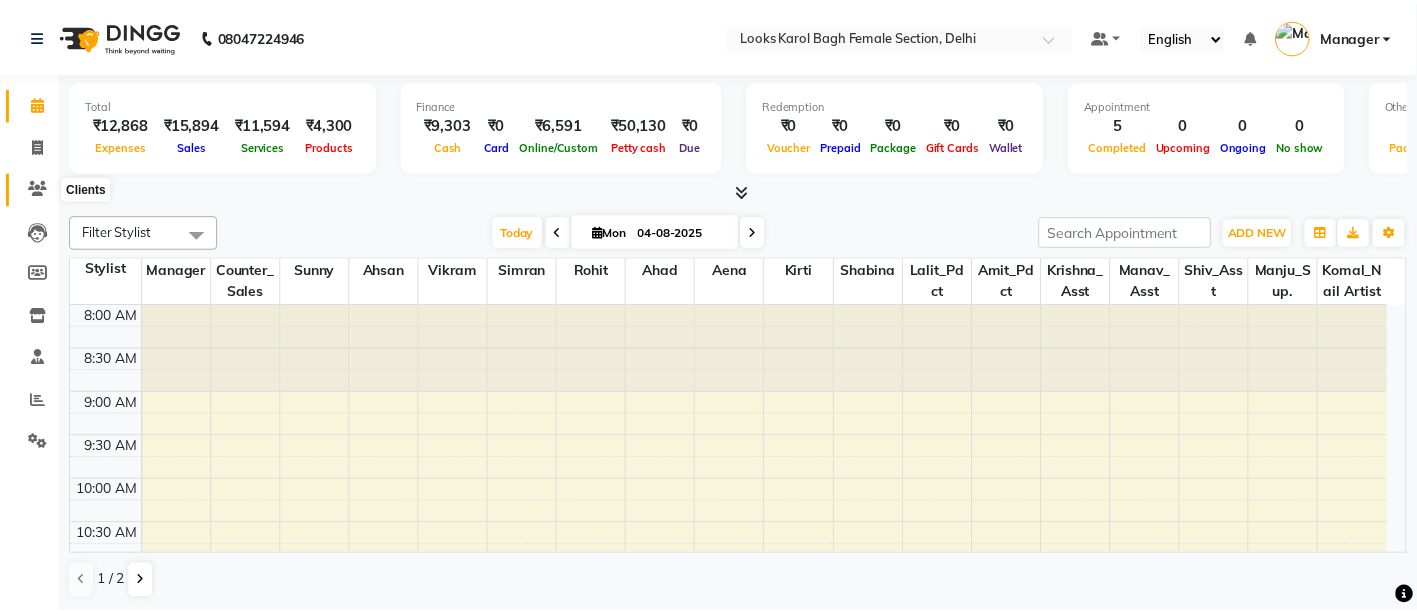 scroll, scrollTop: 0, scrollLeft: 0, axis: both 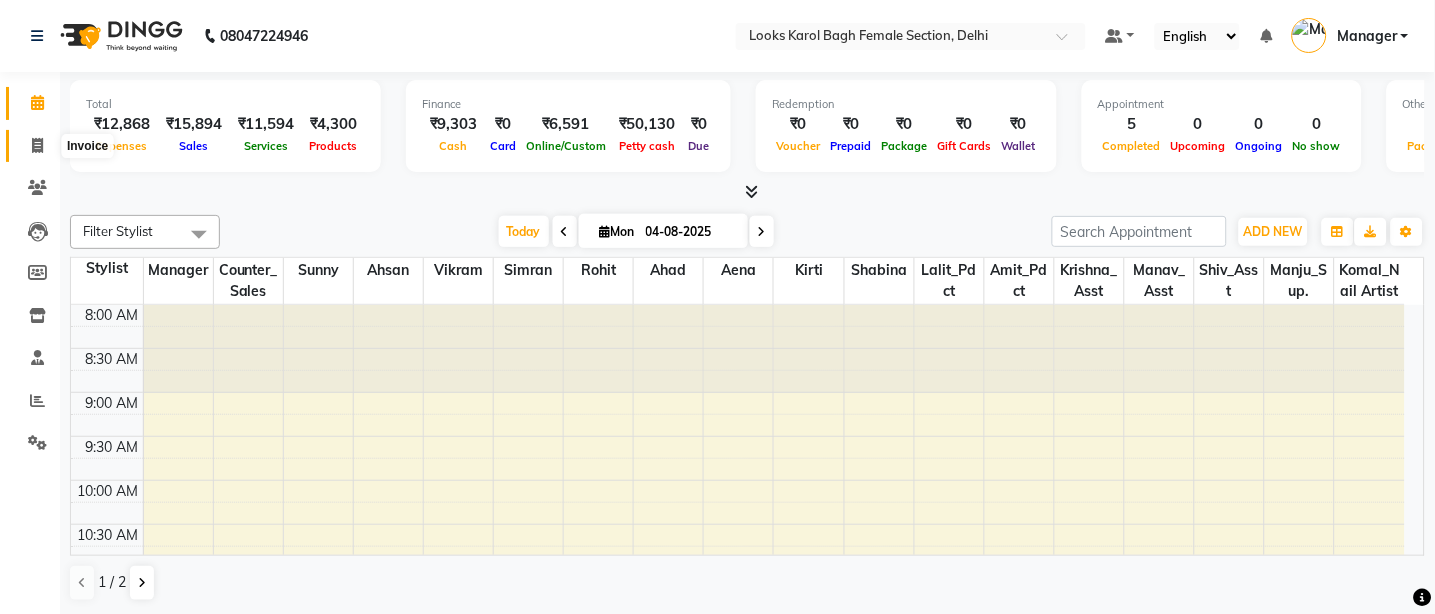 click 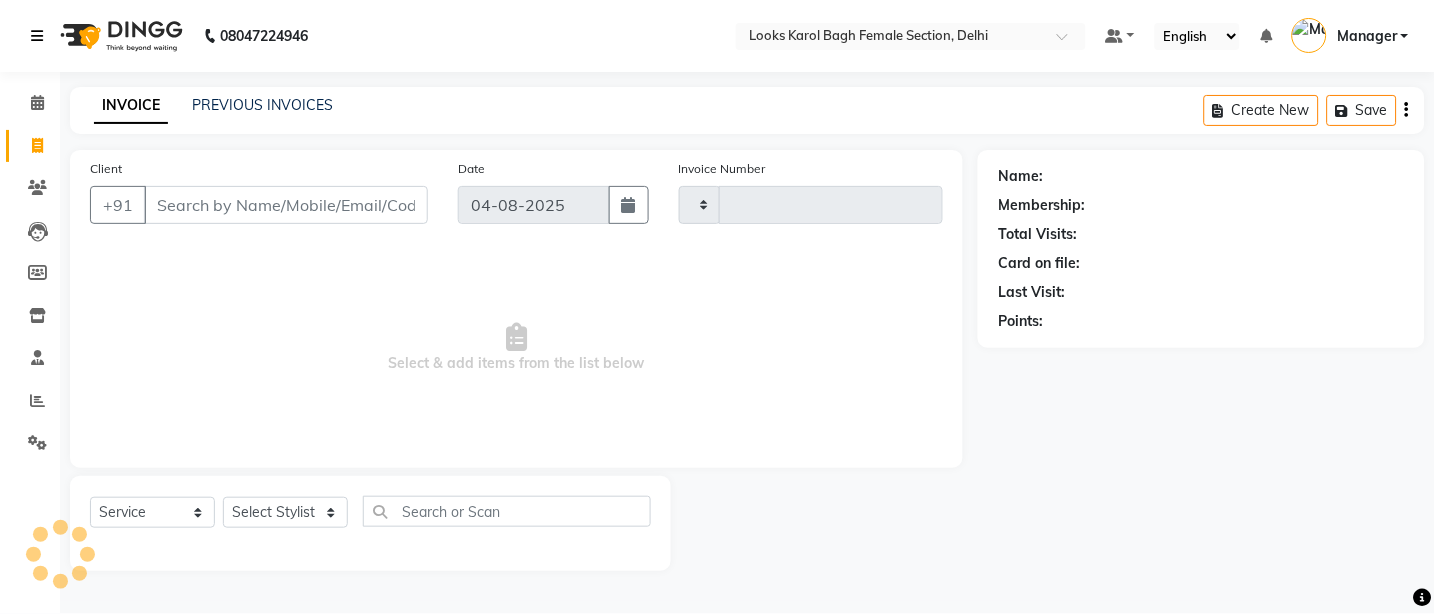 type on "2224" 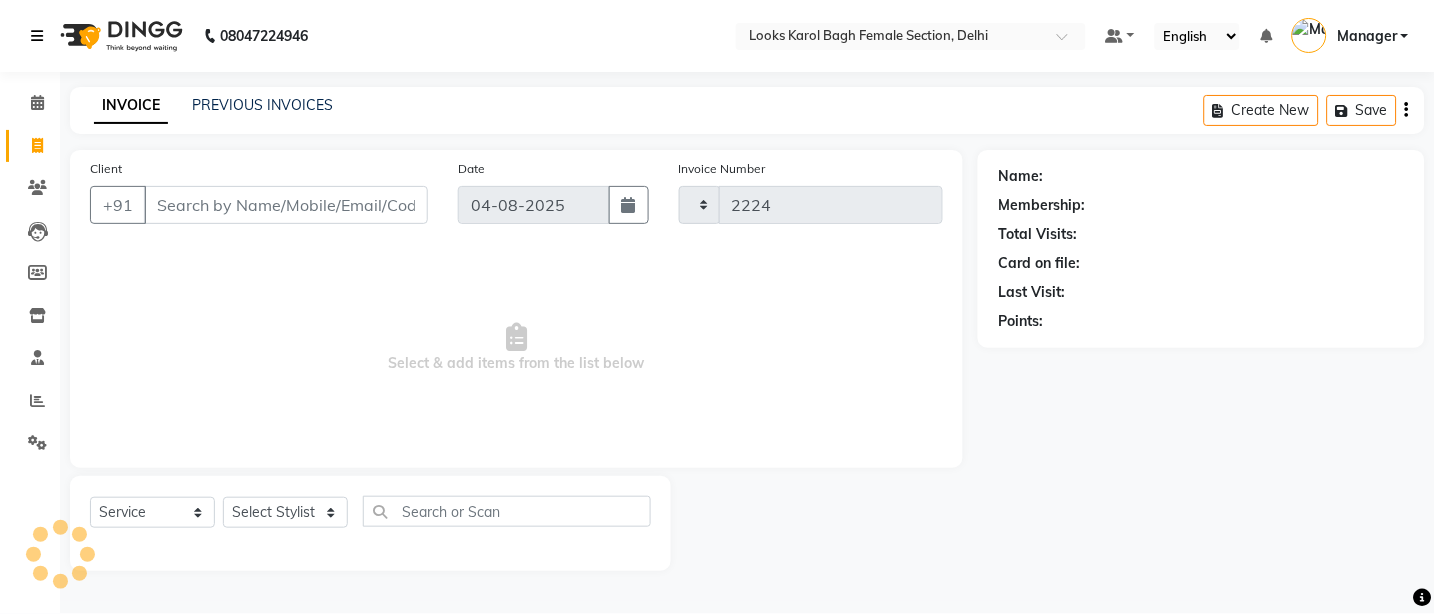 select on "8706" 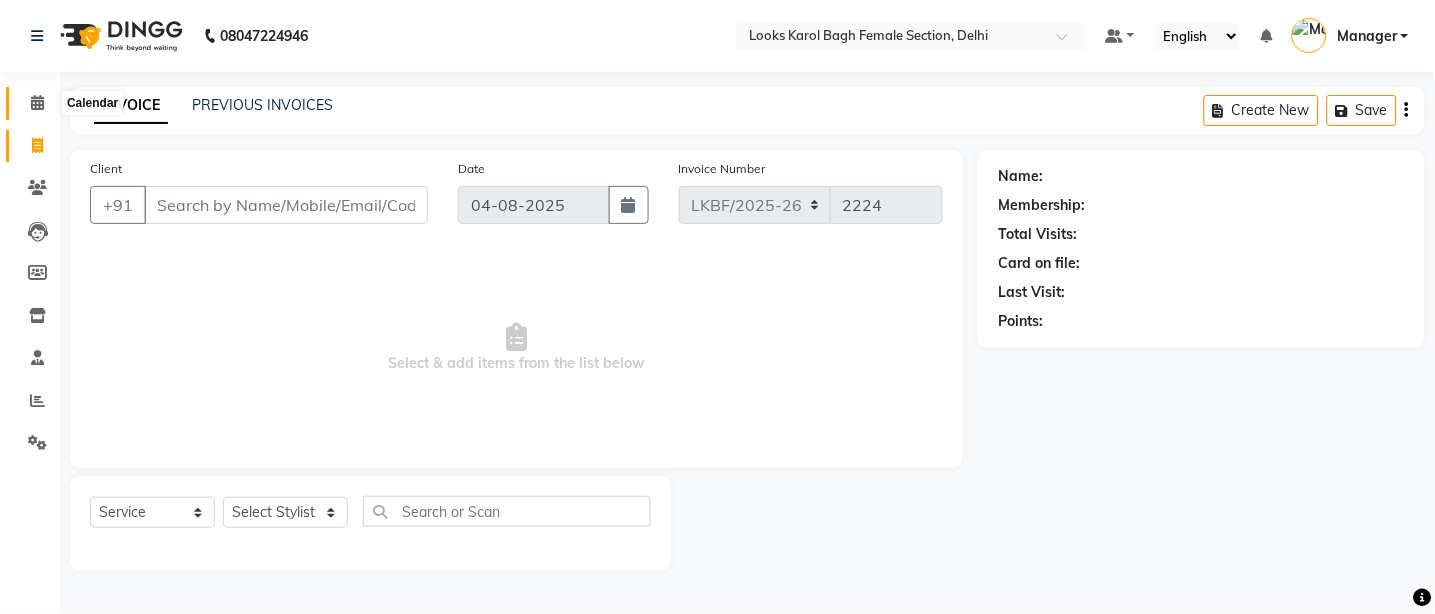click 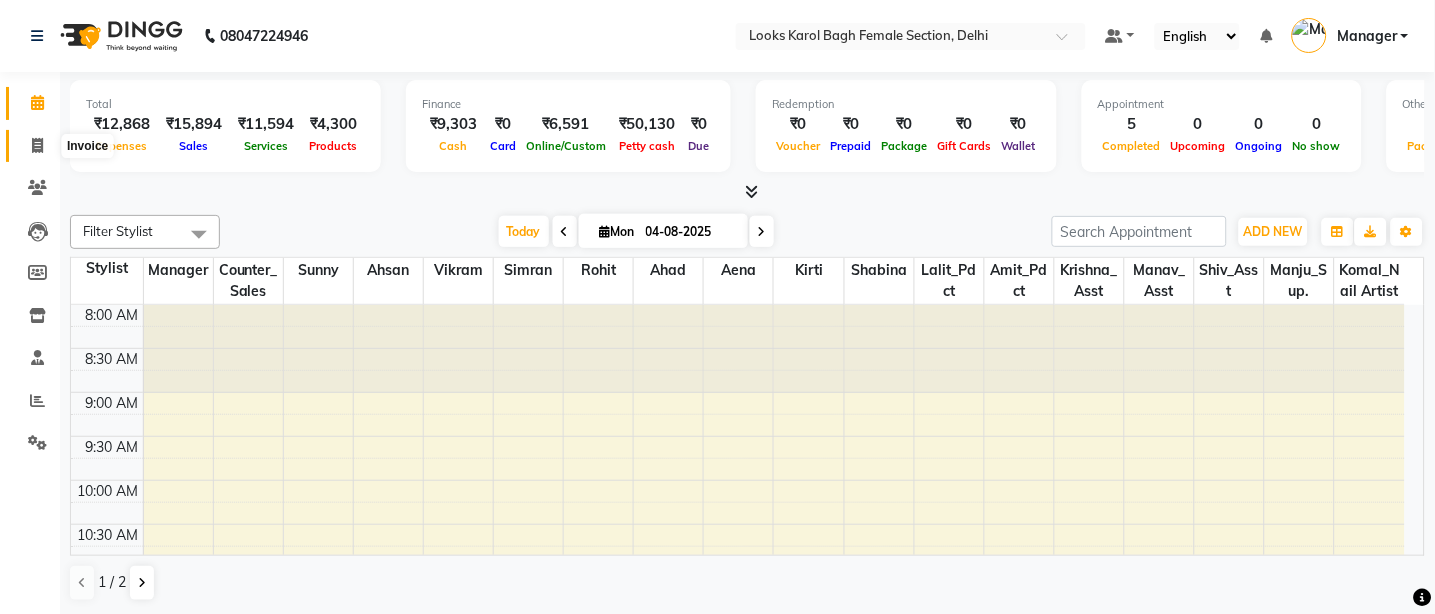 click 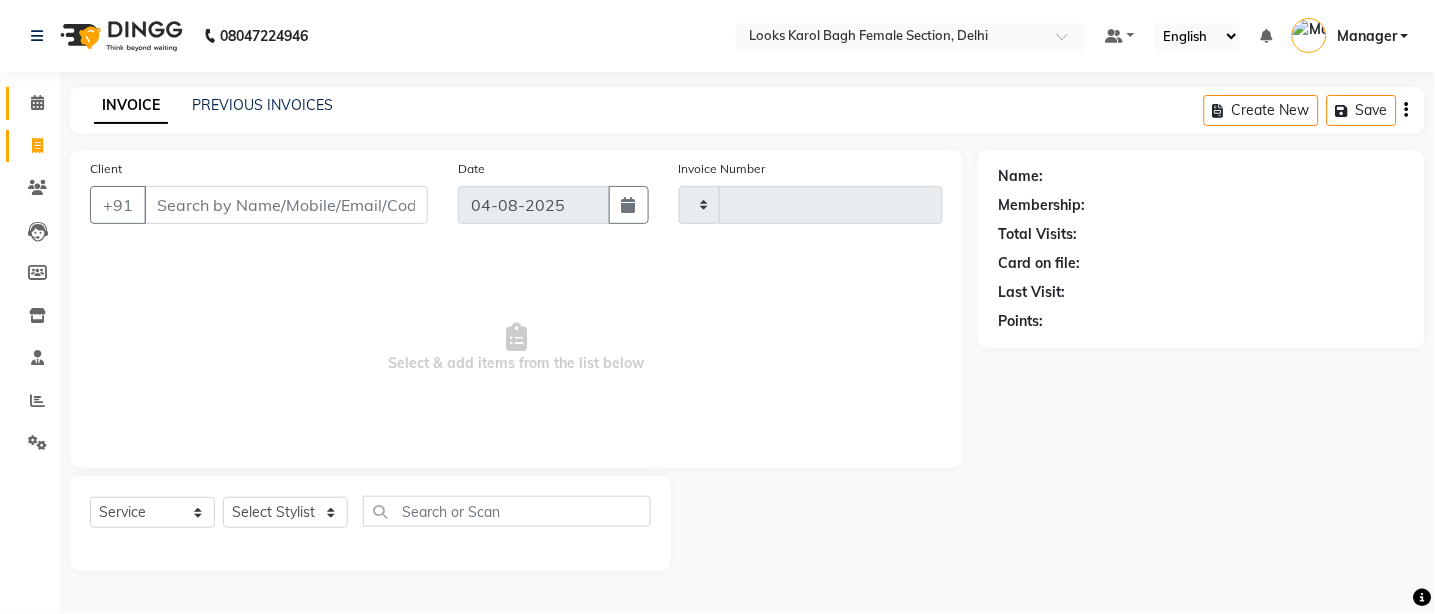 type on "2224" 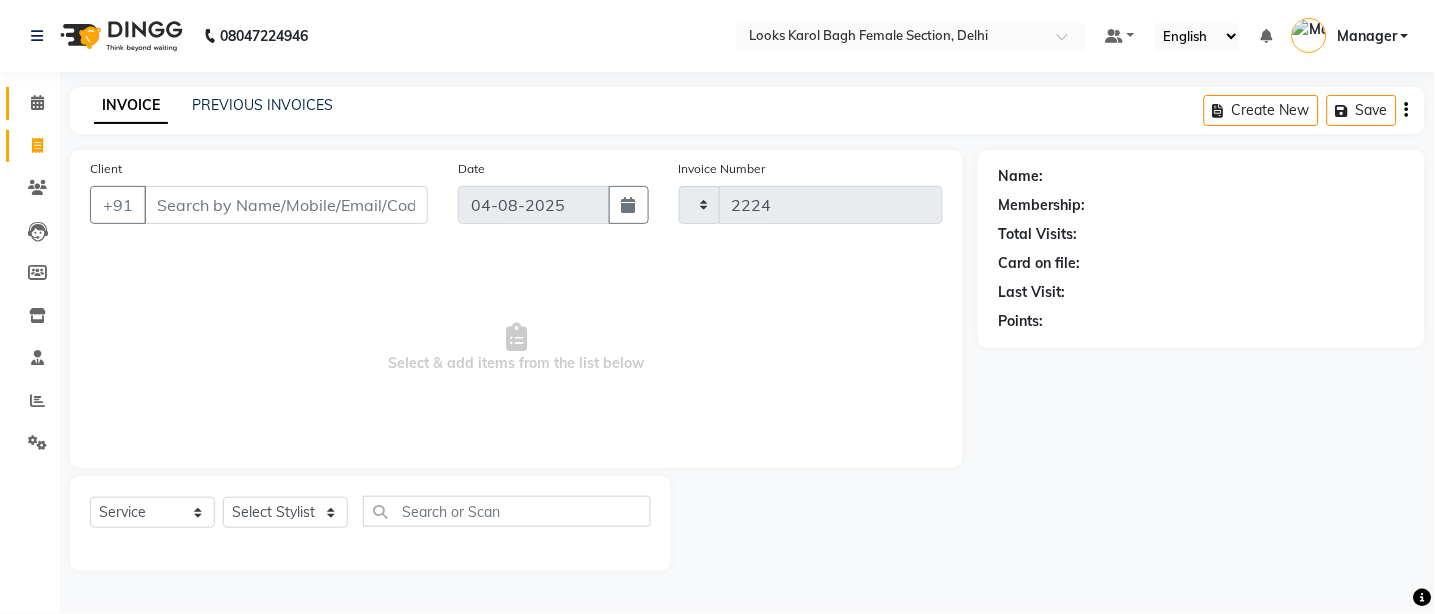 select on "8706" 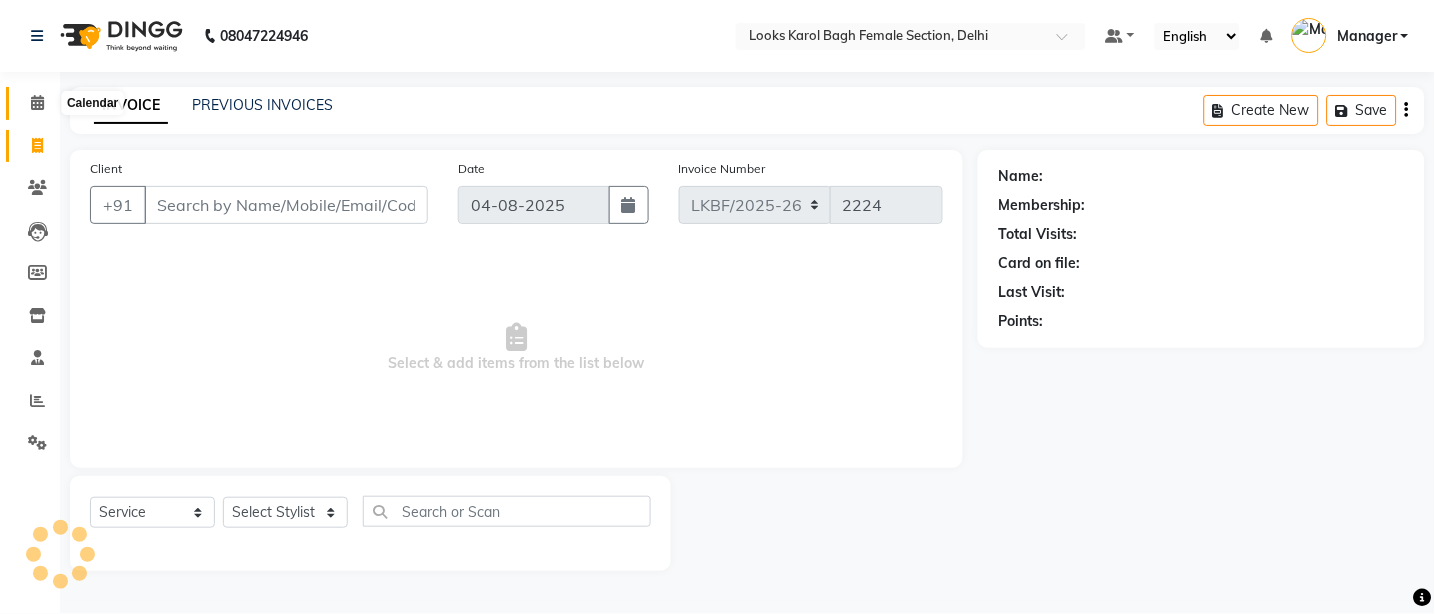 click 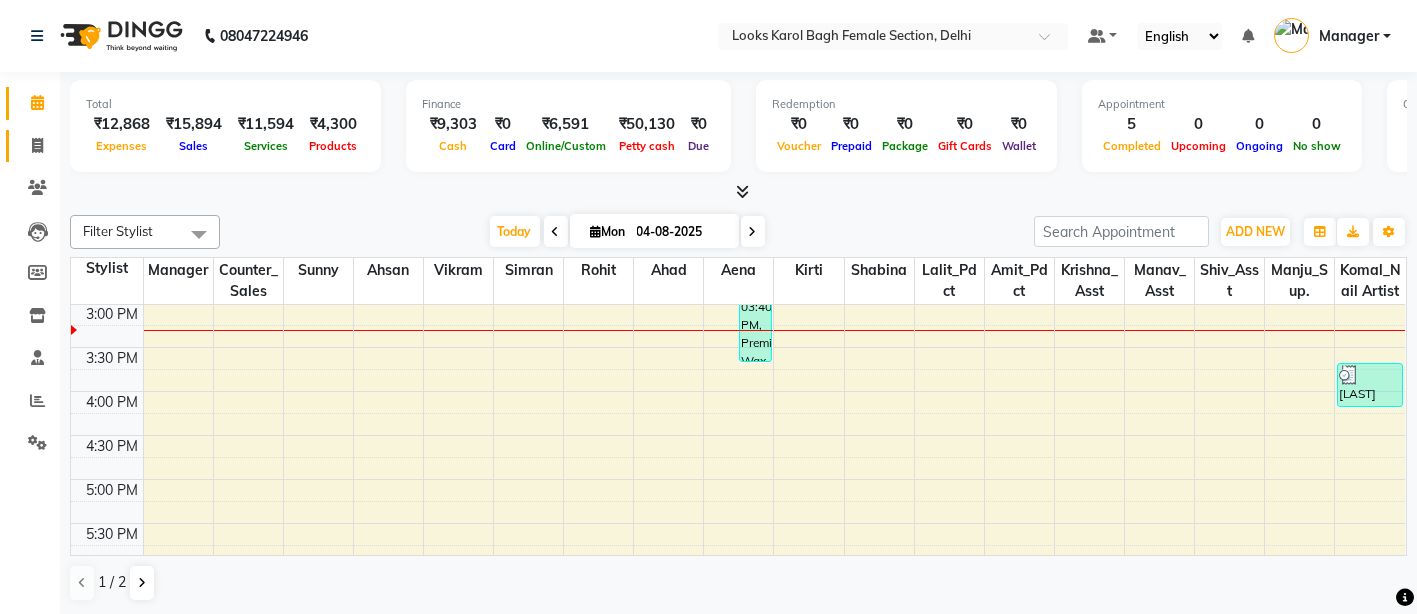 scroll, scrollTop: 0, scrollLeft: 0, axis: both 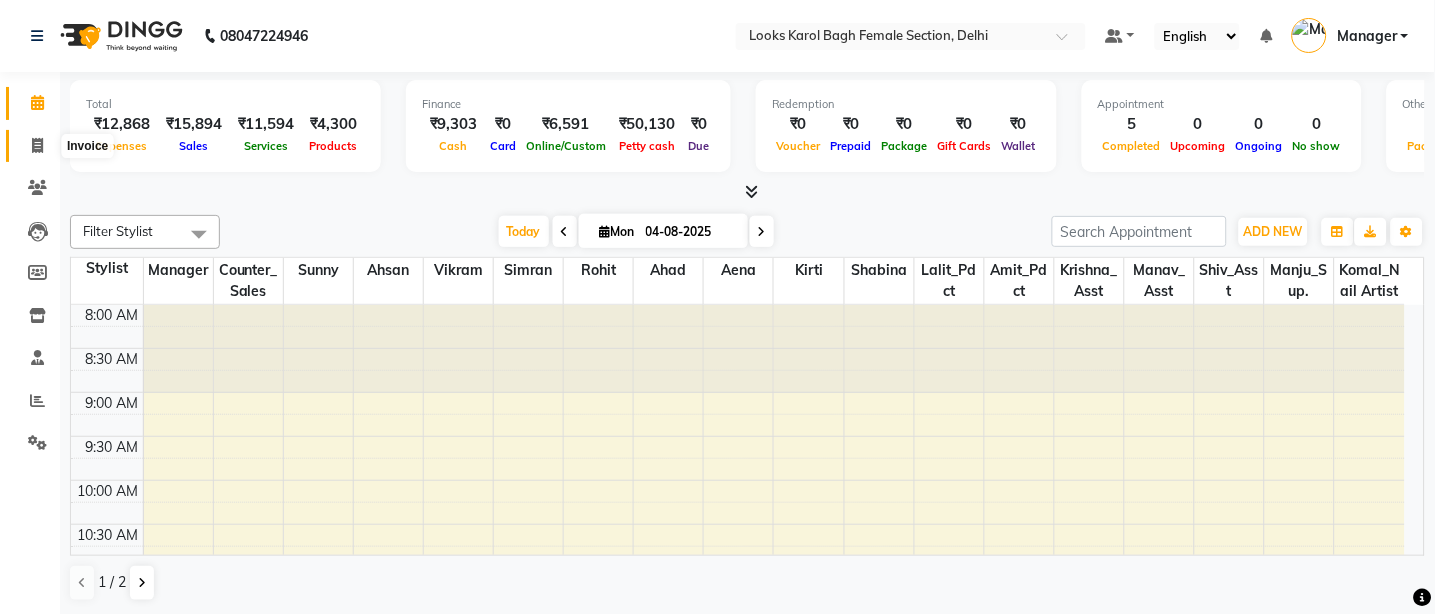 click 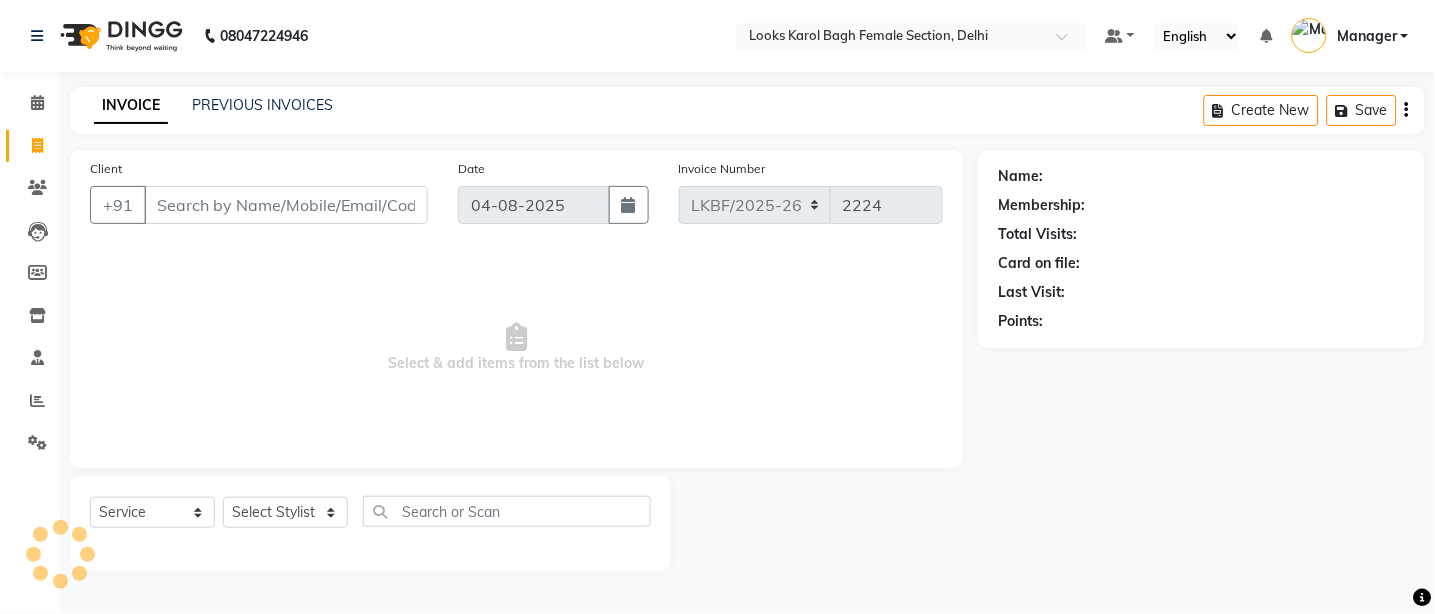 click on "Client" at bounding box center (286, 205) 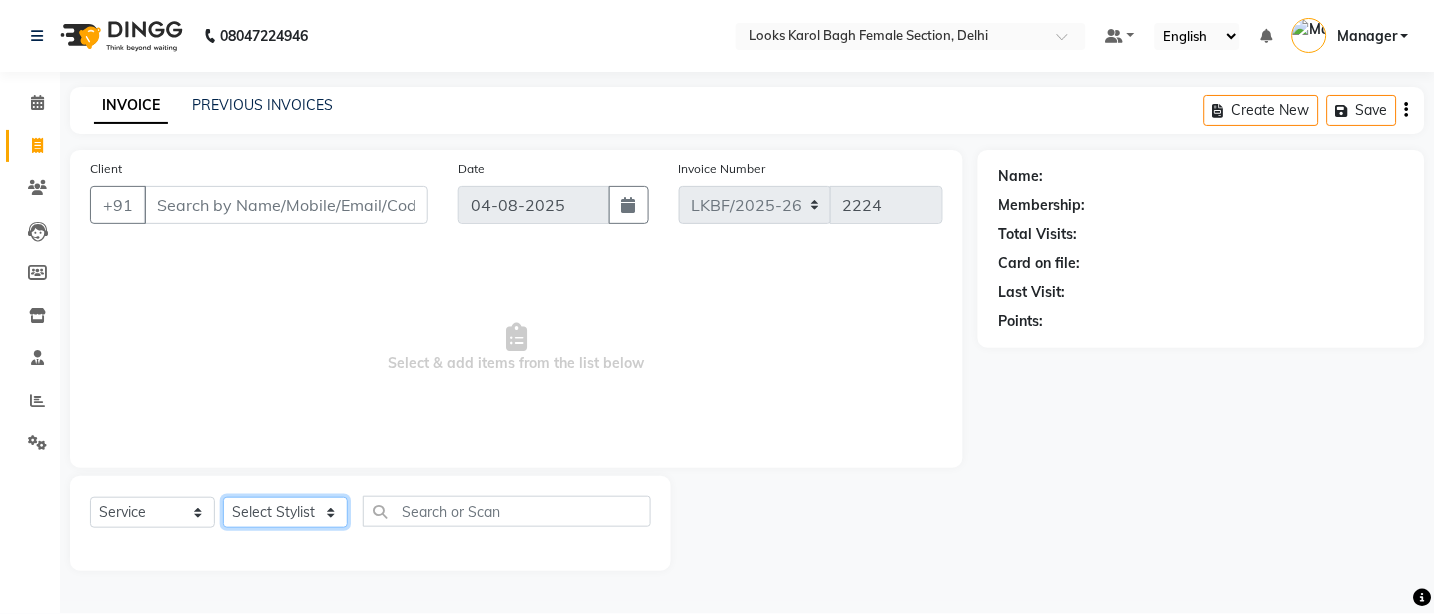 drag, startPoint x: 262, startPoint y: 518, endPoint x: 255, endPoint y: 501, distance: 18.384777 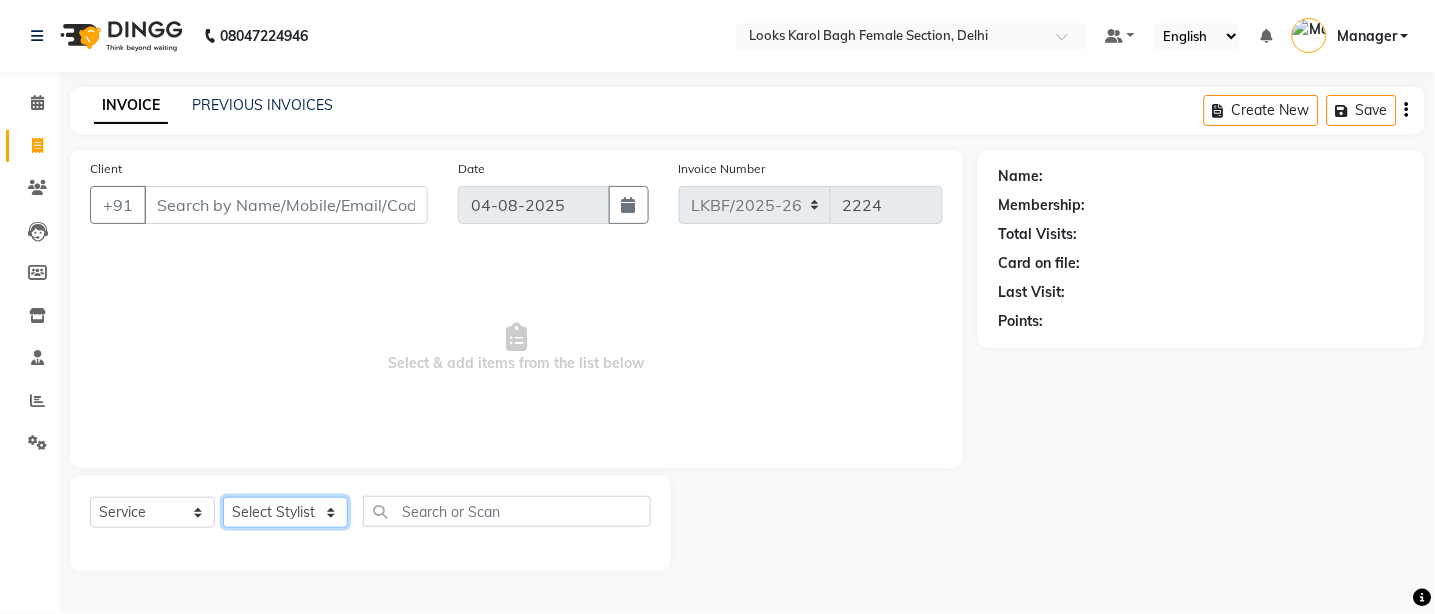 select on "[PHONE]" 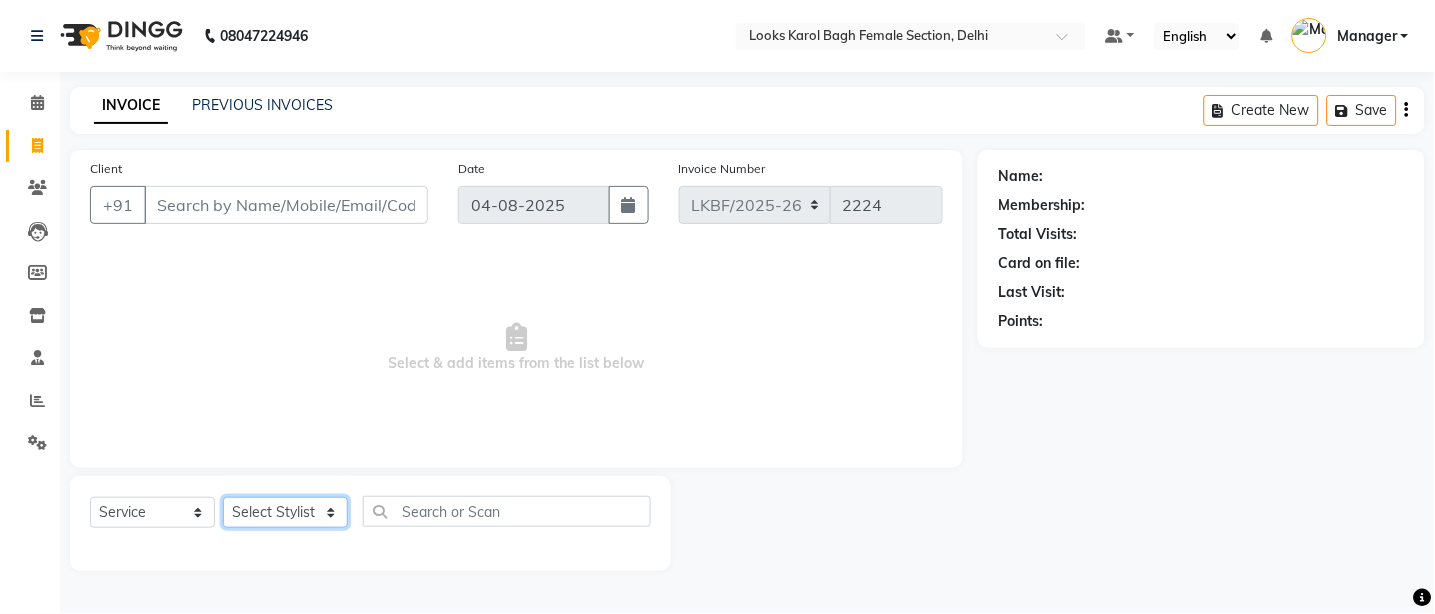 click on "Select Stylist Aena Ahad Ahsan Amit_Pdct Counter_Sales Kirti Komal_Nail Artist Krishna_Asst Lalit_Pdct Manager Manav_Asst Manju_Sup. Rahul_Mgr Rohit Shabina Shivani_Mgr Shiv_Asst Simran Sunny Vikram Yogesh_Asst" 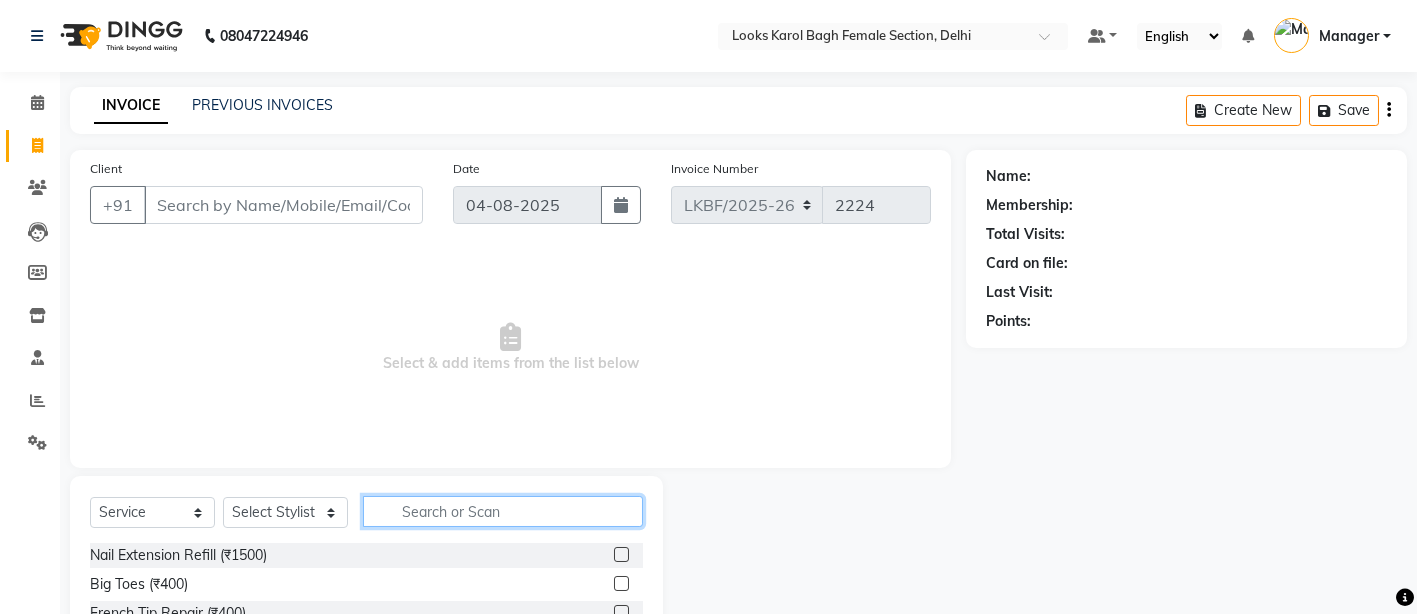 click 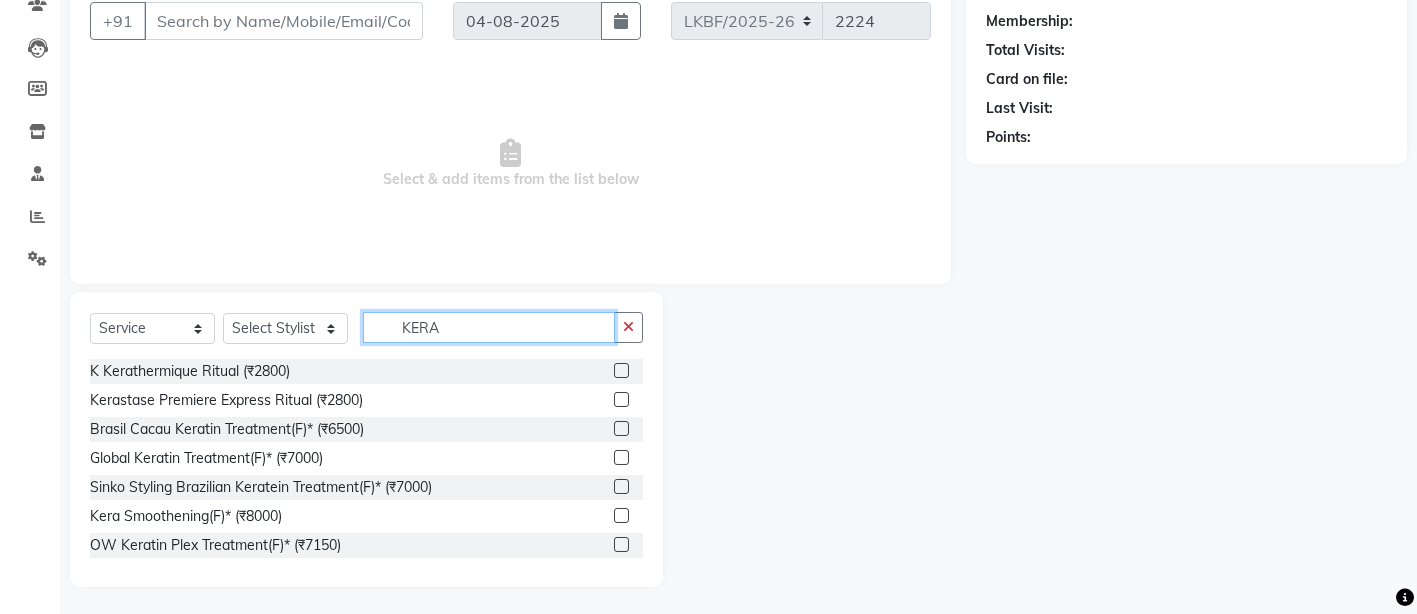 scroll, scrollTop: 186, scrollLeft: 0, axis: vertical 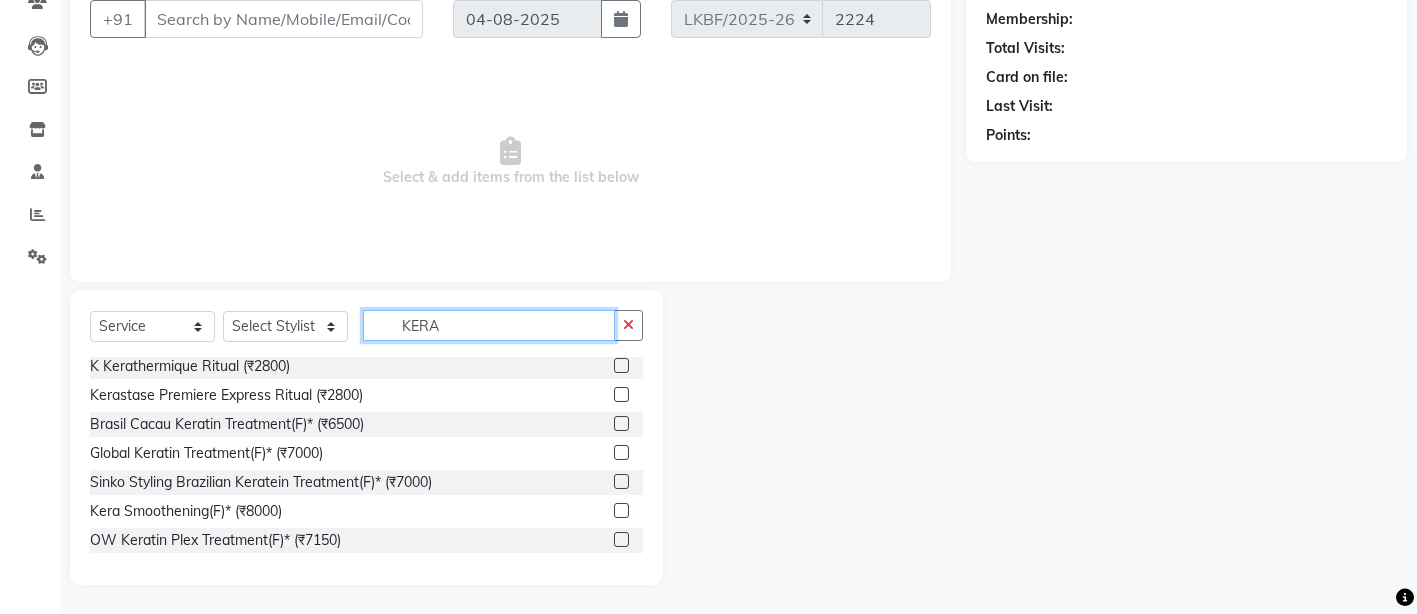 type on "KERA" 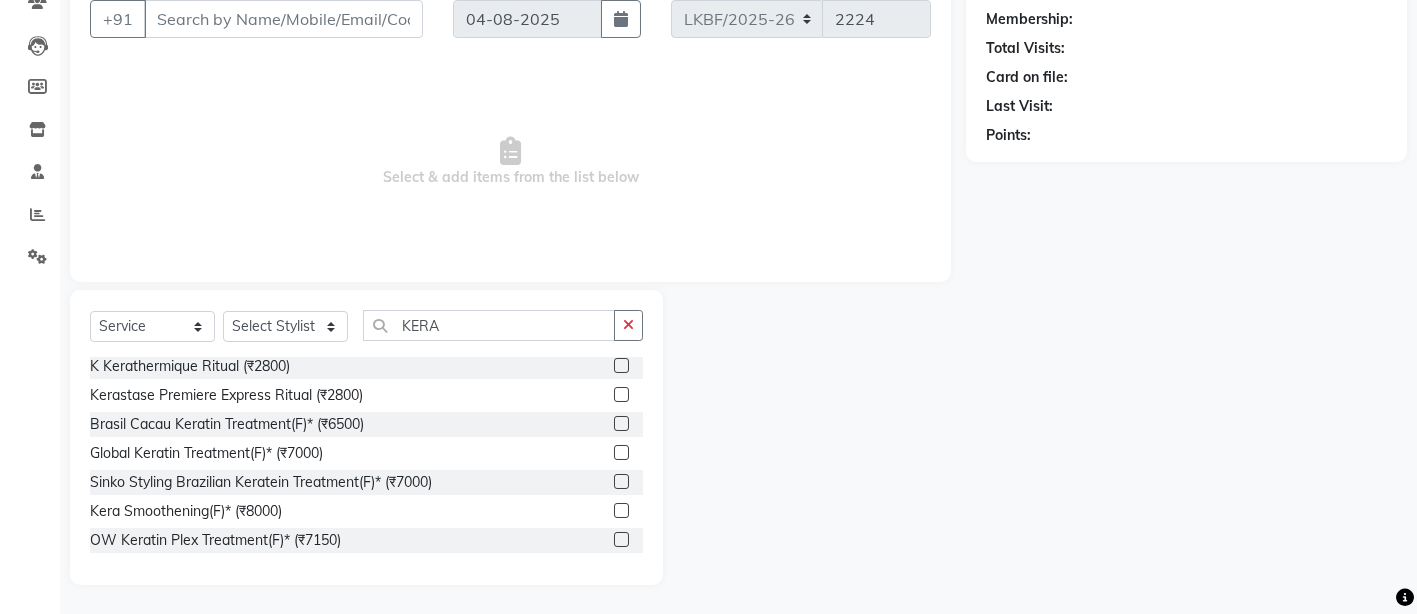 click 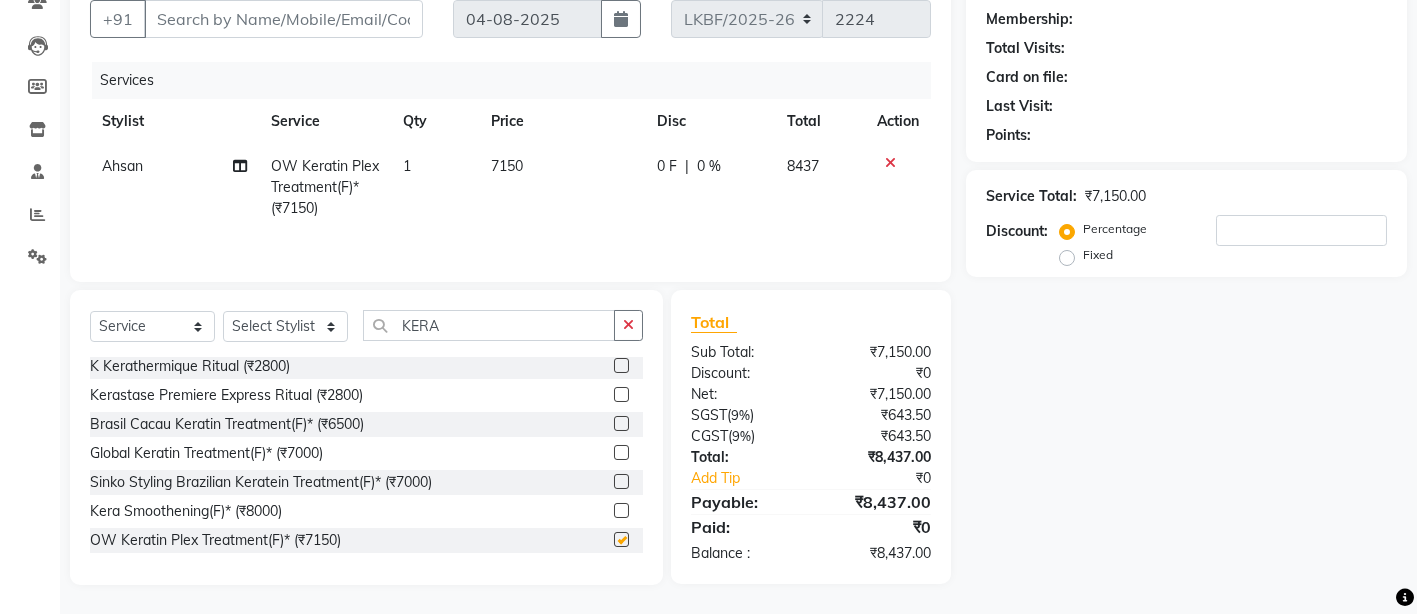 checkbox on "false" 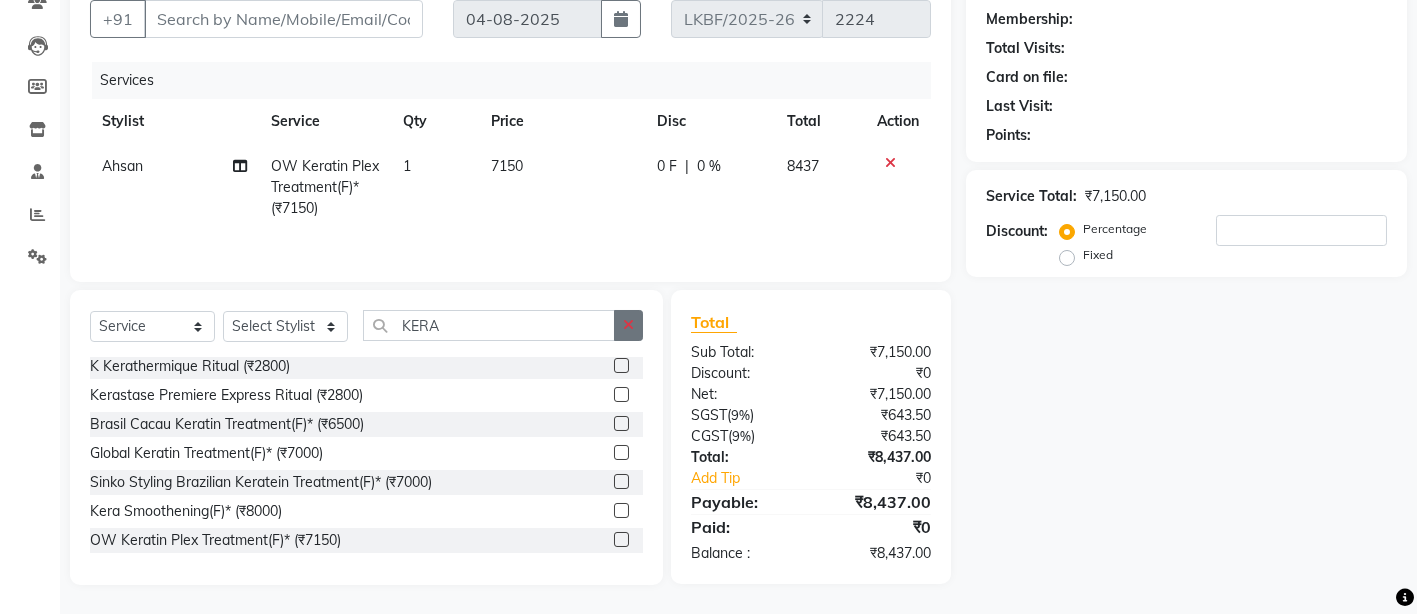 click 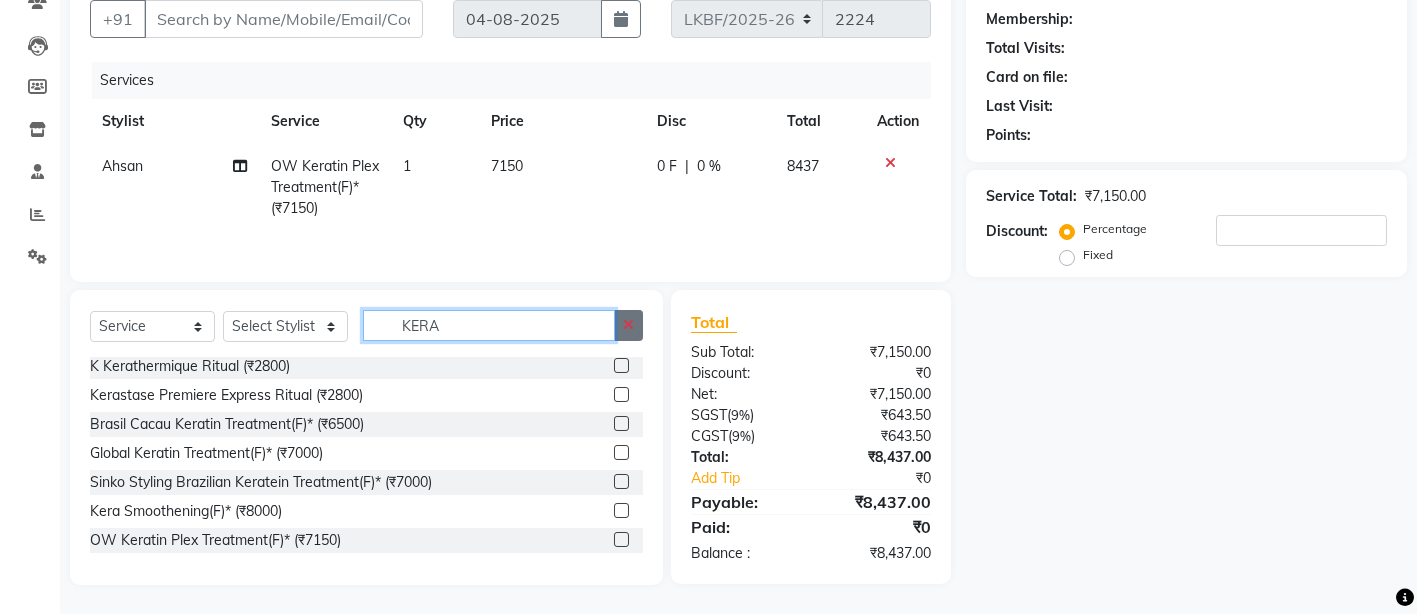 type 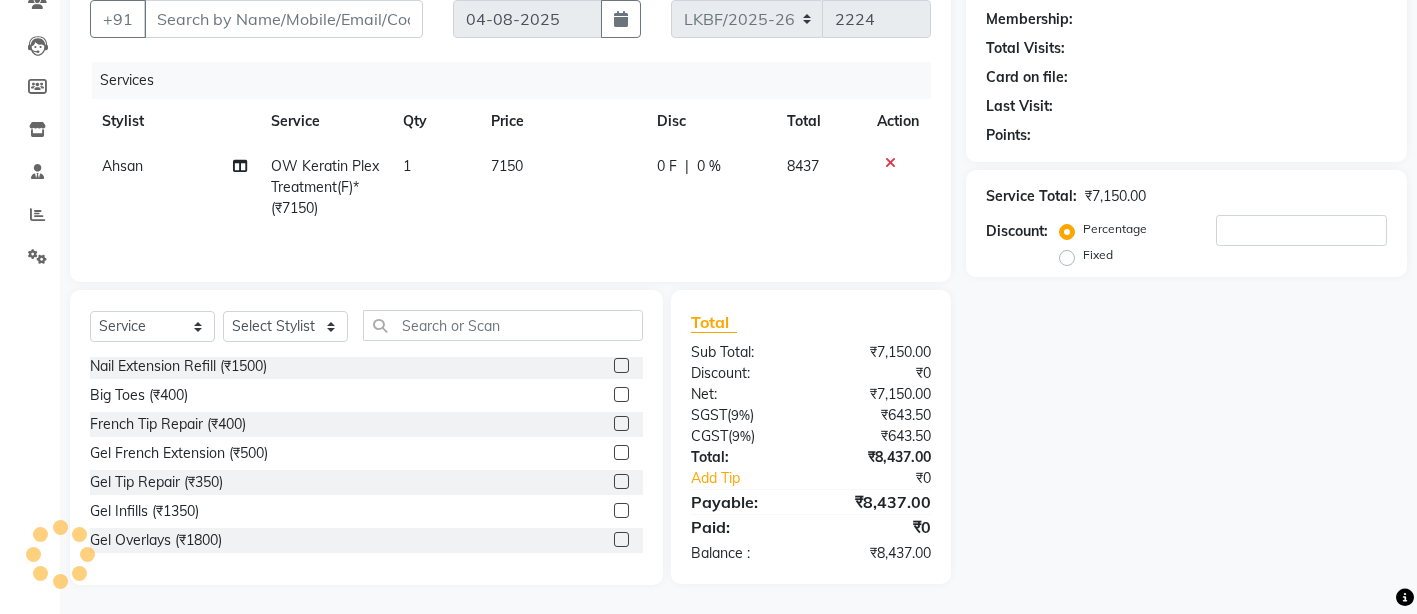 click on "7150" 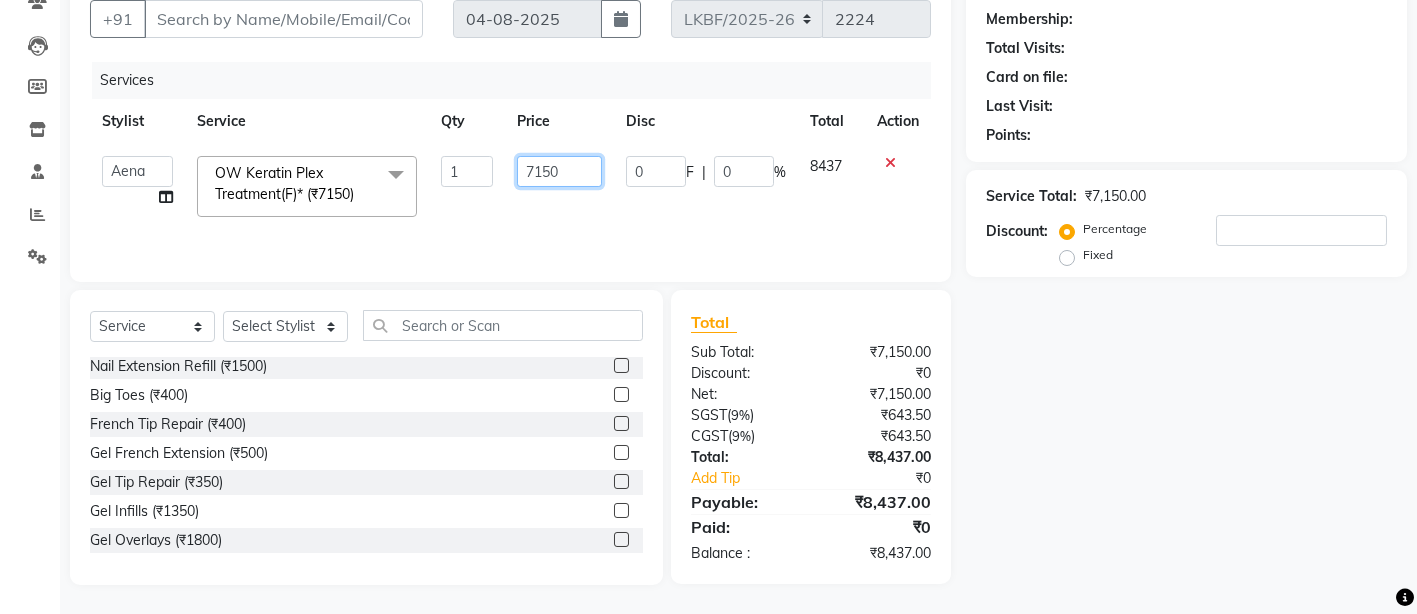 drag, startPoint x: 569, startPoint y: 161, endPoint x: 530, endPoint y: 162, distance: 39.012817 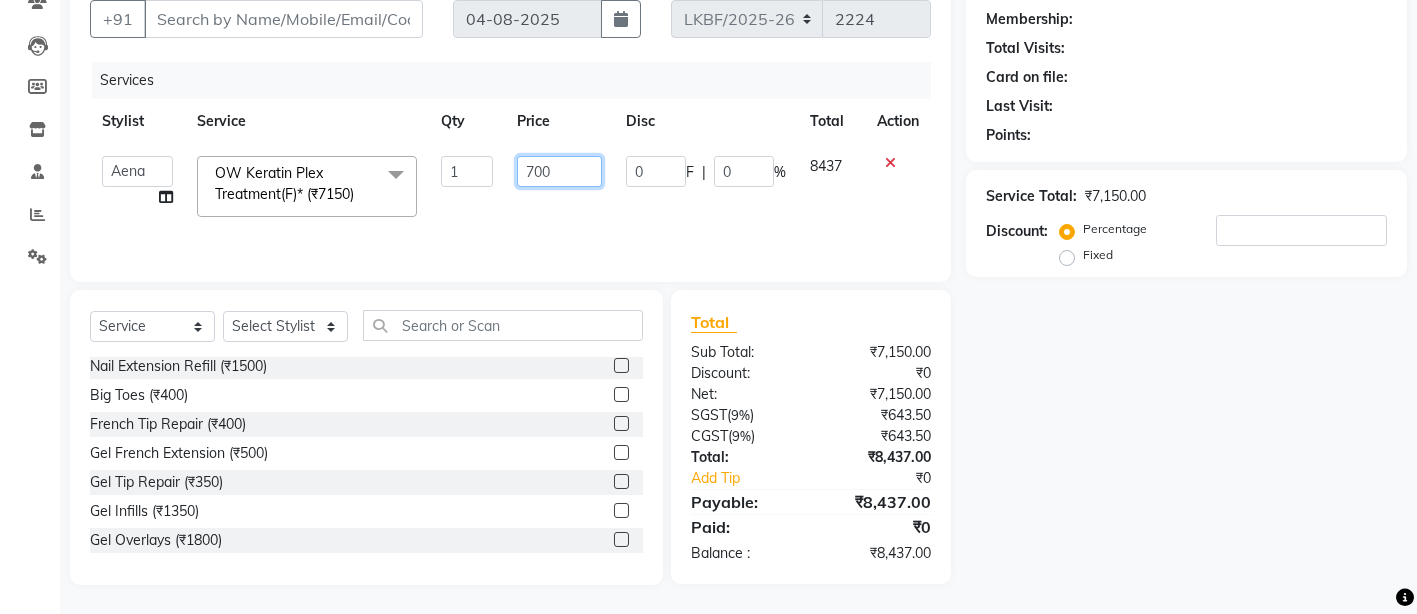 type on "7000" 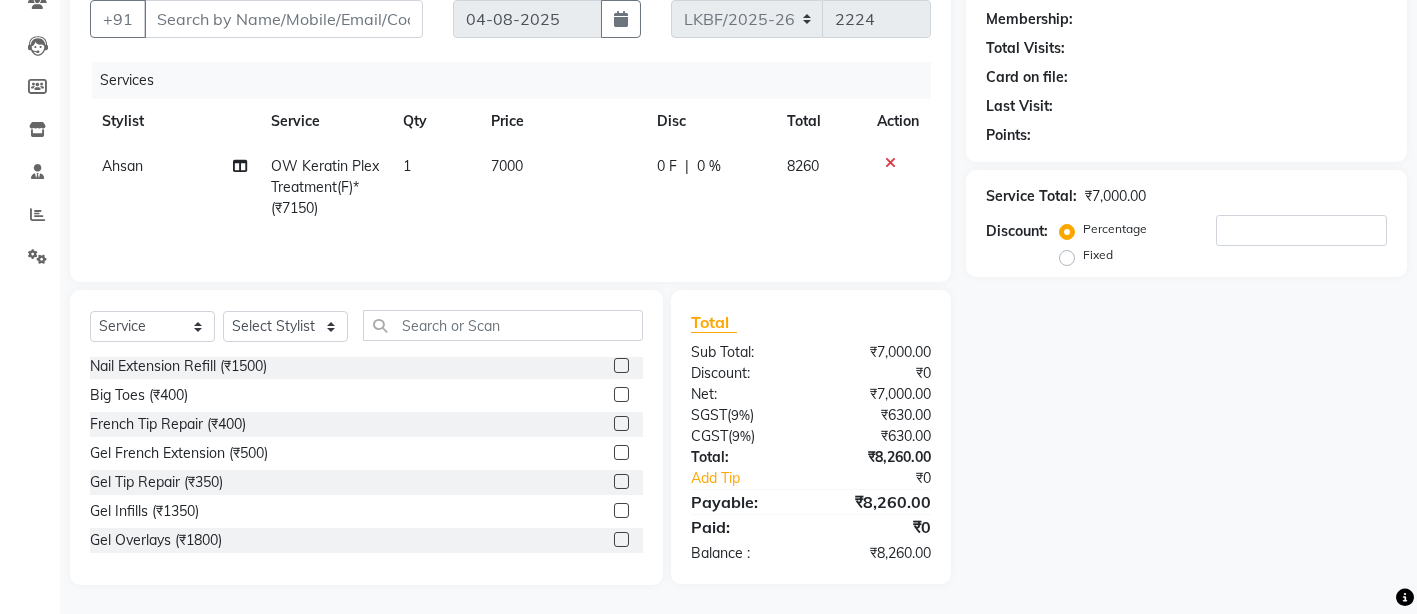 click on "0 F | 0 %" 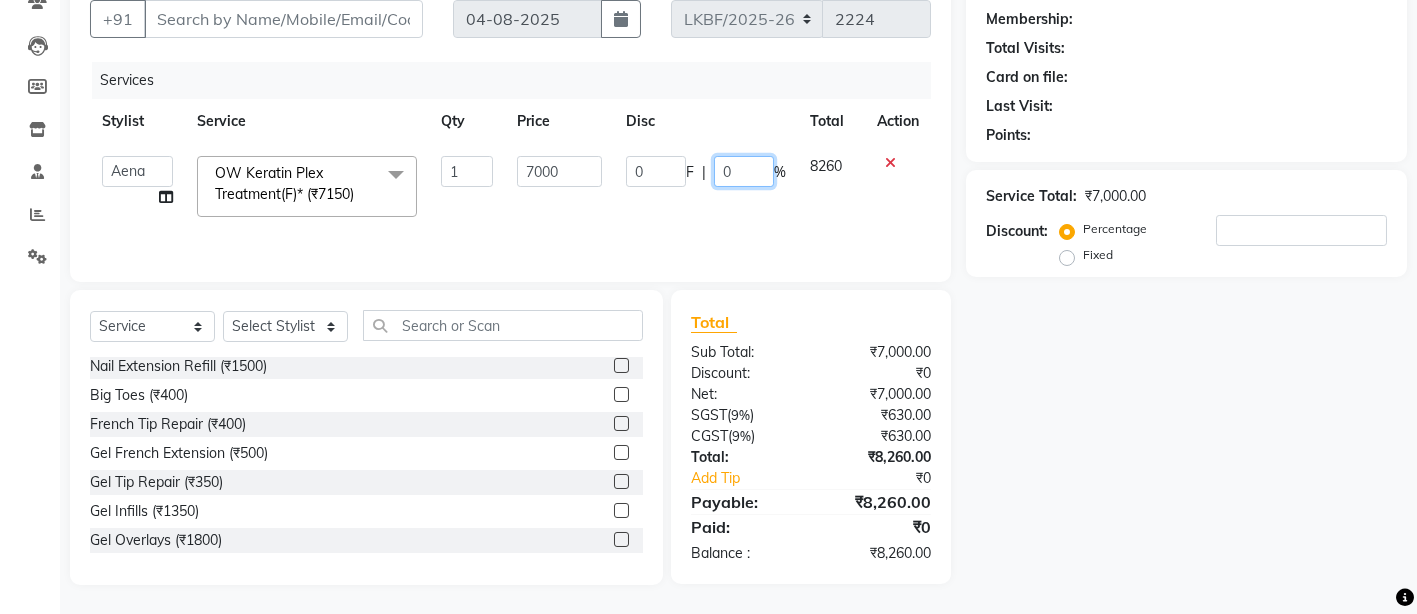 drag, startPoint x: 749, startPoint y: 169, endPoint x: 709, endPoint y: 173, distance: 40.1995 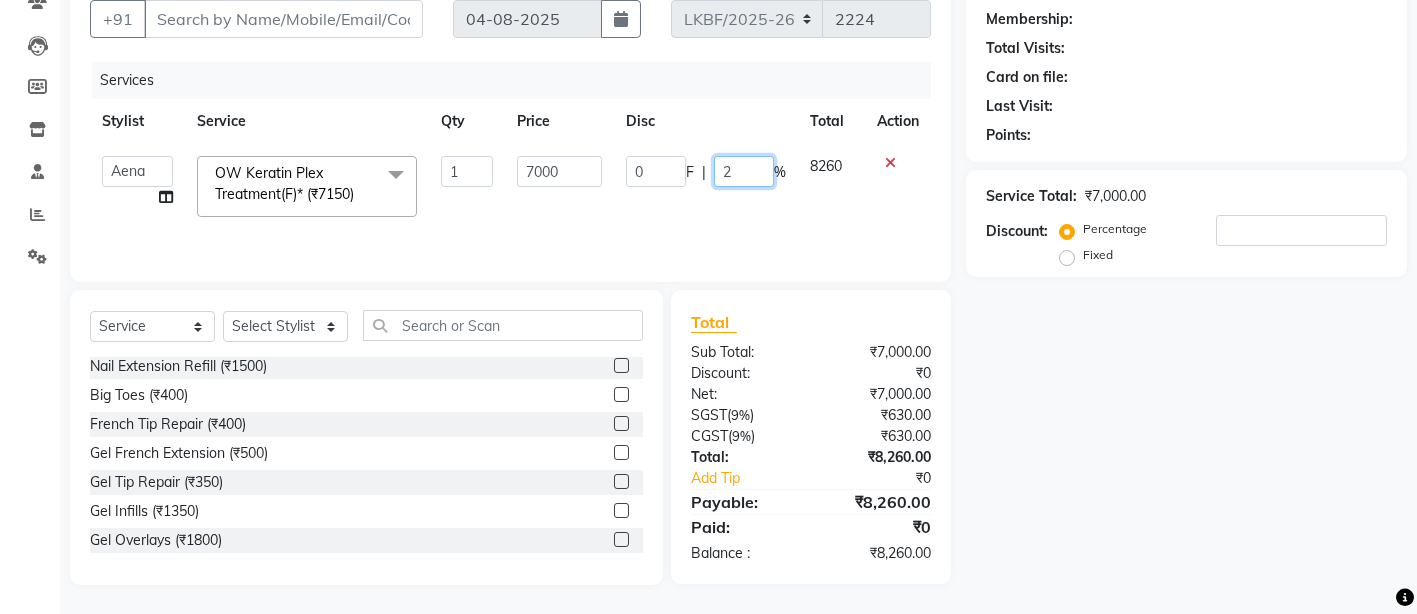 type on "25" 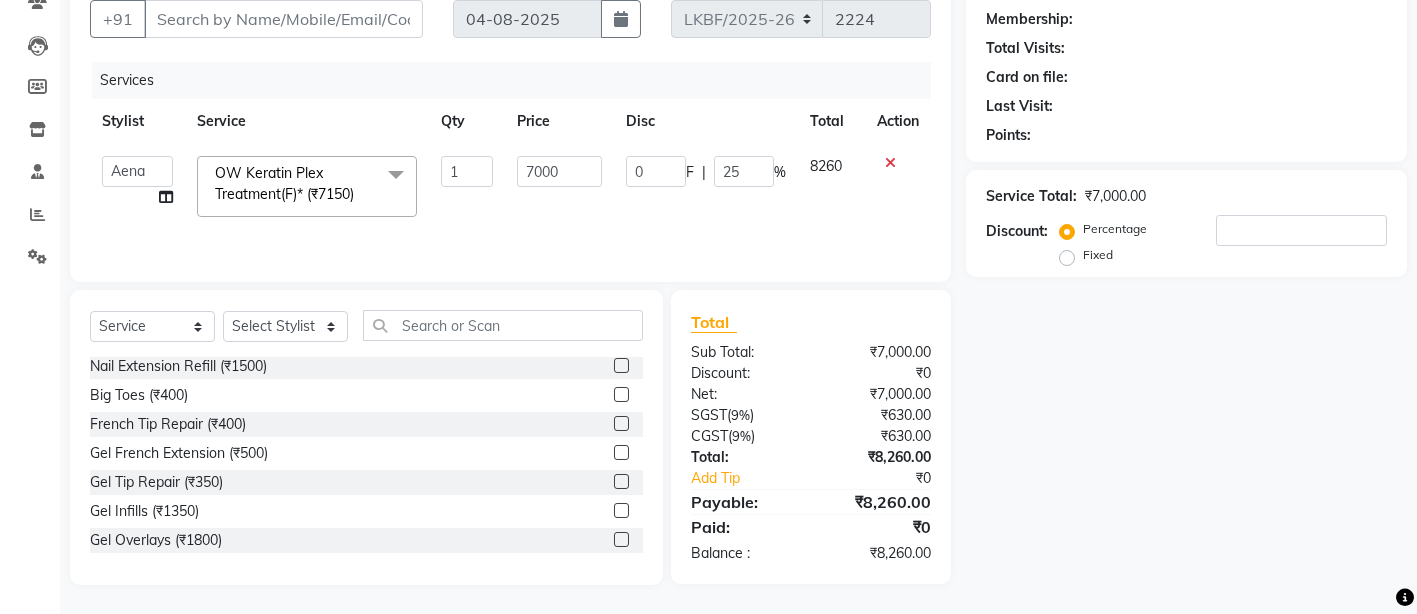 click on "0 F | 25 %" 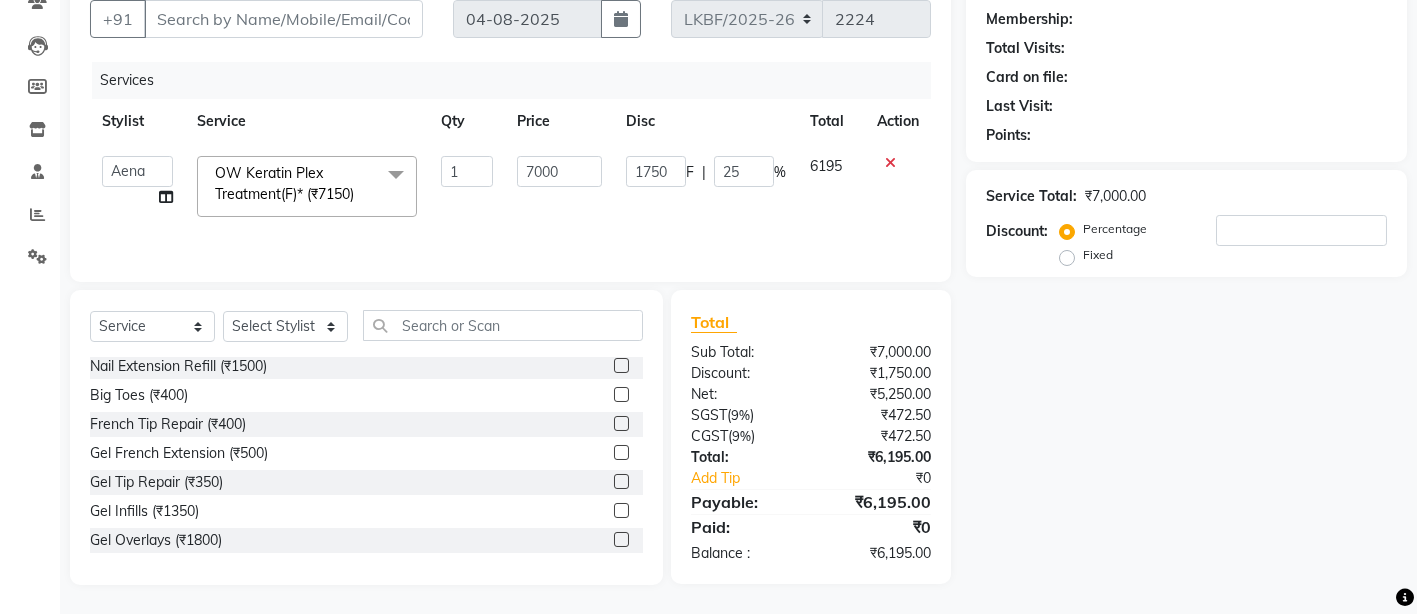scroll, scrollTop: 188, scrollLeft: 0, axis: vertical 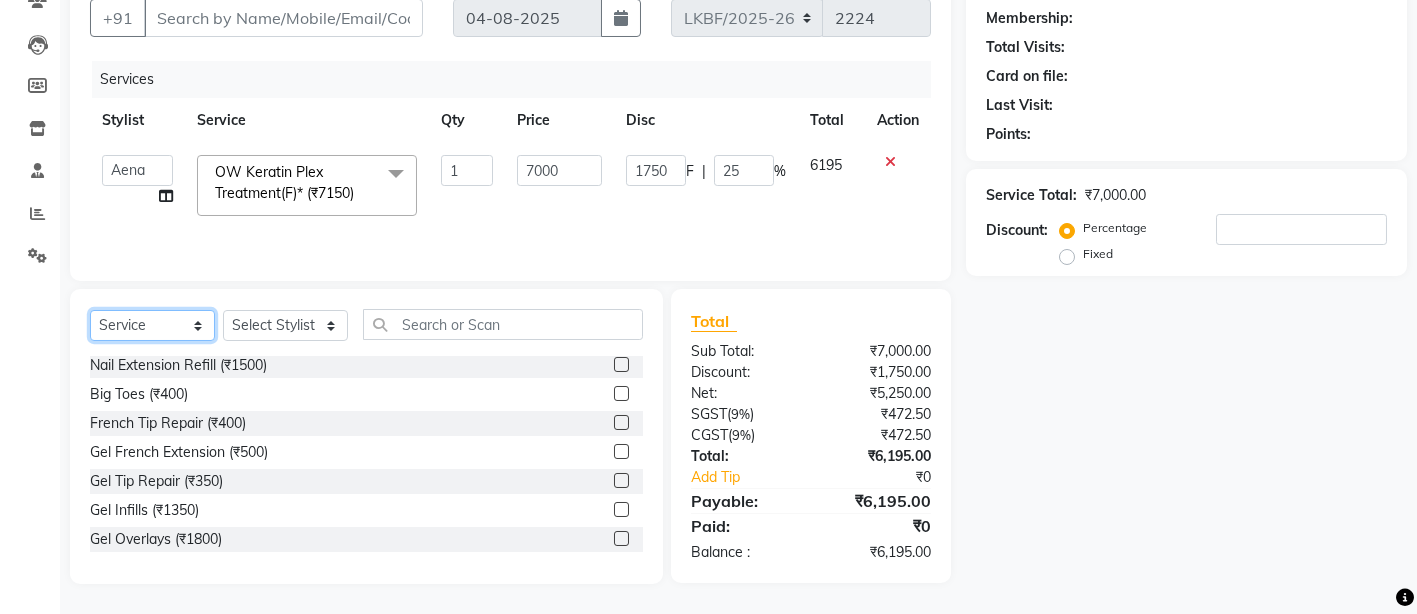 click on "Select  Service  Product  Membership  Package Voucher Prepaid Gift Card" 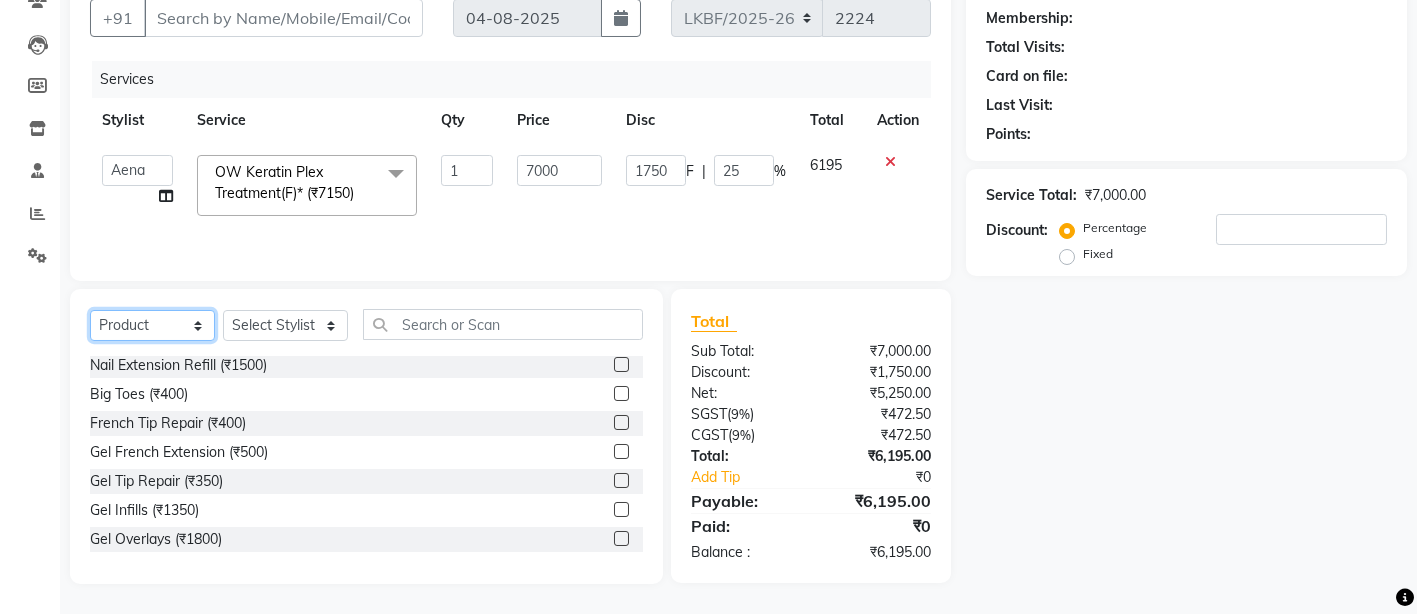 click on "Select  Service  Product  Membership  Package Voucher Prepaid Gift Card" 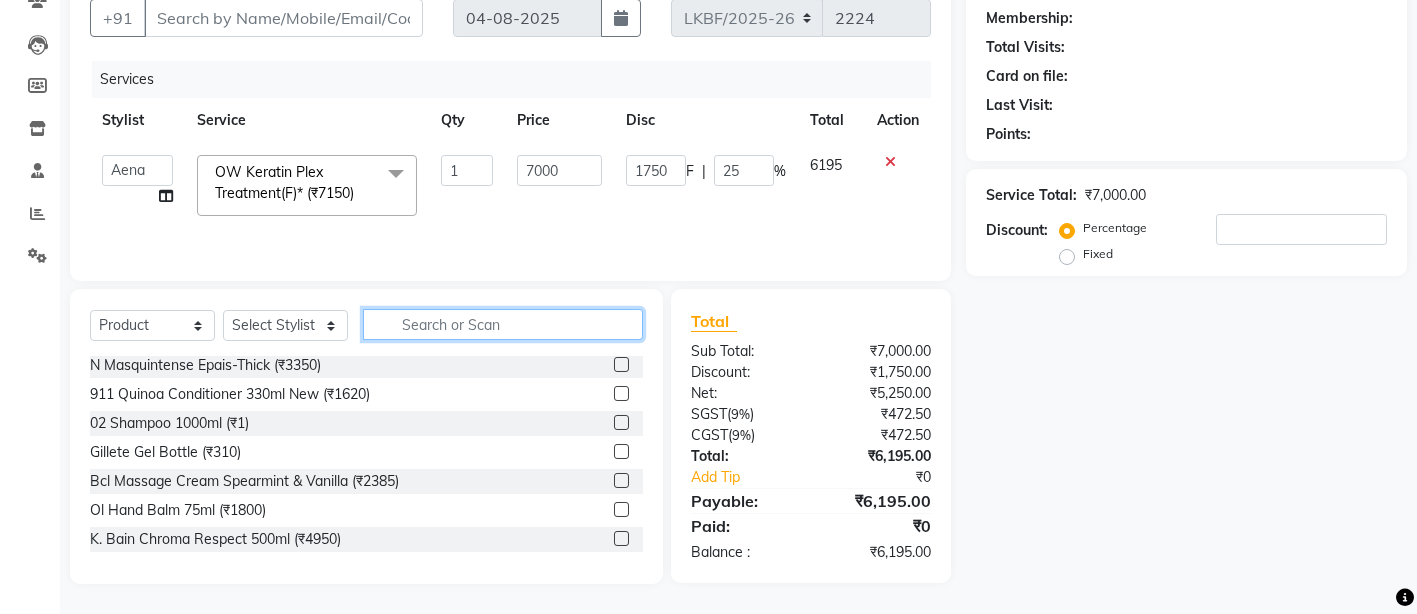 click 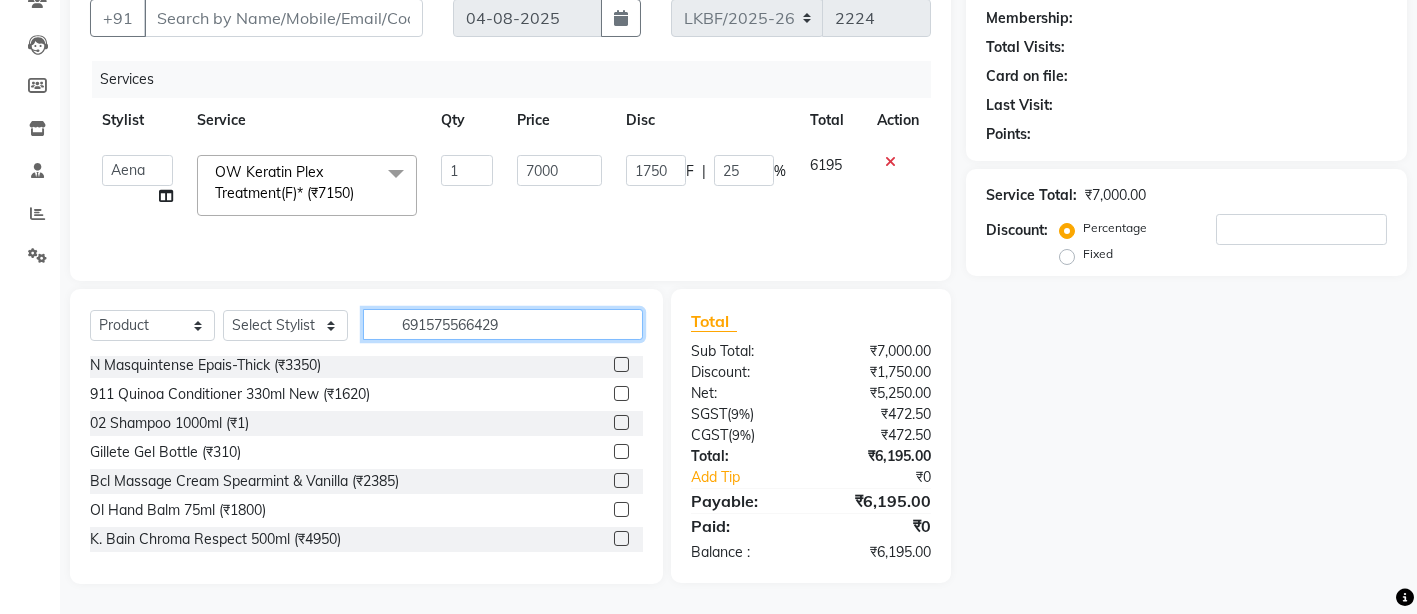 type on "6915755664299" 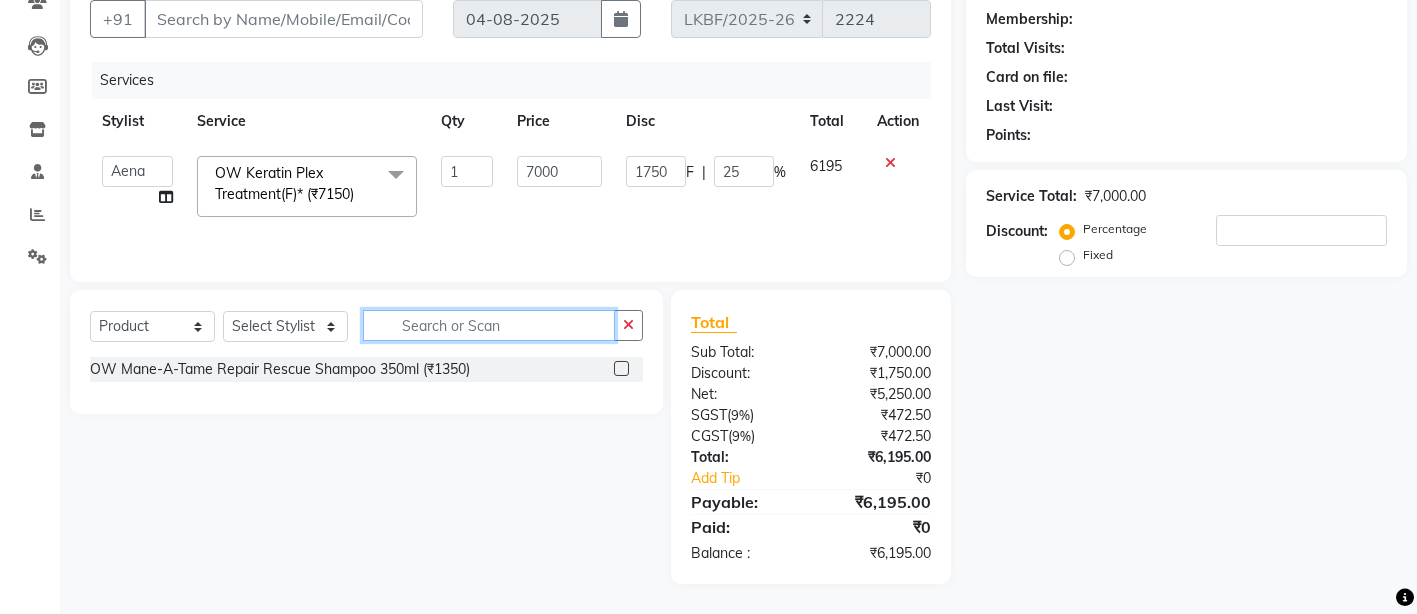 scroll, scrollTop: 0, scrollLeft: 0, axis: both 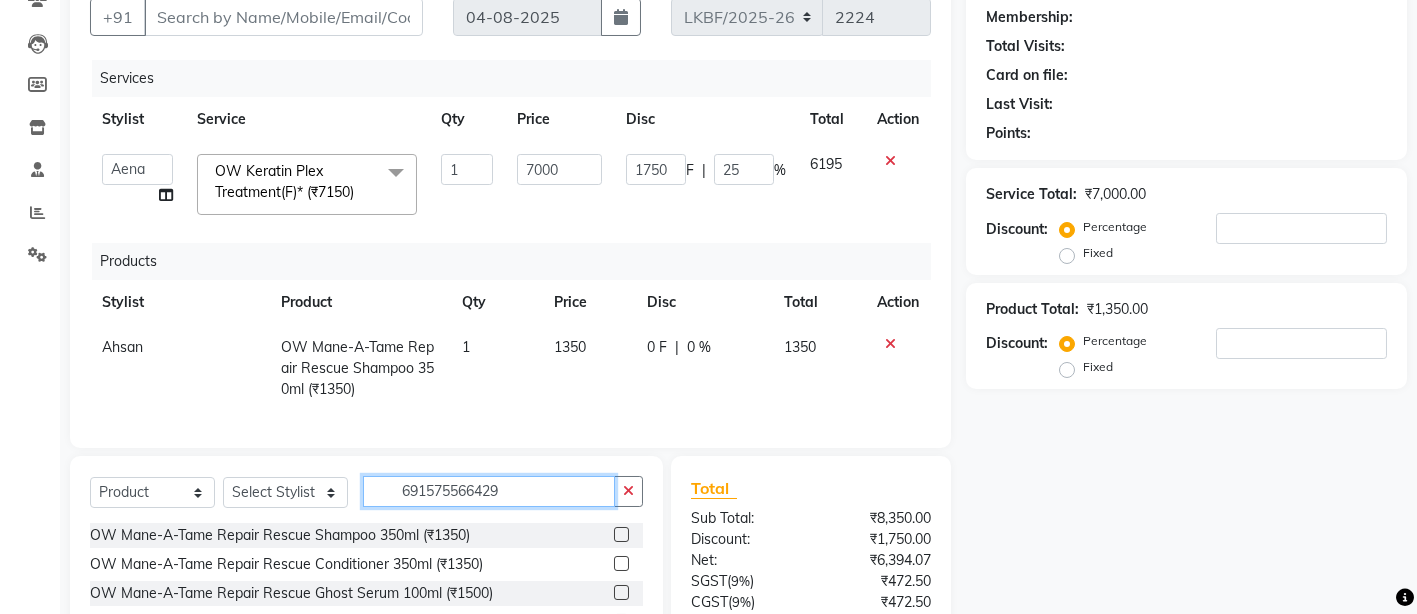 type on "6915755664299" 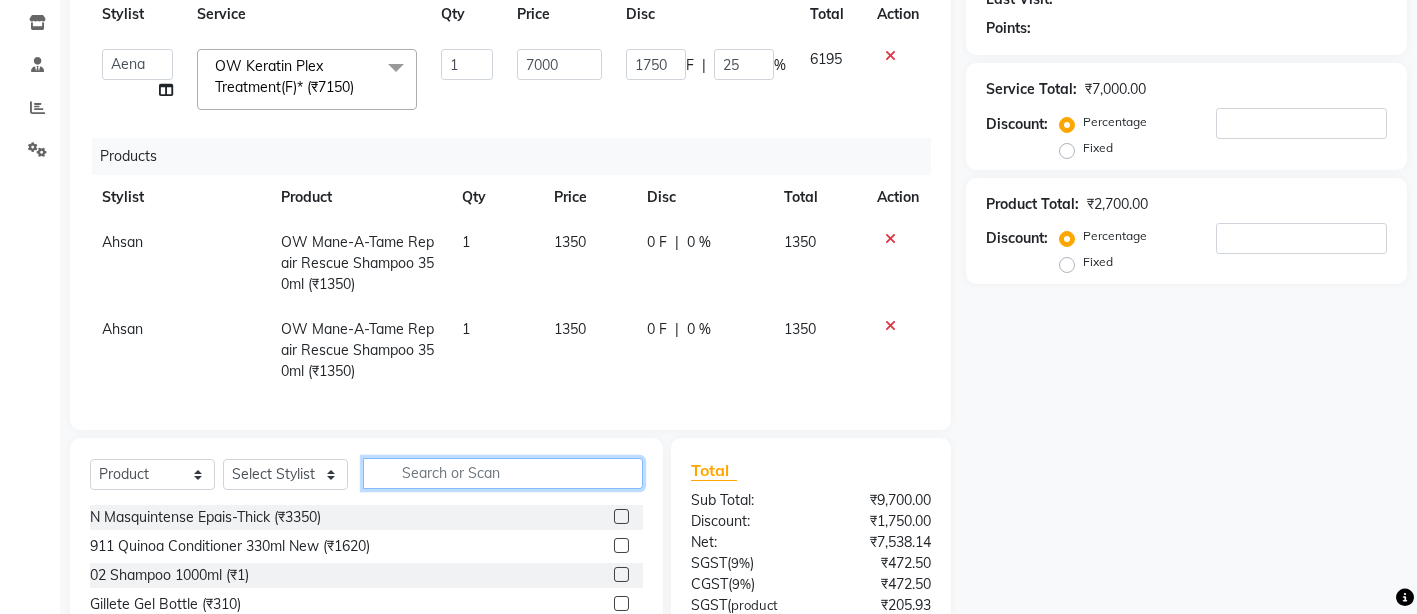 scroll, scrollTop: 418, scrollLeft: 0, axis: vertical 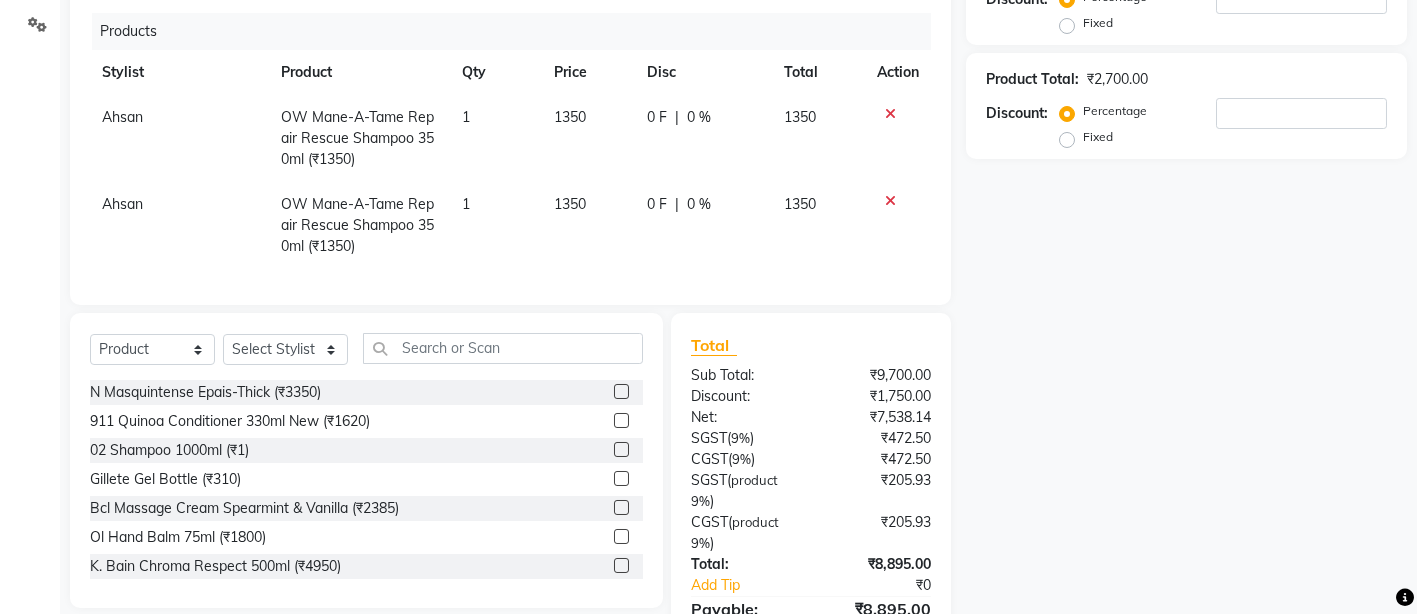 click on "Select  Service  Product  Membership  Package Voucher Prepaid Gift Card  Select Stylist Aena Ahad Ahsan Amit_Pdct Counter_Sales Kirti Komal_Nail Artist Krishna_Asst Lalit_Pdct Manager Manav_Asst Manju_Sup. Rahul_Mgr Rohit Shabina Shivani_Mgr Shiv_Asst Simran Sunny Vikram Yogesh_Asst N Masquintense Epais-Thick (₹3350)  911 Quinoa Conditioner 330ml New (₹1620)  02 Shampoo 1000ml (₹1)  Gillete Gel Bottle (₹310)  Bcl Massage Cream Spearmint & Vanilla (₹2385)  Ol Hand Balm 75ml (₹1800)  K. Bain Chroma Respect 500ml (₹4950)  VoluShampoo 75ml (₹950)  Minu Hair Mask 1000ml (₹4800)  Sublime Skin Cream 60ml (₹6450)  Curl Softening Treatment 1ltr (₹19000)  Gk Resistant (₹32000)  Homme Clay Force (₹1000)  Dyson Airwrap Smooth+Control (₹34900)  Dyson Airwrap Vol+Shape (₹42900)  Dyson Corrale Straightener (₹38900)  Dyson Corrale Straightener Professional (₹38900)  IronPressingStraightner (₹1)  Comb Cutting Ladies (₹70)  007 Shampoo 1000ml (₹1)  1821 Beard Balm 57.7gr (₹3000)" 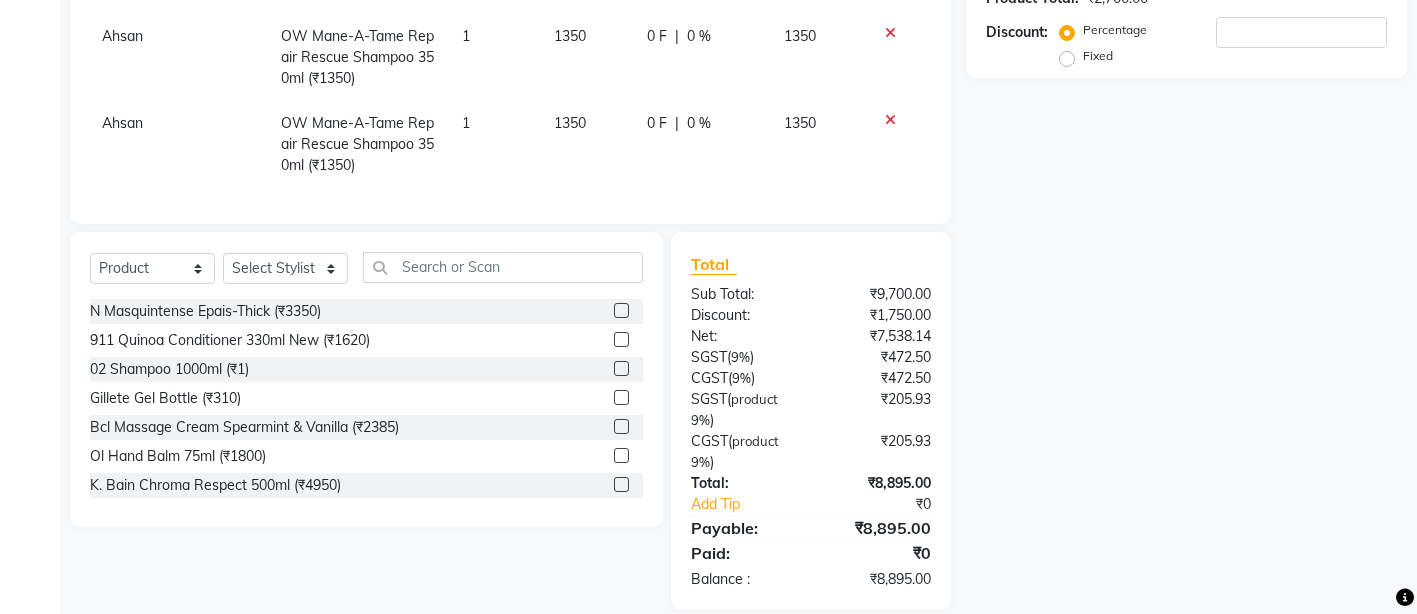 scroll, scrollTop: 543, scrollLeft: 0, axis: vertical 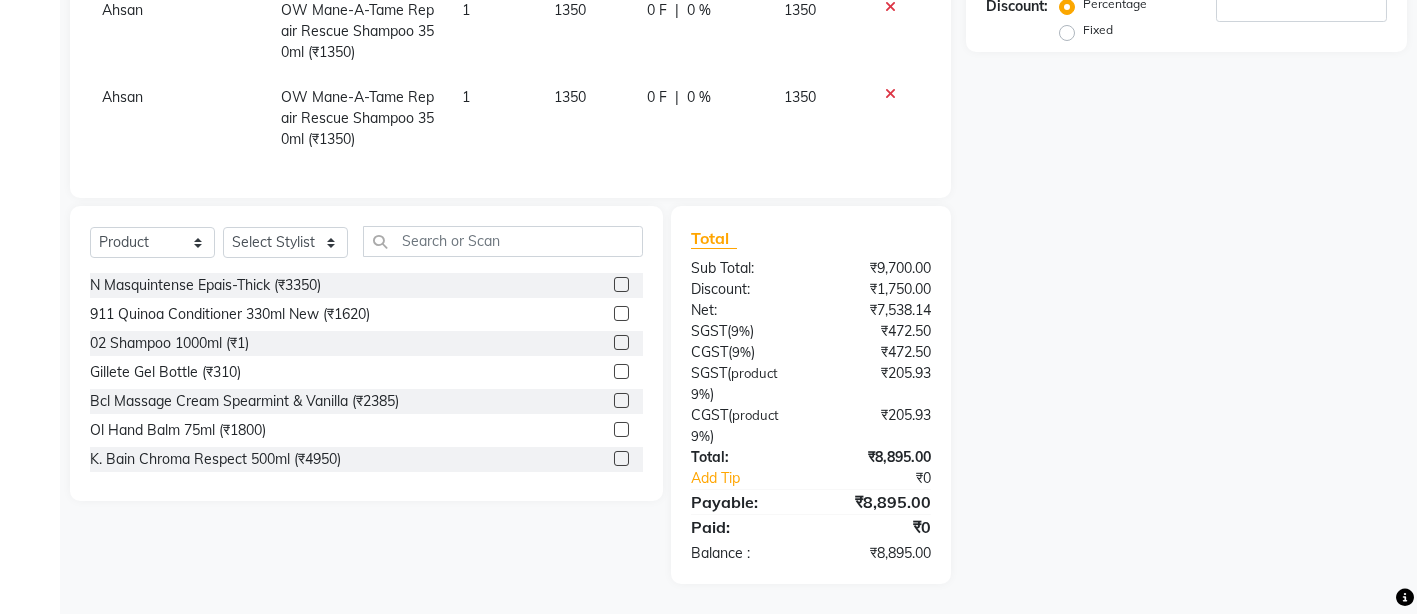 click 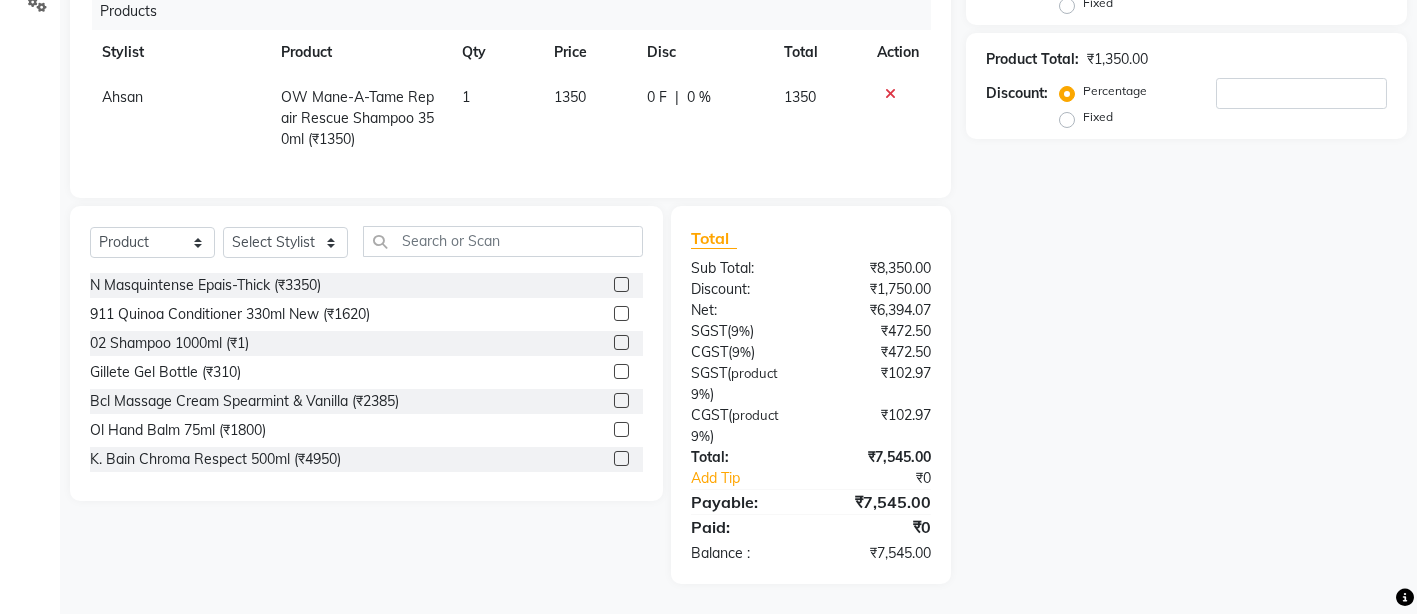 click 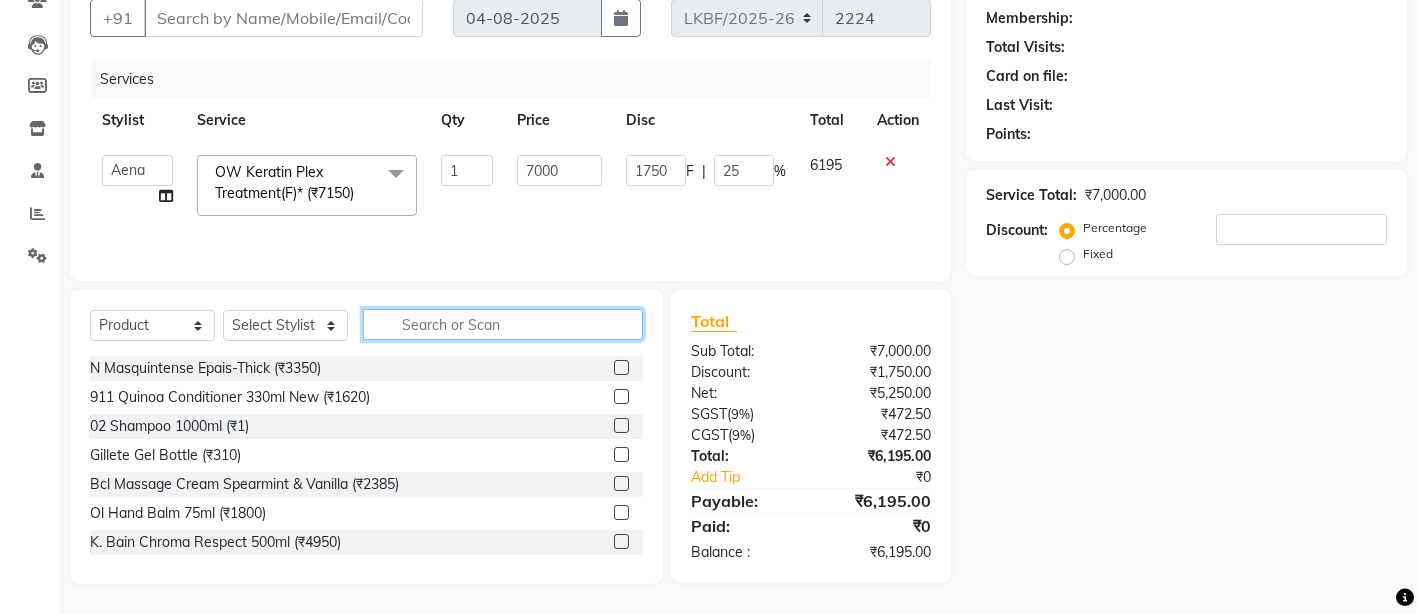 click 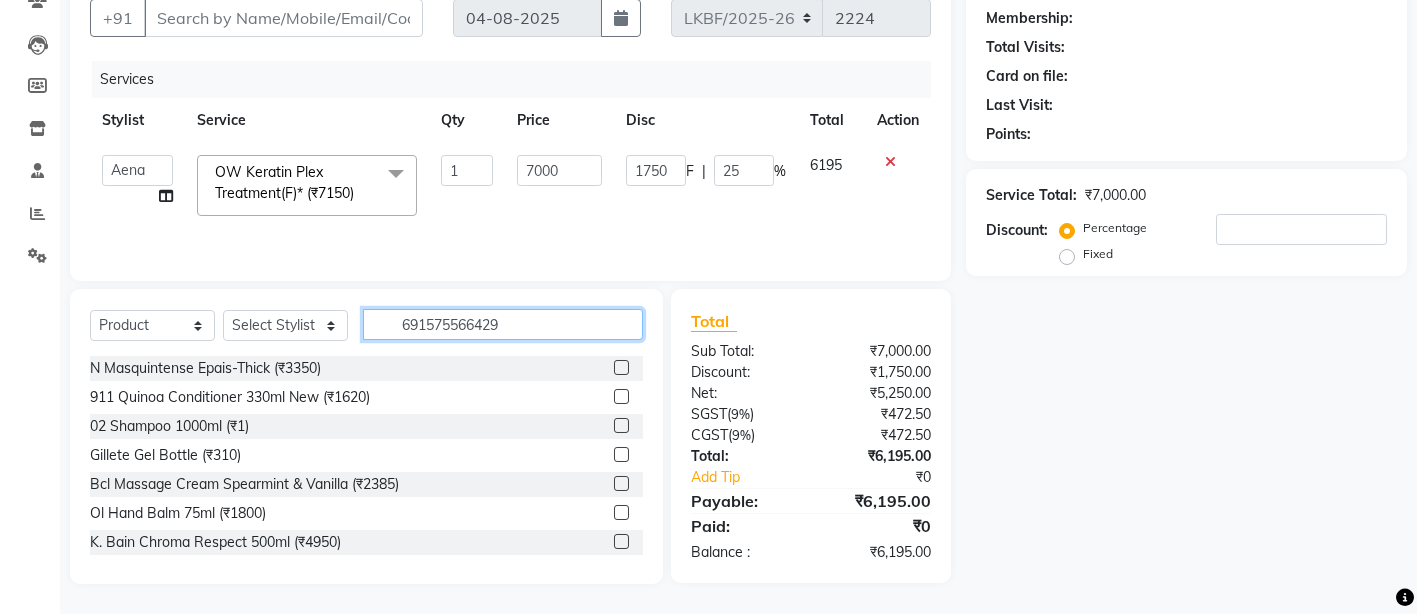 type on "6915755664299" 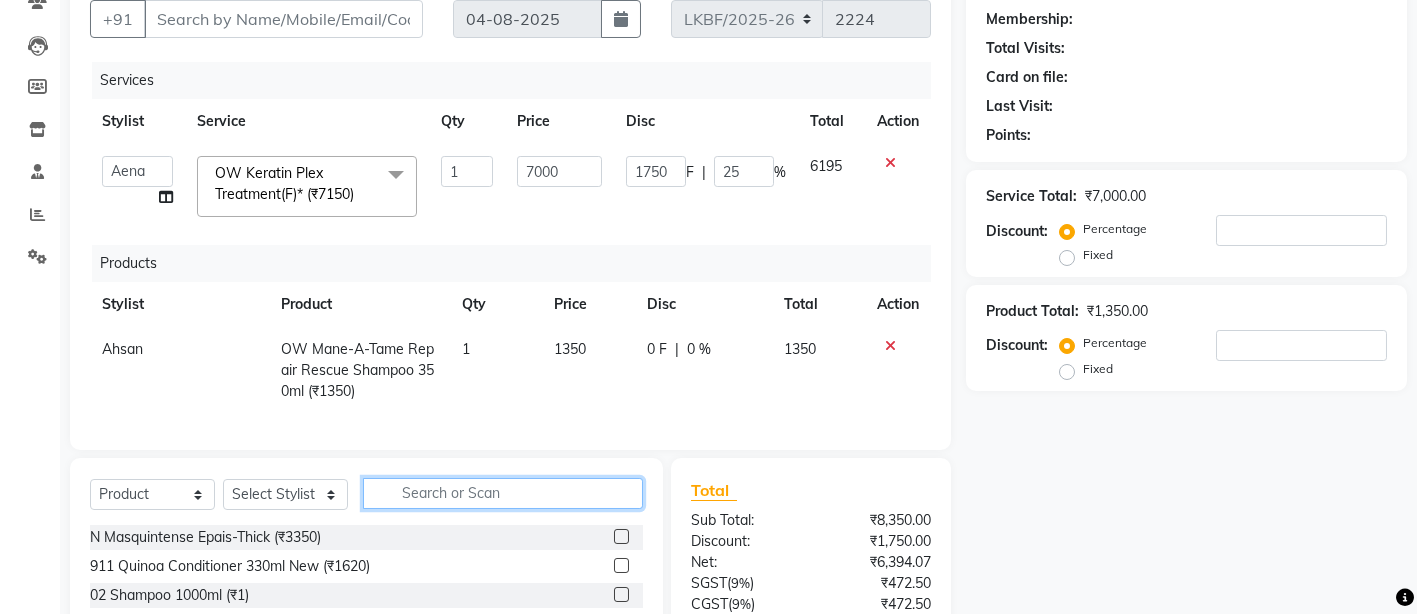 scroll, scrollTop: 188, scrollLeft: 0, axis: vertical 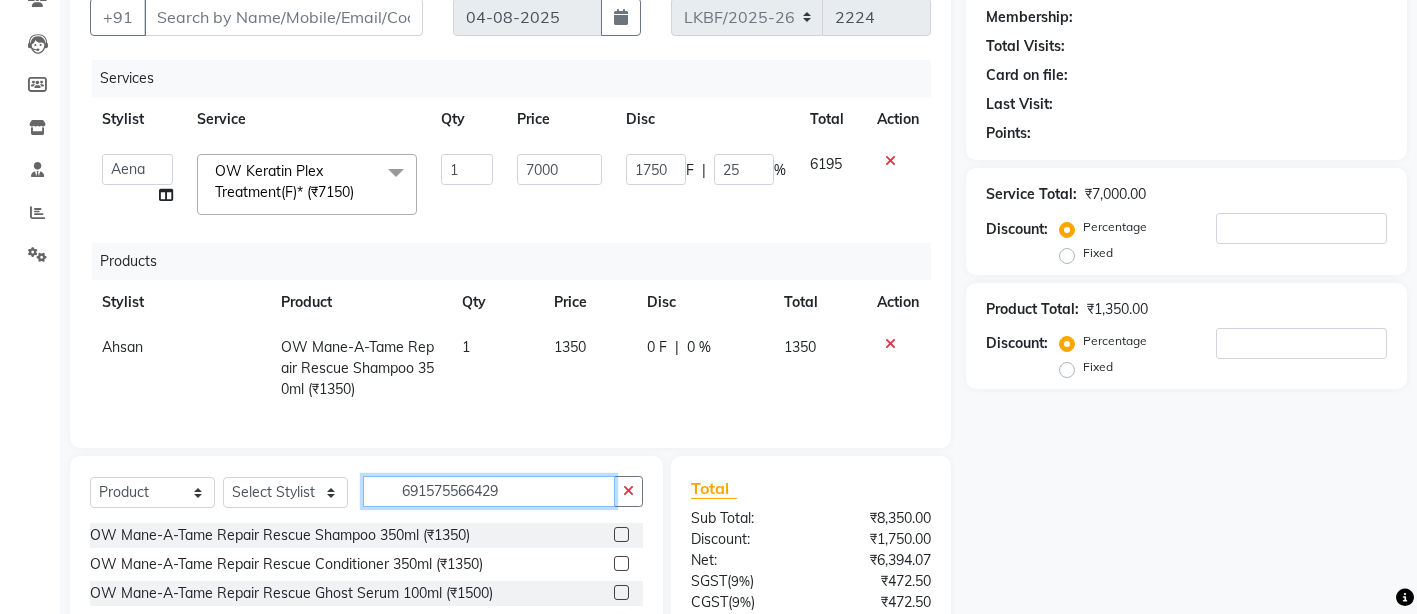 type on "6915755664299" 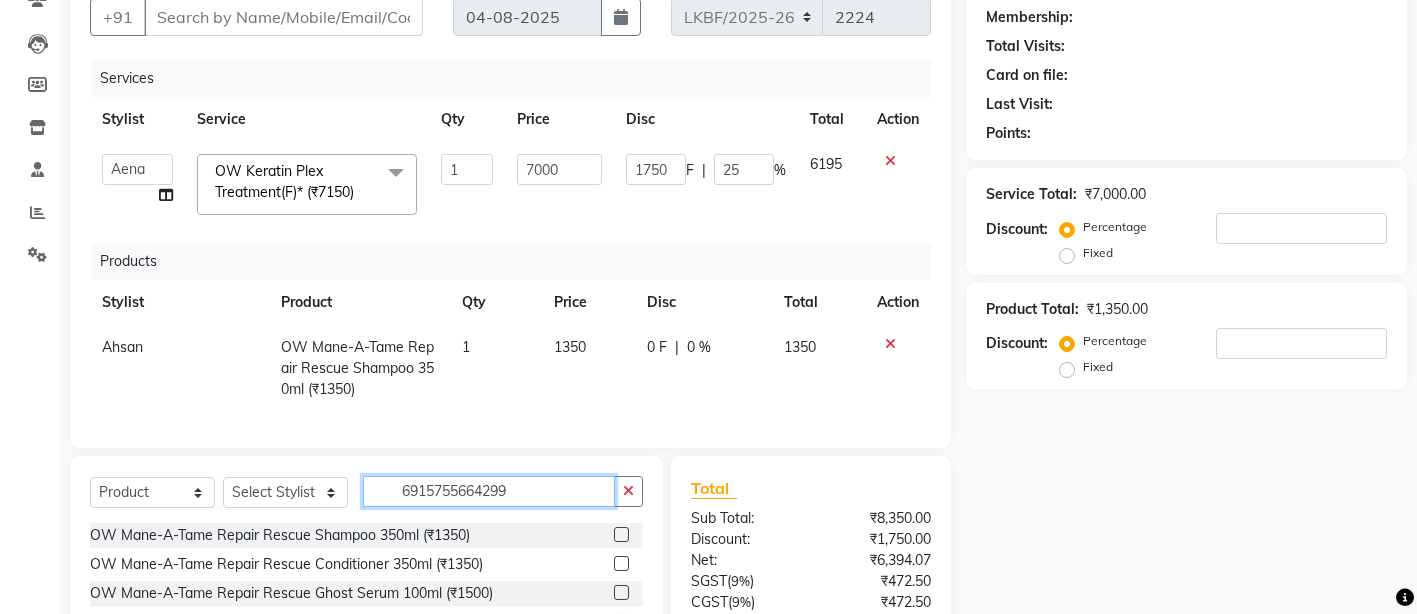 type 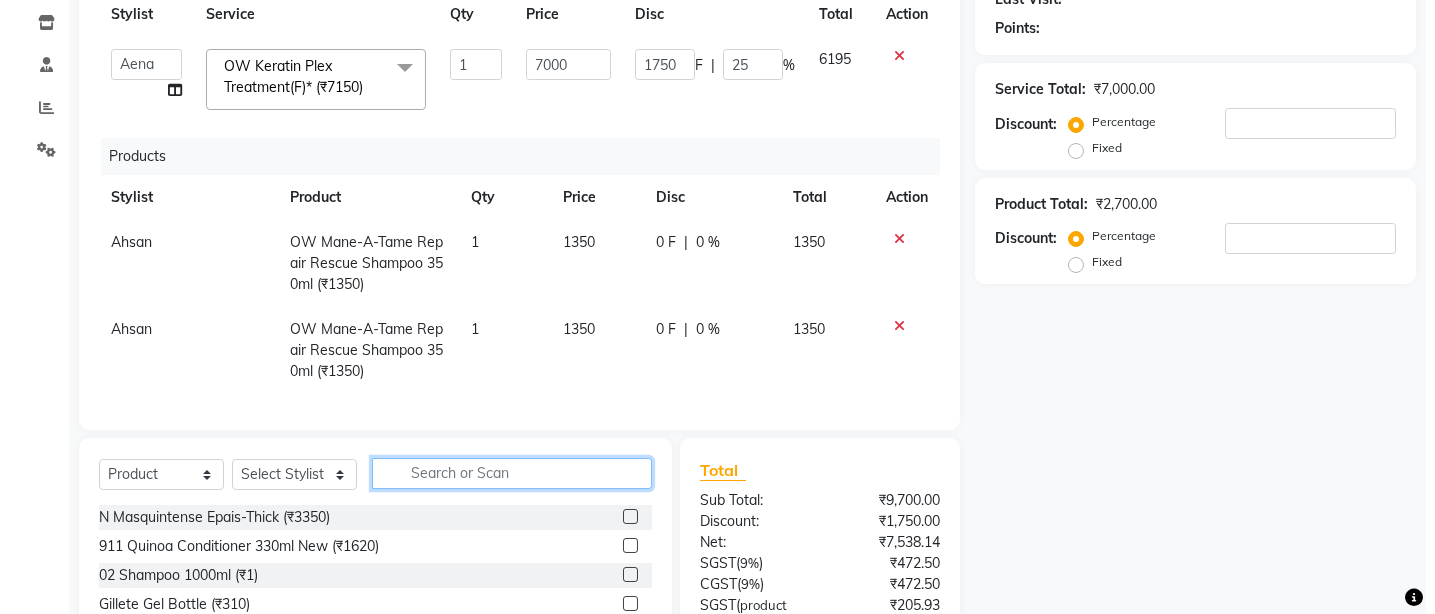 scroll, scrollTop: 0, scrollLeft: 0, axis: both 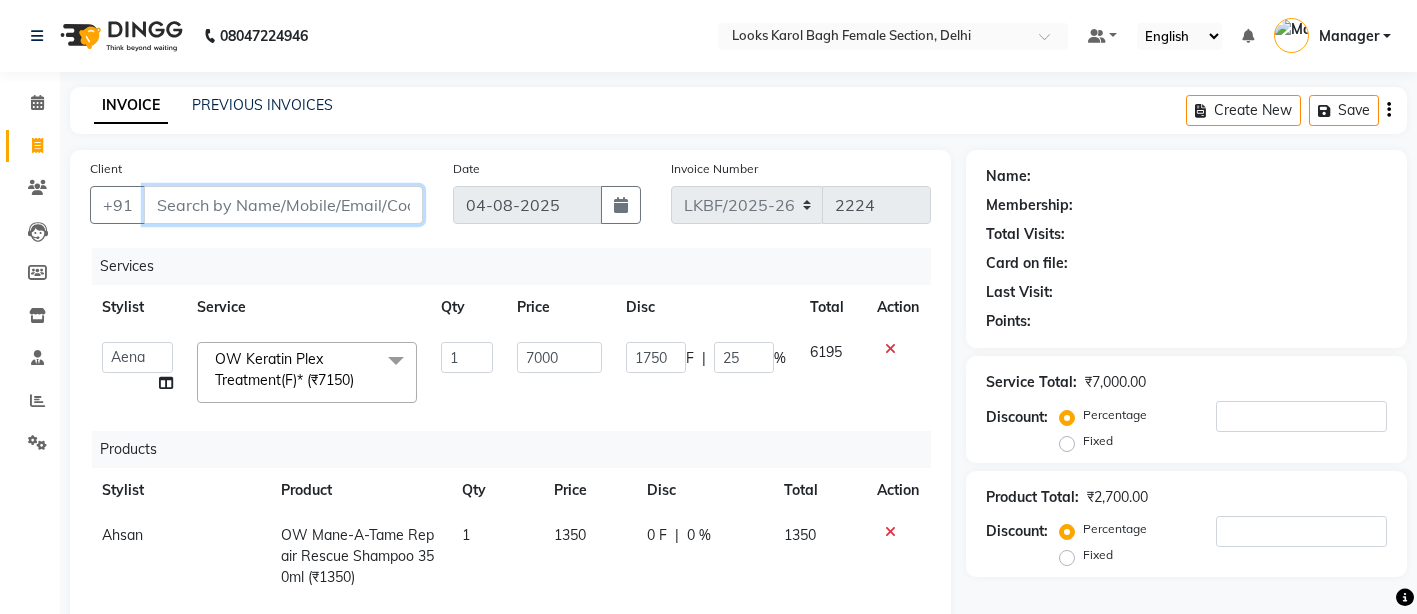 click on "Client" at bounding box center (283, 205) 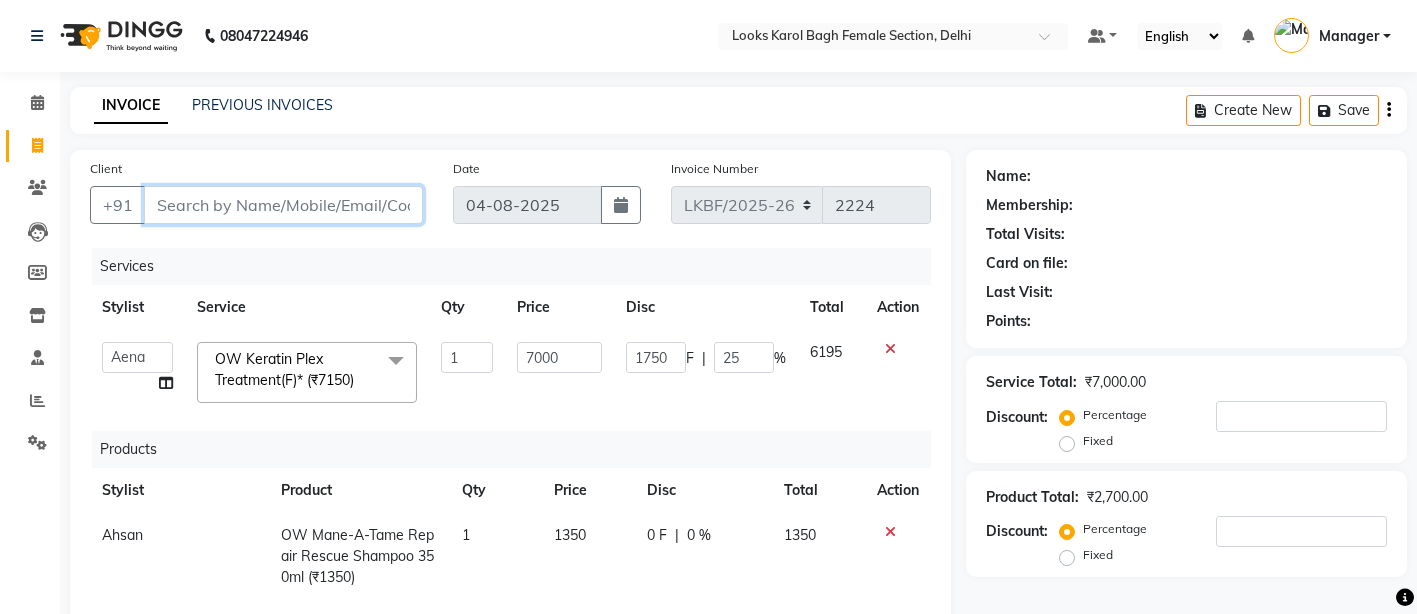 type on "9" 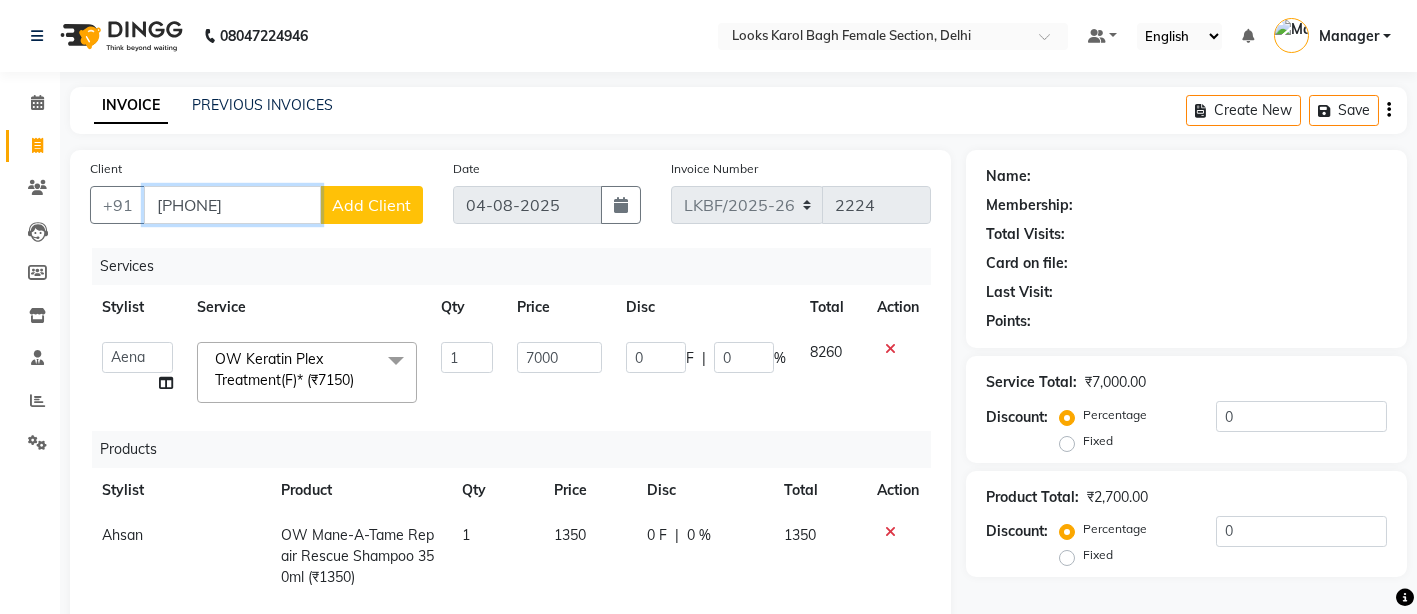 type on "9811341761" 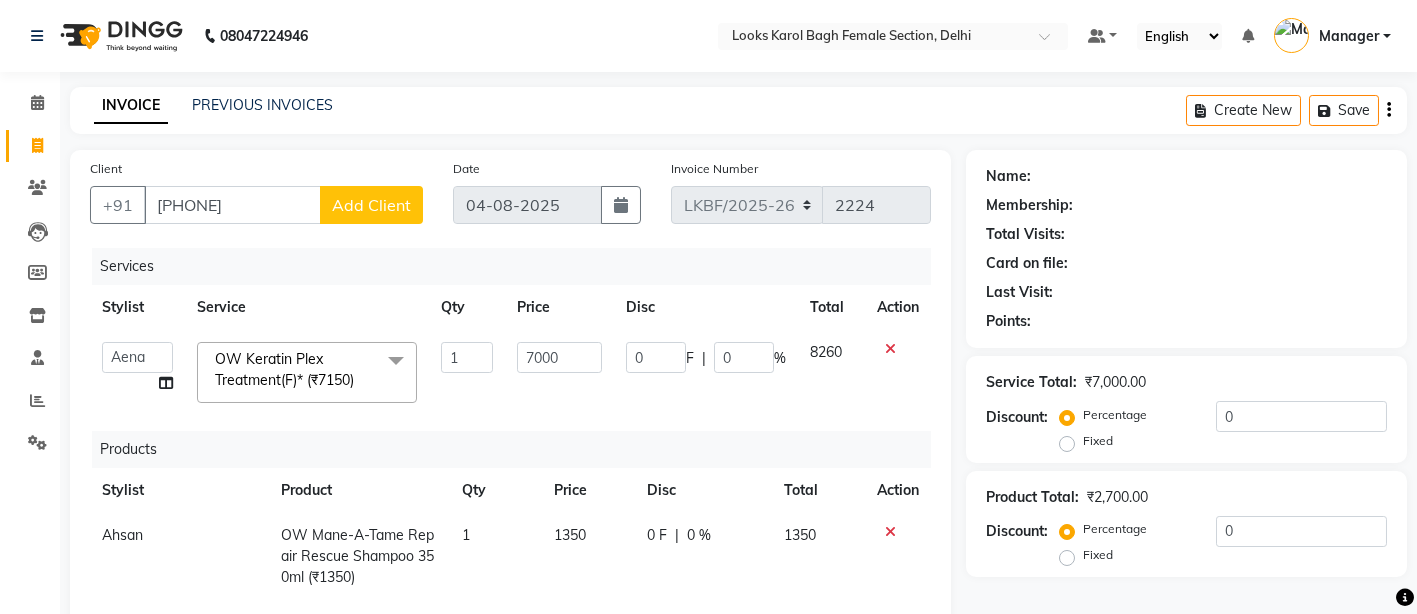 click on "Add Client" 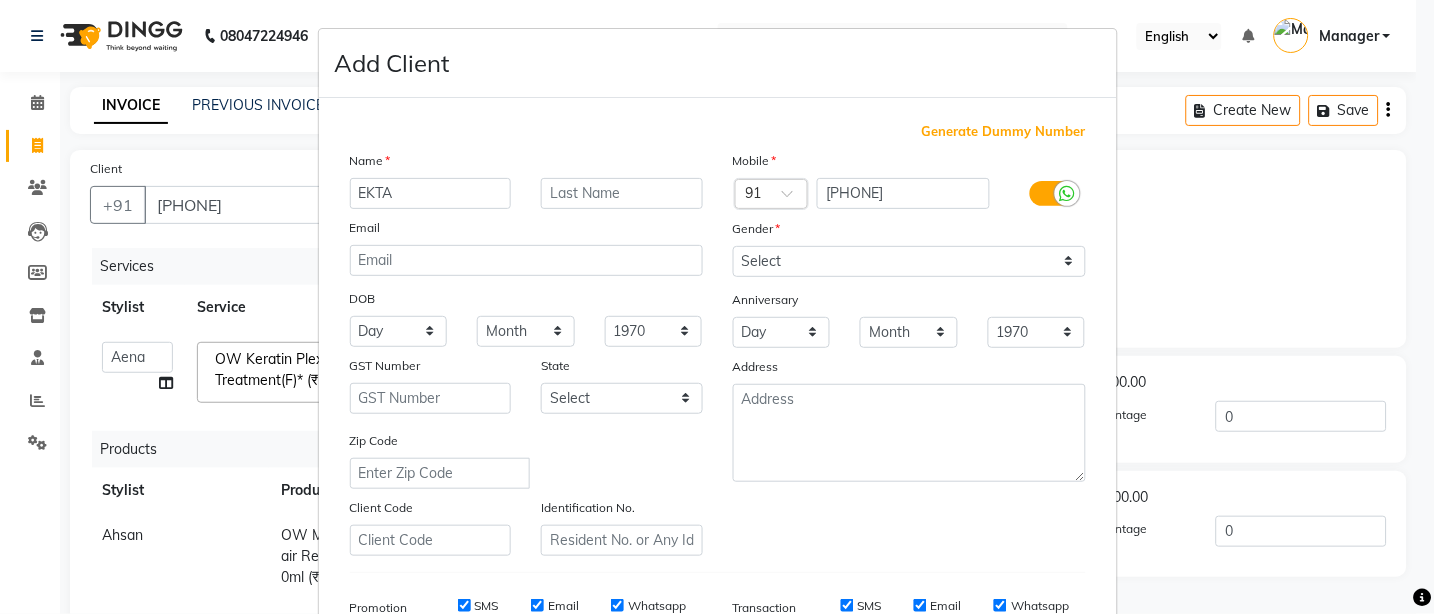 type on "EKTA" 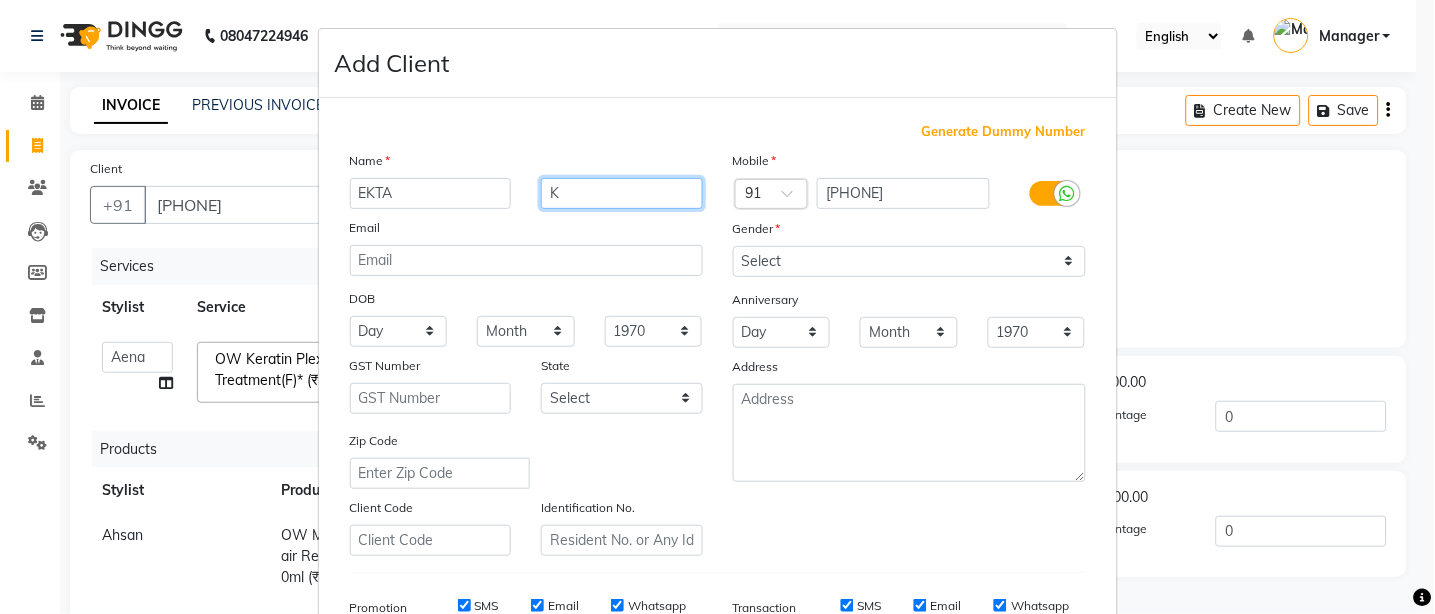 type on "K" 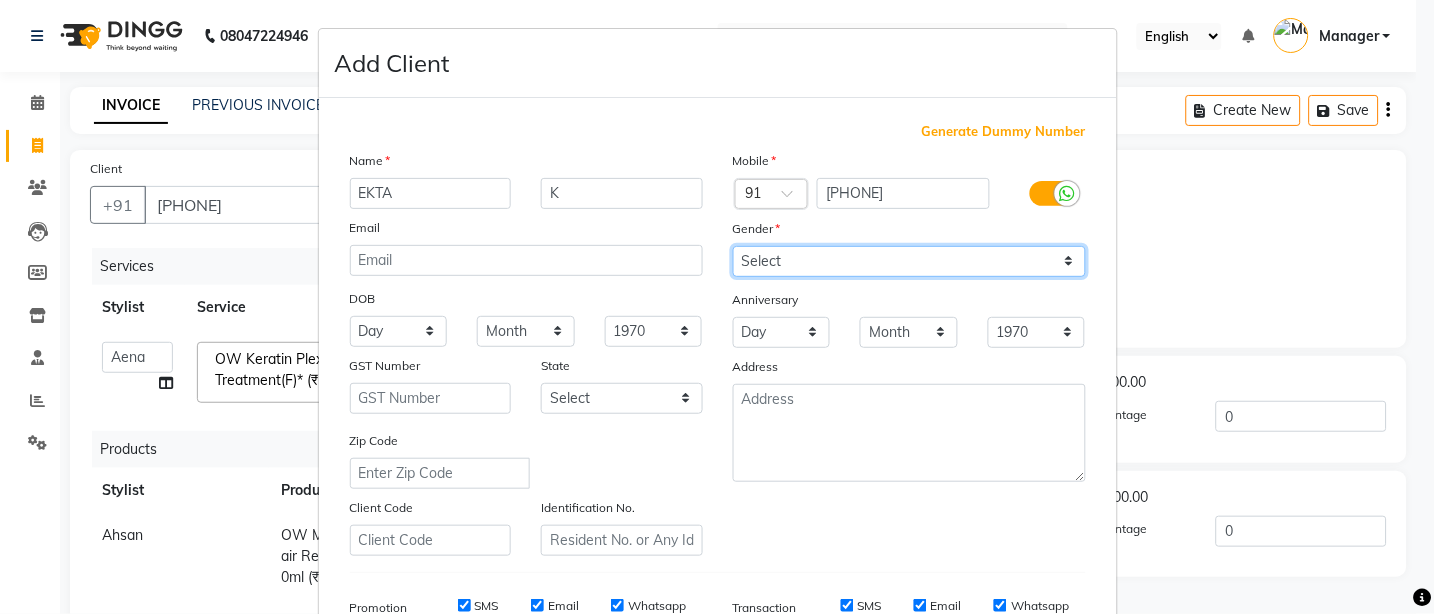 click on "Select Male Female Other Prefer Not To Say" at bounding box center [909, 261] 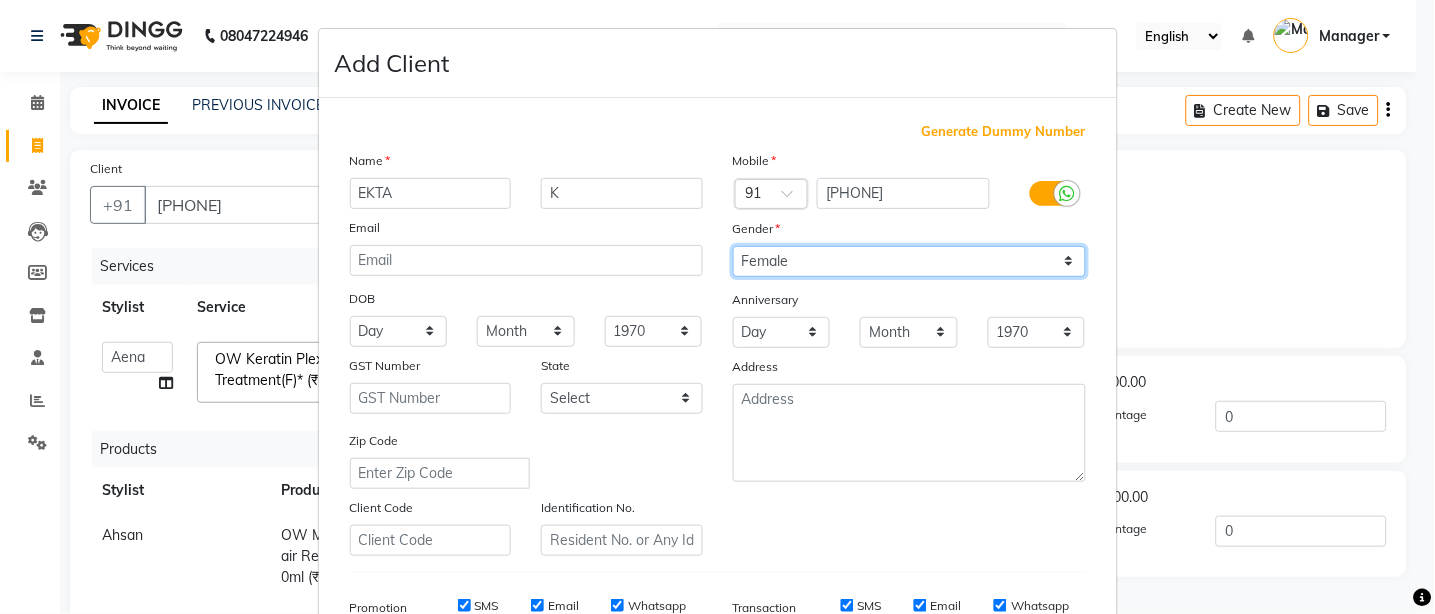 click on "Select Male Female Other Prefer Not To Say" at bounding box center [909, 261] 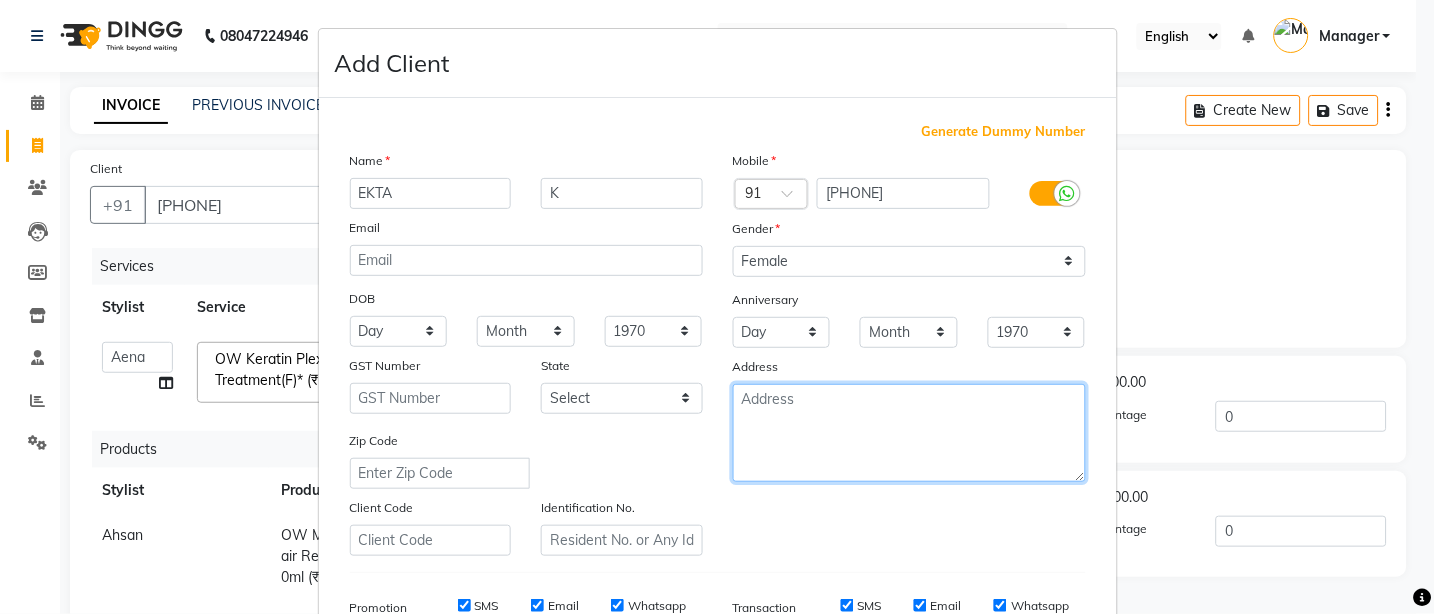 click at bounding box center [909, 433] 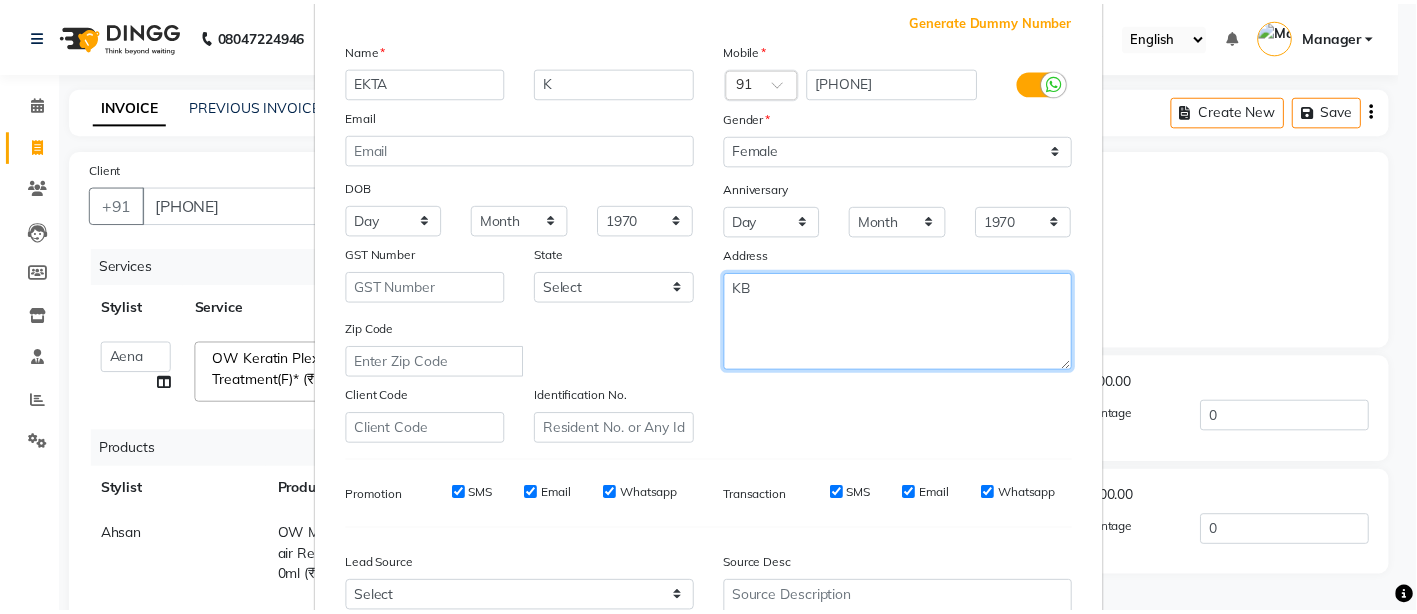 scroll, scrollTop: 308, scrollLeft: 0, axis: vertical 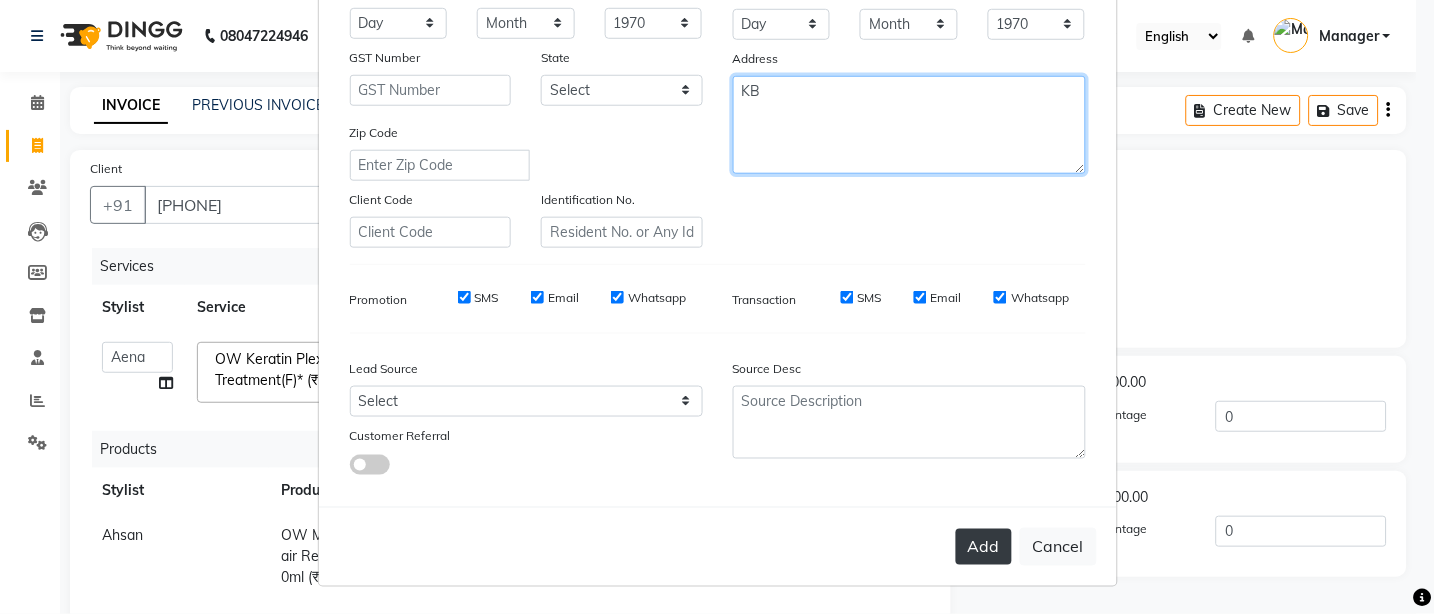 type on "KB" 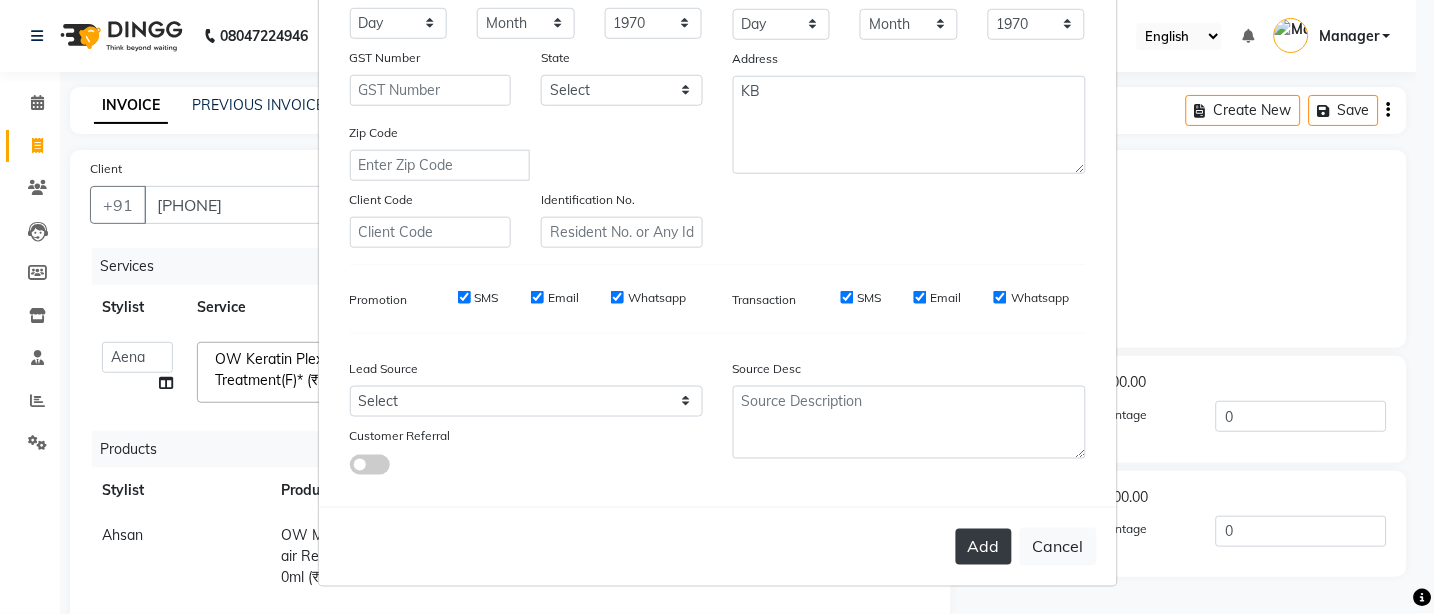 click on "Add" at bounding box center [984, 547] 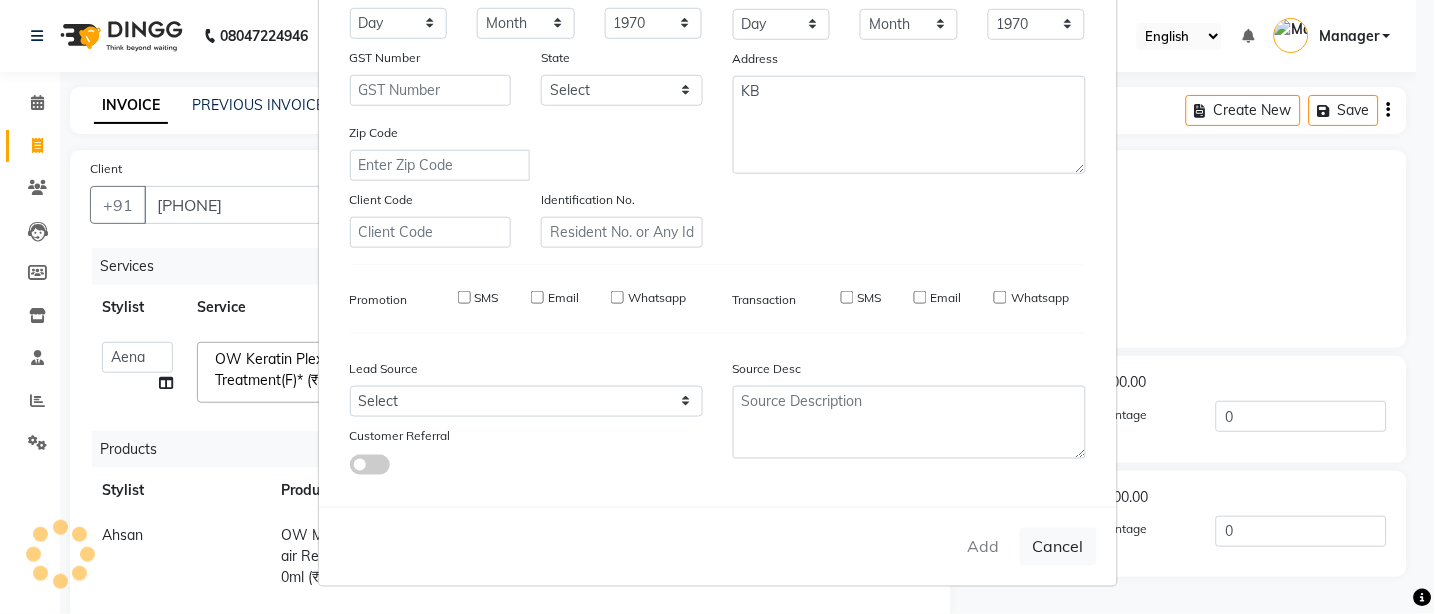 type 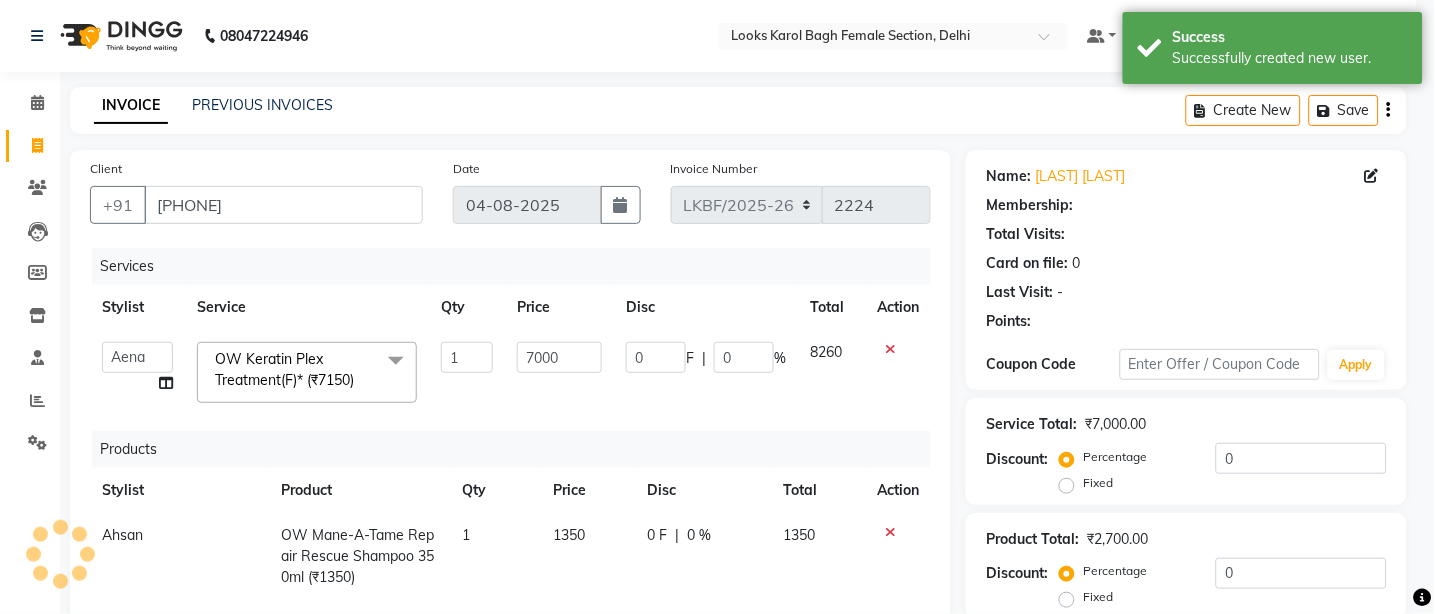 select on "1: Object" 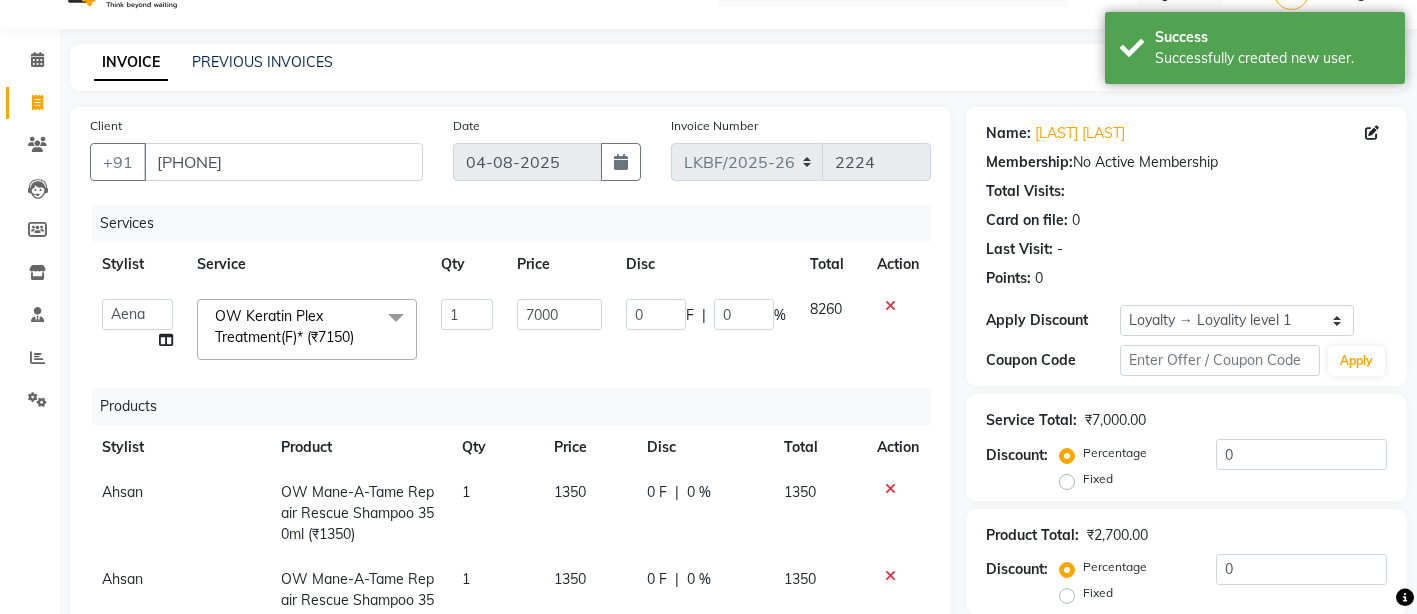 scroll, scrollTop: 168, scrollLeft: 0, axis: vertical 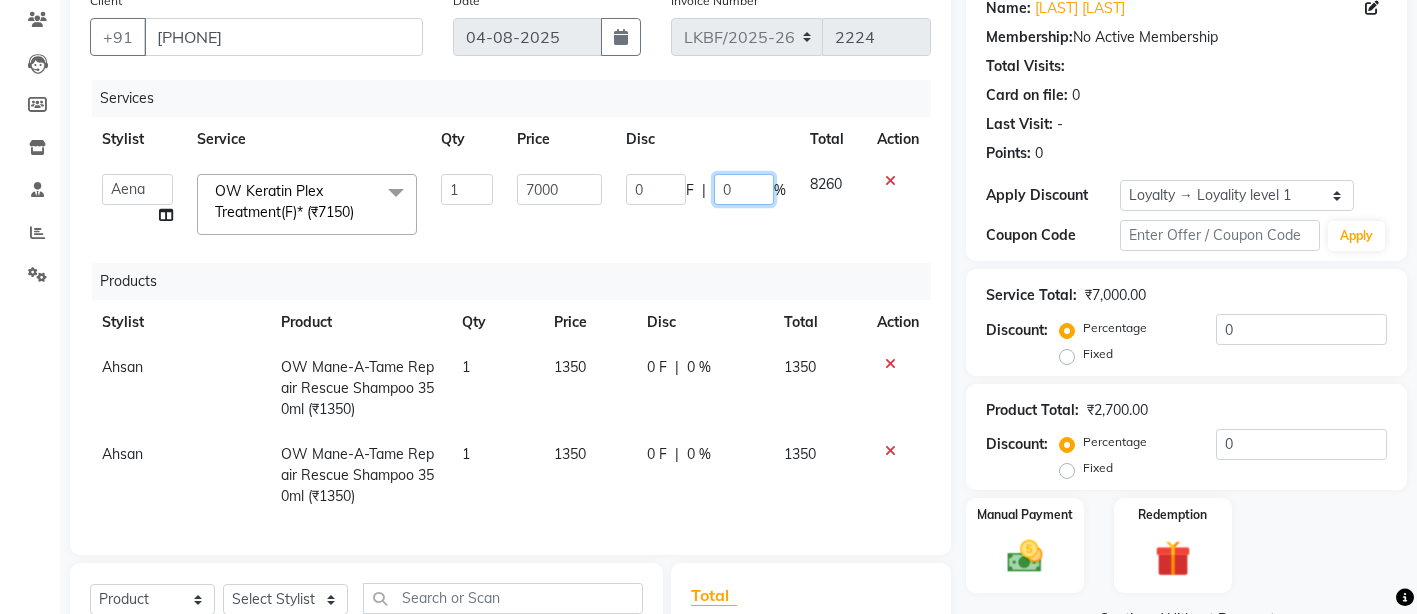 click on "0" 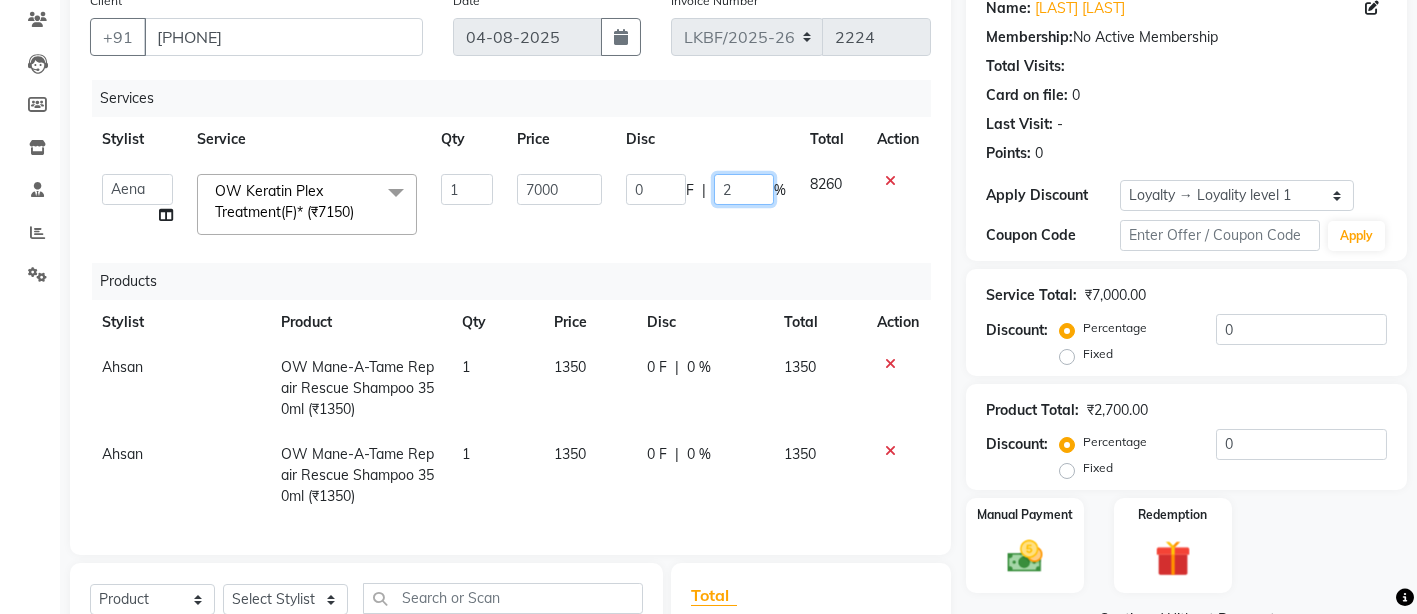 type on "25" 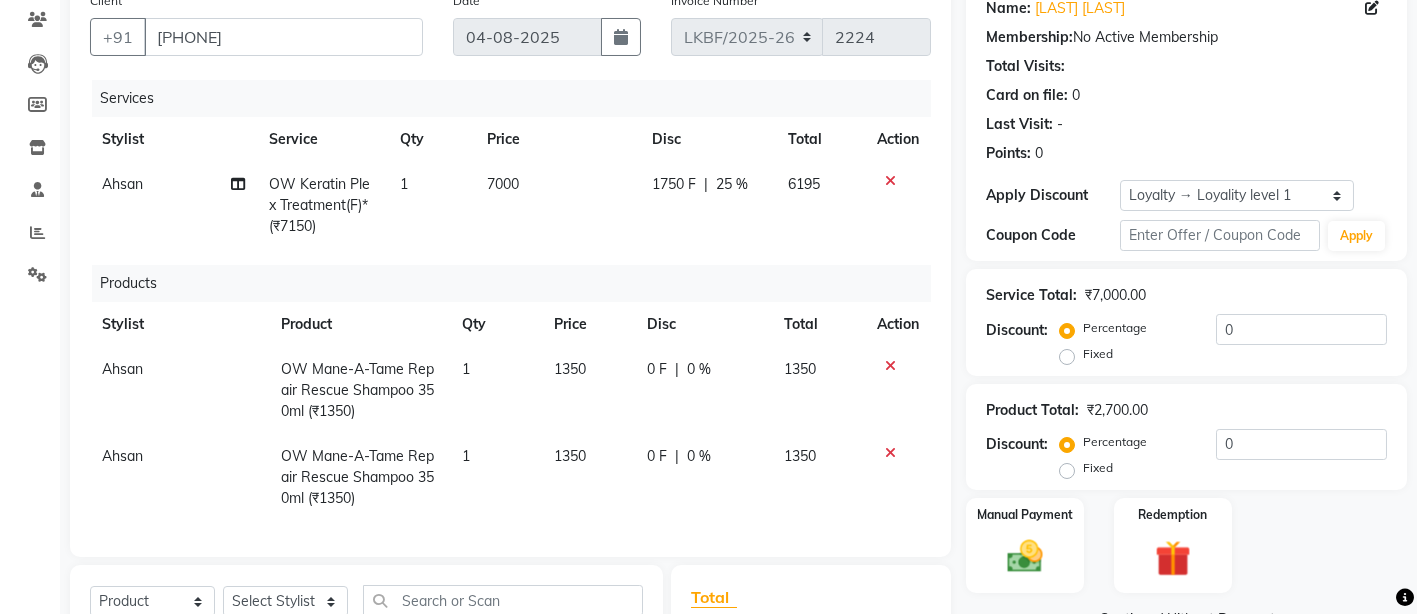 click on "Services Stylist Service Qty Price Disc Total Action Ahsan OW Keratin Plex Treatment(F)* (₹7150) 1 7000 1750 F | 25 % 6195 Products Stylist Product Qty Price Disc Total Action Ahsan OW Mane-A-Tame Repair Rescue Shampoo 350ml (₹1350) 1 1350 0 F | 0 % 1350 Ahsan OW Mane-A-Tame Repair Rescue Shampoo 350ml (₹1350) 1 1350 0 F | 0 % 1350" 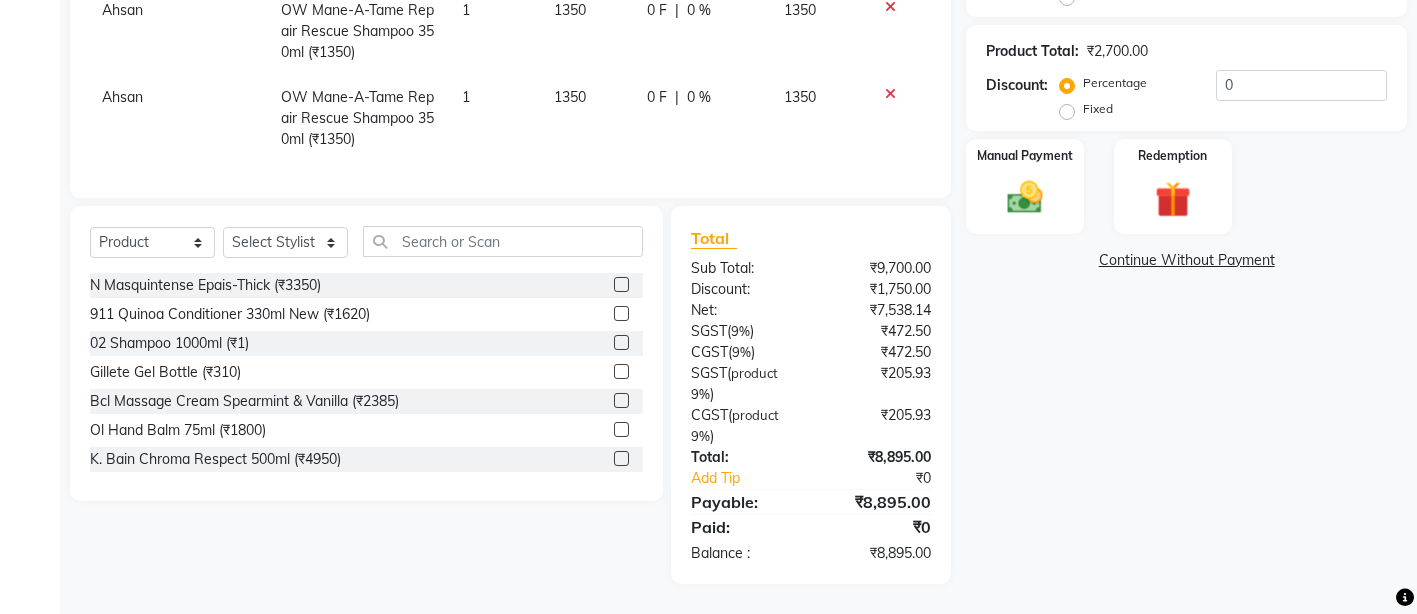 scroll, scrollTop: 545, scrollLeft: 0, axis: vertical 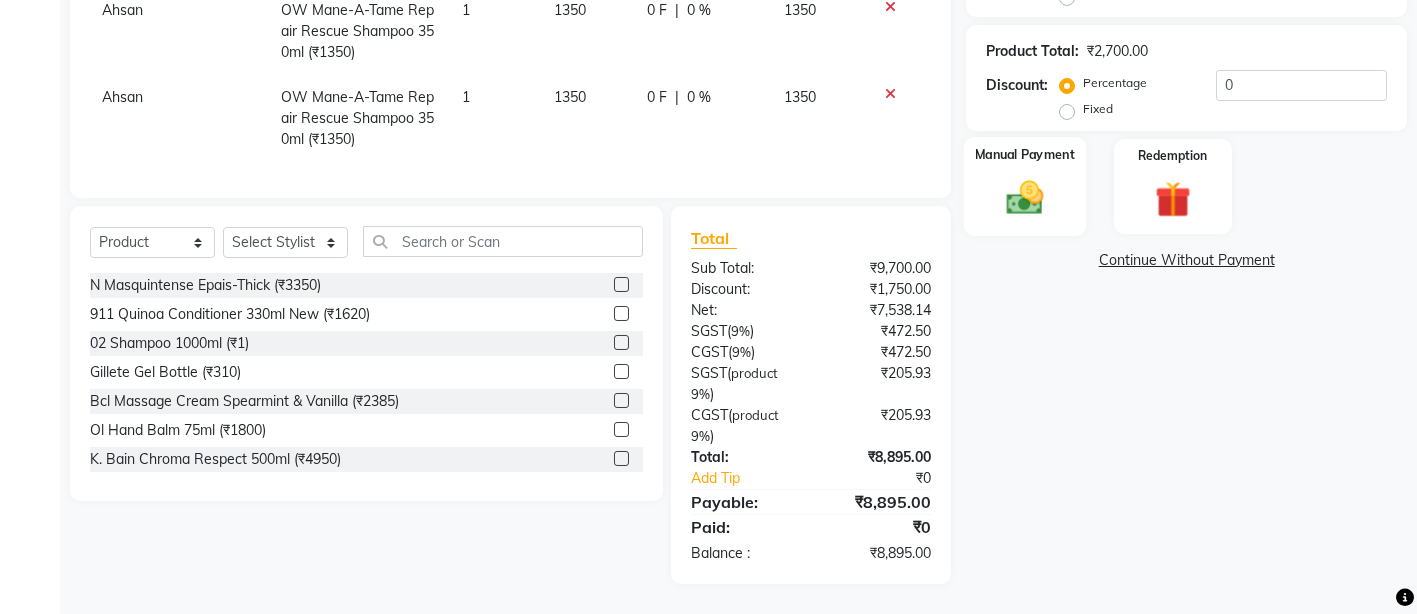 click 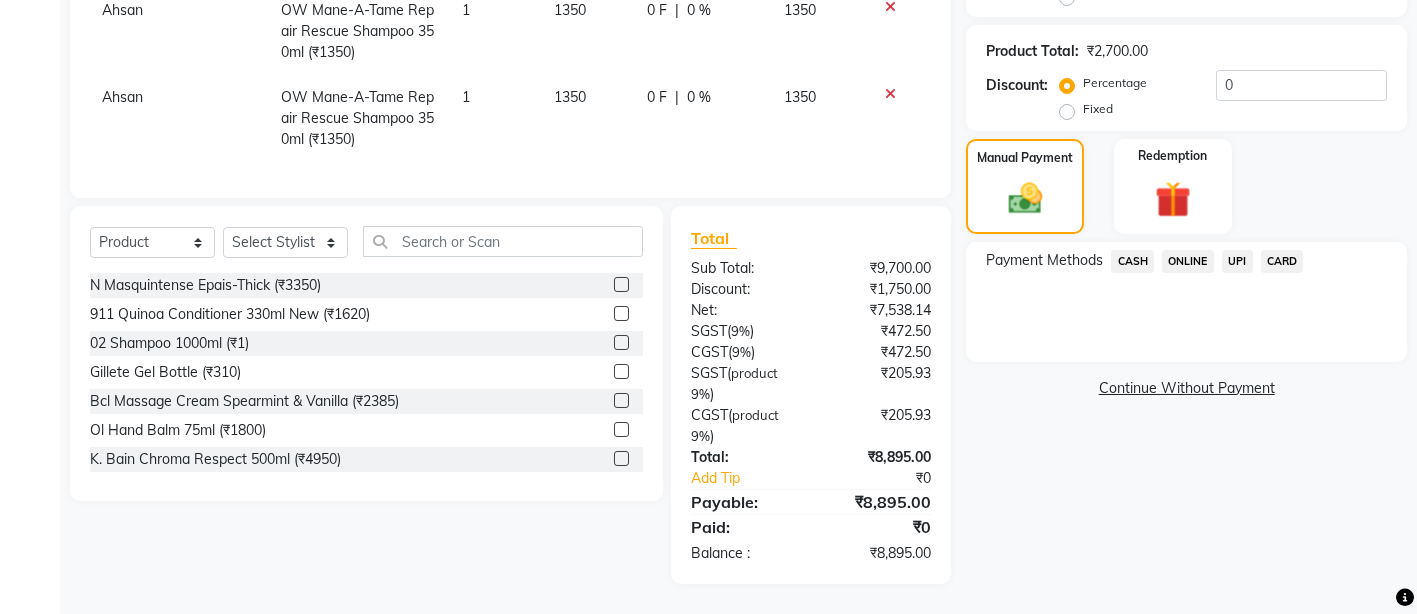 click on "CASH" 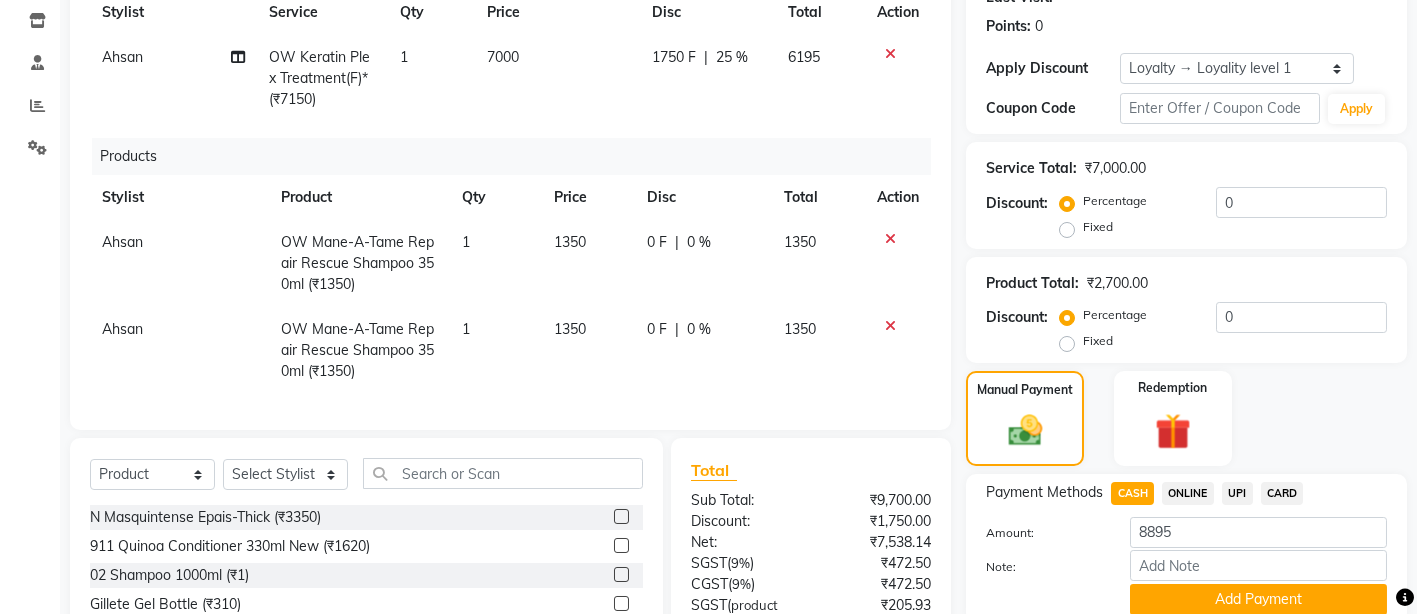 scroll, scrollTop: 545, scrollLeft: 0, axis: vertical 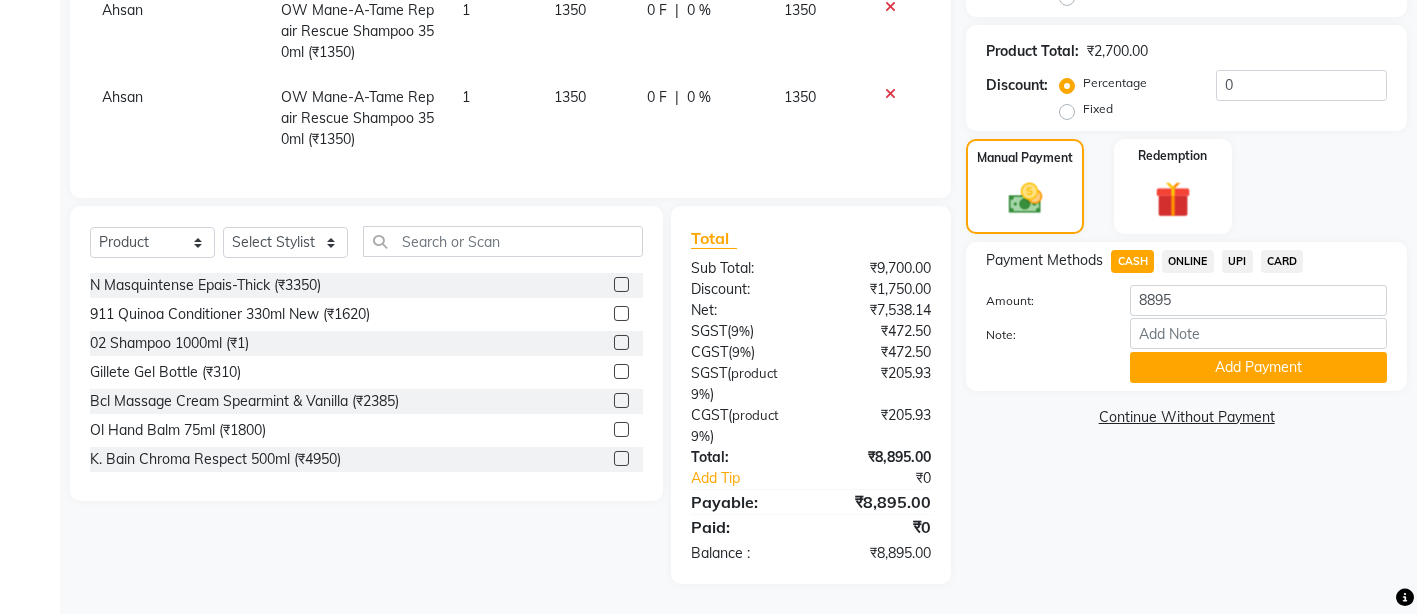 click on "UPI" 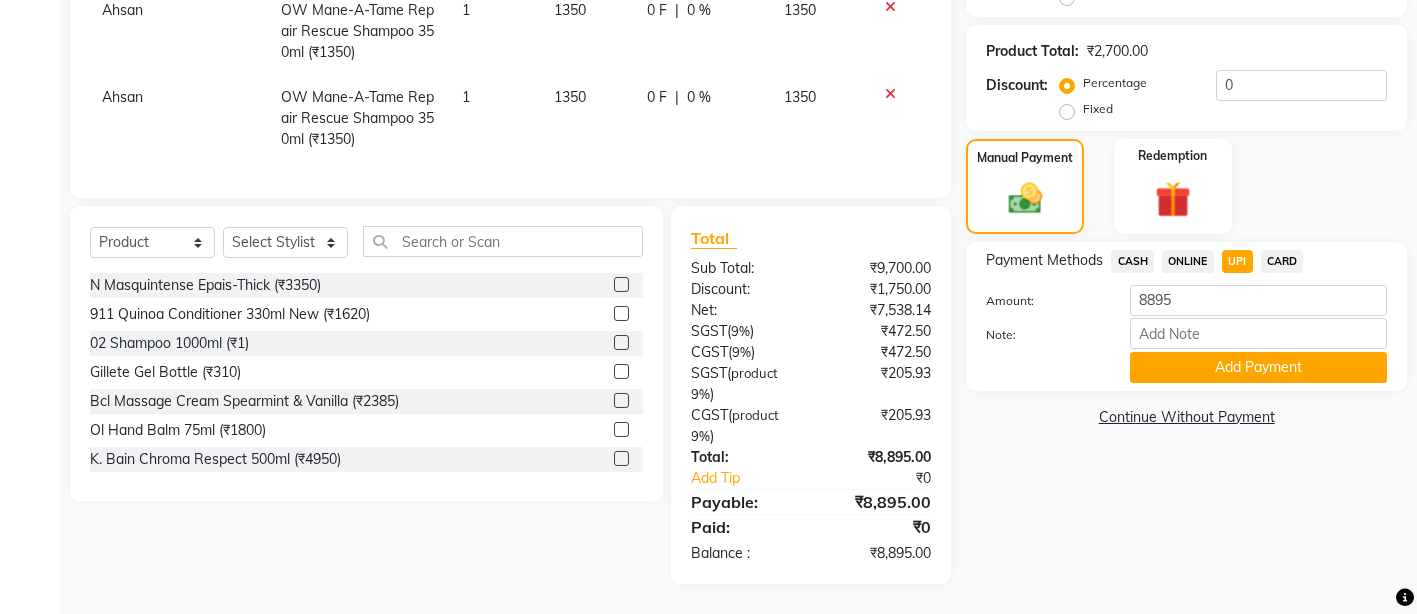 click on "CARD" 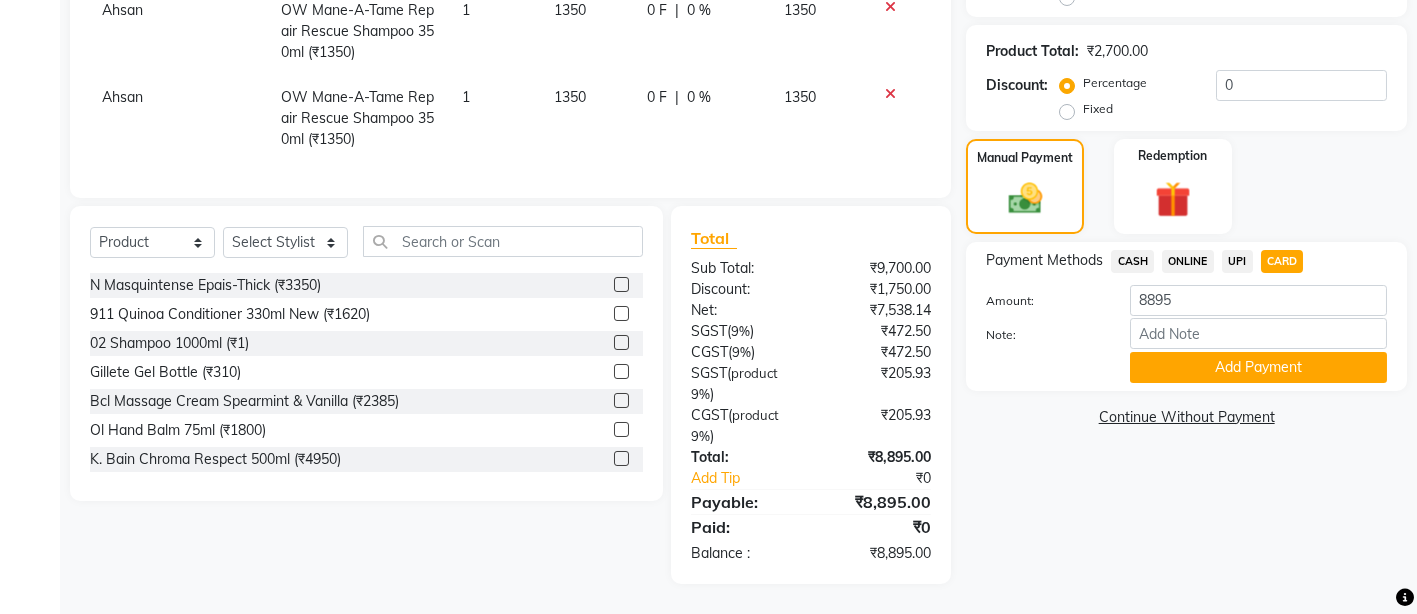 scroll, scrollTop: 295, scrollLeft: 0, axis: vertical 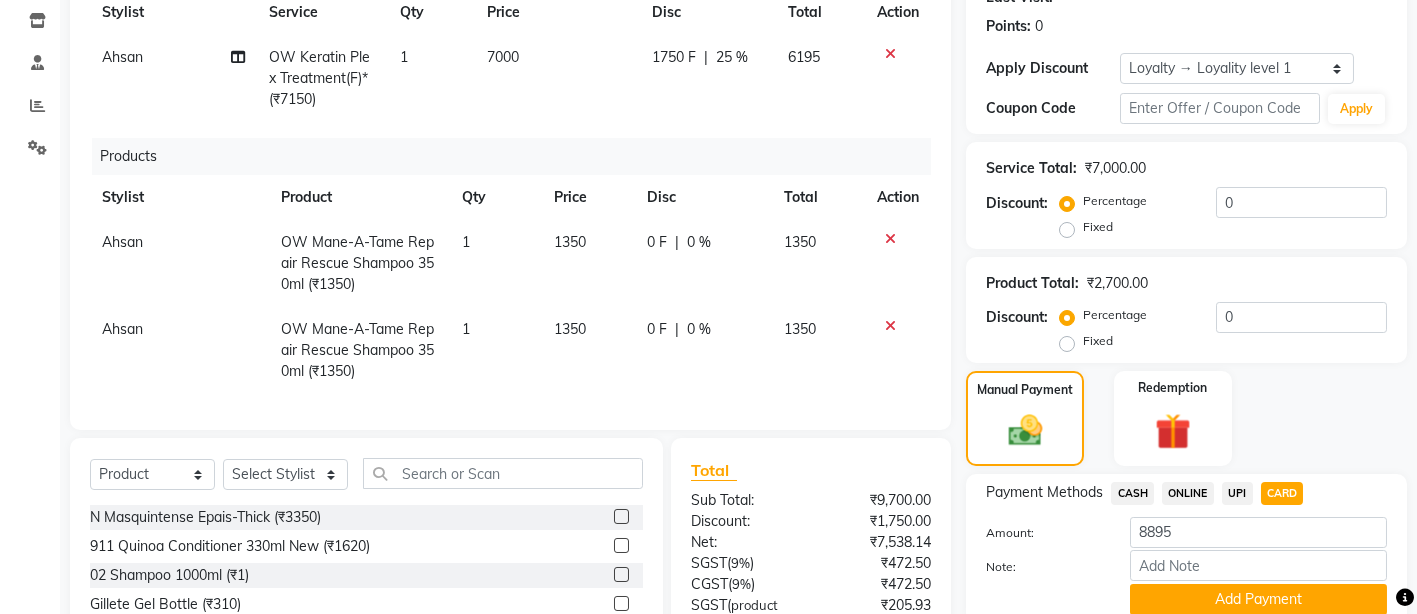 click 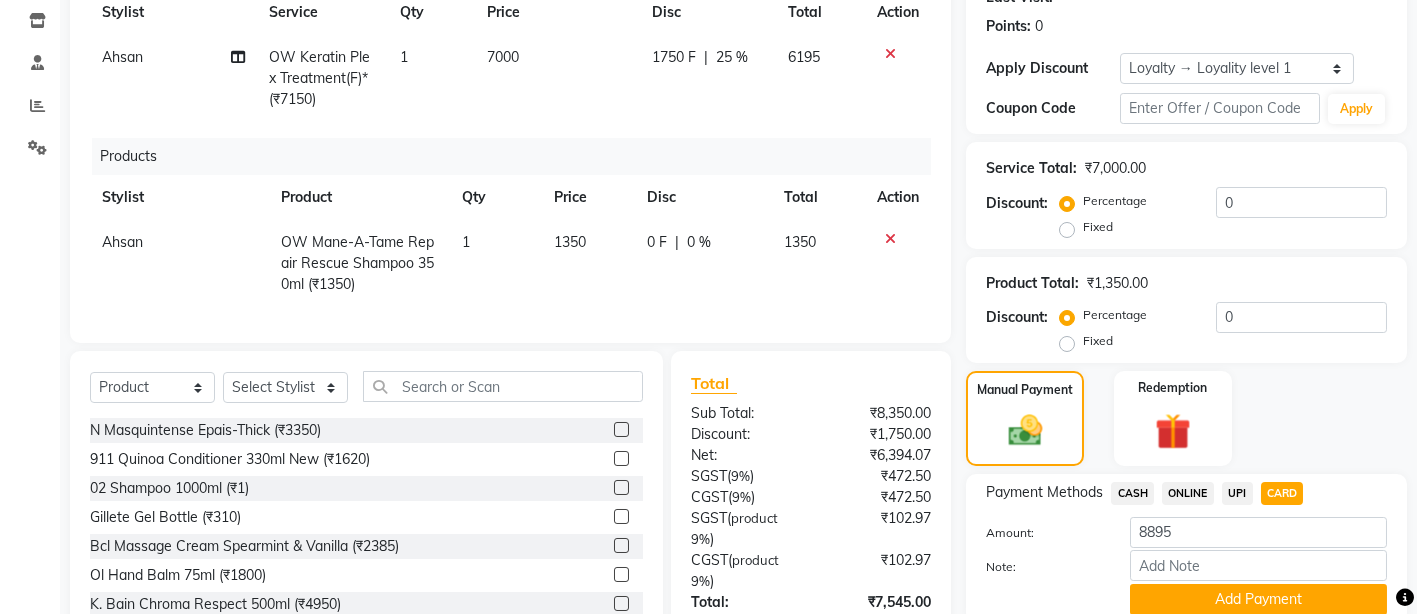 click 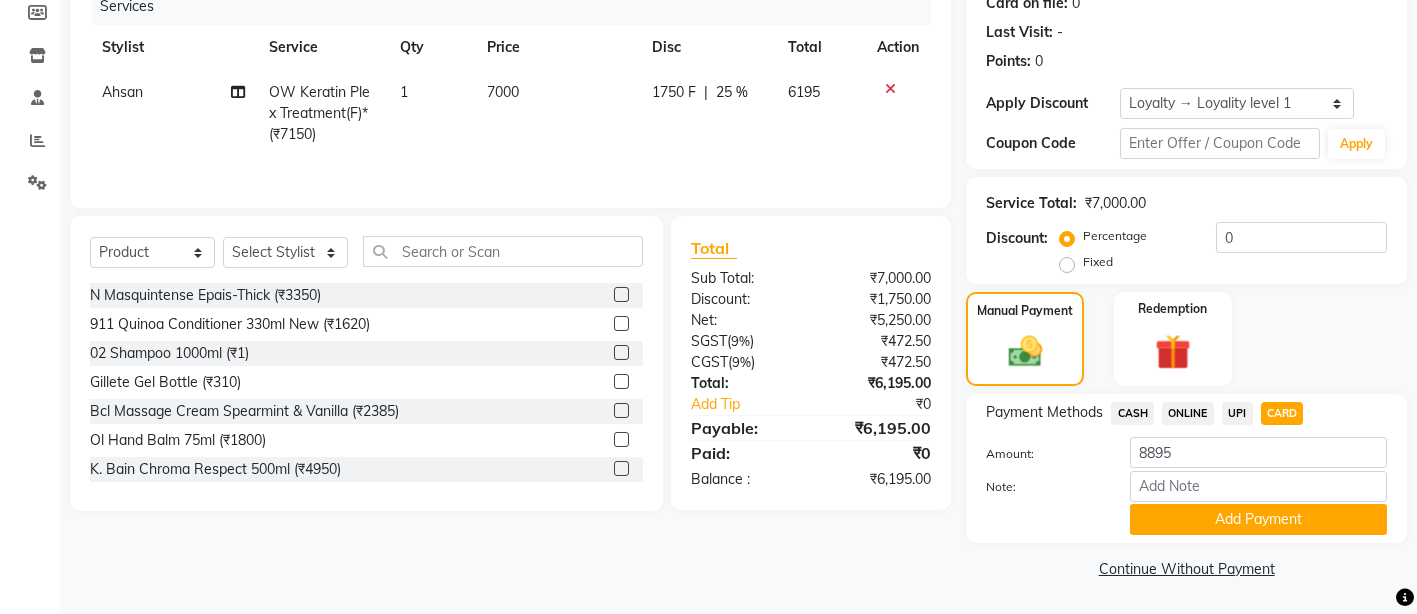 click on "ONLINE" 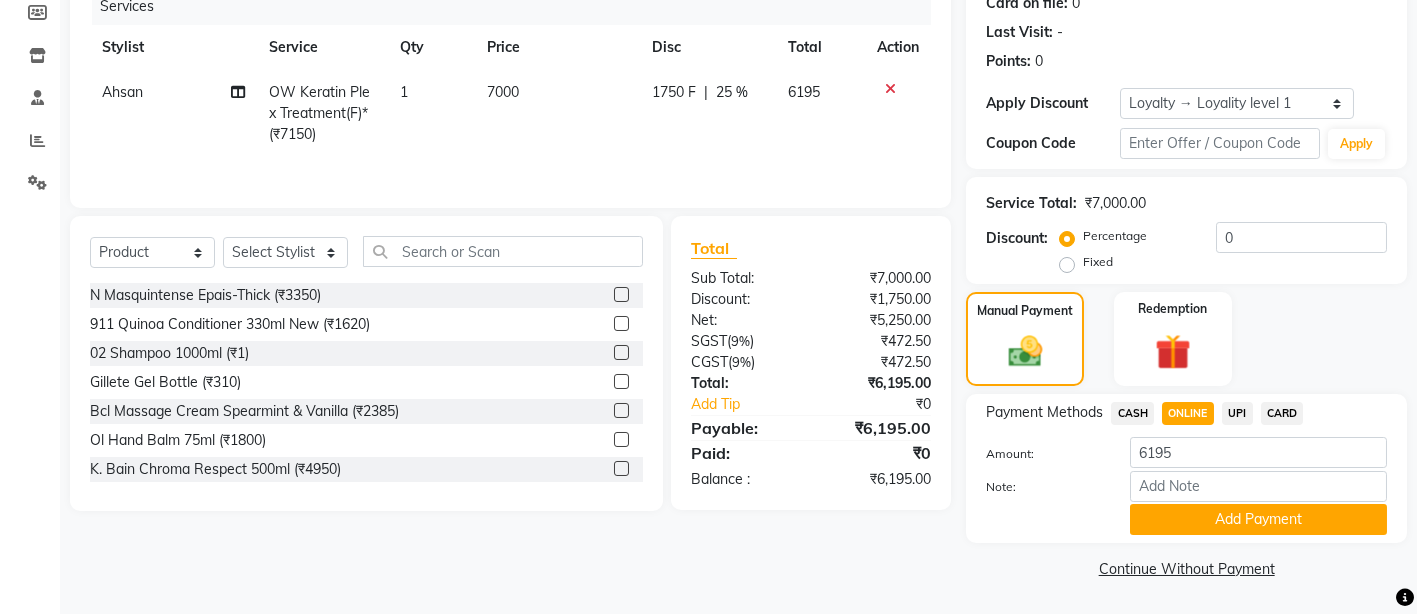 click on "CASH" 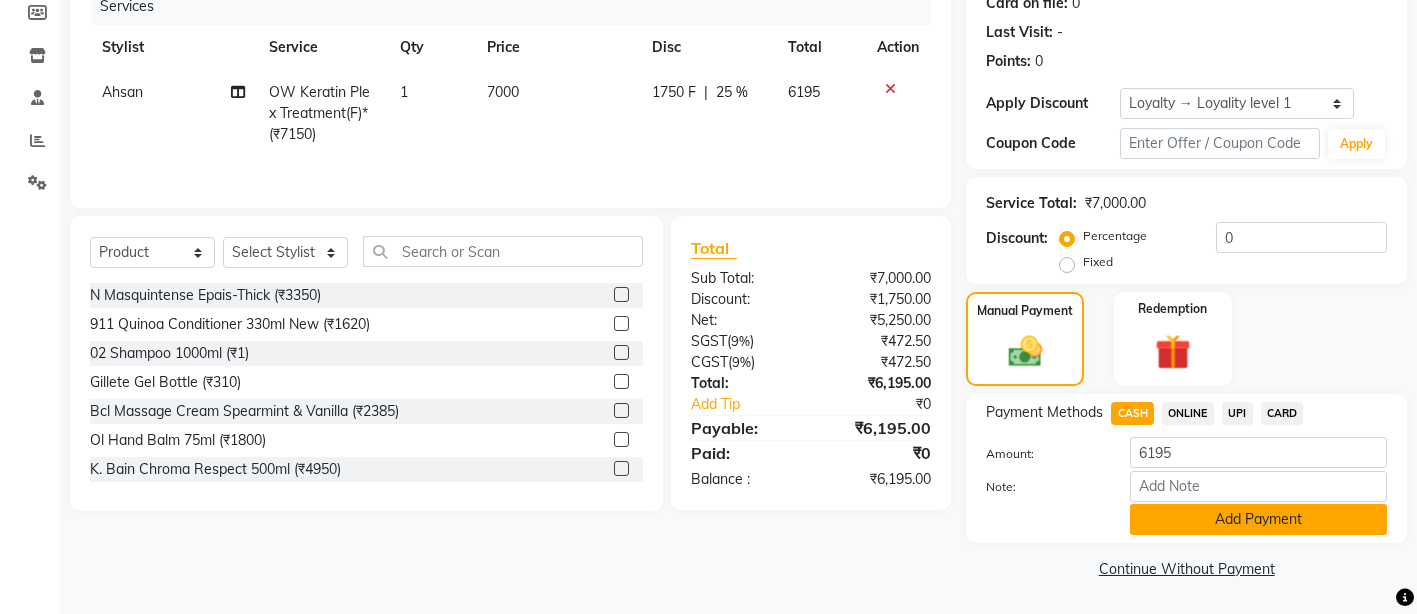 click on "Add Payment" 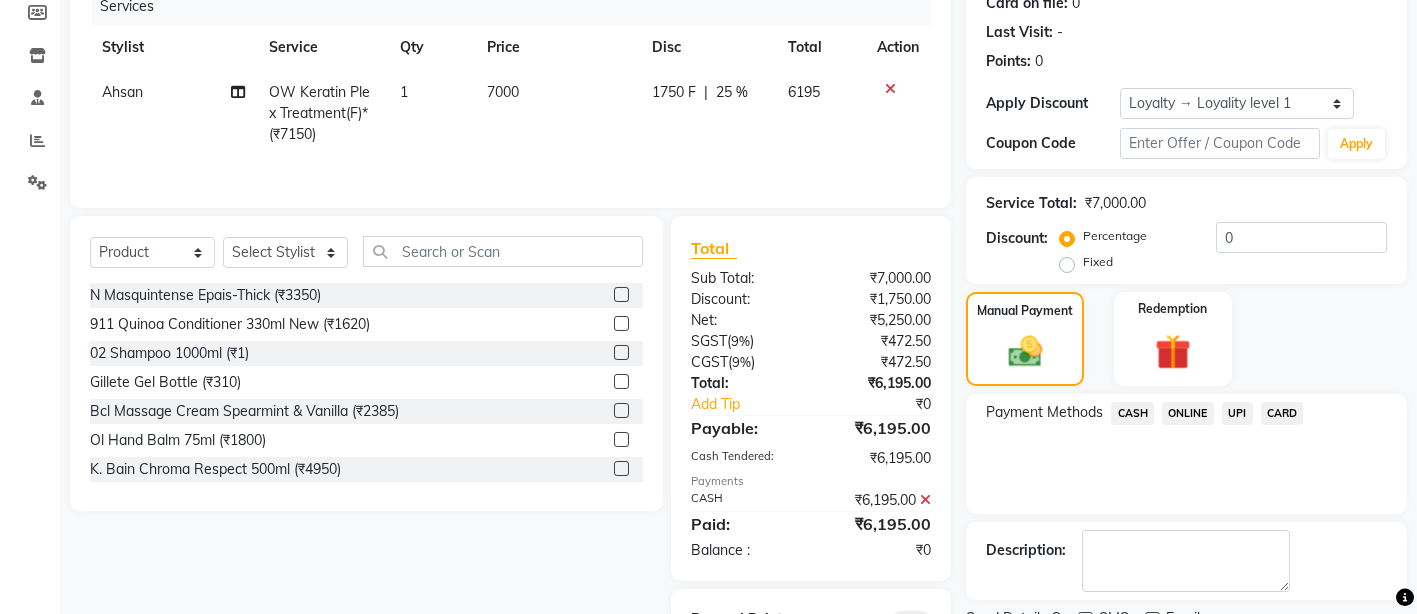 click on "UPI" 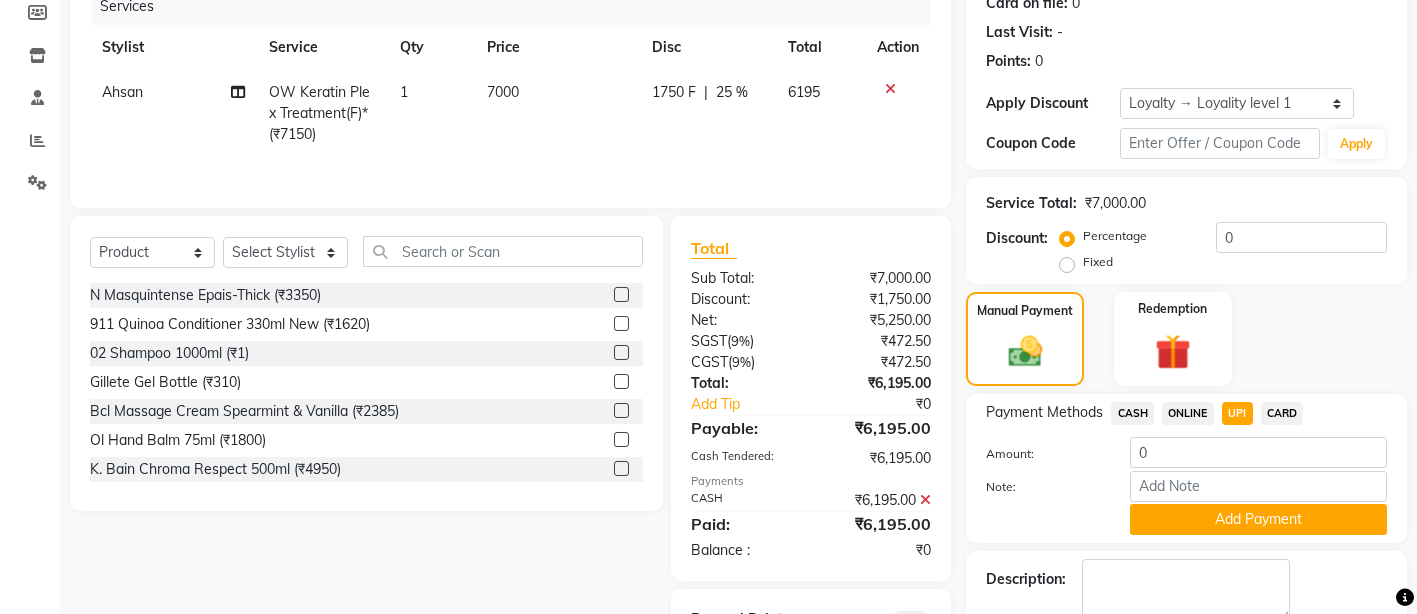 click 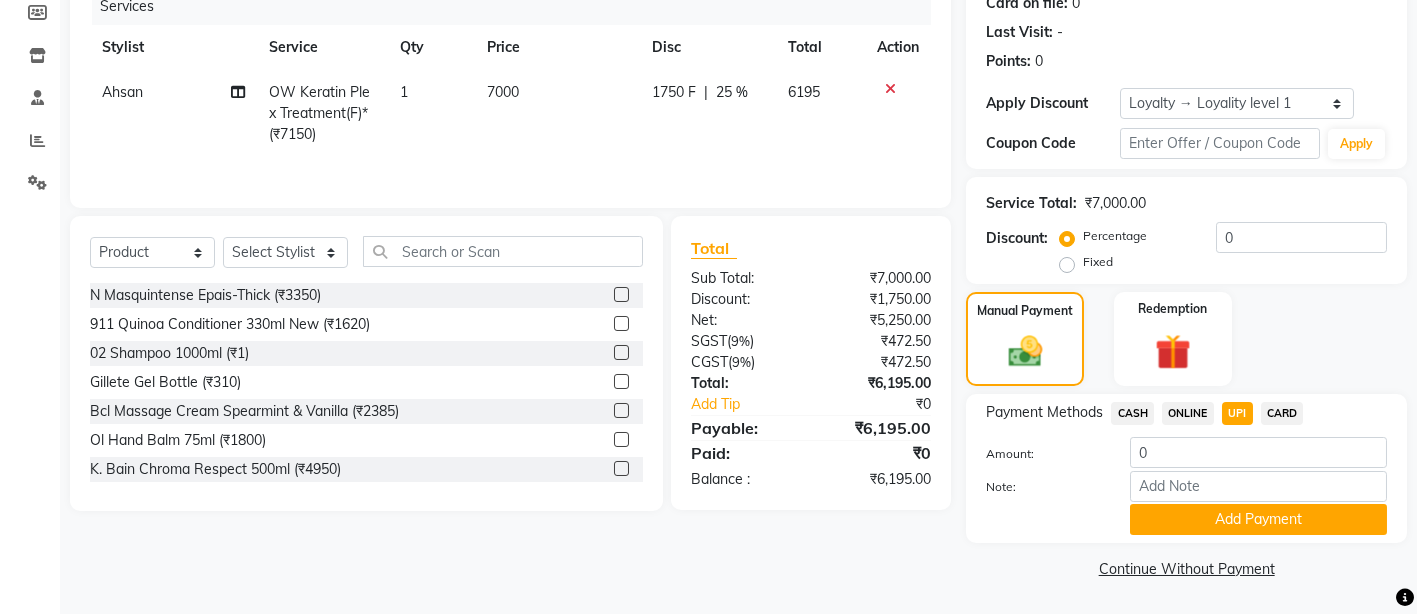 click on "CARD" 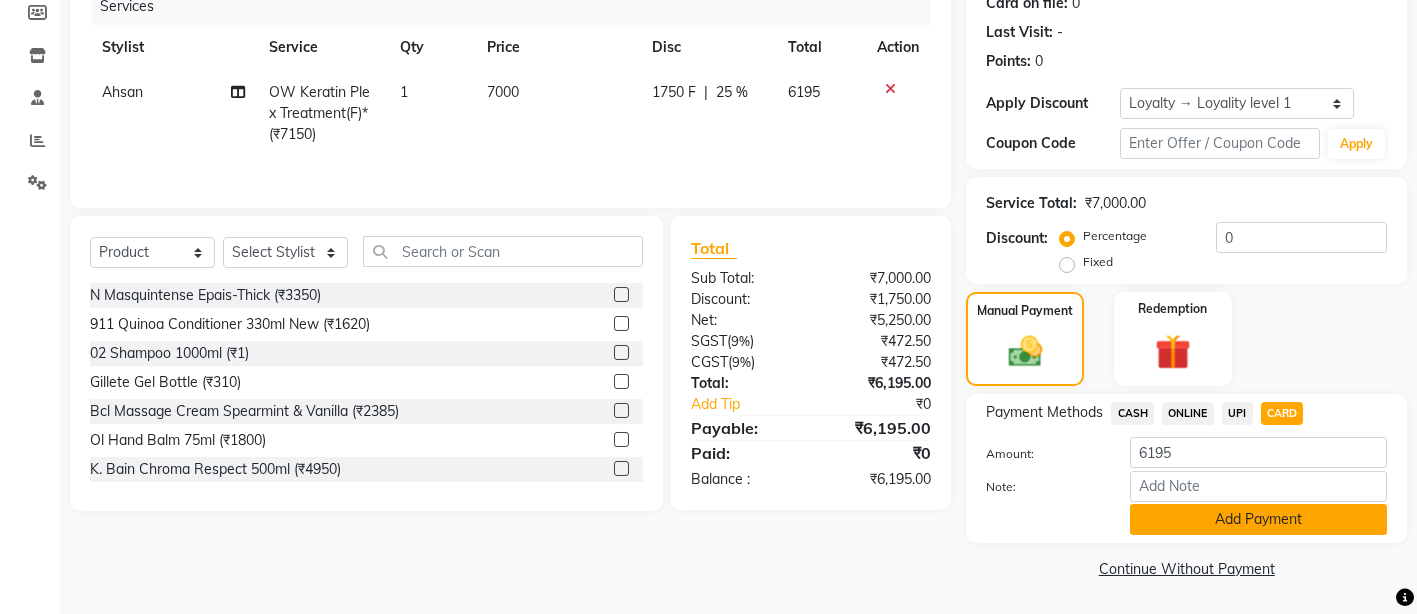 click on "Add Payment" 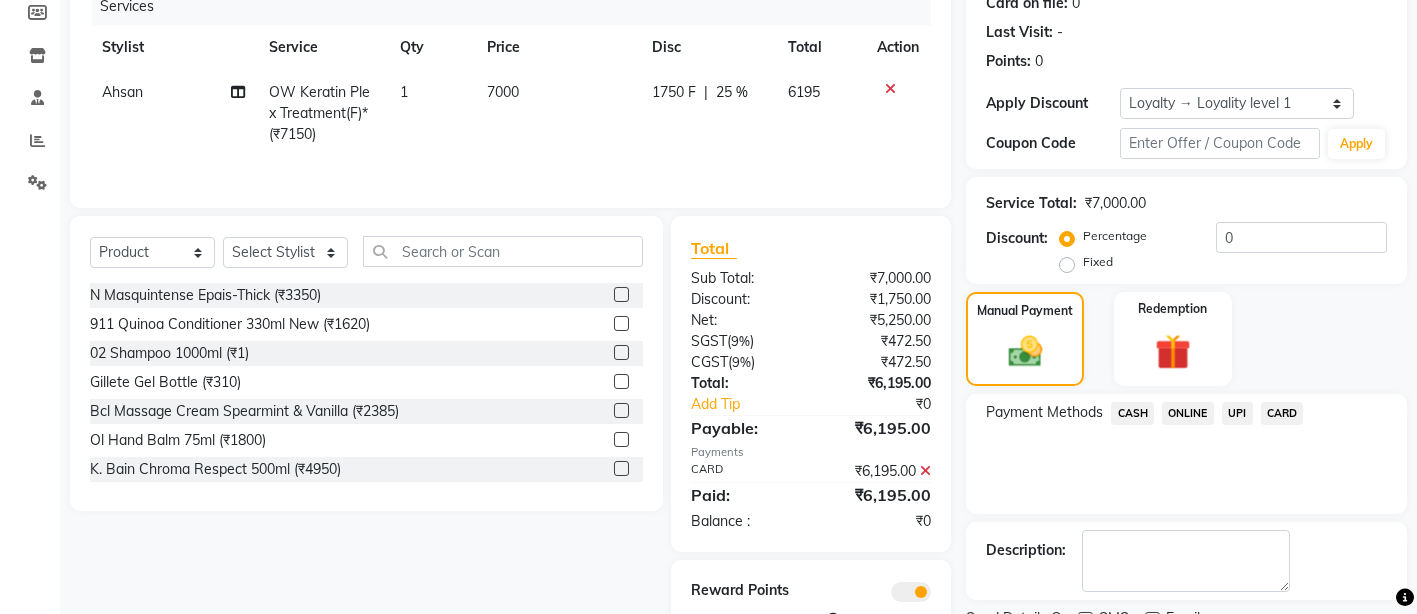 scroll, scrollTop: 343, scrollLeft: 0, axis: vertical 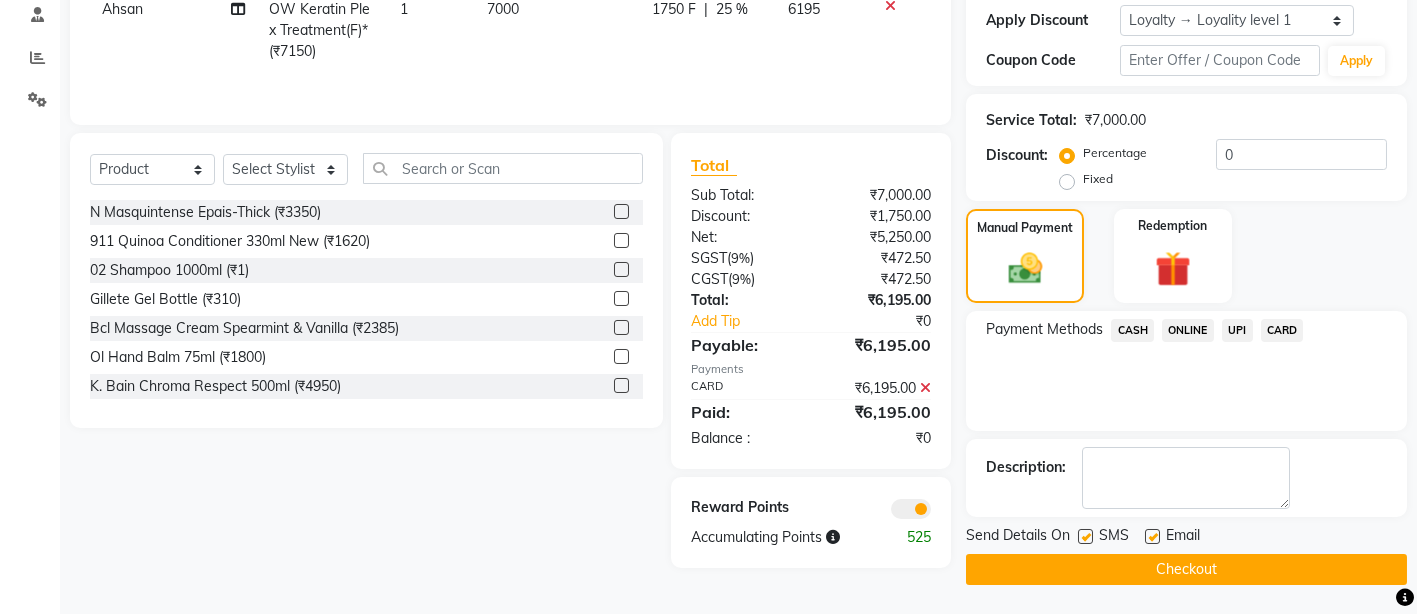click on "Checkout" 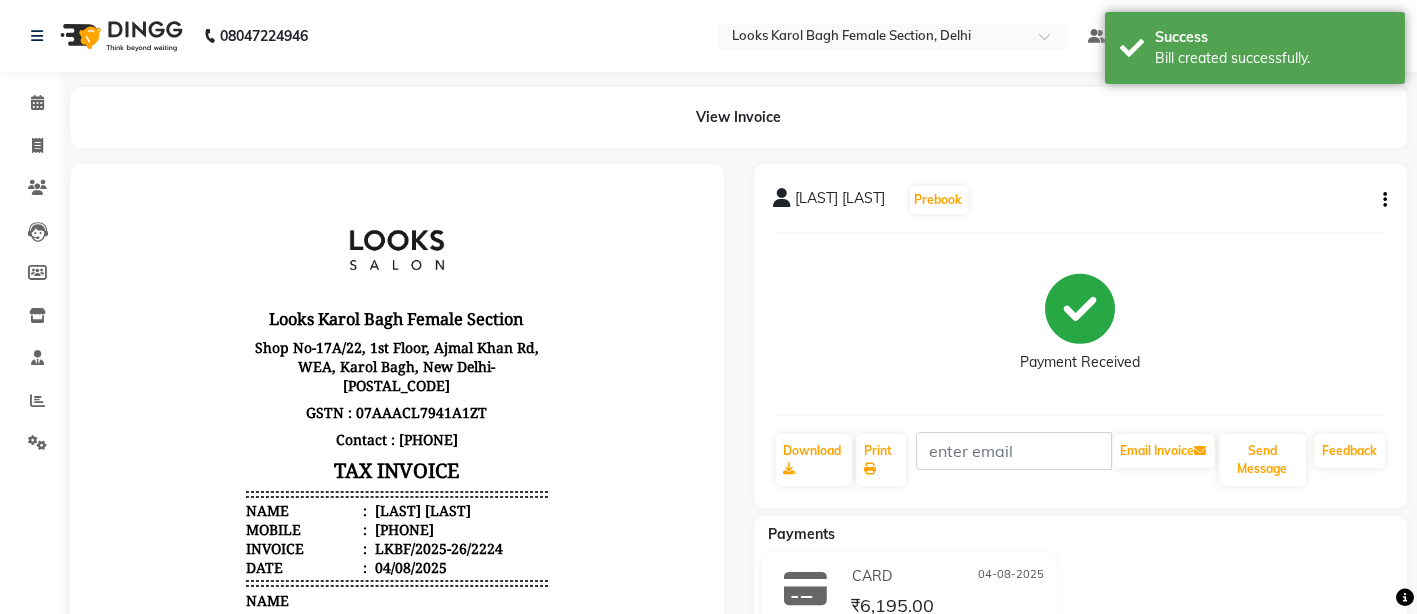 scroll, scrollTop: 15, scrollLeft: 0, axis: vertical 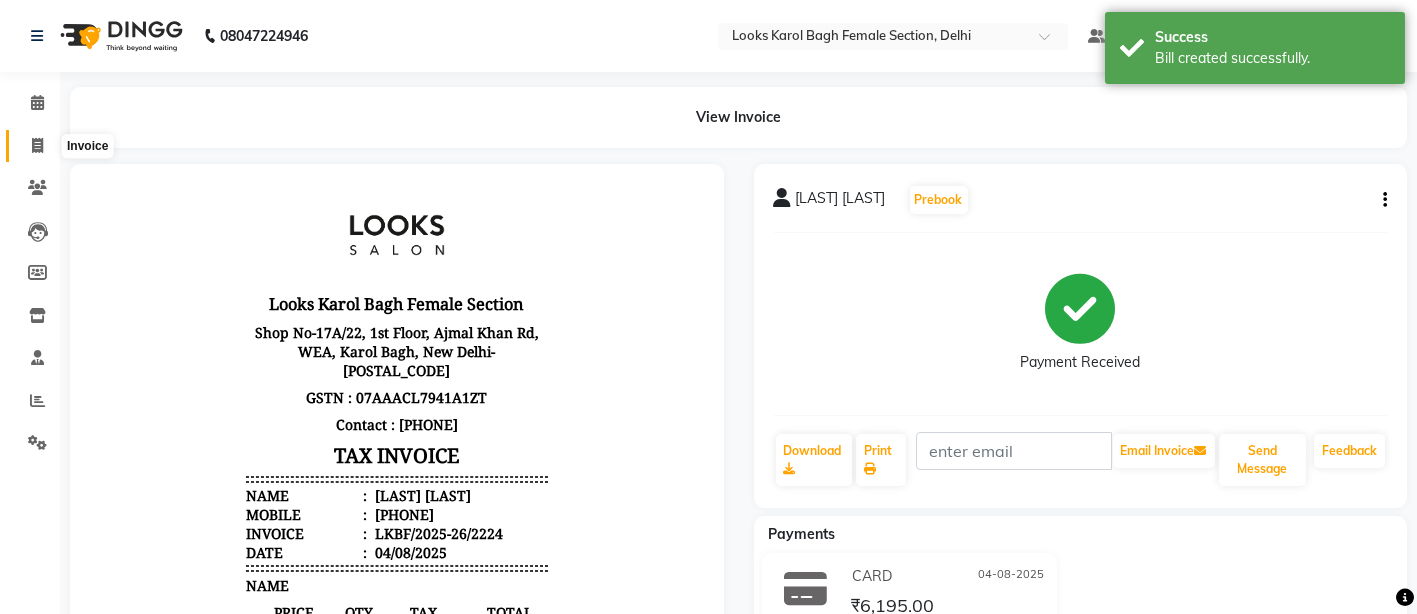 click 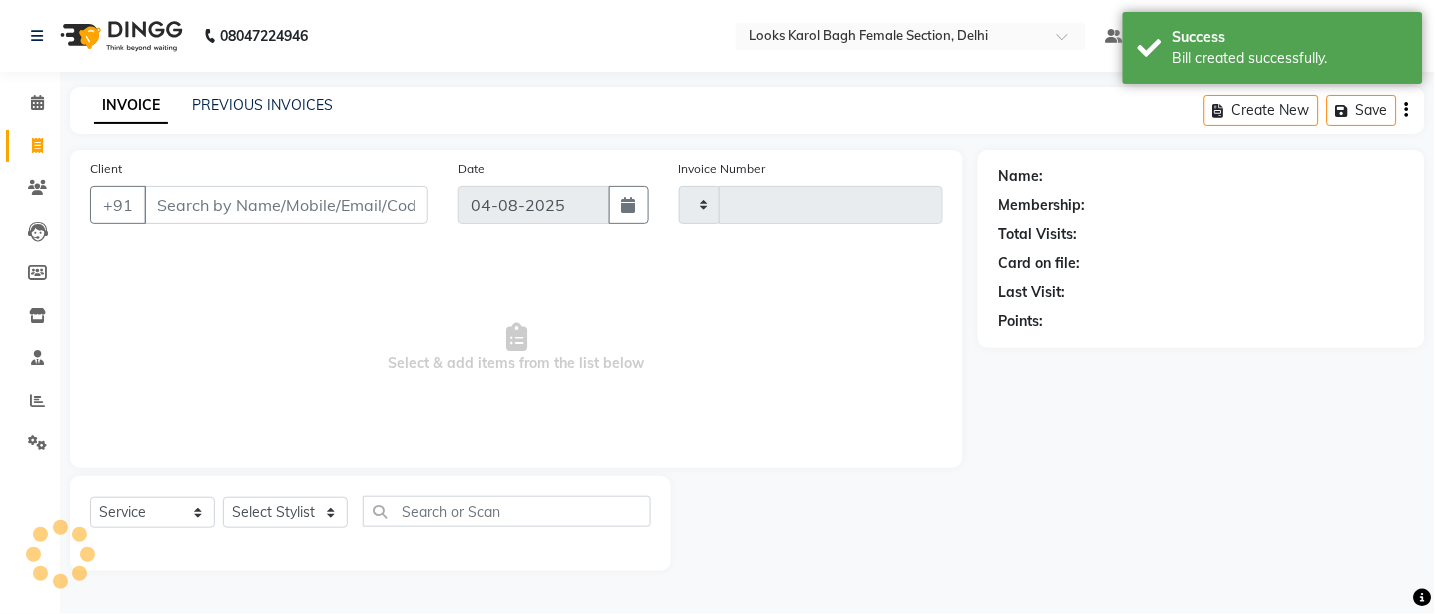type on "2225" 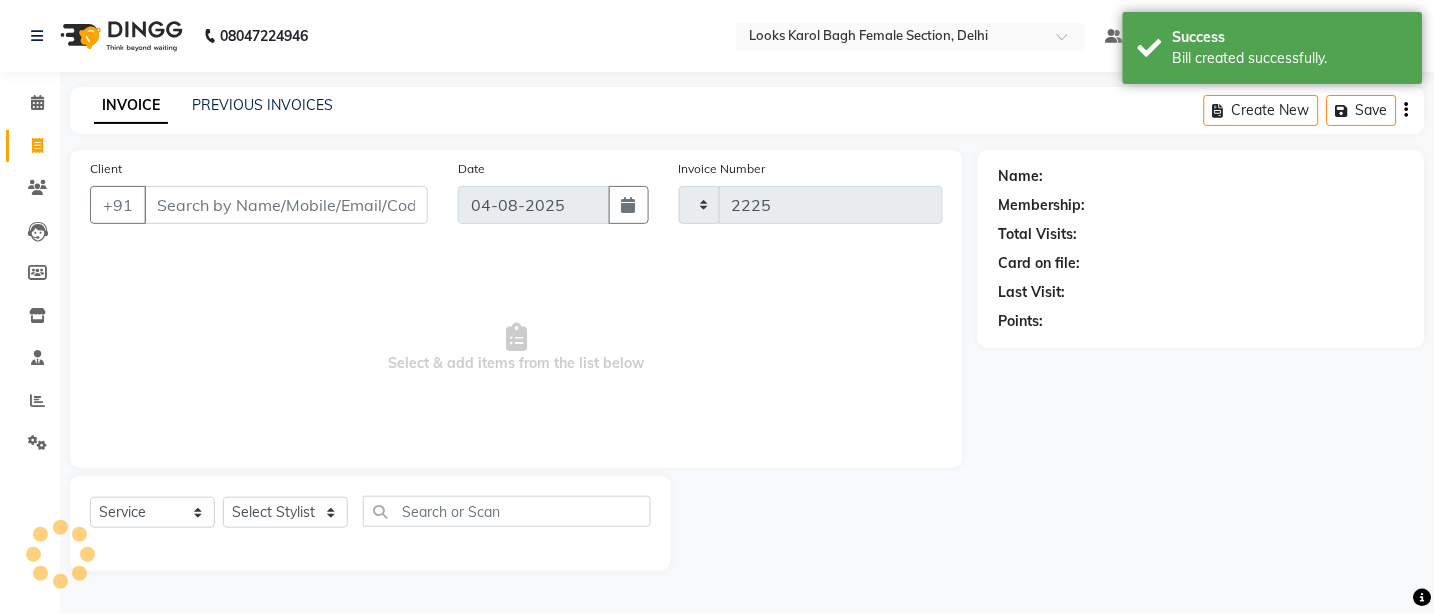 select on "8706" 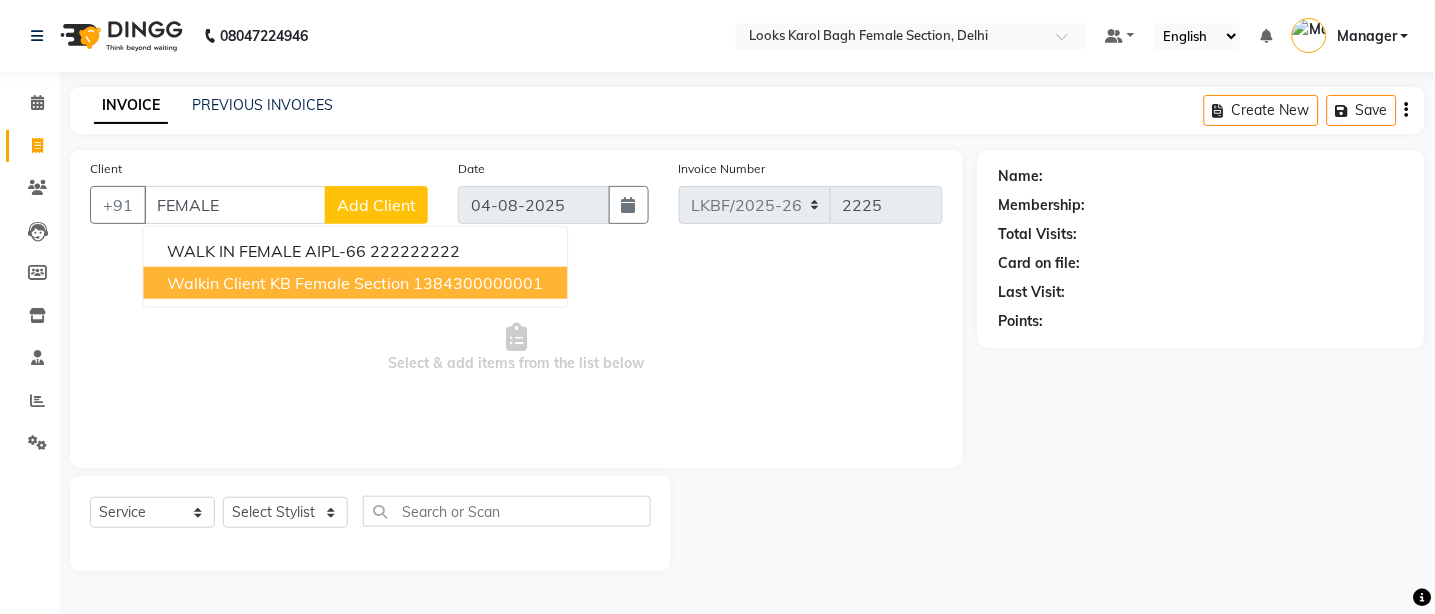 click on "Walkin Client KB Female Section" at bounding box center (289, 283) 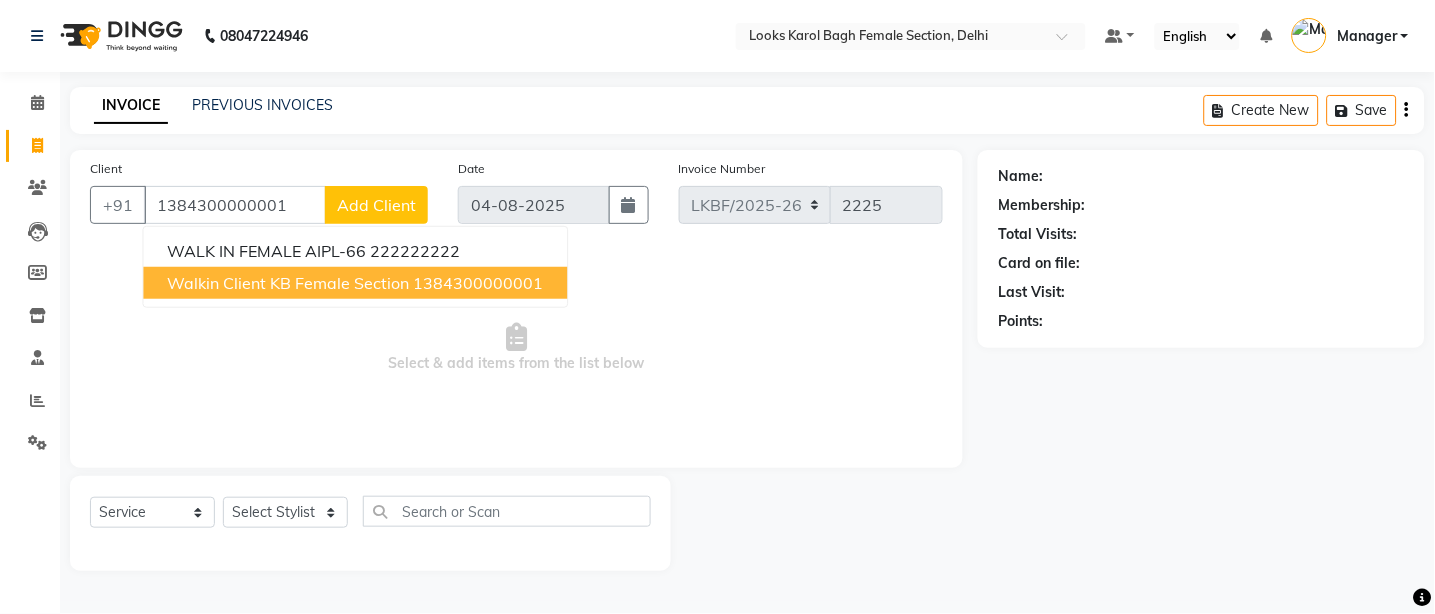 type on "1384300000001" 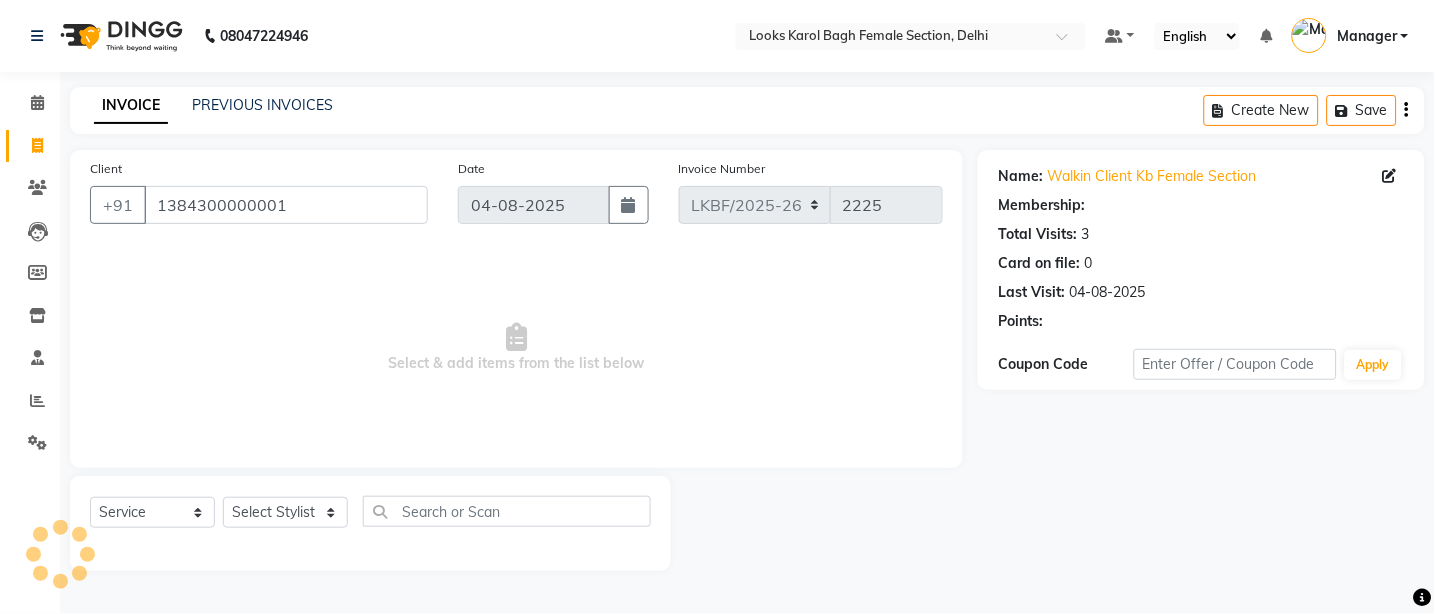 select on "1: Object" 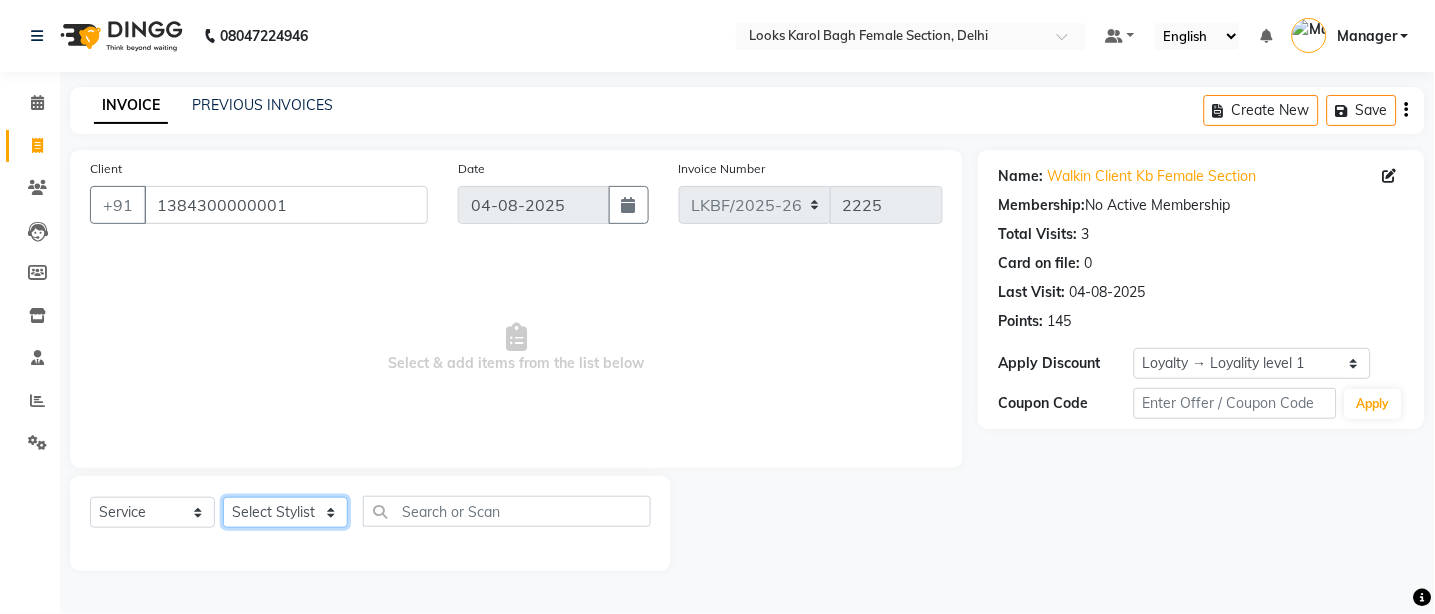 click on "Select Stylist Aena Ahad Ahsan Amit_Pdct Counter_Sales Kirti Komal_Nail Artist Krishna_Asst Lalit_Pdct Manager Manav_Asst Manju_Sup. Rahul_Mgr Rohit Shabina Shivani_Mgr Shiv_Asst Simran Sunny Vikram Yogesh_Asst" 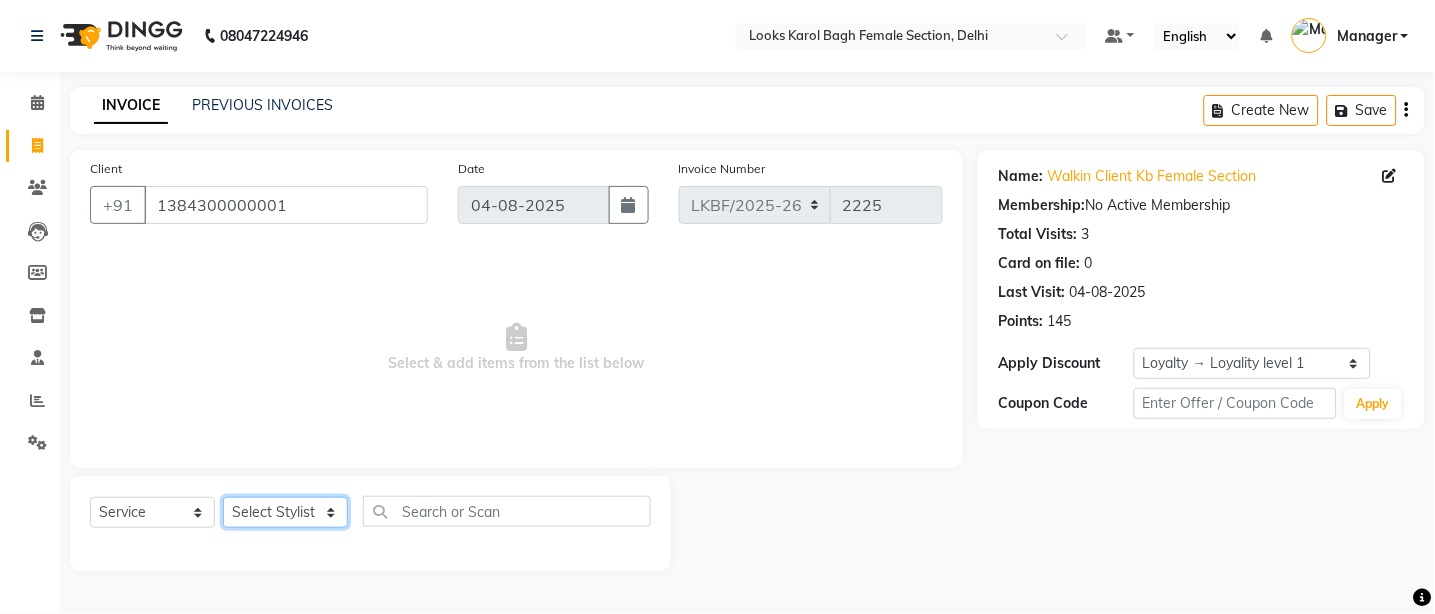 select on "87719" 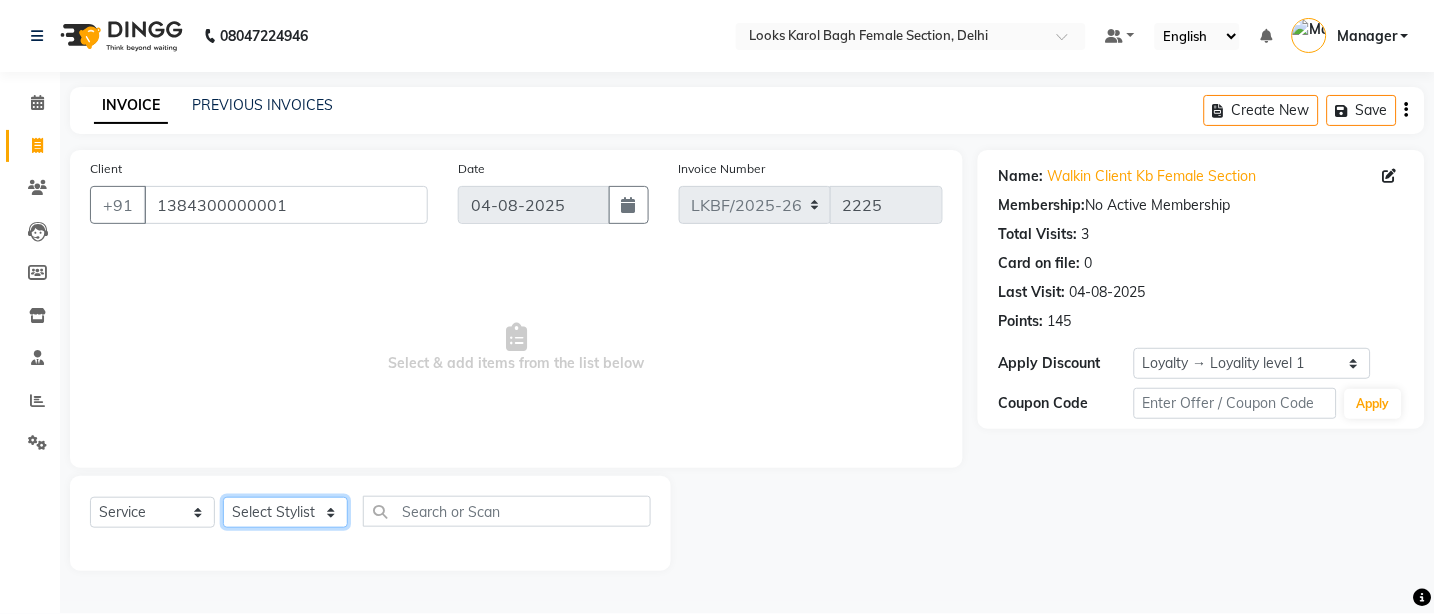 click on "Select Stylist Aena Ahad Ahsan Amit_Pdct Counter_Sales Kirti Komal_Nail Artist Krishna_Asst Lalit_Pdct Manager Manav_Asst Manju_Sup. Rahul_Mgr Rohit Shabina Shivani_Mgr Shiv_Asst Simran Sunny Vikram Yogesh_Asst" 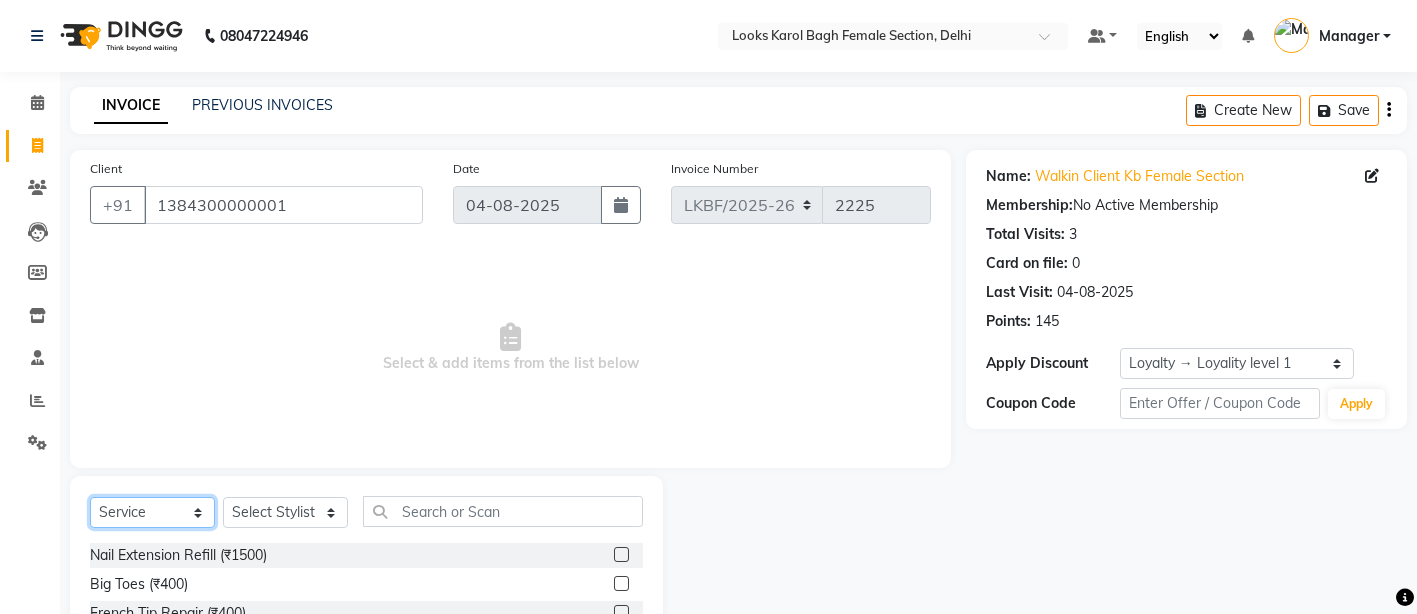click on "Select  Service  Product  Membership  Package Voucher Prepaid Gift Card" 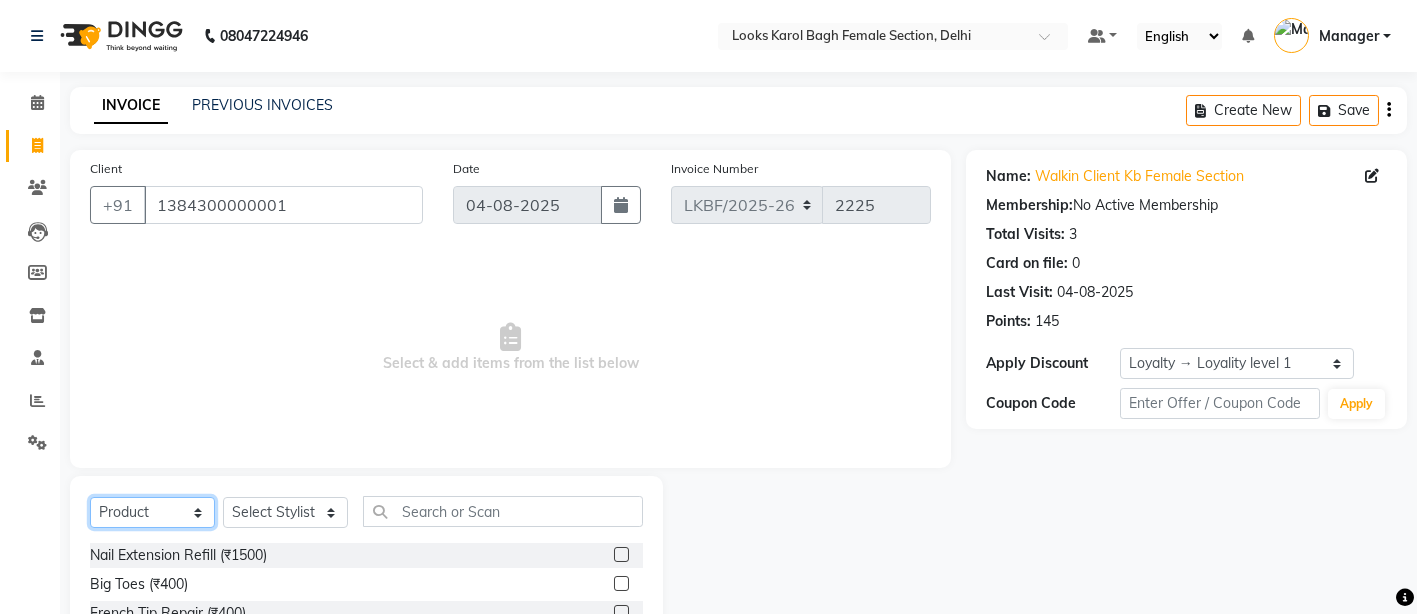 click on "Select  Service  Product  Membership  Package Voucher Prepaid Gift Card" 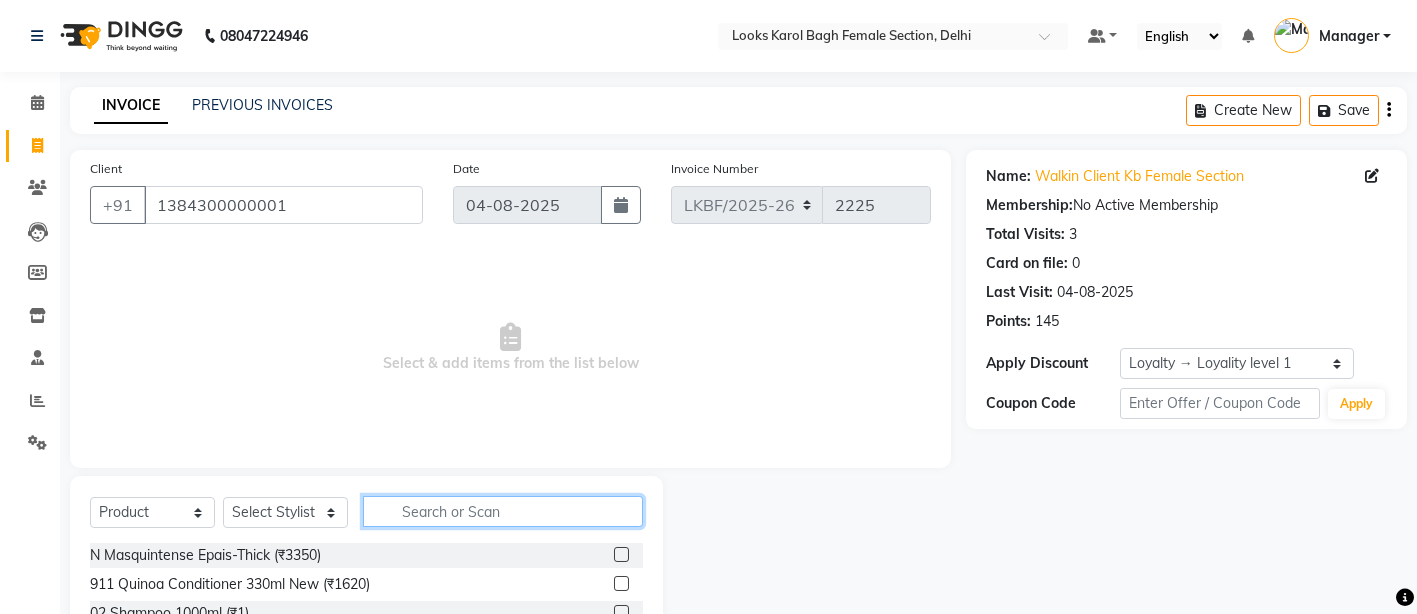 click 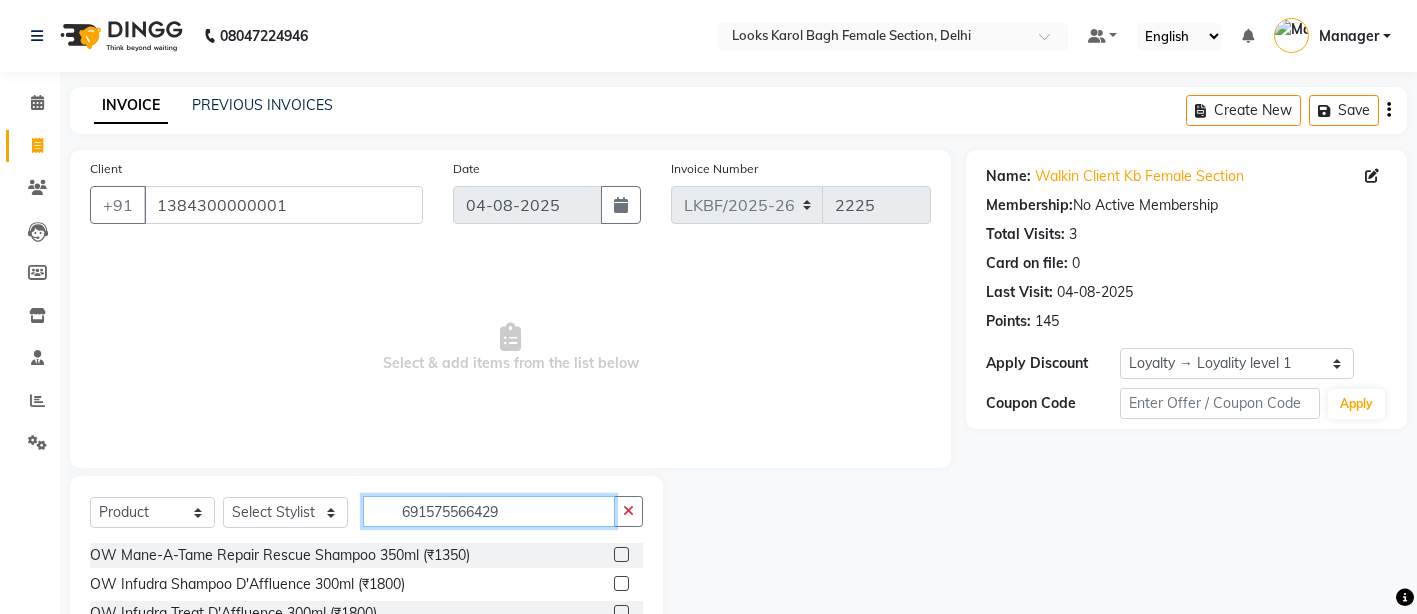type on "6915755664299" 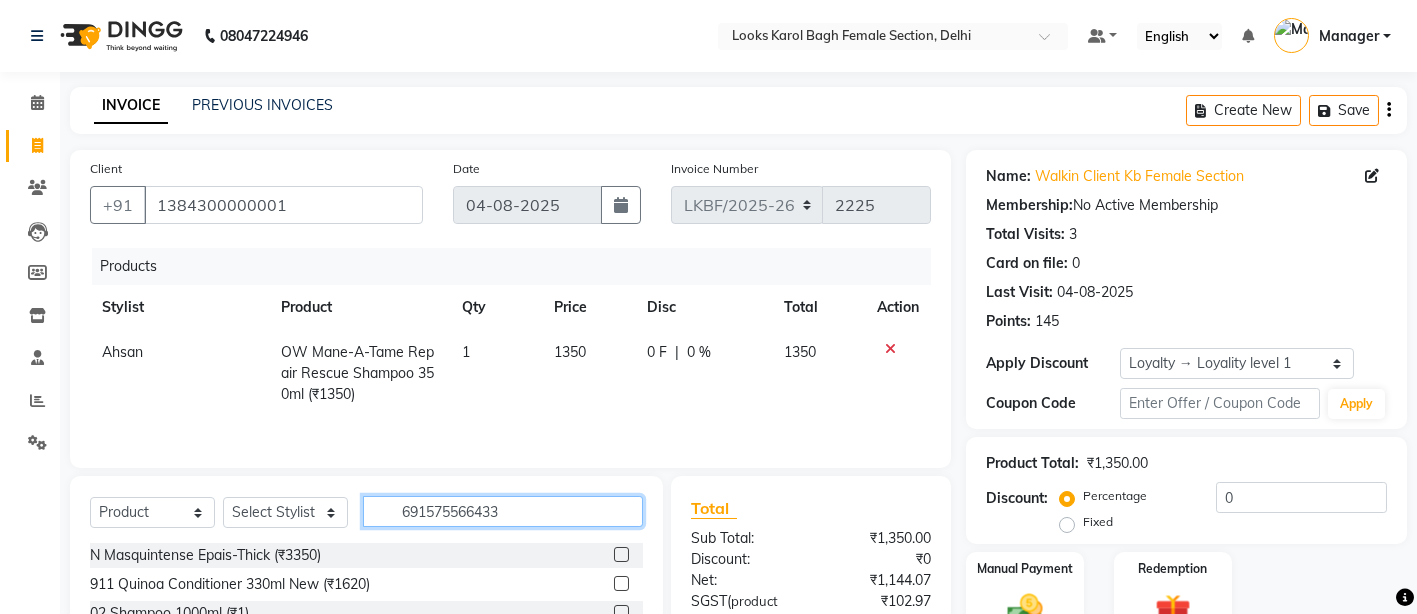 type on "6915755664336" 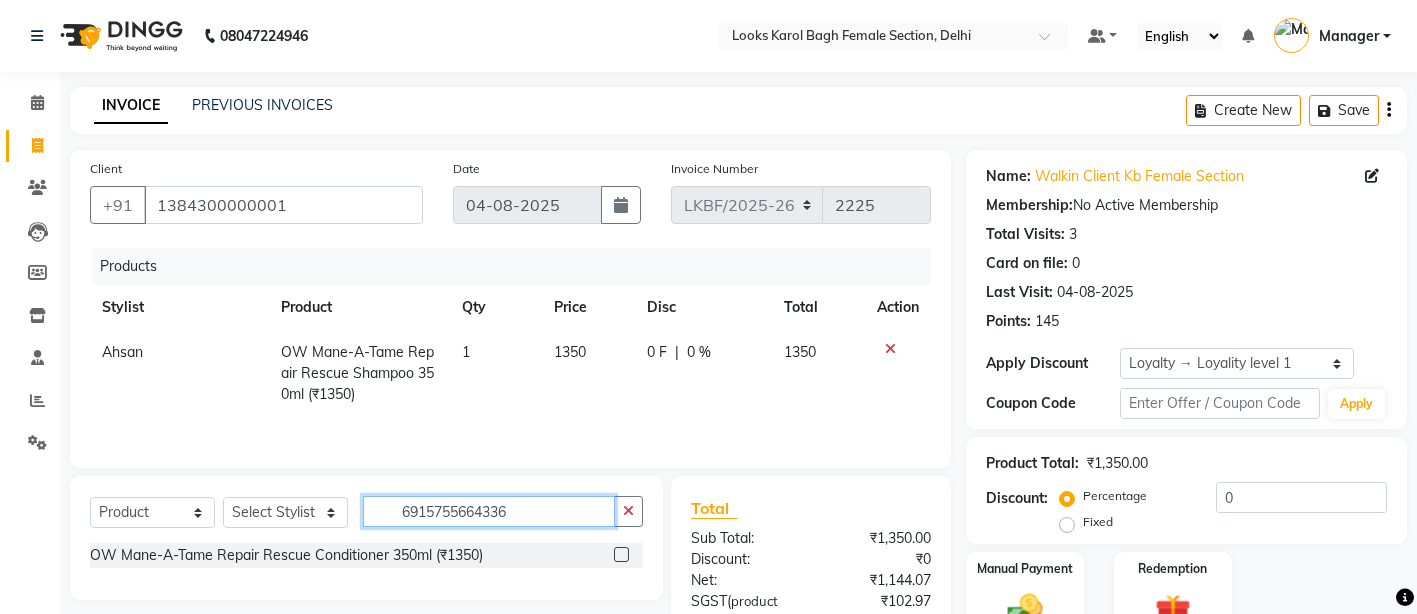 type 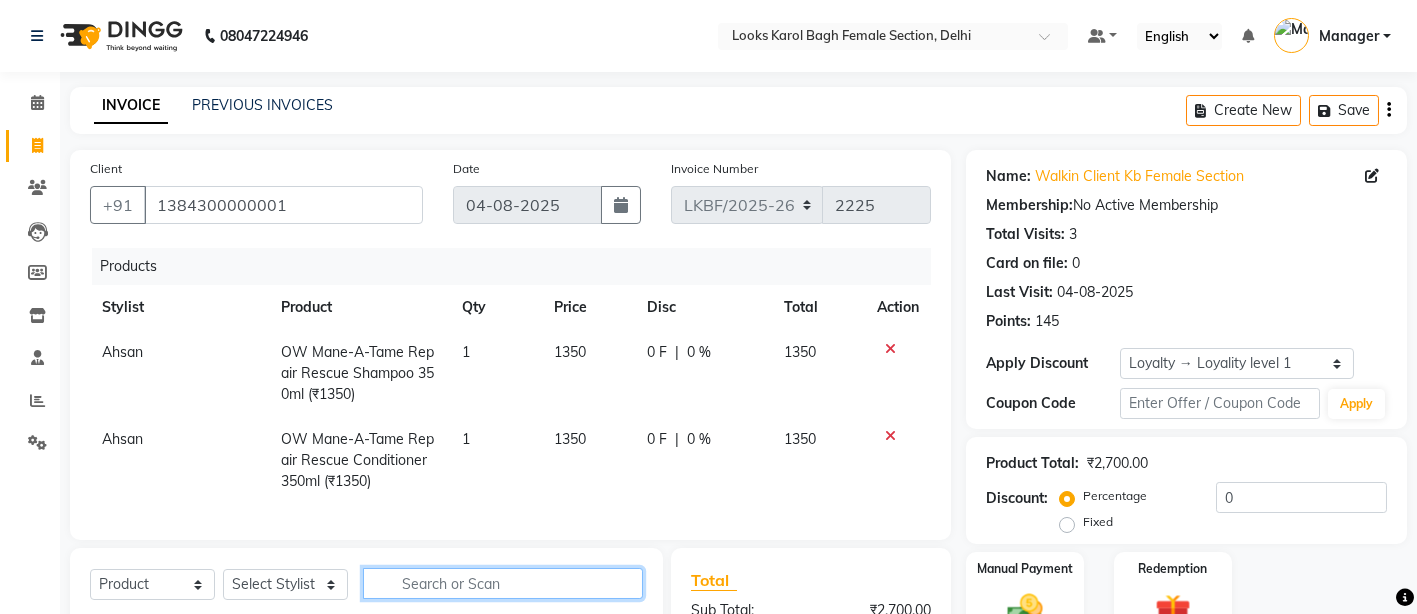 scroll, scrollTop: 249, scrollLeft: 0, axis: vertical 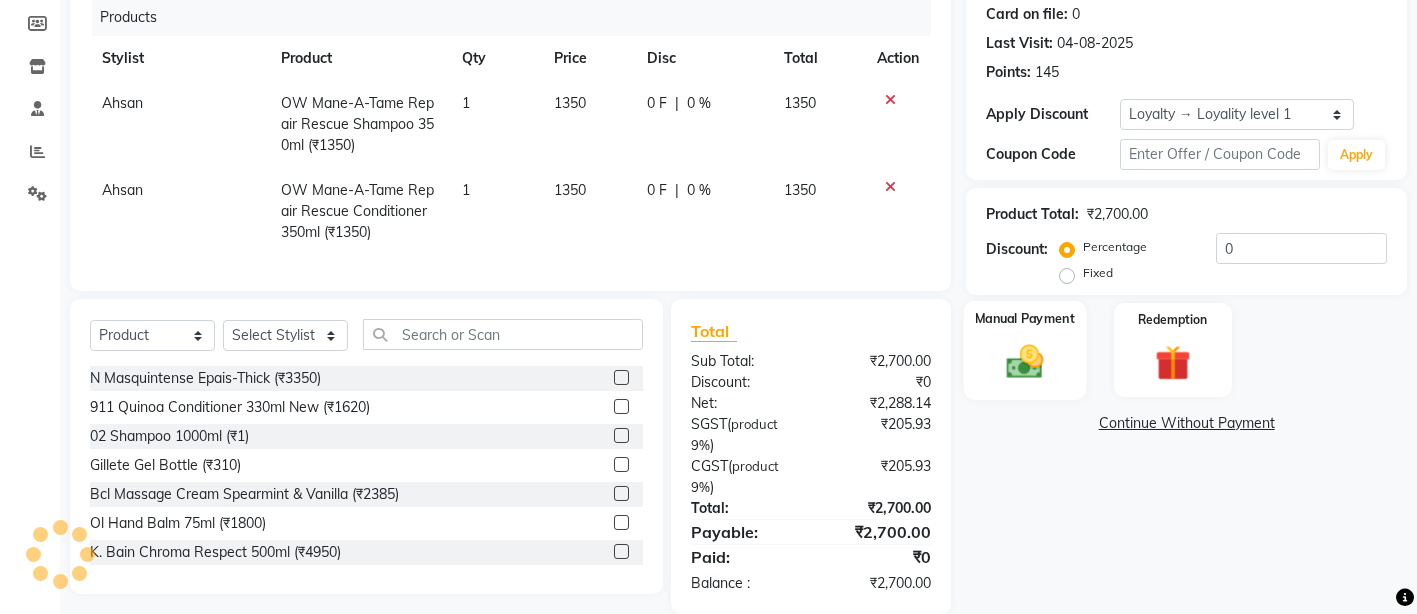 click 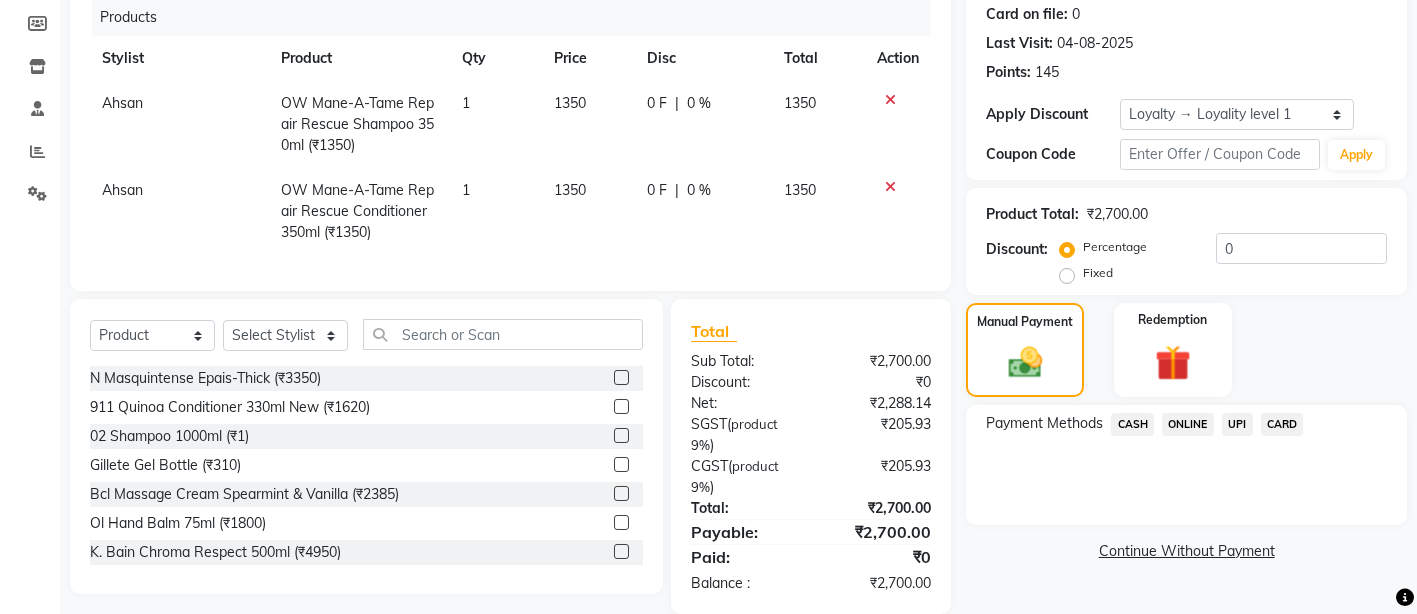click on "CARD" 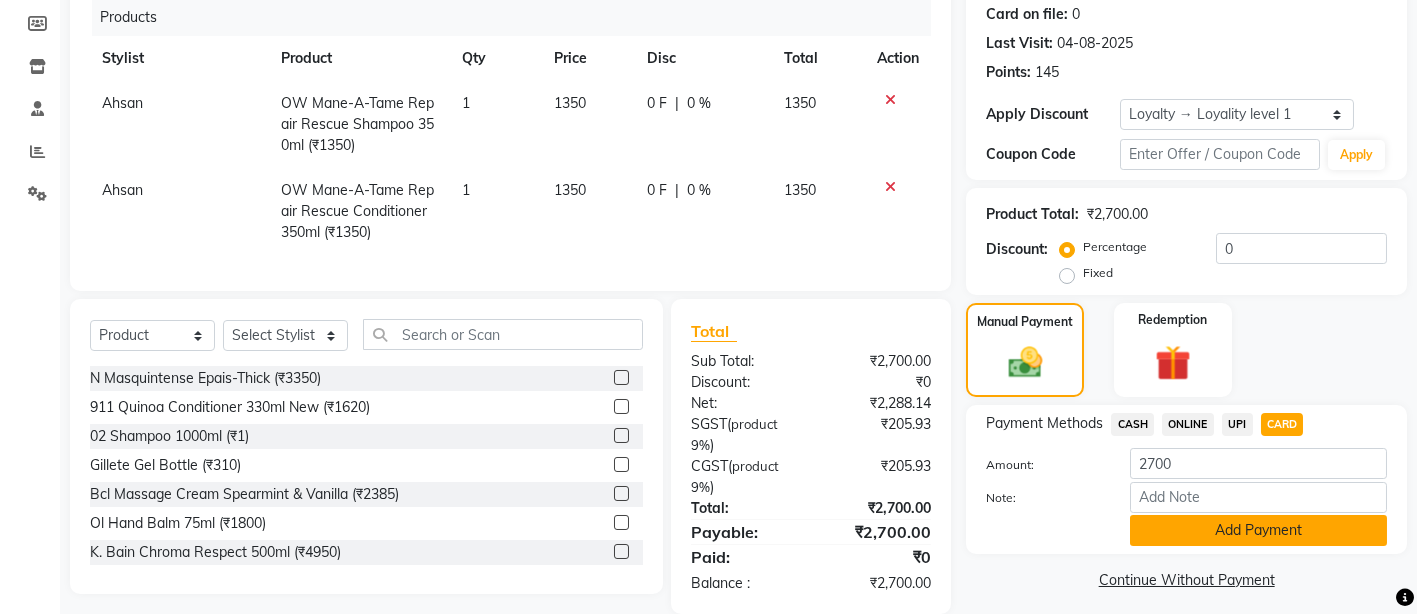 click on "Add Payment" 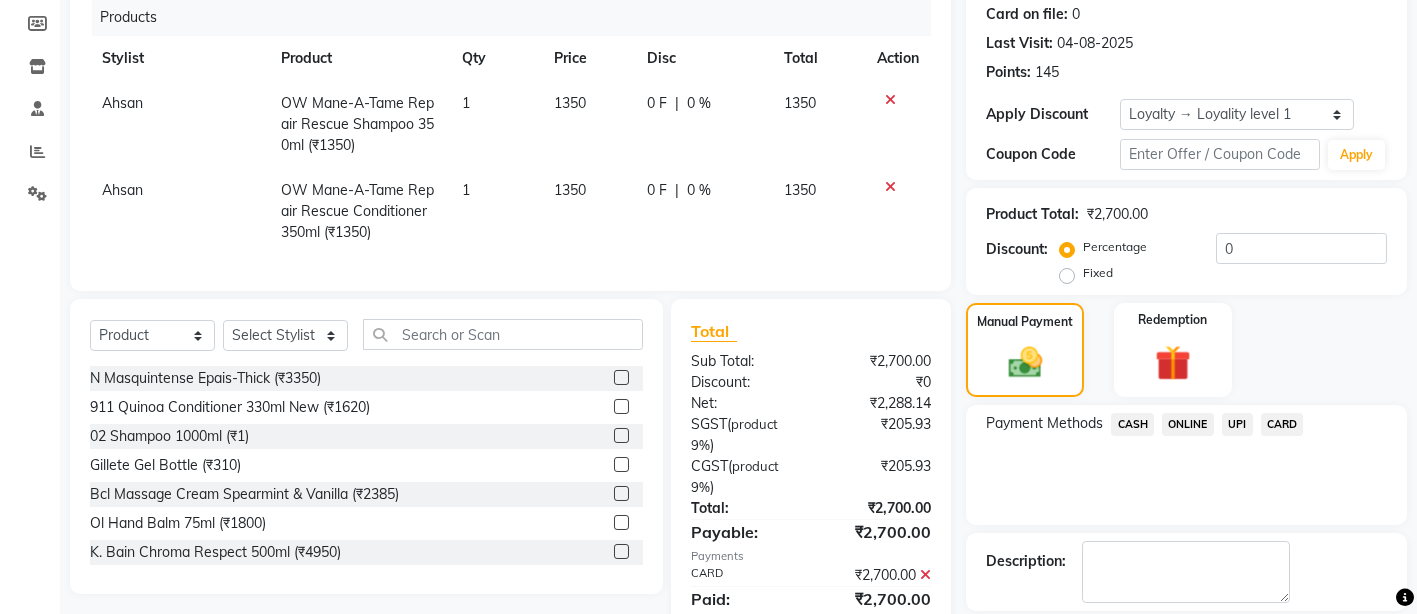 scroll, scrollTop: 438, scrollLeft: 0, axis: vertical 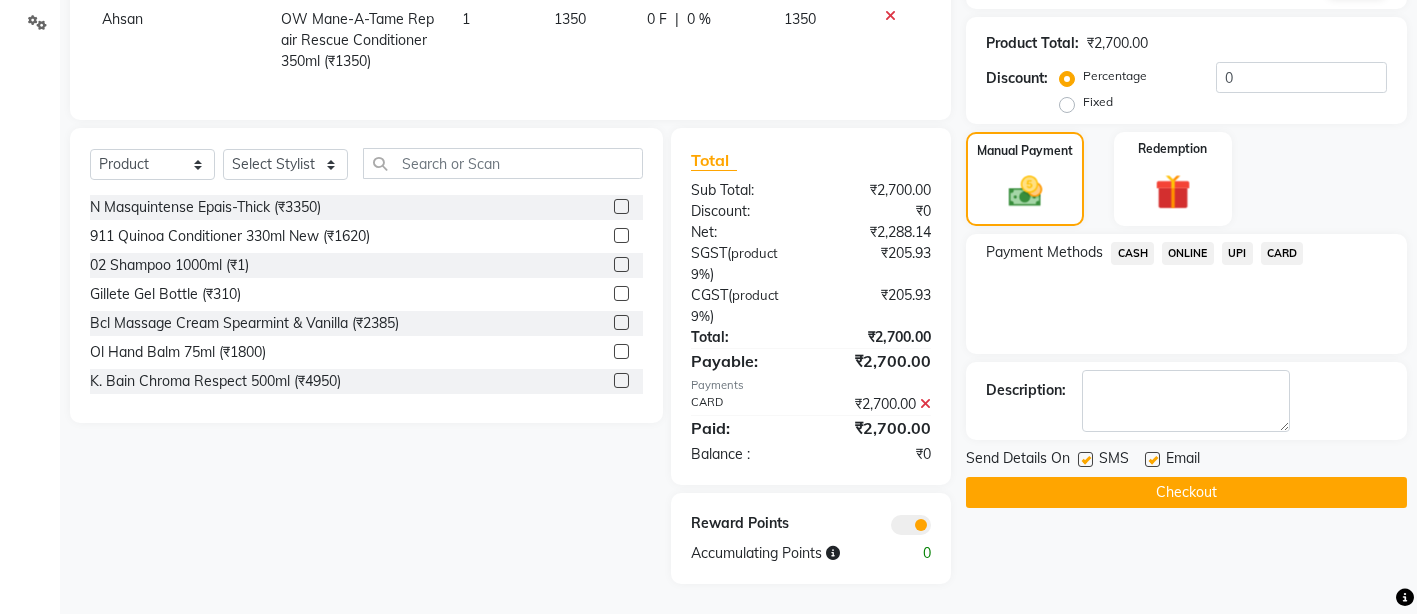 click on "Checkout" 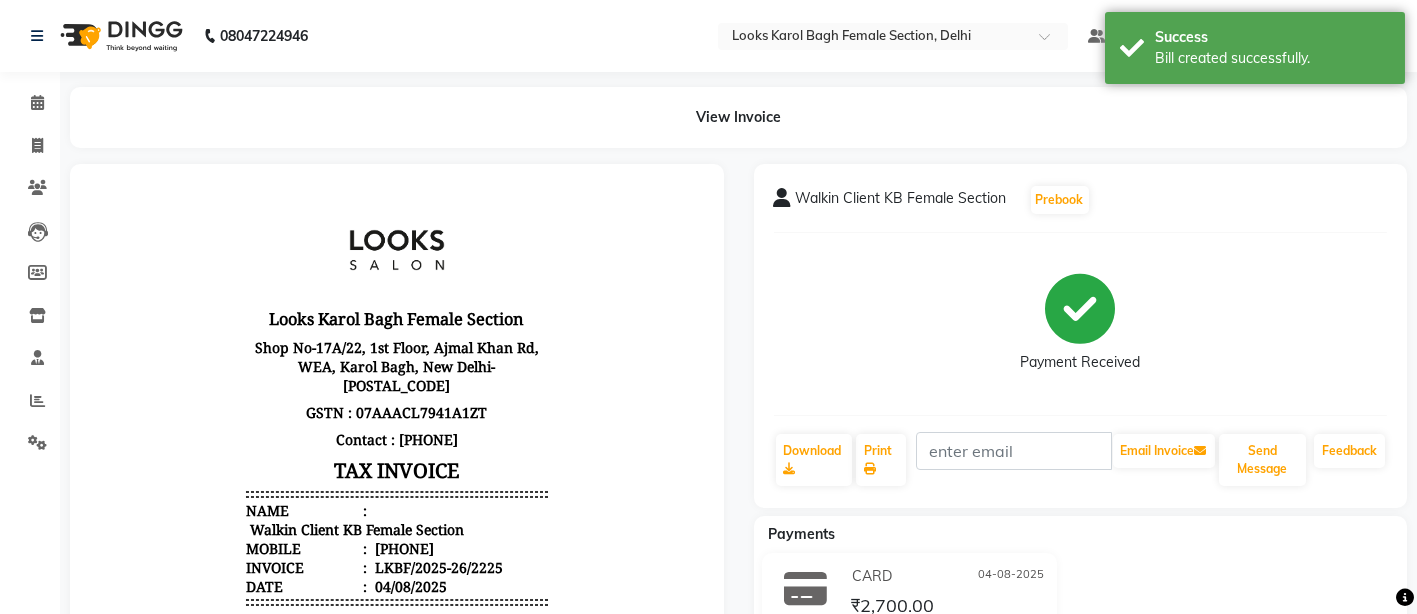 scroll, scrollTop: 0, scrollLeft: 0, axis: both 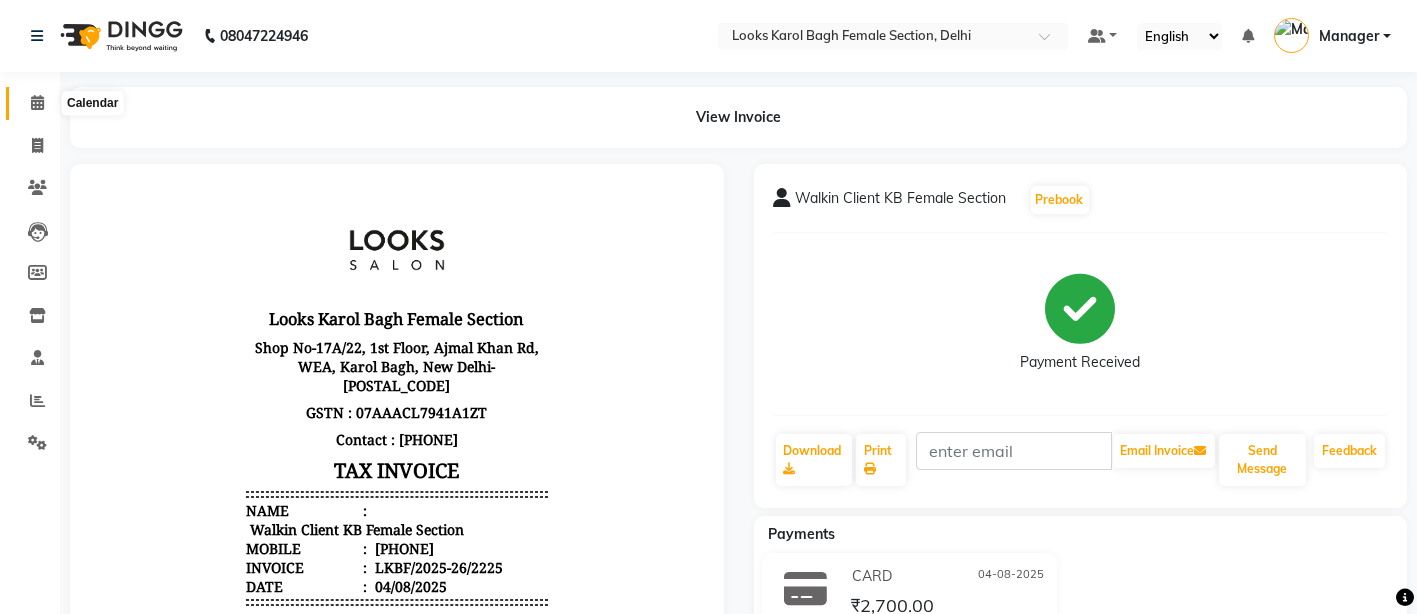 click 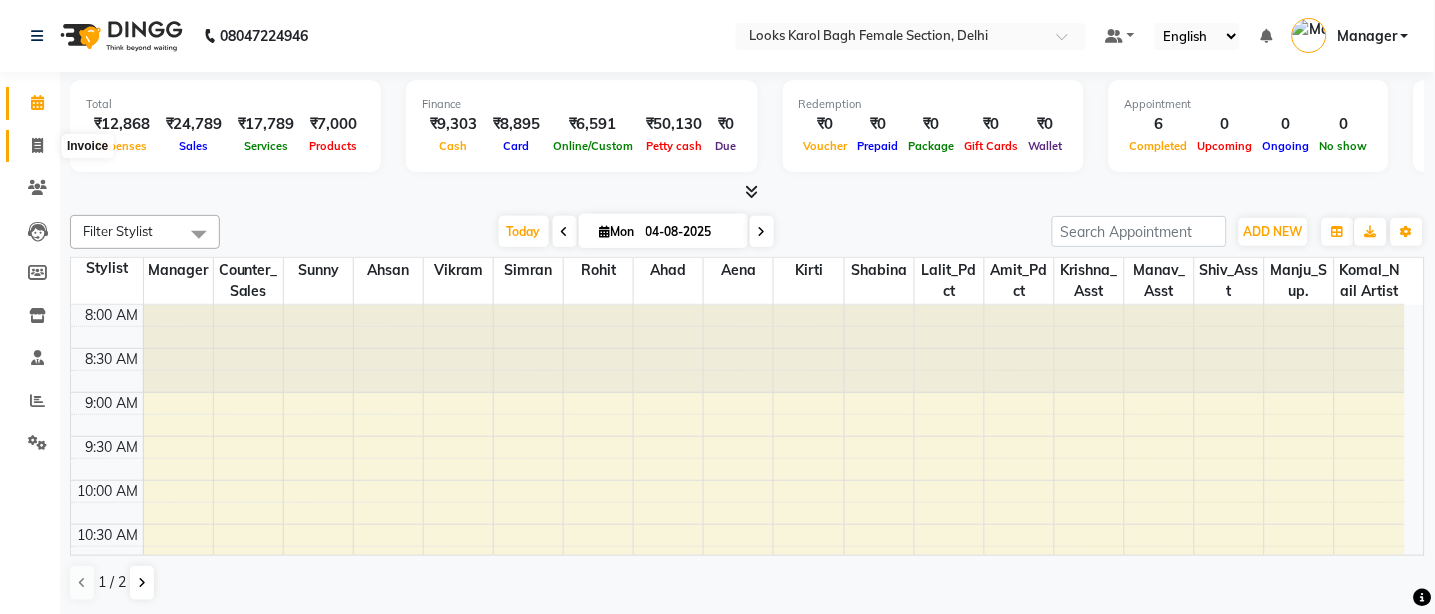 click 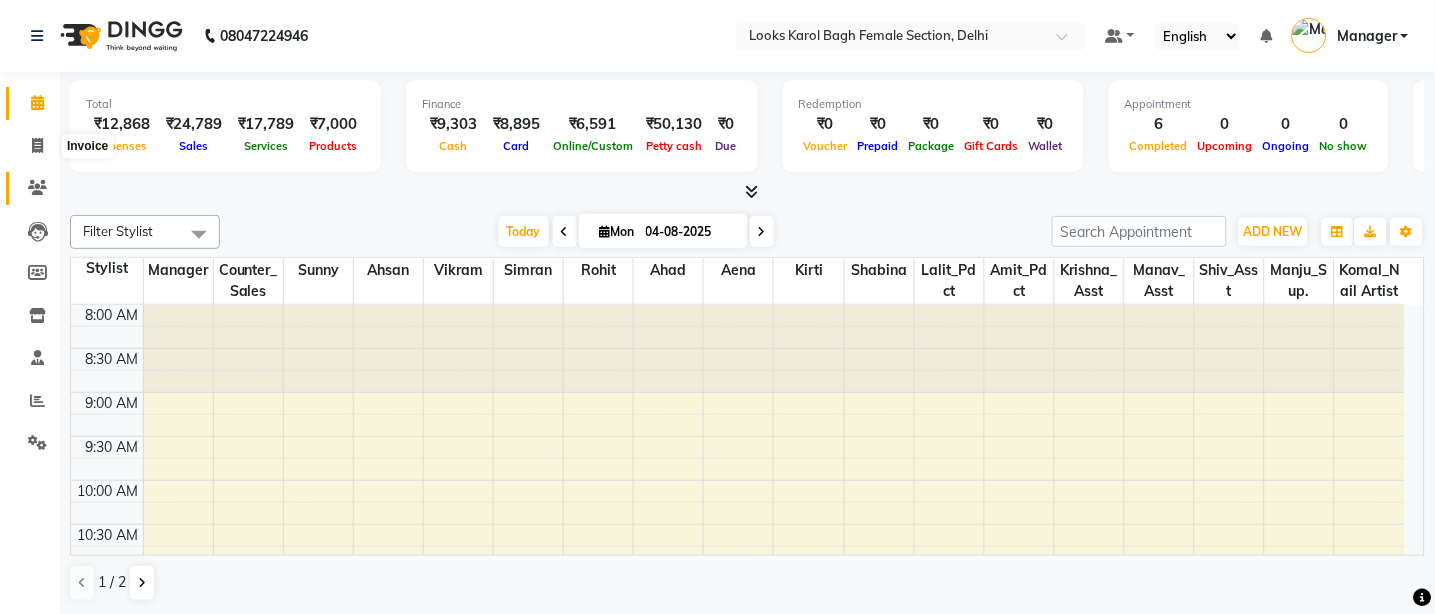 select on "service" 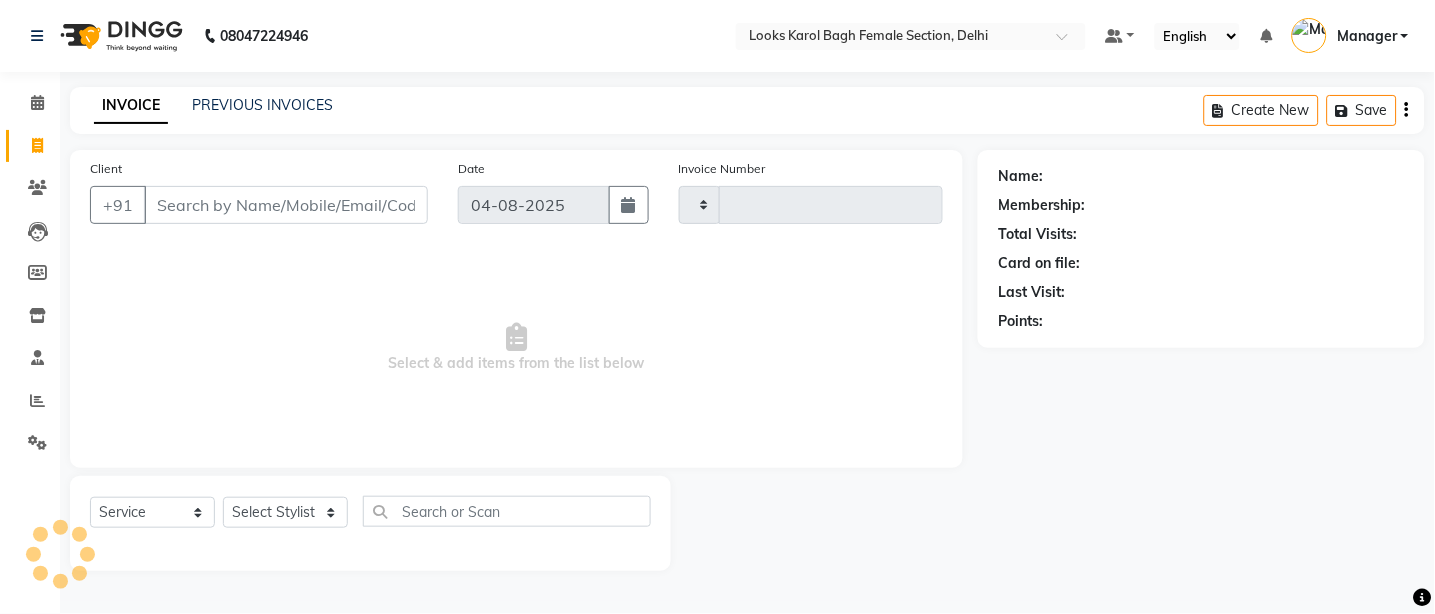 type on "2226" 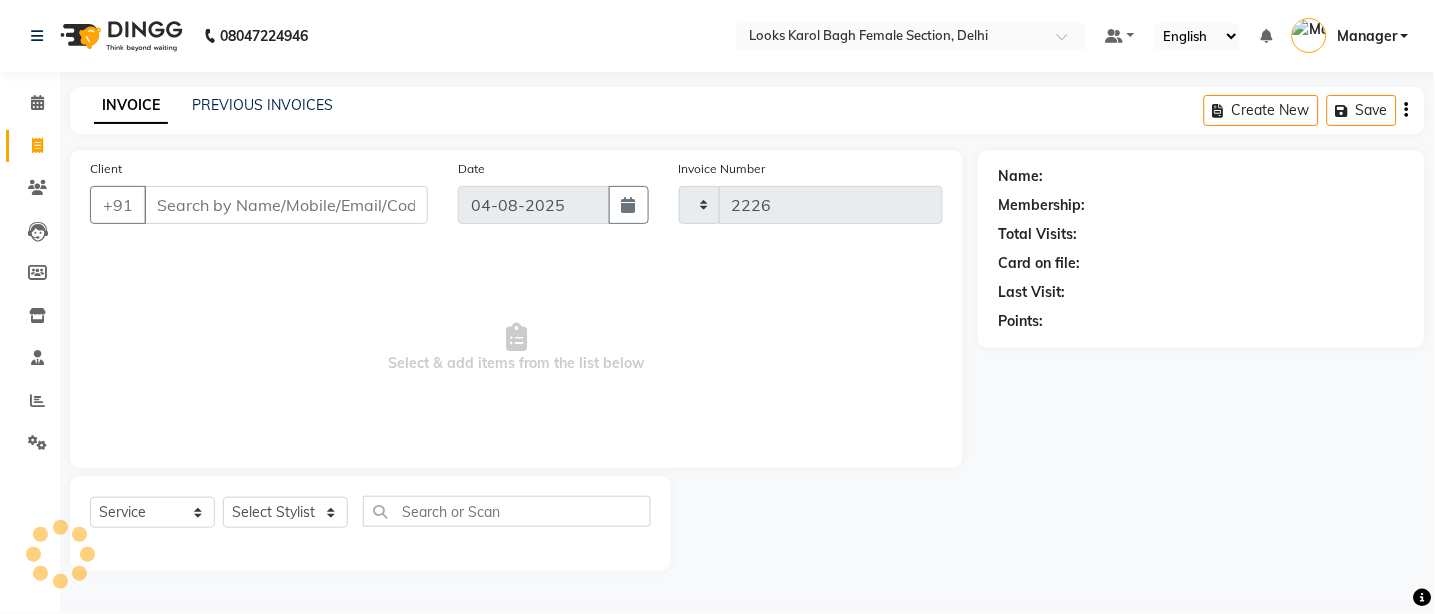 select on "8706" 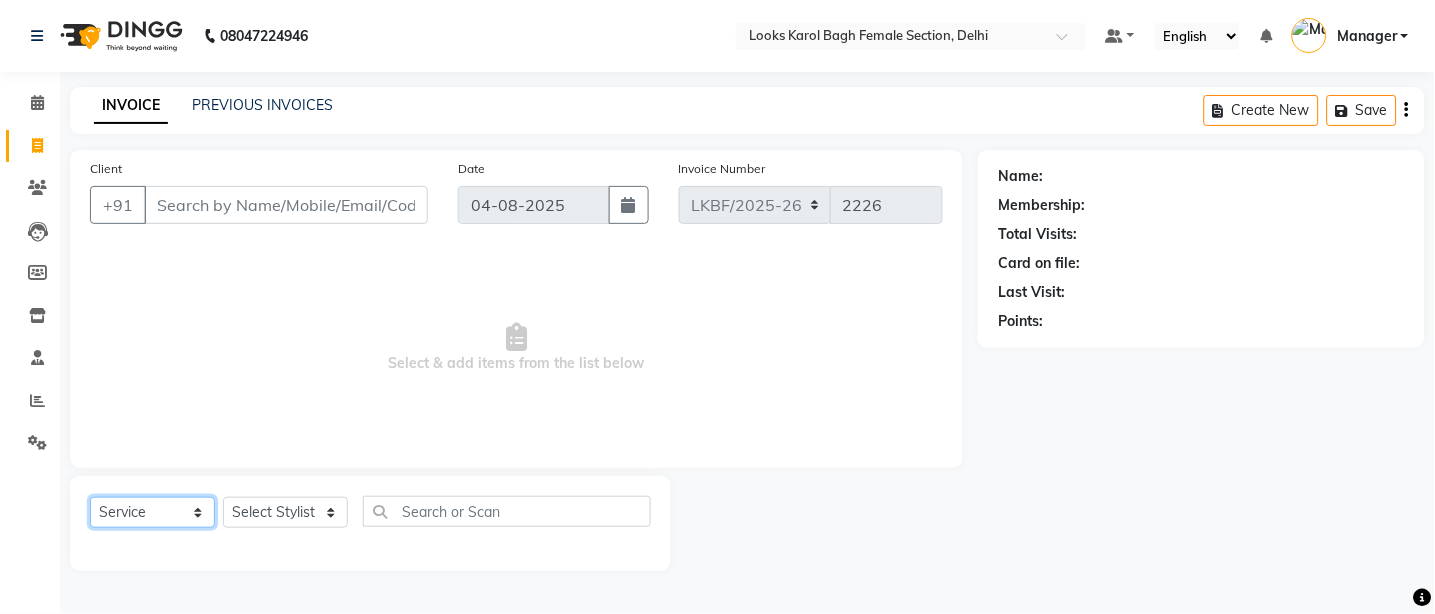 click on "Select  Service  Product  Membership  Package Voucher Prepaid Gift Card" 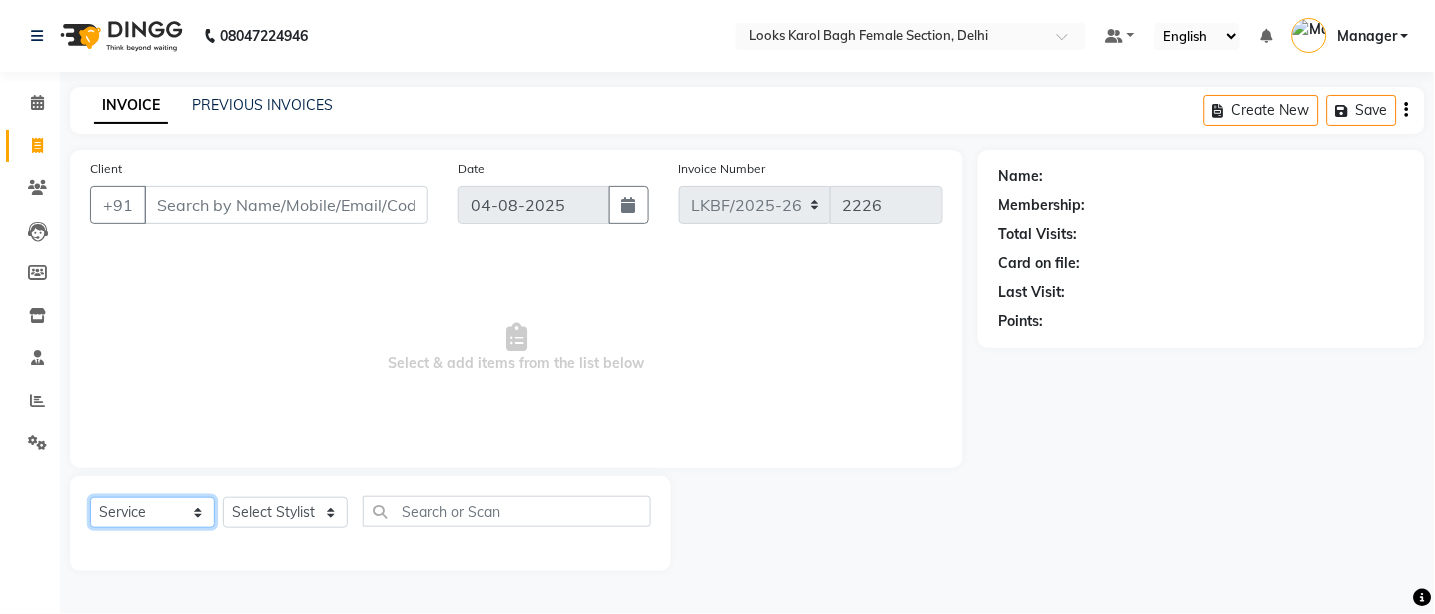 select on "product" 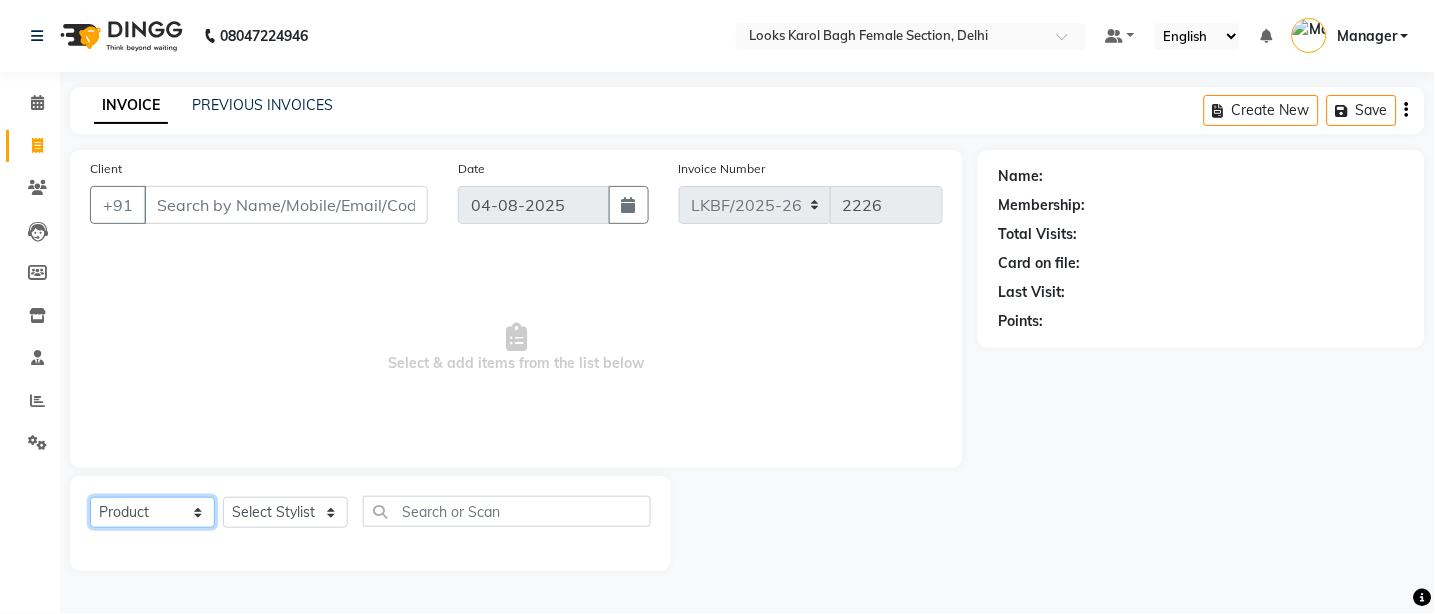 click on "Select  Service  Product  Membership  Package Voucher Prepaid Gift Card" 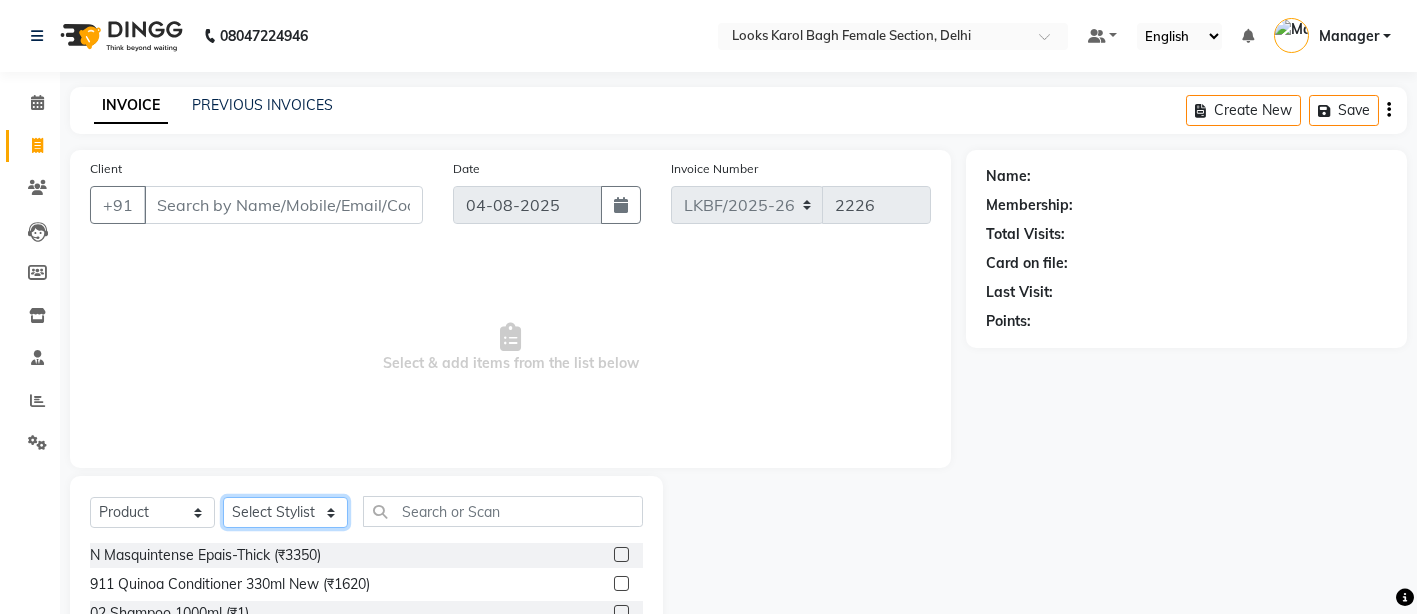 click on "Select Stylist Aena Ahad Ahsan Amit_Pdct Counter_Sales Kirti Komal_Nail Artist Krishna_Asst Lalit_Pdct Manager Manav_Asst Manju_Sup. Rahul_Mgr Rohit Shabina Shivani_Mgr Shiv_Asst Simran Sunny Vikram Yogesh_Asst" 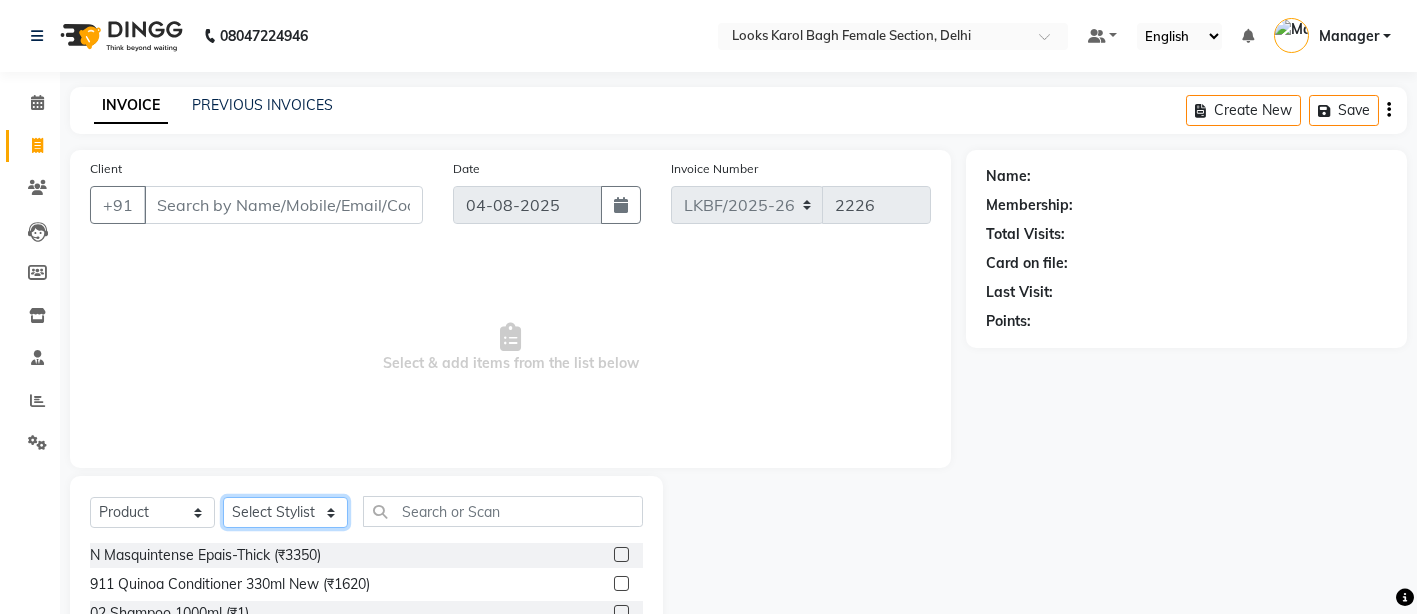 select on "87722" 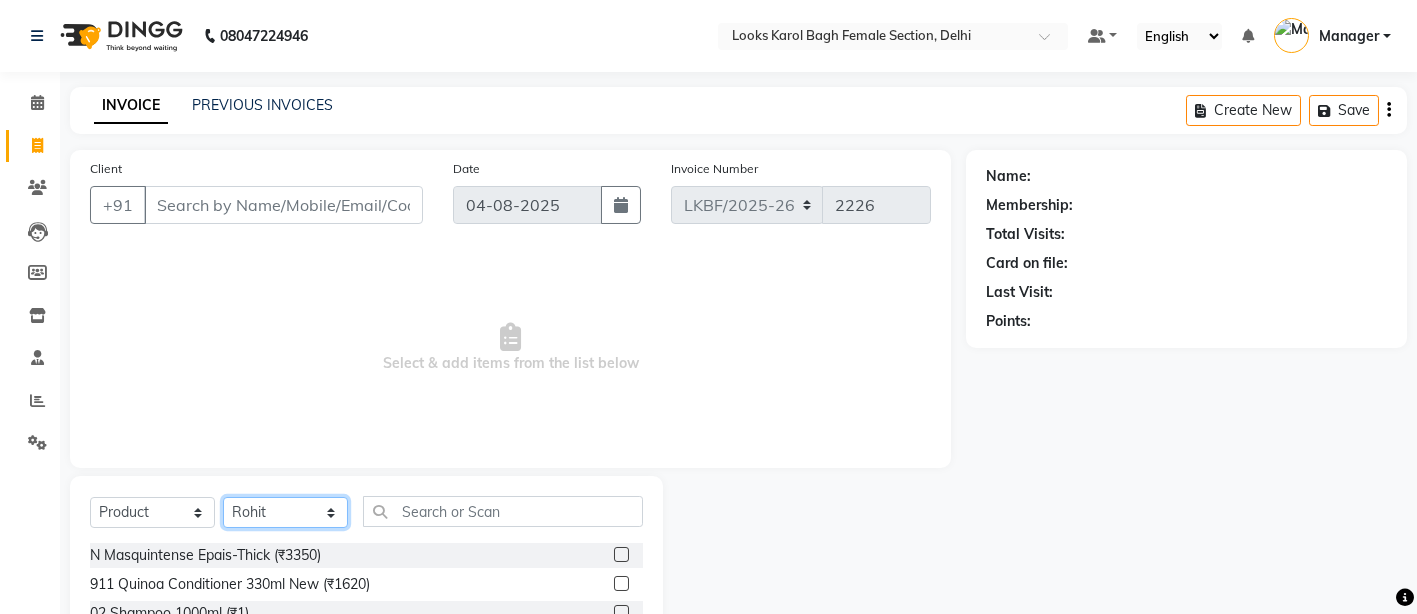 click on "Select Stylist Aena Ahad Ahsan Amit_Pdct Counter_Sales Kirti Komal_Nail Artist Krishna_Asst Lalit_Pdct Manager Manav_Asst Manju_Sup. Rahul_Mgr Rohit Shabina Shivani_Mgr Shiv_Asst Simran Sunny Vikram Yogesh_Asst" 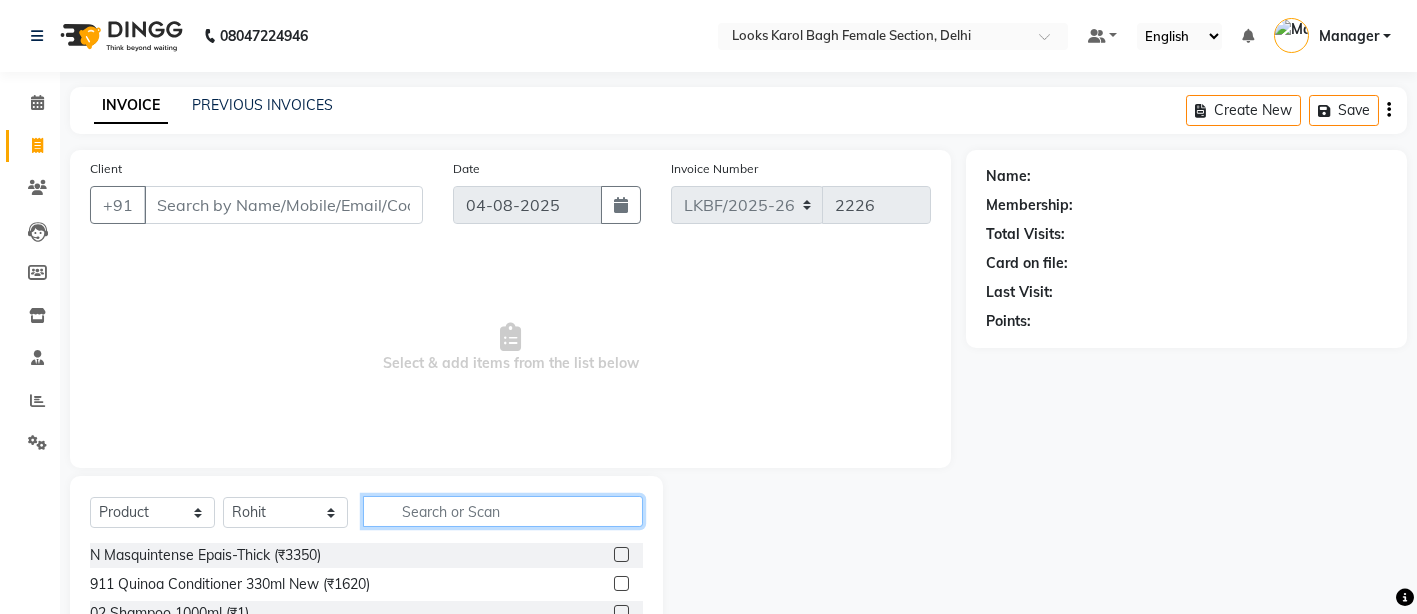 click 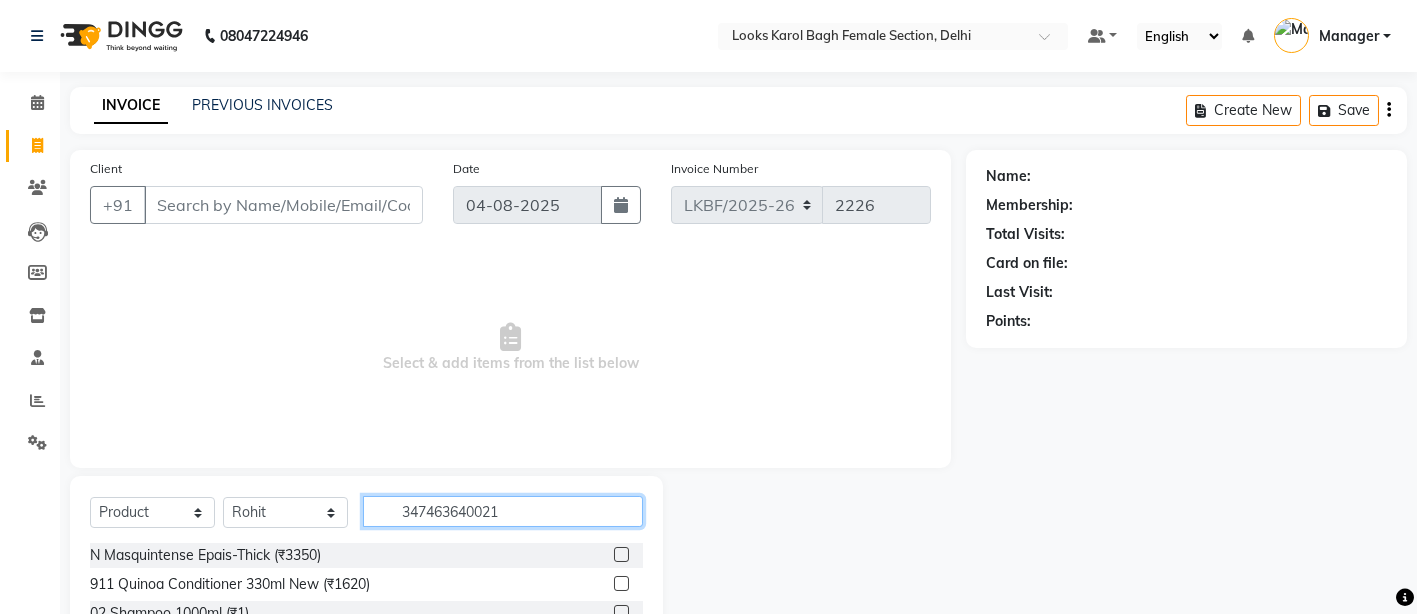 type on "3474636400218" 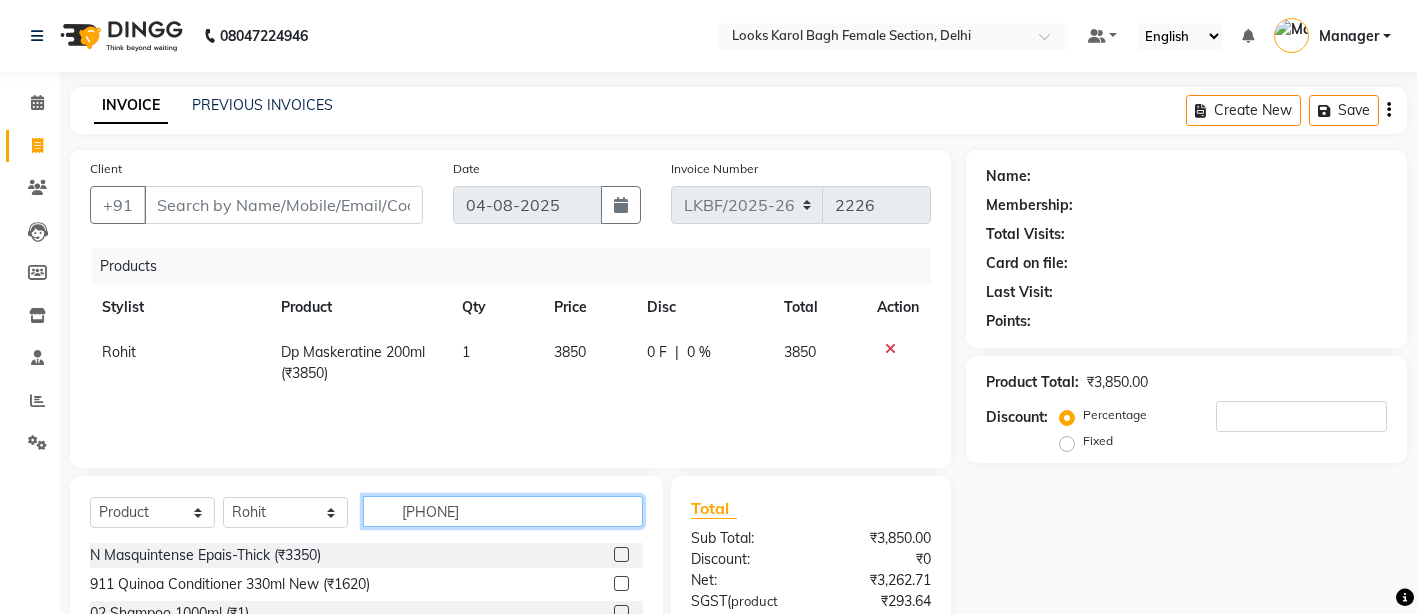 type on "3474636692231" 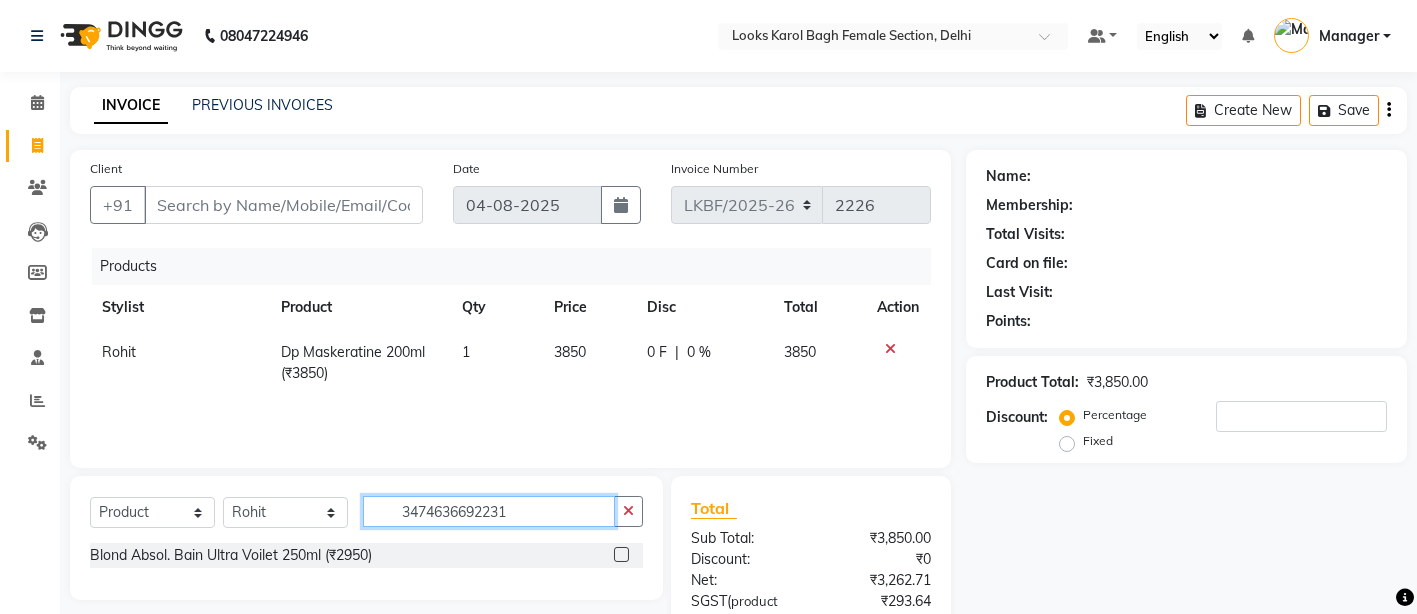type 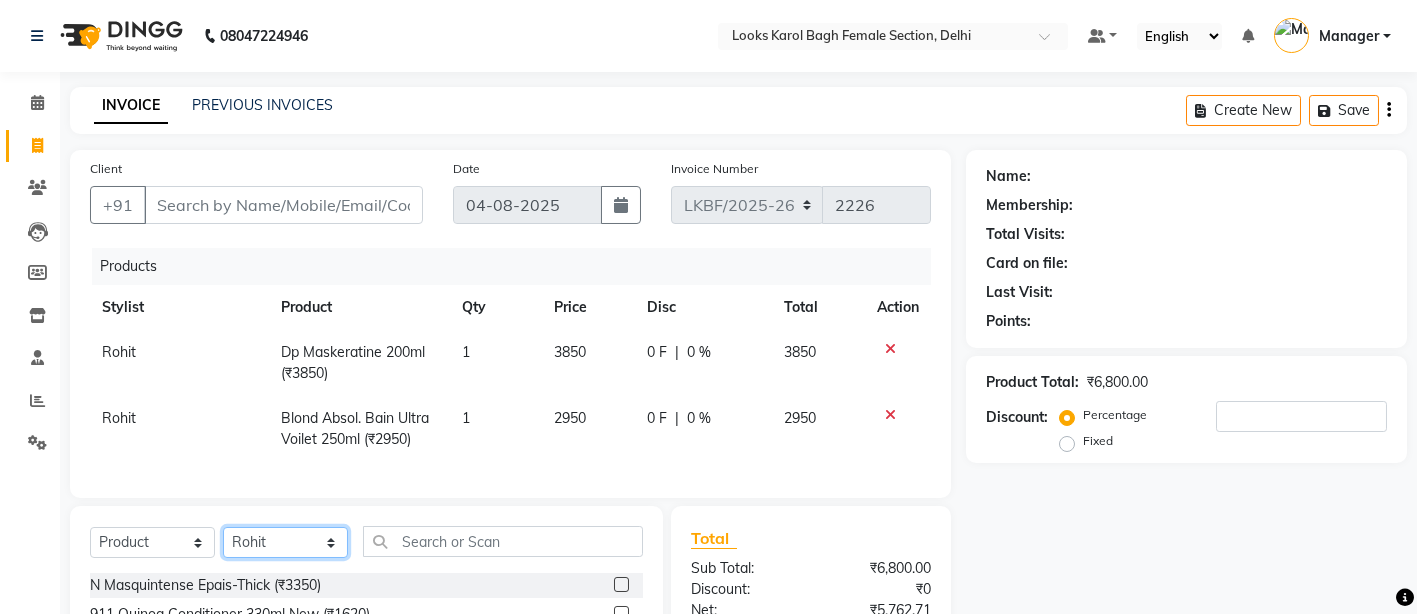 click on "Select Stylist Aena Ahad Ahsan Amit_Pdct Counter_Sales Kirti Komal_Nail Artist Krishna_Asst Lalit_Pdct Manager Manav_Asst Manju_Sup. Rahul_Mgr Rohit Shabina Shivani_Mgr Shiv_Asst Simran Sunny Vikram Yogesh_Asst" 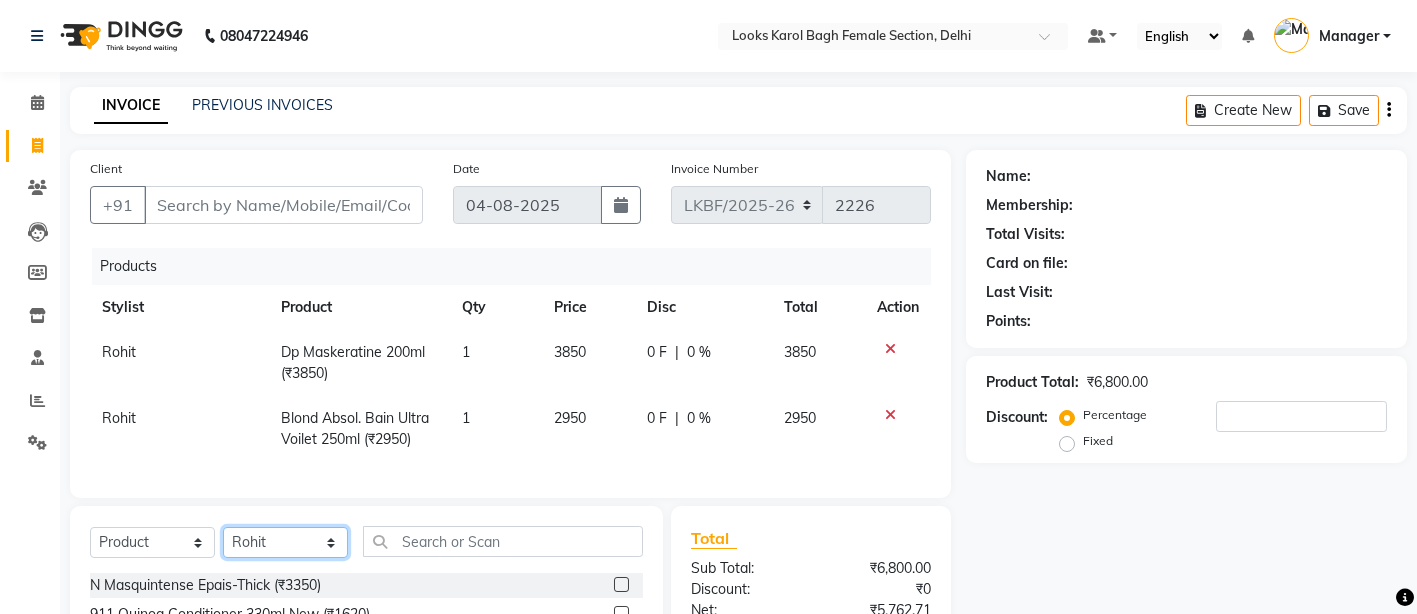 select on "87720" 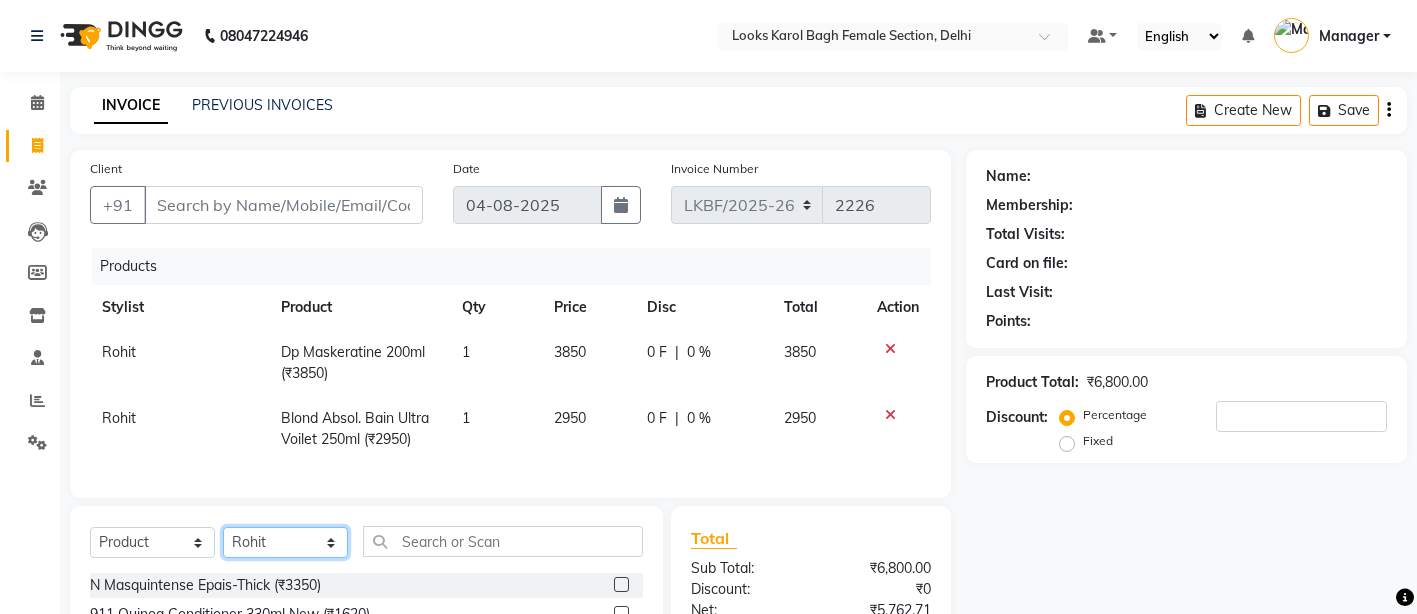 click on "Select Stylist Aena Ahad Ahsan Amit_Pdct Counter_Sales Kirti Komal_Nail Artist Krishna_Asst Lalit_Pdct Manager Manav_Asst Manju_Sup. Rahul_Mgr Rohit Shabina Shivani_Mgr Shiv_Asst Simran Sunny Vikram Yogesh_Asst" 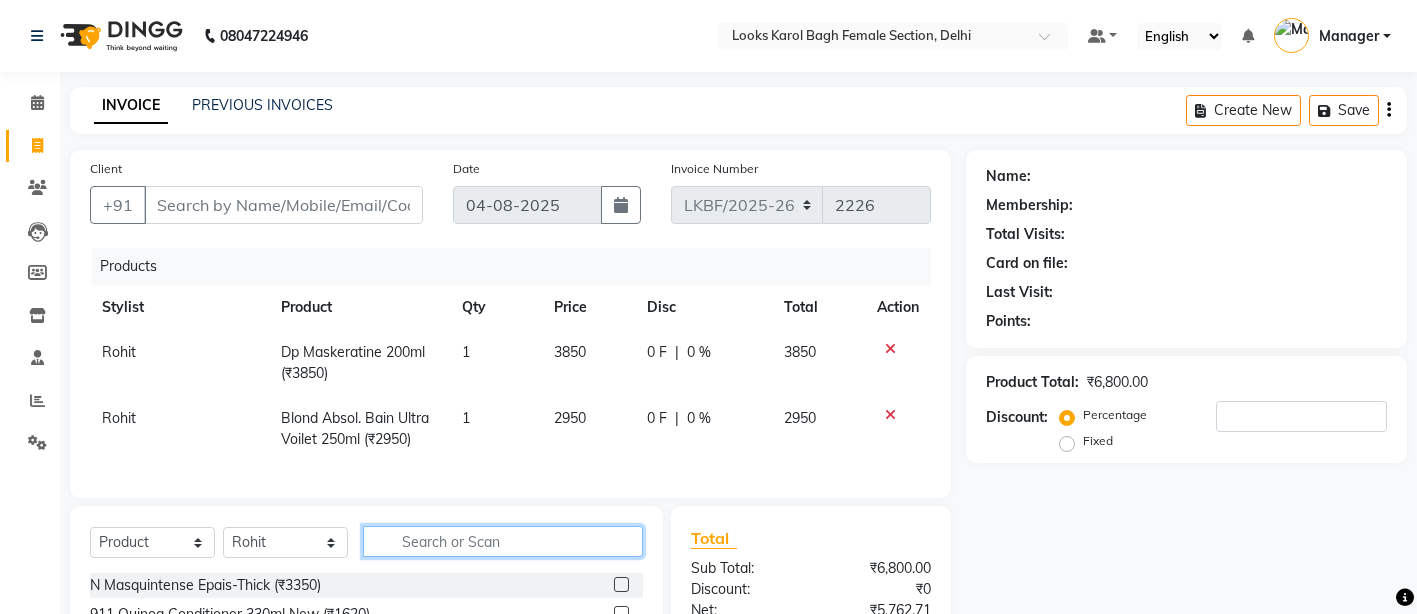 click 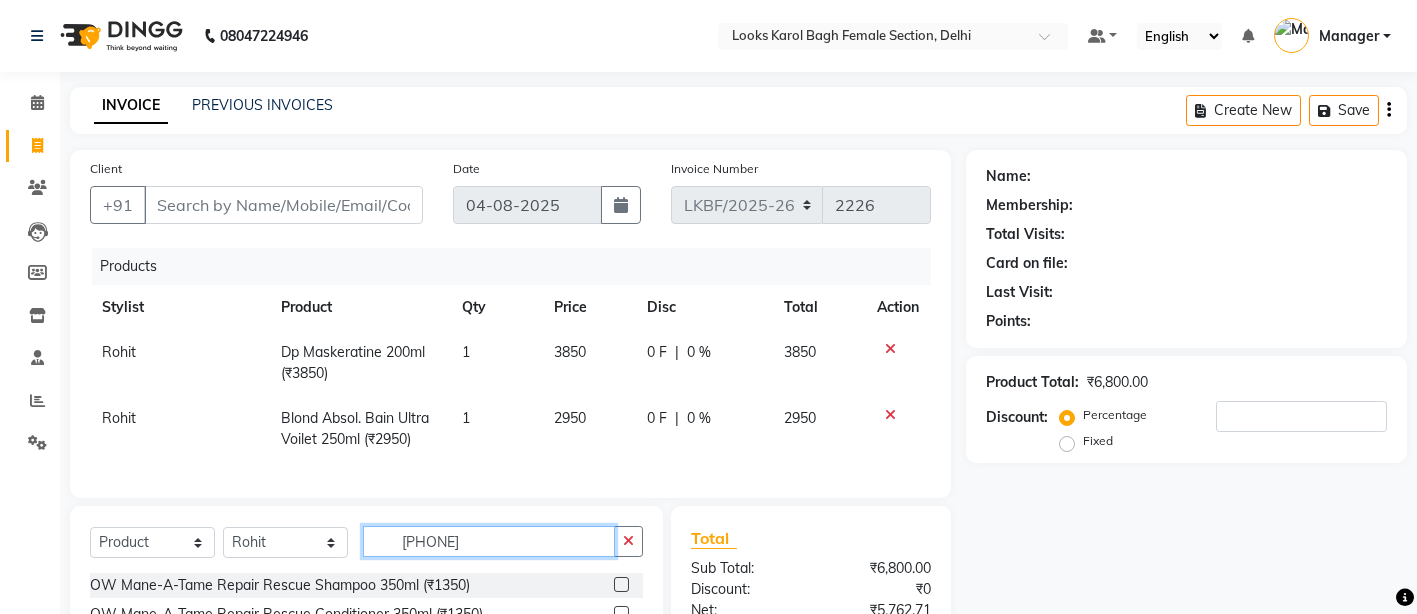 type on "6915755664237" 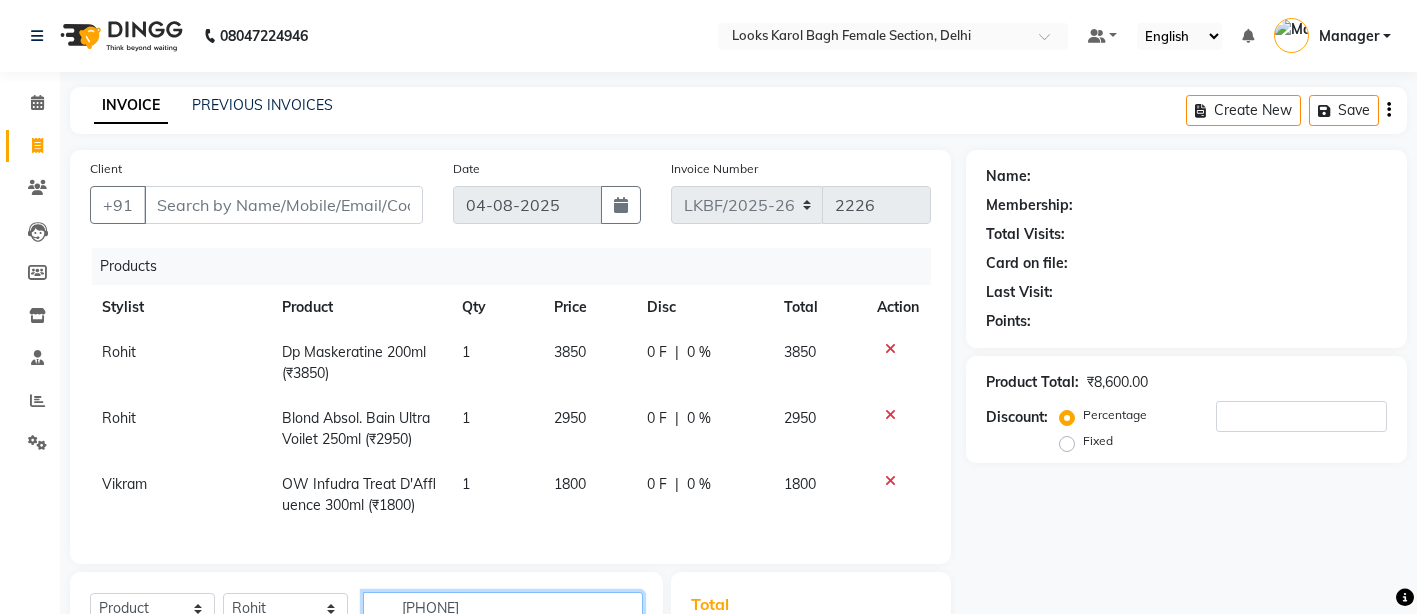 type on "6915755664220" 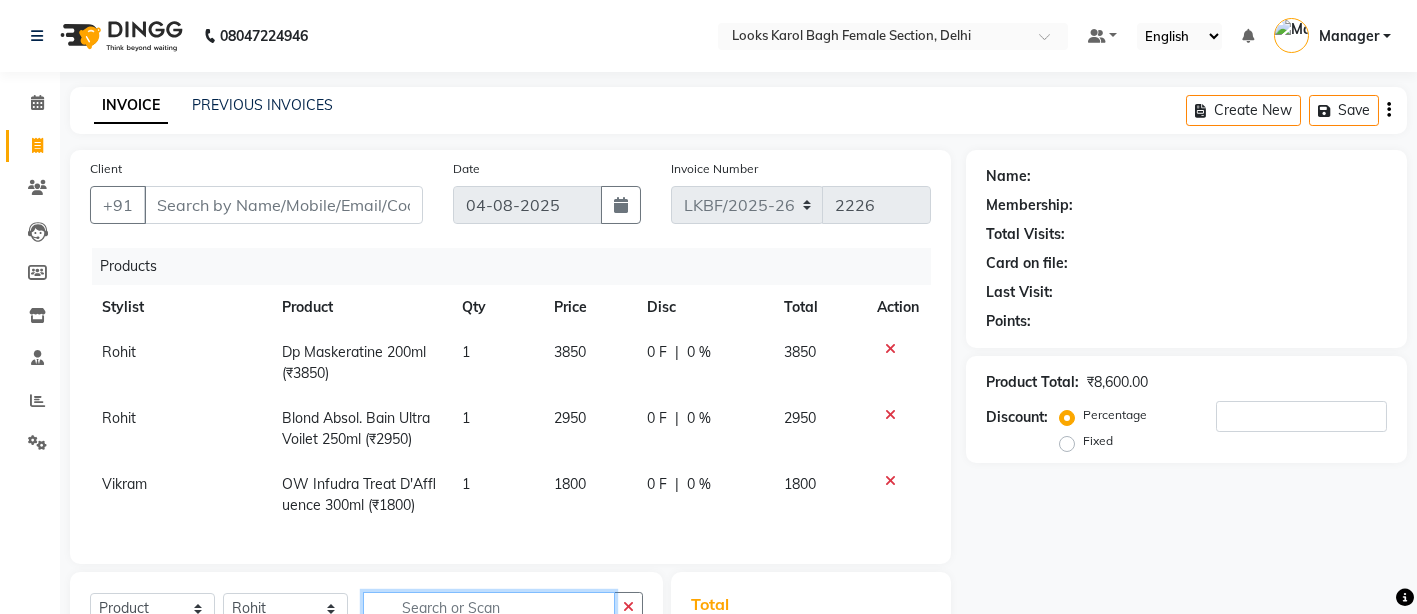 scroll, scrollTop: 19, scrollLeft: 0, axis: vertical 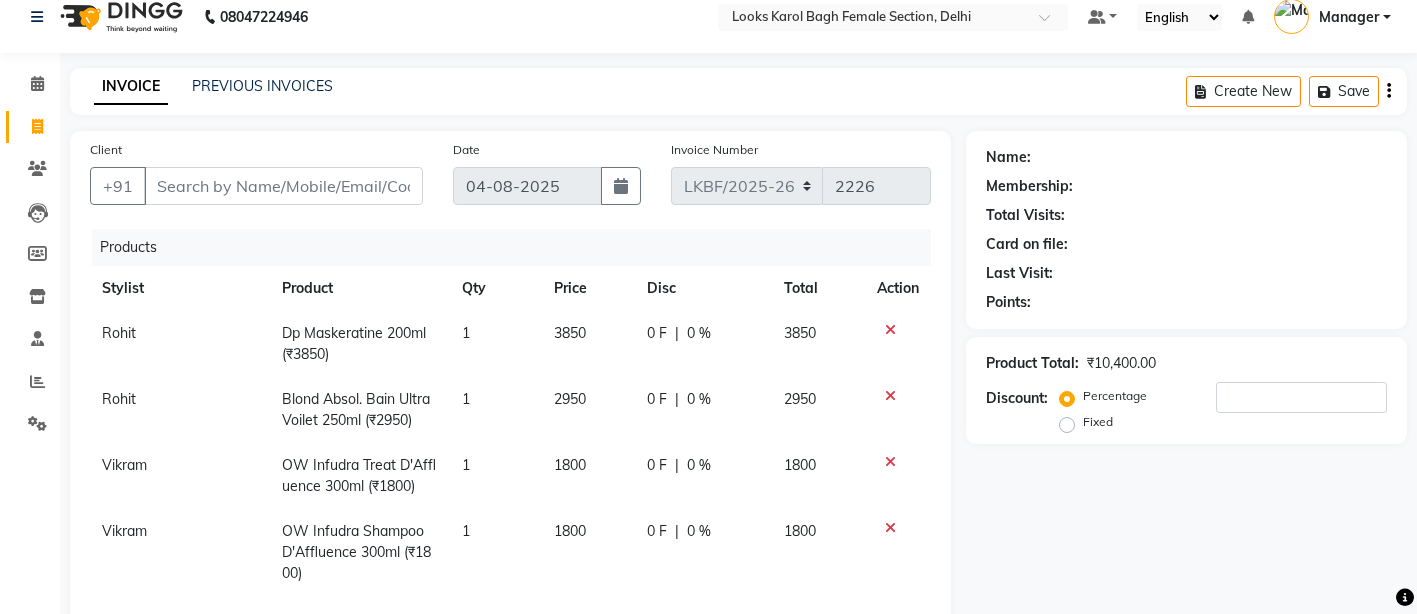 type on "6915755664329" 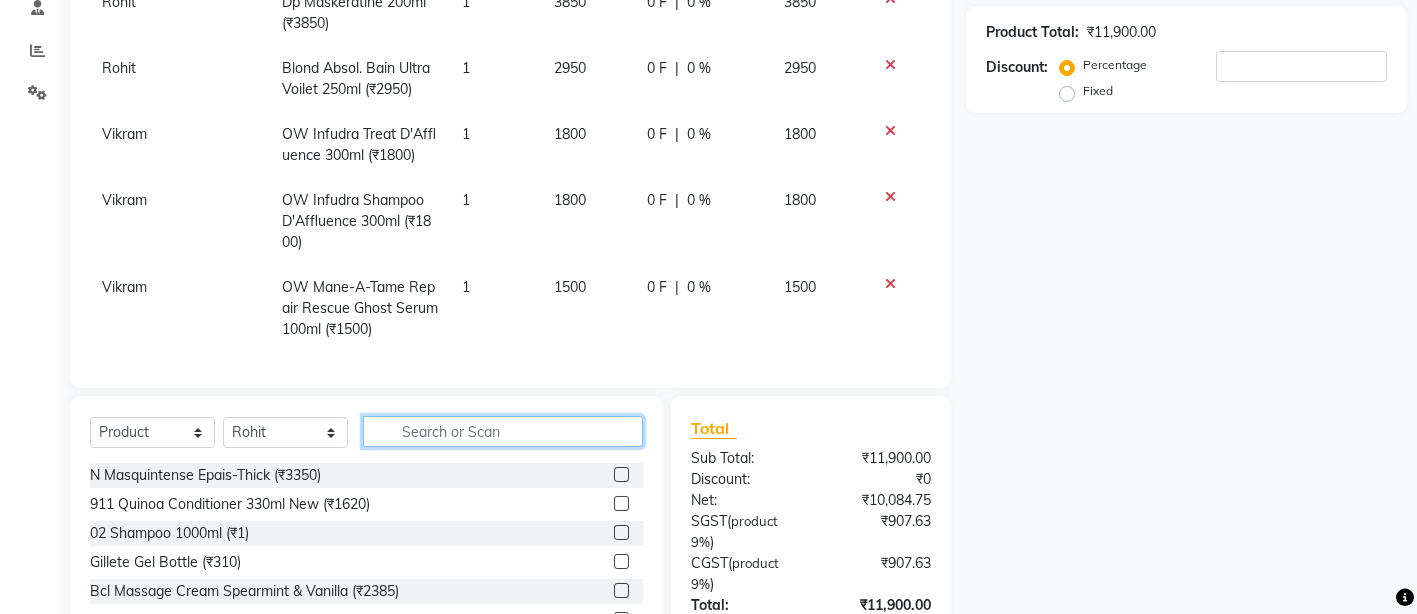 scroll, scrollTop: 244, scrollLeft: 0, axis: vertical 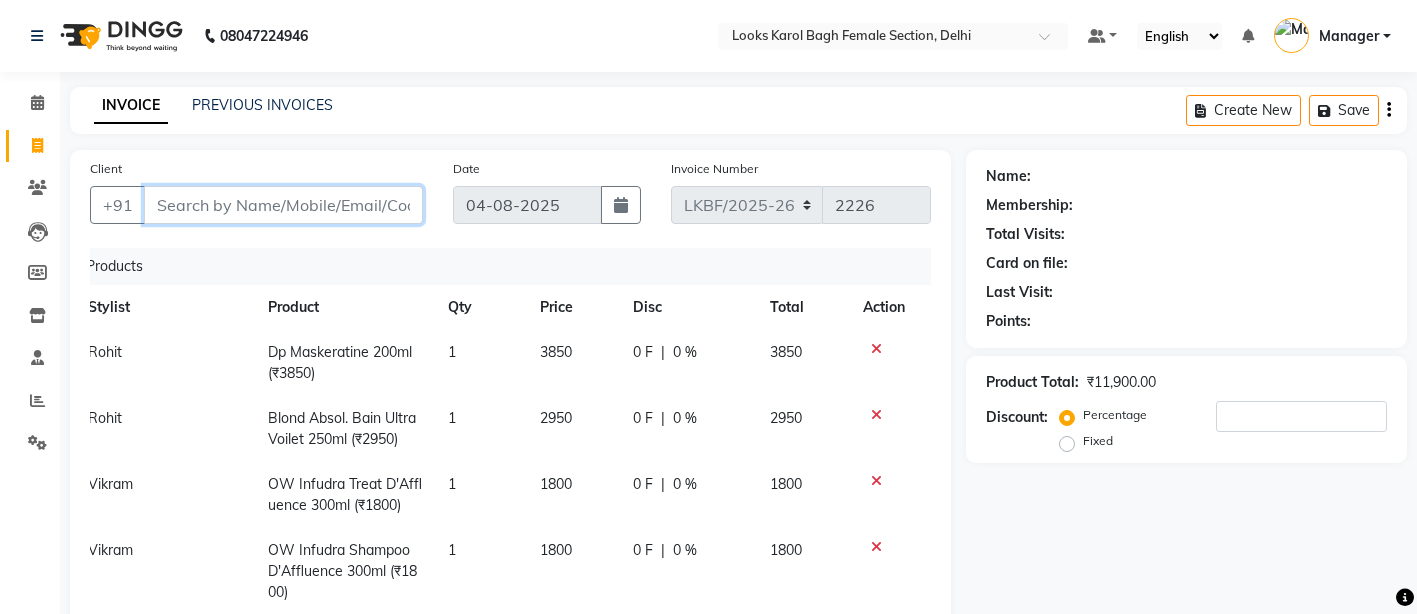 click on "Client" at bounding box center (283, 205) 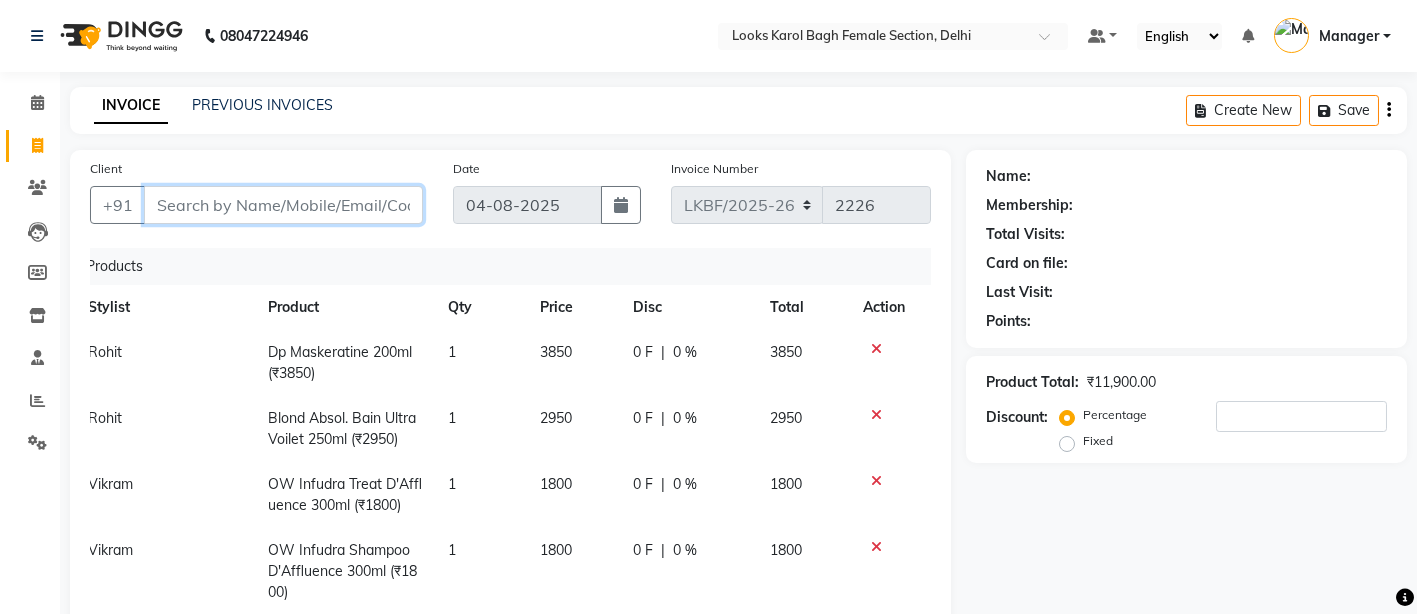 type on "F" 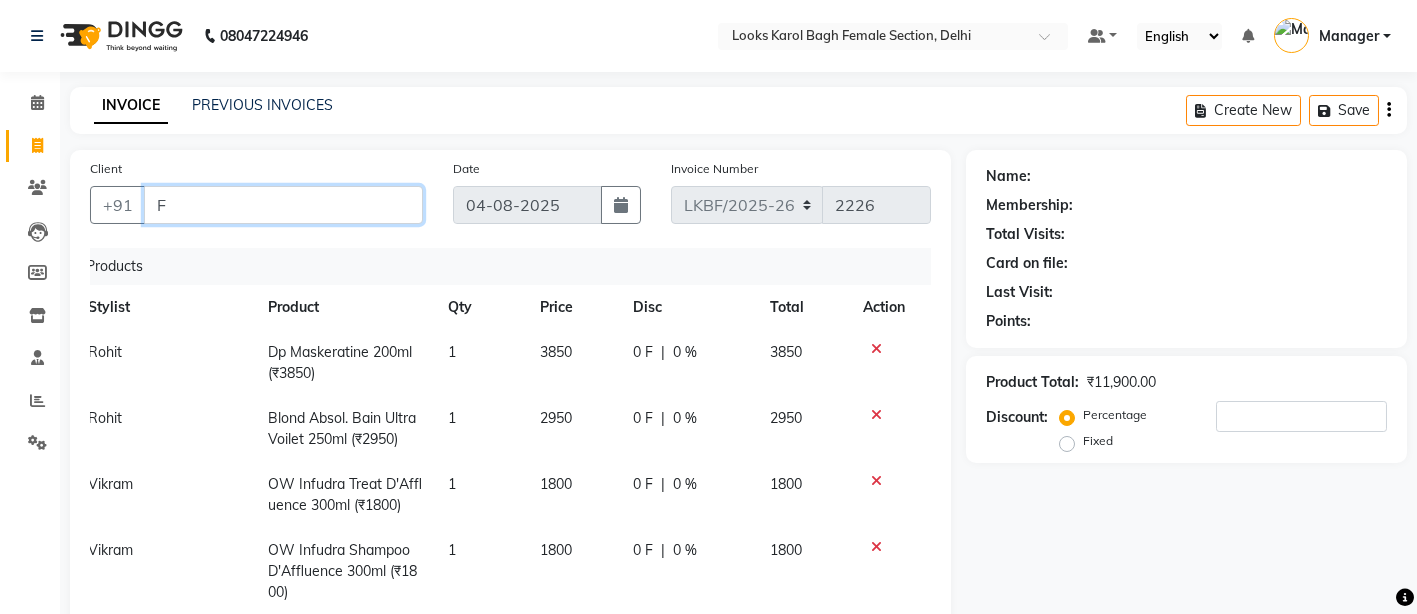 type on "0" 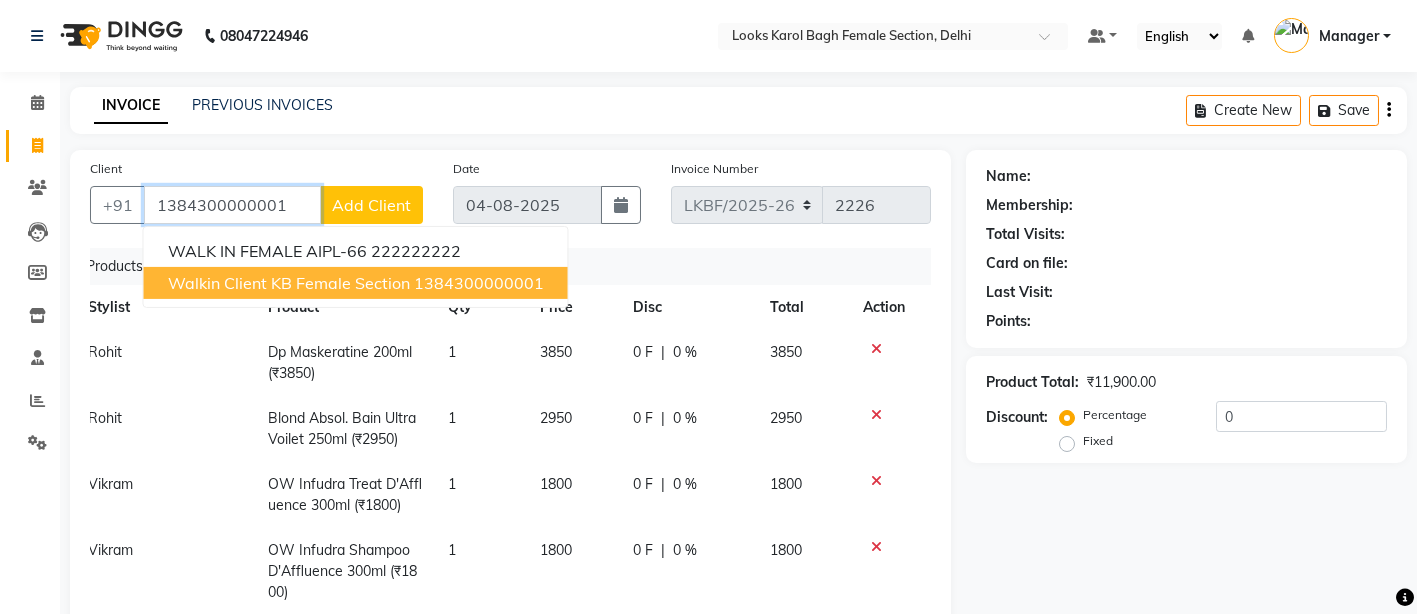 type on "1384300000001" 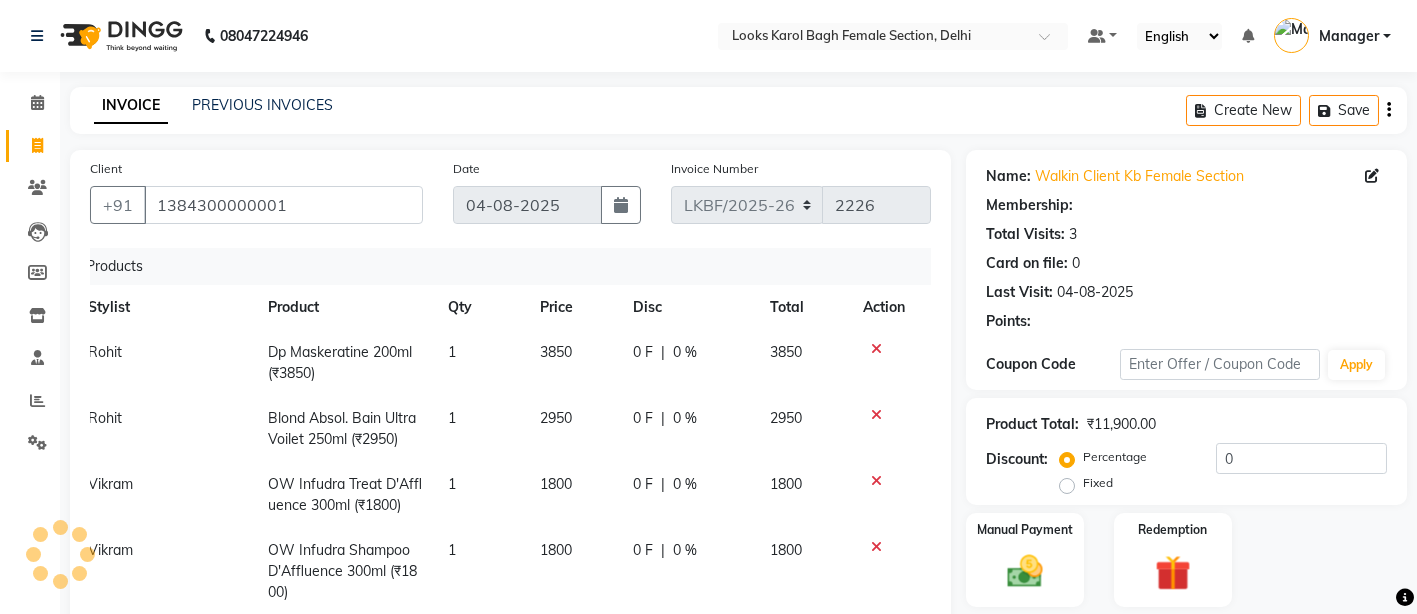 select on "1: Object" 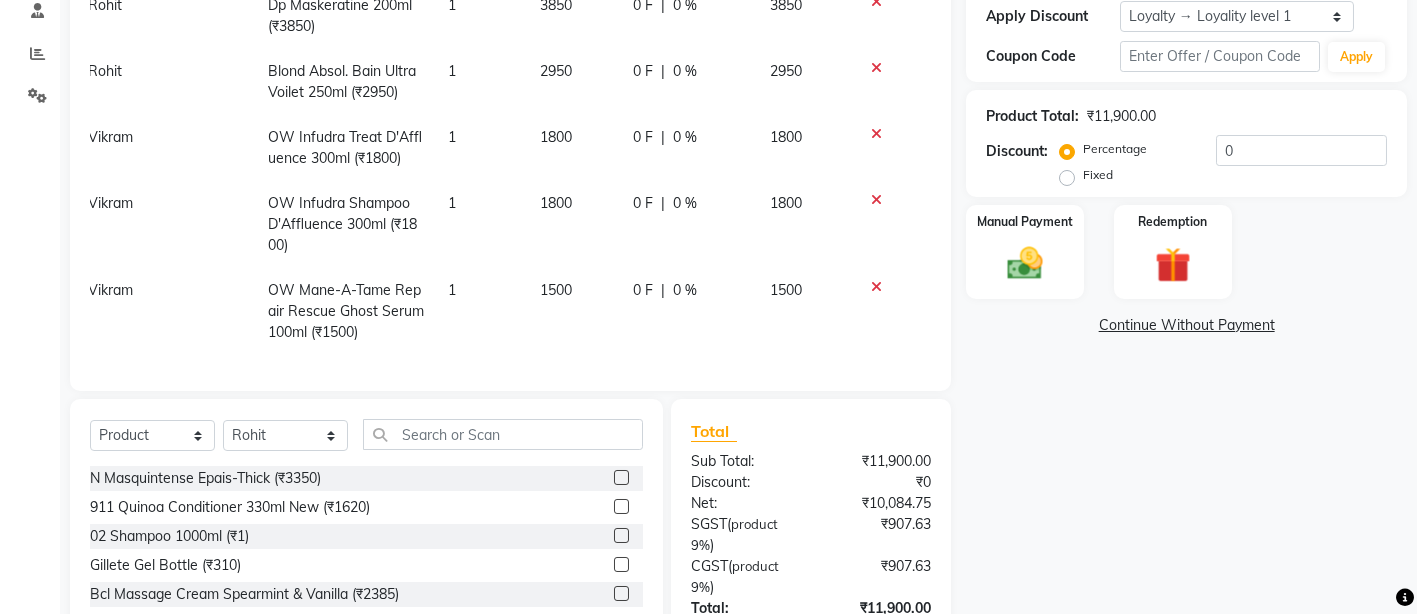 scroll, scrollTop: 244, scrollLeft: 0, axis: vertical 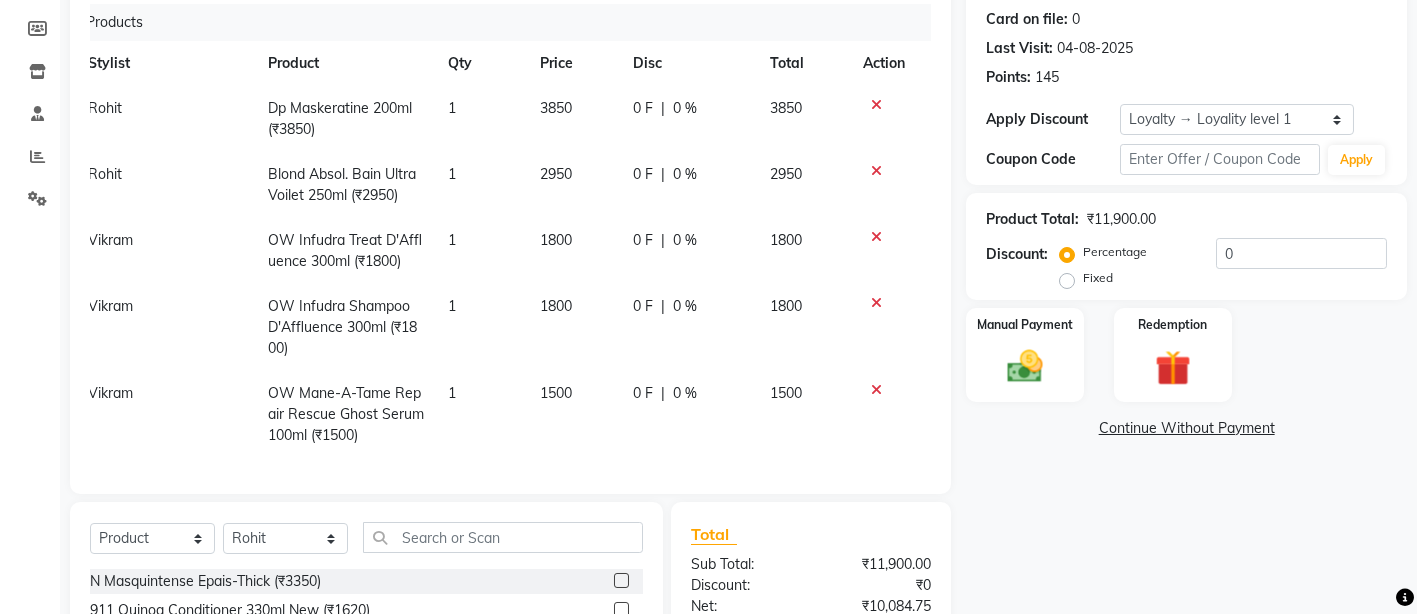 click 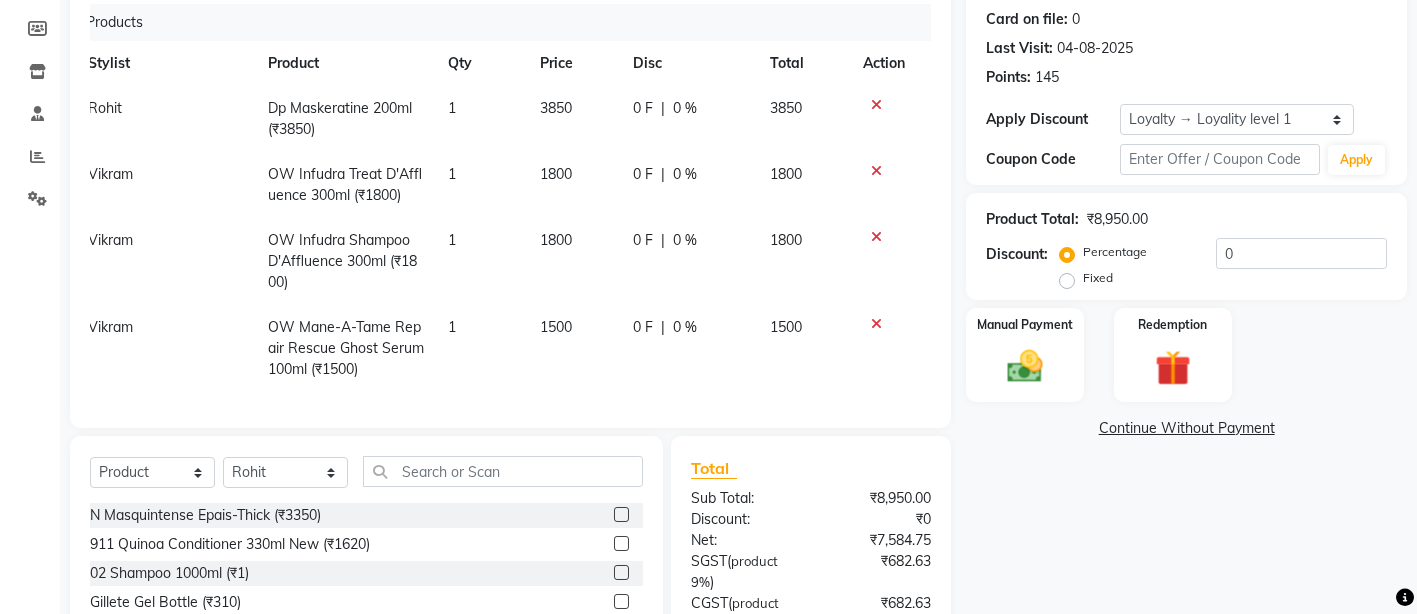 click 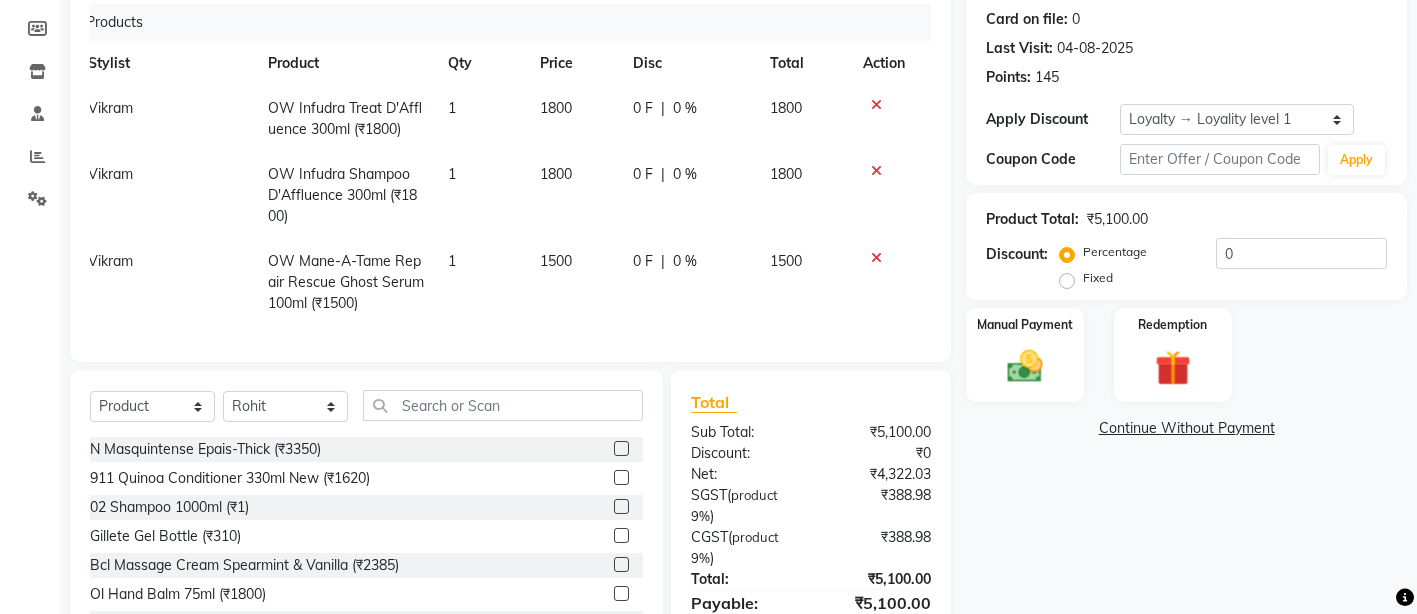click 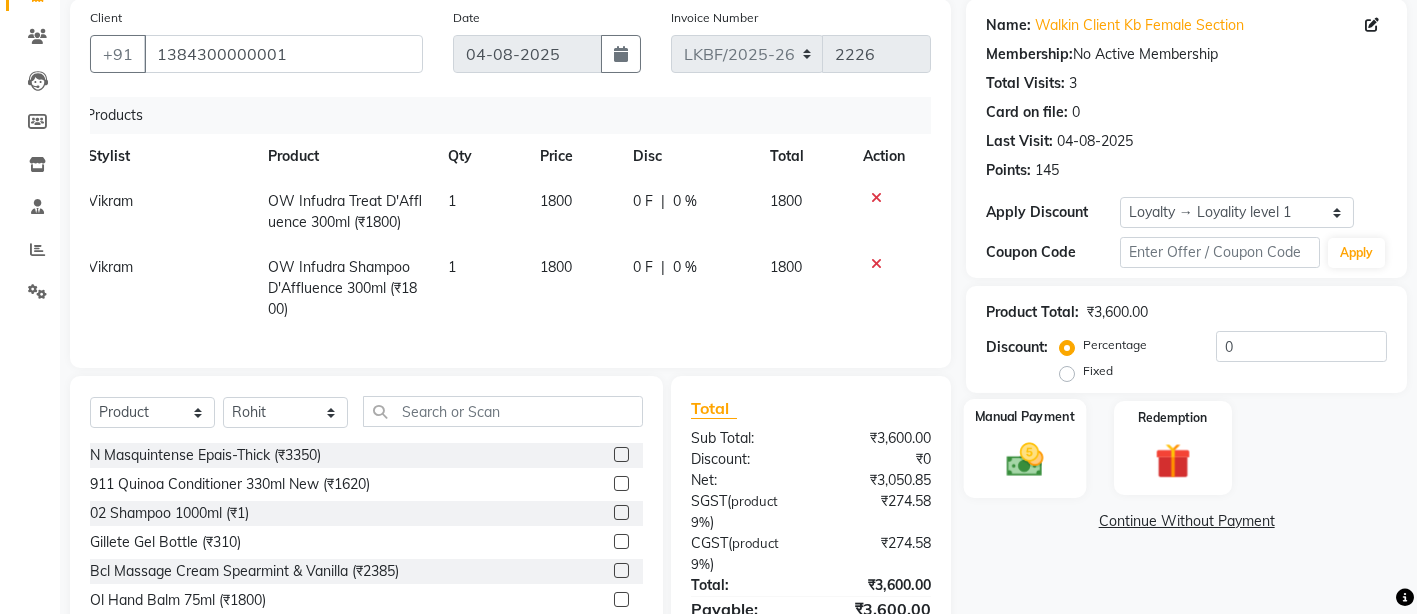 scroll, scrollTop: 276, scrollLeft: 0, axis: vertical 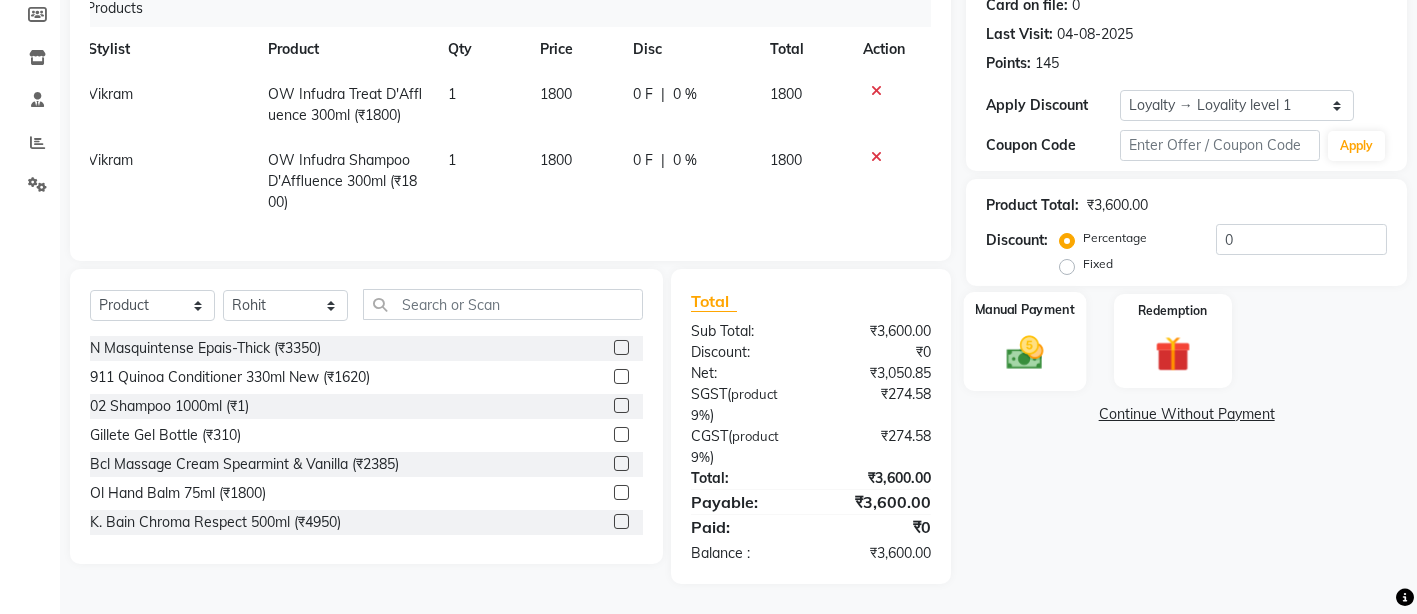 click 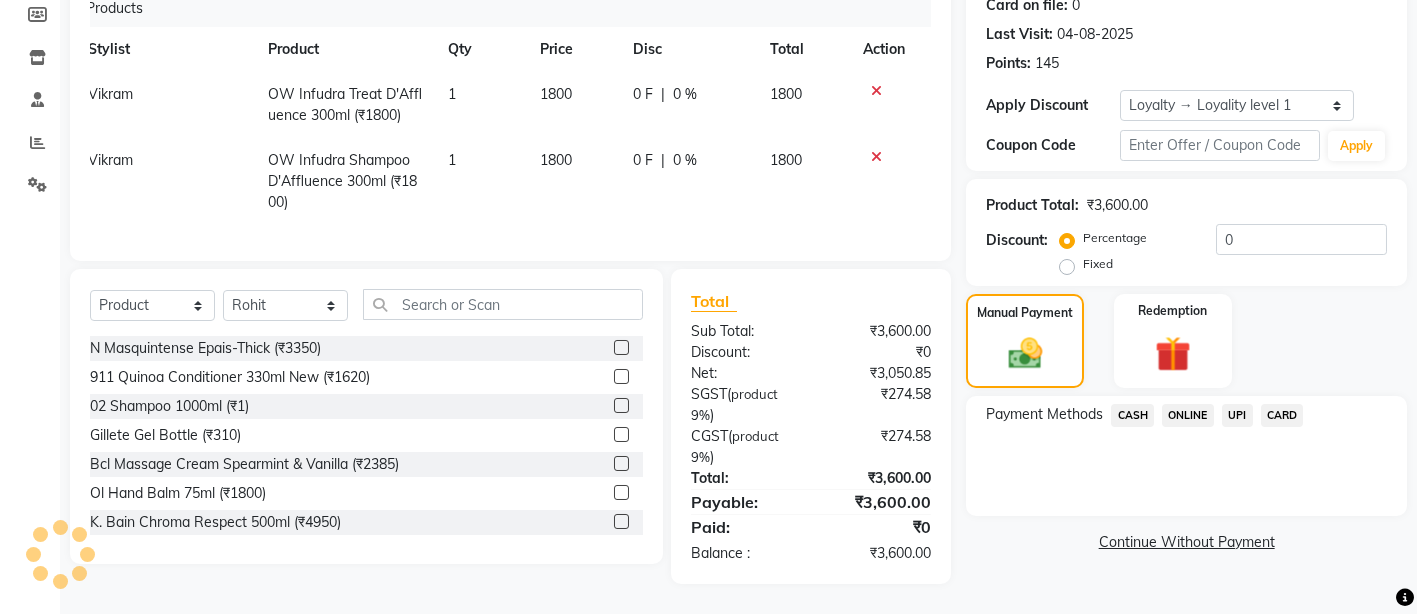 click on "CASH" 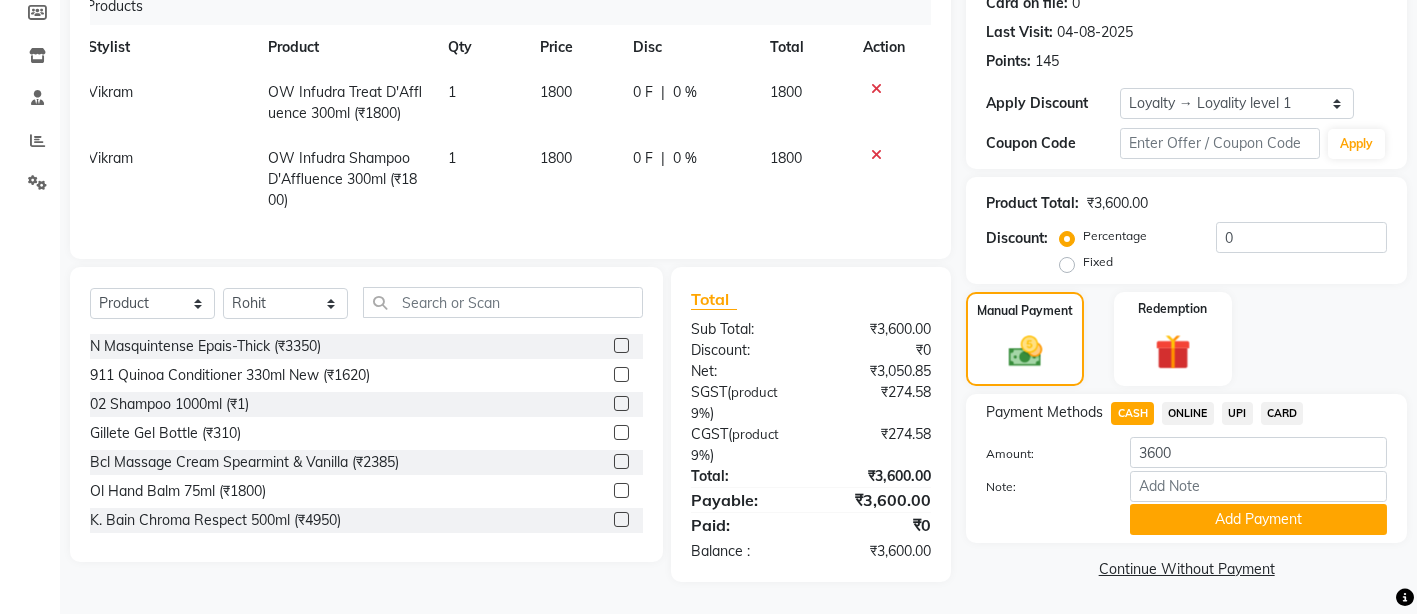 click on "Client +91 1384300000001 Date 04-08-2025 Invoice Number LKBF/2025-26 V/2025 V/2025-26 2226 Products Stylist Product Qty Price Disc Total Action Vikram OW Infudra Treat D'Affluence 300ml (₹1800) 1 1800 0 F | 0 % 1800 Vikram OW Infudra Shampoo D'Affluence 300ml (₹1800) 1 1800 0 F | 0 % 1800 Select  Service  Product  Membership  Package Voucher Prepaid Gift Card  Select Stylist Aena Ahad Ahsan Amit_Pdct Counter_Sales Kirti Komal_Nail Artist Krishna_Asst Lalit_Pdct Manager Manav_Asst Manju_Sup. Rahul_Mgr Rohit Shabina Shivani_Mgr Shiv_Asst Simran Sunny Vikram Yogesh_Asst N Masquintense Epais-Thick (₹3350)  911 Quinoa Conditioner 330ml New (₹1620)  02 Shampoo 1000ml (₹1)  Gillete Gel Bottle (₹310)  Bcl Massage Cream Spearmint & Vanilla (₹2385)  Ol Hand Balm 75ml (₹1800)  K. Bain Chroma Respect 500ml (₹4950)  VoluShampoo 75ml (₹950)  Minu Hair Mask 1000ml (₹4800)  Sublime Skin Cream 60ml (₹6450)  Curl Softening Treatment 1ltr (₹19000)  Gk Resistant (₹32000)  Homme Clay Force (₹1000)" 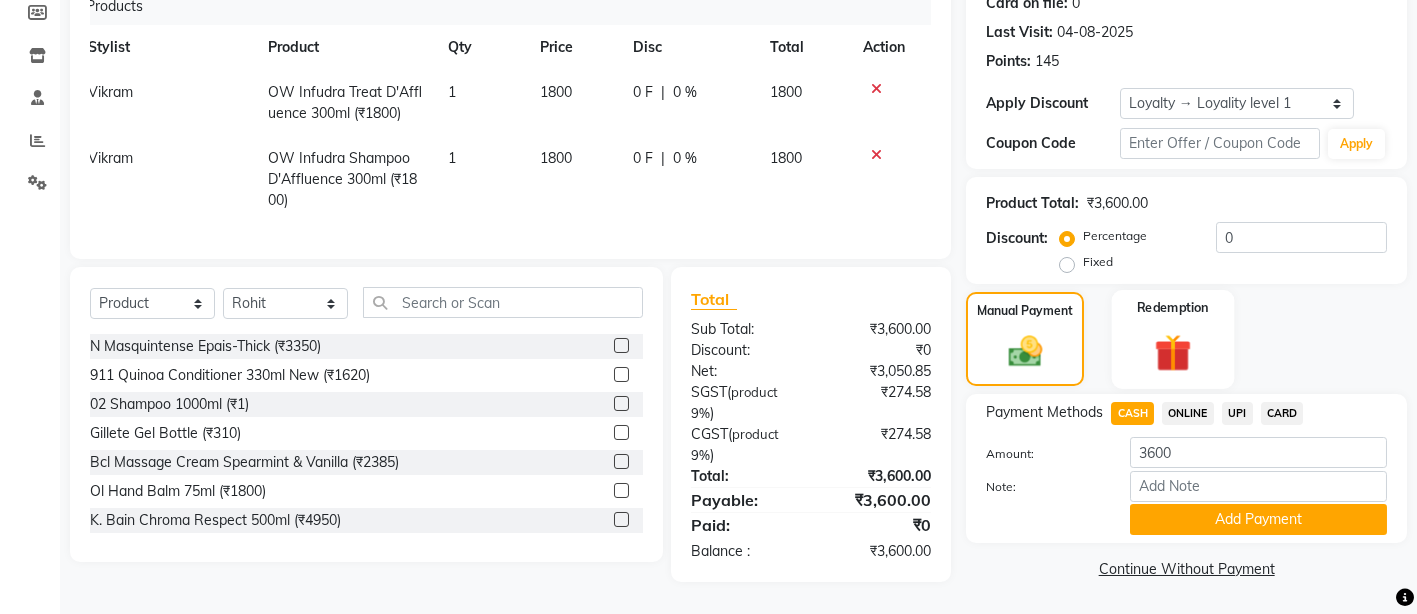 click 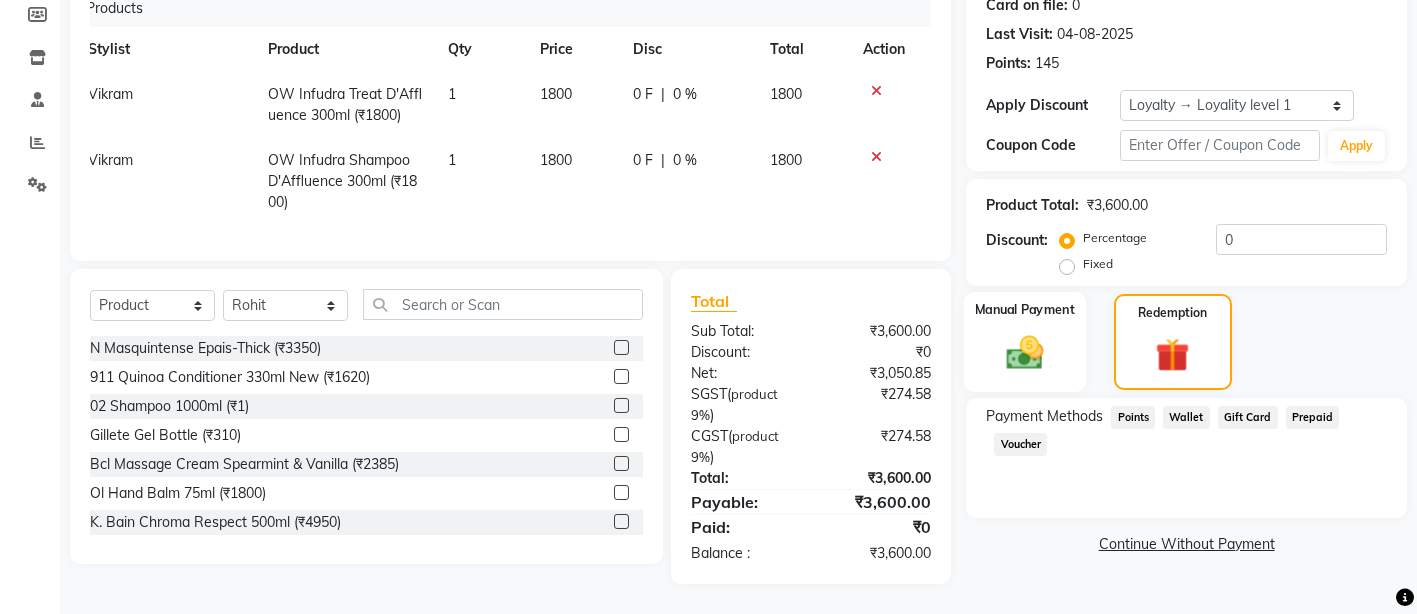 click 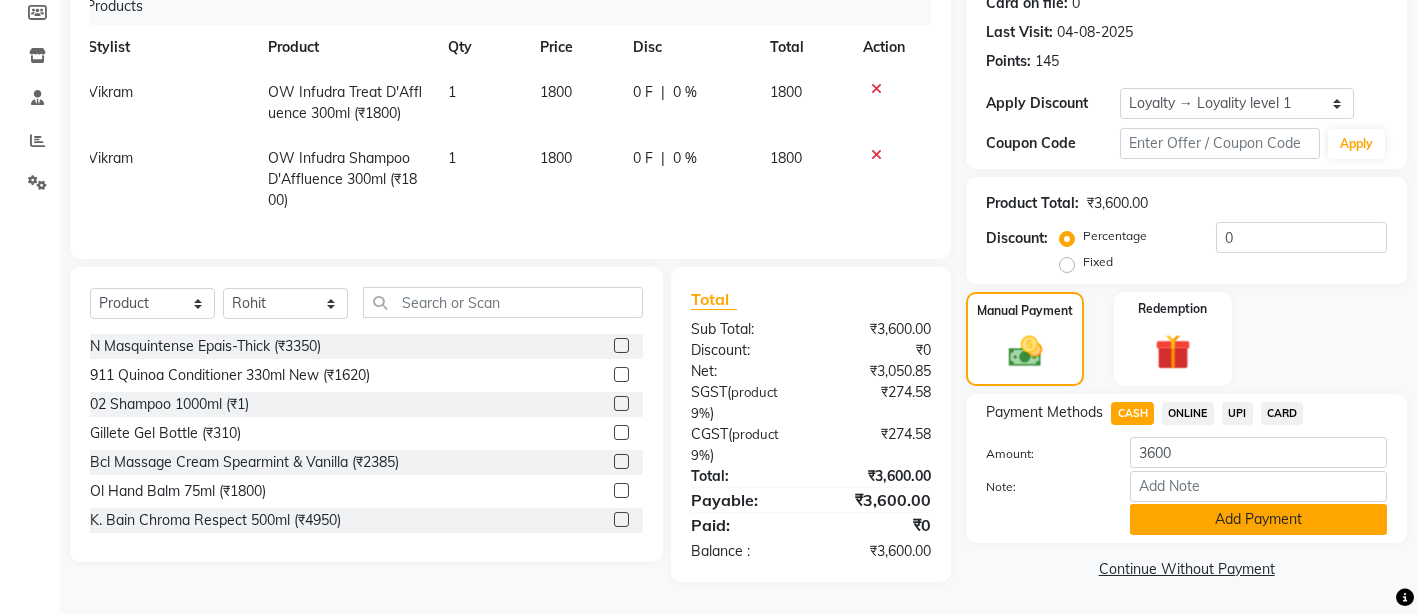 click on "Add Payment" 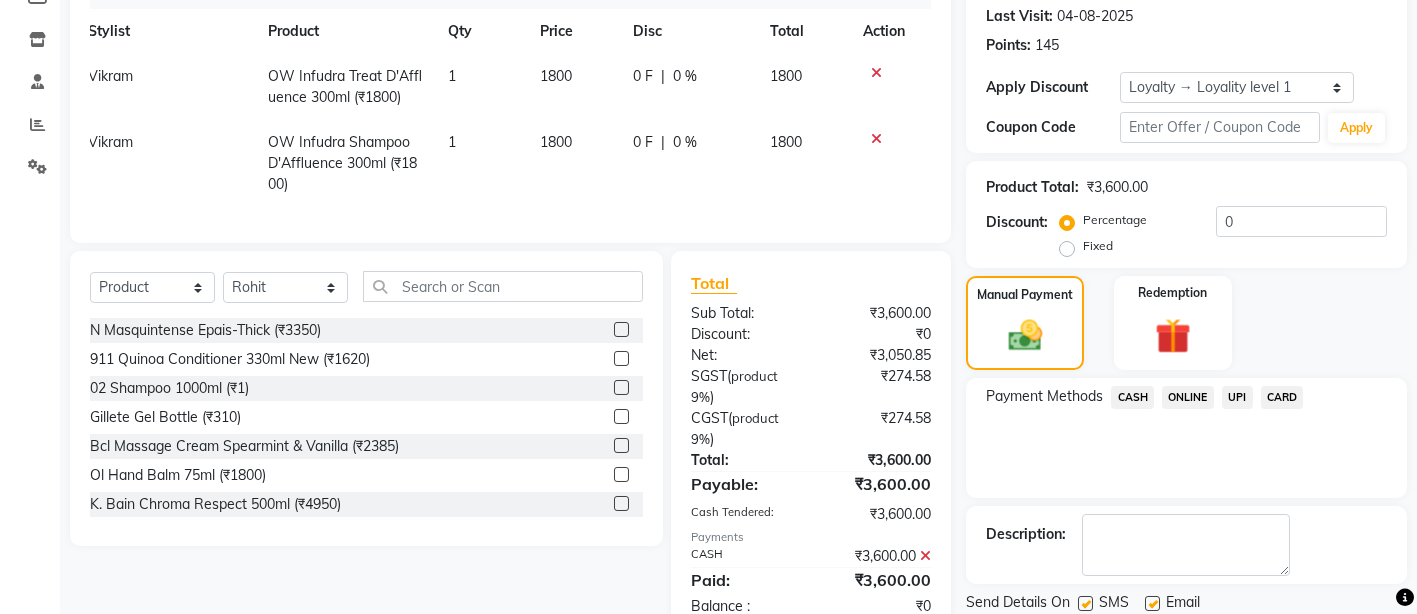 scroll, scrollTop: 446, scrollLeft: 0, axis: vertical 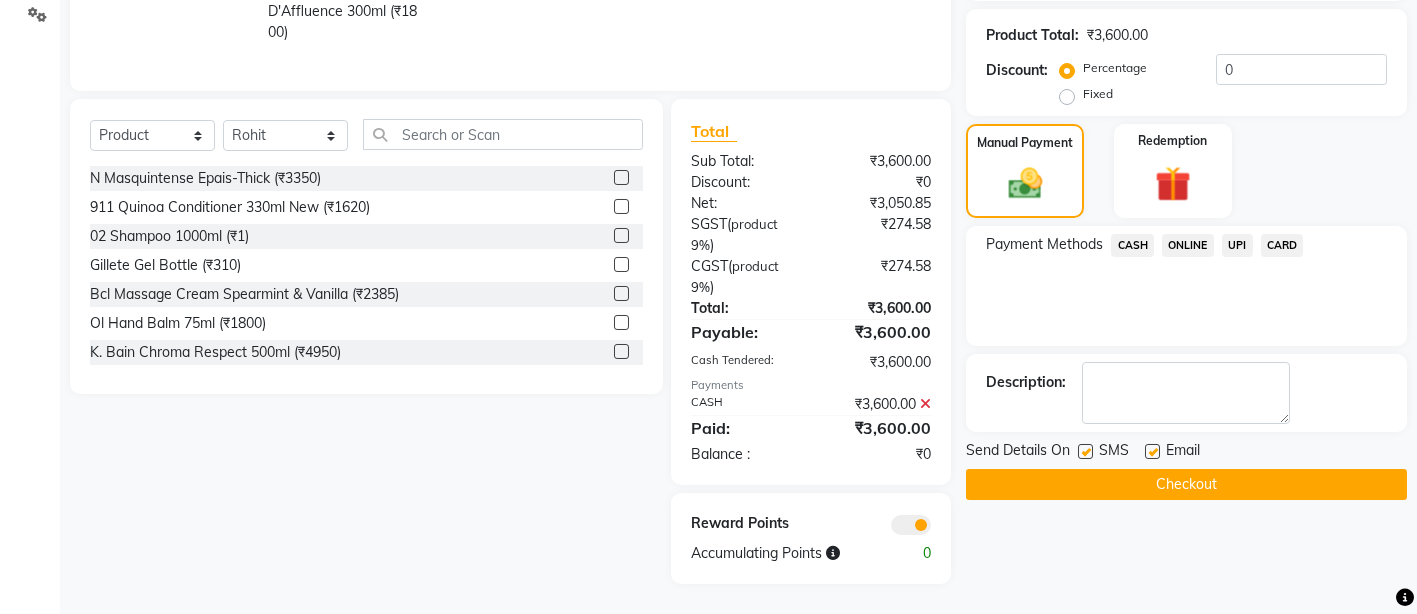 click on "Checkout" 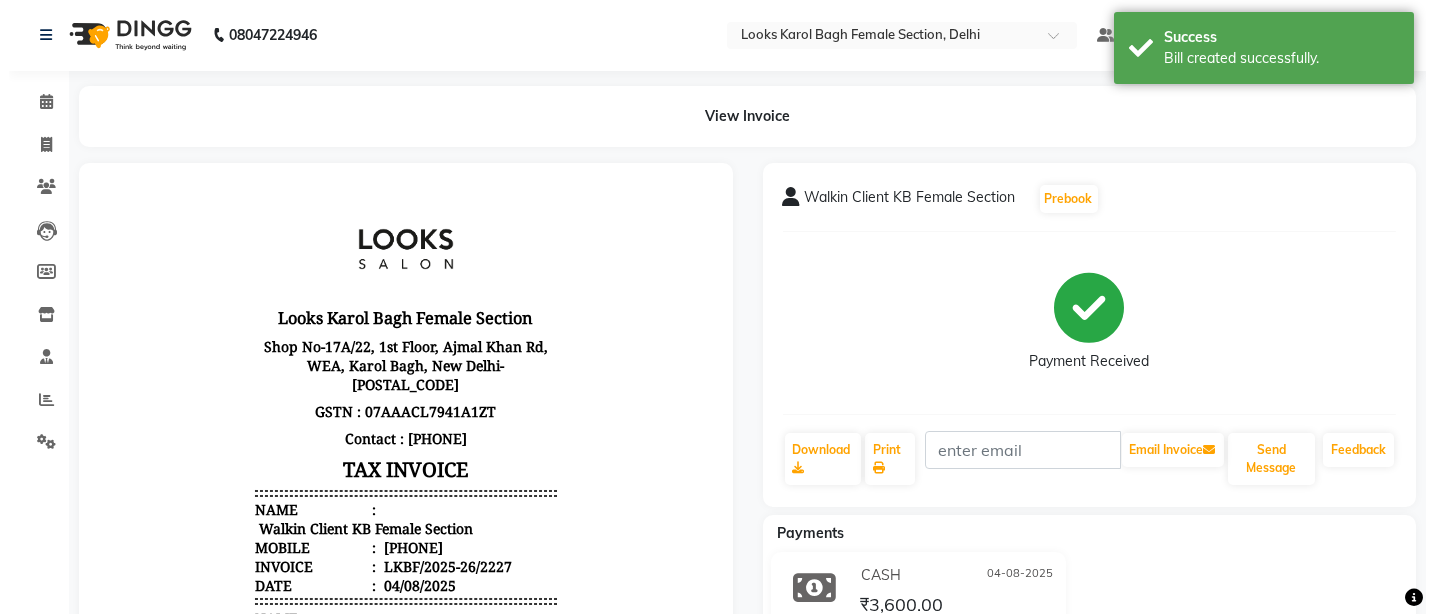 scroll, scrollTop: 0, scrollLeft: 0, axis: both 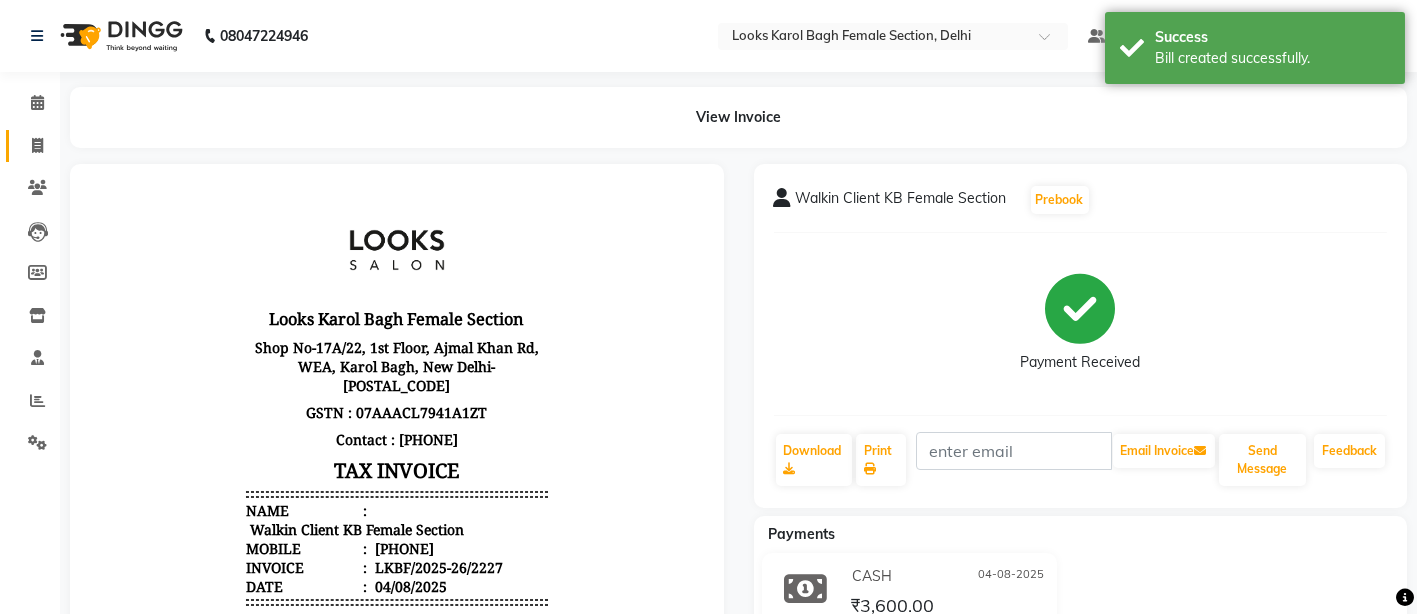 click 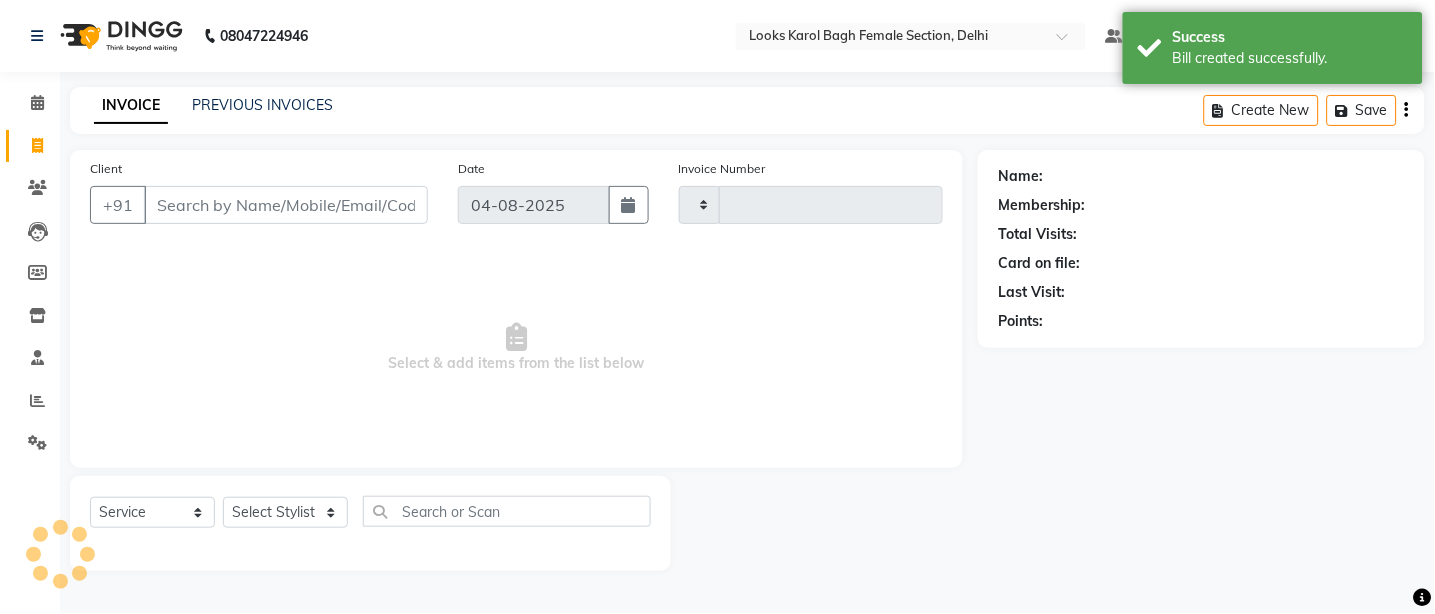 type on "2228" 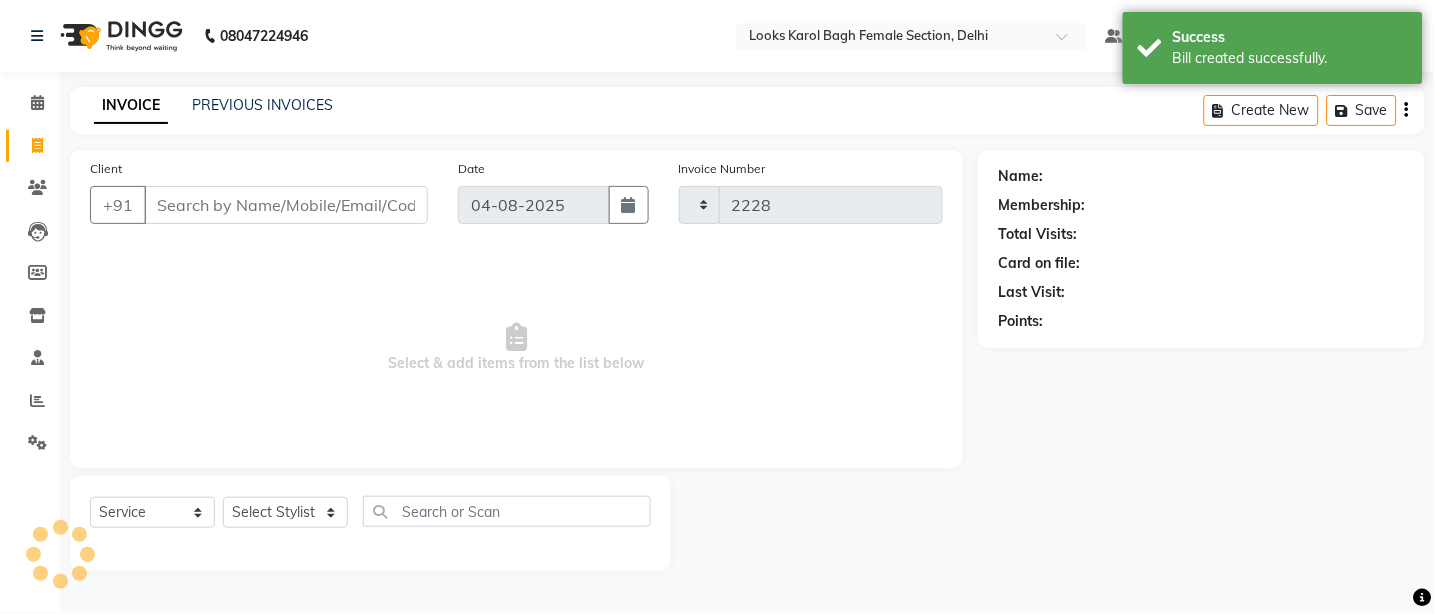 select on "8706" 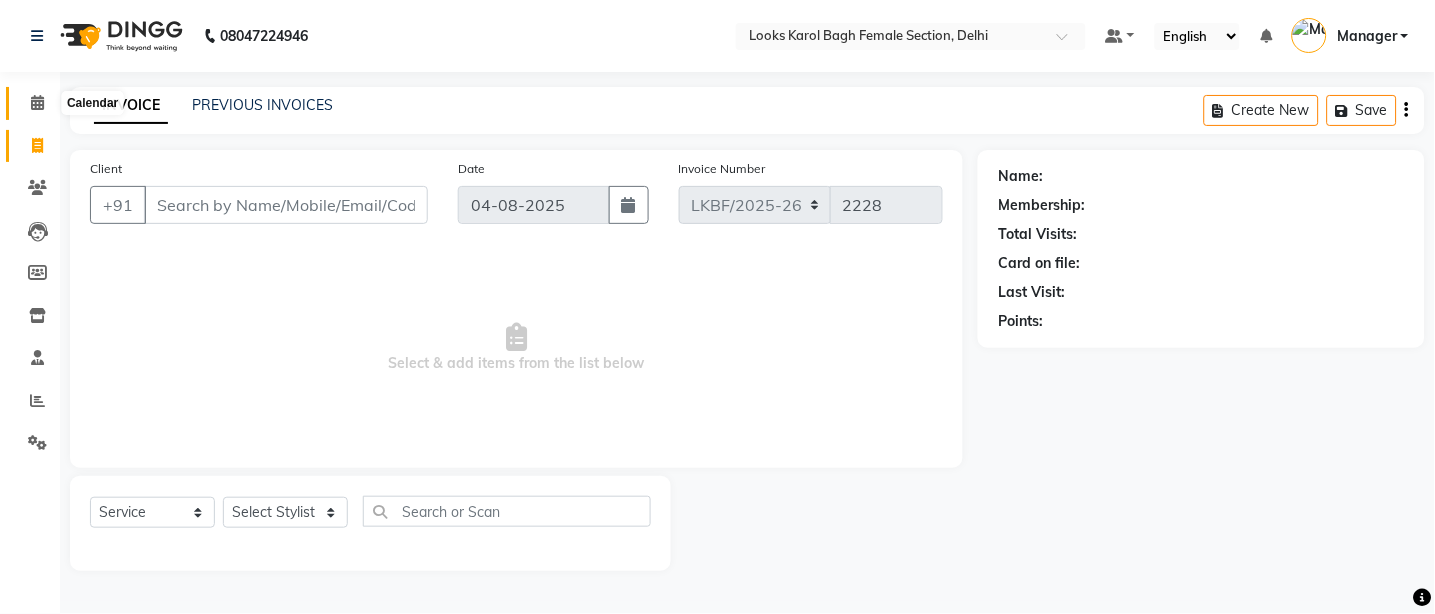 click 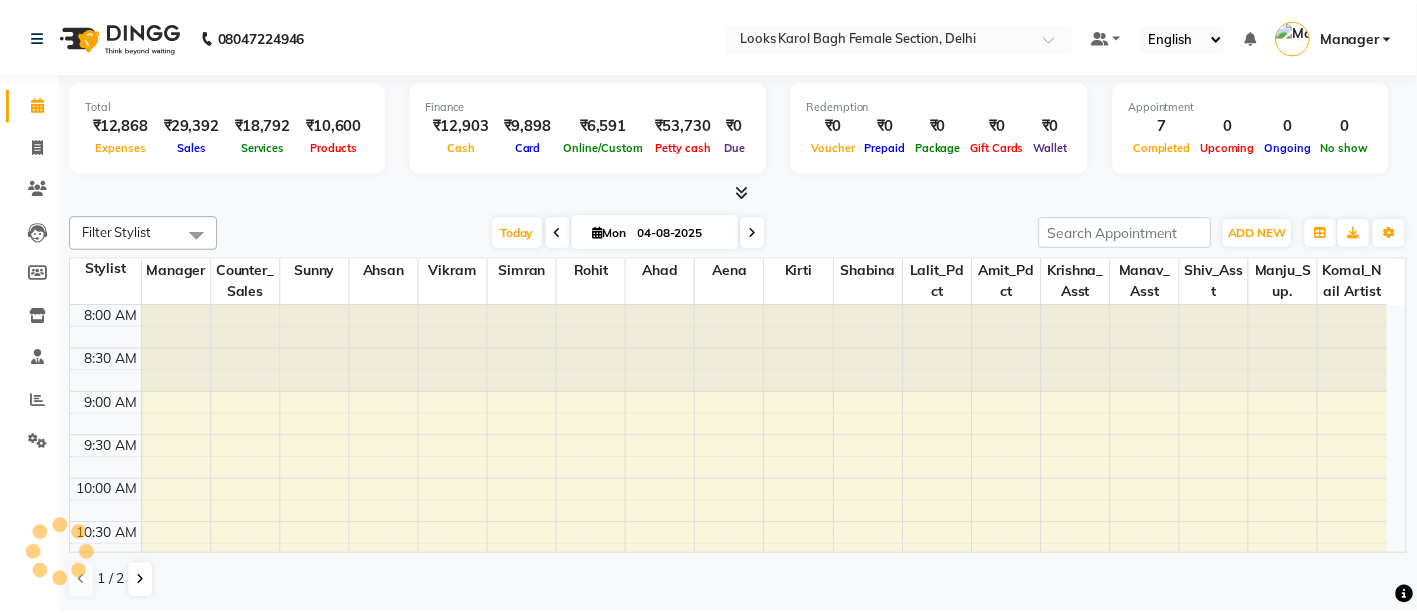 scroll, scrollTop: 705, scrollLeft: 0, axis: vertical 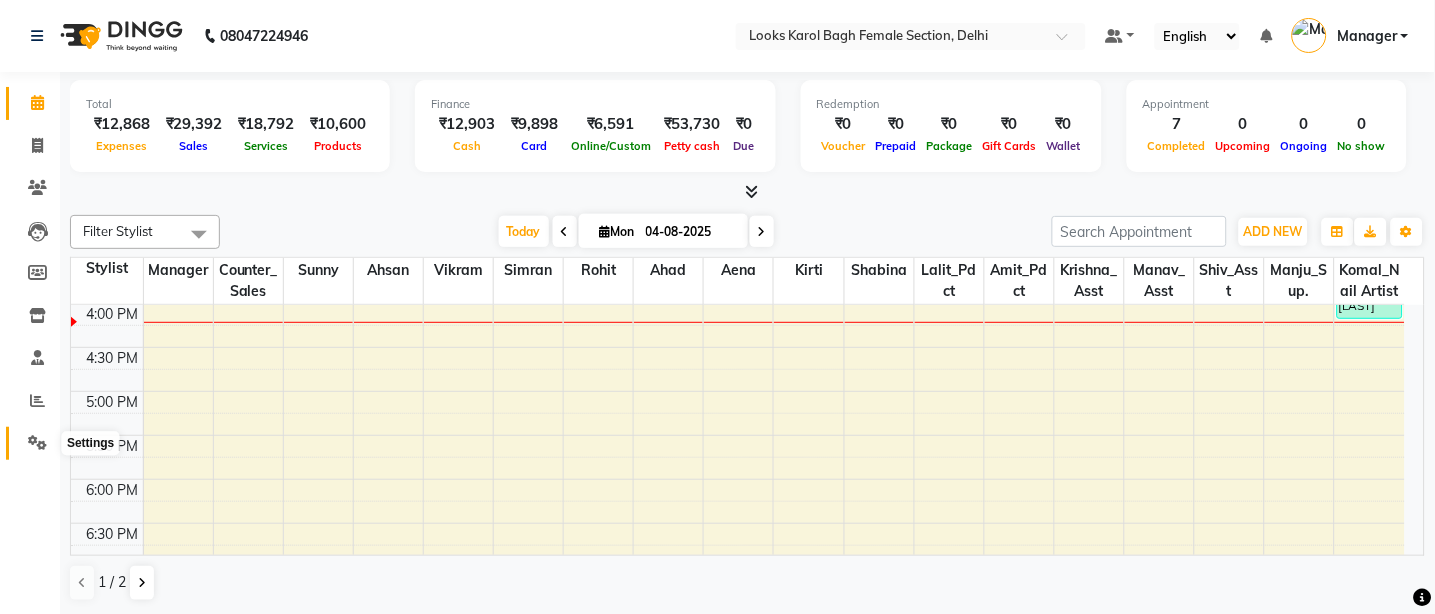 click 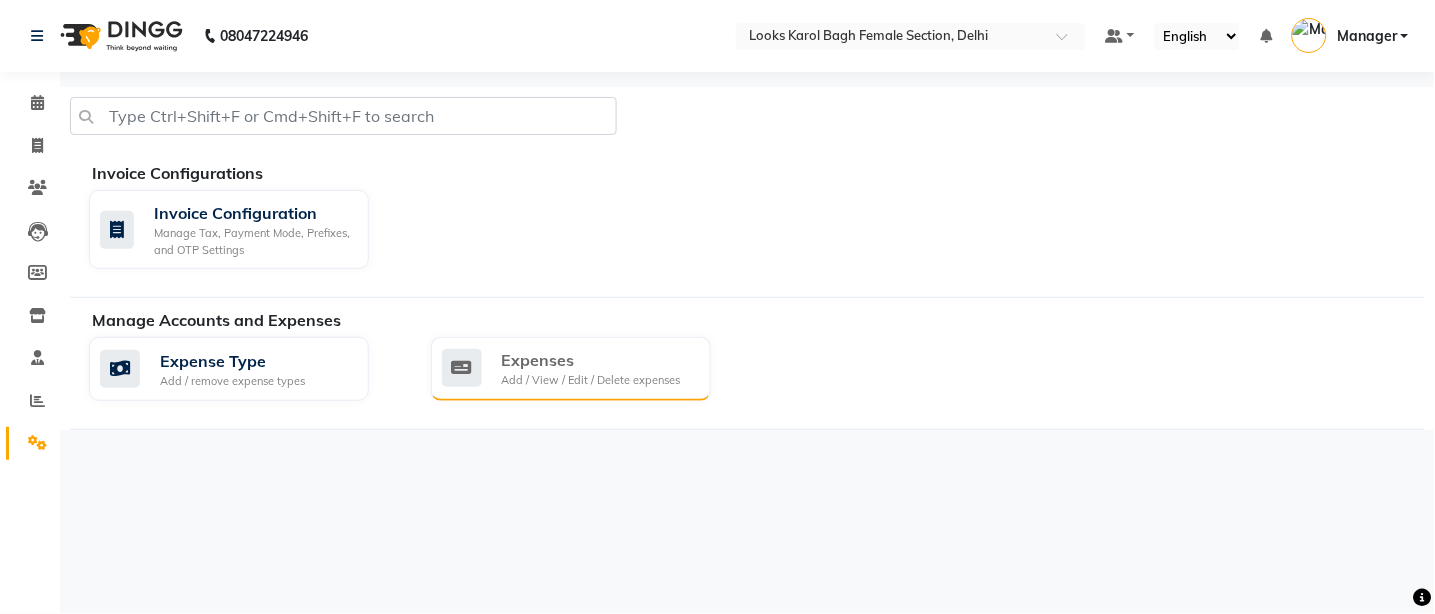 click on "Expenses" 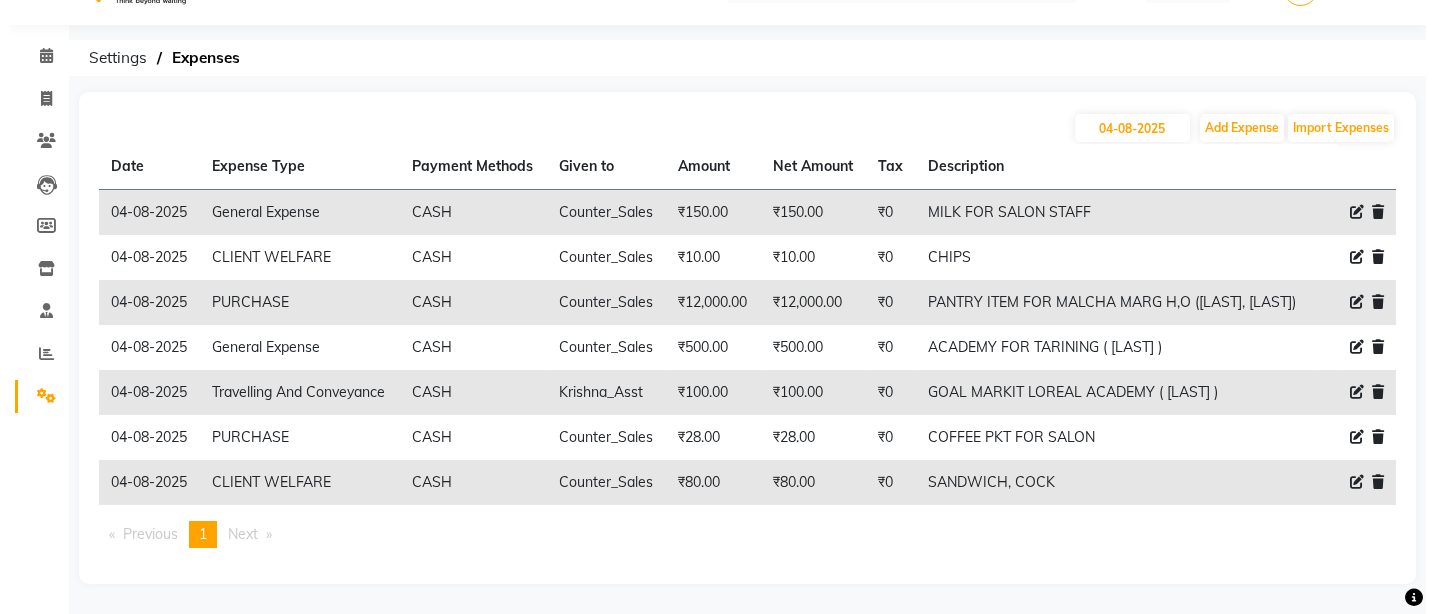 scroll, scrollTop: 124, scrollLeft: 0, axis: vertical 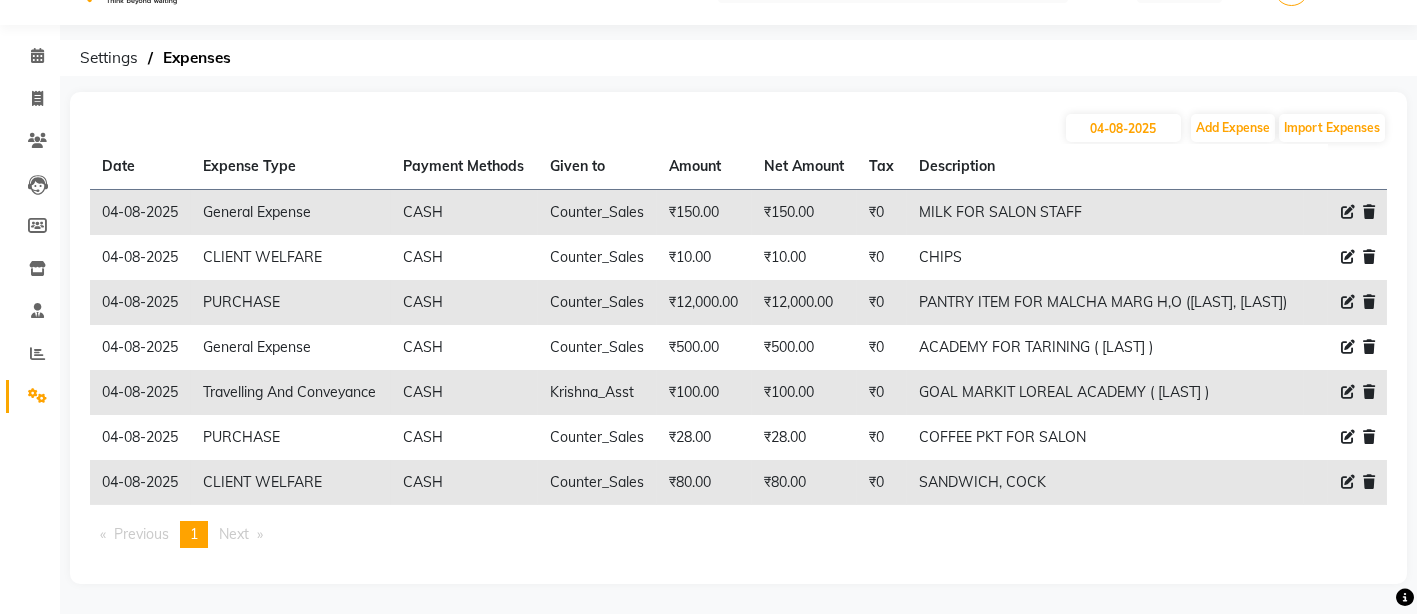 click 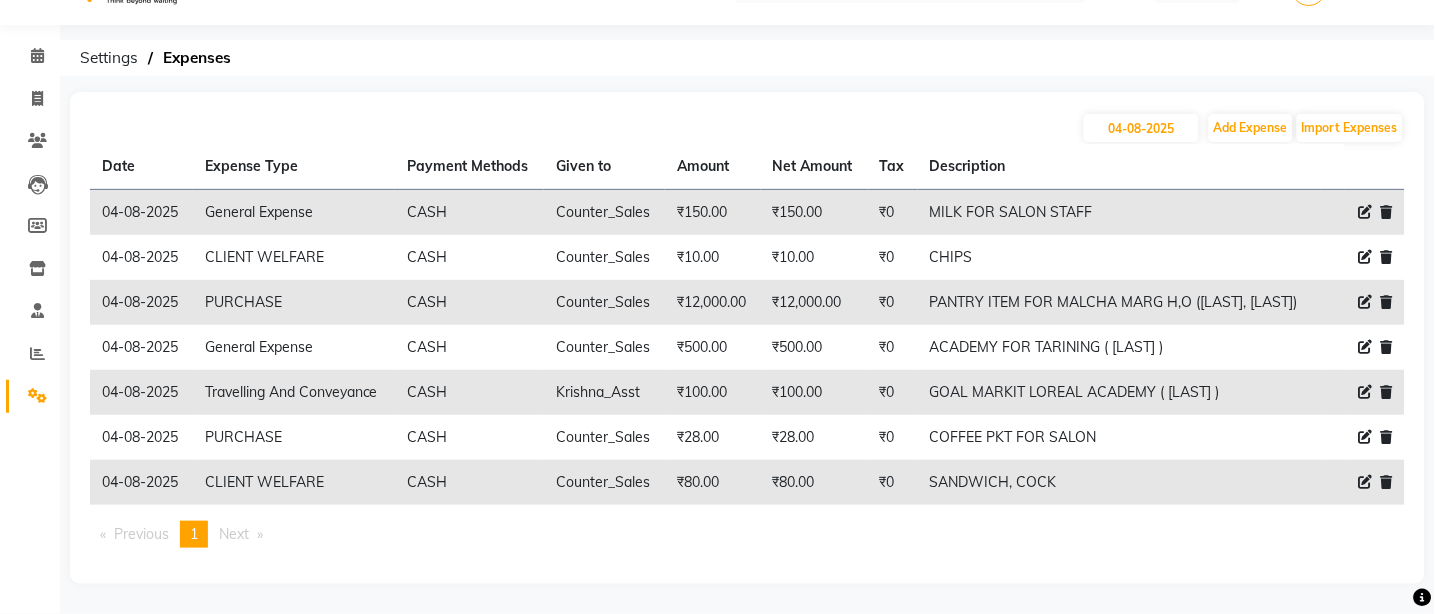 select on "5134" 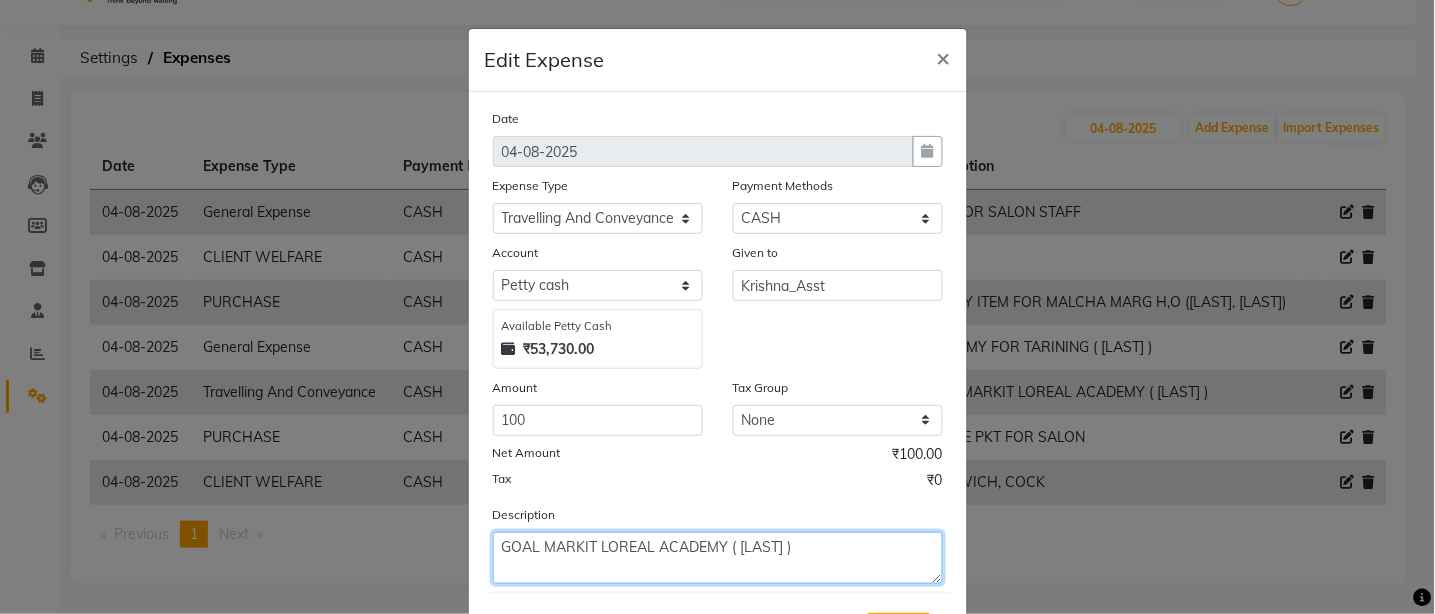 click on "GOAL MARKIT LOREAL ACADEMY ( DIVYANI  )" 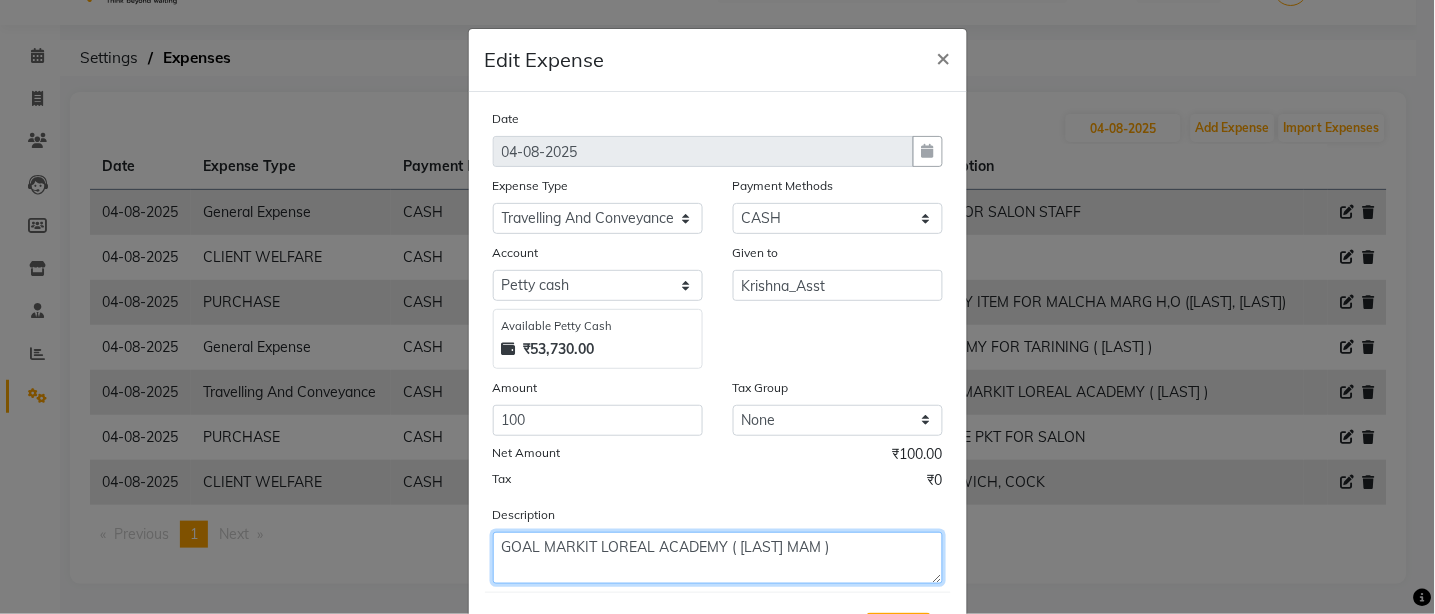 type on "GOAL MARKIT LOREAL ACADEMY ( DIVYANI MAM   )" 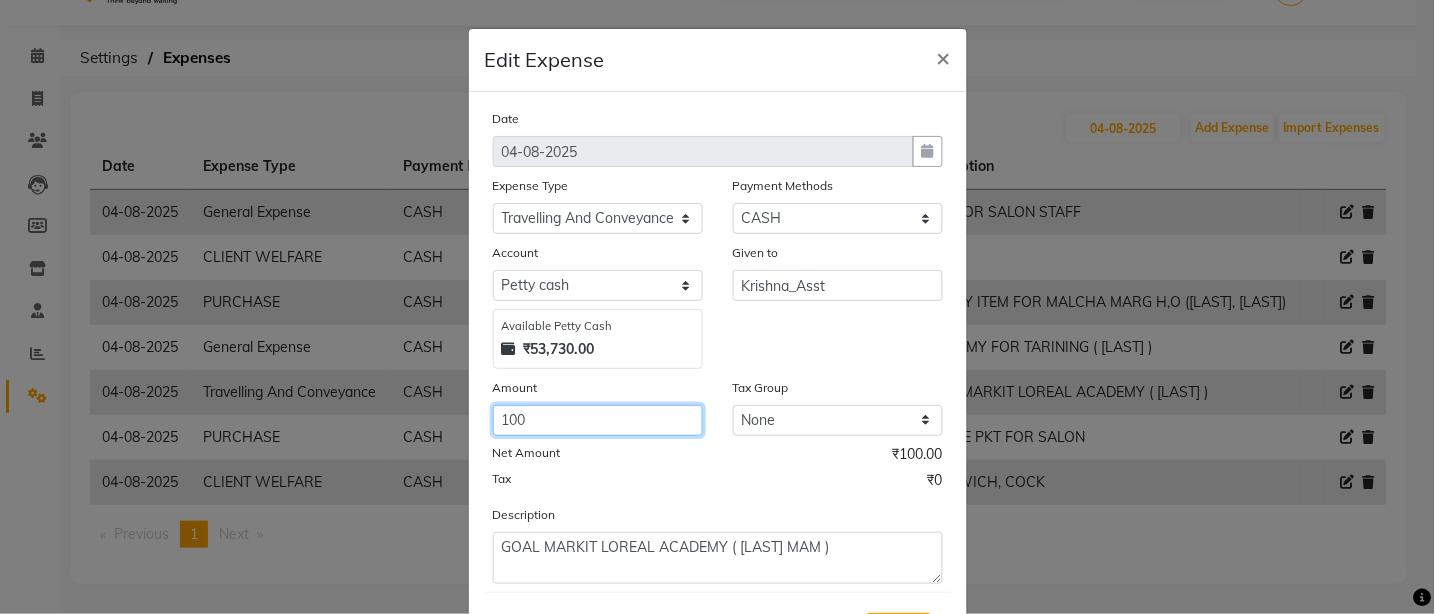 click on "100" 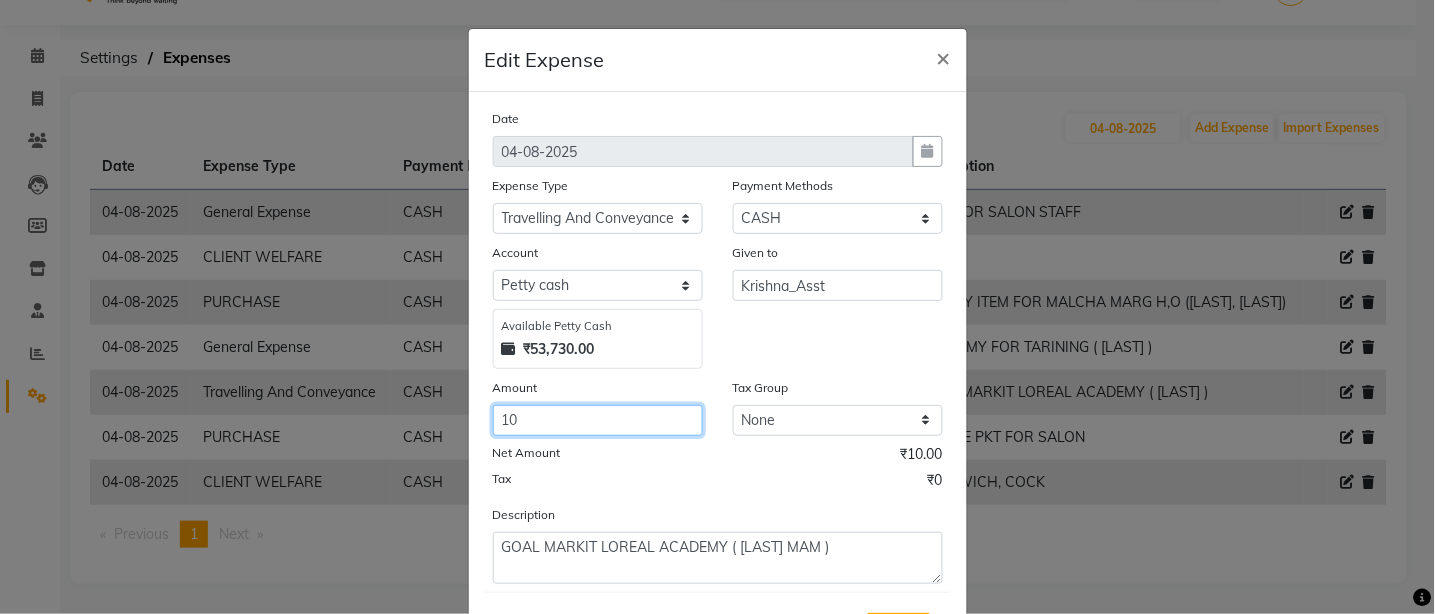 type on "1" 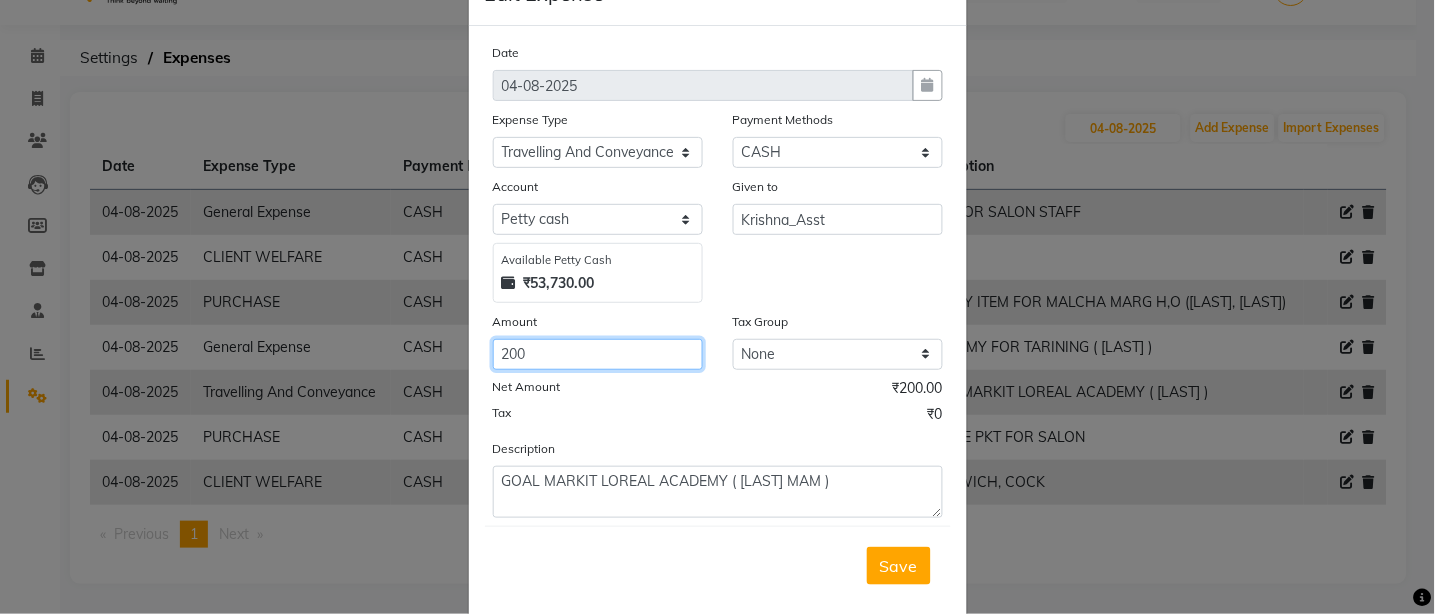 scroll, scrollTop: 101, scrollLeft: 0, axis: vertical 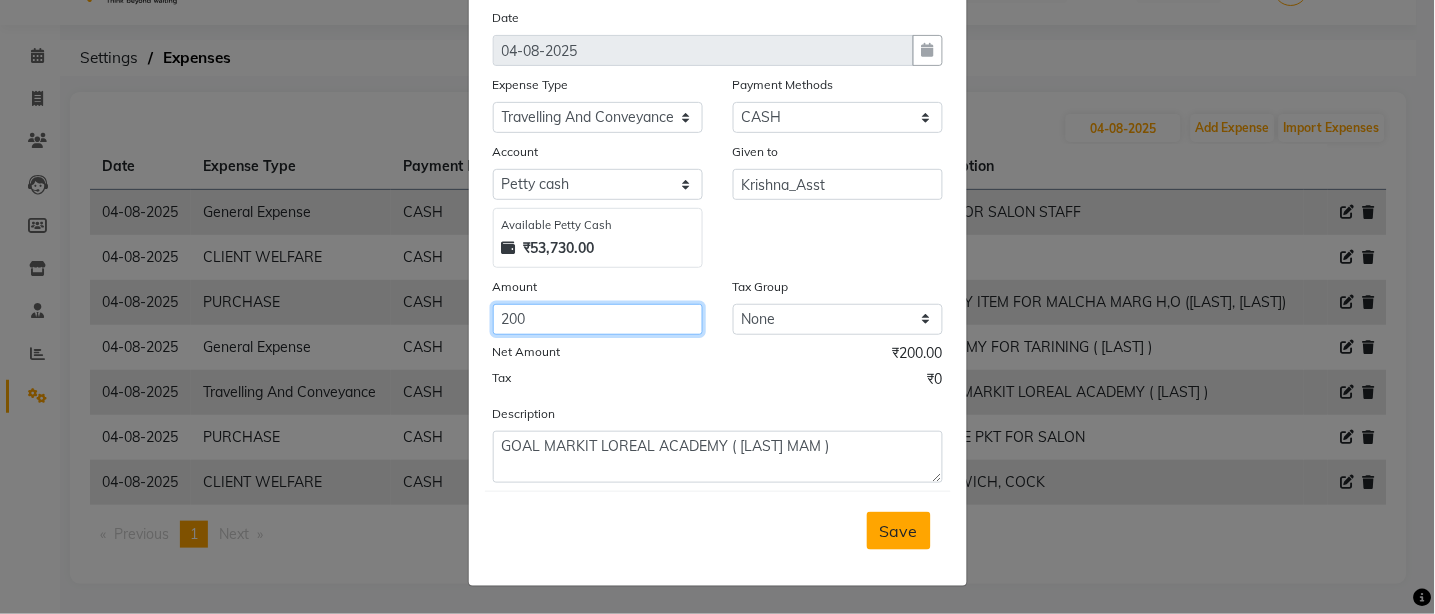 type on "200" 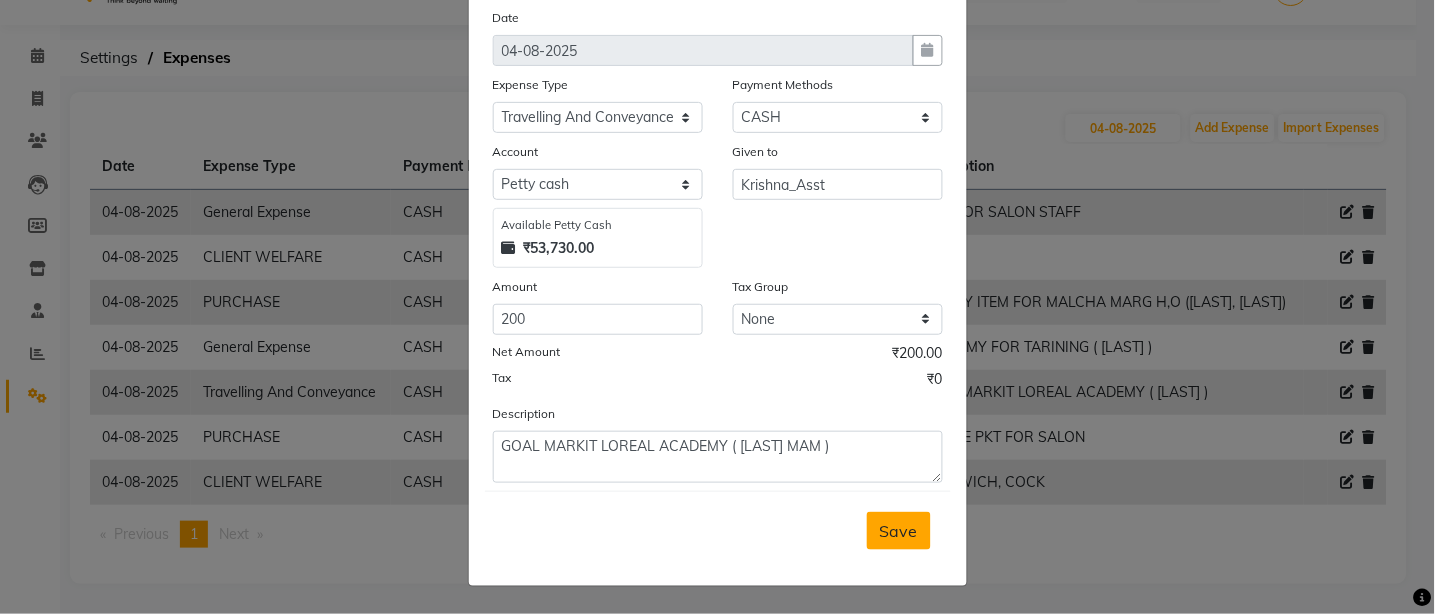 click on "Save" at bounding box center [899, 531] 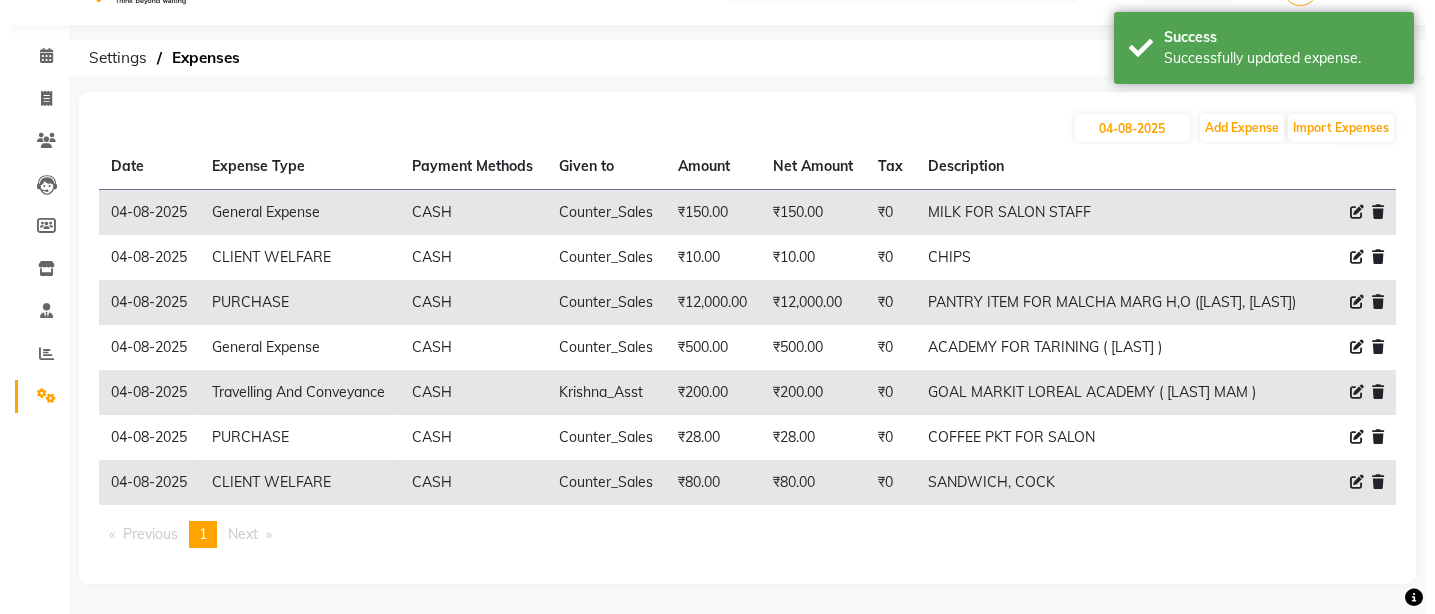 scroll, scrollTop: 0, scrollLeft: 0, axis: both 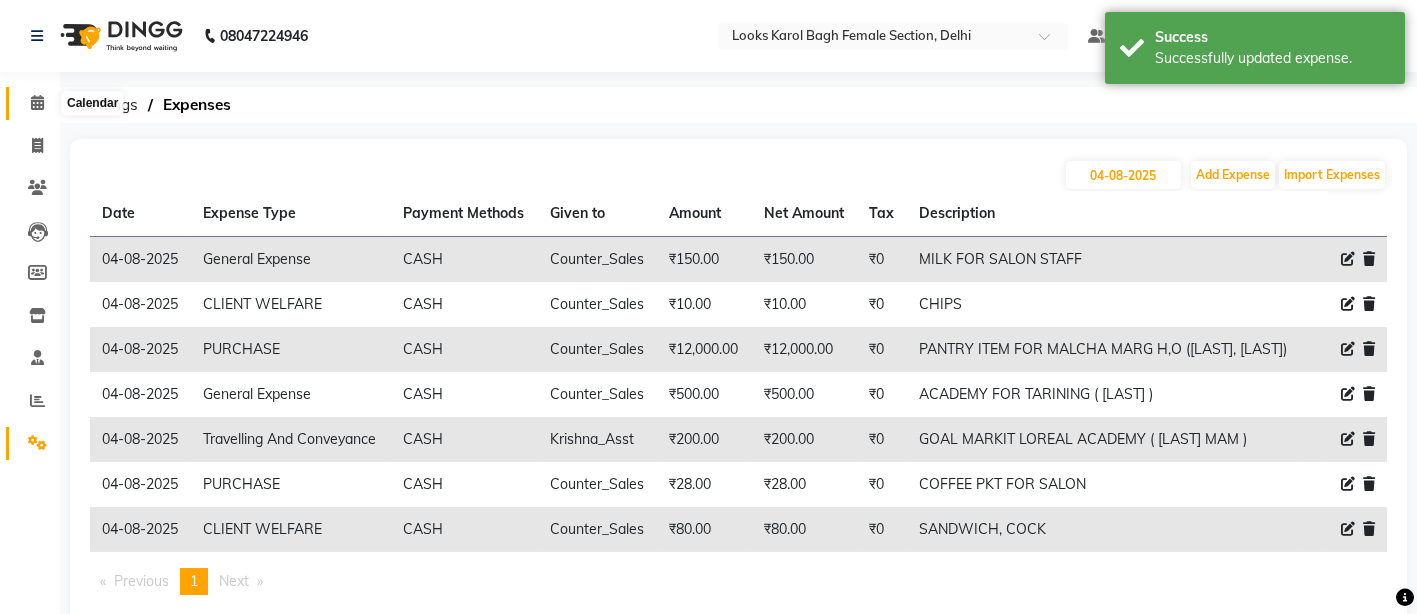 click 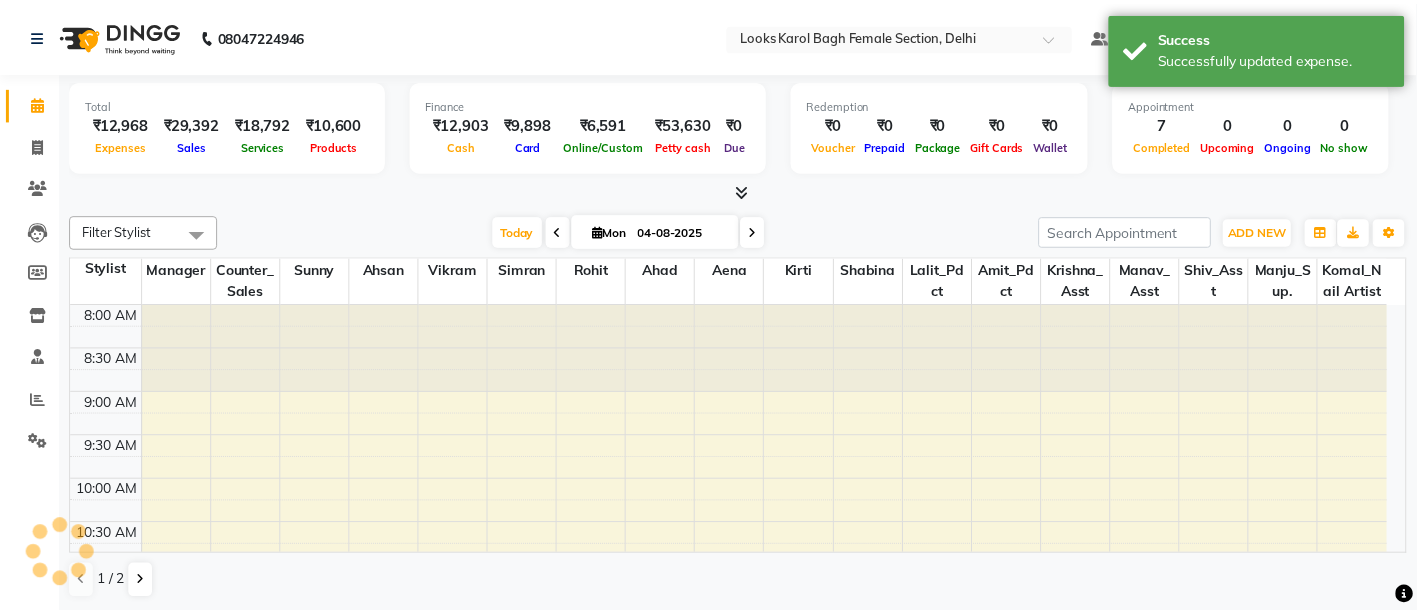 scroll, scrollTop: 0, scrollLeft: 0, axis: both 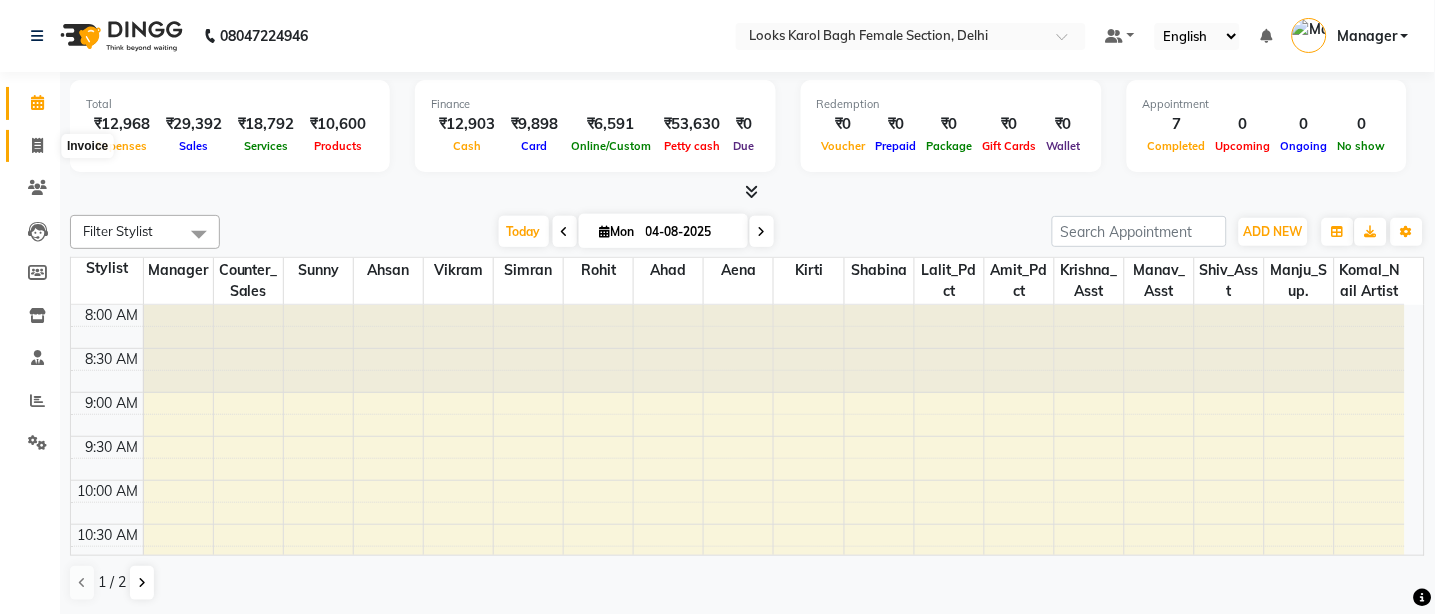 click 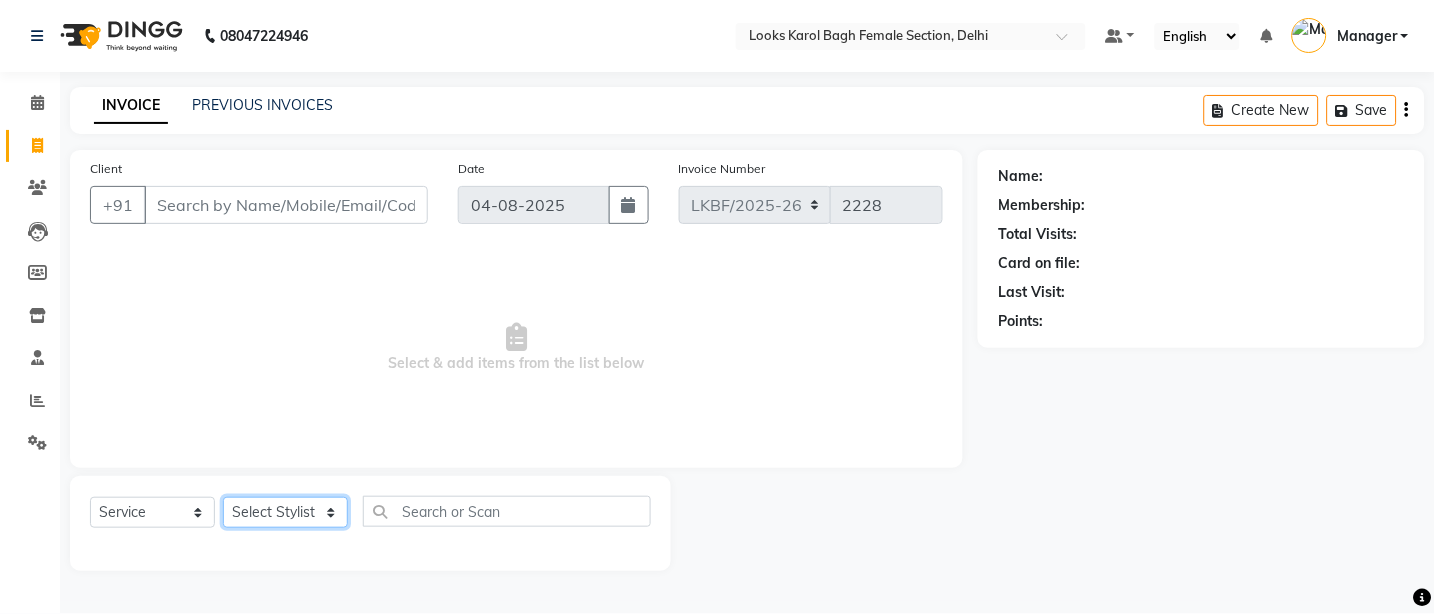 click on "Select Stylist Aena Ahad Ahsan Amit_Pdct Counter_Sales Kirti Komal_Nail Artist Krishna_Asst Lalit_Pdct Manager Manav_Asst Manju_Sup. Rahul_Mgr Rohit Shabina Shivani_Mgr Shiv_Asst Simran Sunny Vikram Yogesh_Asst" 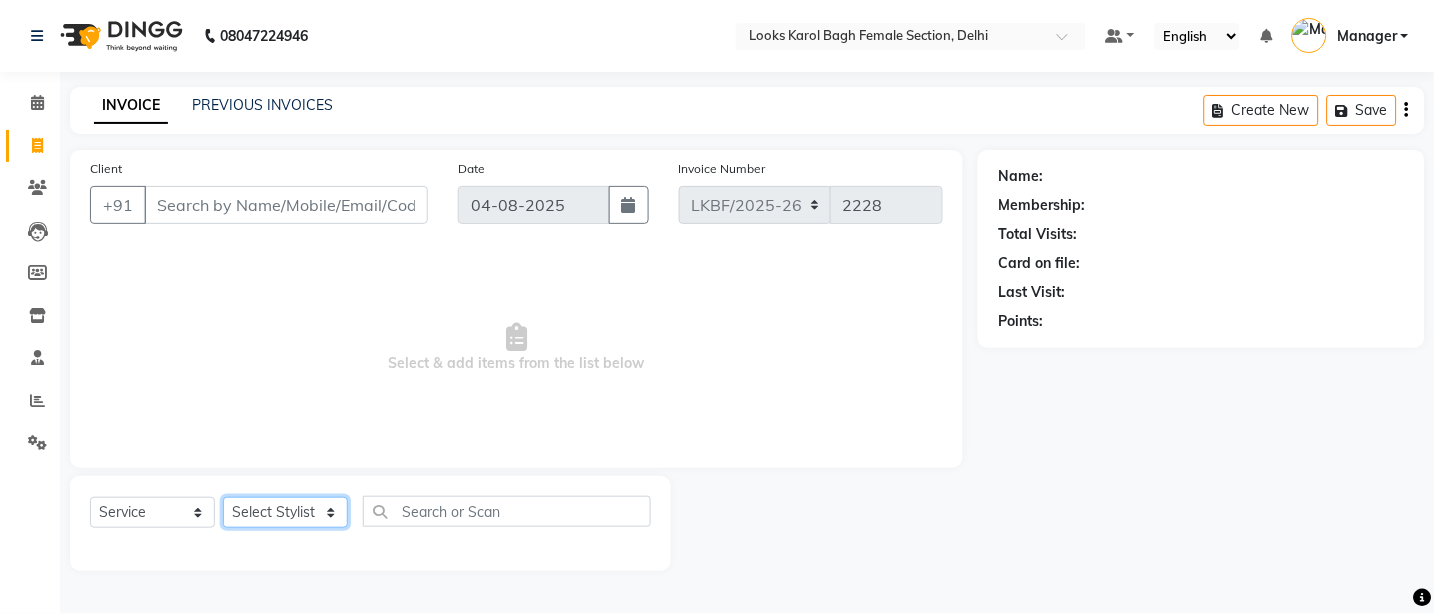 select on "87720" 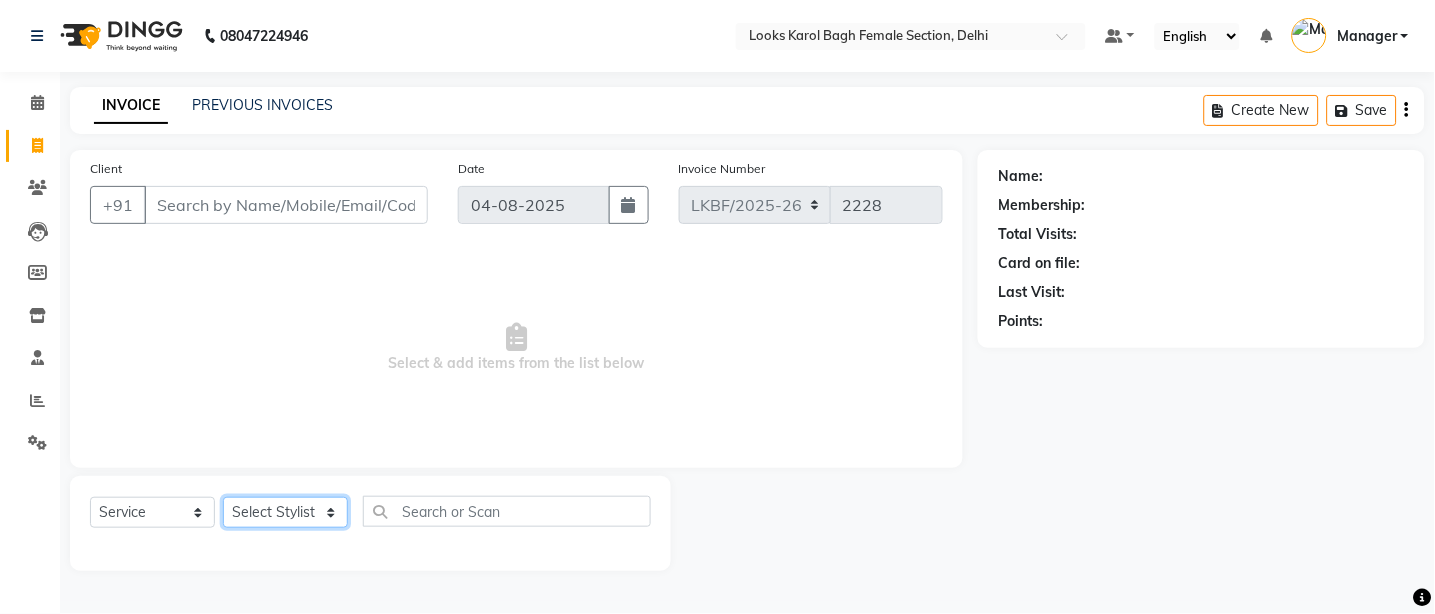 click on "Select Stylist Aena Ahad Ahsan Amit_Pdct Counter_Sales Kirti Komal_Nail Artist Krishna_Asst Lalit_Pdct Manager Manav_Asst Manju_Sup. Rahul_Mgr Rohit Shabina Shivani_Mgr Shiv_Asst Simran Sunny Vikram Yogesh_Asst" 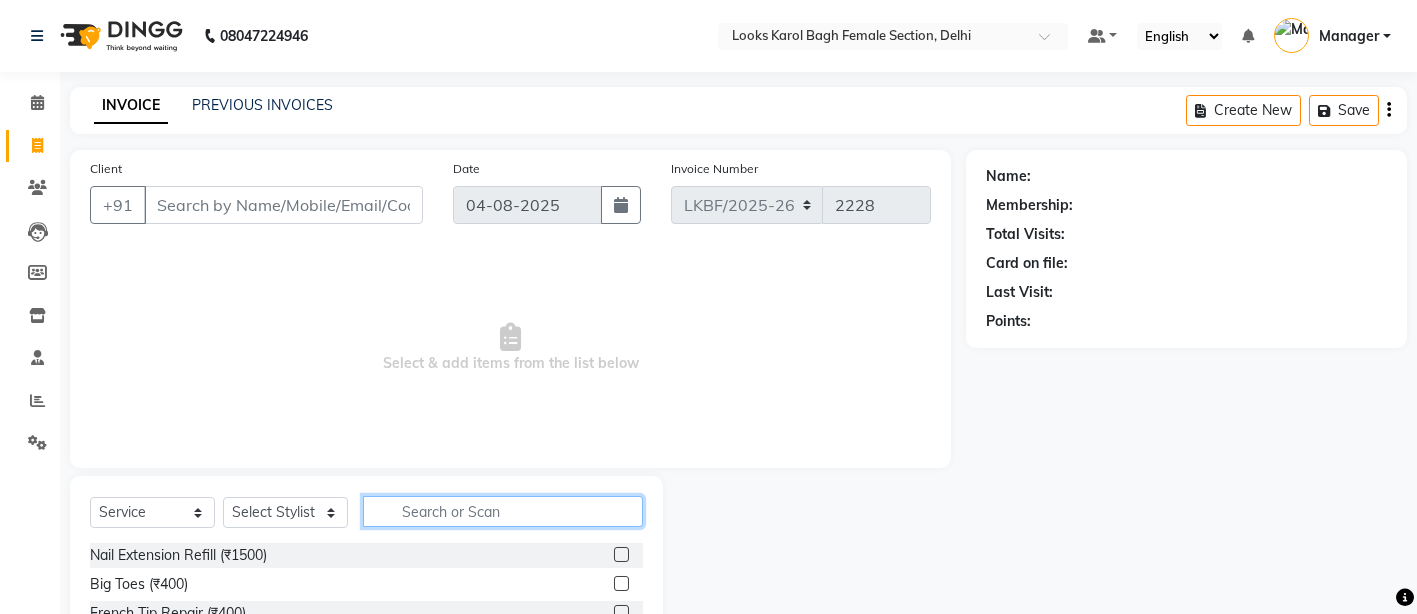 click 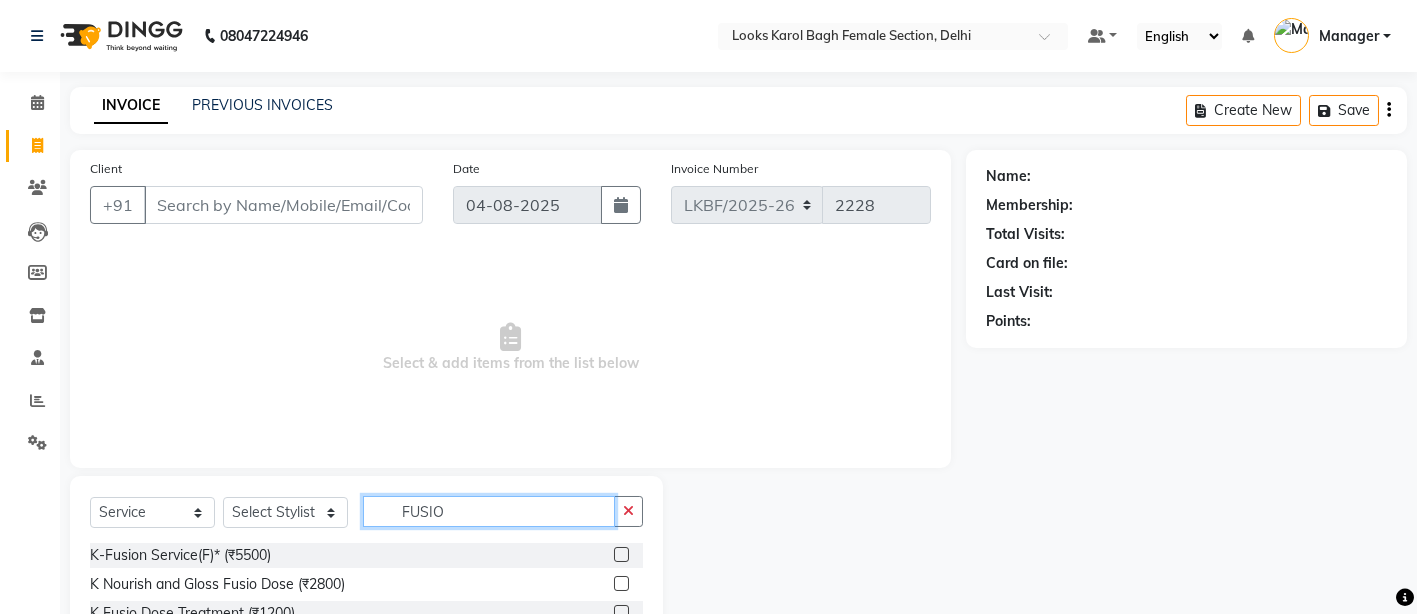 type on "FUSIO" 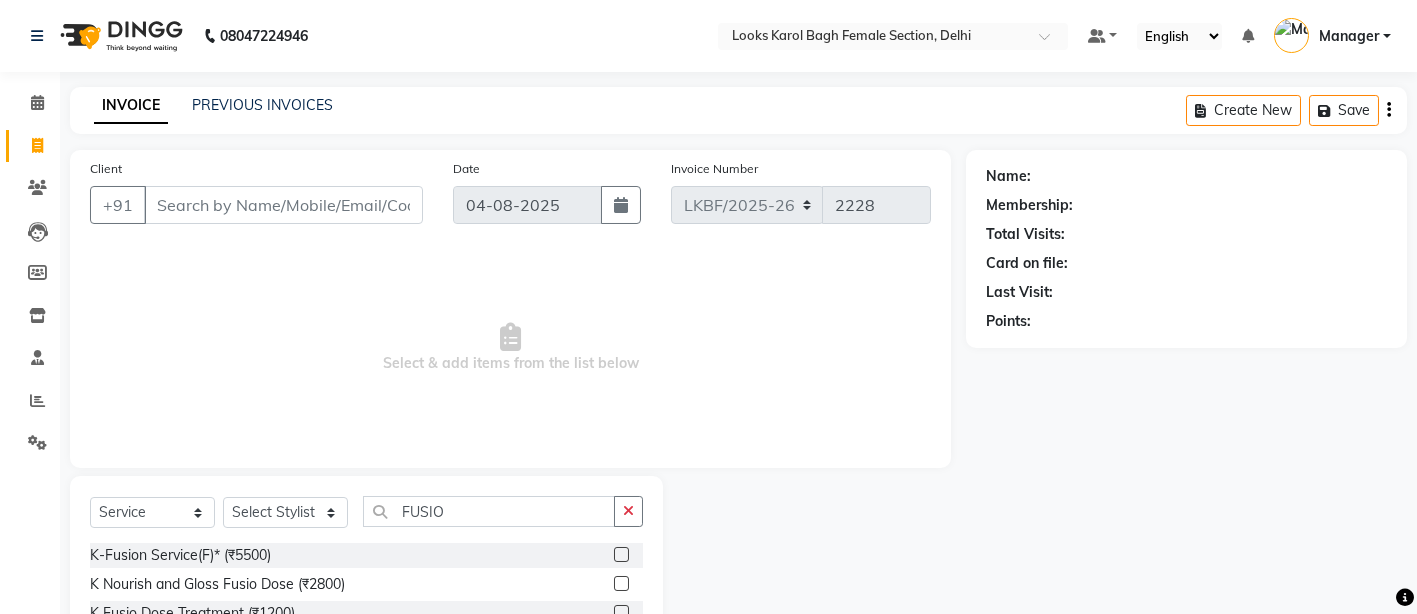 click 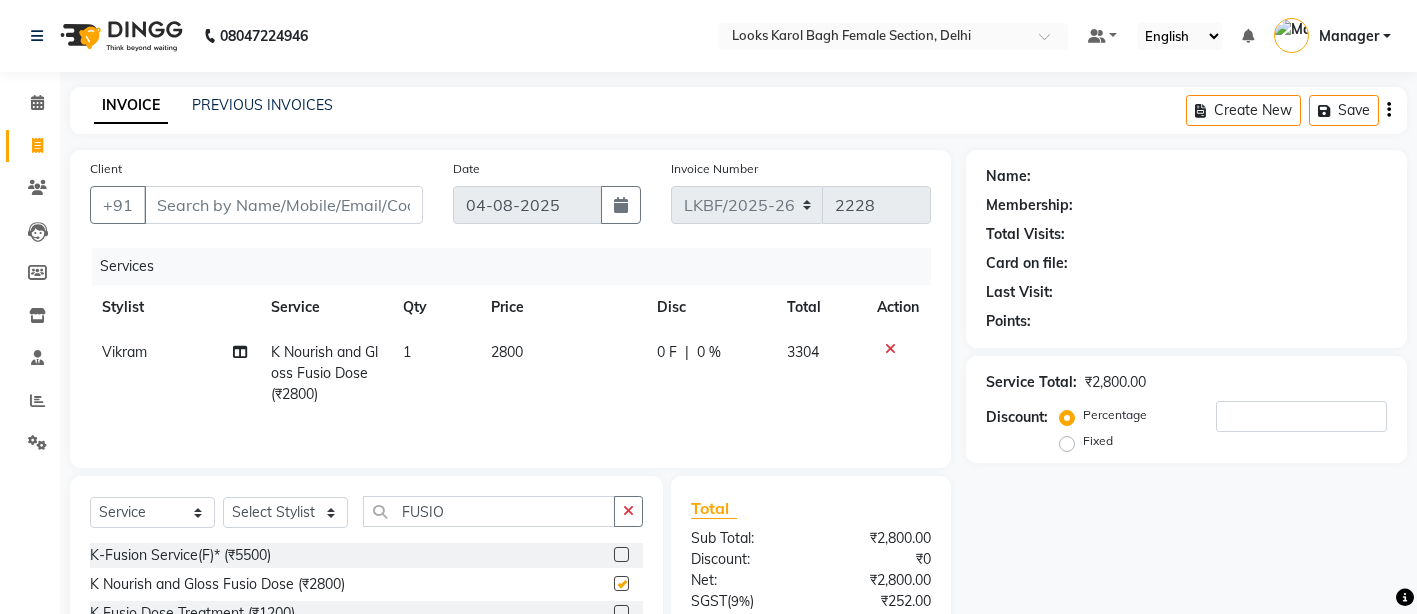 checkbox on "false" 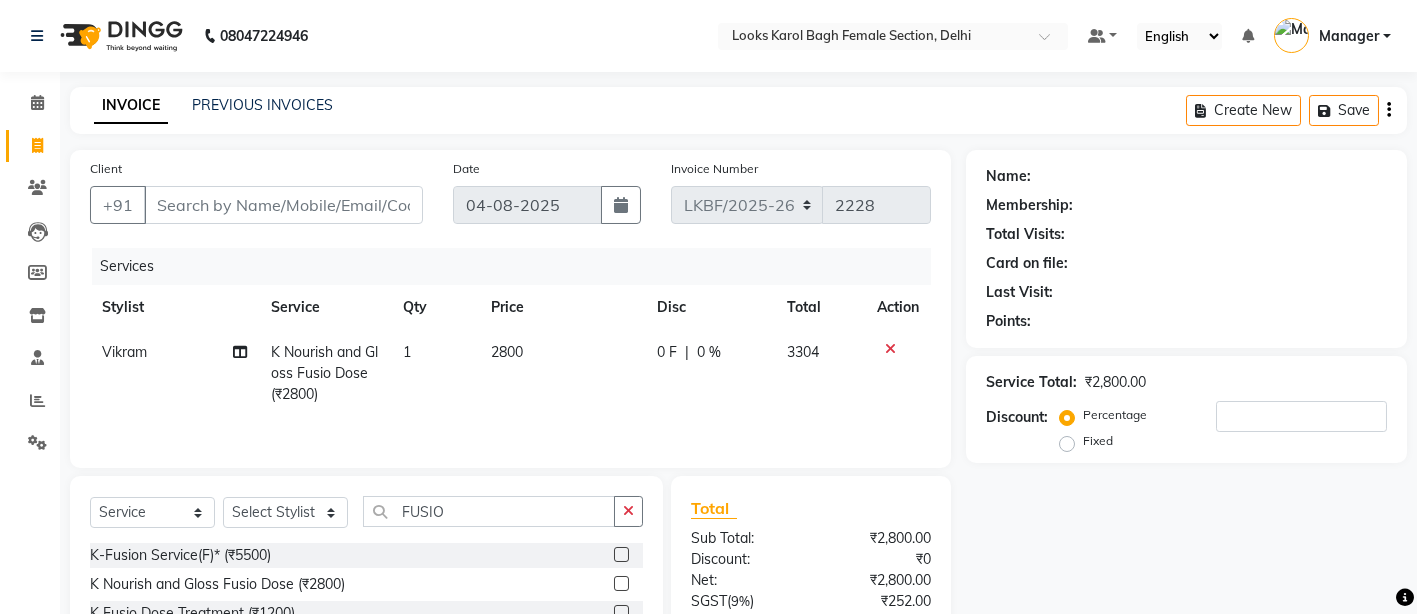 click on "2800" 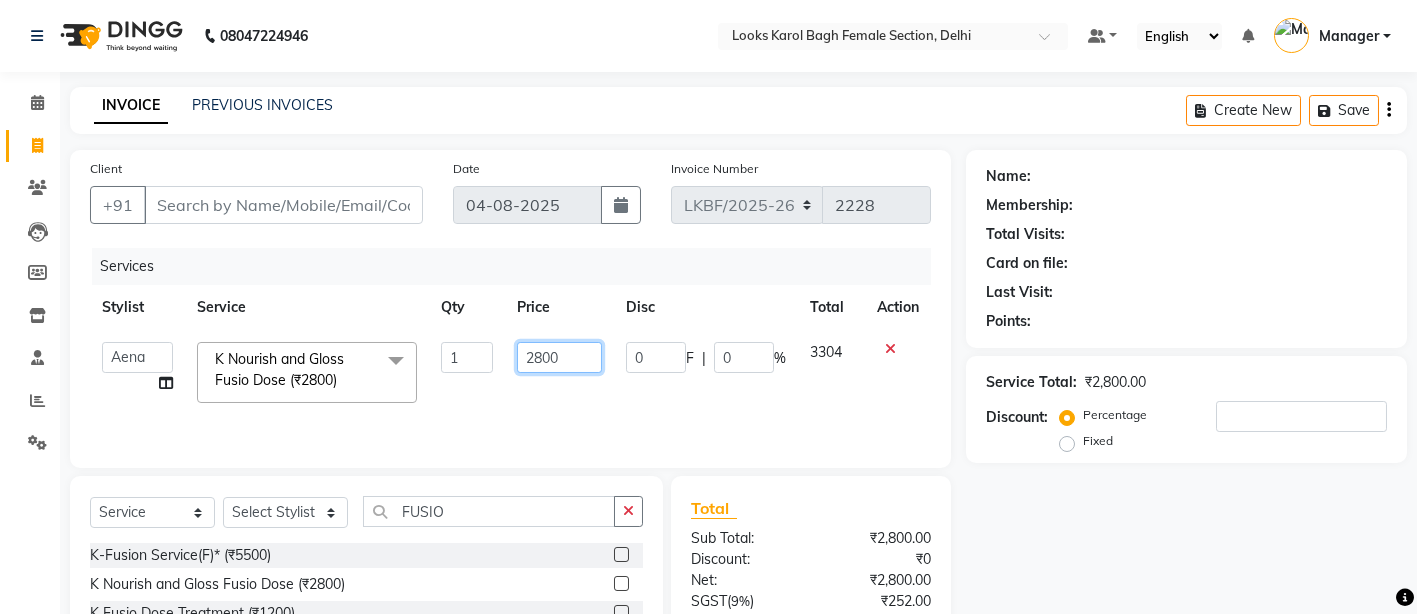 click on "2800" 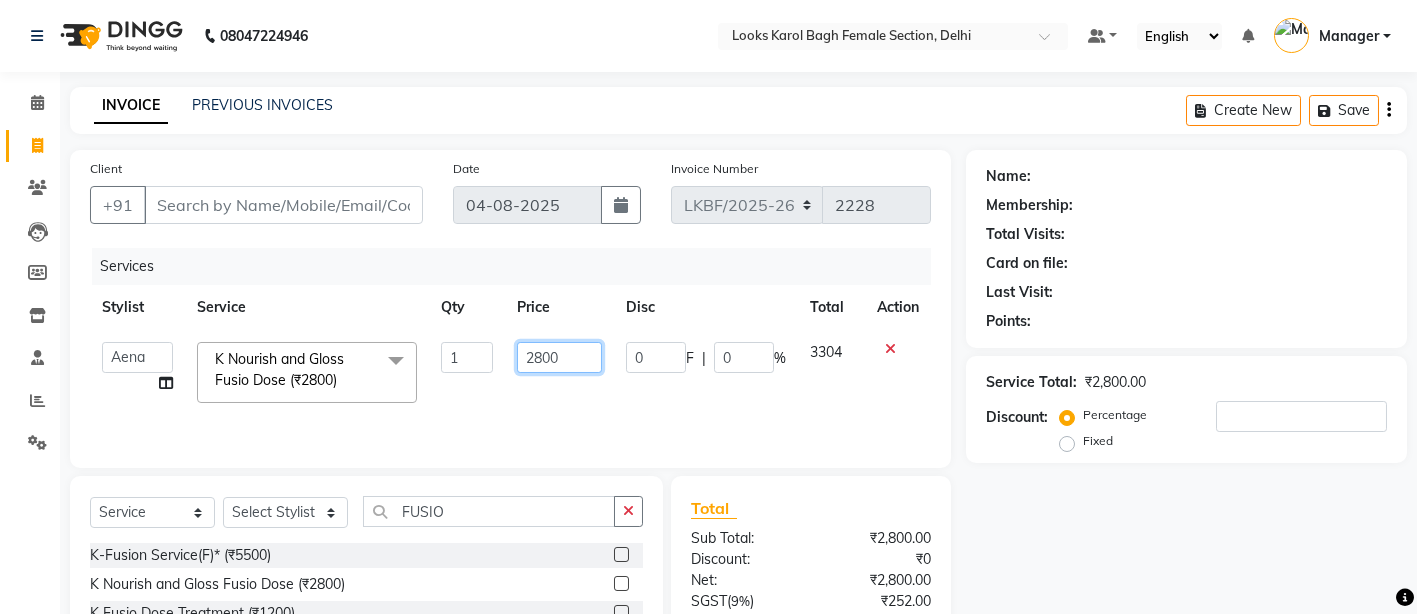 drag, startPoint x: 564, startPoint y: 352, endPoint x: 535, endPoint y: 352, distance: 29 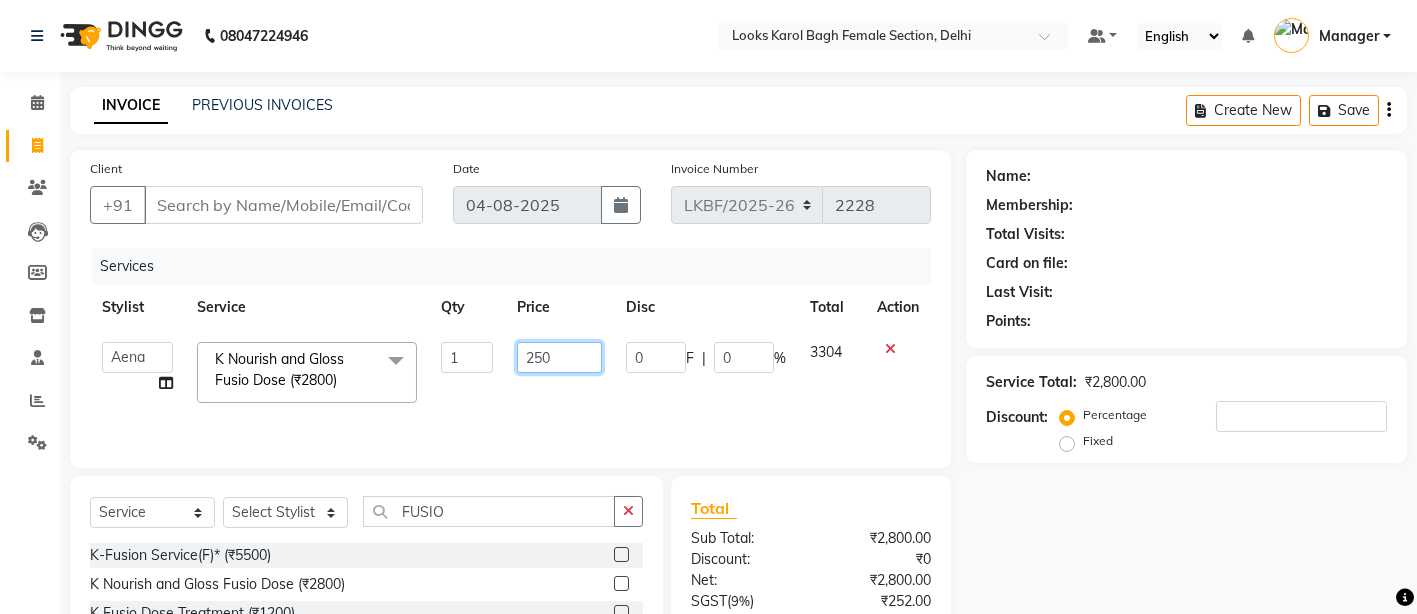 type on "2500" 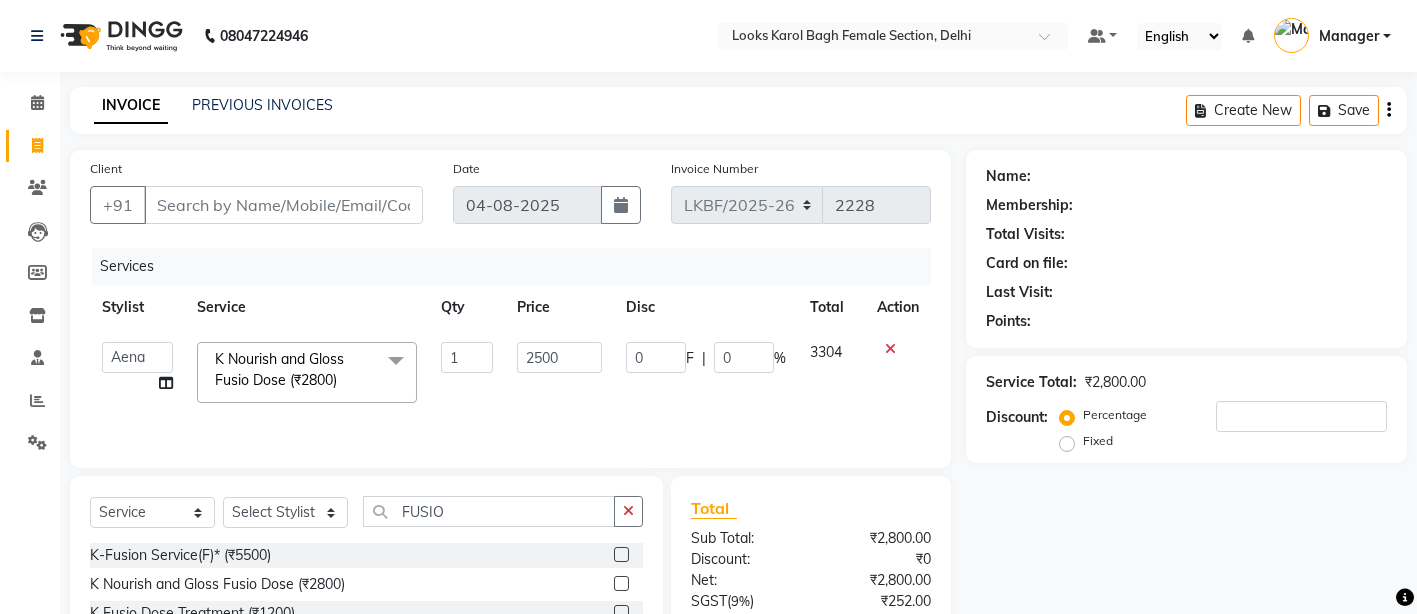 click on "2500" 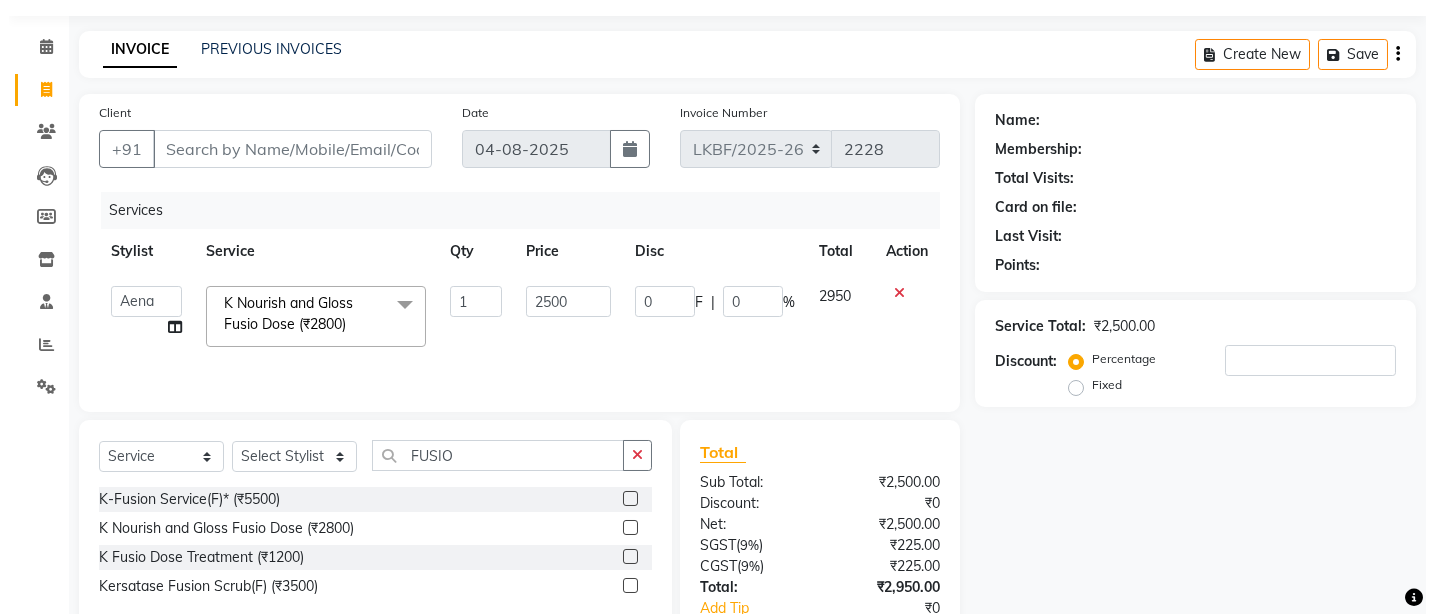 scroll, scrollTop: 0, scrollLeft: 0, axis: both 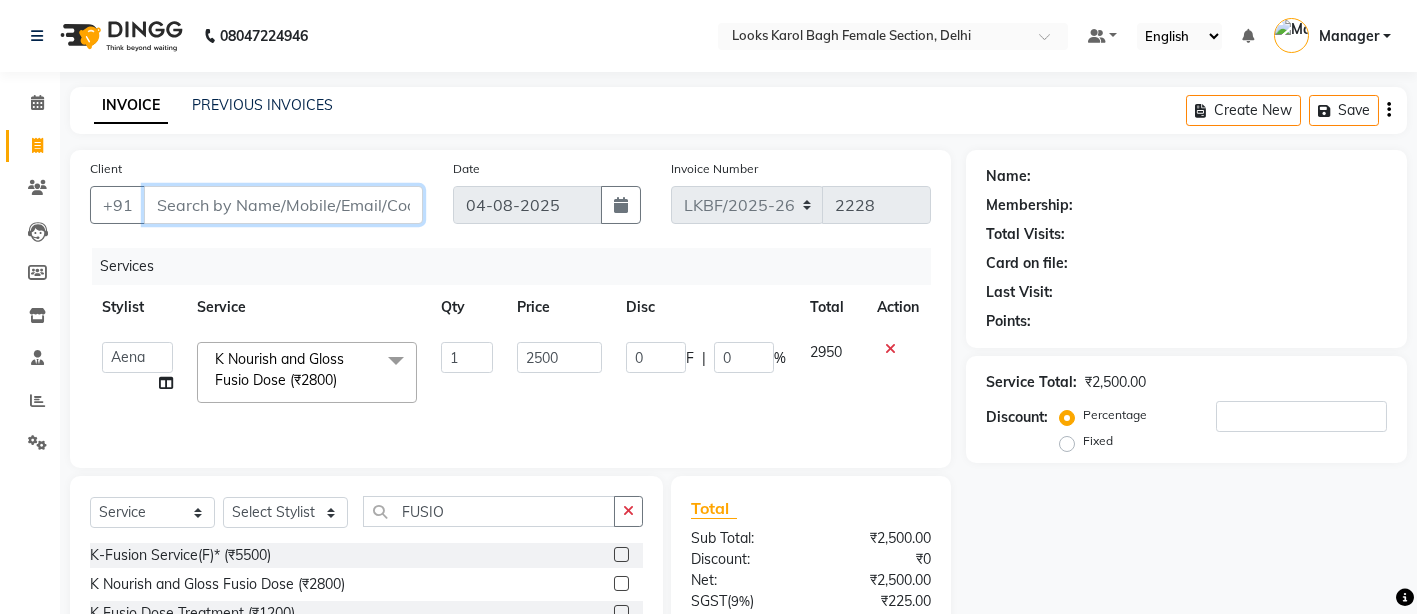 click on "Client" at bounding box center [283, 205] 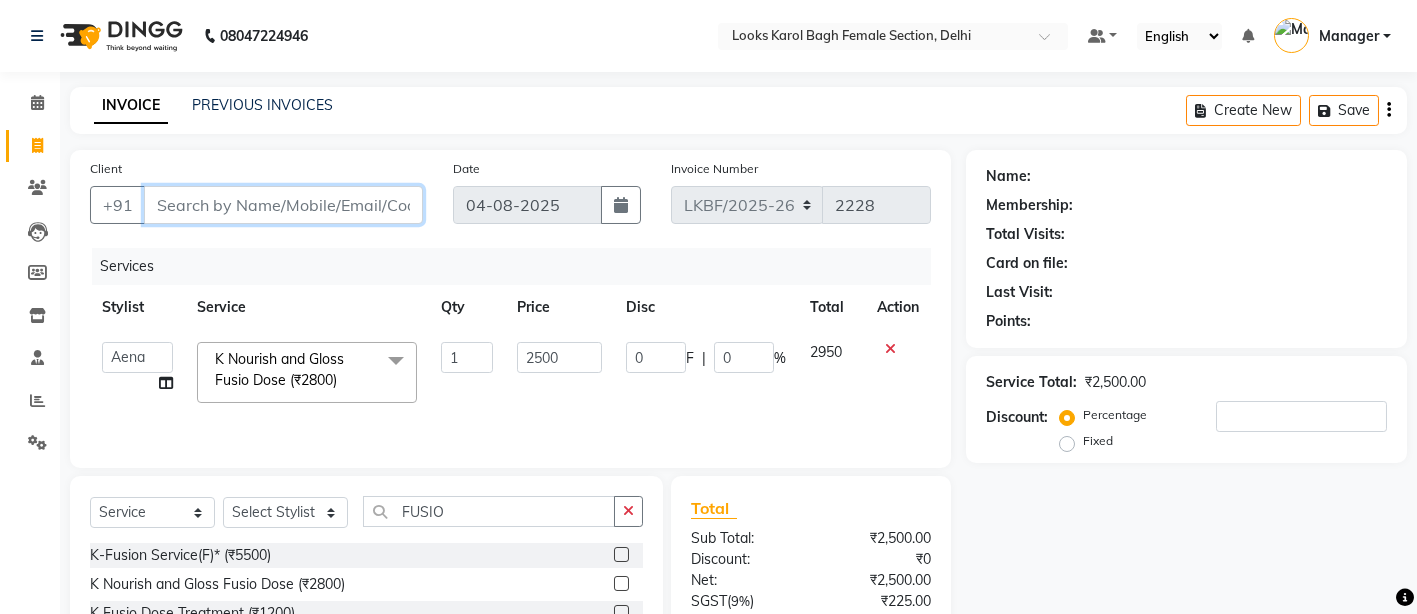 type on "8" 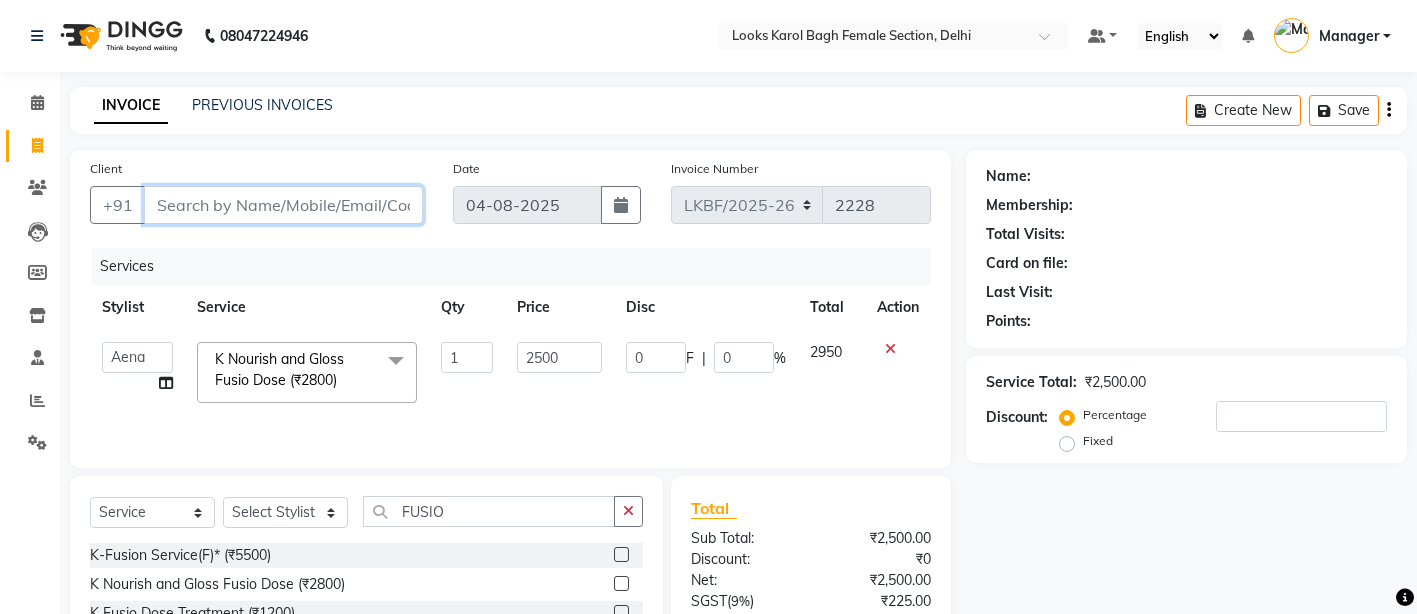 type on "0" 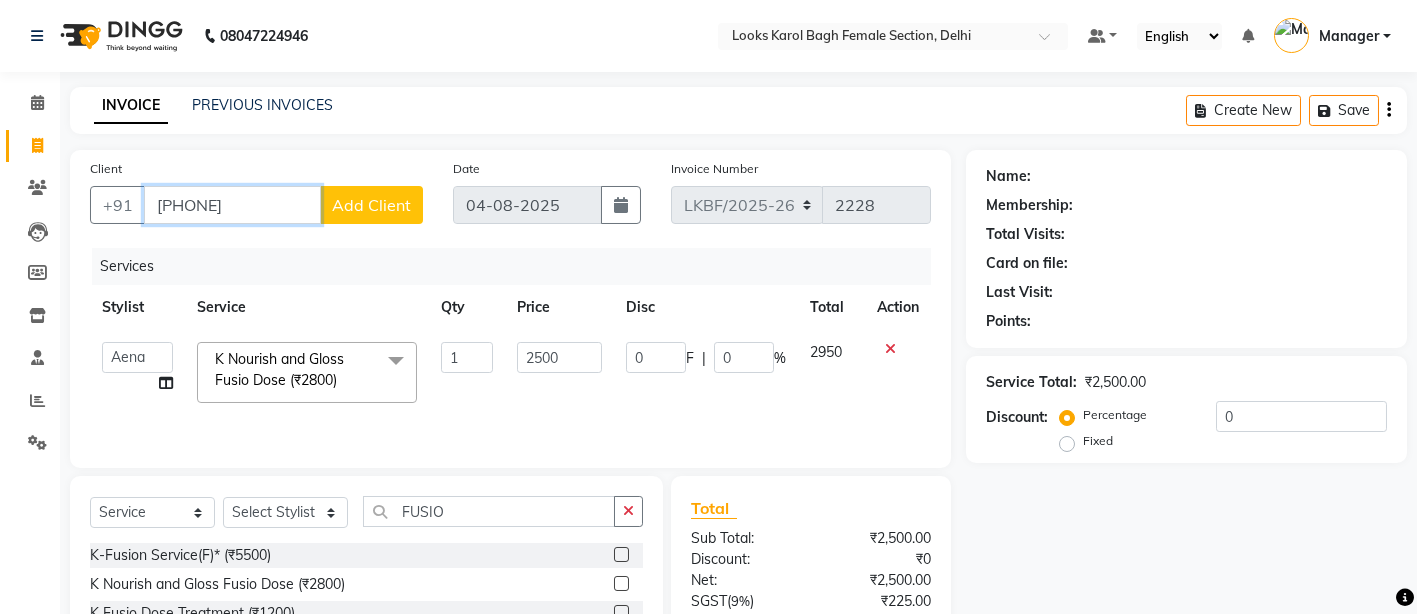 click on "817530995" at bounding box center (232, 205) 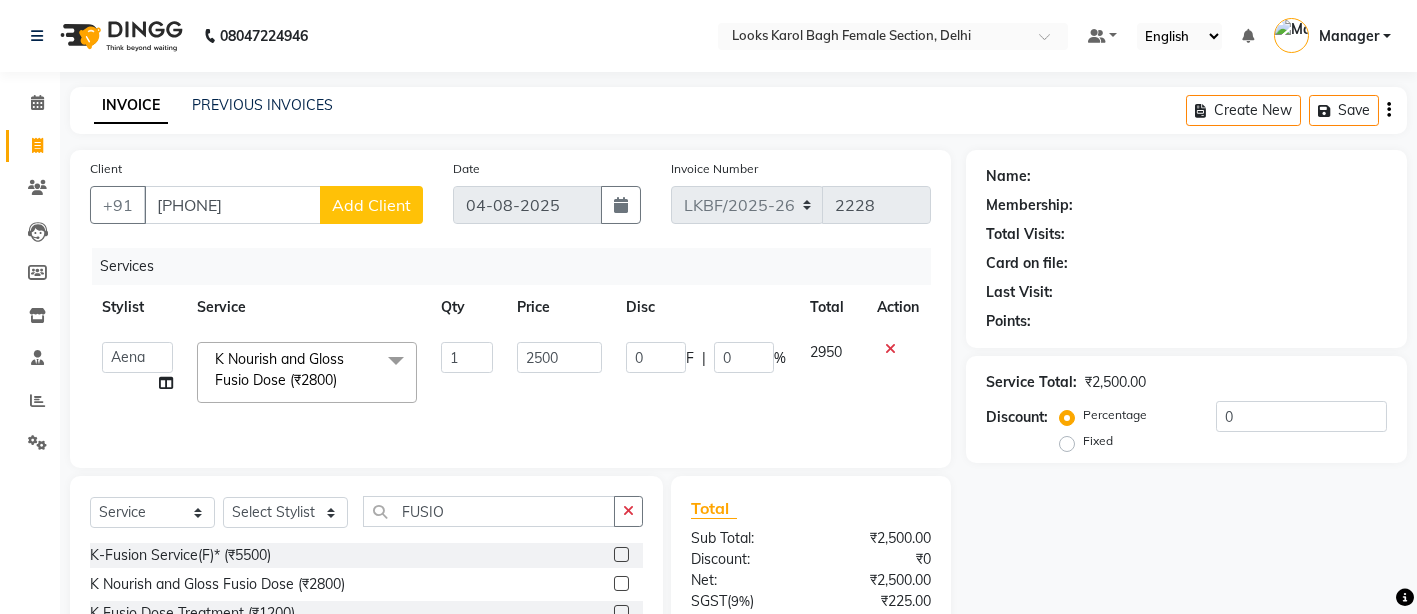 click on "Add Client" 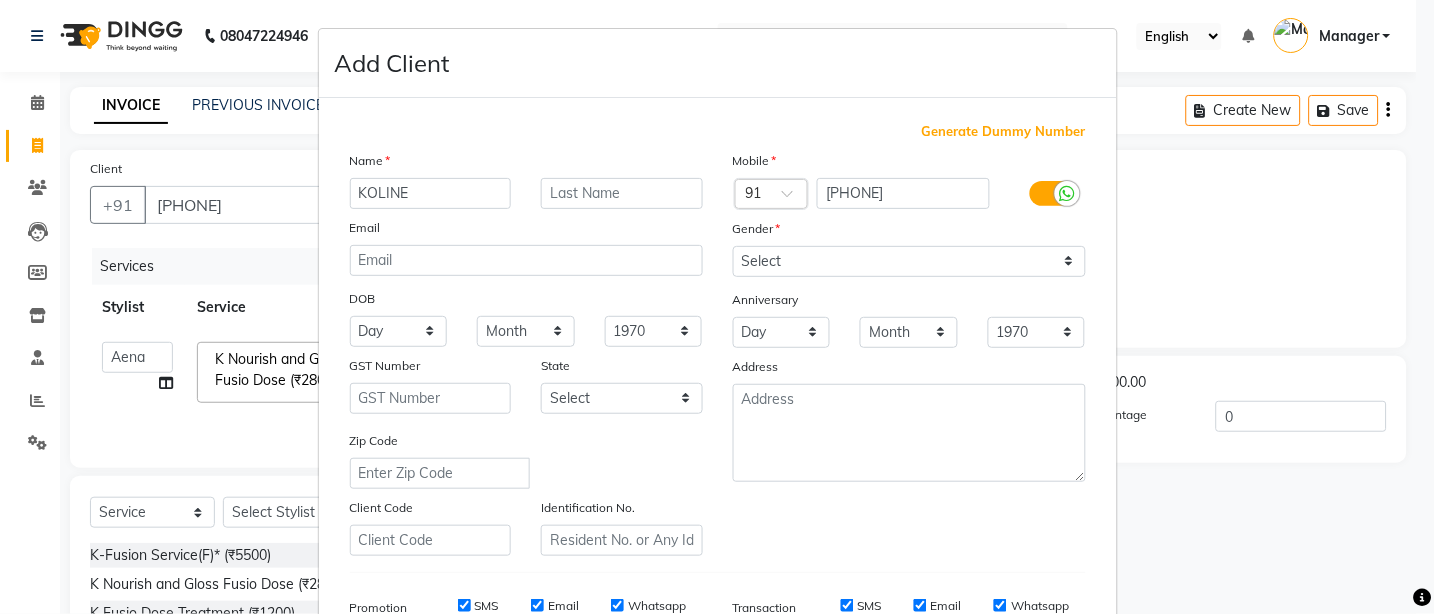 type on "KOLINE" 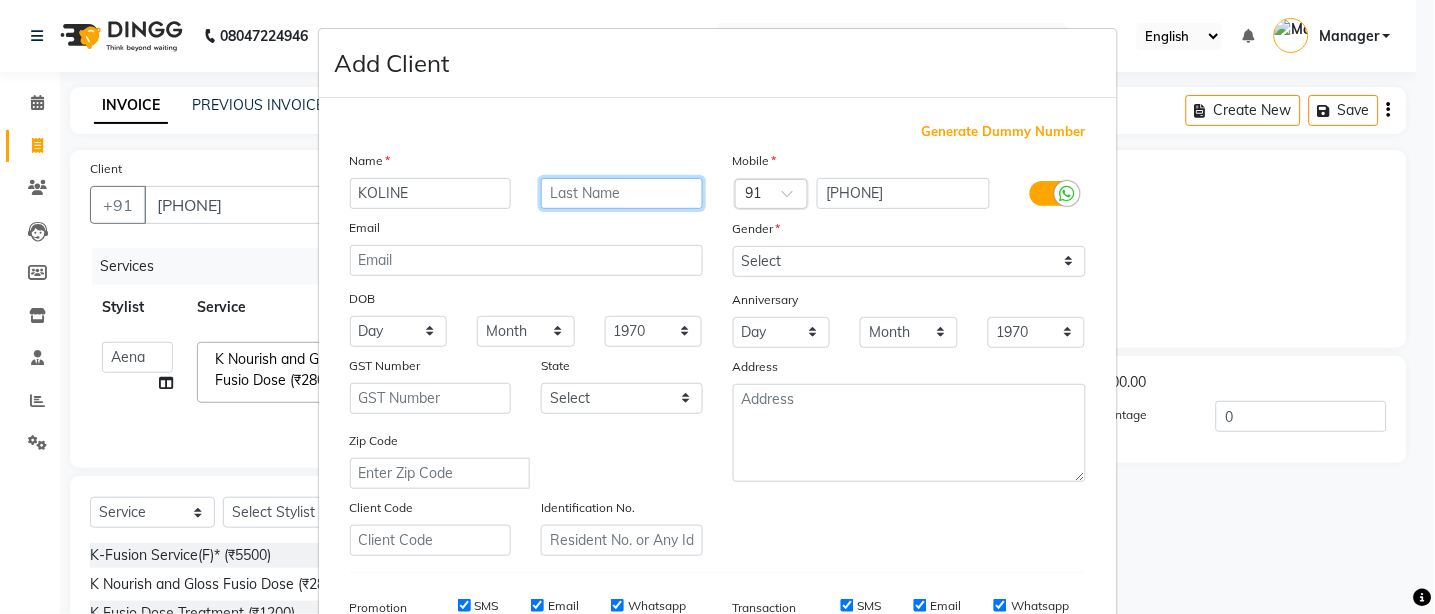 click at bounding box center [622, 193] 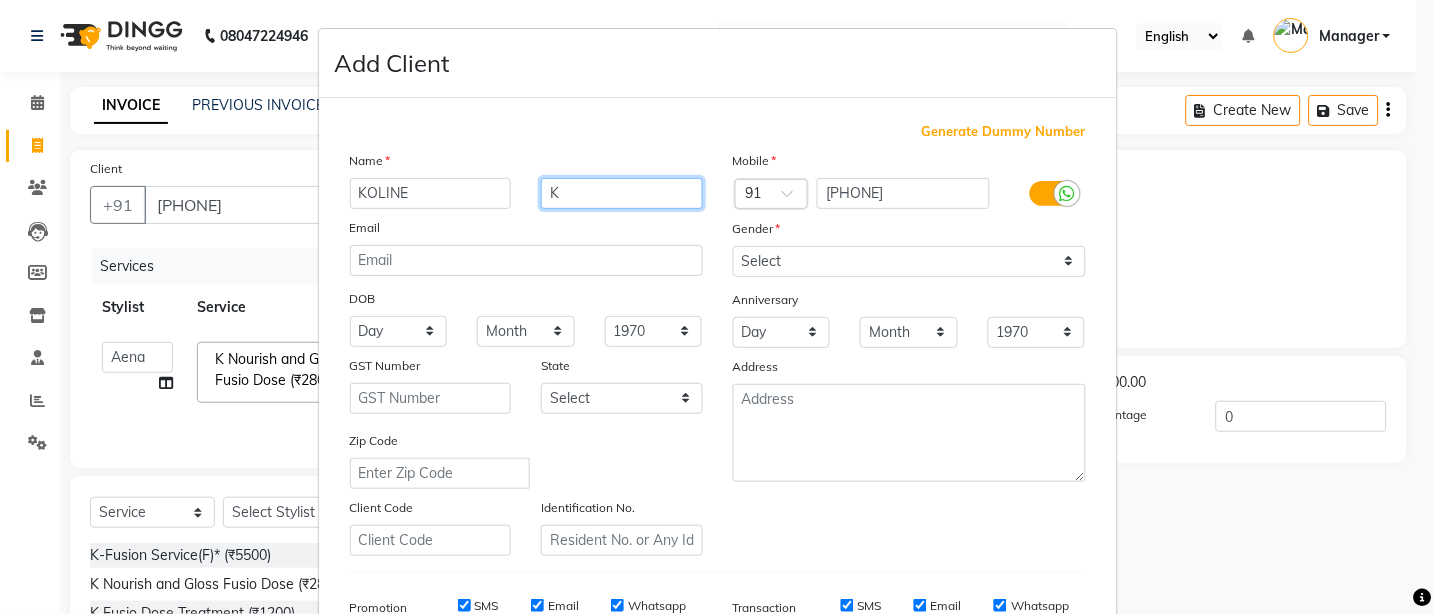 type on "K" 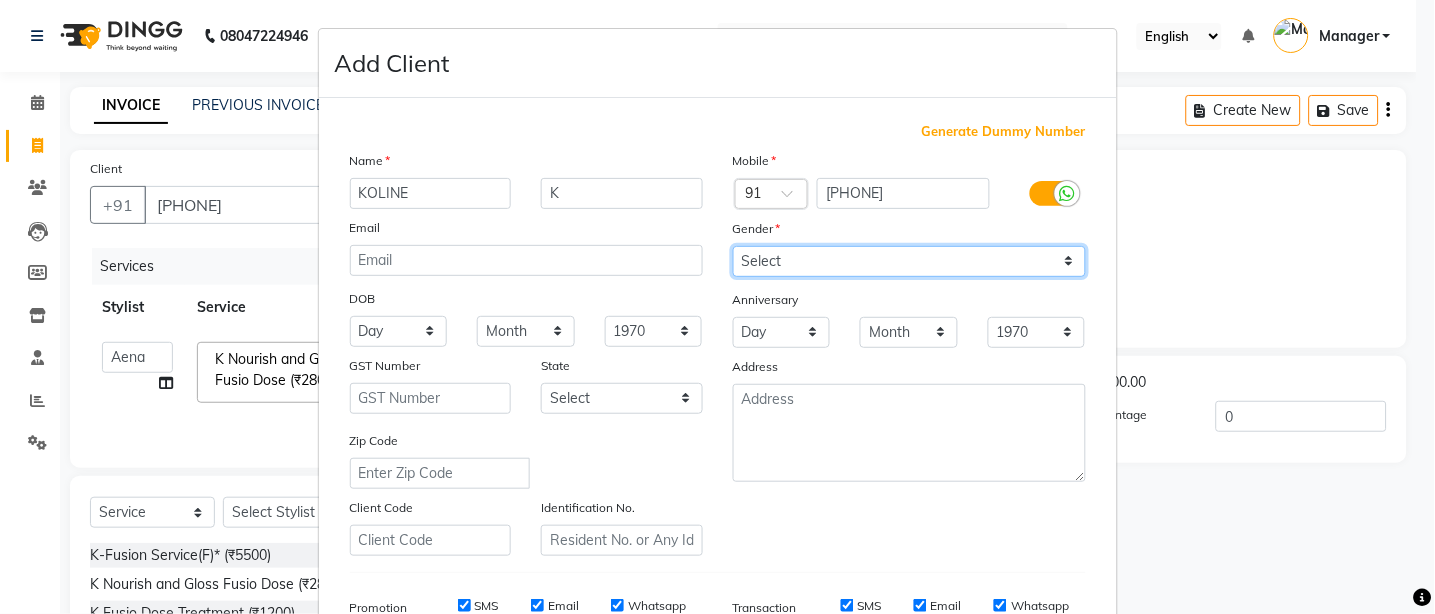 drag, startPoint x: 783, startPoint y: 256, endPoint x: 783, endPoint y: 273, distance: 17 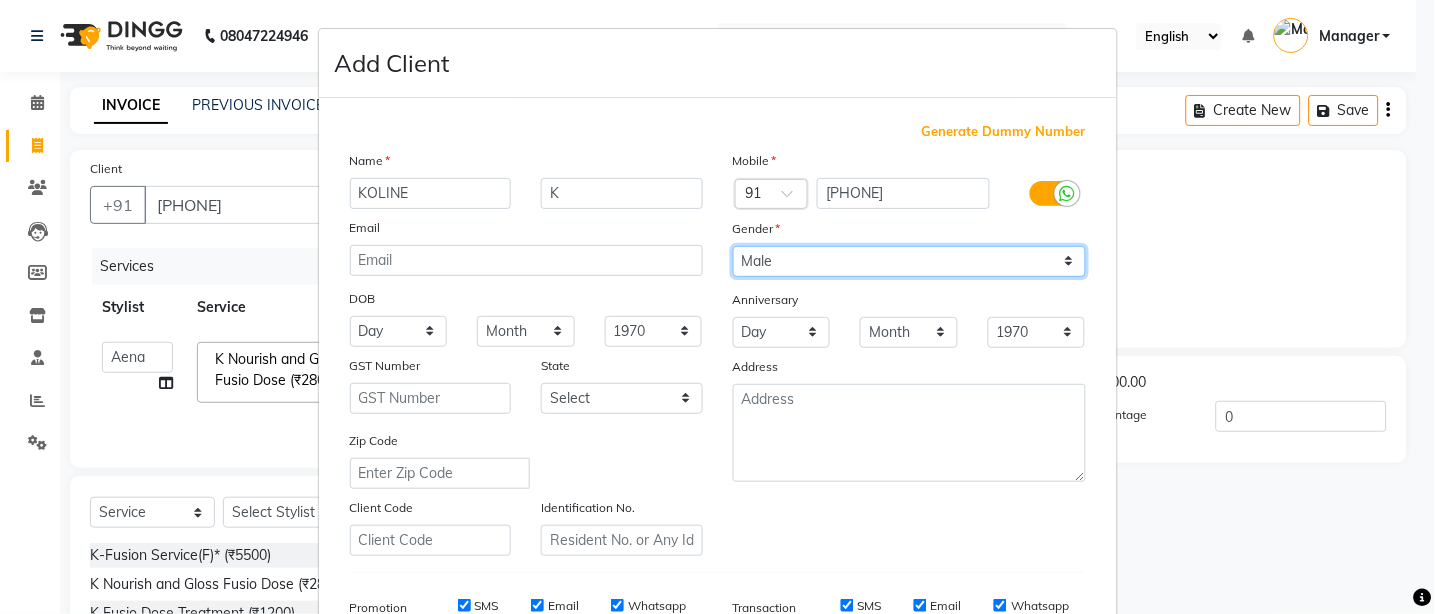 click on "Select Male Female Other Prefer Not To Say" at bounding box center (909, 261) 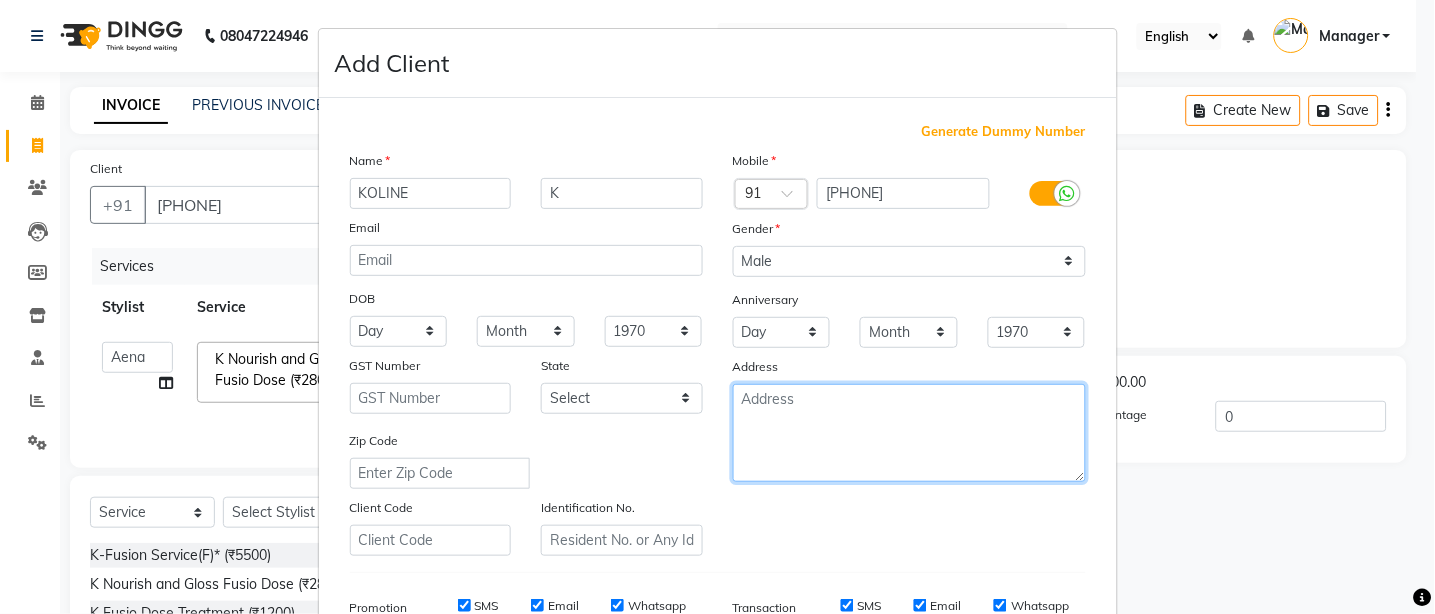 click at bounding box center (909, 433) 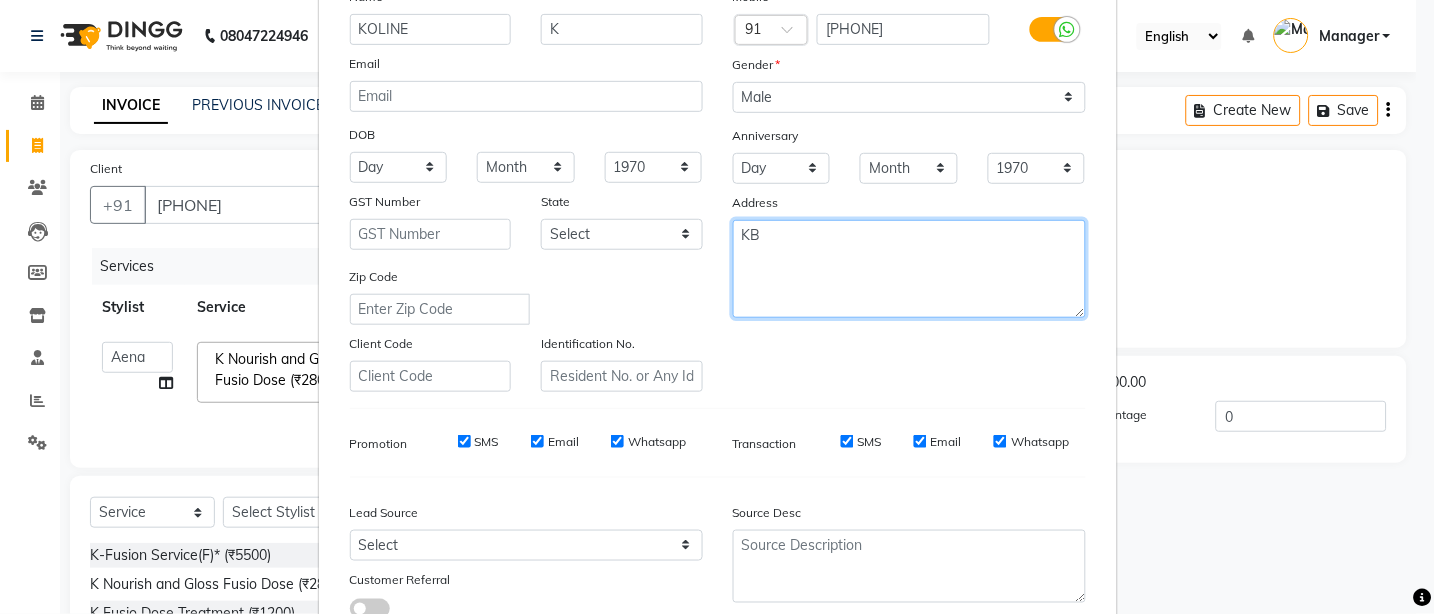scroll, scrollTop: 308, scrollLeft: 0, axis: vertical 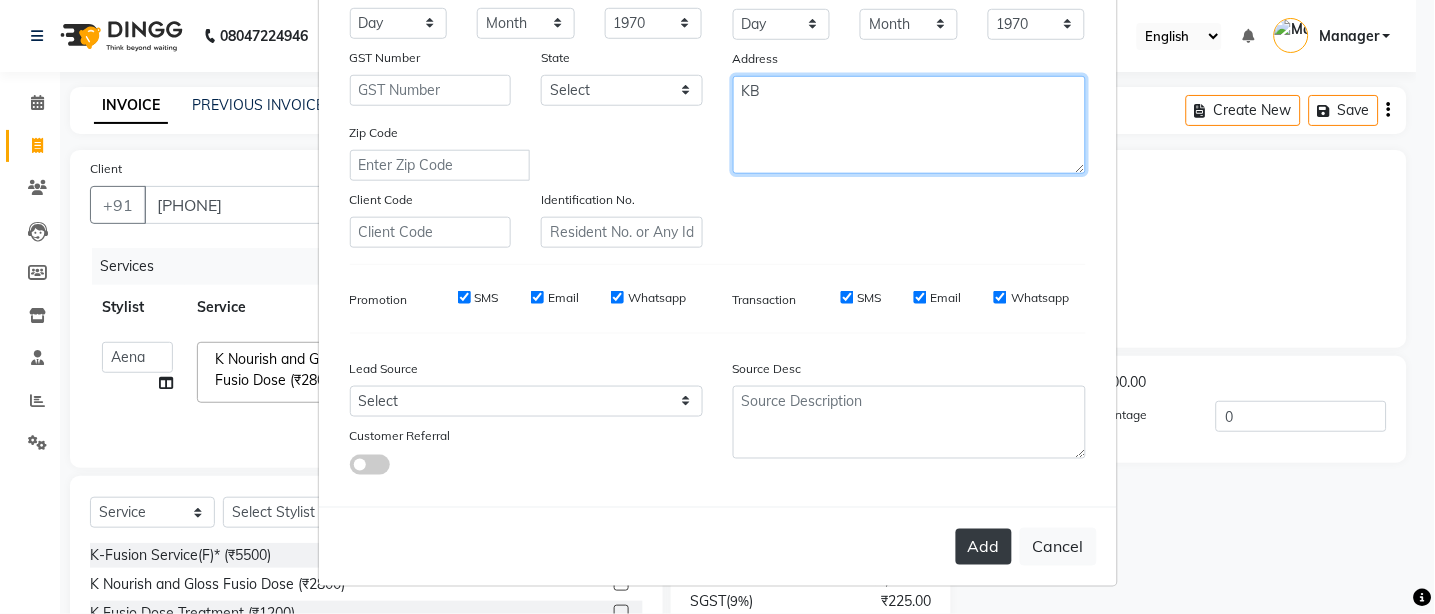 type on "KB" 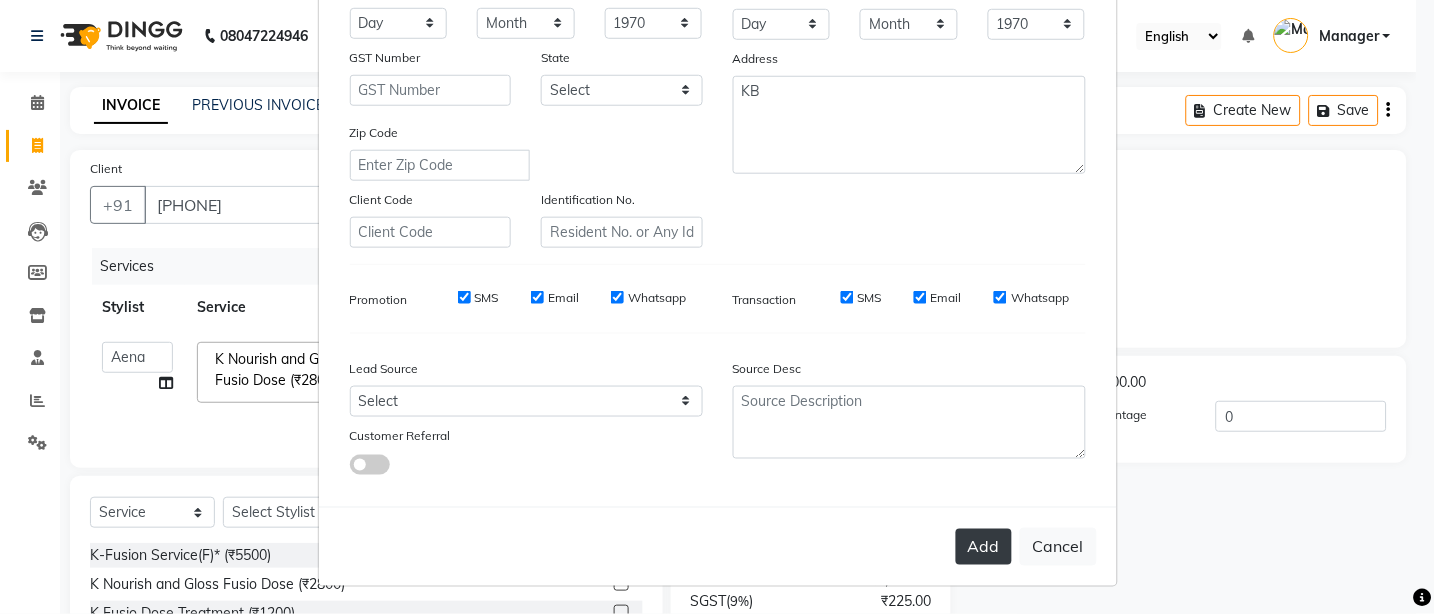 click on "Add" at bounding box center (984, 547) 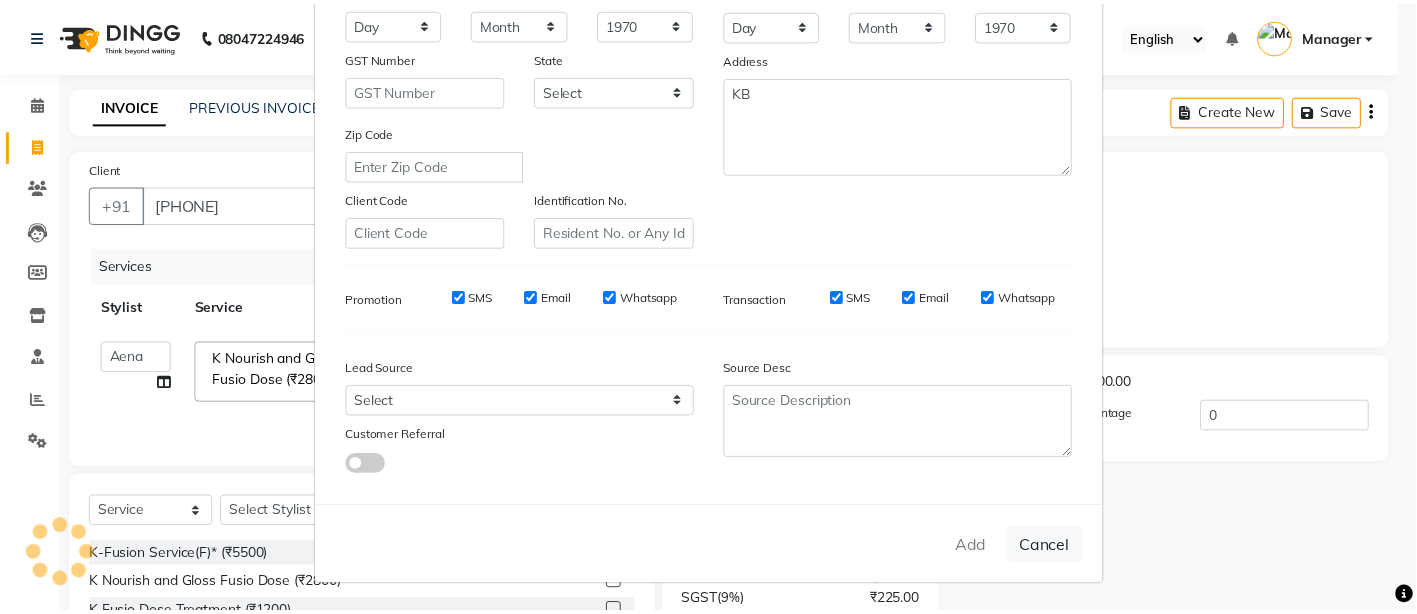 scroll, scrollTop: 308, scrollLeft: 0, axis: vertical 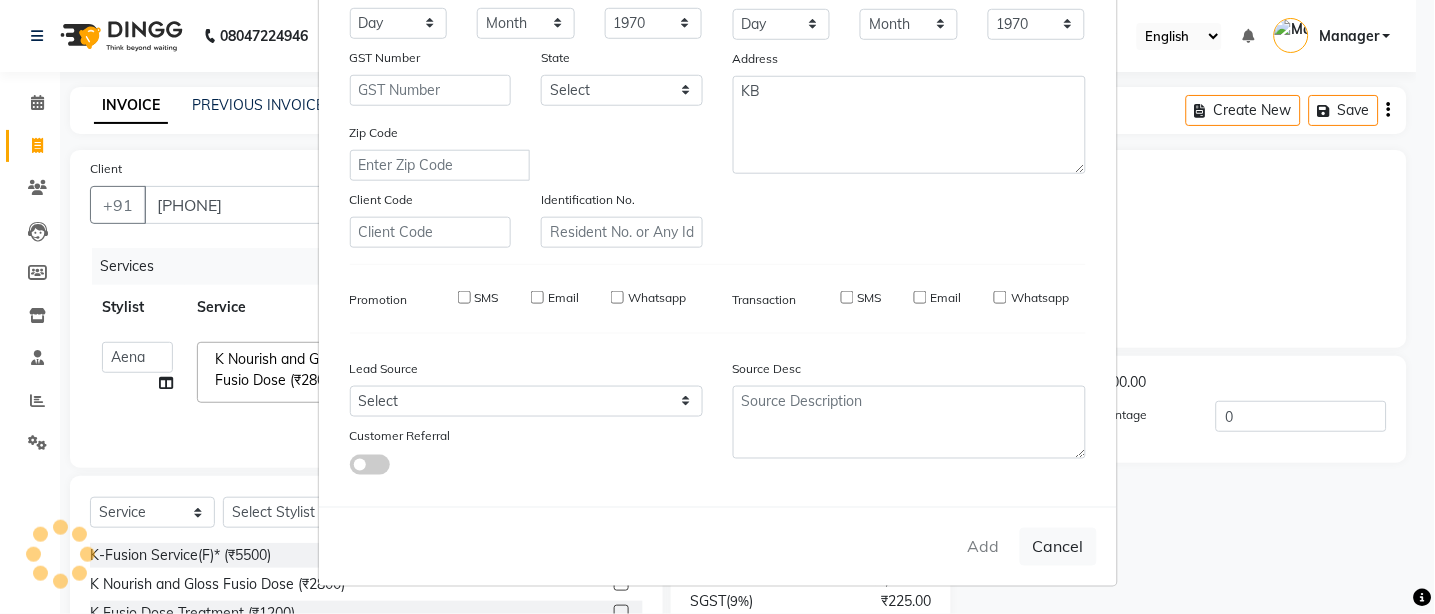 type 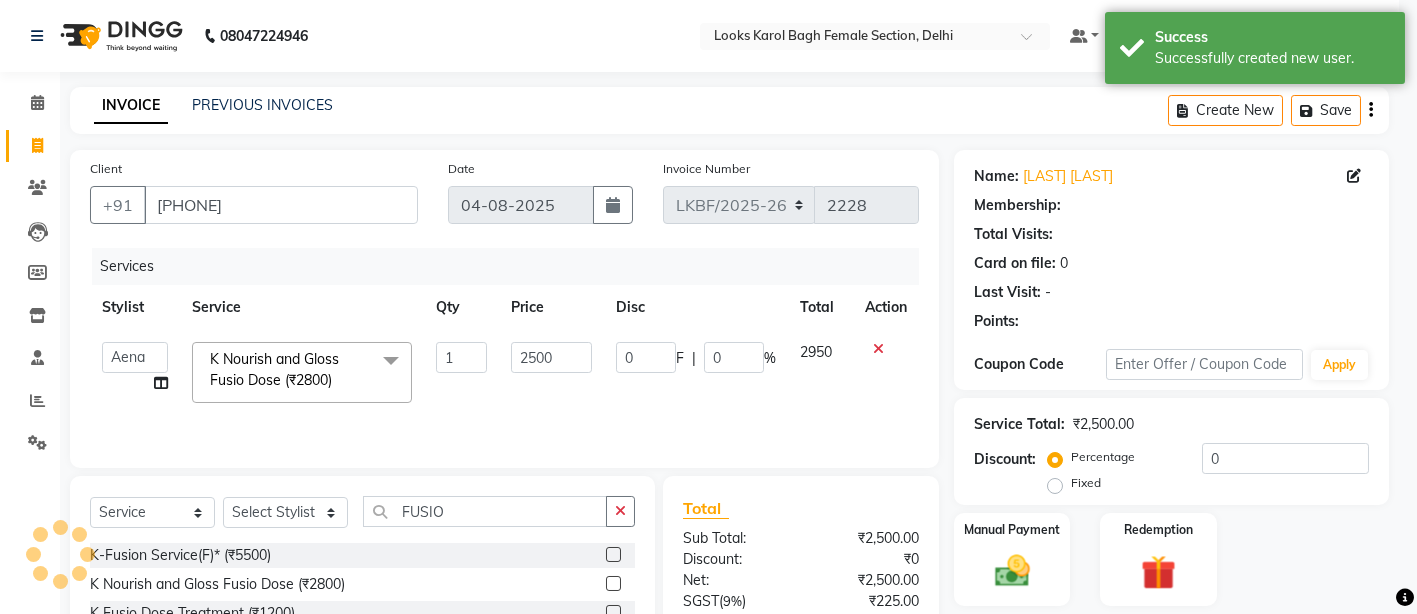 select on "1: Object" 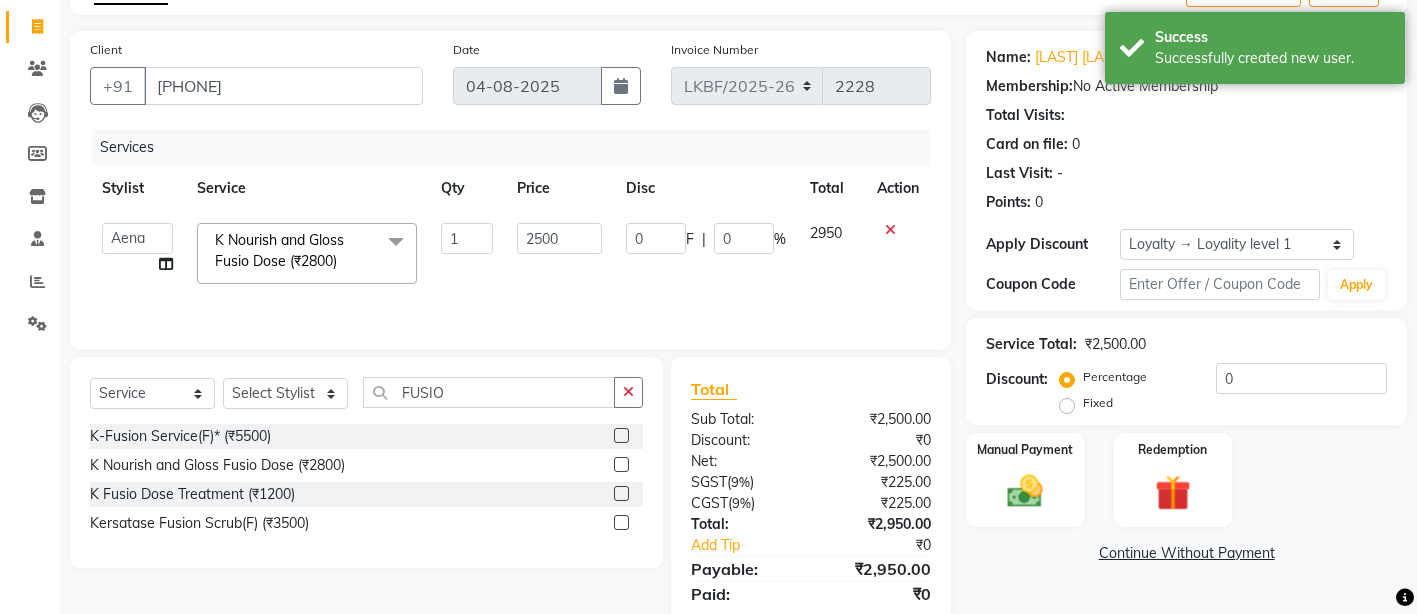 scroll, scrollTop: 186, scrollLeft: 0, axis: vertical 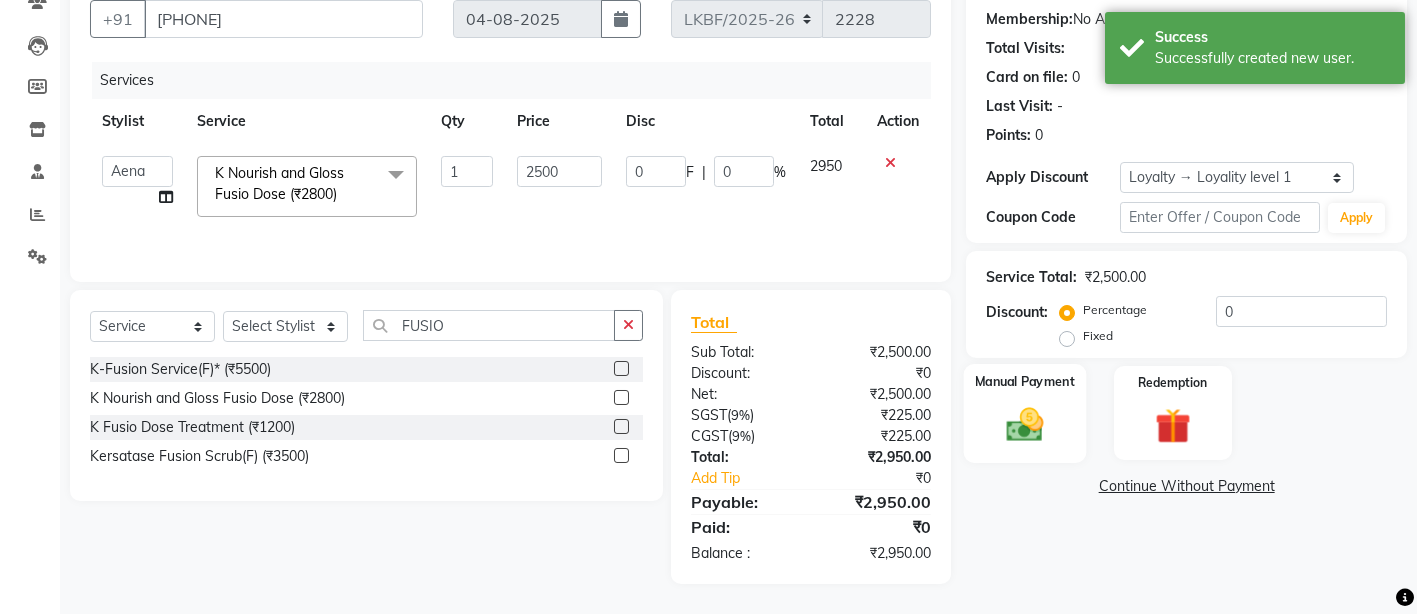 click 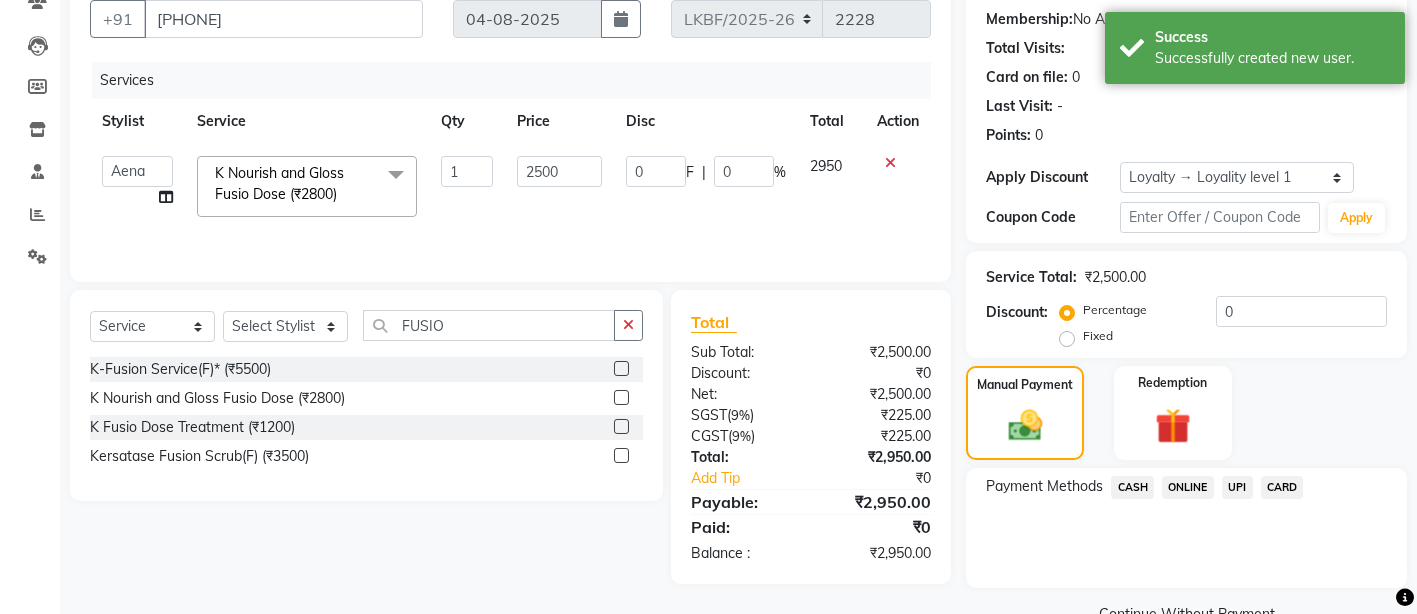 scroll, scrollTop: 230, scrollLeft: 0, axis: vertical 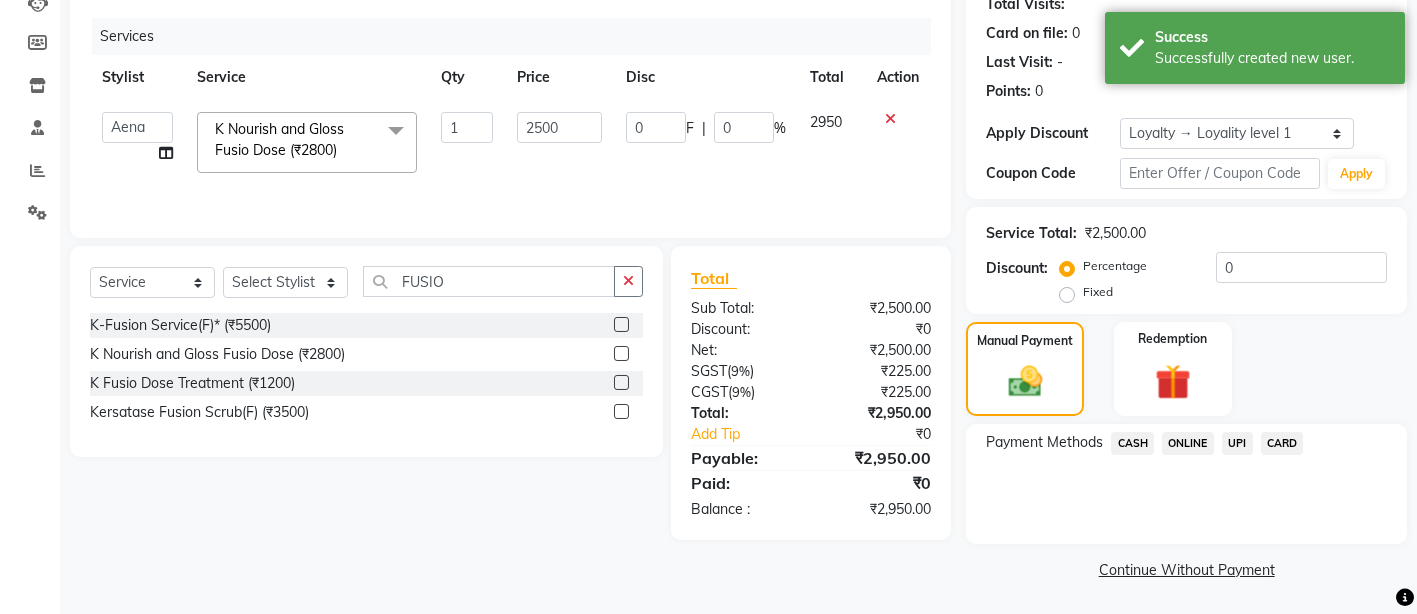 click on "CASH" 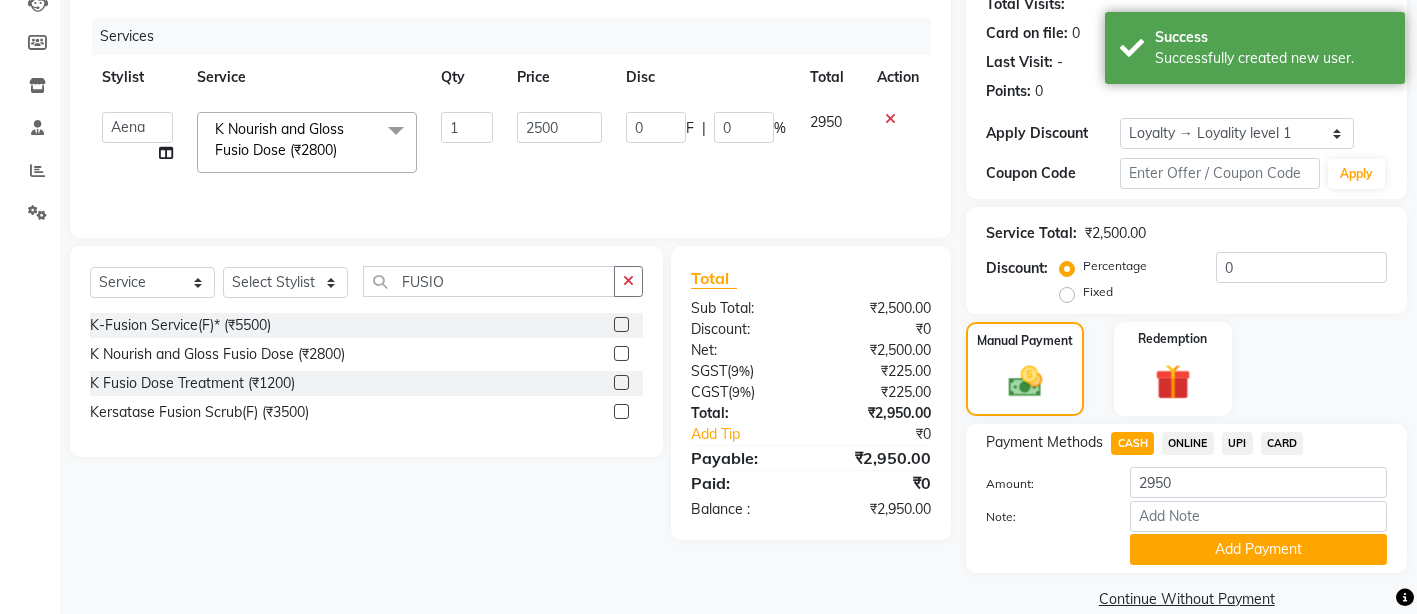 scroll, scrollTop: 260, scrollLeft: 0, axis: vertical 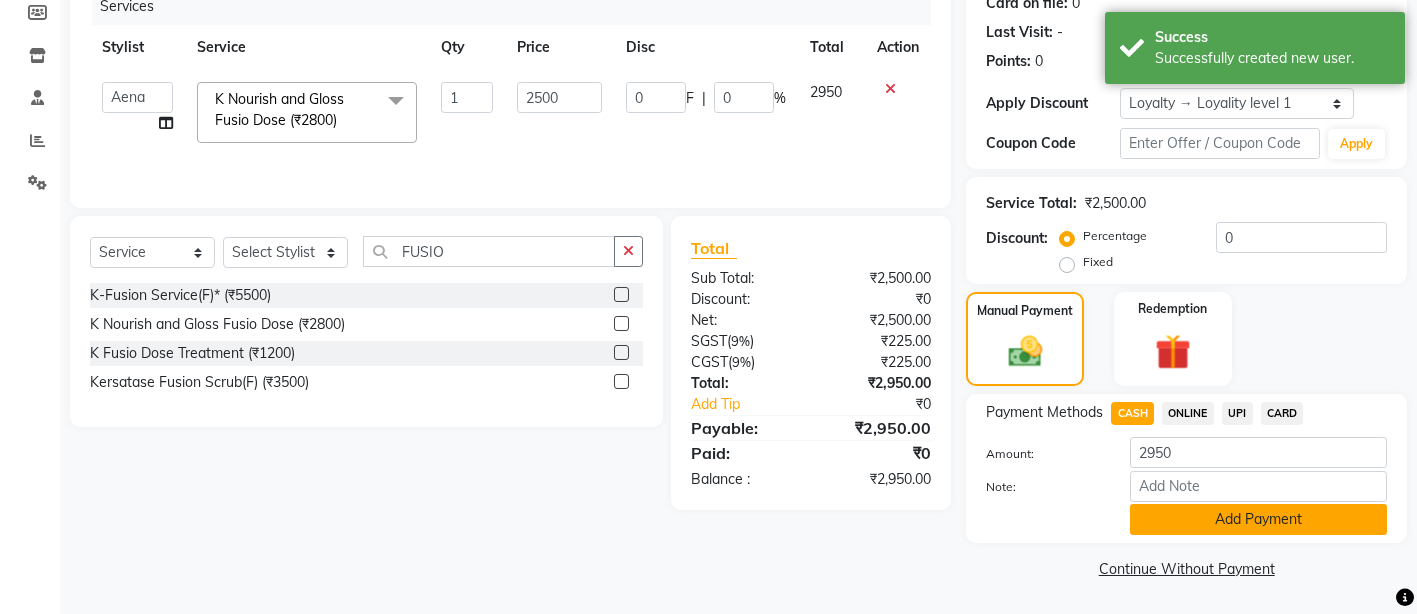 click on "Add Payment" 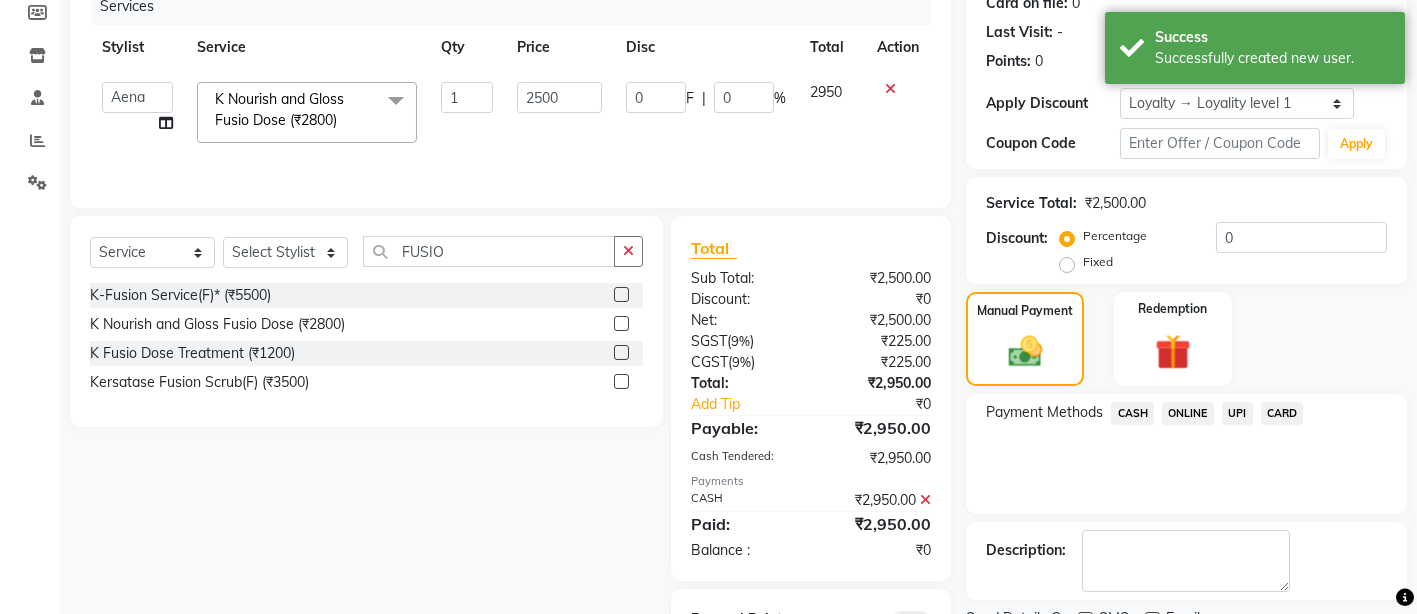 scroll, scrollTop: 357, scrollLeft: 0, axis: vertical 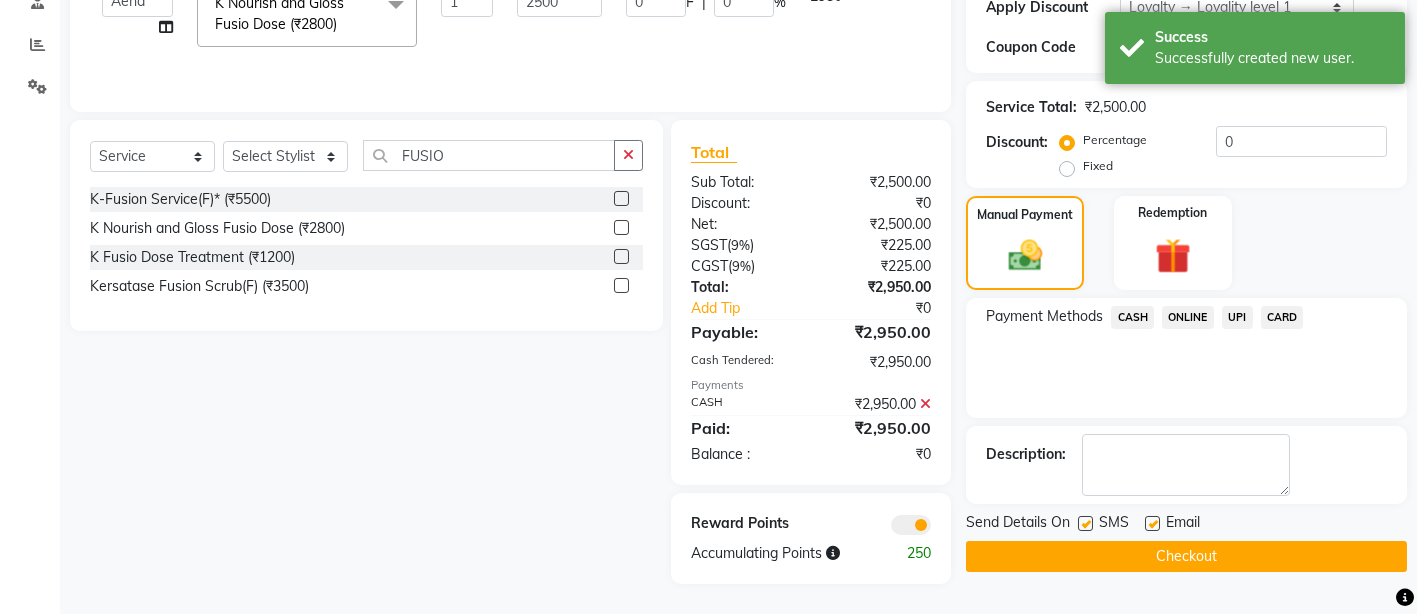 click on "Checkout" 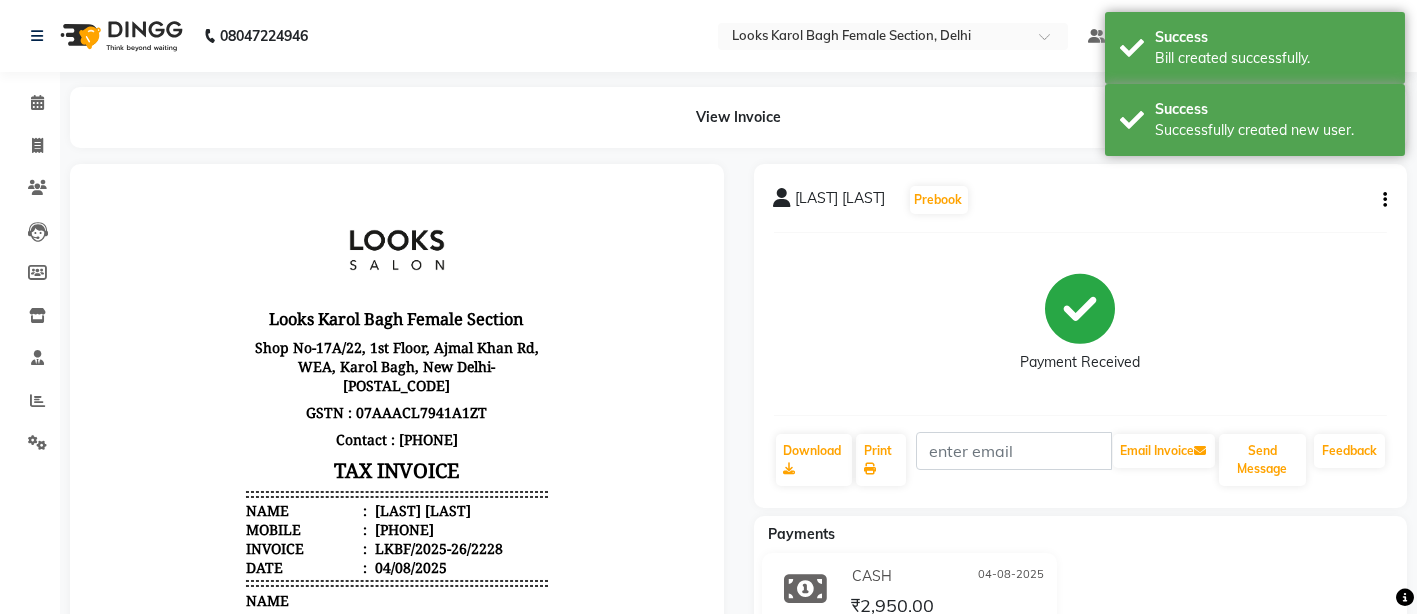 scroll, scrollTop: 0, scrollLeft: 0, axis: both 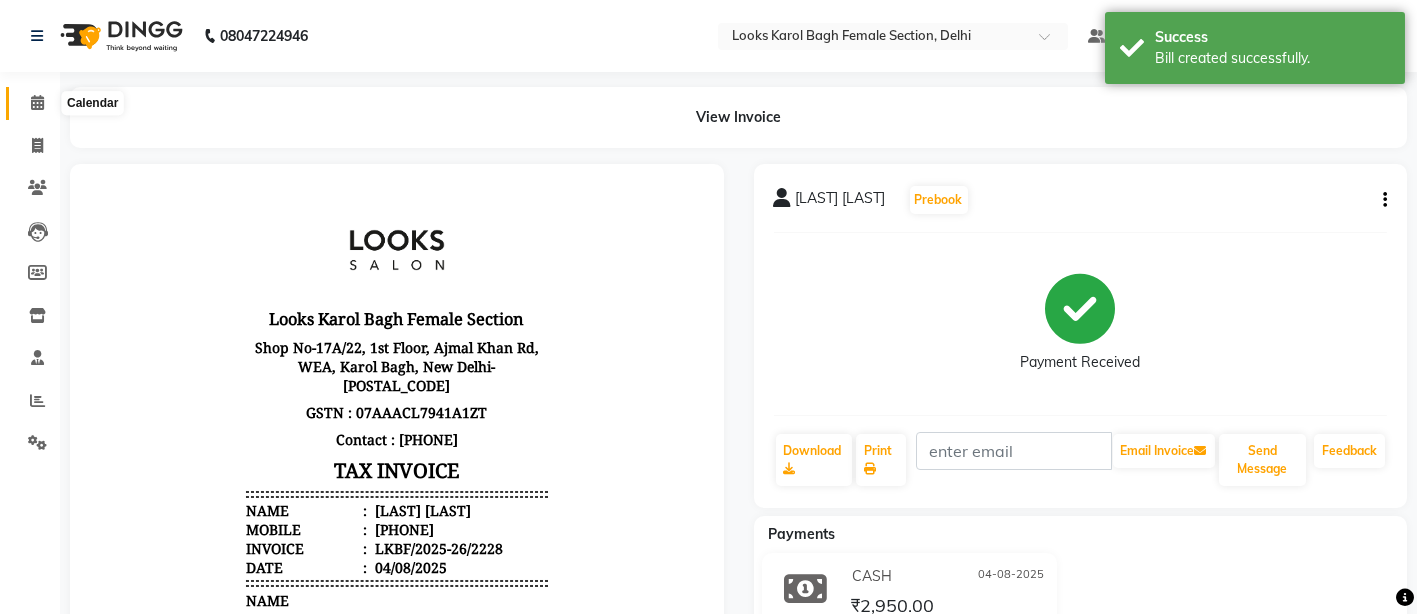 click 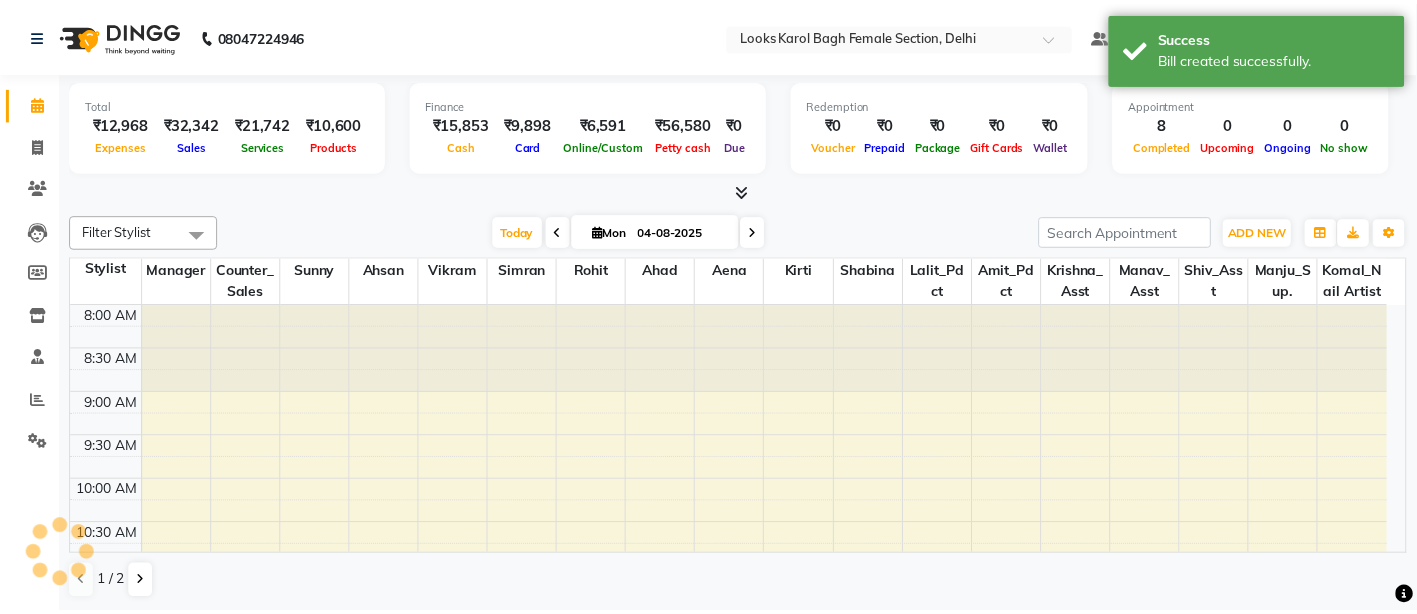 scroll, scrollTop: 0, scrollLeft: 0, axis: both 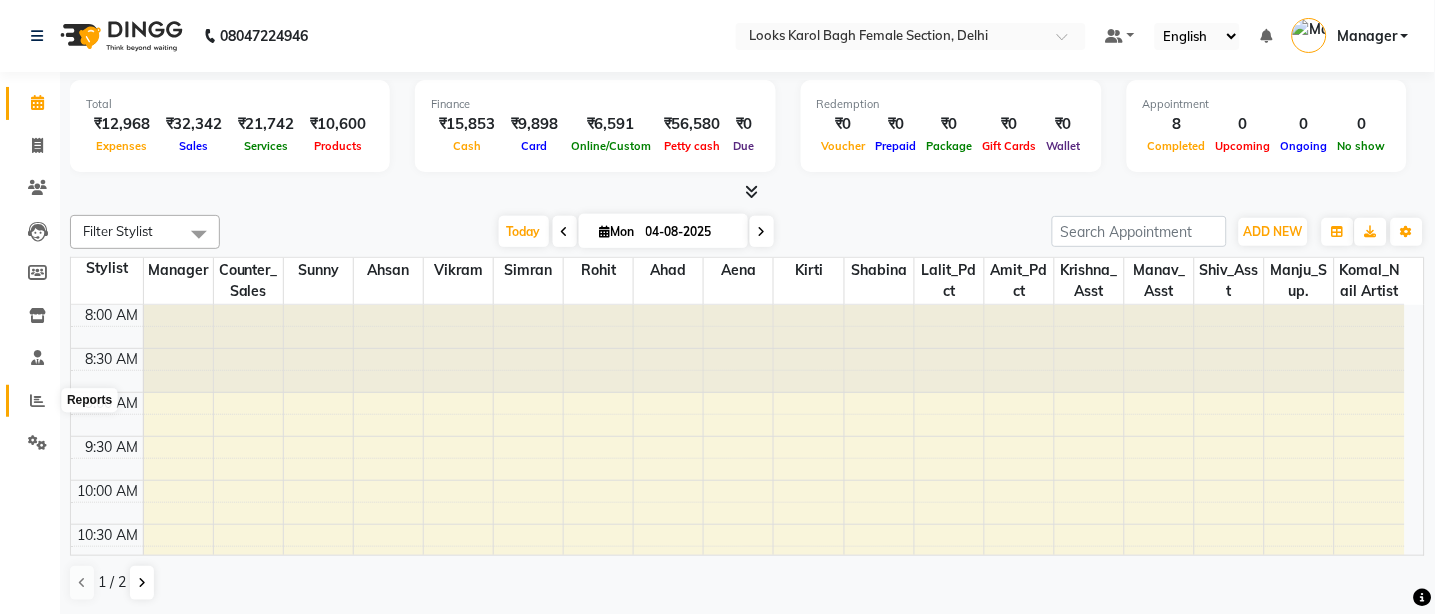 click 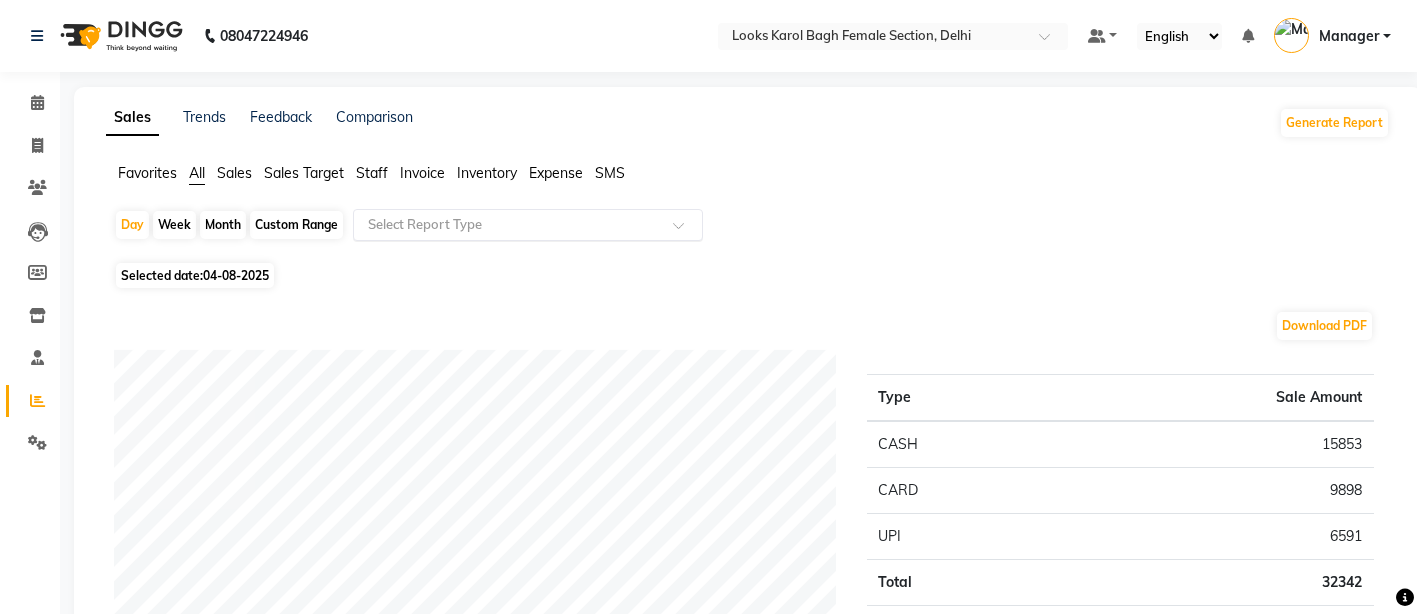 click 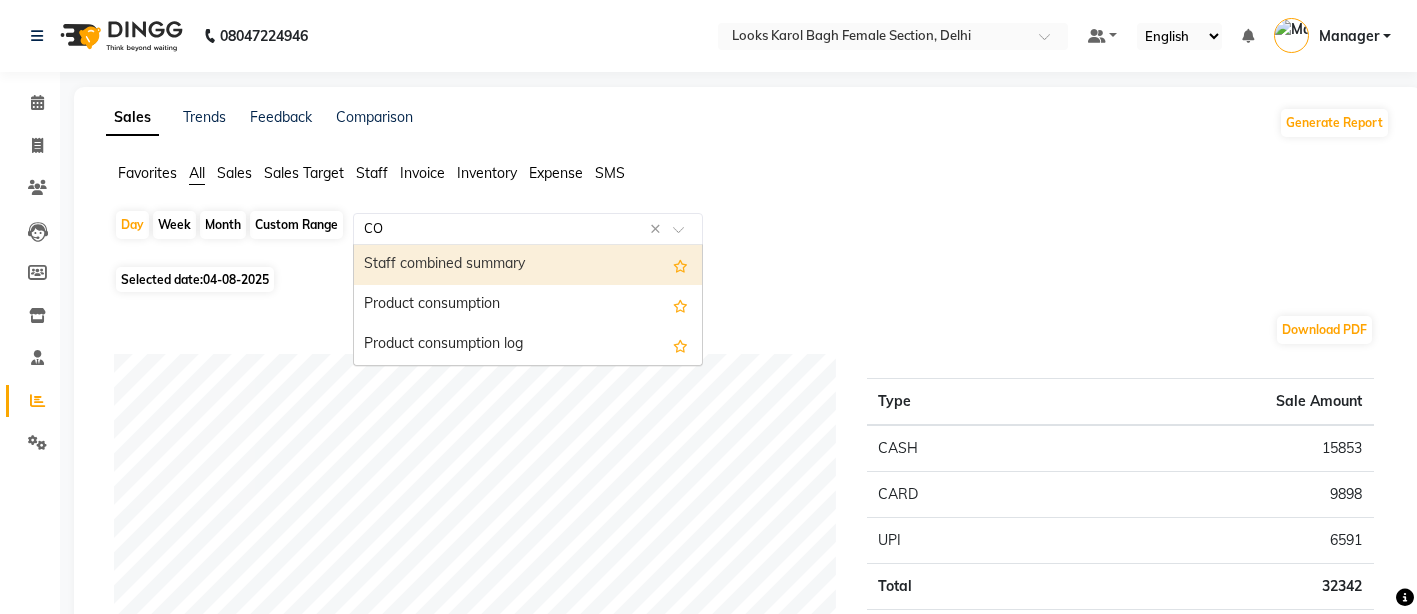 type on "COM" 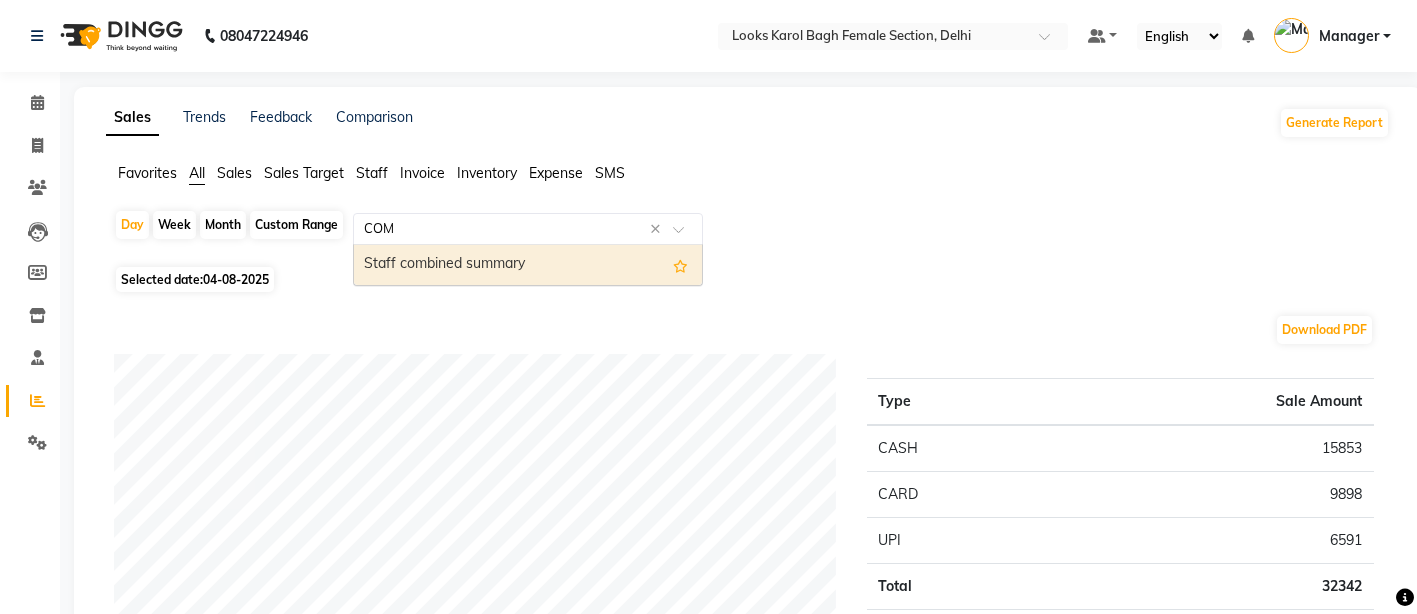 type 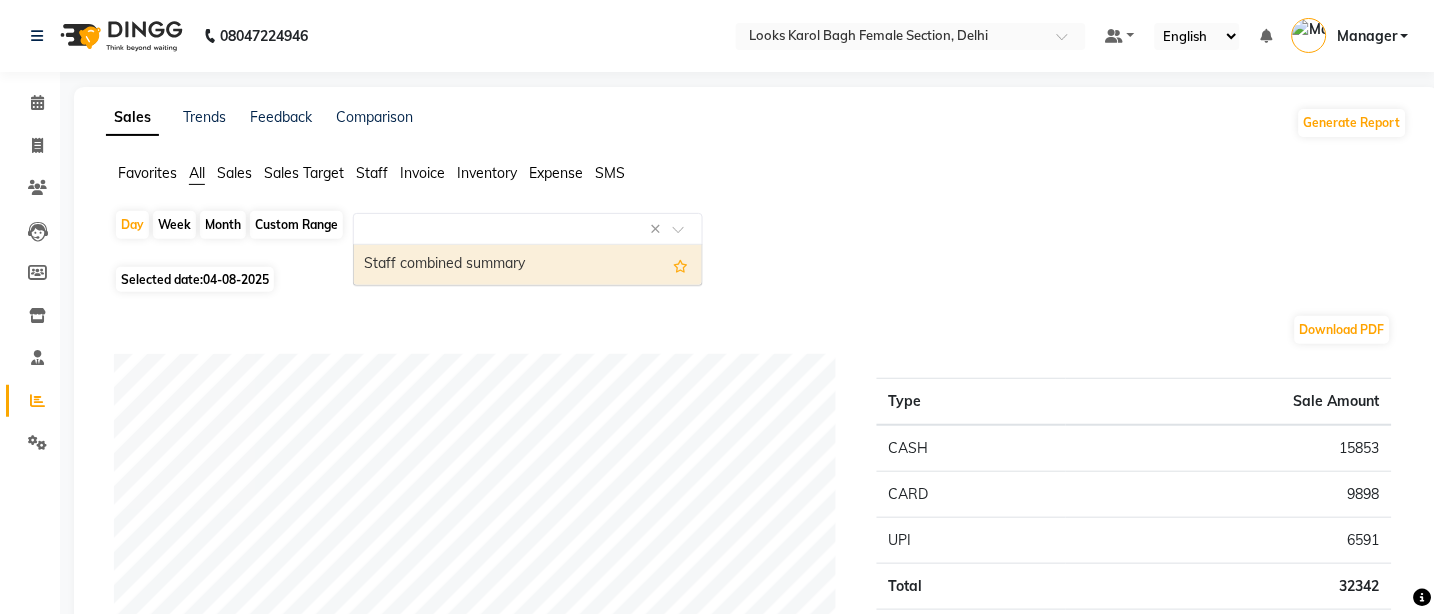 select on "full_report" 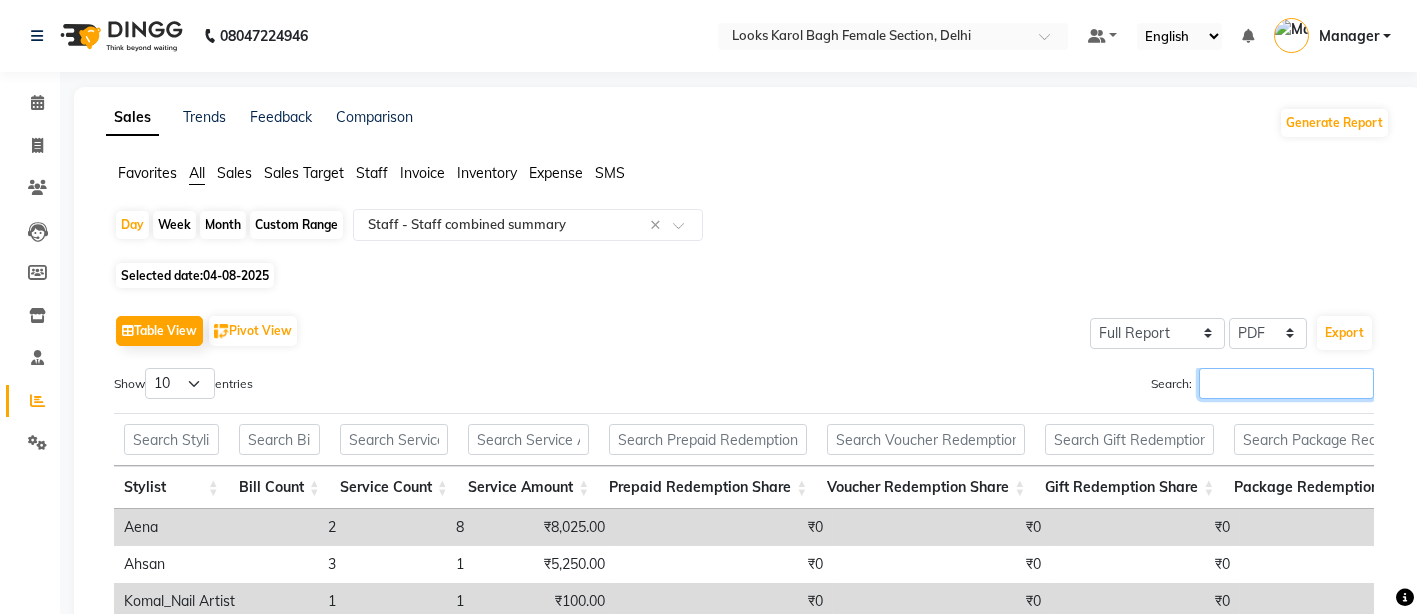 click on "Search:" at bounding box center (1286, 383) 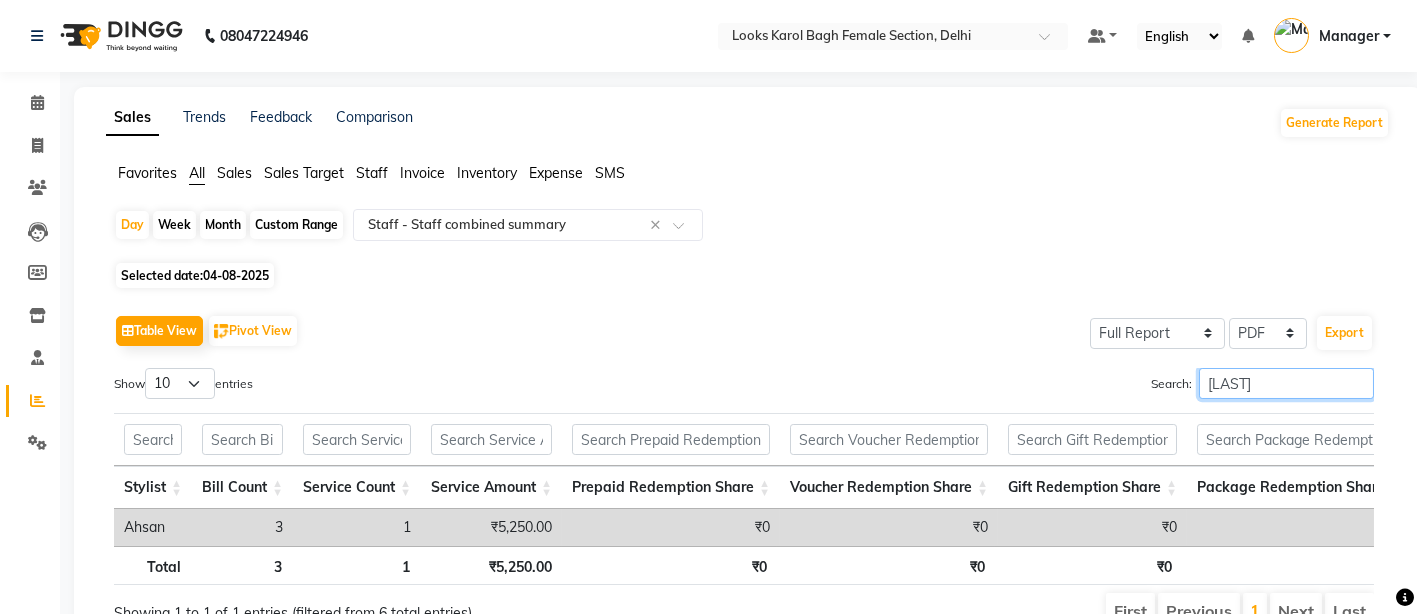 scroll, scrollTop: 0, scrollLeft: 1063, axis: horizontal 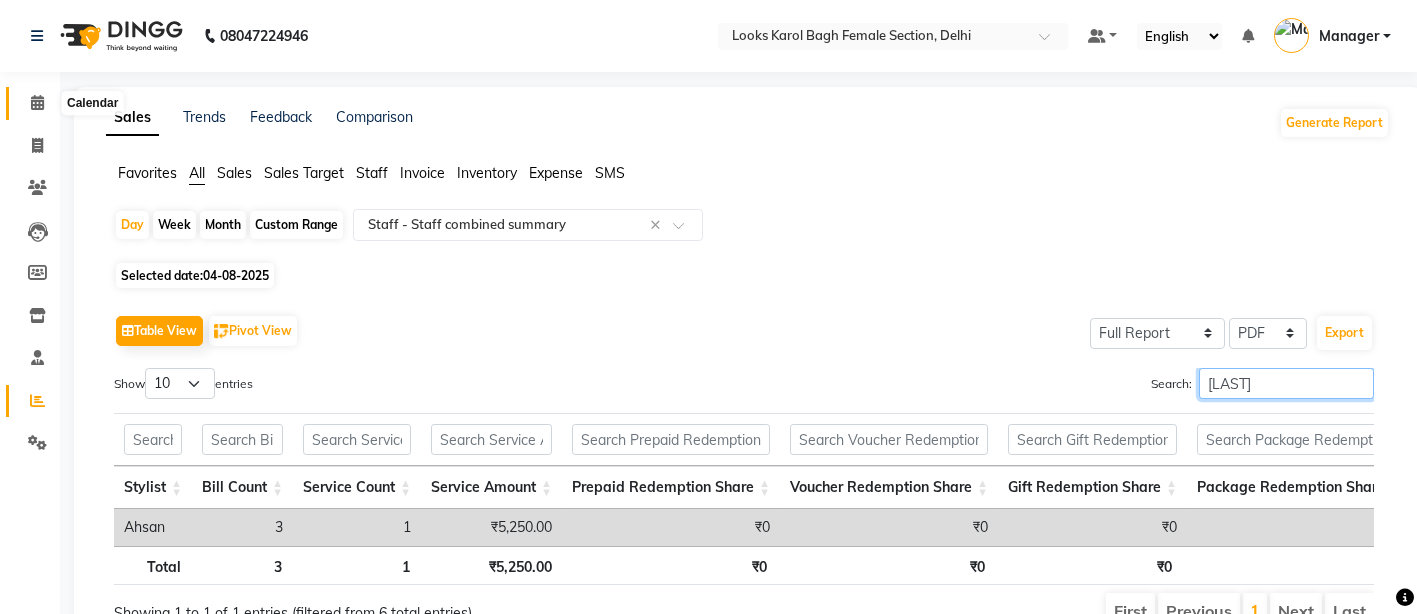 type on "AHSA" 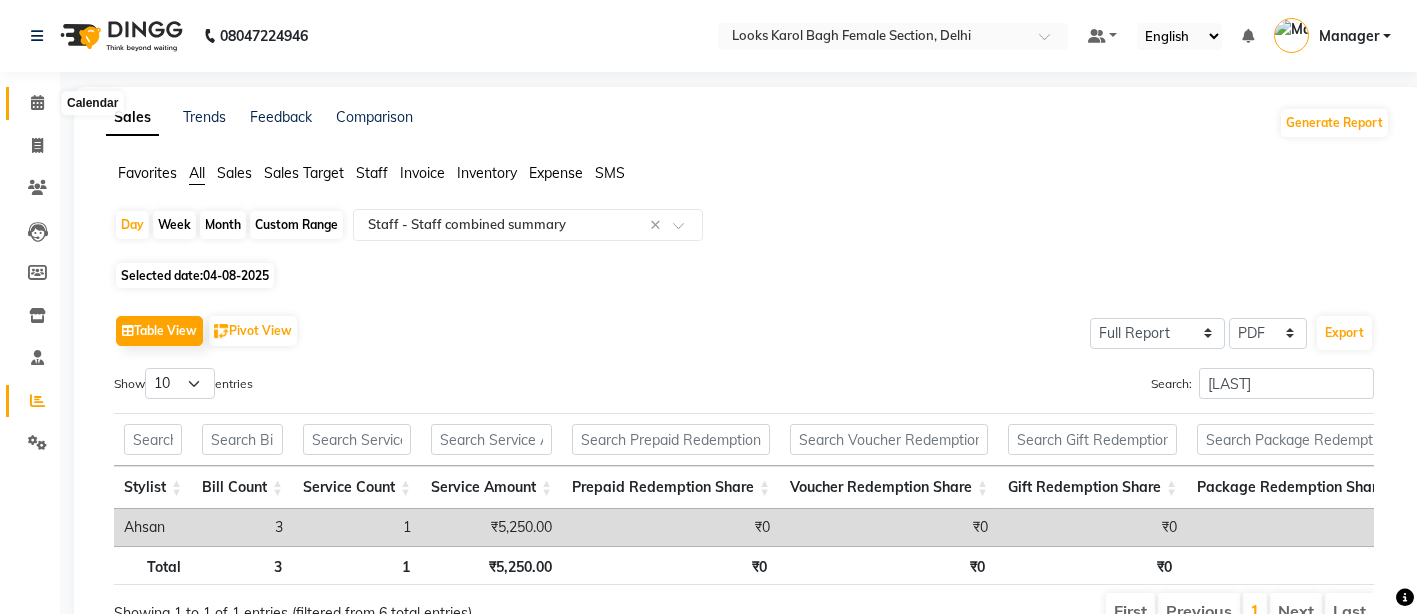 click 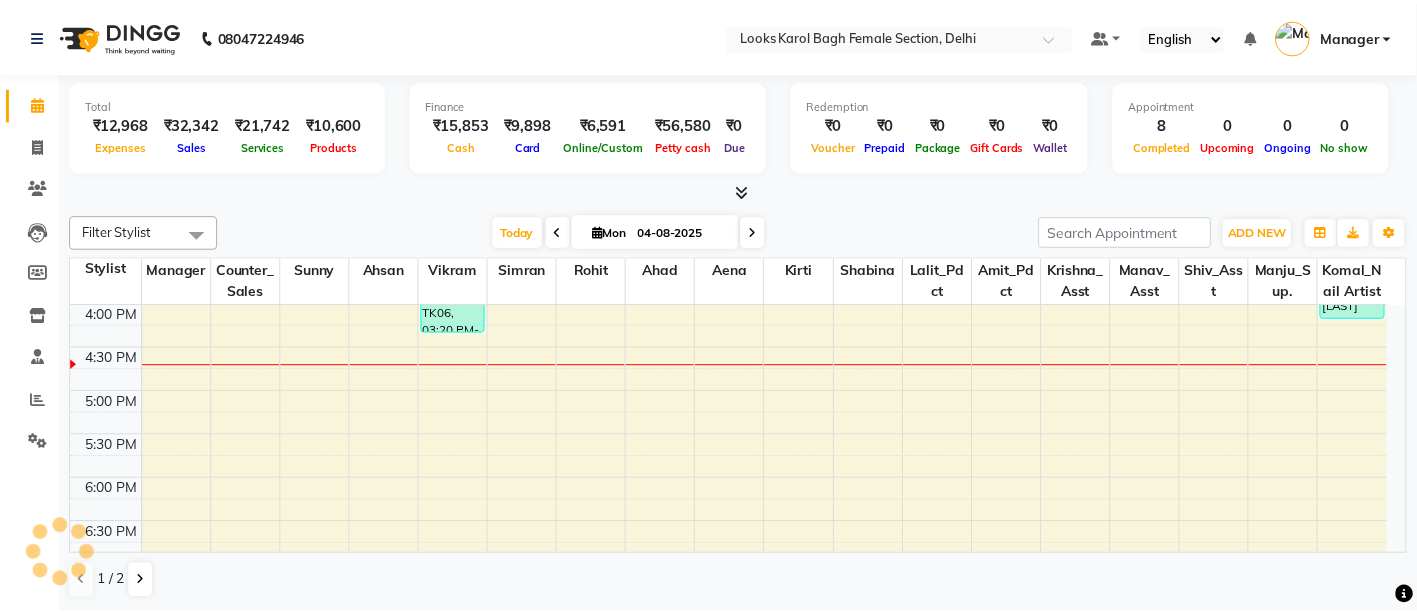 scroll, scrollTop: 0, scrollLeft: 0, axis: both 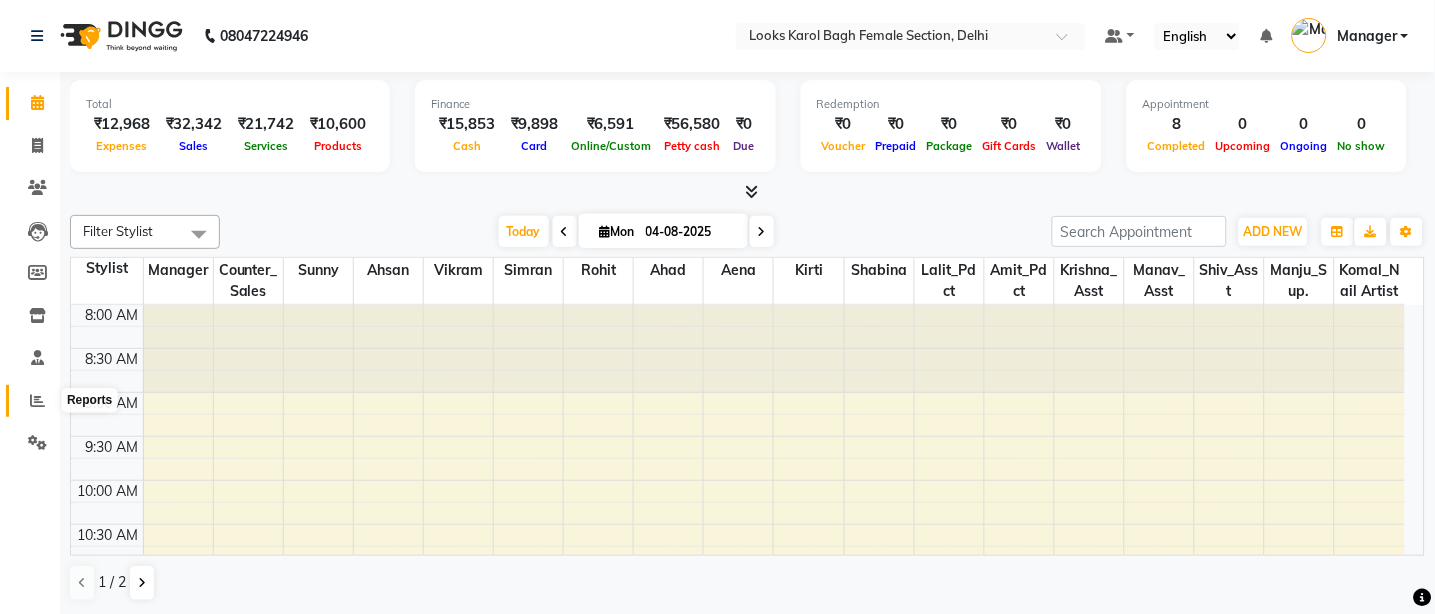 click 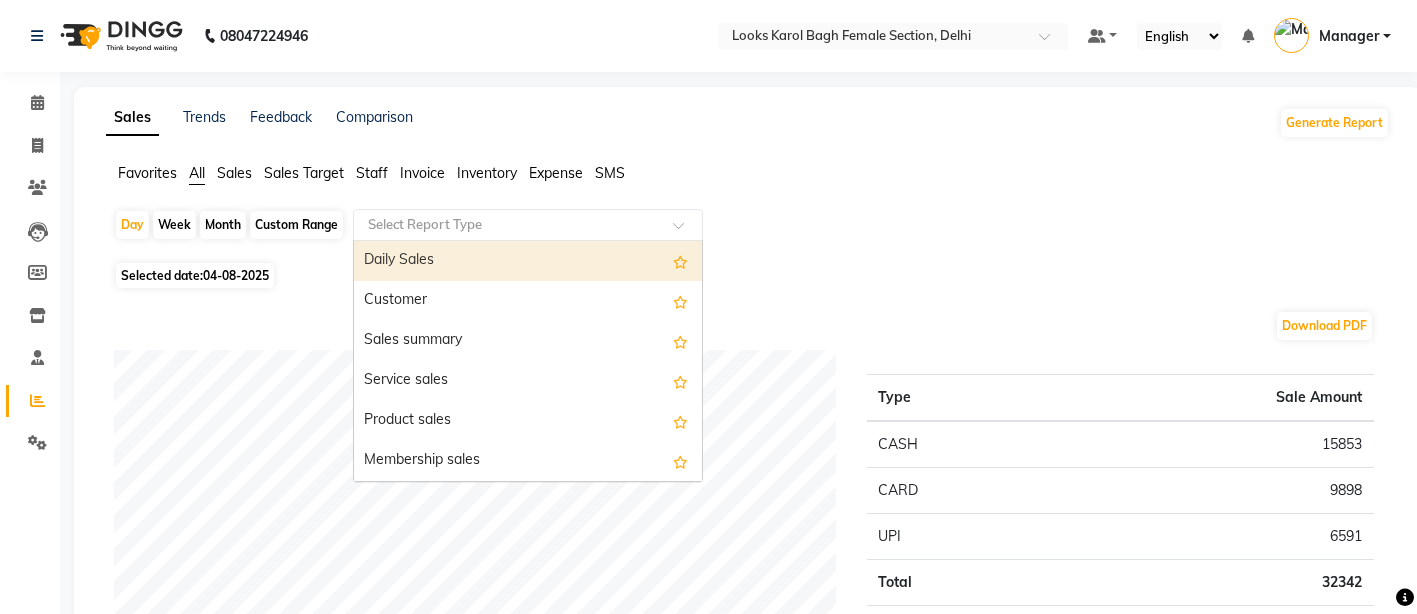 click on "Select Report Type" 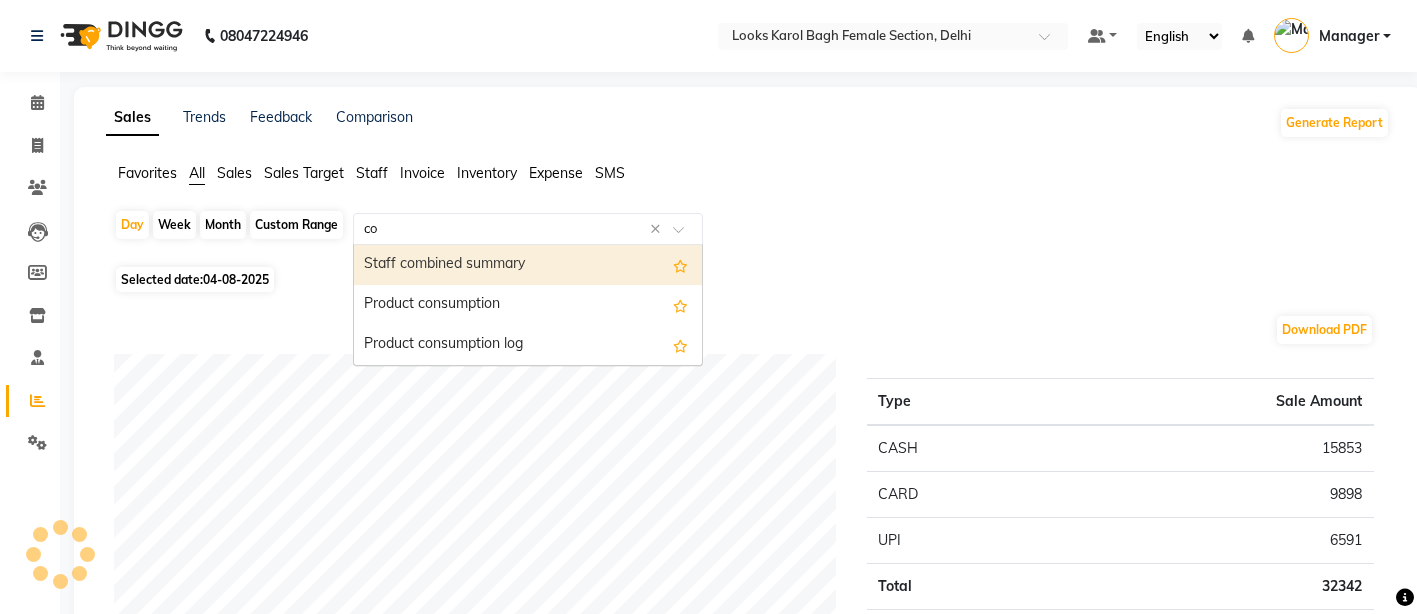 type on "com" 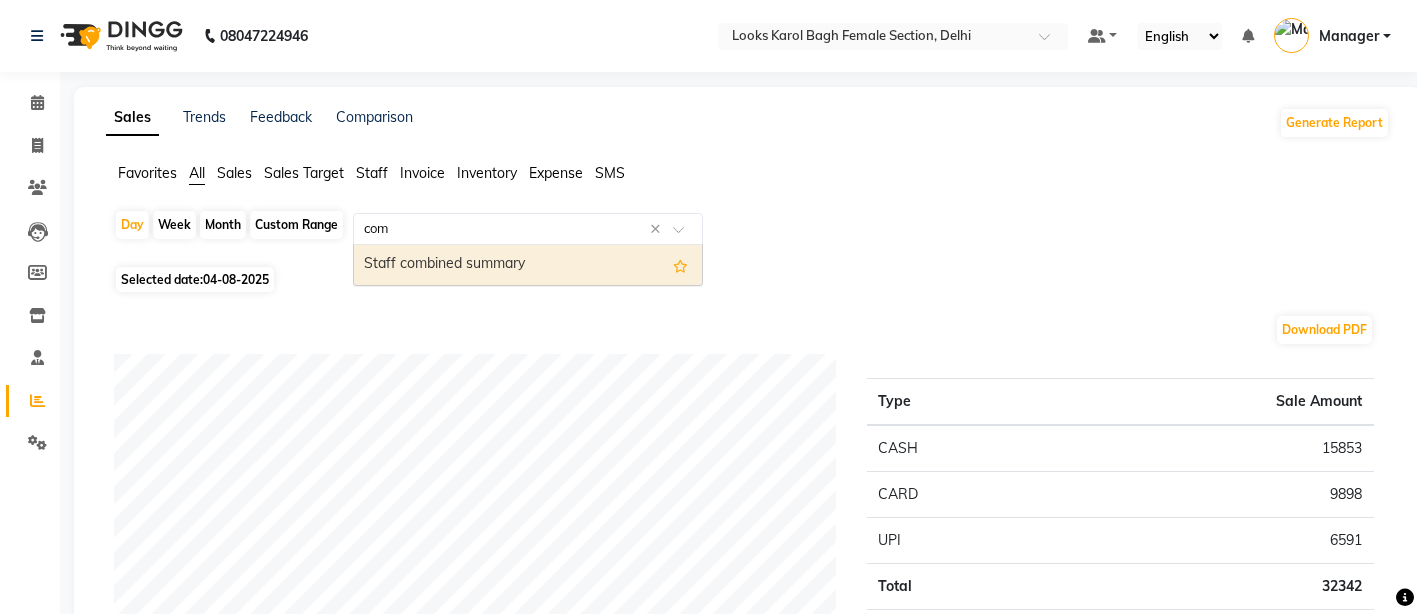 click on "Staff combined summary" at bounding box center (528, 265) 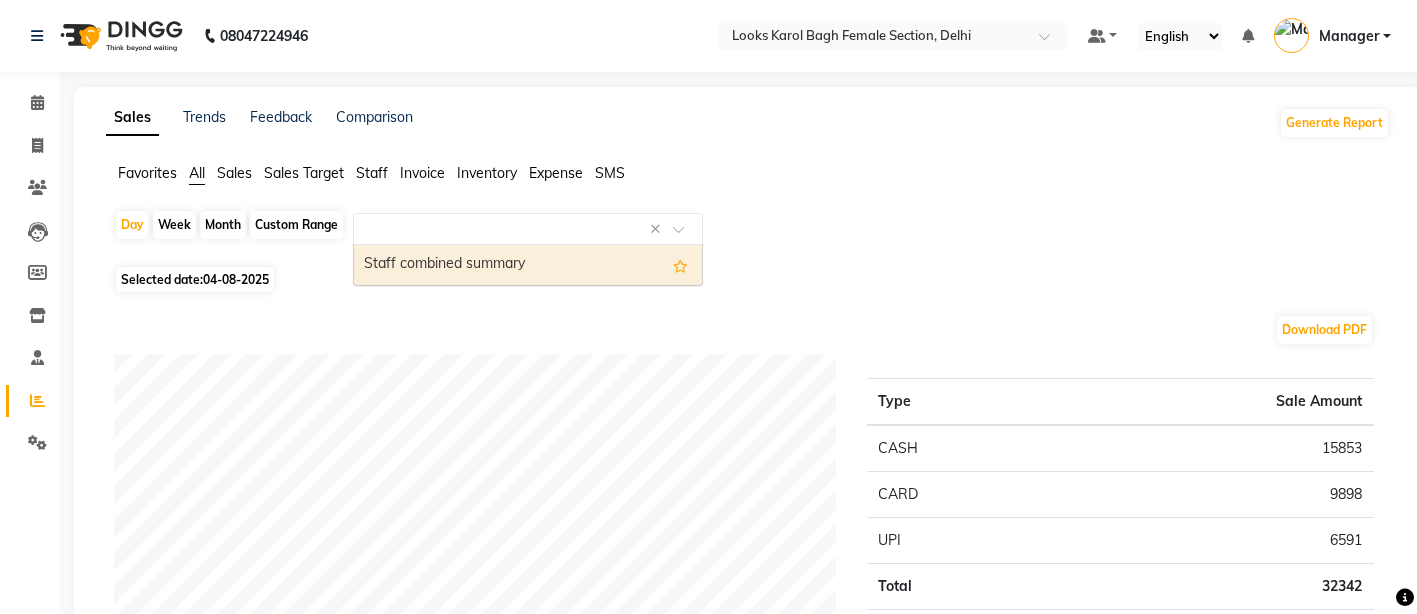 select on "full_report" 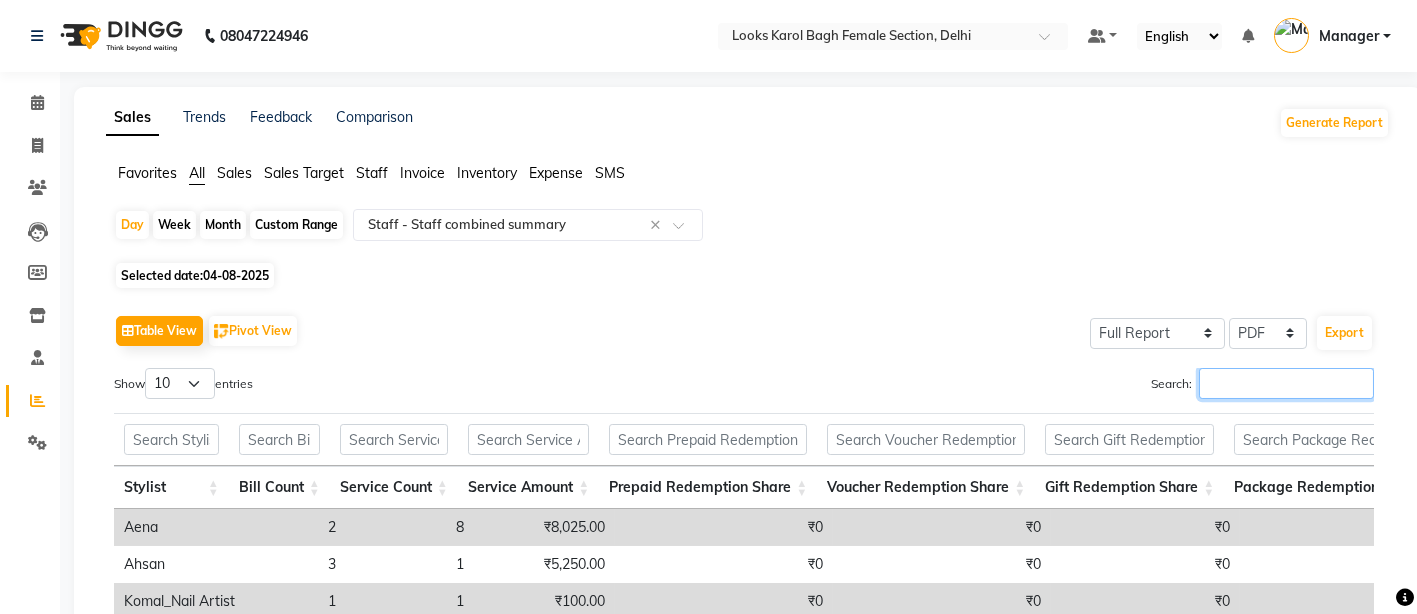 click on "Search:" at bounding box center [1286, 383] 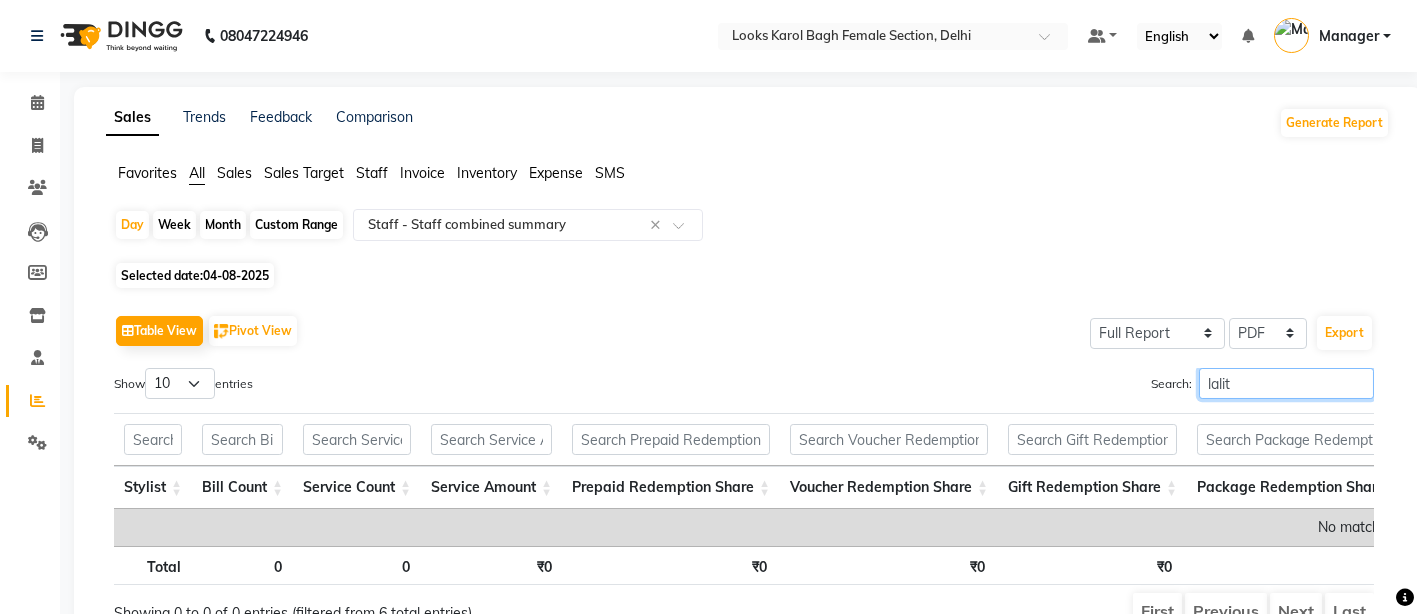 scroll, scrollTop: 120, scrollLeft: 0, axis: vertical 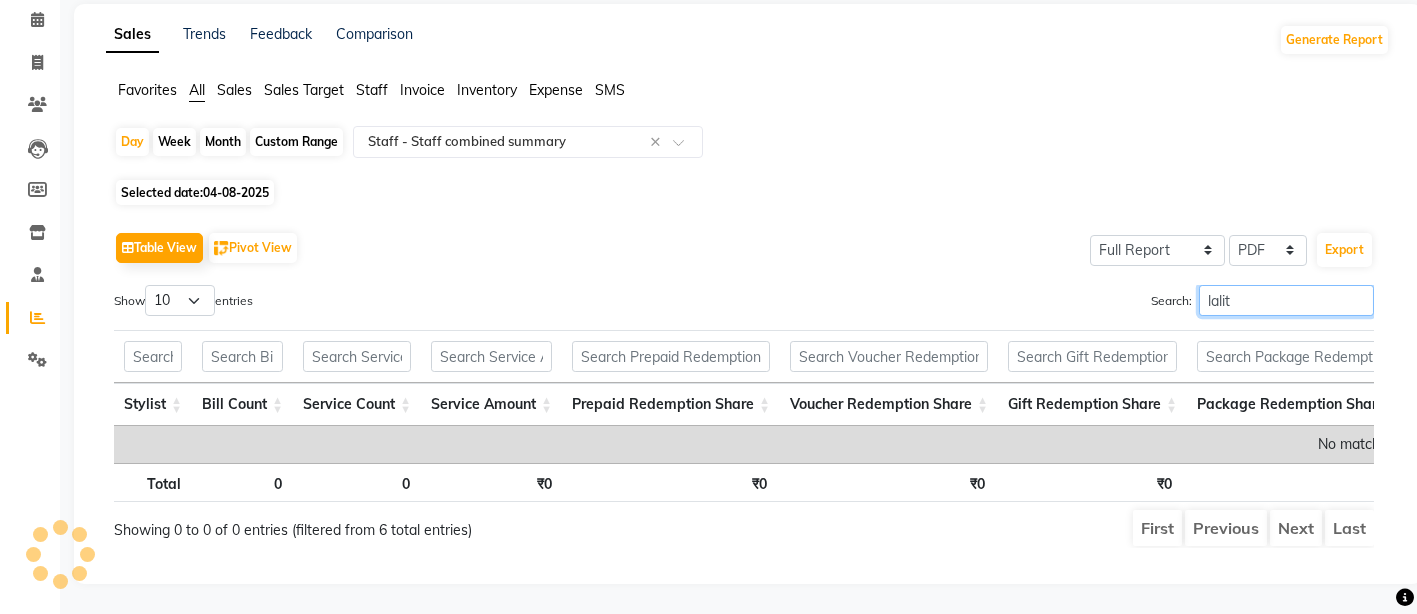 type on "lalit" 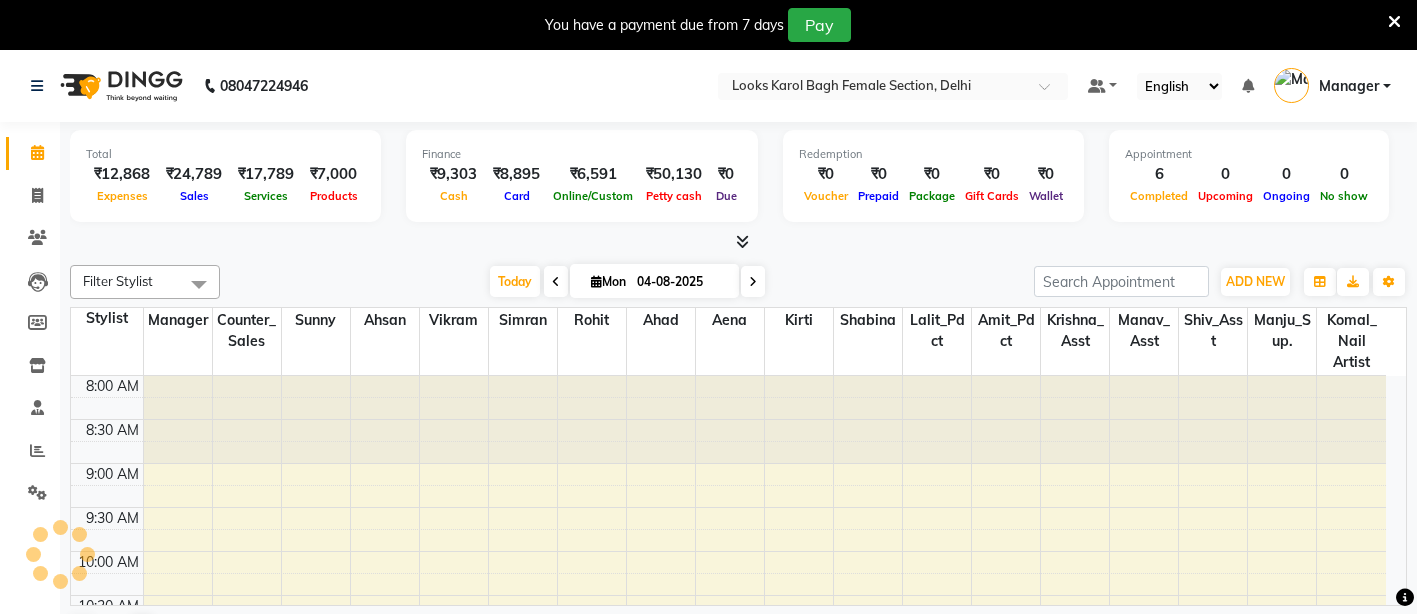 scroll, scrollTop: 0, scrollLeft: 0, axis: both 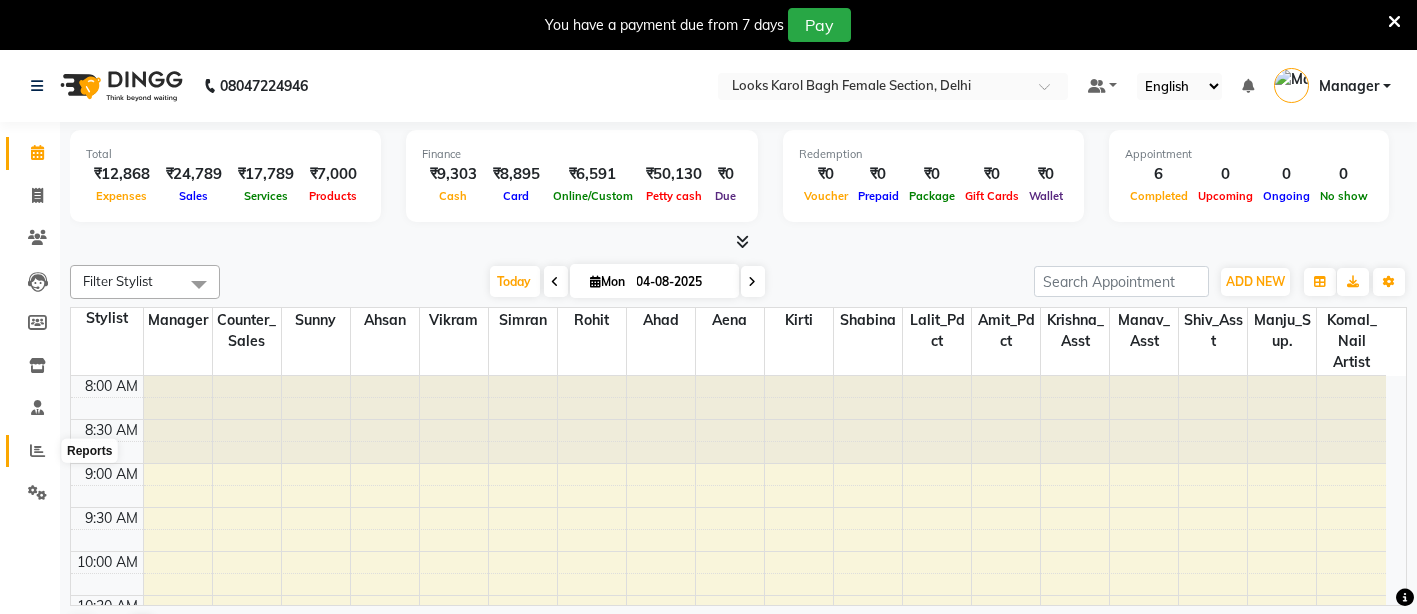 click 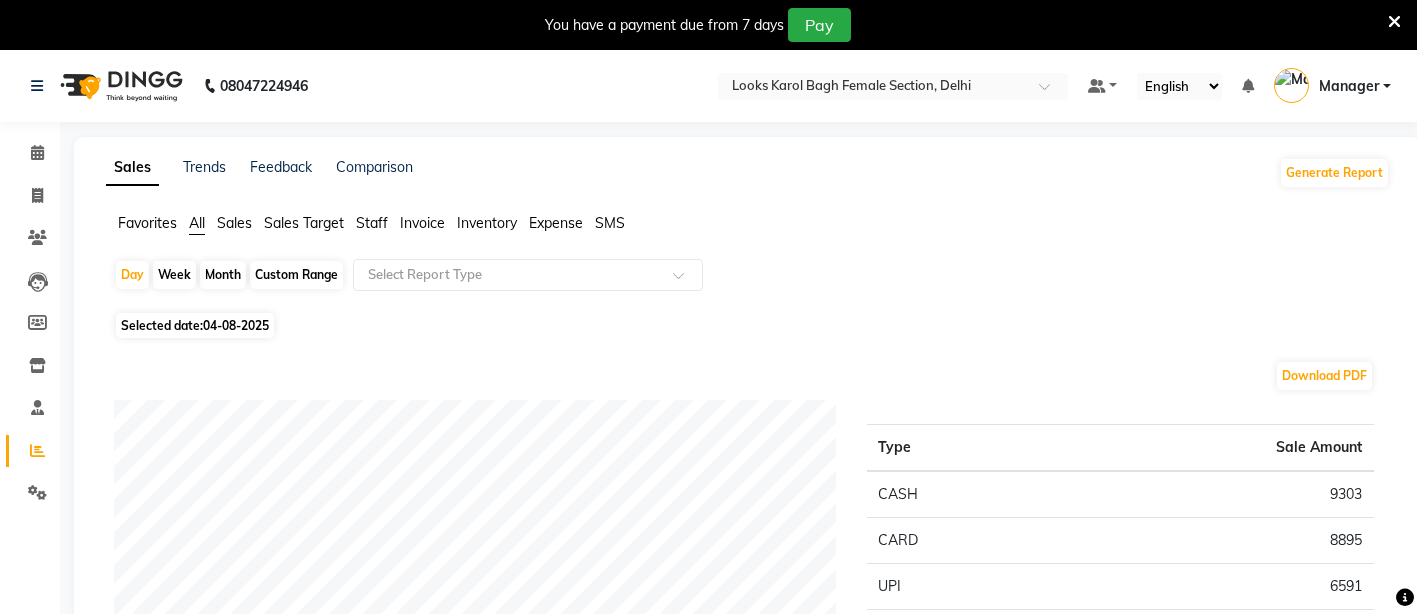 click on "04-08-2025" 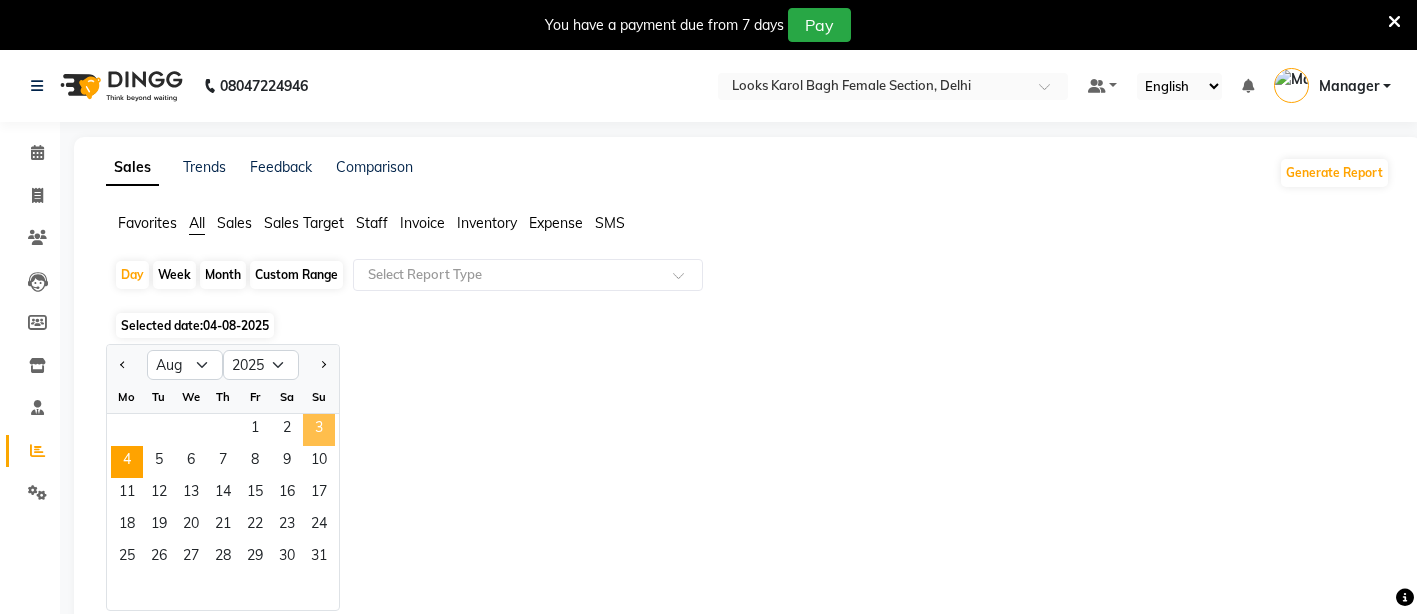 click on "3" 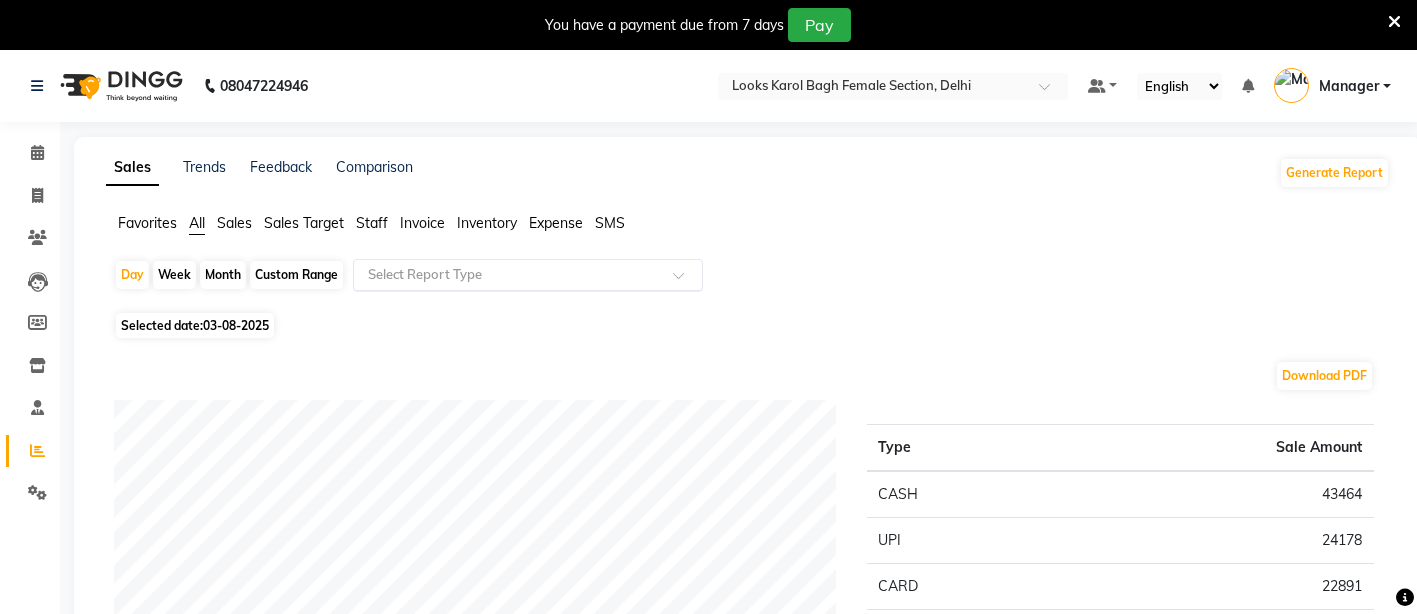 click 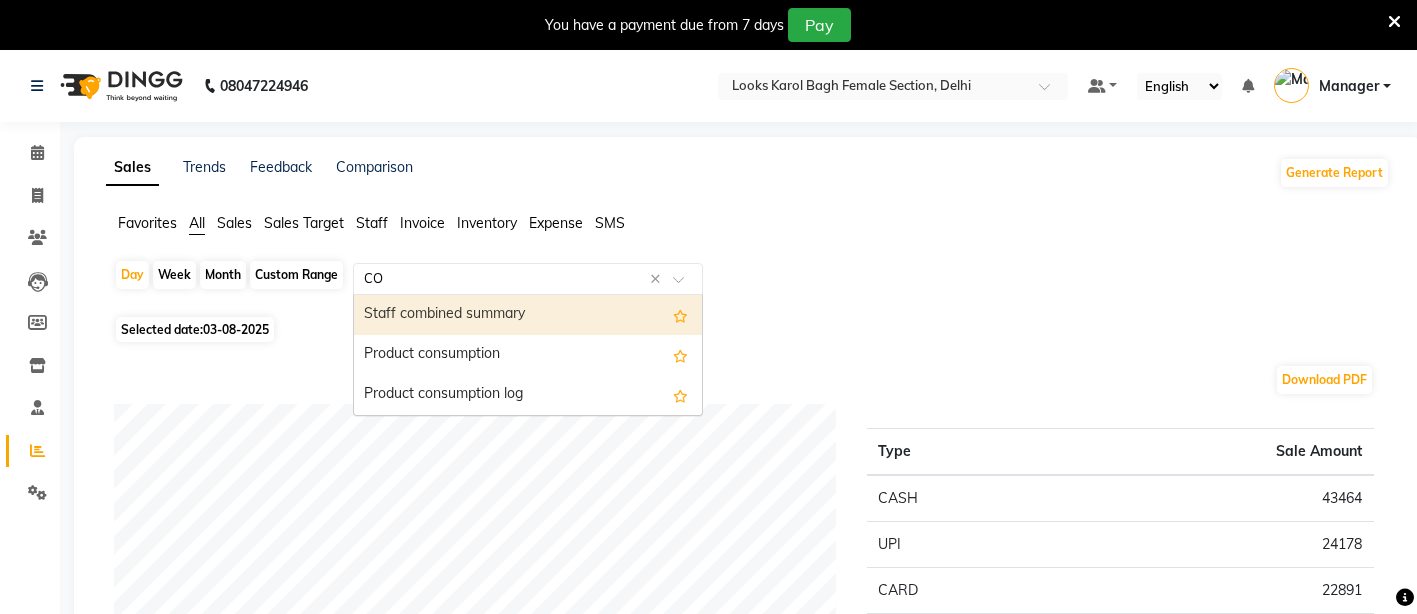 type on "COM" 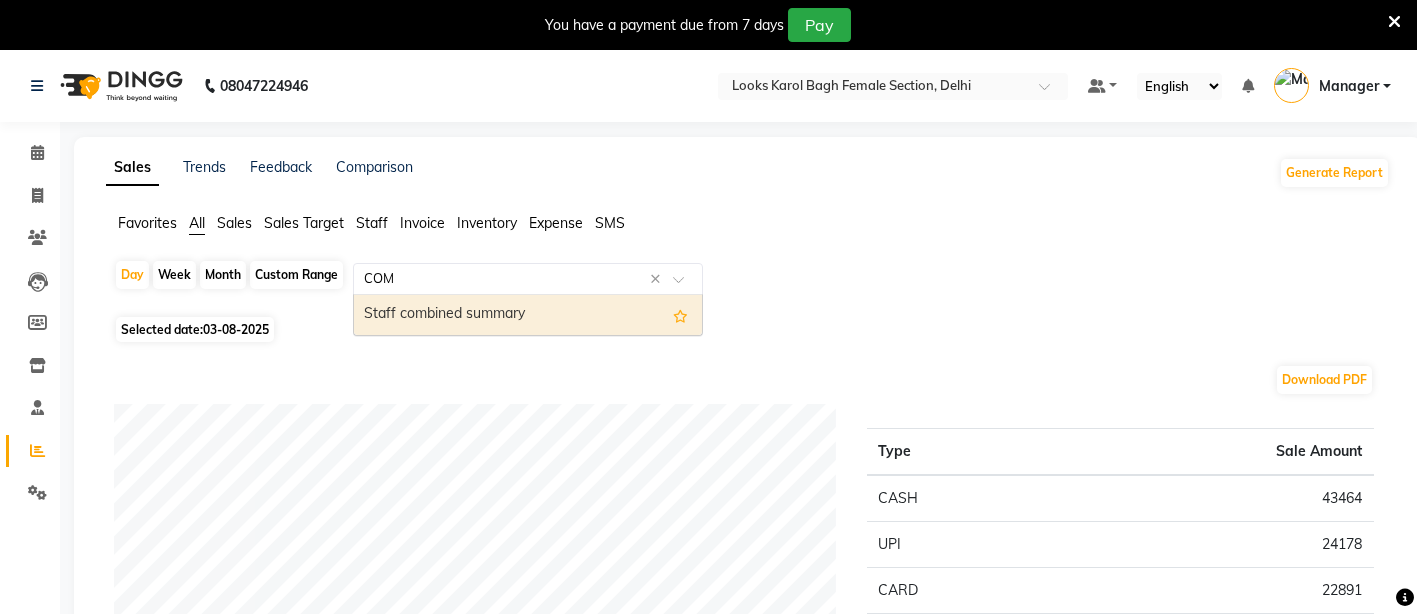 click on "Staff combined summary" at bounding box center [528, 315] 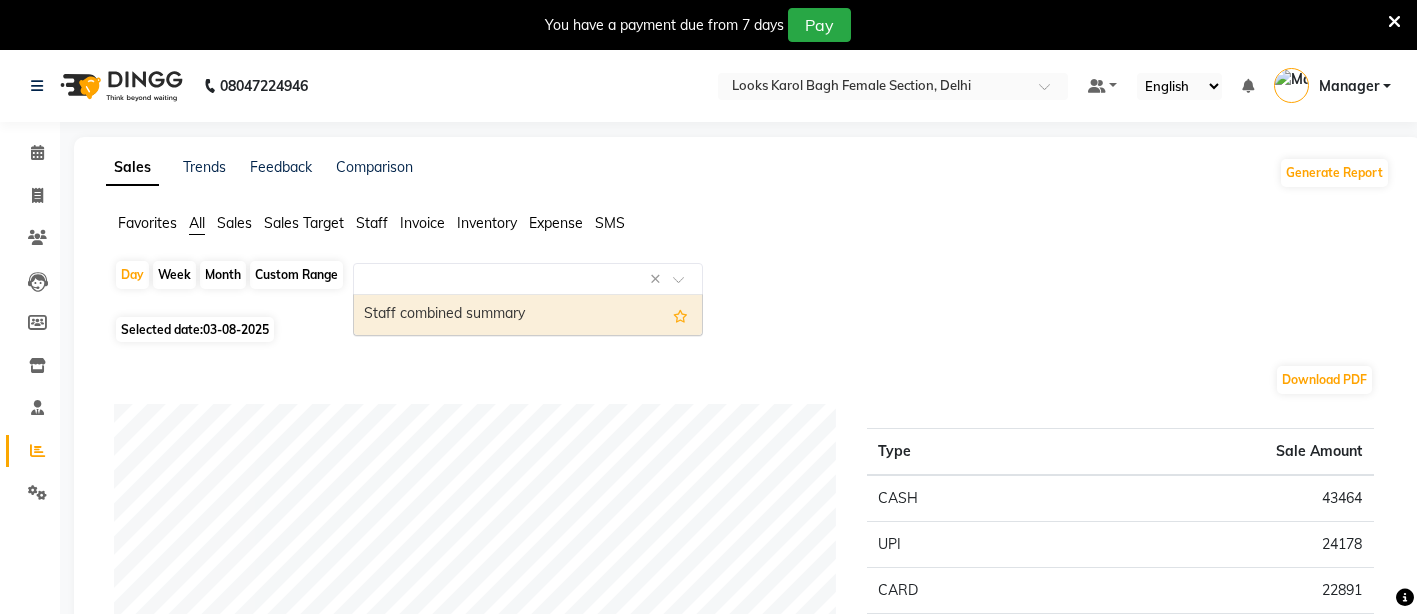 select on "full_report" 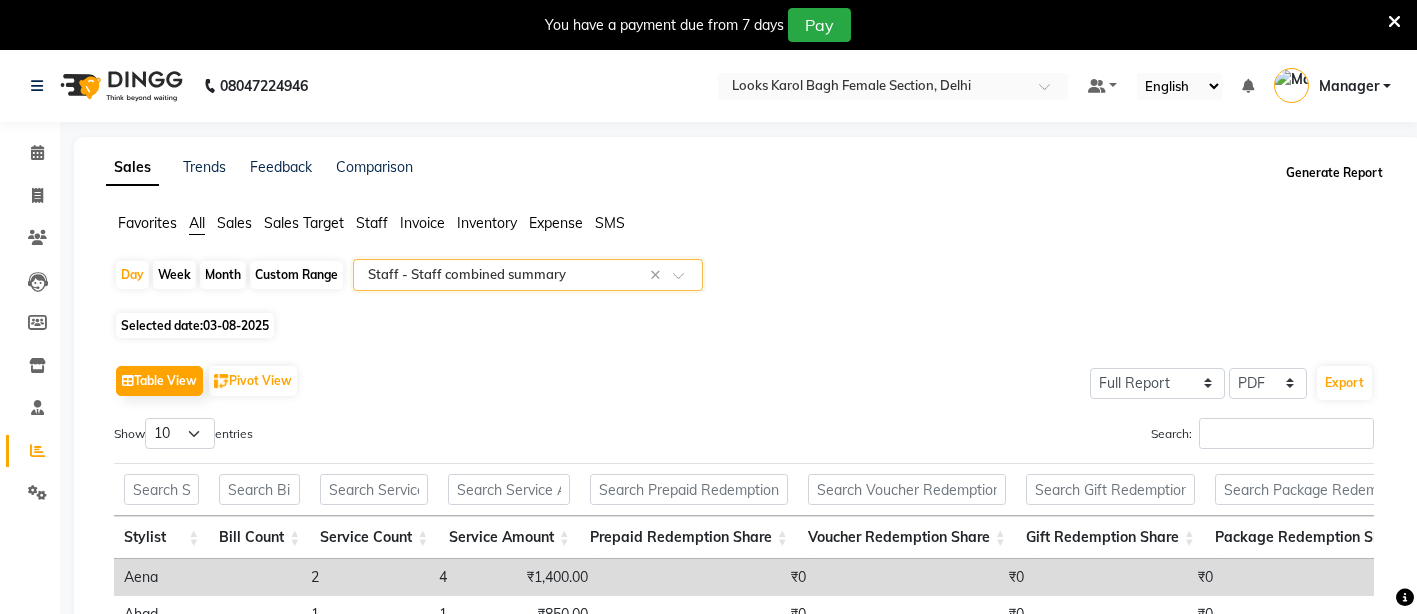 click on "Generate Report" 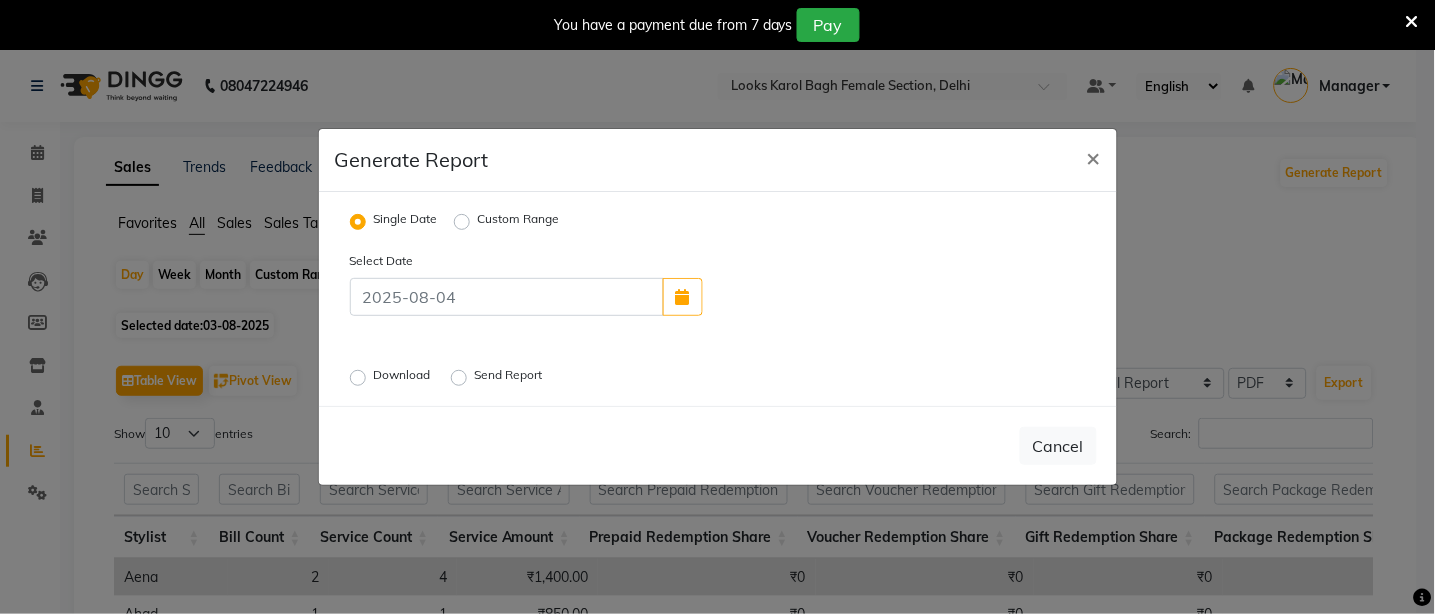 click on "Download" 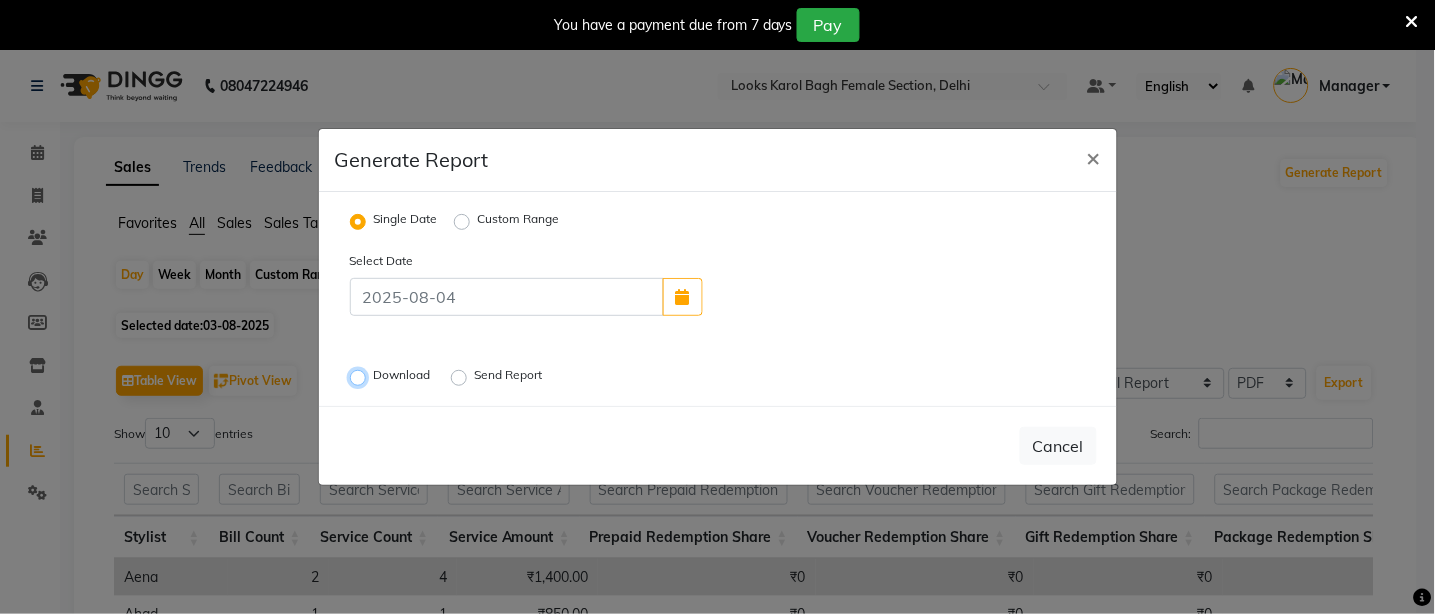 click on "Download" at bounding box center [361, 378] 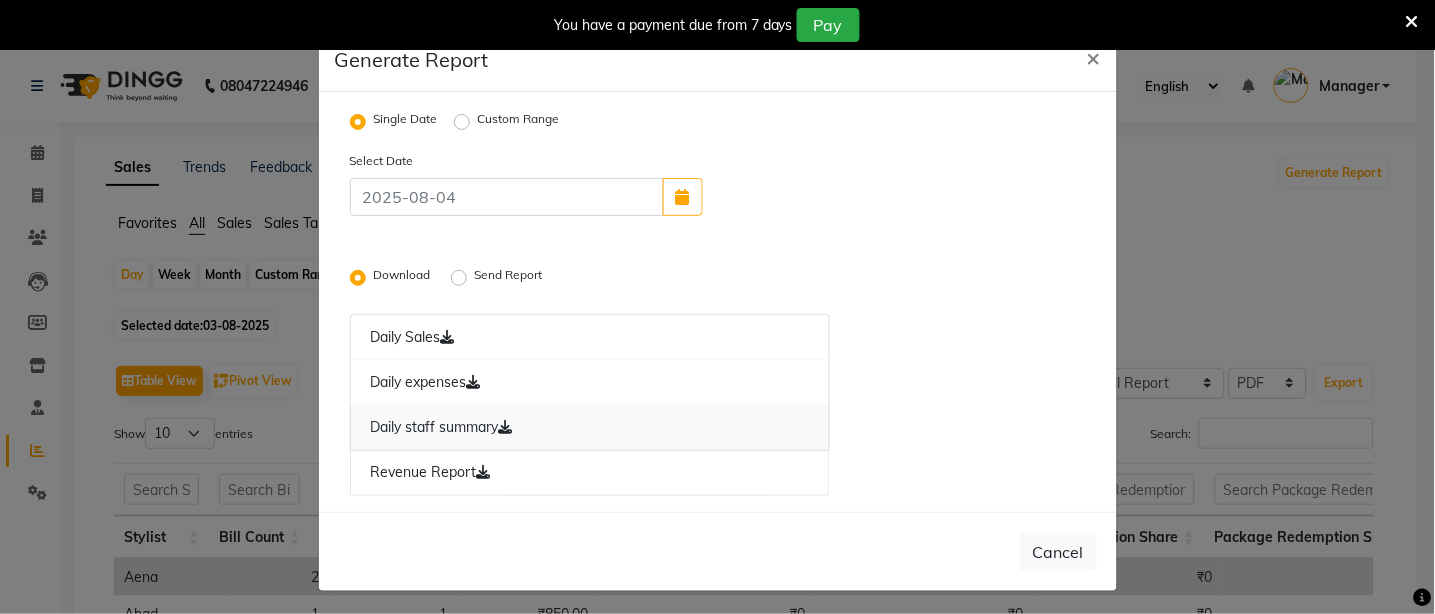 click on "Daily staff summary" 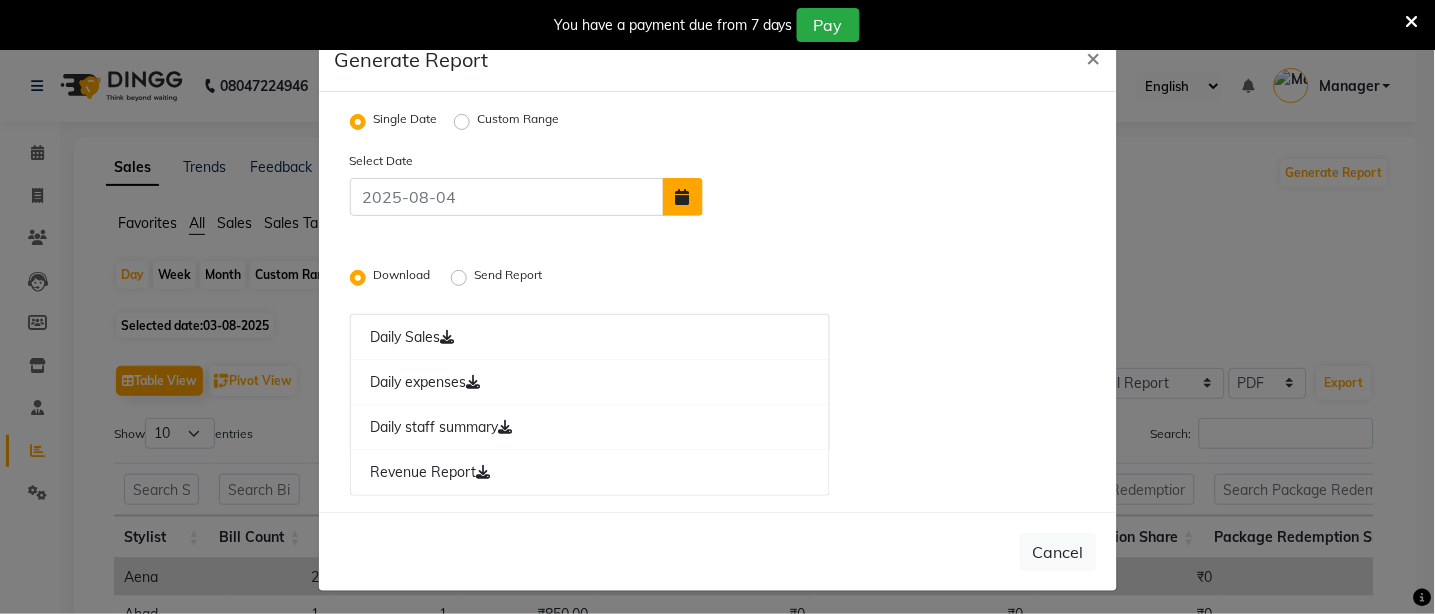 click 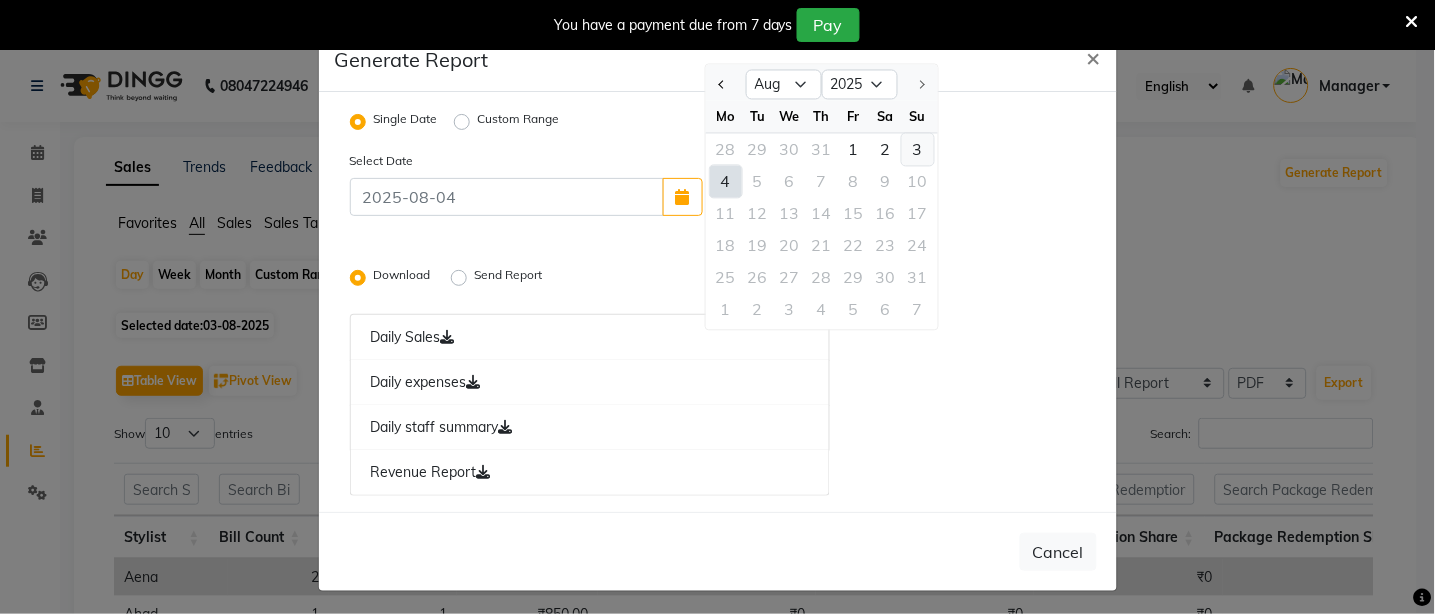 click on "3" 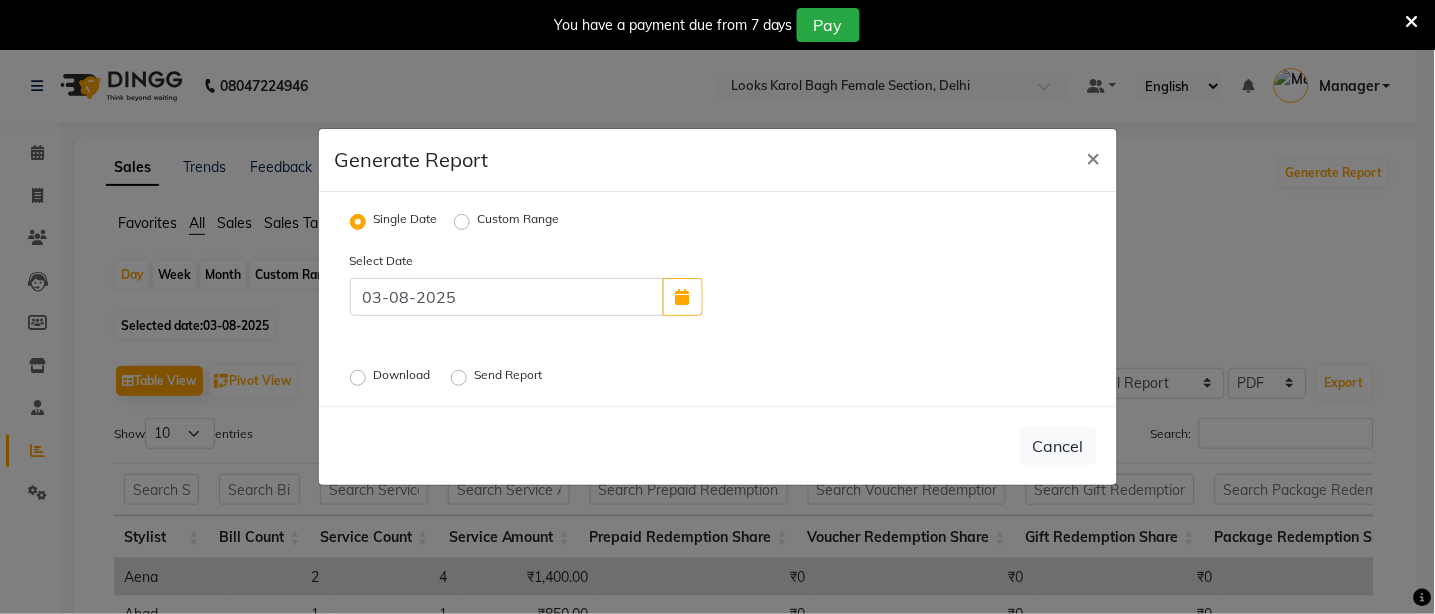 click on "Download" 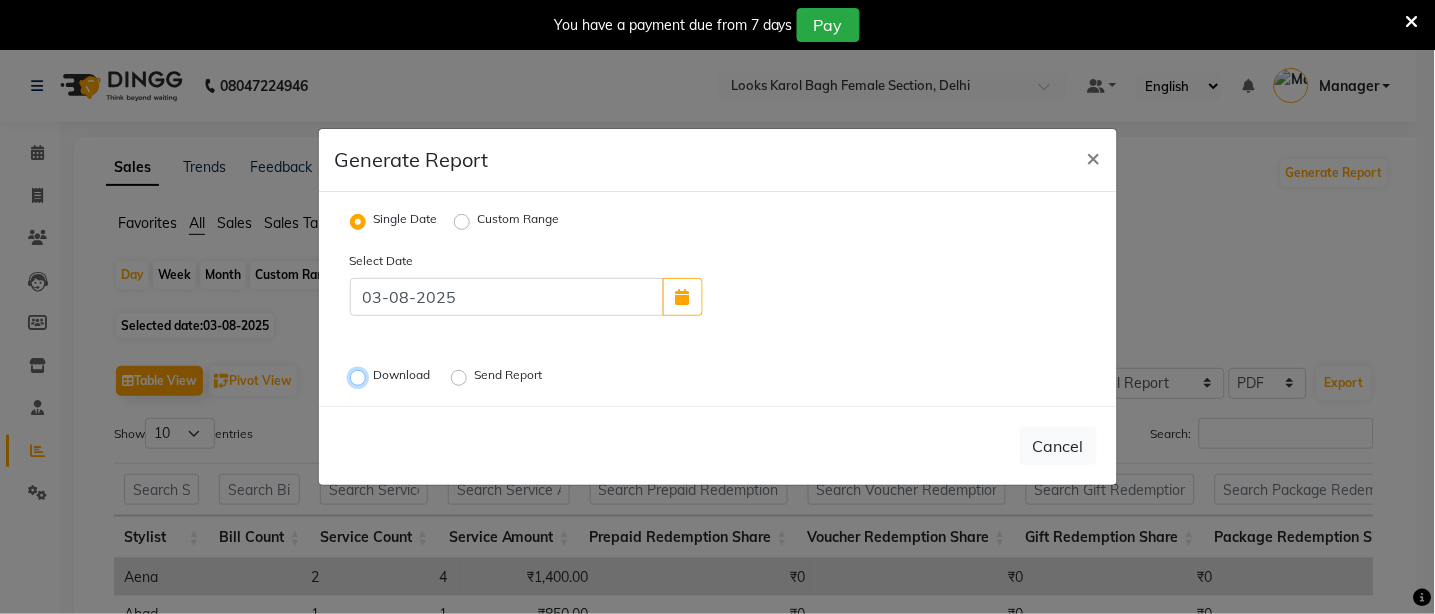 click on "Download" at bounding box center [361, 378] 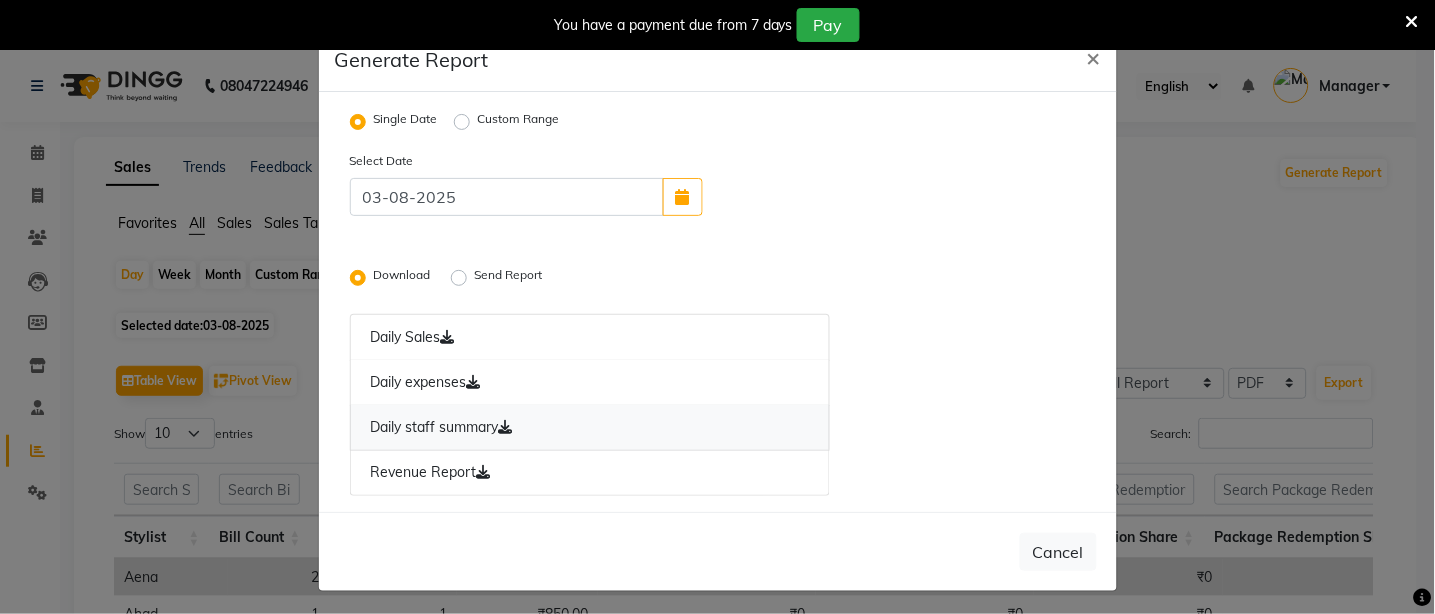 click 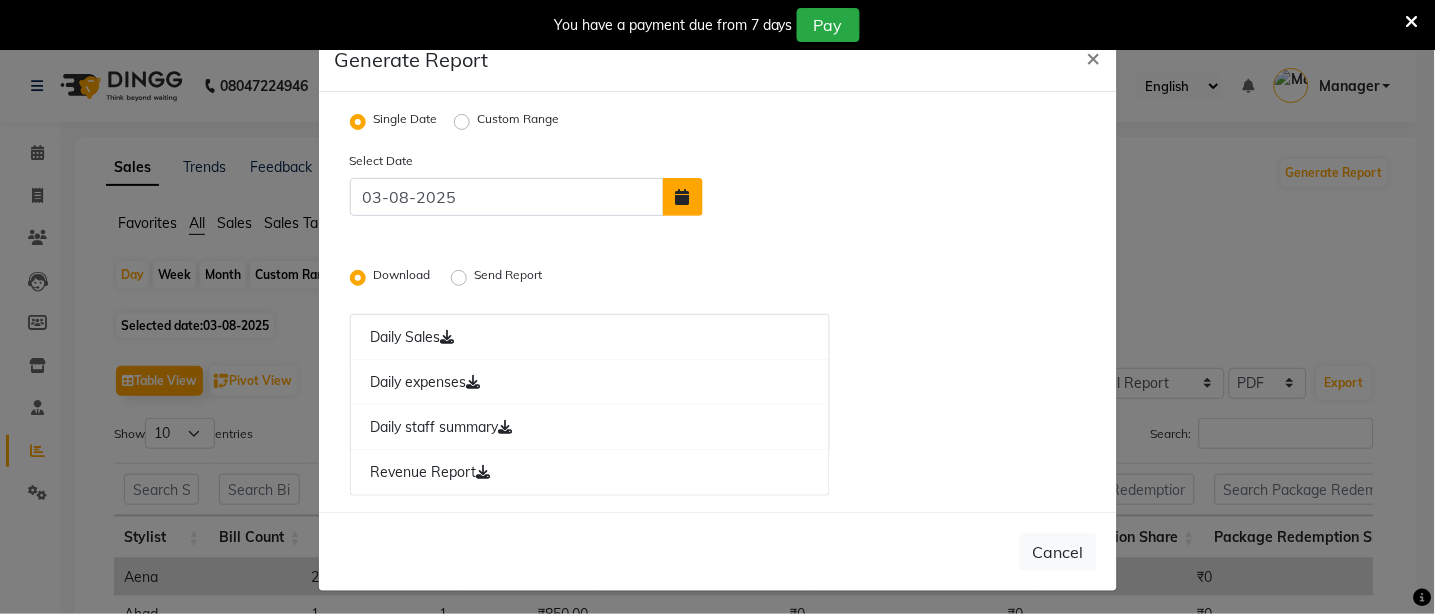 click 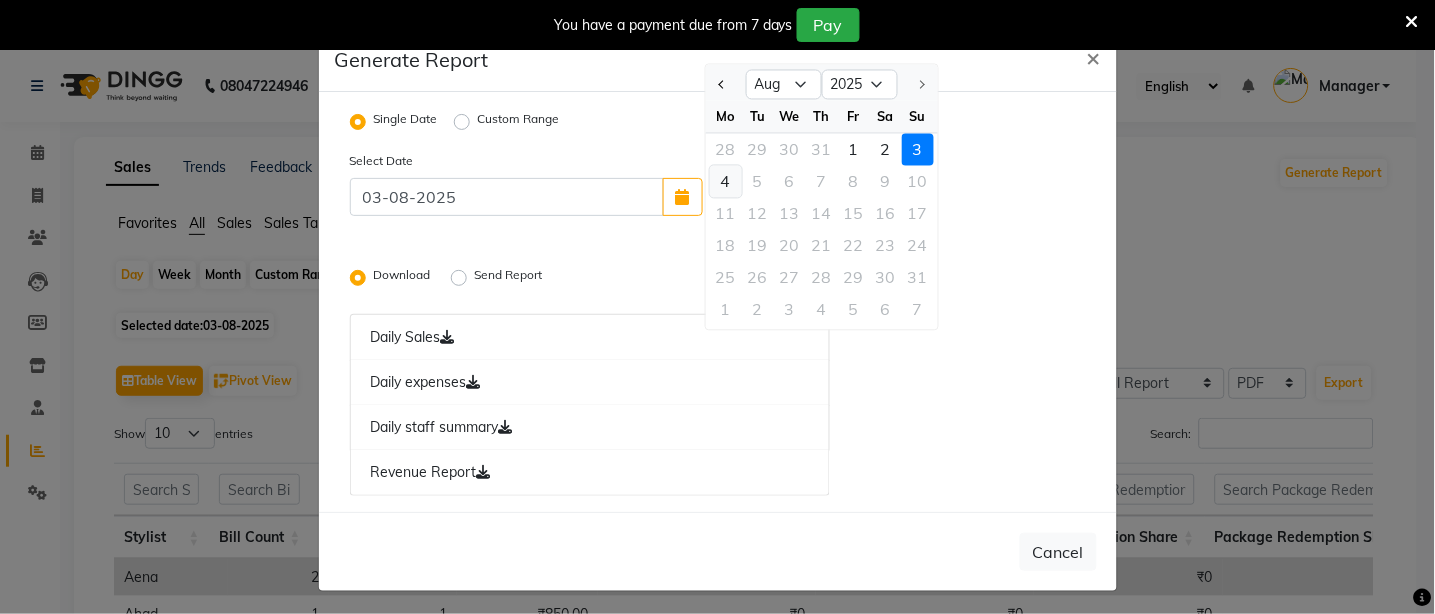 click on "4" 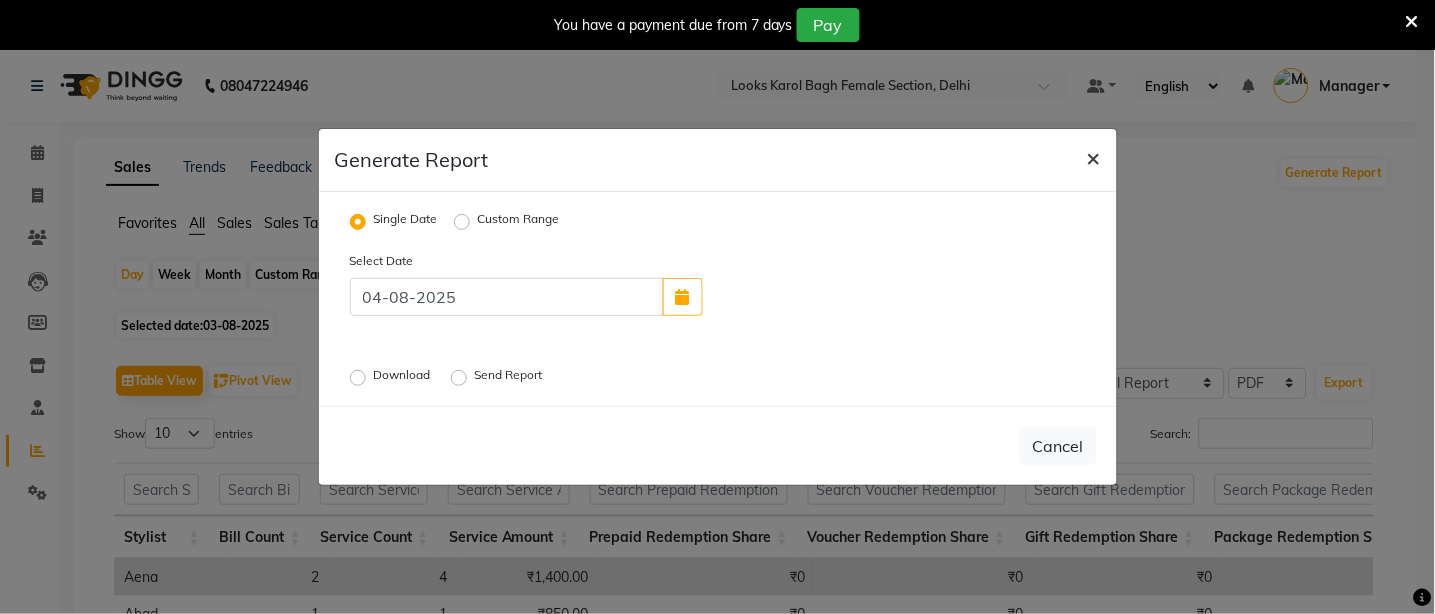 click on "×" 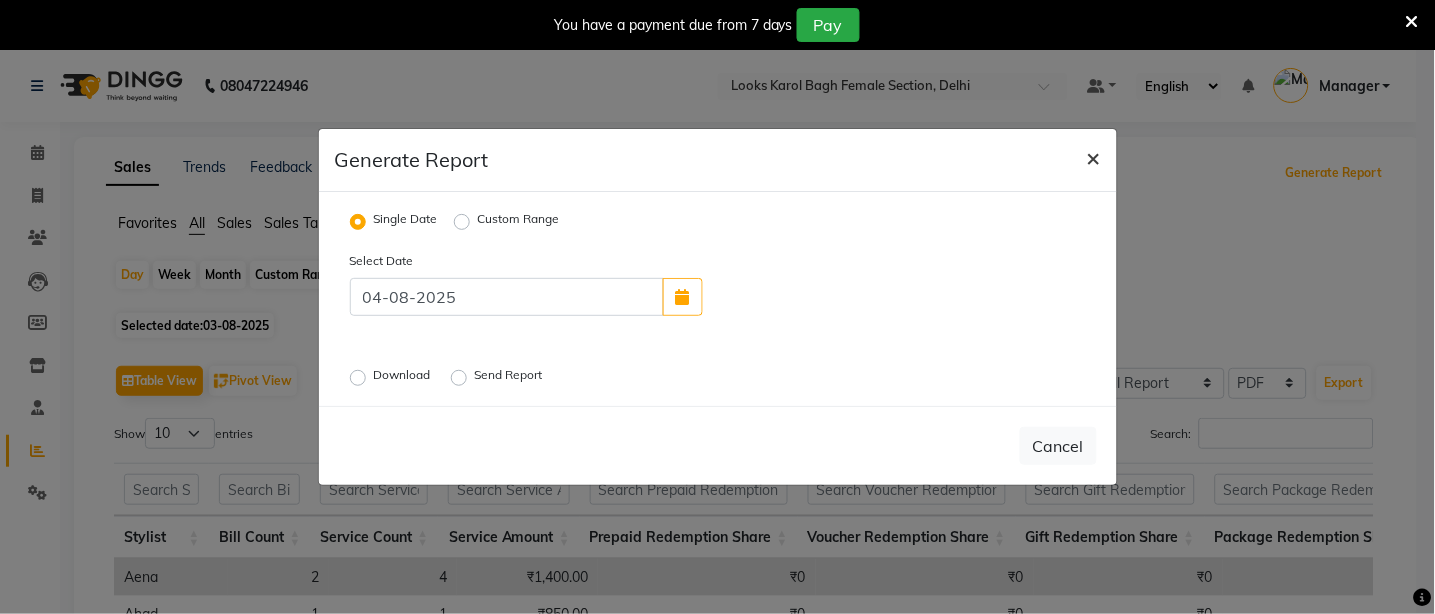 type 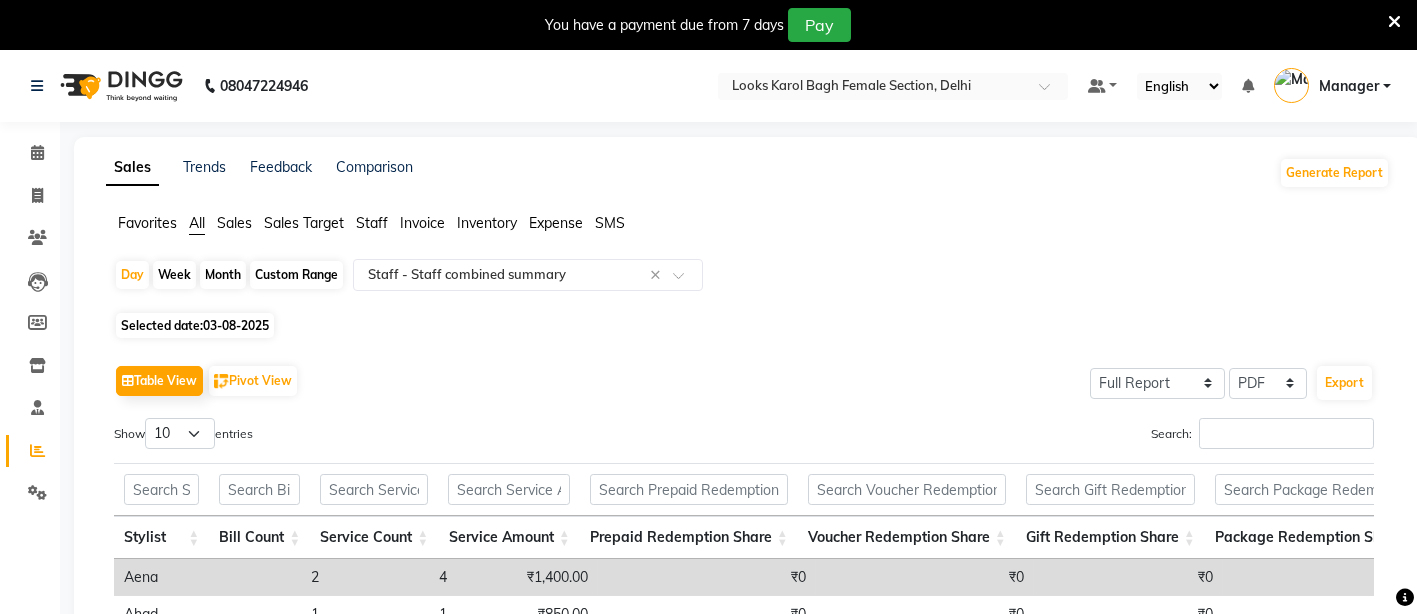 click at bounding box center (1394, 22) 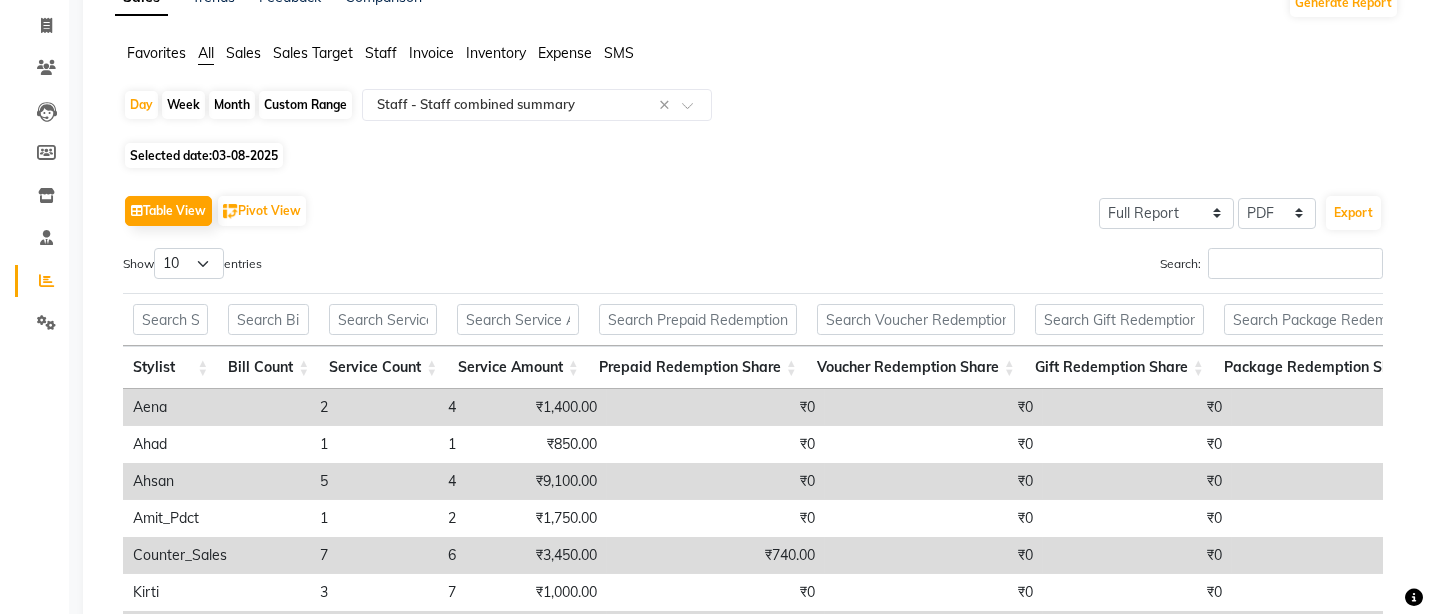scroll, scrollTop: 0, scrollLeft: 0, axis: both 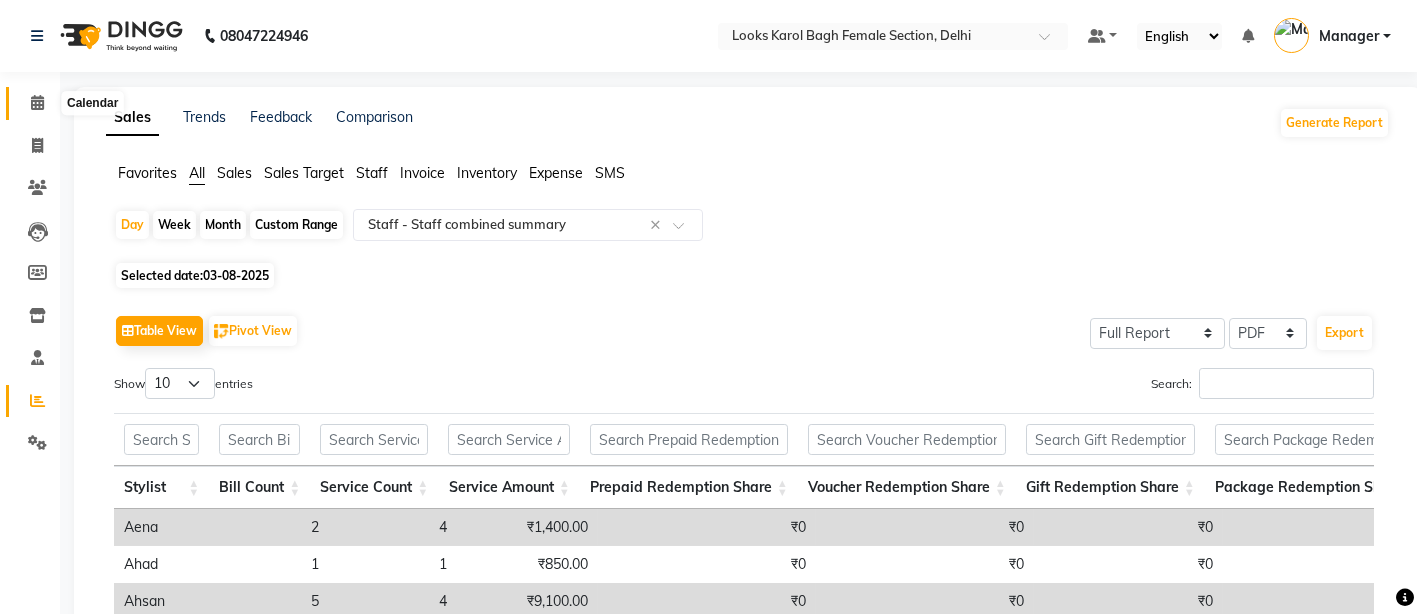 click 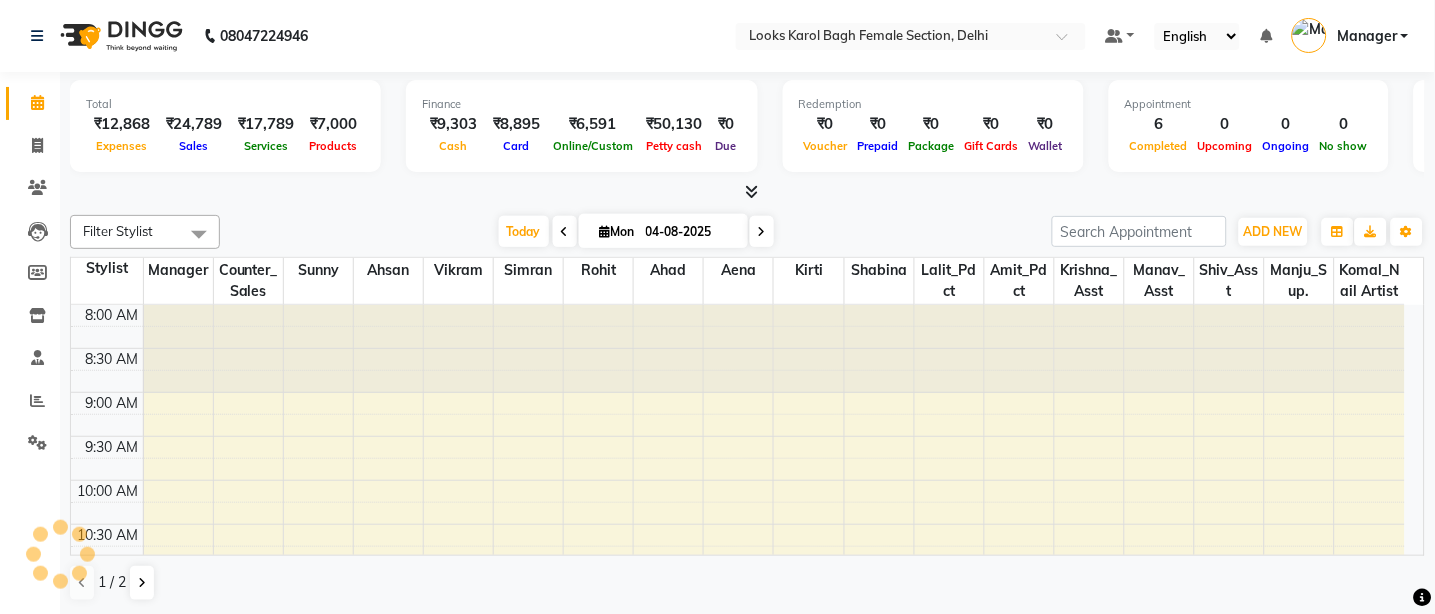 scroll, scrollTop: 0, scrollLeft: 0, axis: both 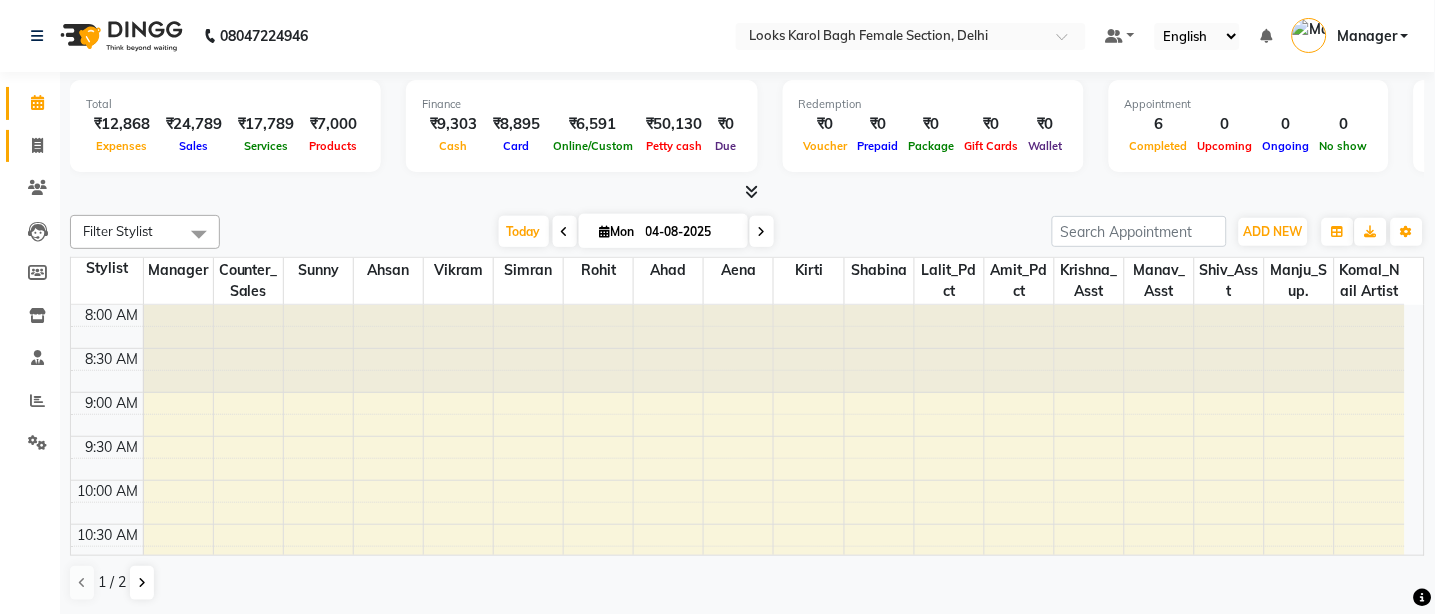 click 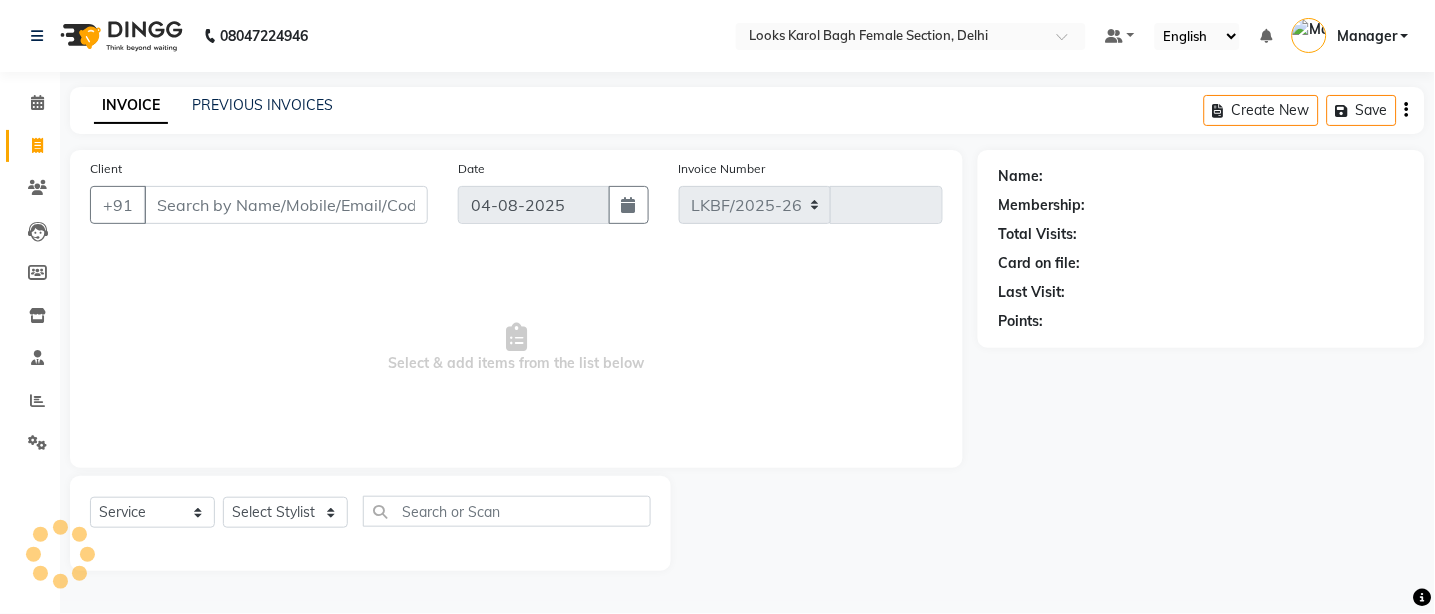 select on "8706" 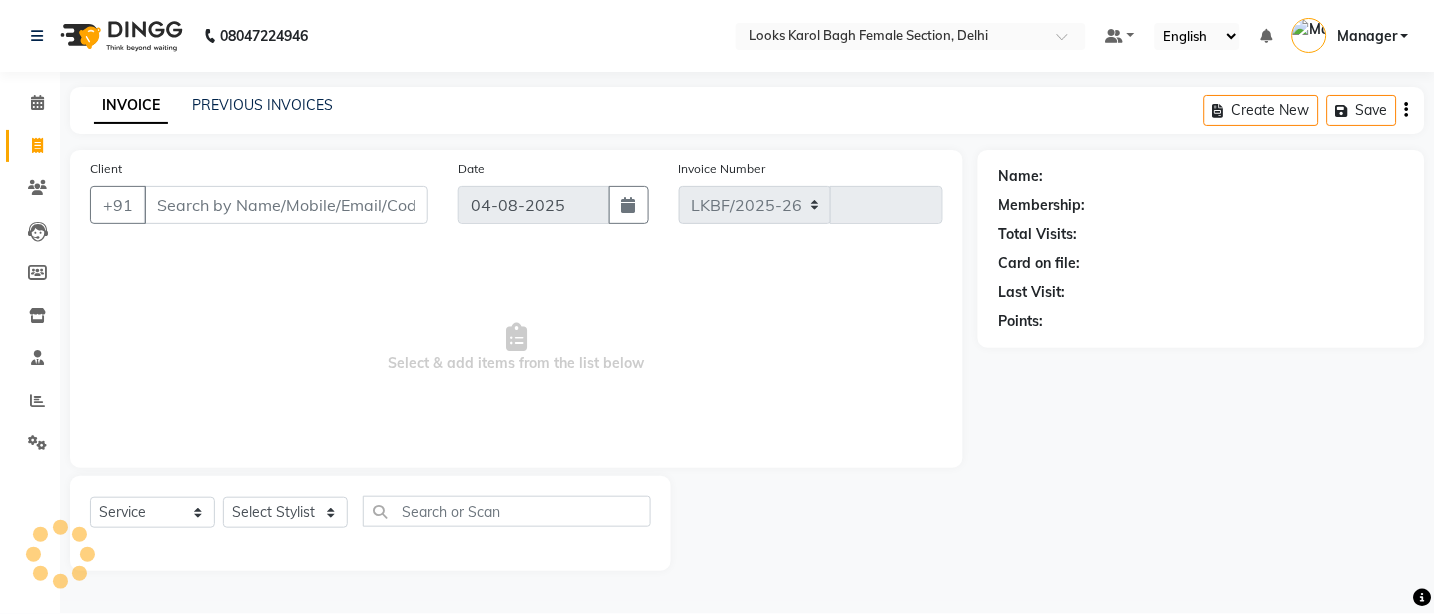 type on "2226" 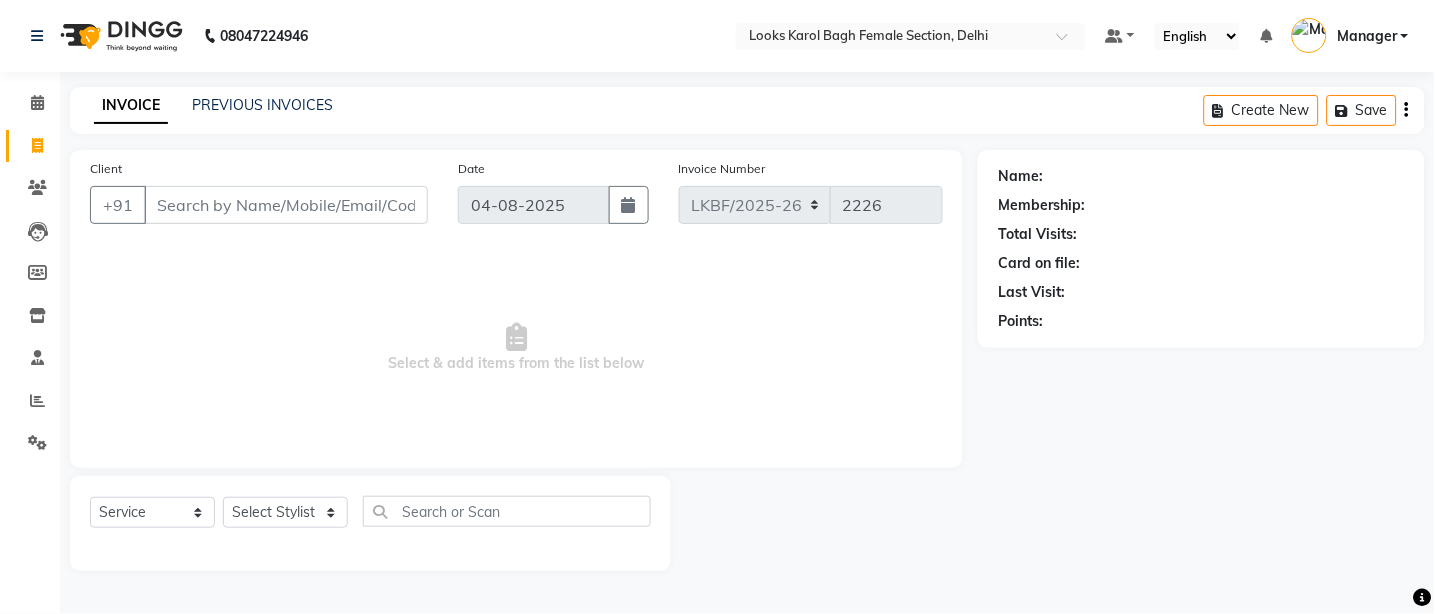 click on "Client" at bounding box center (286, 205) 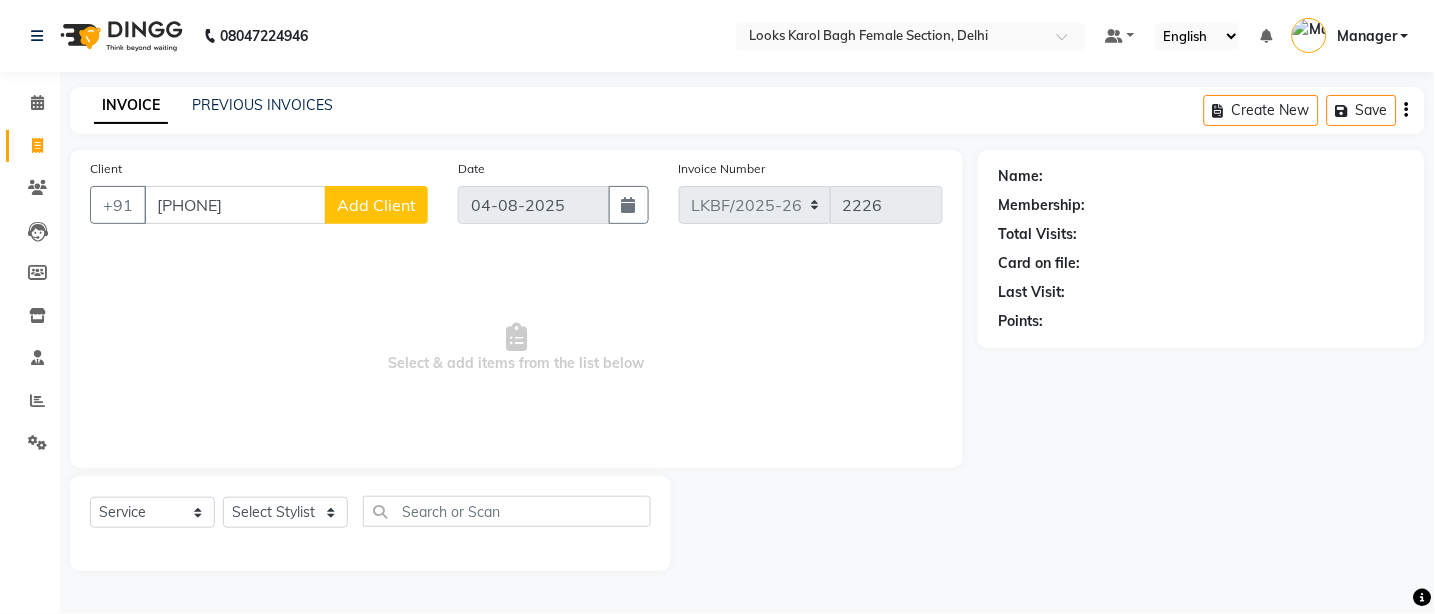 type on "9971707918" 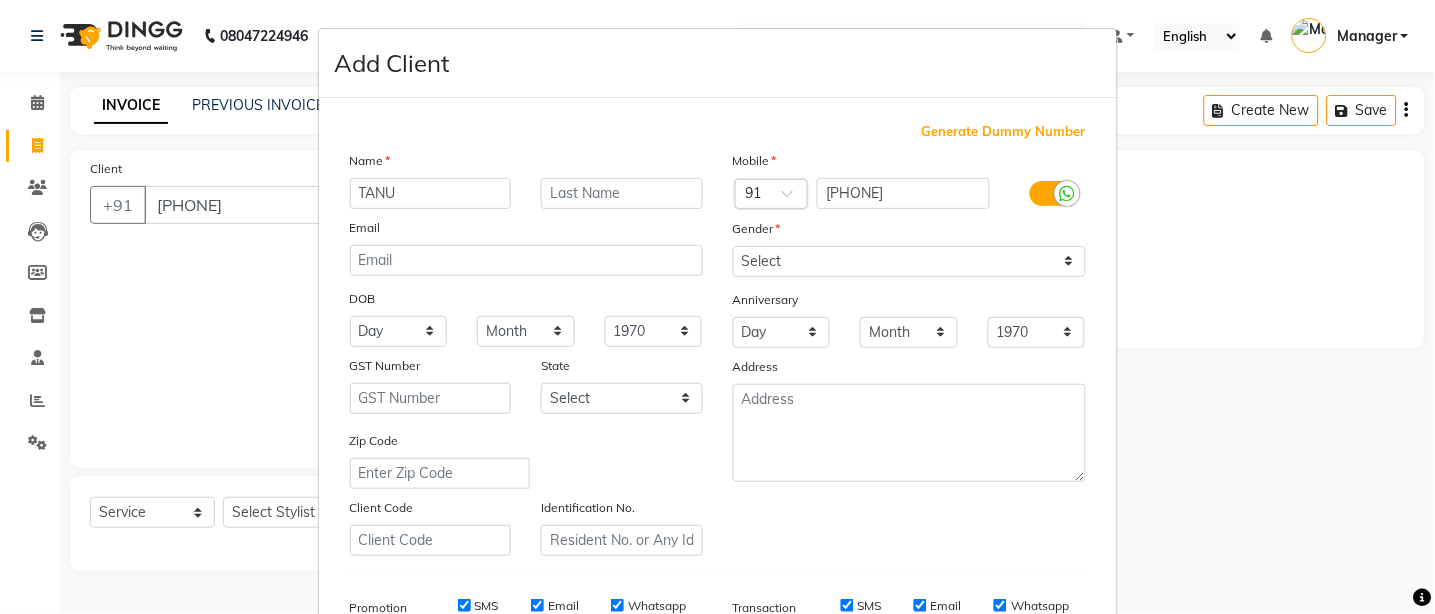 type on "TANU" 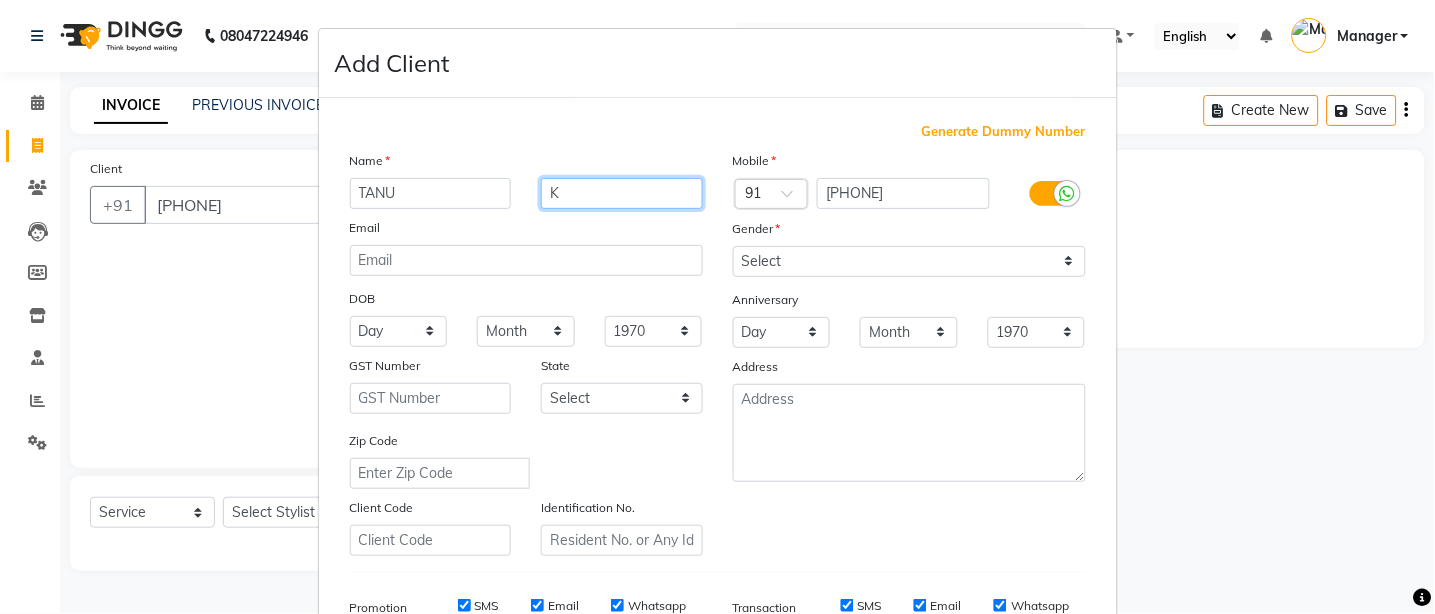 type on "K" 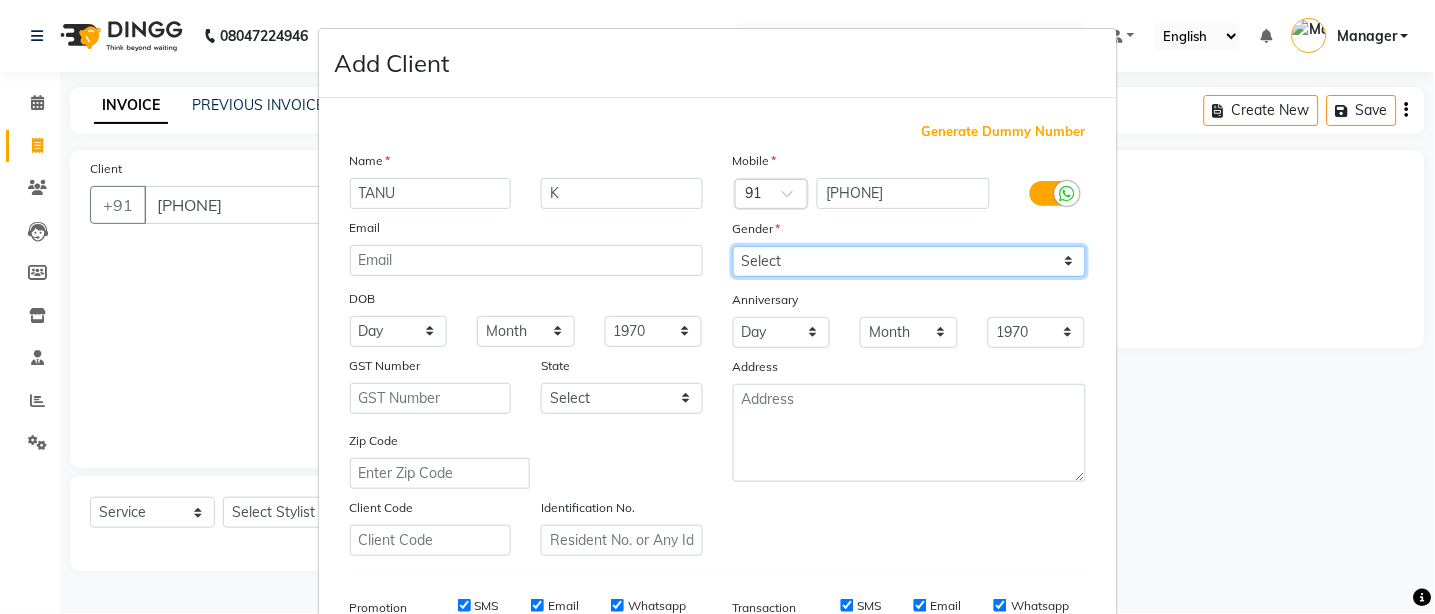 click on "Select Male Female Other Prefer Not To Say" at bounding box center [909, 261] 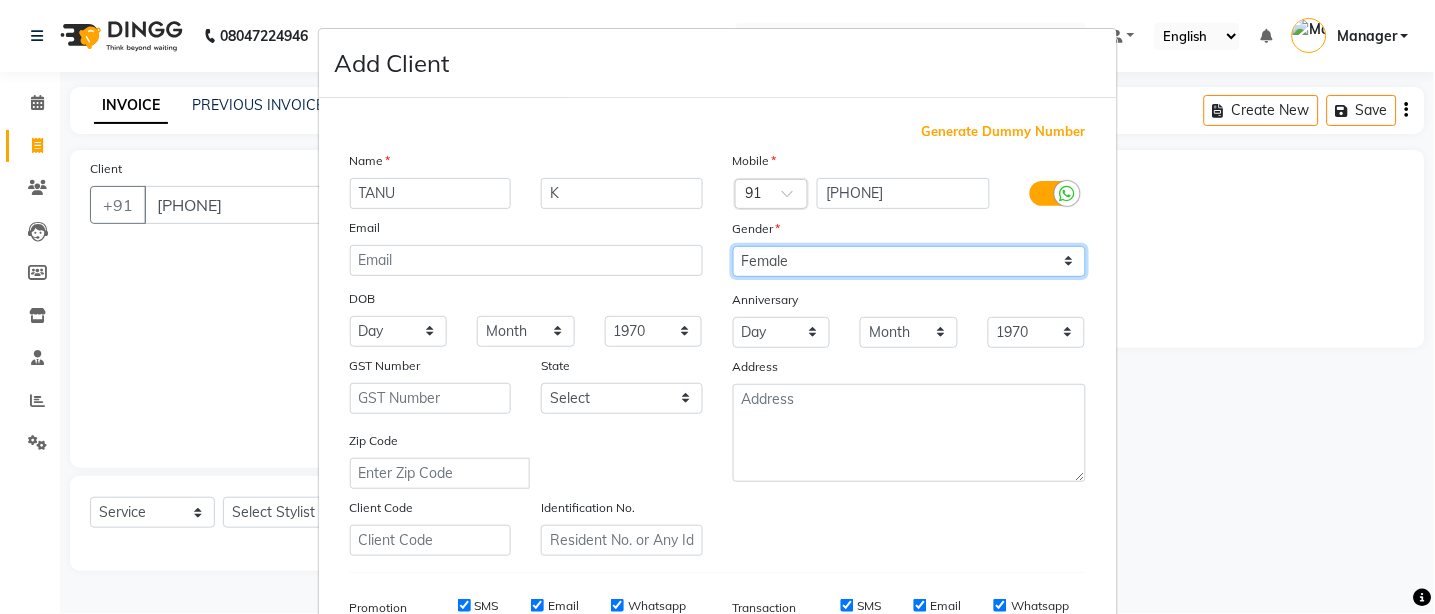 click on "Select Male Female Other Prefer Not To Say" at bounding box center [909, 261] 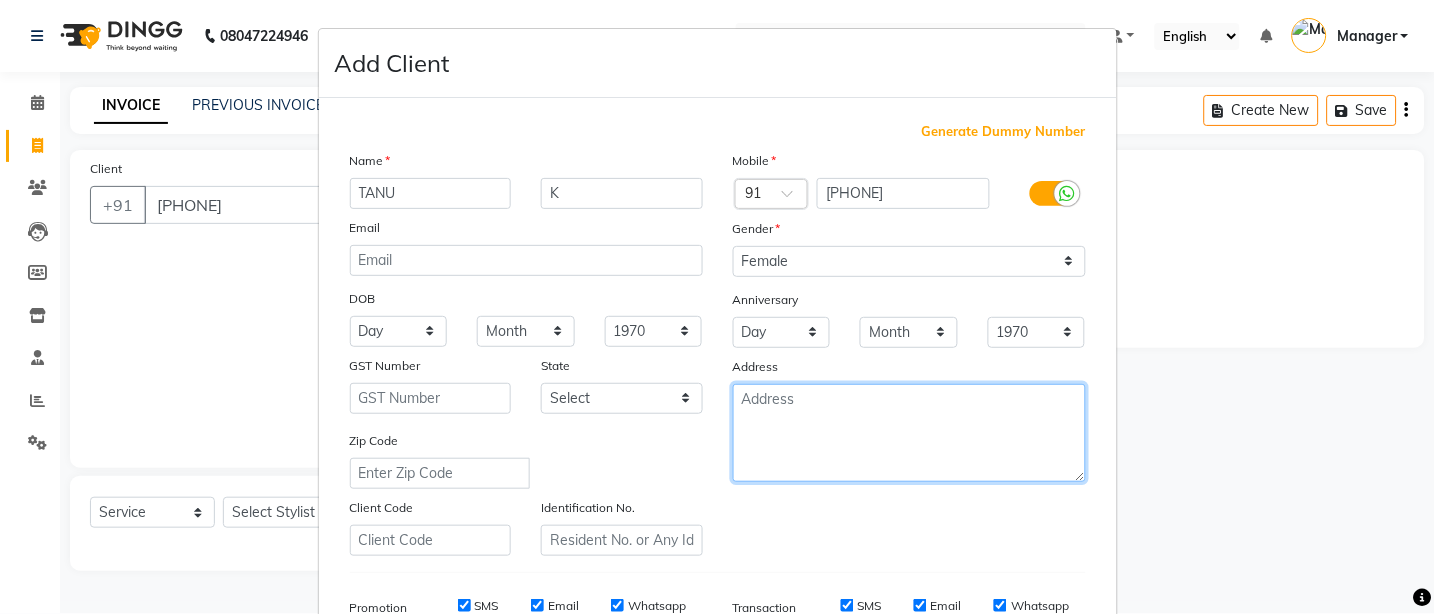 click at bounding box center [909, 433] 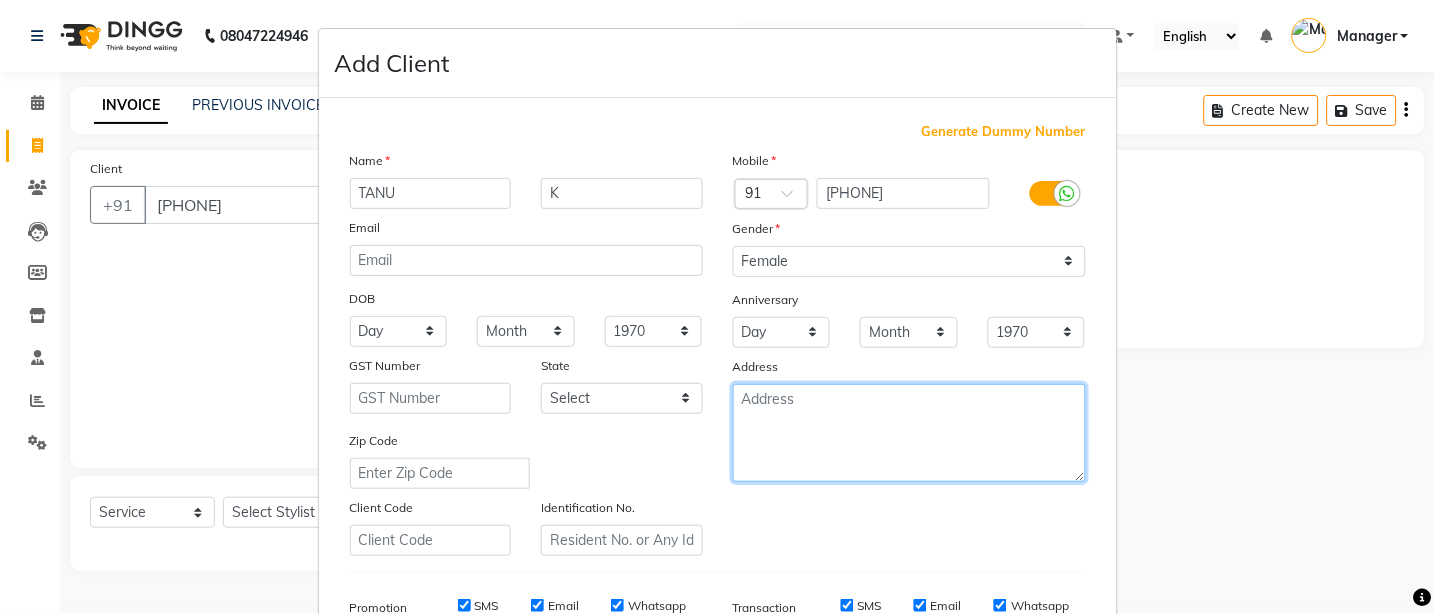 type on "L" 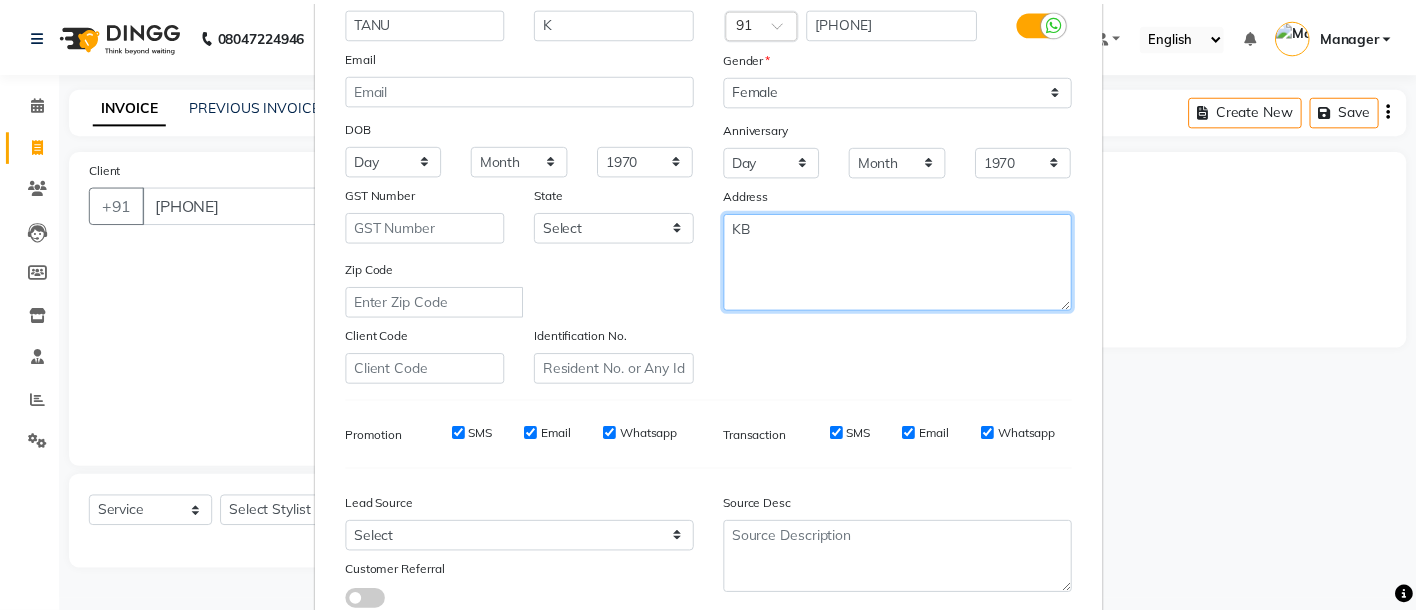 scroll, scrollTop: 308, scrollLeft: 0, axis: vertical 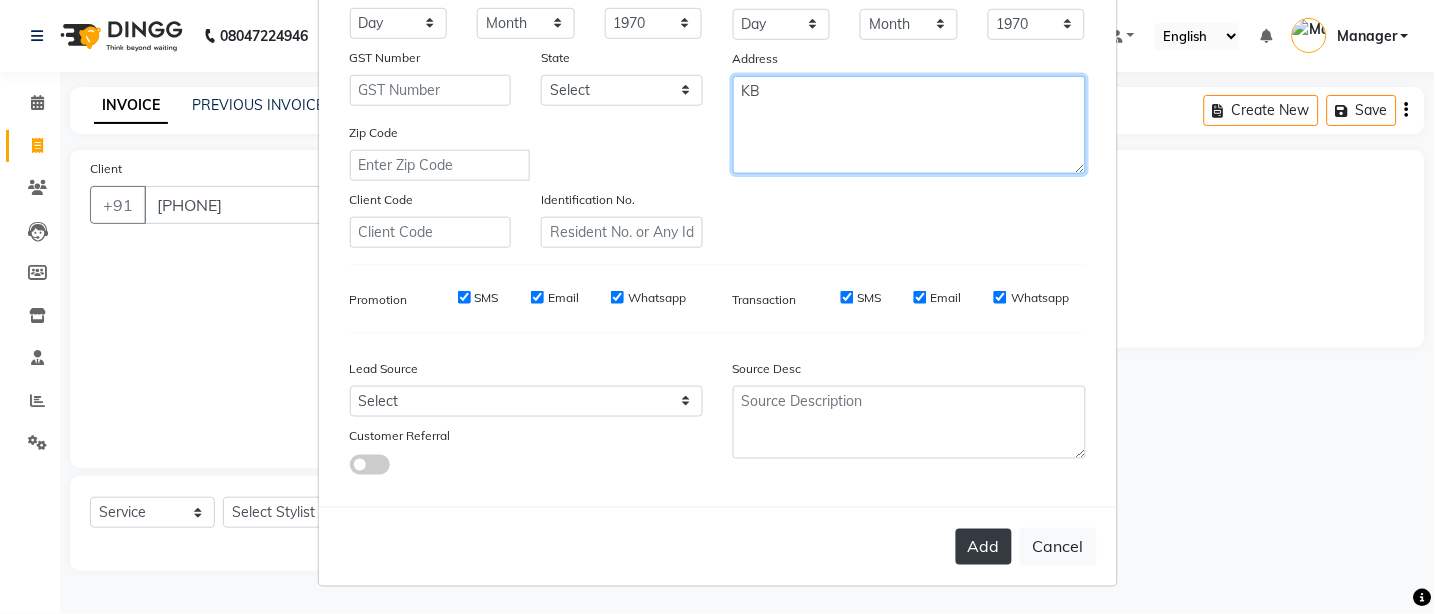 type on "KB" 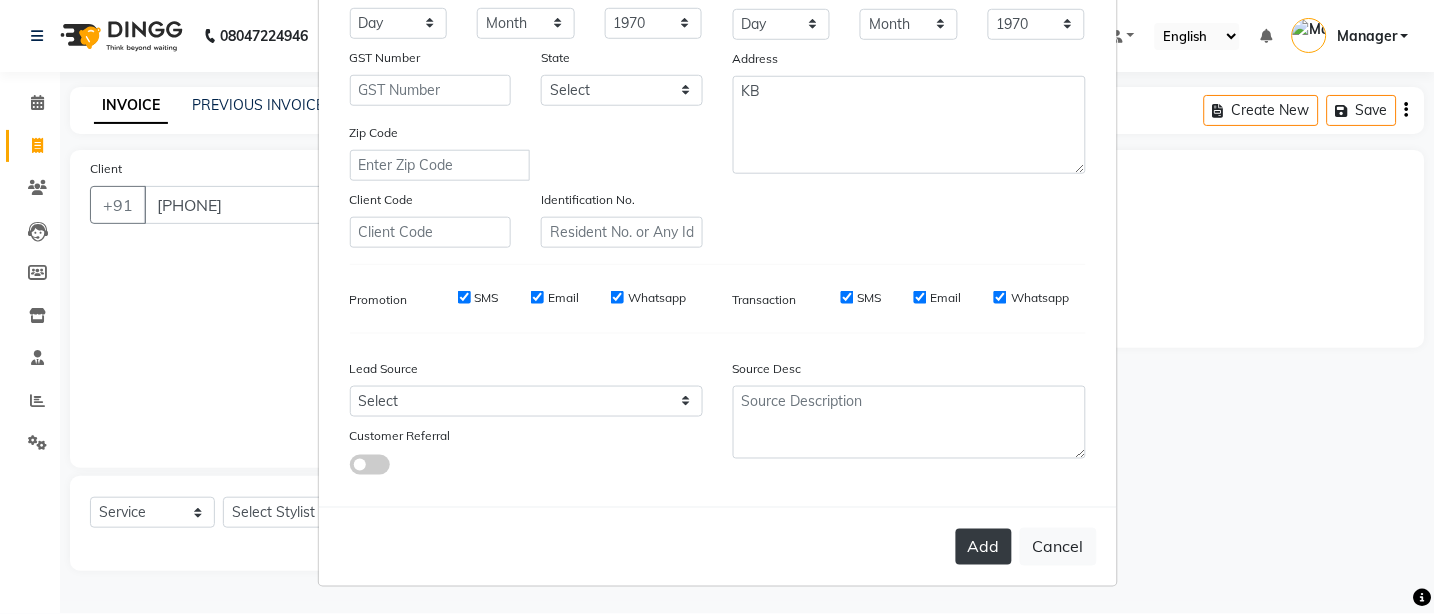 click on "Add" at bounding box center [984, 547] 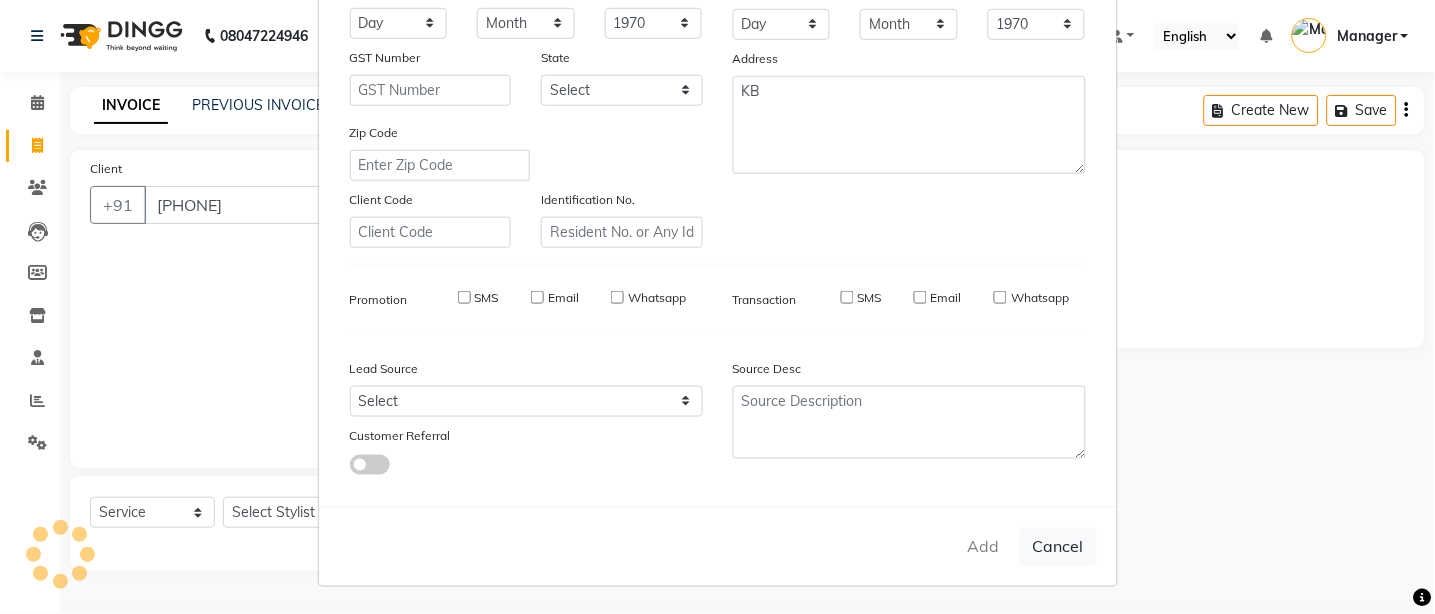 type 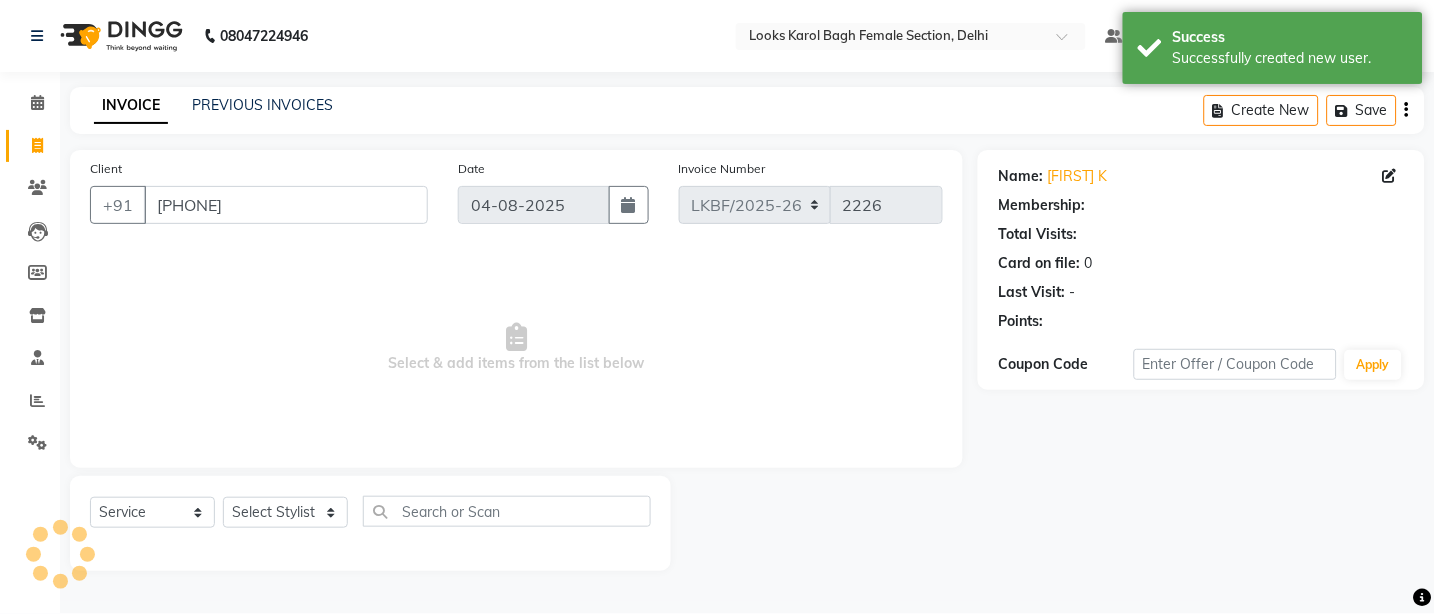 select on "1: Object" 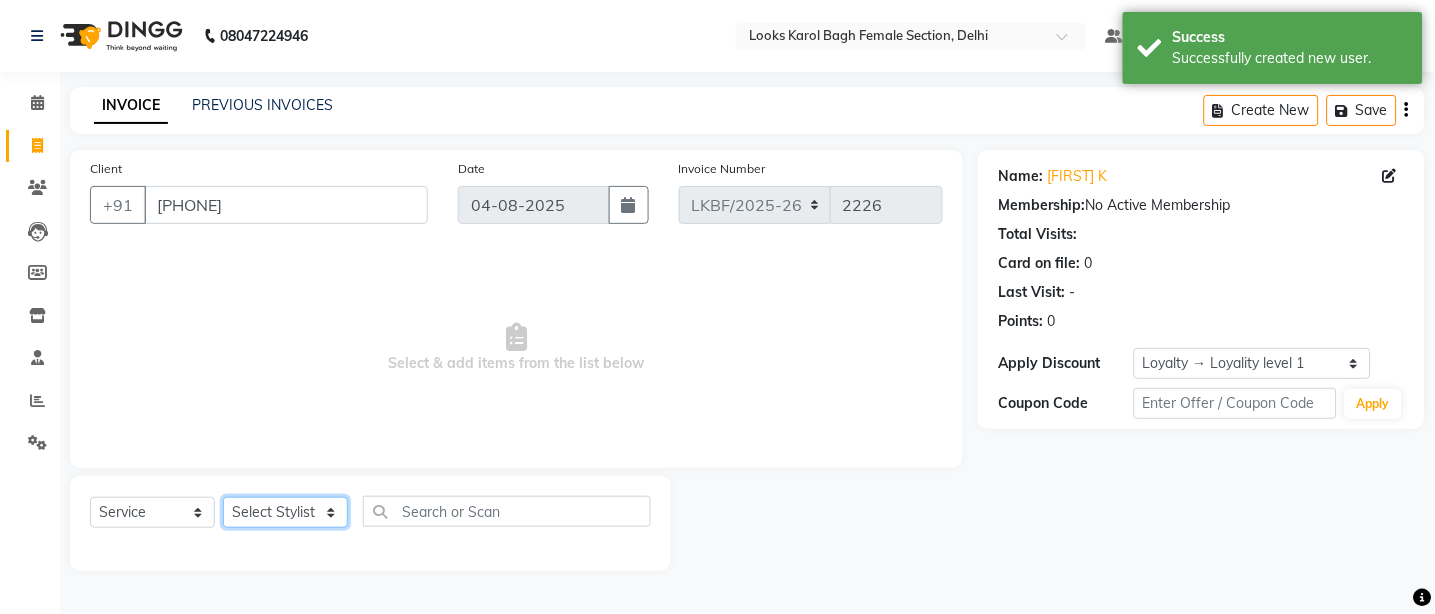 click on "Select Stylist Aena Ahad Ahsan Amit_Pdct Counter_Sales Kirti Komal_Nail Artist Krishna_Asst Lalit_Pdct Manager Manav_Asst Manju_Sup. Rahul_Mgr Rohit Shabina Shivani_Mgr Shiv_Asst Simran Sunny Vikram Yogesh_Asst" 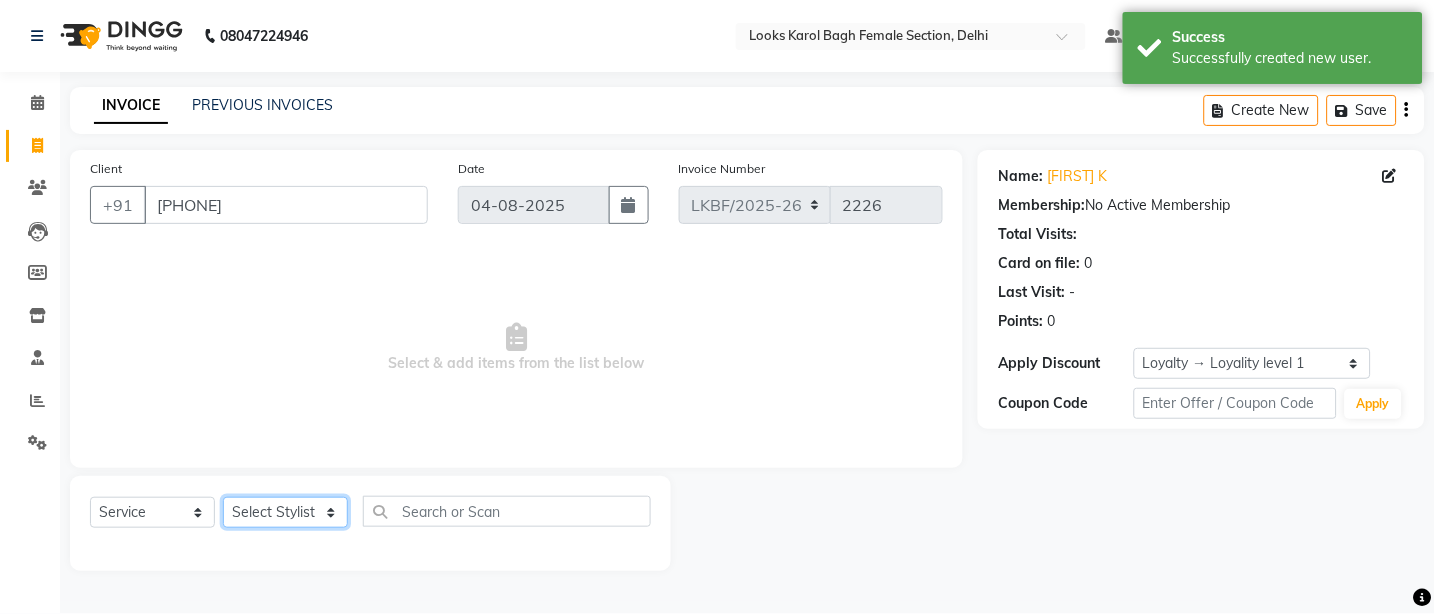 select on "87718" 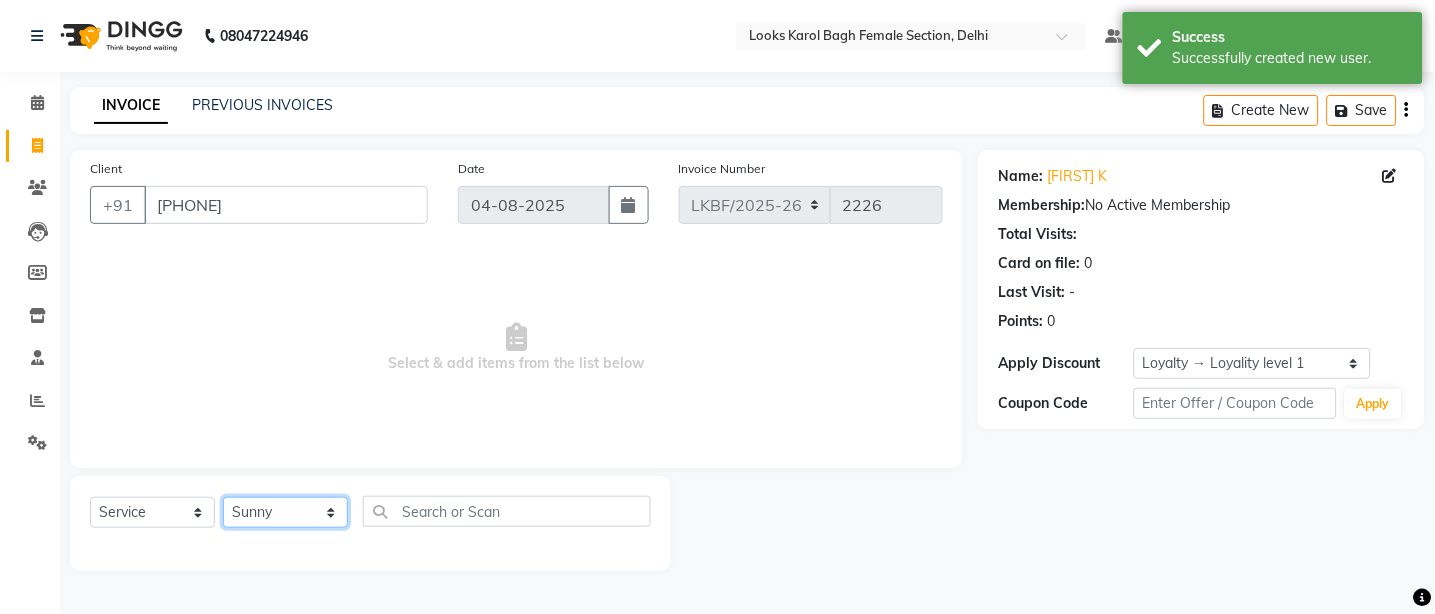 click on "Select Stylist Aena Ahad Ahsan Amit_Pdct Counter_Sales Kirti Komal_Nail Artist Krishna_Asst Lalit_Pdct Manager Manav_Asst Manju_Sup. Rahul_Mgr Rohit Shabina Shivani_Mgr Shiv_Asst Simran Sunny Vikram Yogesh_Asst" 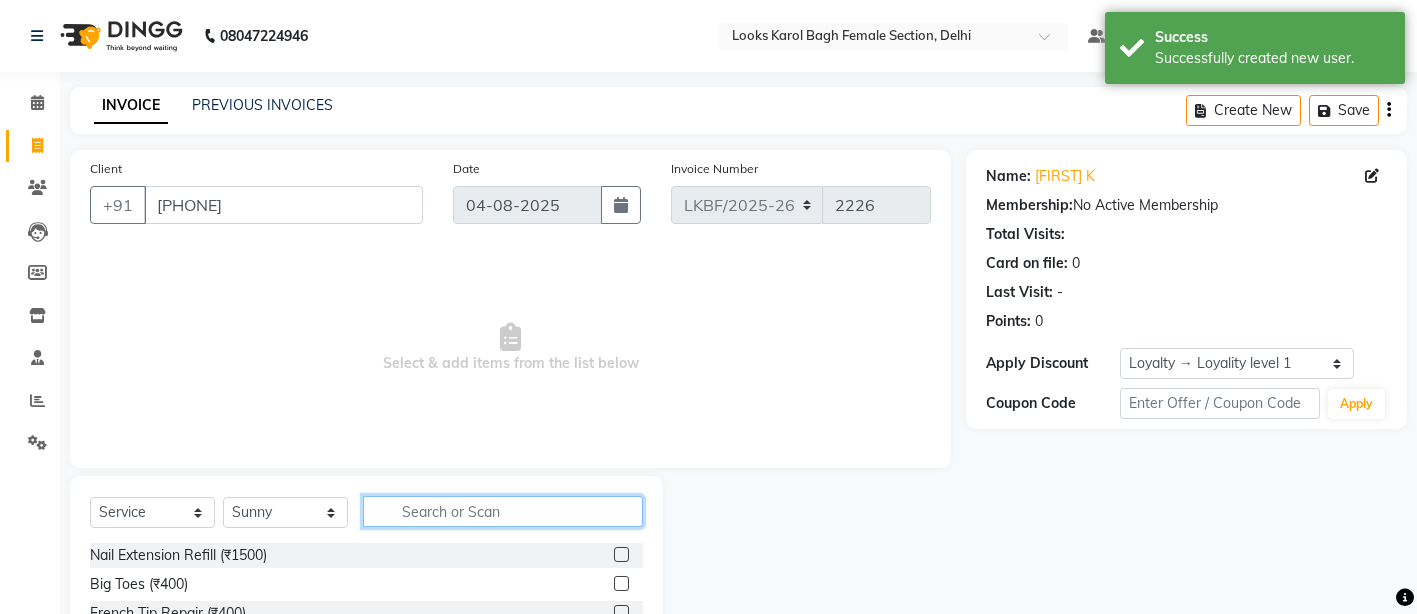 click 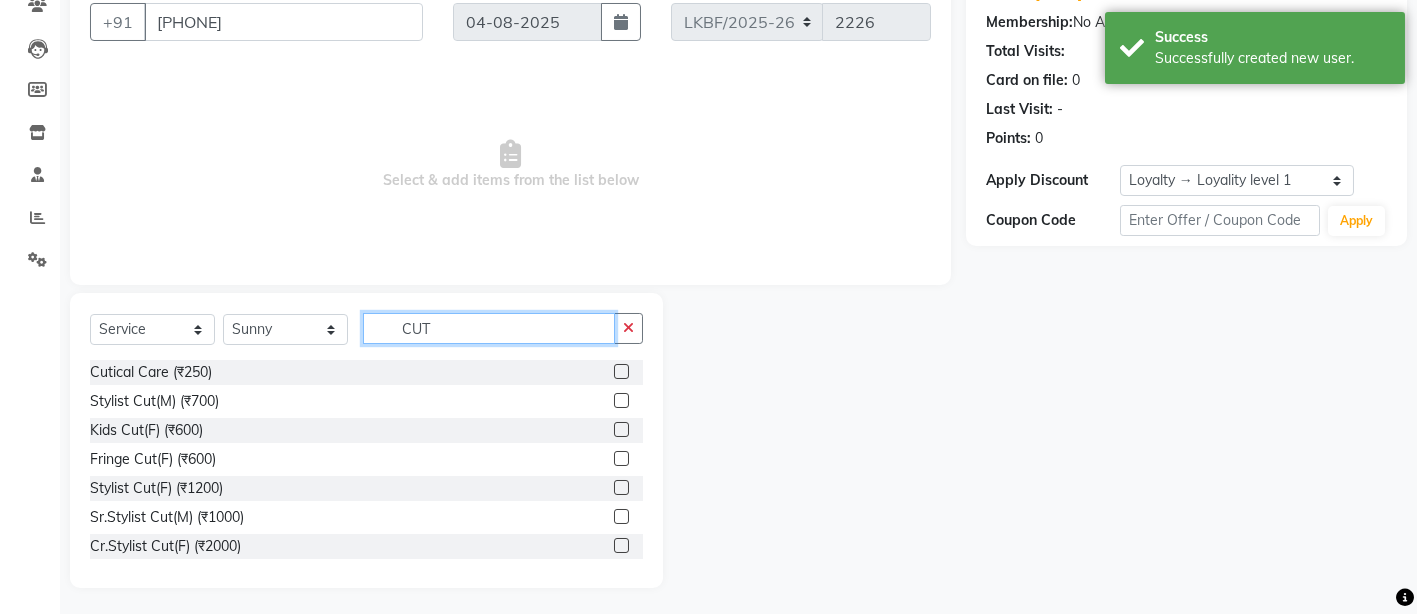 scroll, scrollTop: 186, scrollLeft: 0, axis: vertical 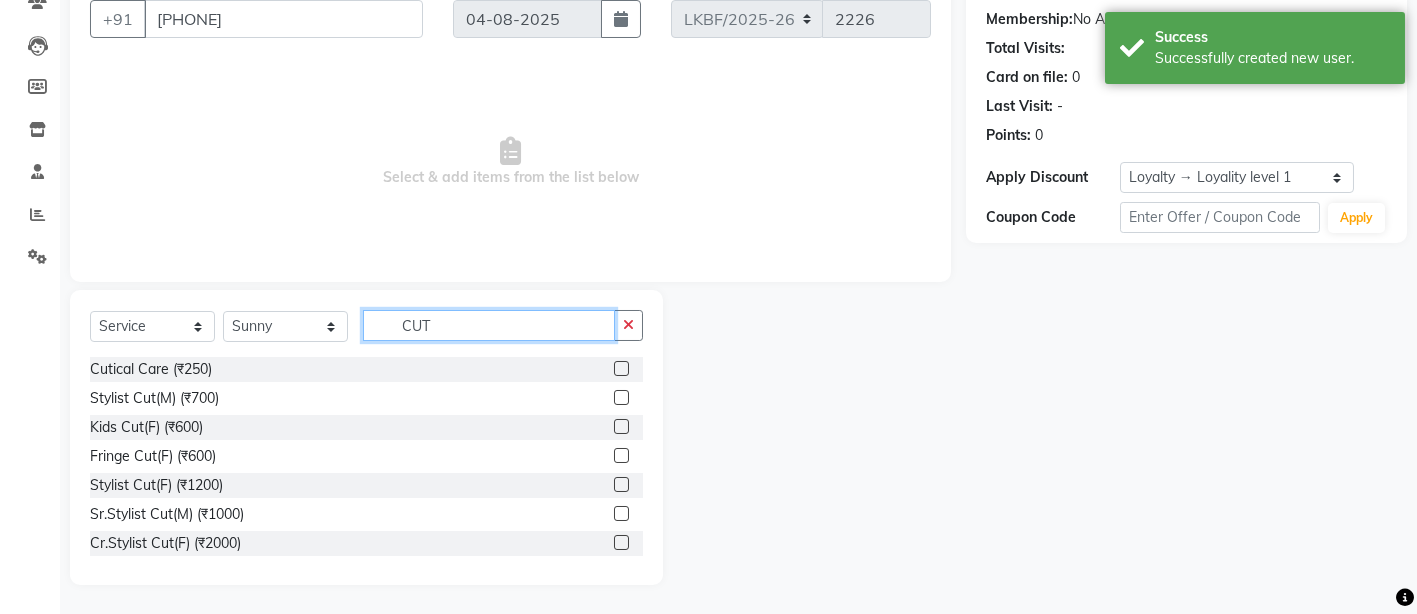 type on "CUT" 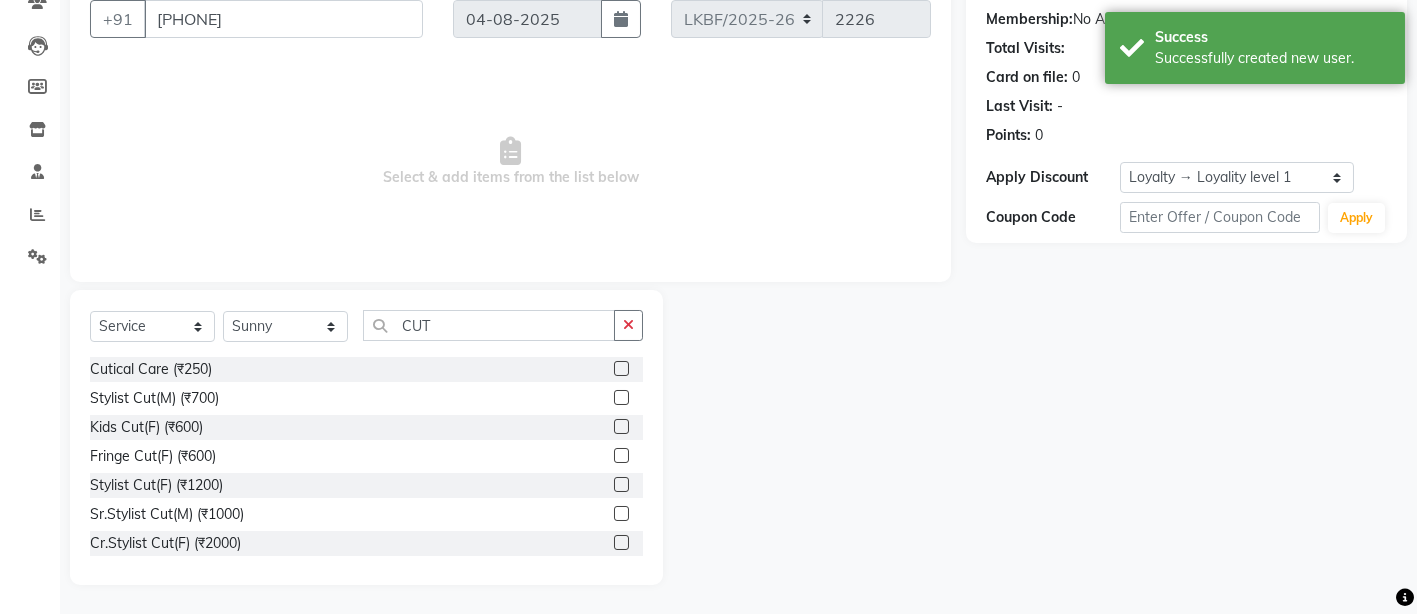 click 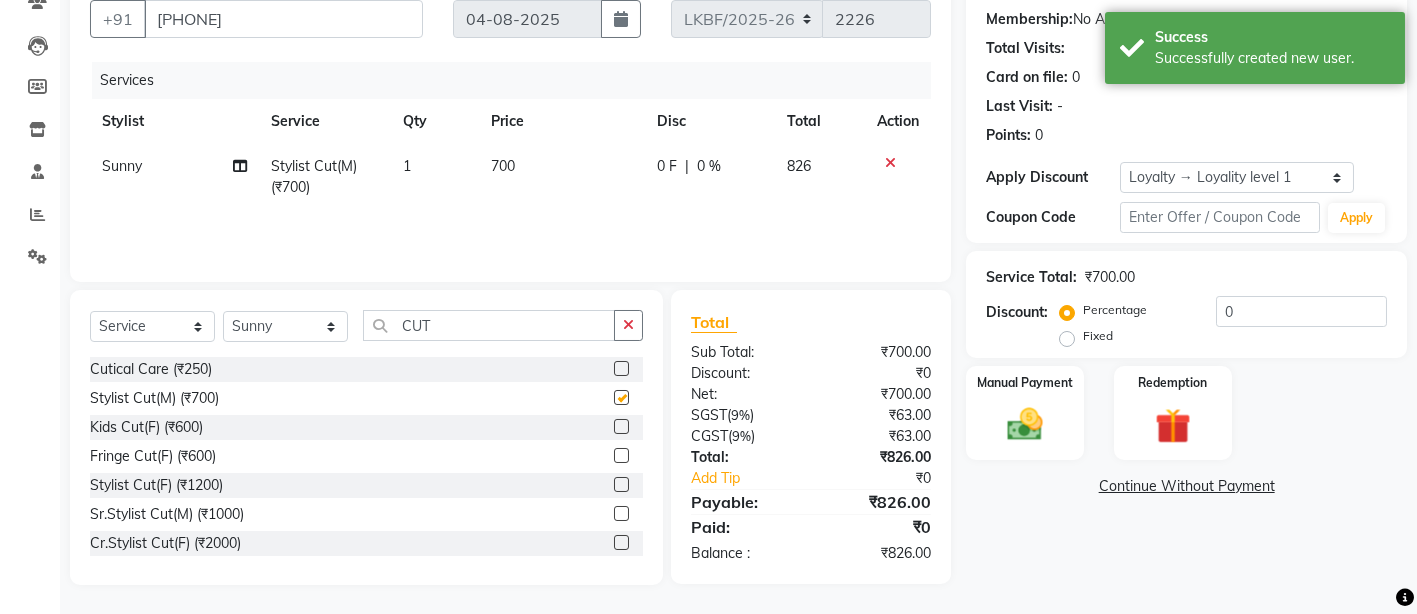 checkbox on "false" 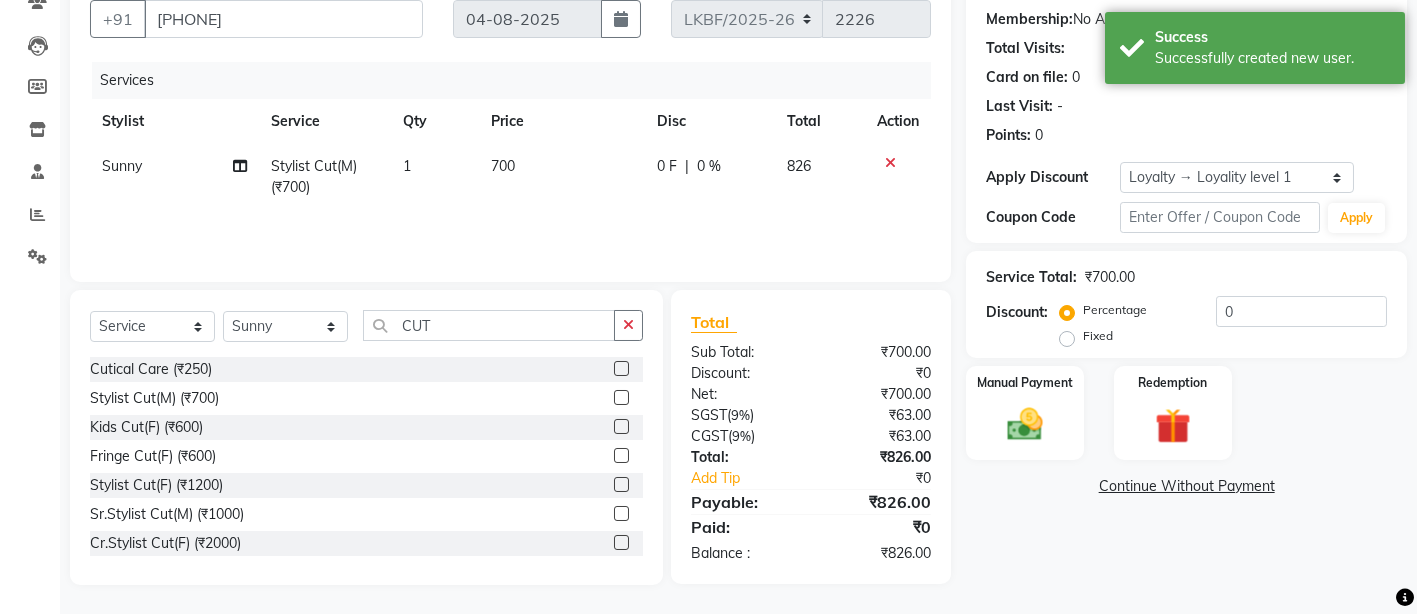 click on "700" 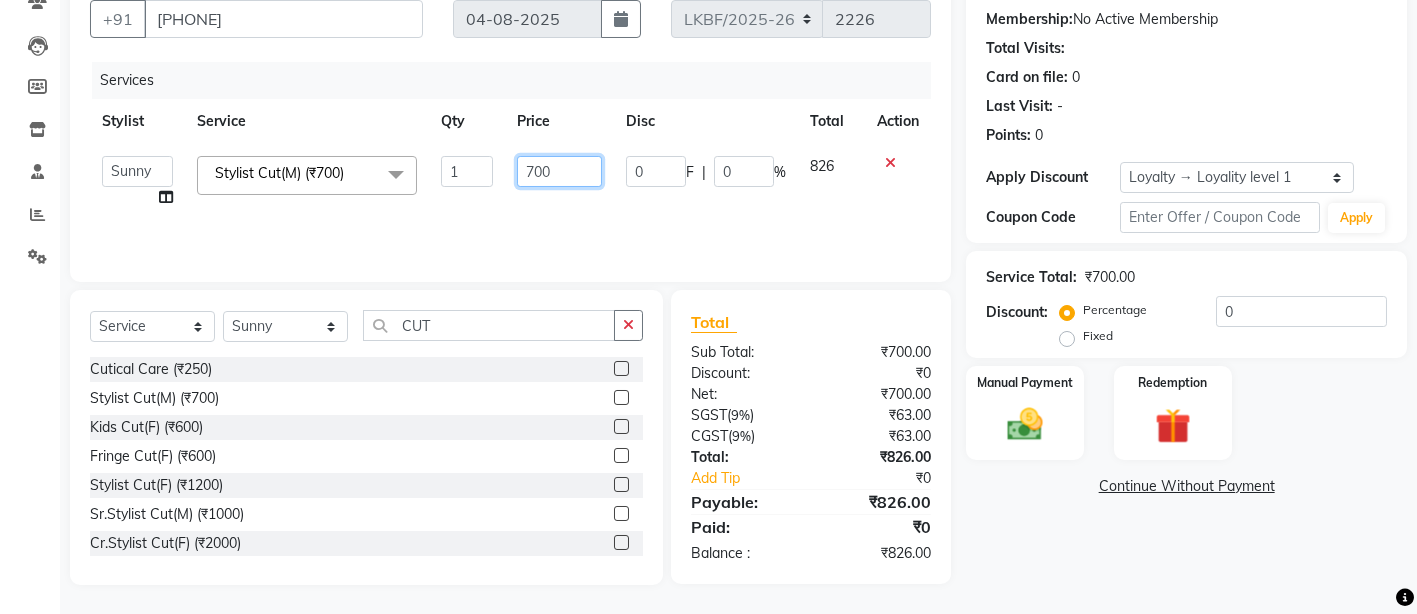 drag, startPoint x: 547, startPoint y: 167, endPoint x: 528, endPoint y: 169, distance: 19.104973 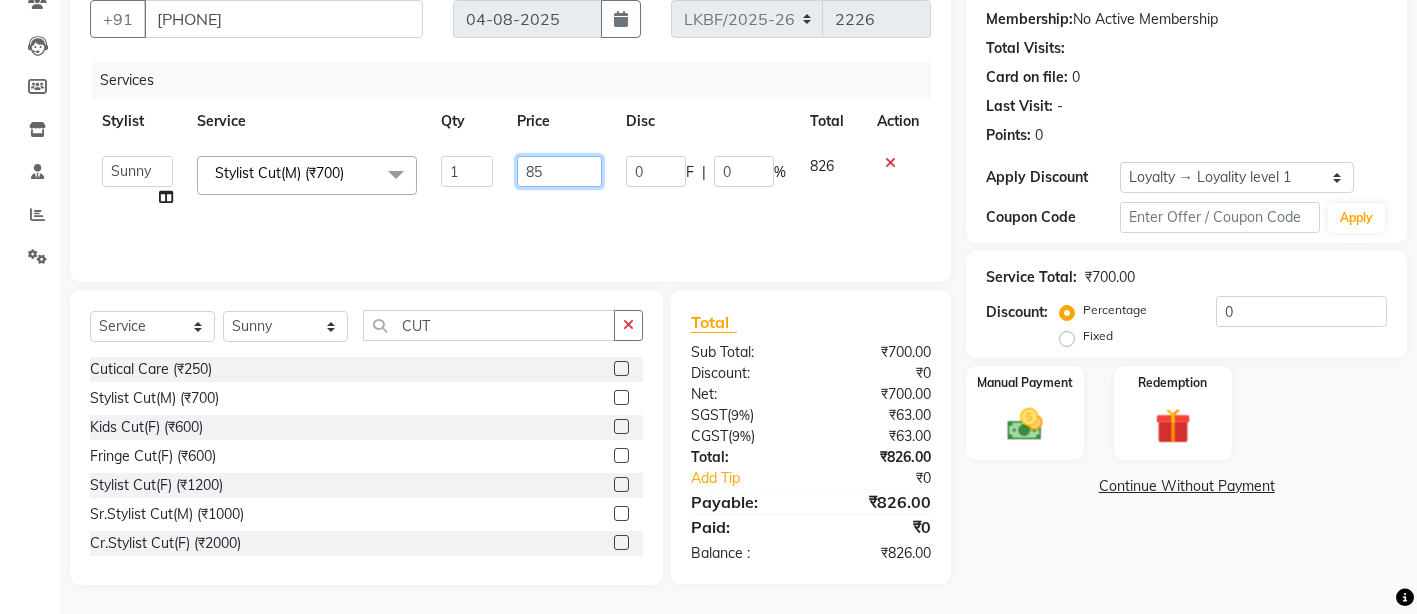 type on "850" 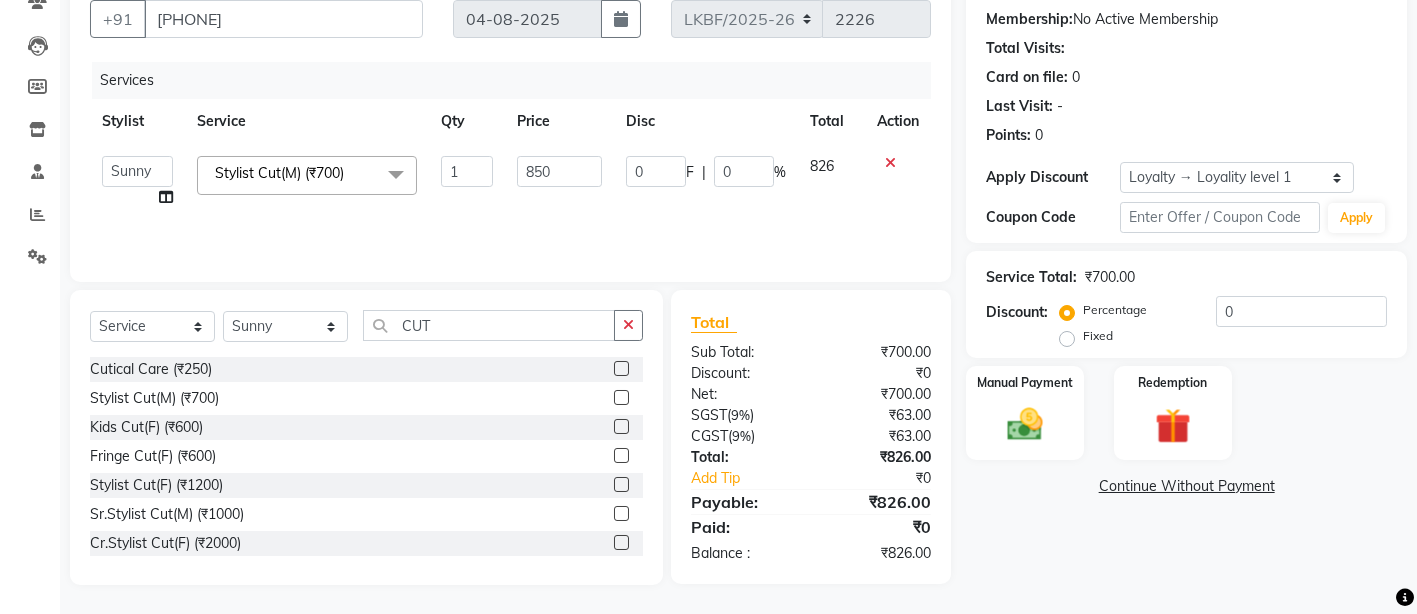 click on "Services Stylist Service Qty Price Disc Total Action Aena Ahad Ahsan Amit_Pdct Counter_Sales Kirti Komal_Nail Artist Krishna_Asst Lalit_Pdct Manager Manav_Asst Manju_Sup. Rahul_Mgr Rohit Shabina Shivani_Mgr Shiv_Asst Simran Sunny Vikram Yogesh_Asst Stylist Cut(M) (₹700) x Nail Extension Refill (₹1500) Big Toes (₹400) French Tip Repair (₹400) Gel French Extension (₹500) Gel Tip Repair (₹350) Gel Infills (₹1350) Gel Overlays (₹1800) Gel Extension (₹500) Gel Nail Removal (₹150) Natural Nail Extensions (₹3300) French Nail Extensions (₹3500) Gel Polish Removal (₹600) Extension Removal (₹1000) Nail Art Recruiter (₹500) French Ombre Gel Polish (₹2500) Nail Art Nedle (₹600) Cutical Care (₹250) Nail Art Brush (₹500) French Gel Polish (₹2000) French Glitter Gel Polish (₹2500) Gel Polish Touchup (₹1200) Nail Art Per Finger(F)* (₹400) 3D Nail Art Recruiter (₹600) Acrylic Overlays (₹1000) 1 850 0" 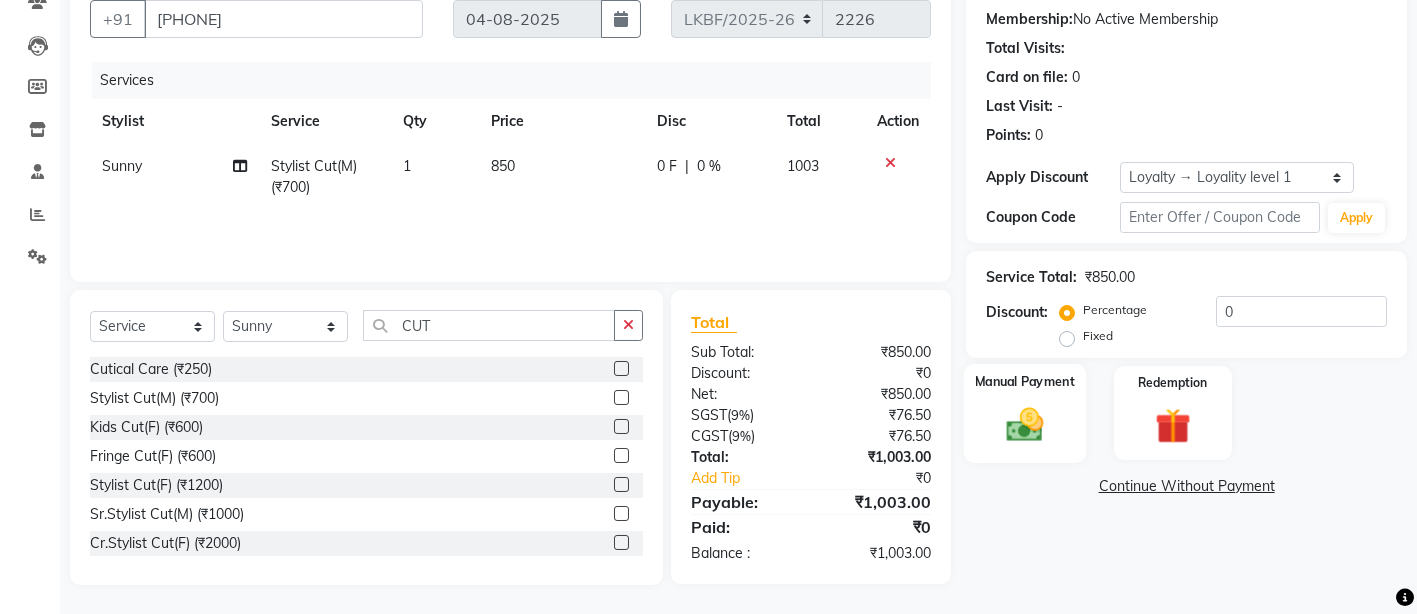 click 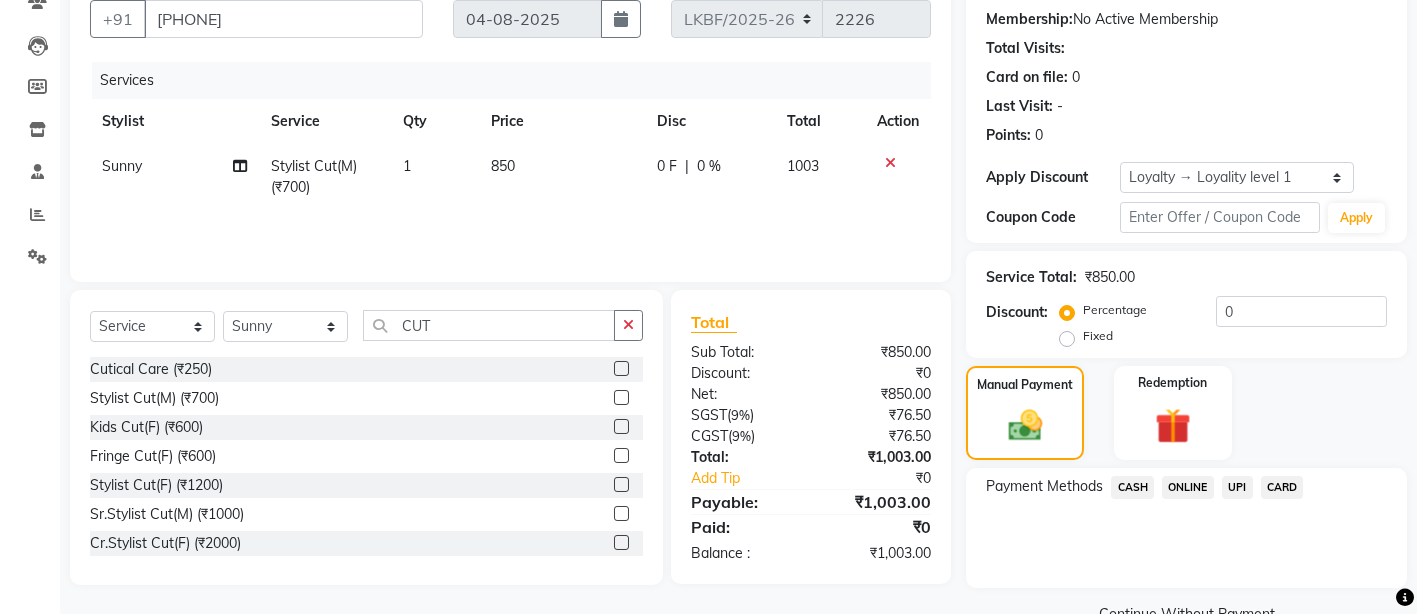 click on "CARD" 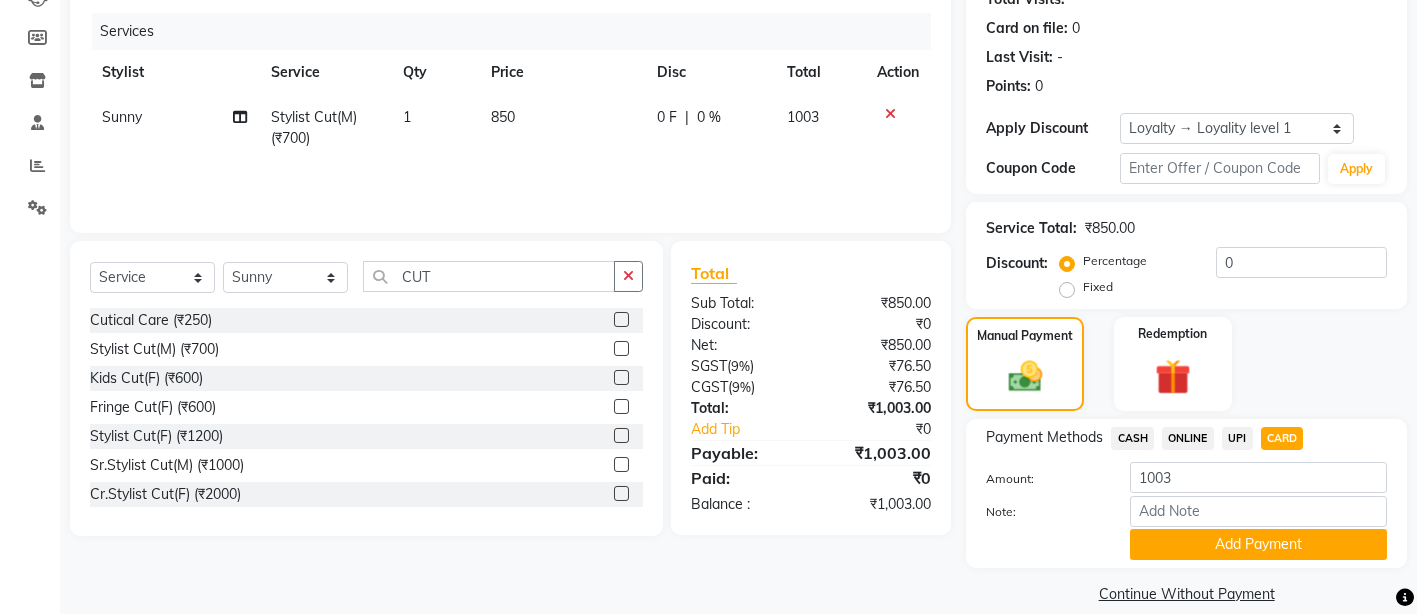 scroll, scrollTop: 260, scrollLeft: 0, axis: vertical 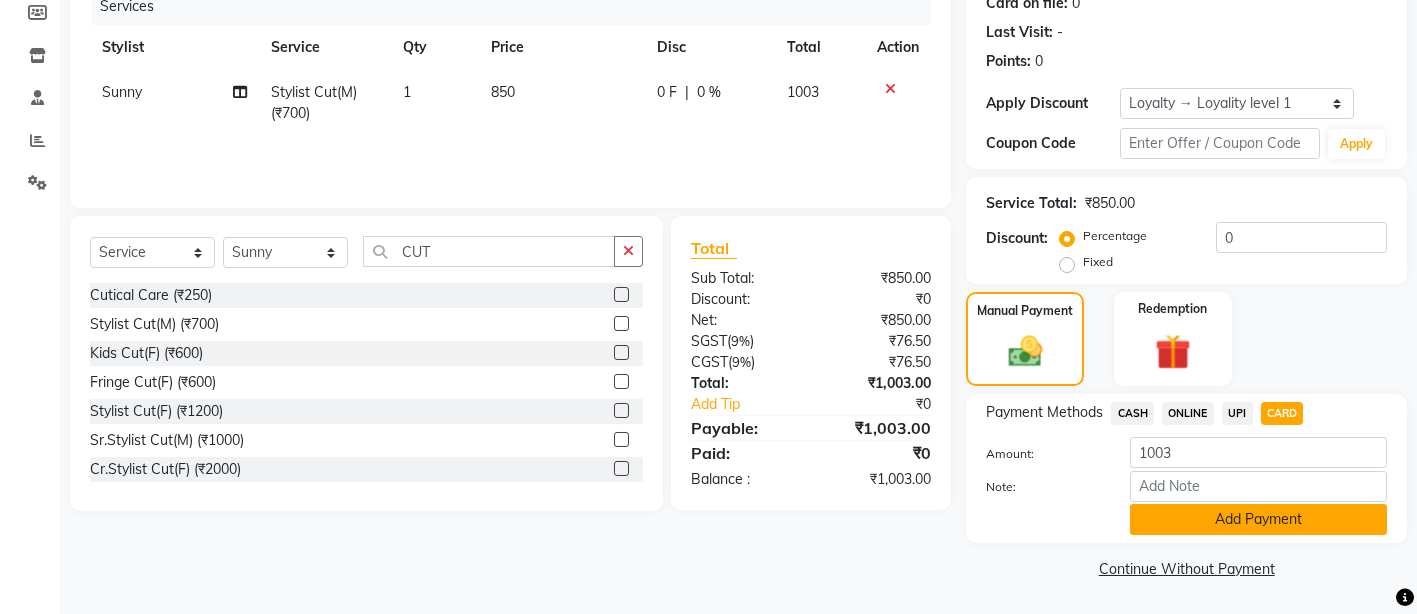 click on "Add Payment" 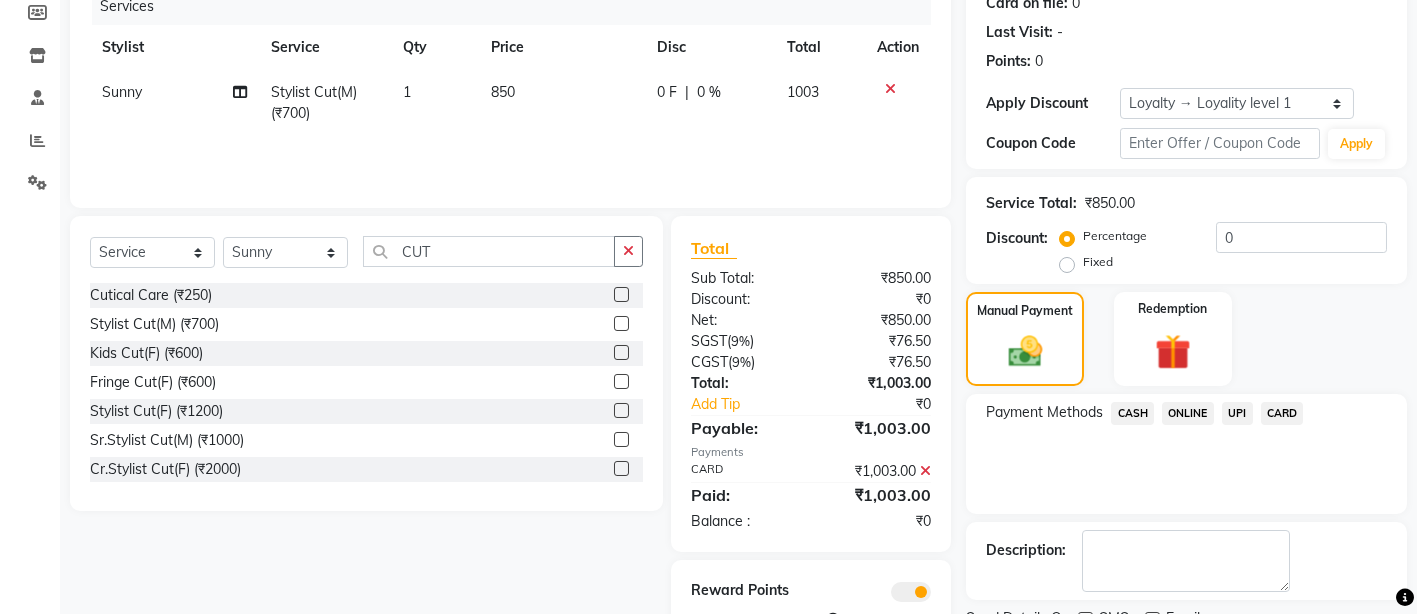 scroll, scrollTop: 343, scrollLeft: 0, axis: vertical 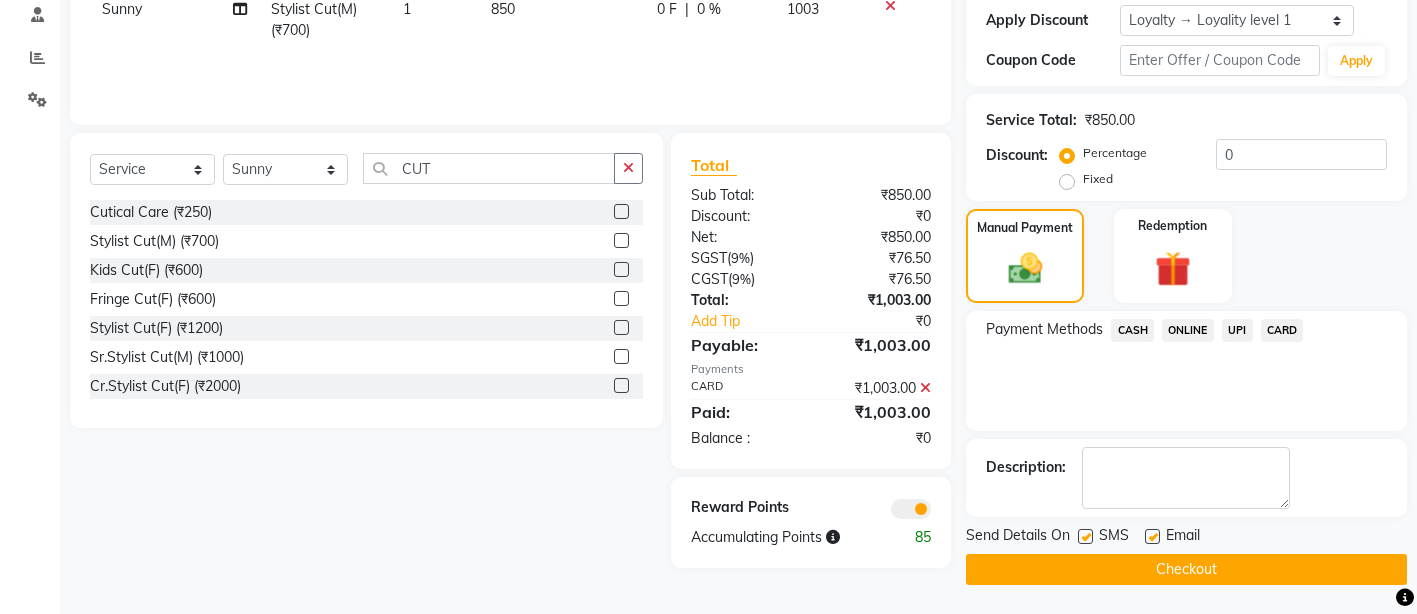 click on "Checkout" 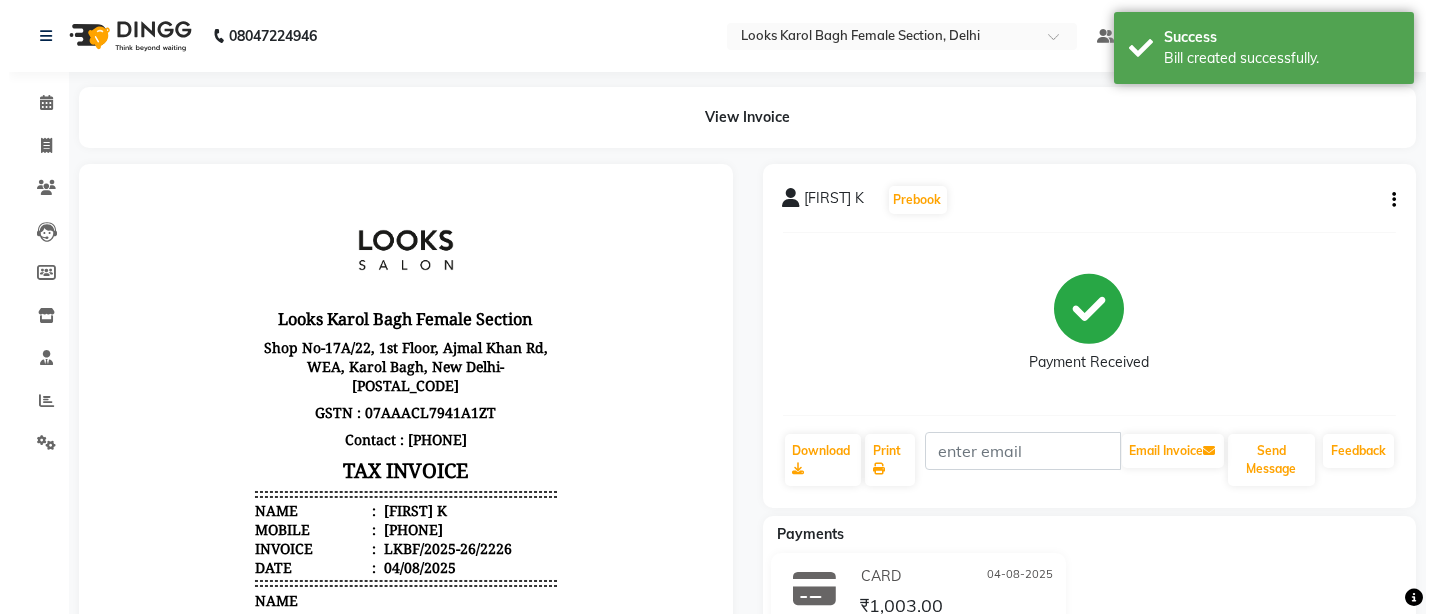 scroll, scrollTop: 0, scrollLeft: 0, axis: both 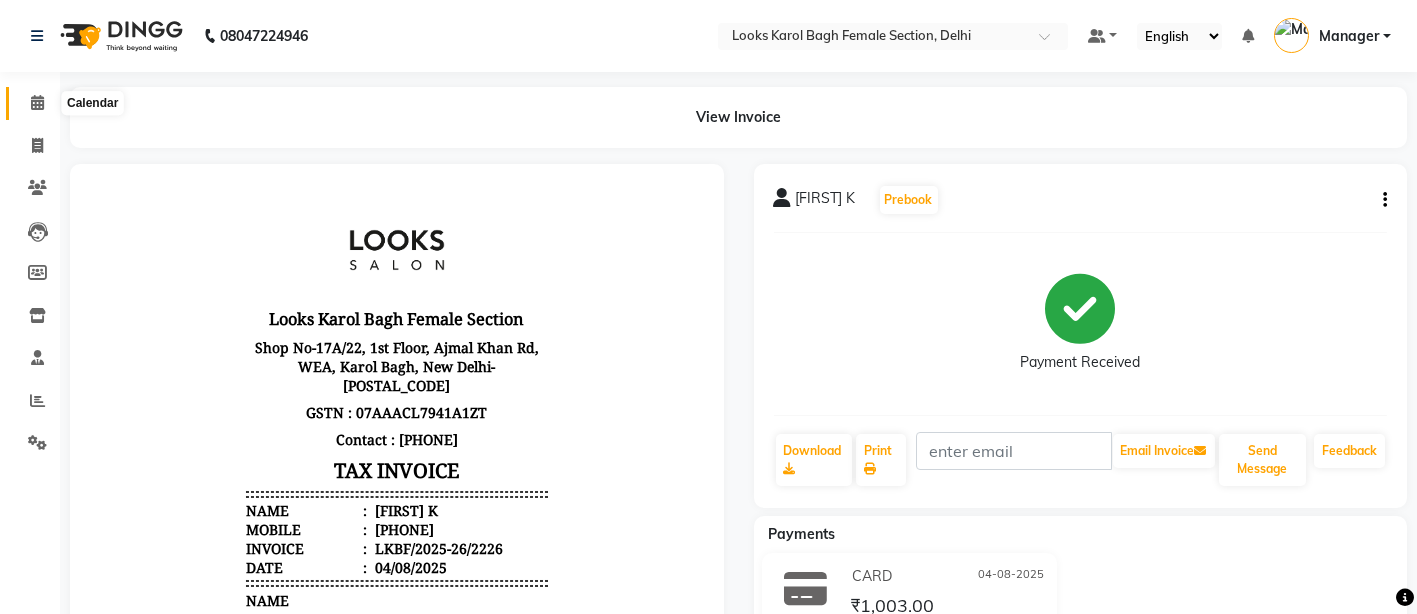 click 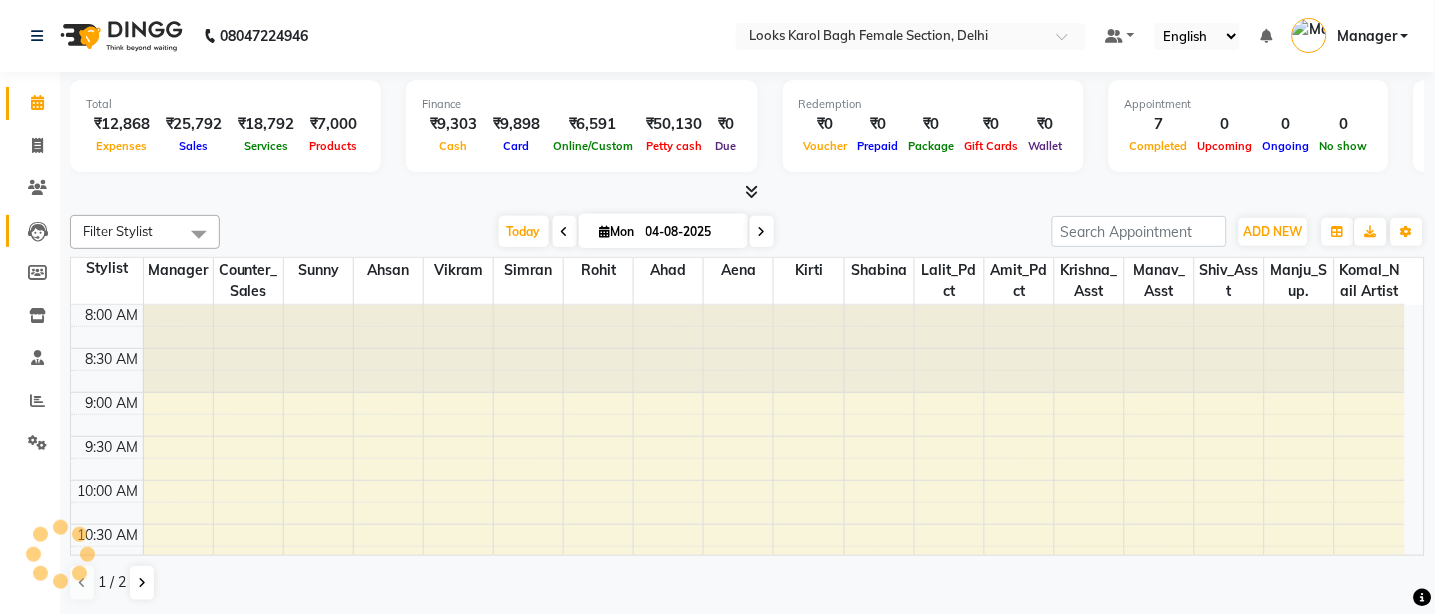 scroll, scrollTop: 617, scrollLeft: 0, axis: vertical 